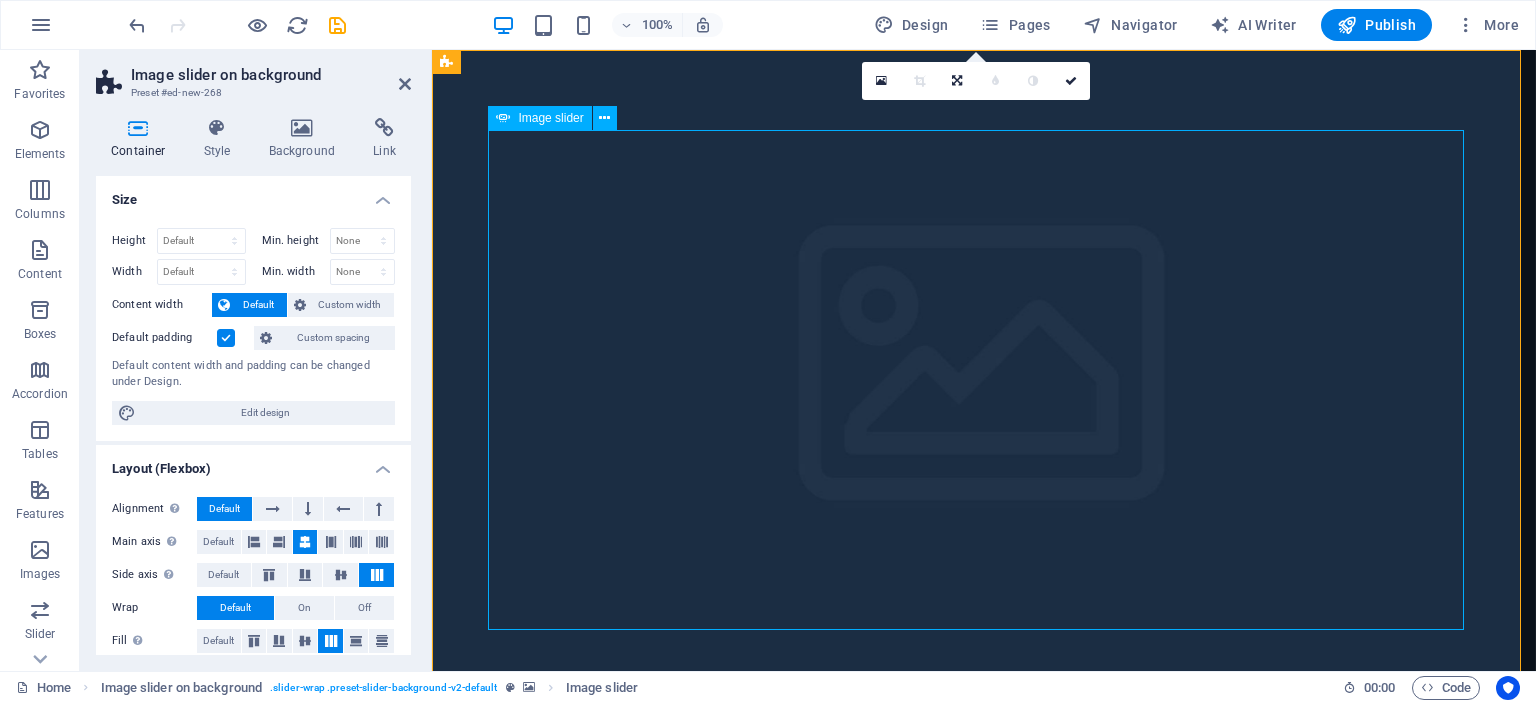 scroll, scrollTop: 0, scrollLeft: 0, axis: both 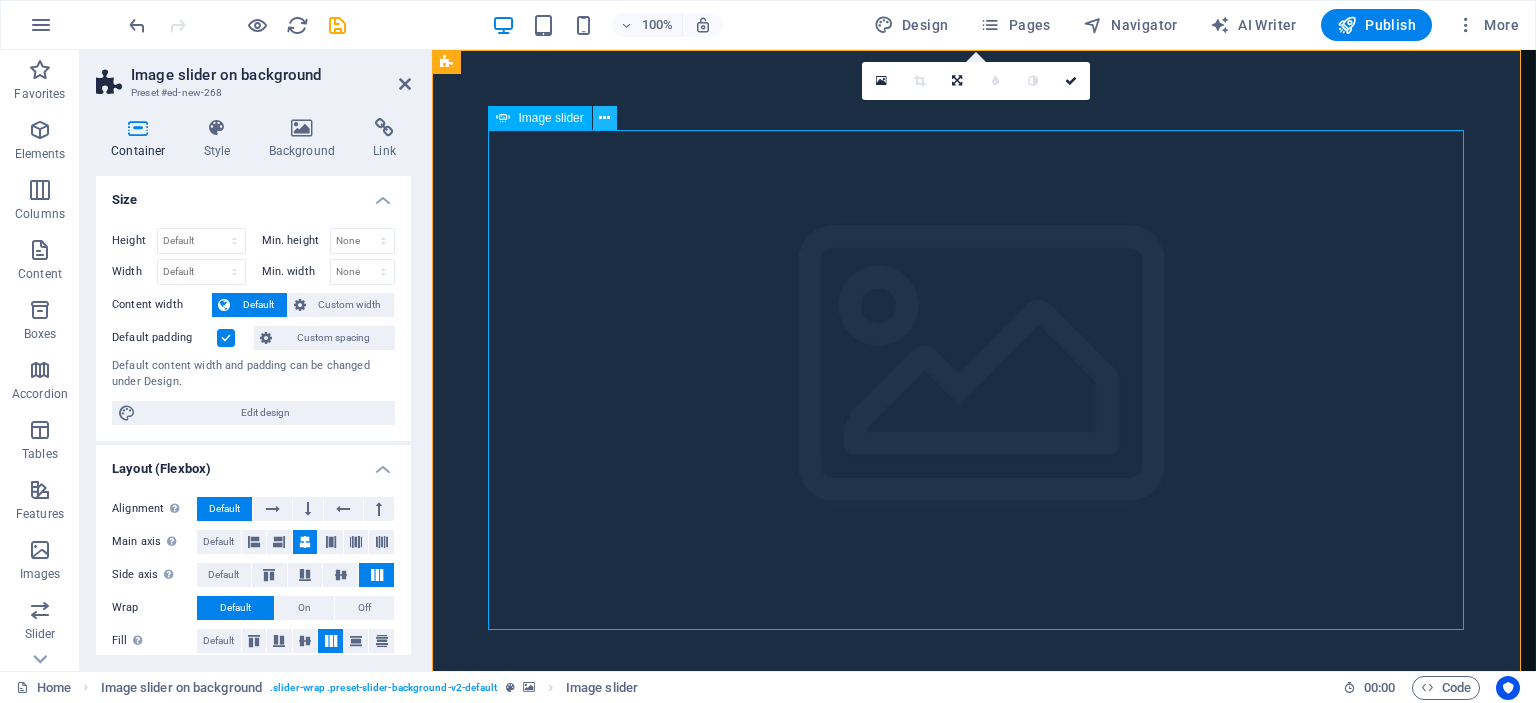 click at bounding box center (604, 118) 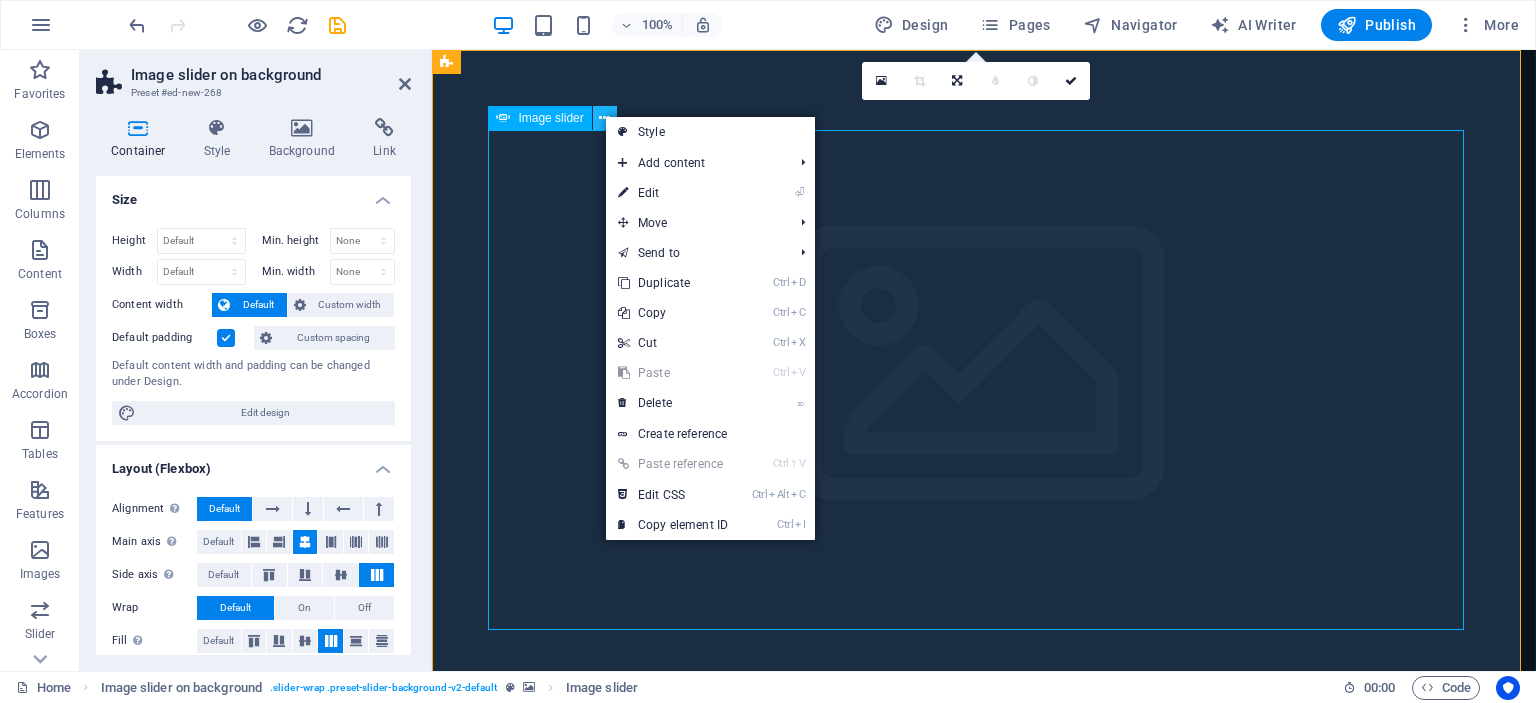 click at bounding box center [604, 118] 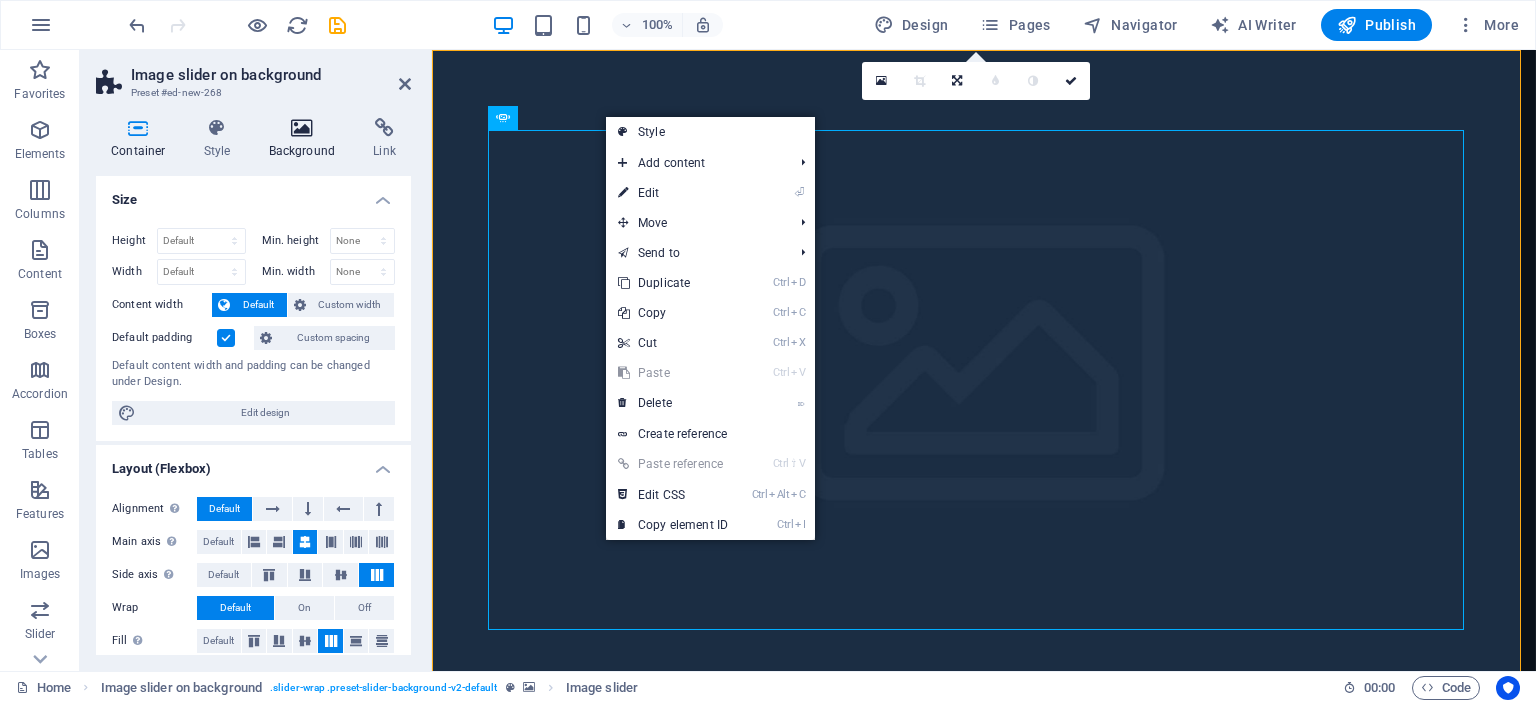 click on "Background" at bounding box center [306, 139] 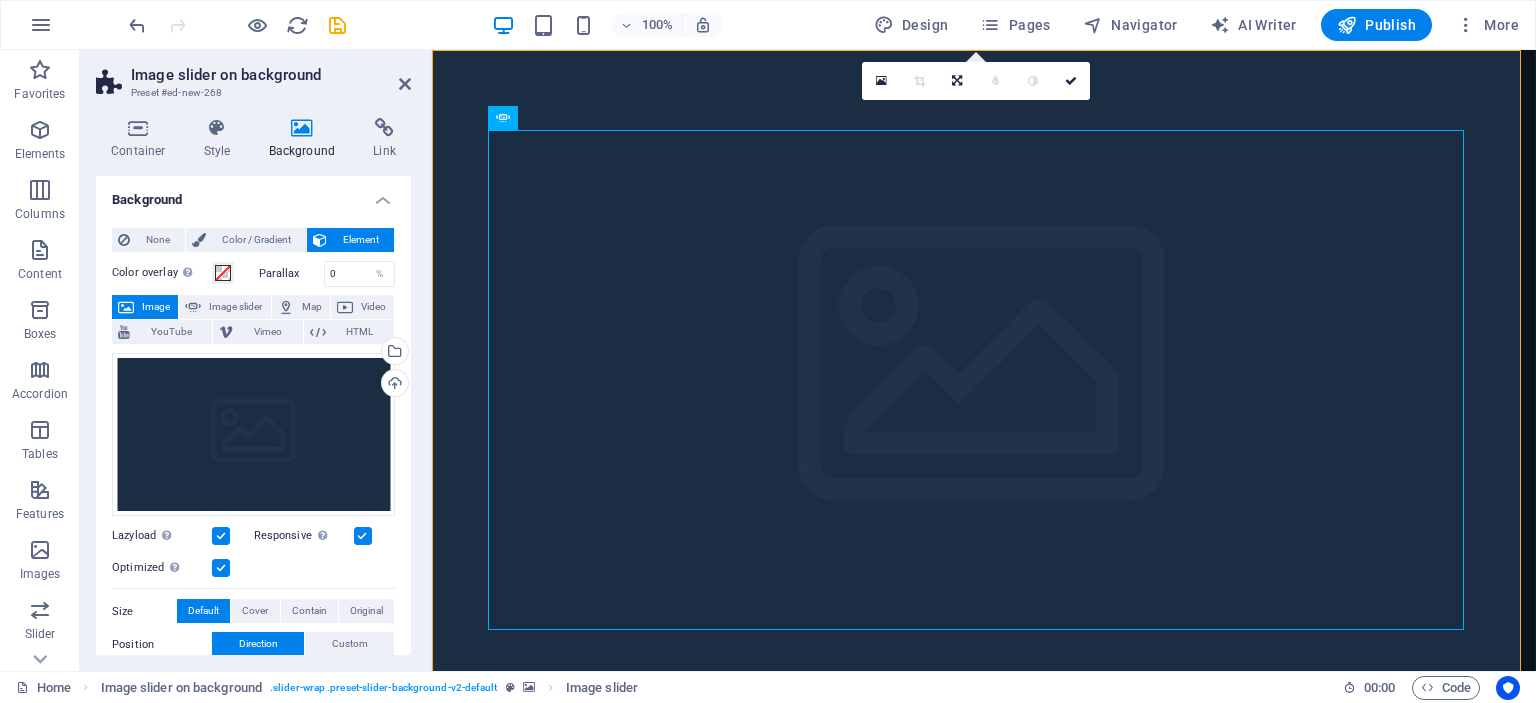 click on "Image" at bounding box center (156, 307) 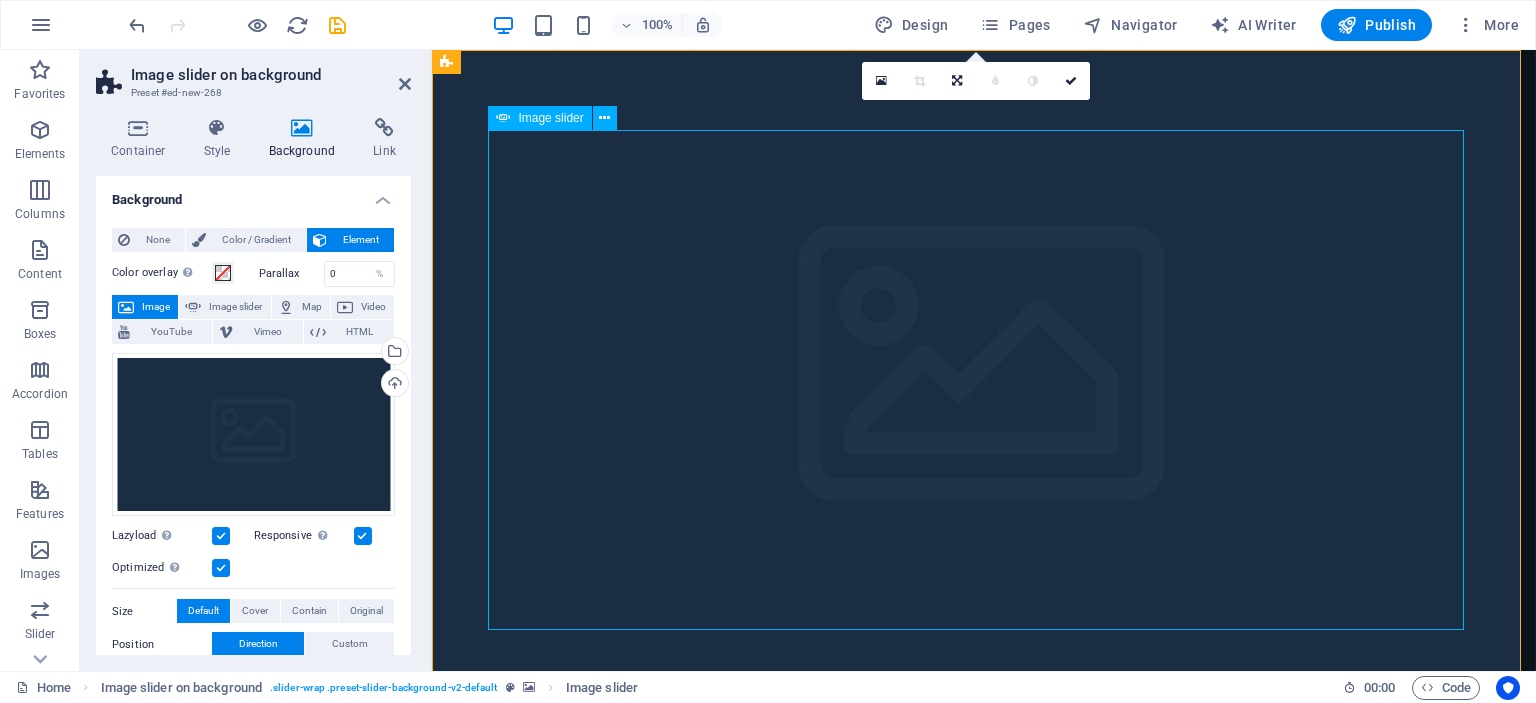 click at bounding box center (-944, 2640) 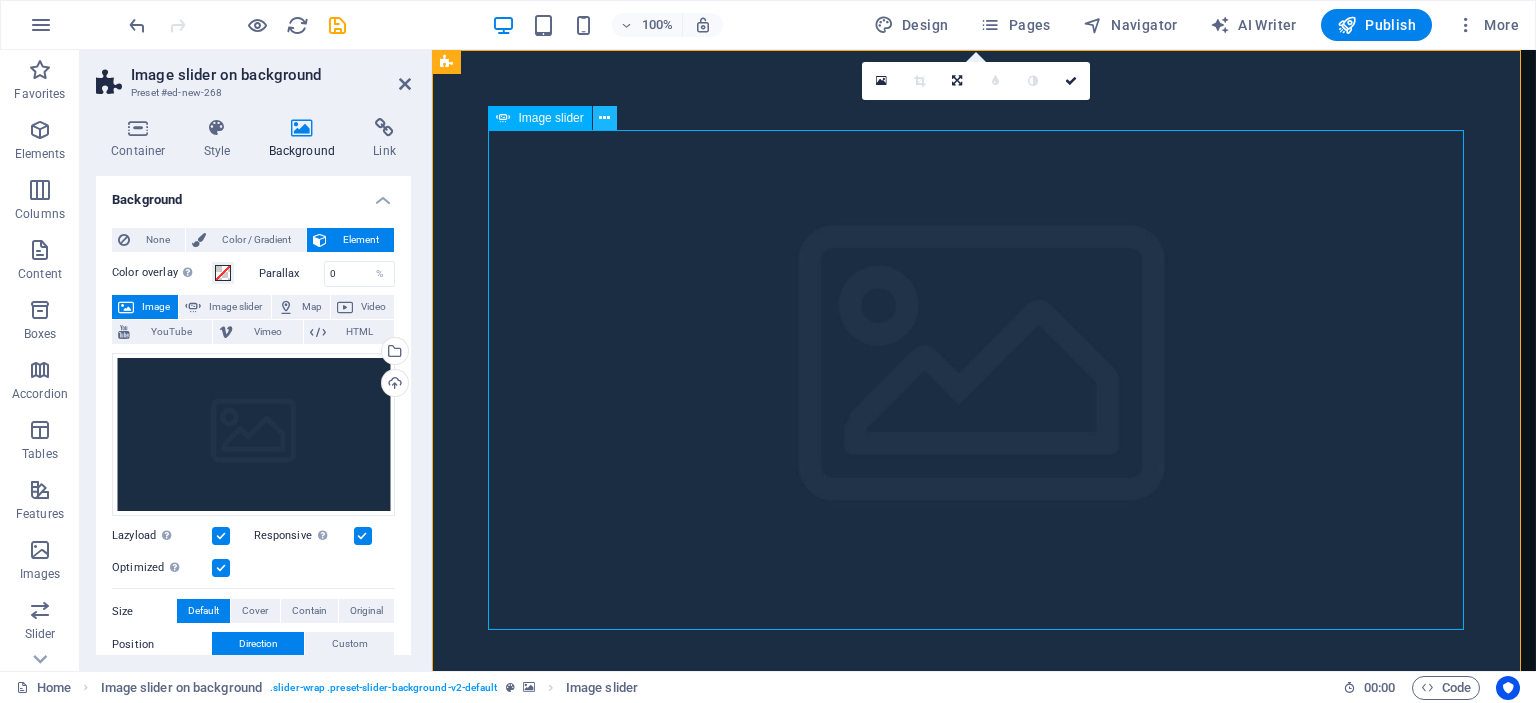 click at bounding box center (604, 118) 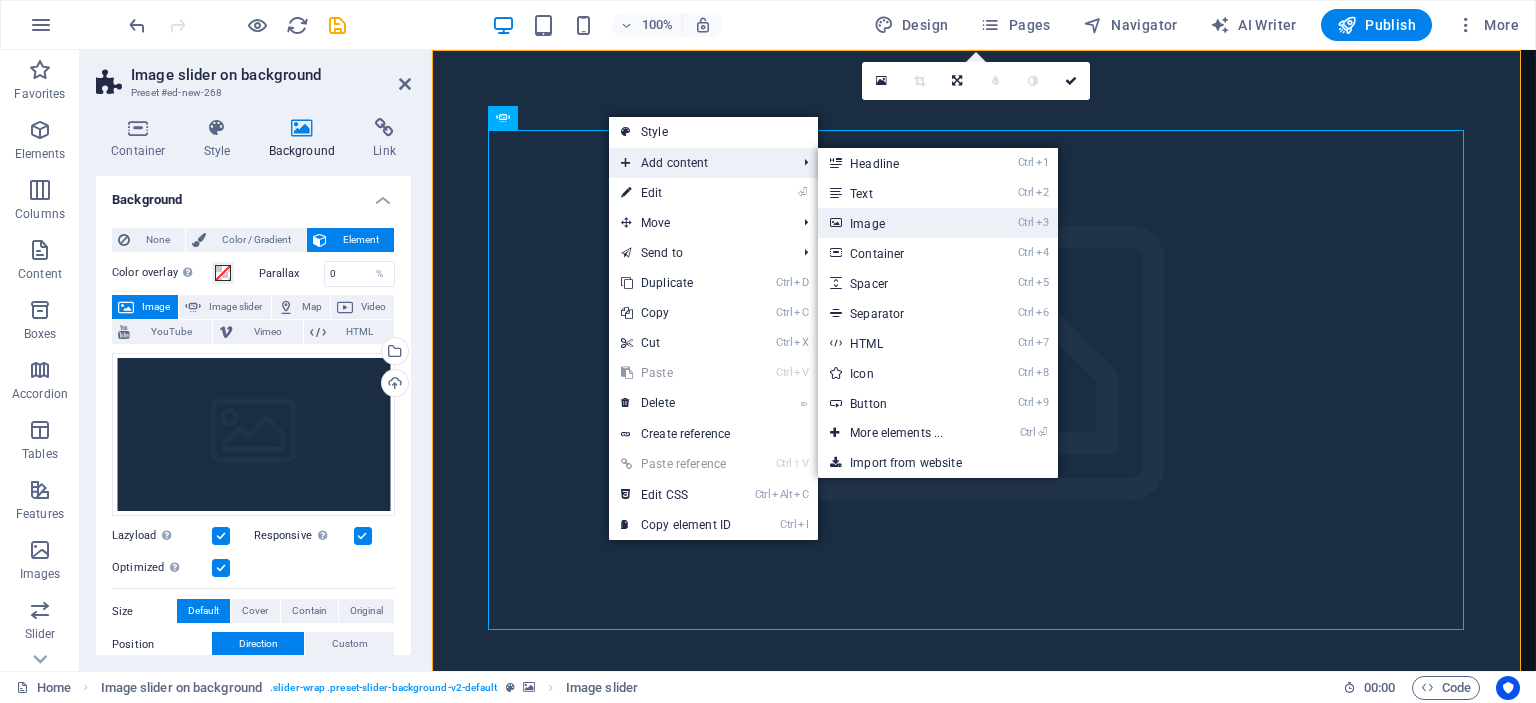 click on "Ctrl 3  Image" at bounding box center (900, 223) 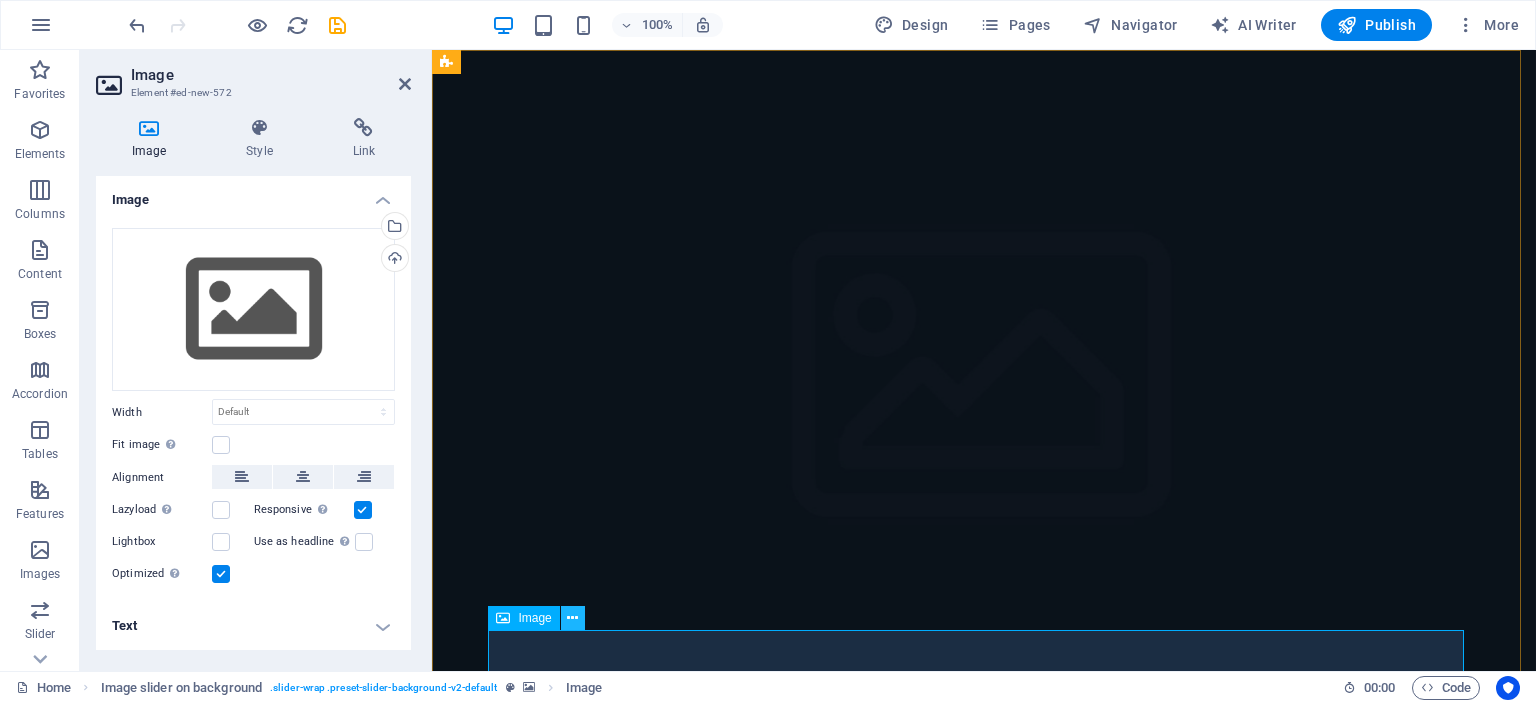 click at bounding box center (572, 618) 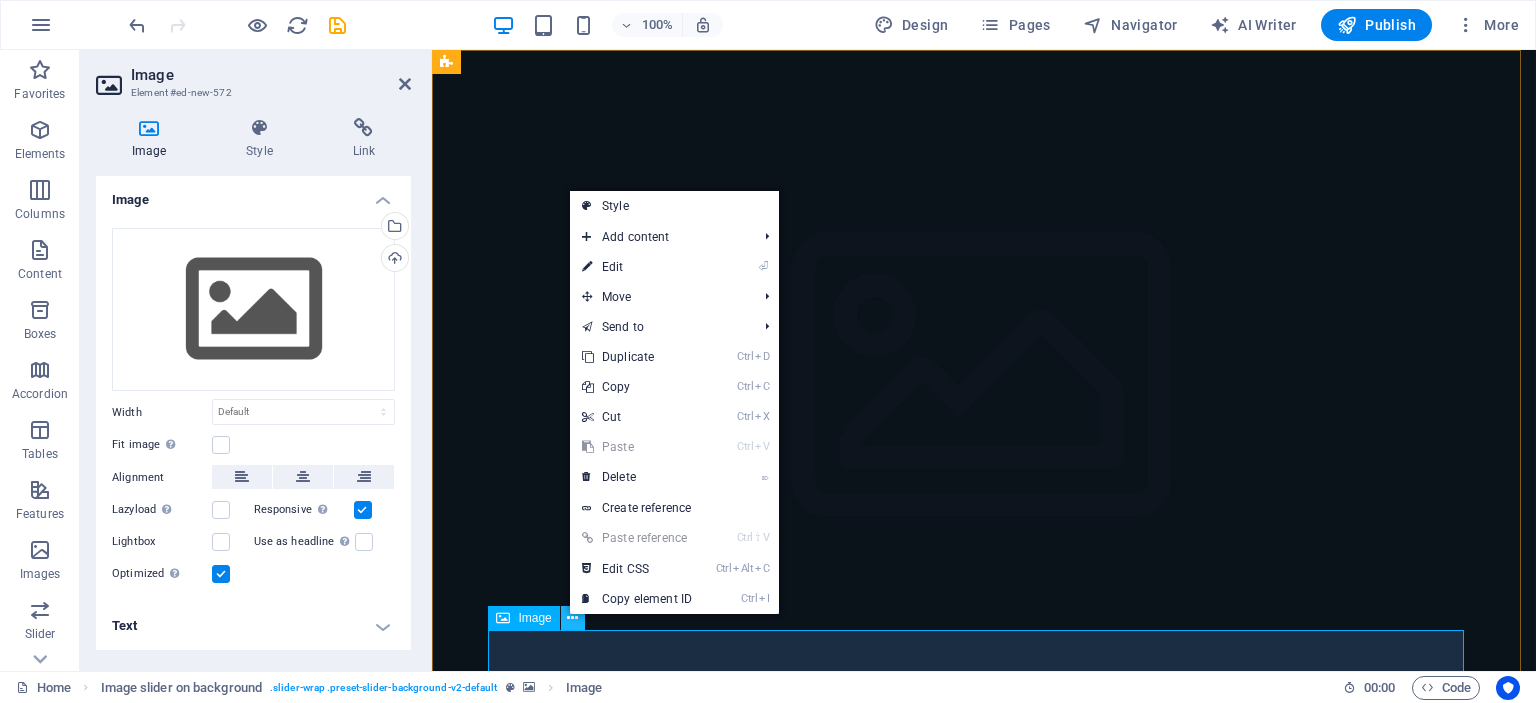 click at bounding box center [572, 618] 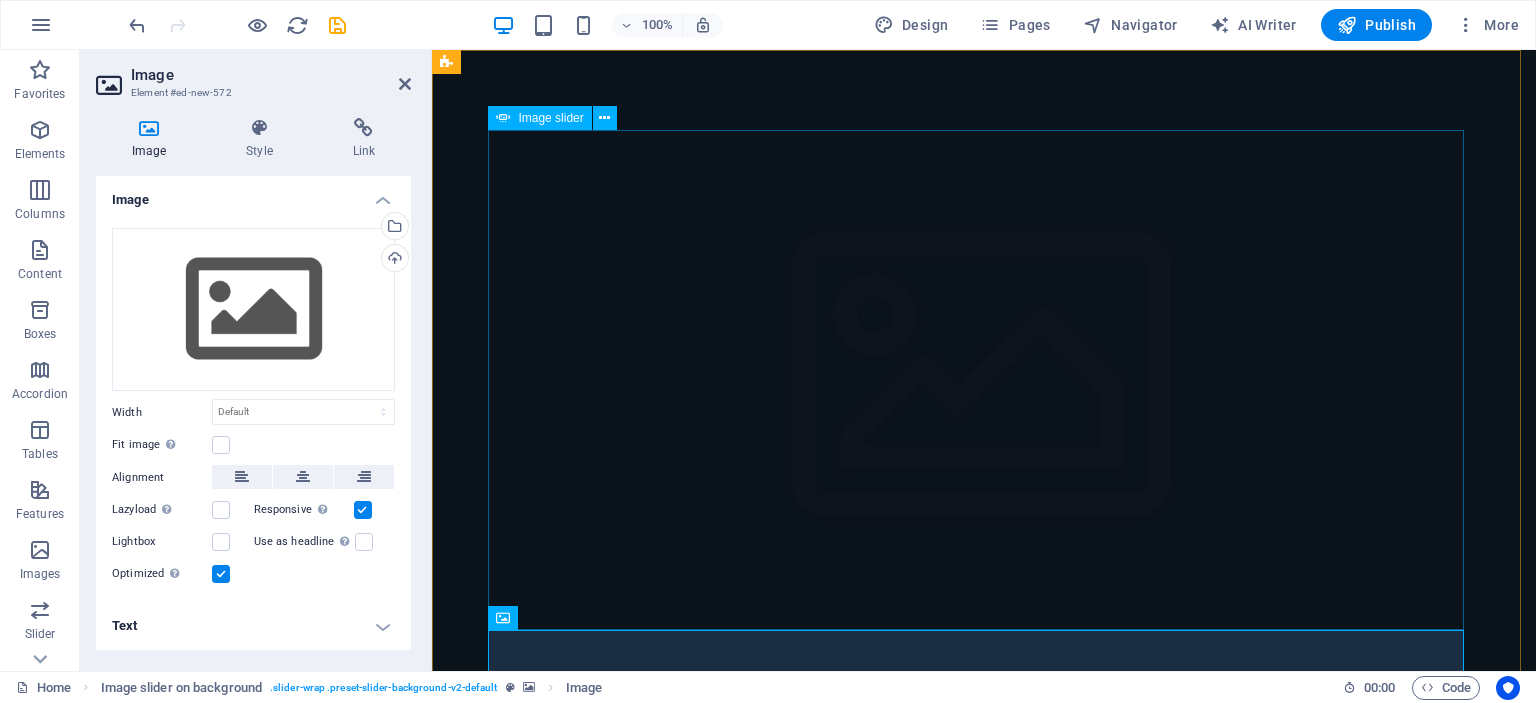 click at bounding box center (-944, 2664) 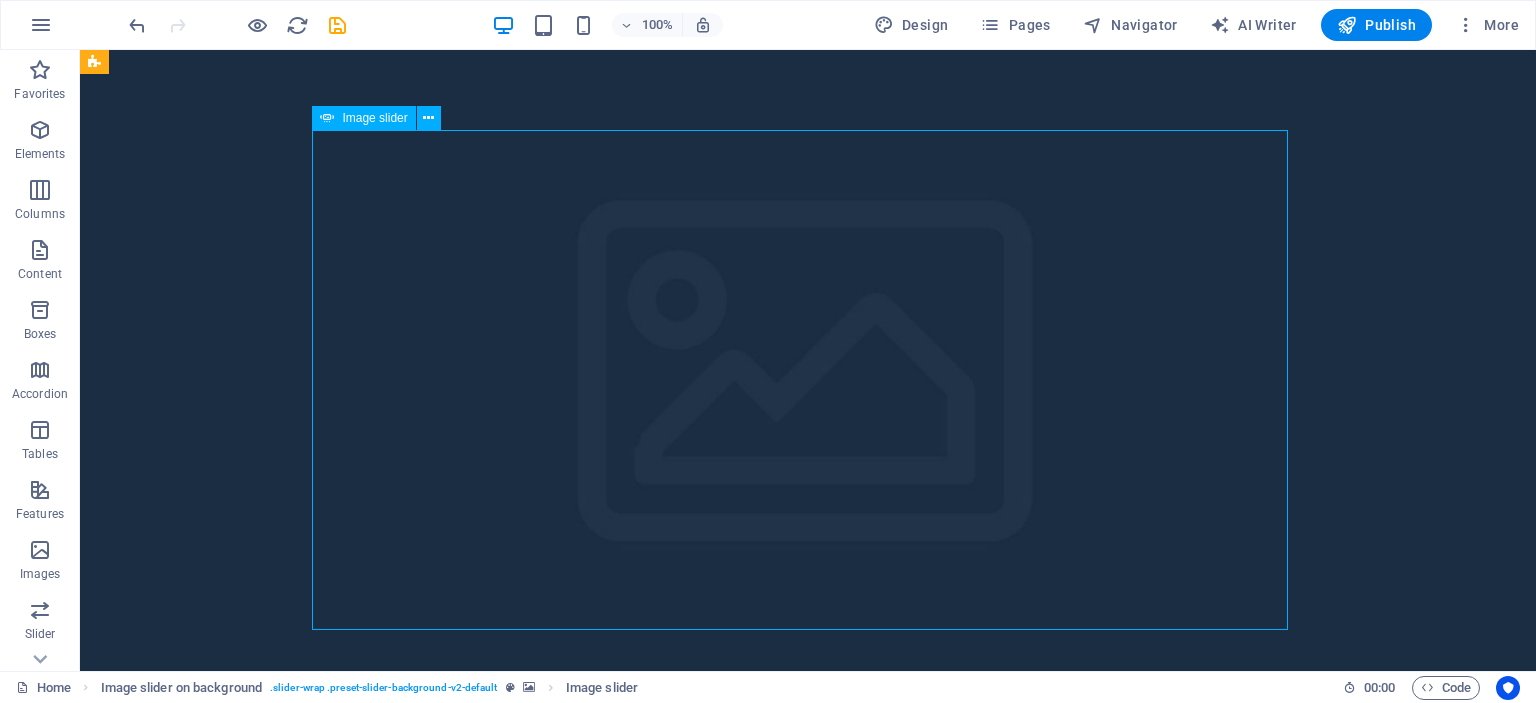 click at bounding box center (-1120, 2664) 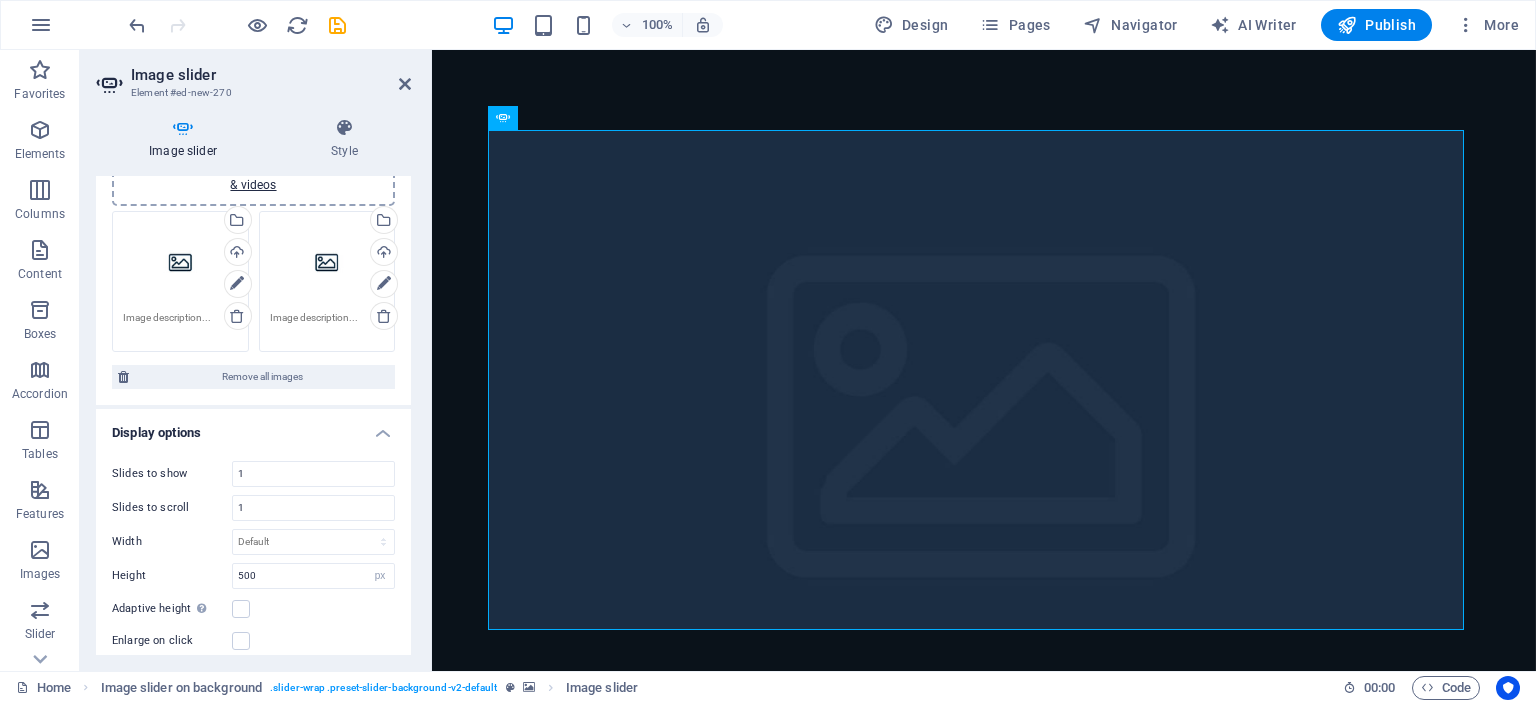 scroll, scrollTop: 0, scrollLeft: 0, axis: both 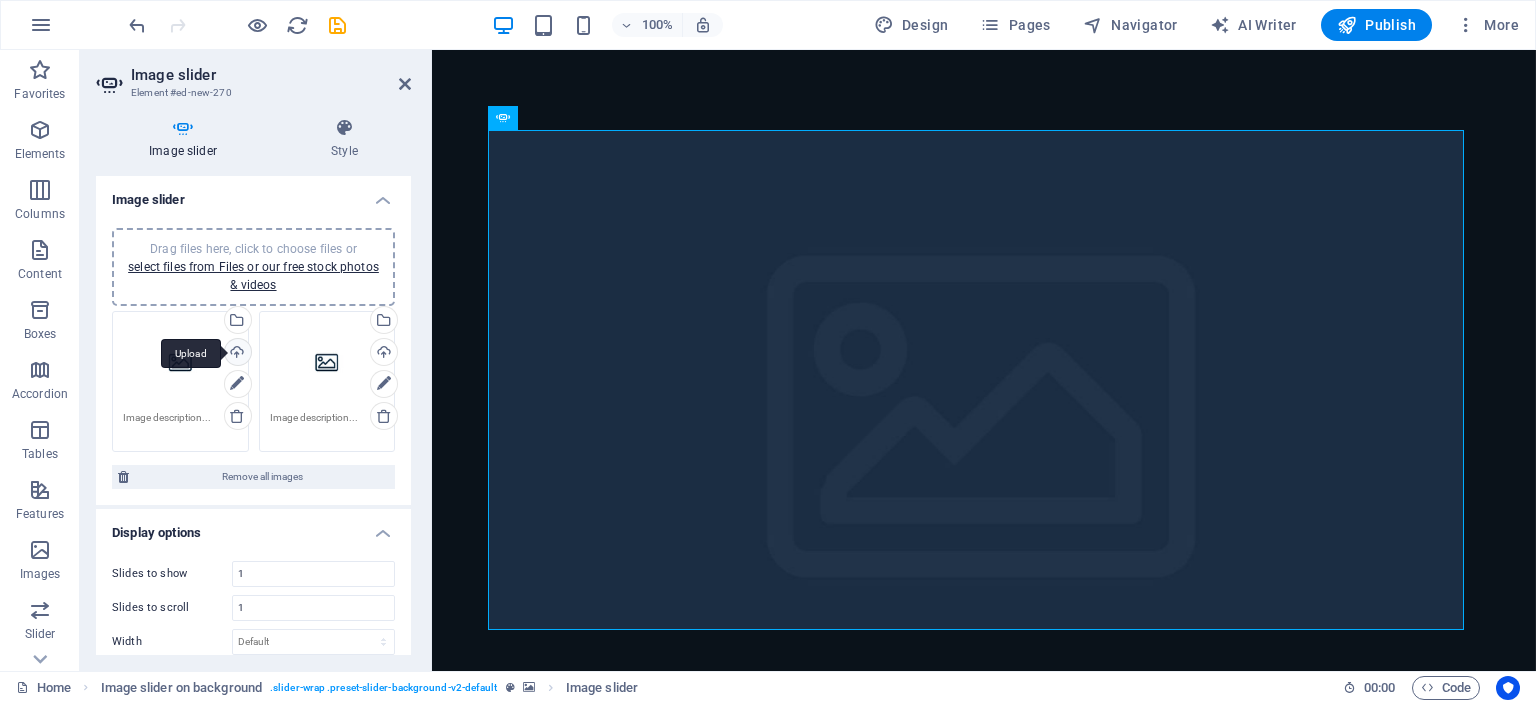 click on "Upload" at bounding box center (236, 354) 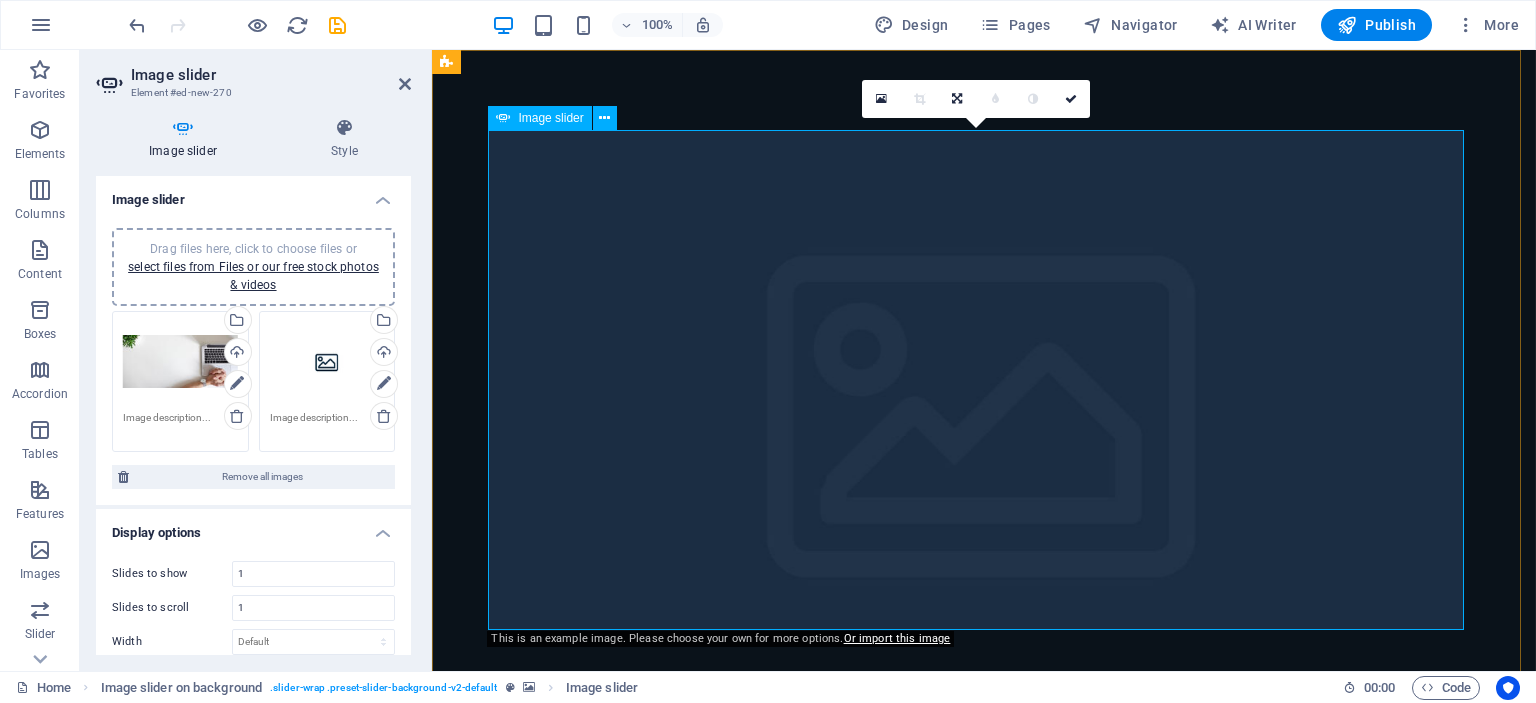 click at bounding box center (984, 923) 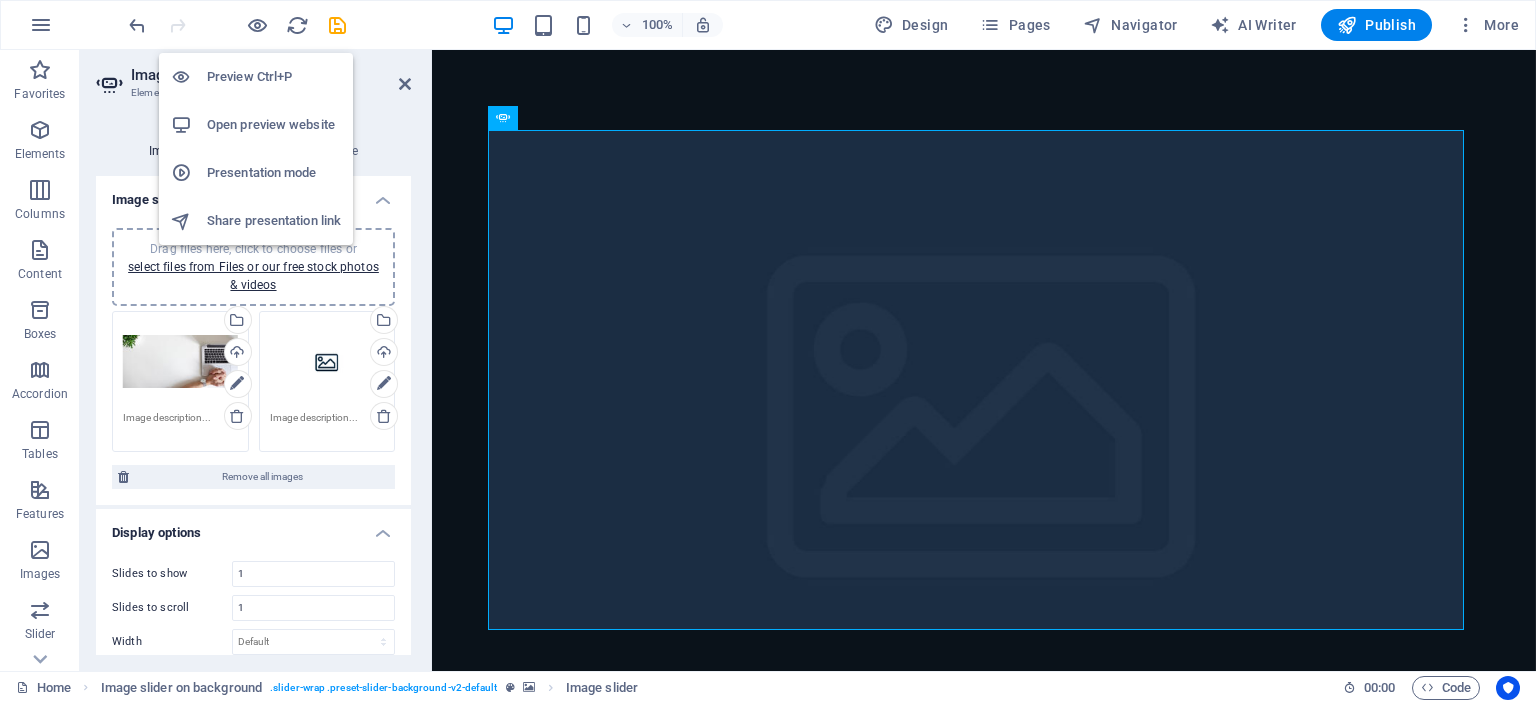 click on "Preview Ctrl+P" at bounding box center [274, 77] 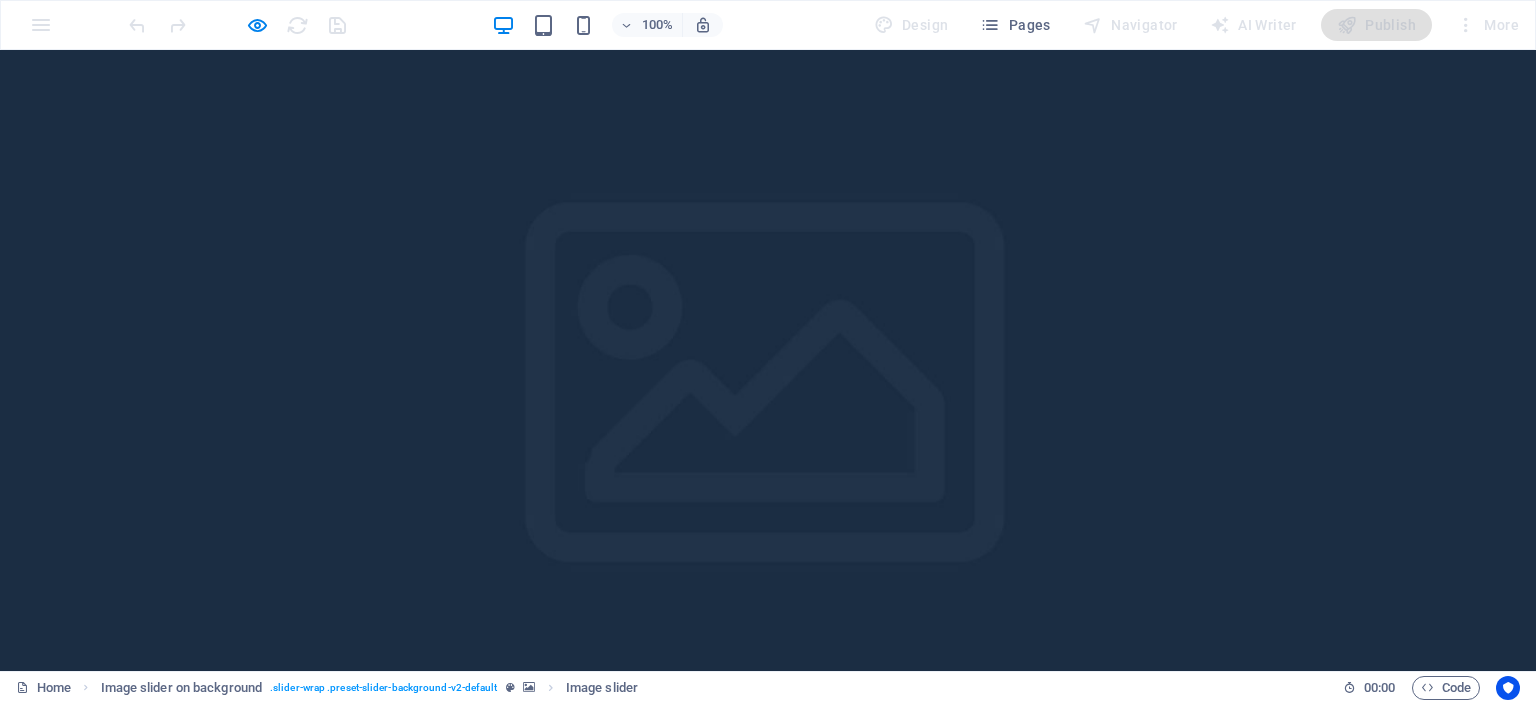 scroll, scrollTop: 0, scrollLeft: 0, axis: both 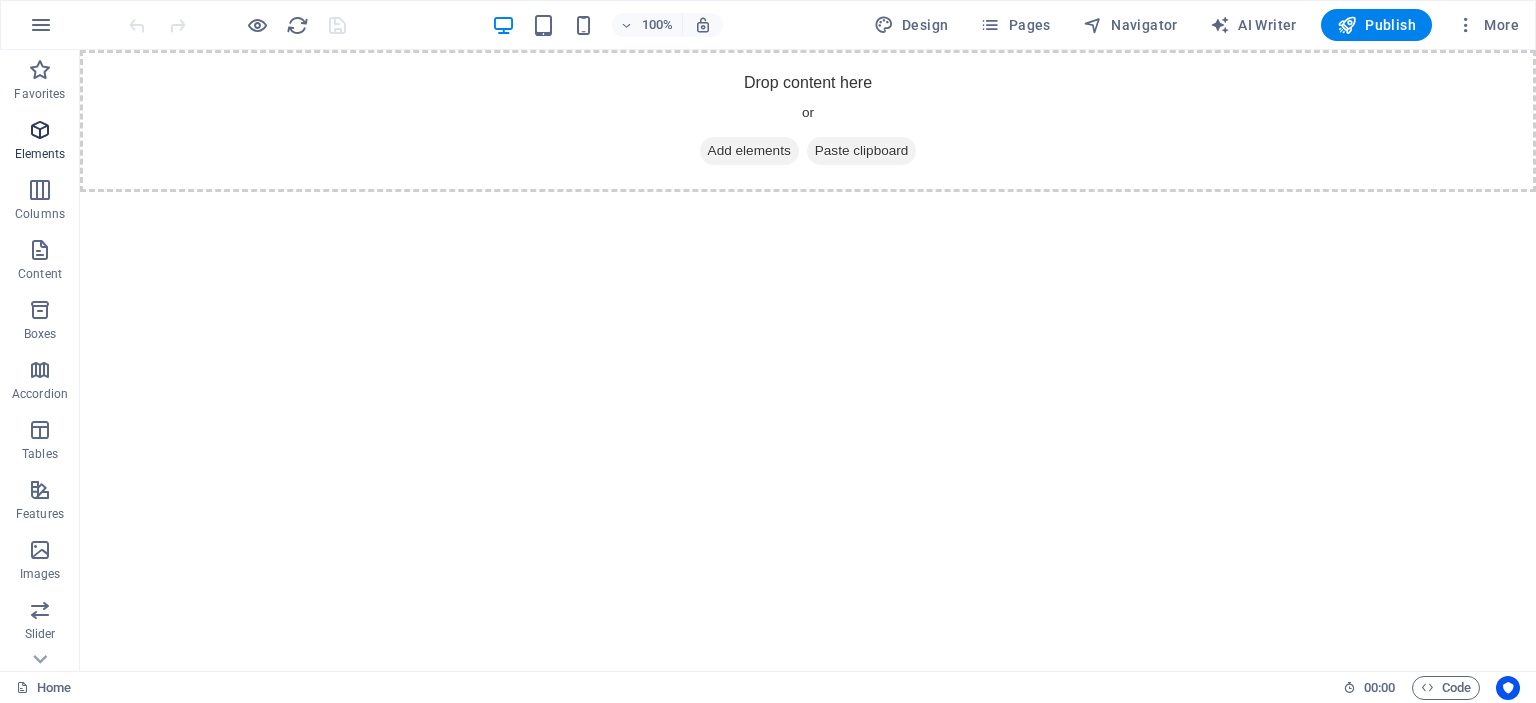 click at bounding box center [40, 130] 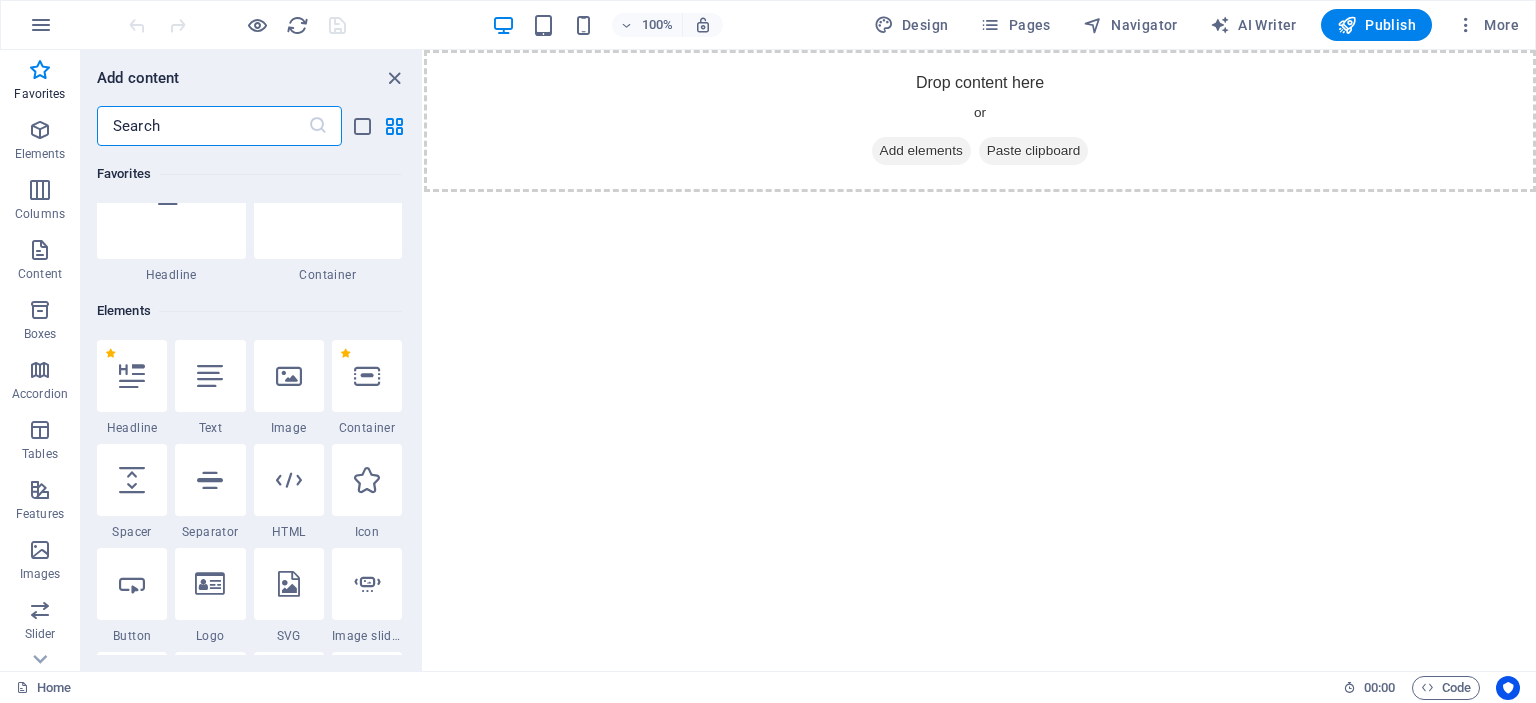scroll, scrollTop: 0, scrollLeft: 0, axis: both 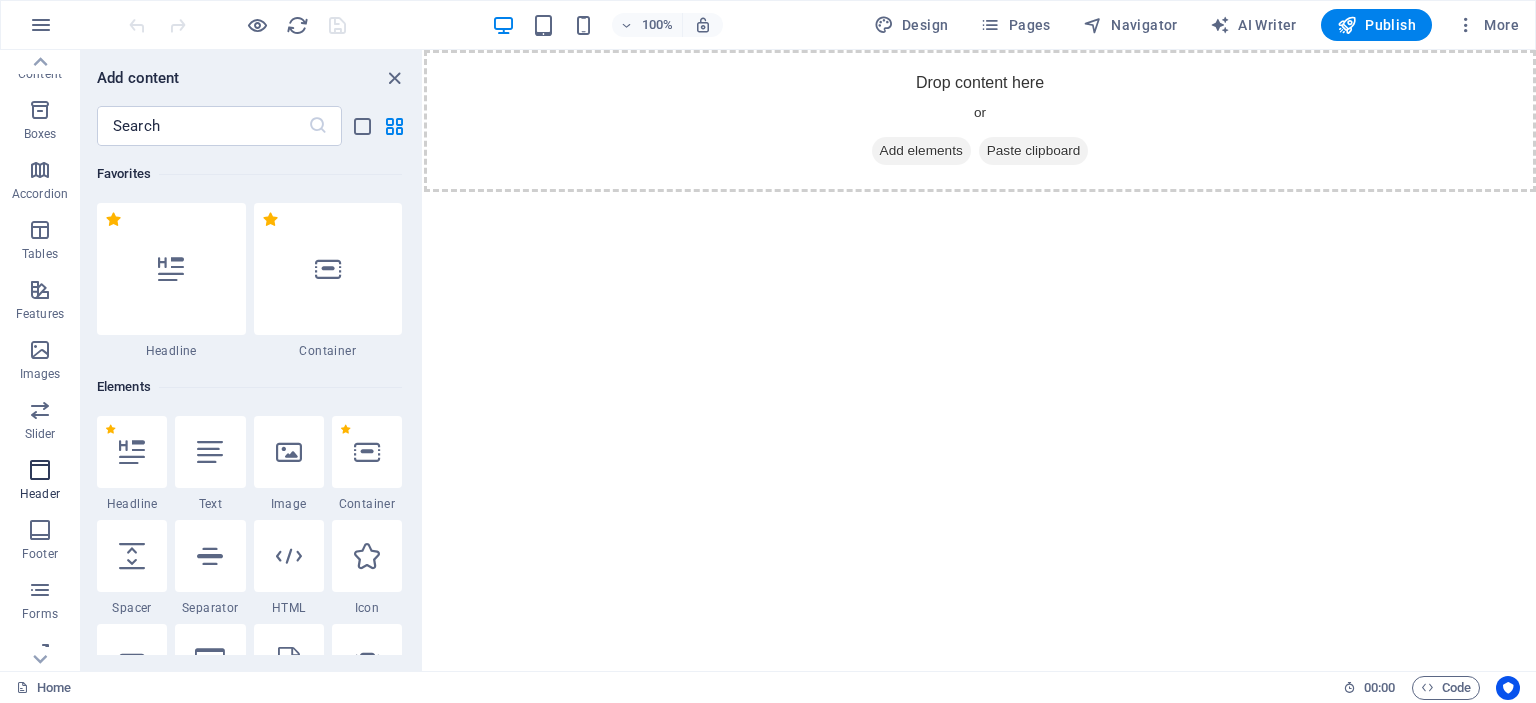 click on "Header" at bounding box center (40, 494) 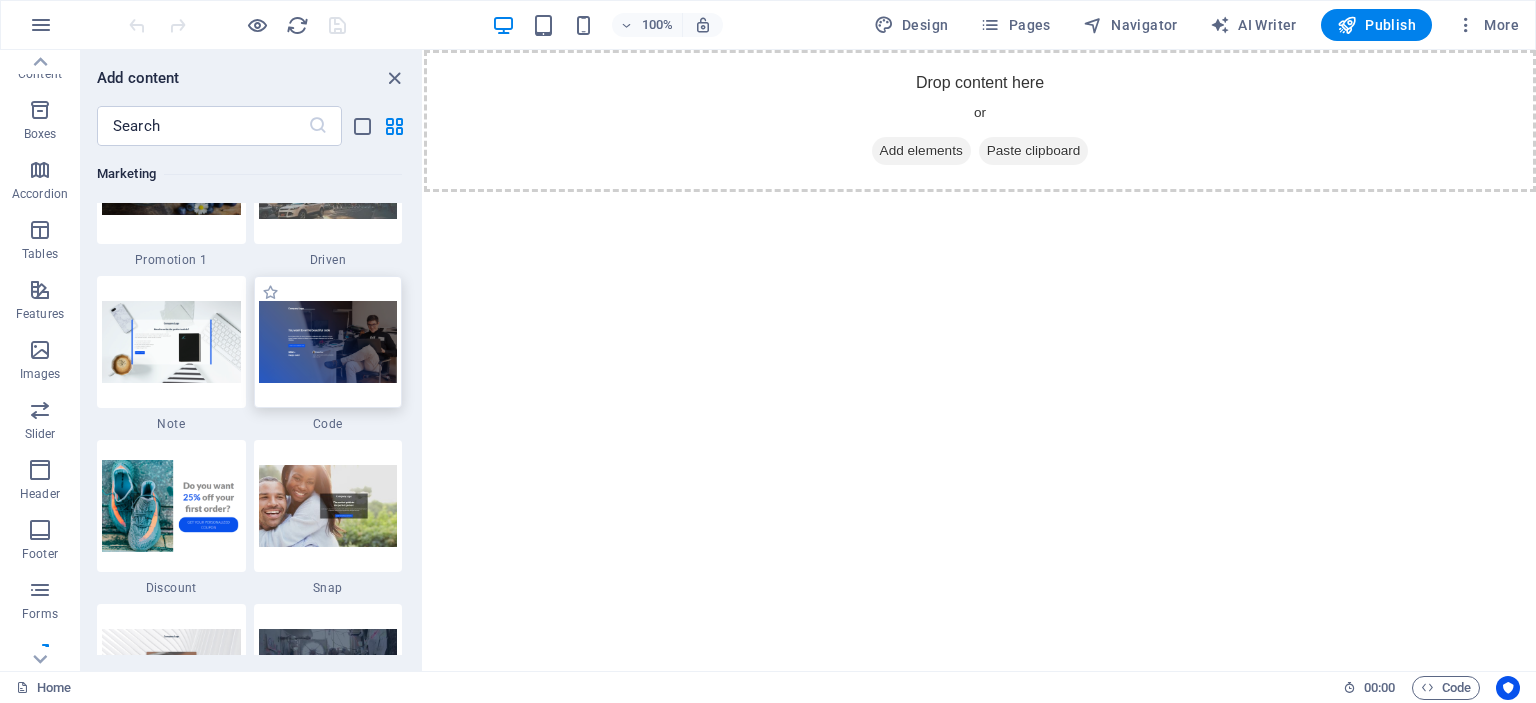 scroll, scrollTop: 17264, scrollLeft: 0, axis: vertical 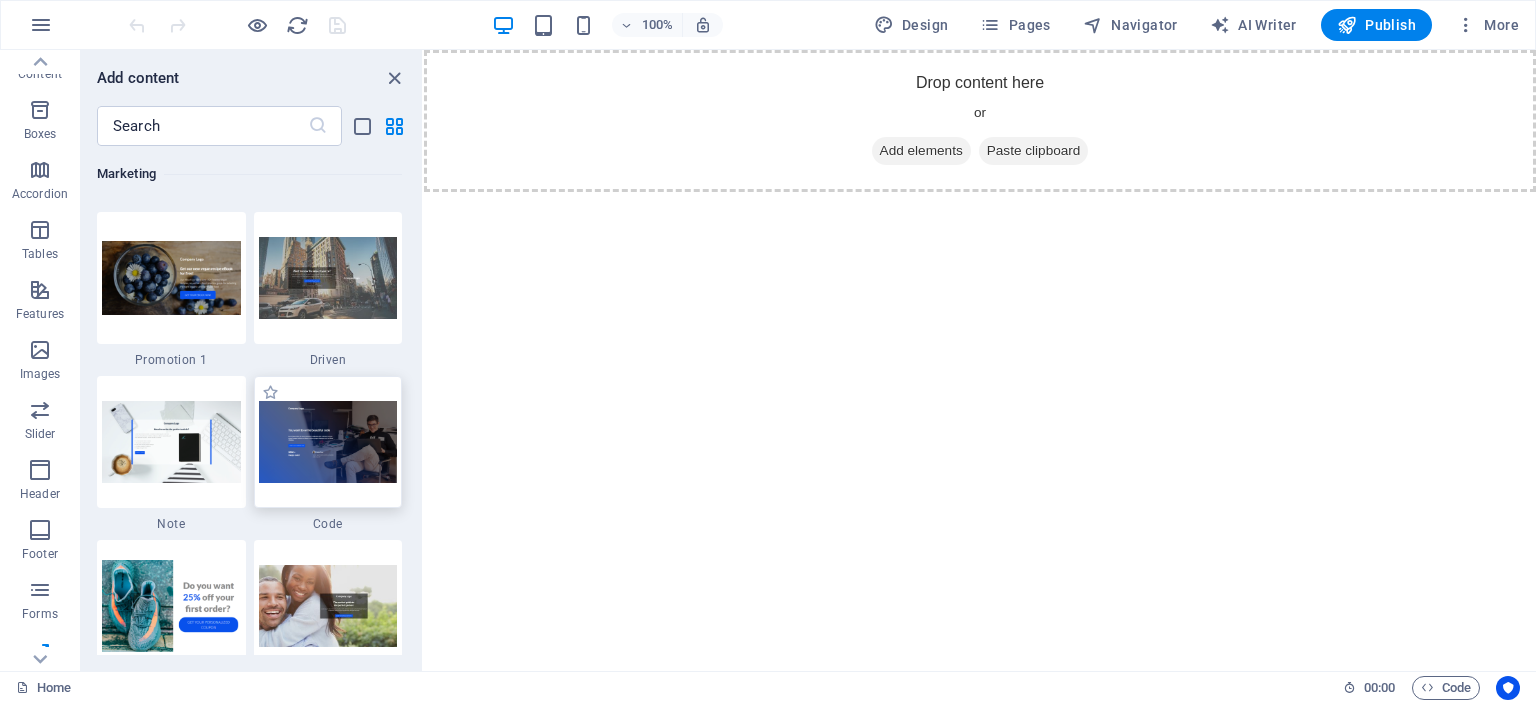 click at bounding box center [328, 441] 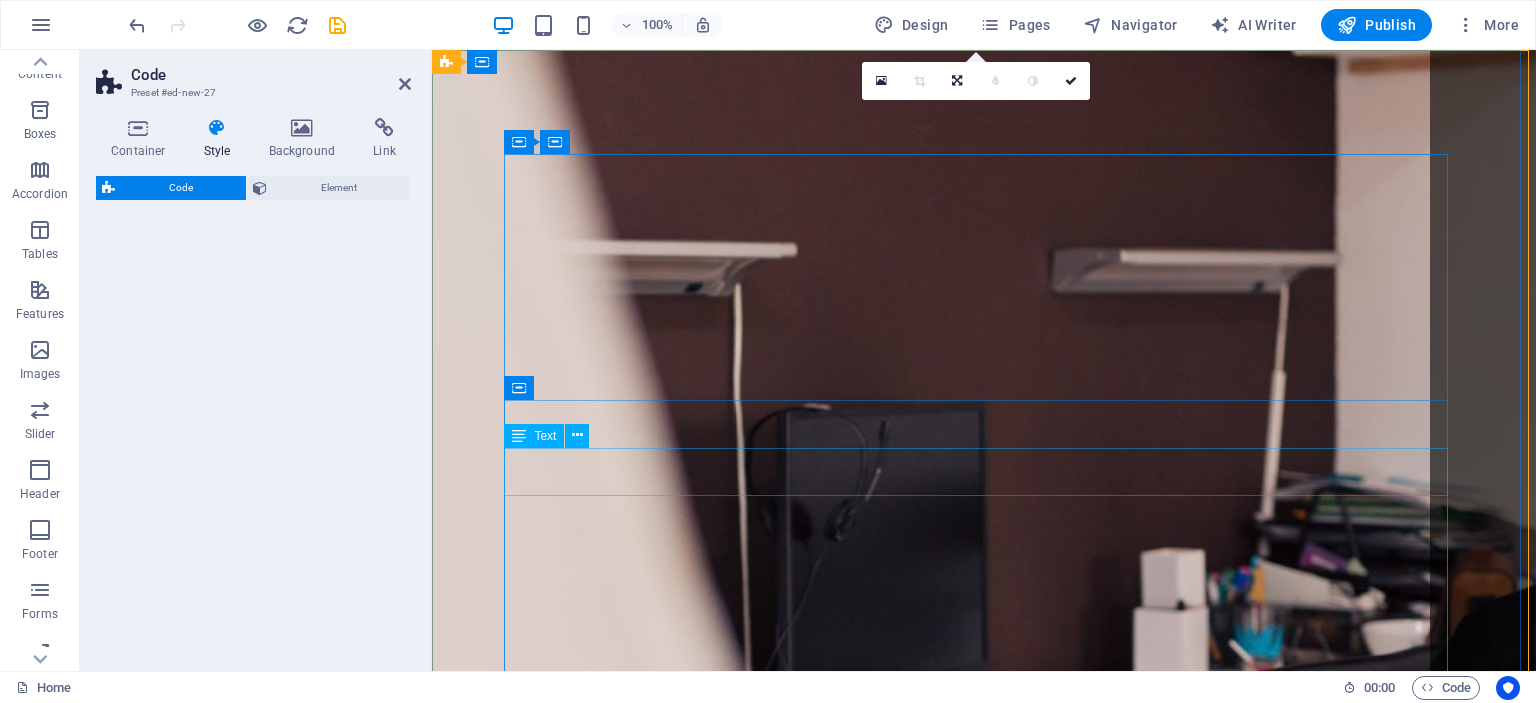 select on "%" 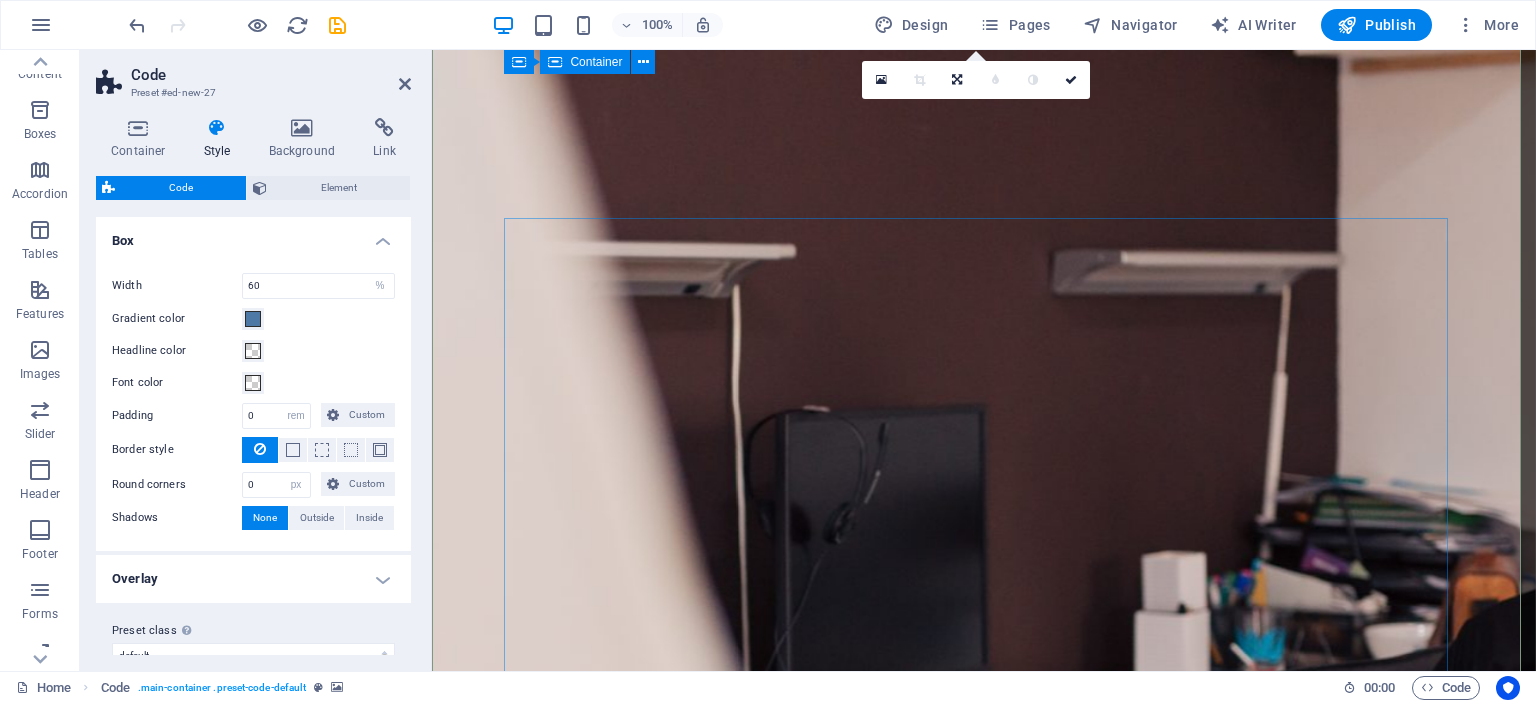 scroll, scrollTop: 0, scrollLeft: 0, axis: both 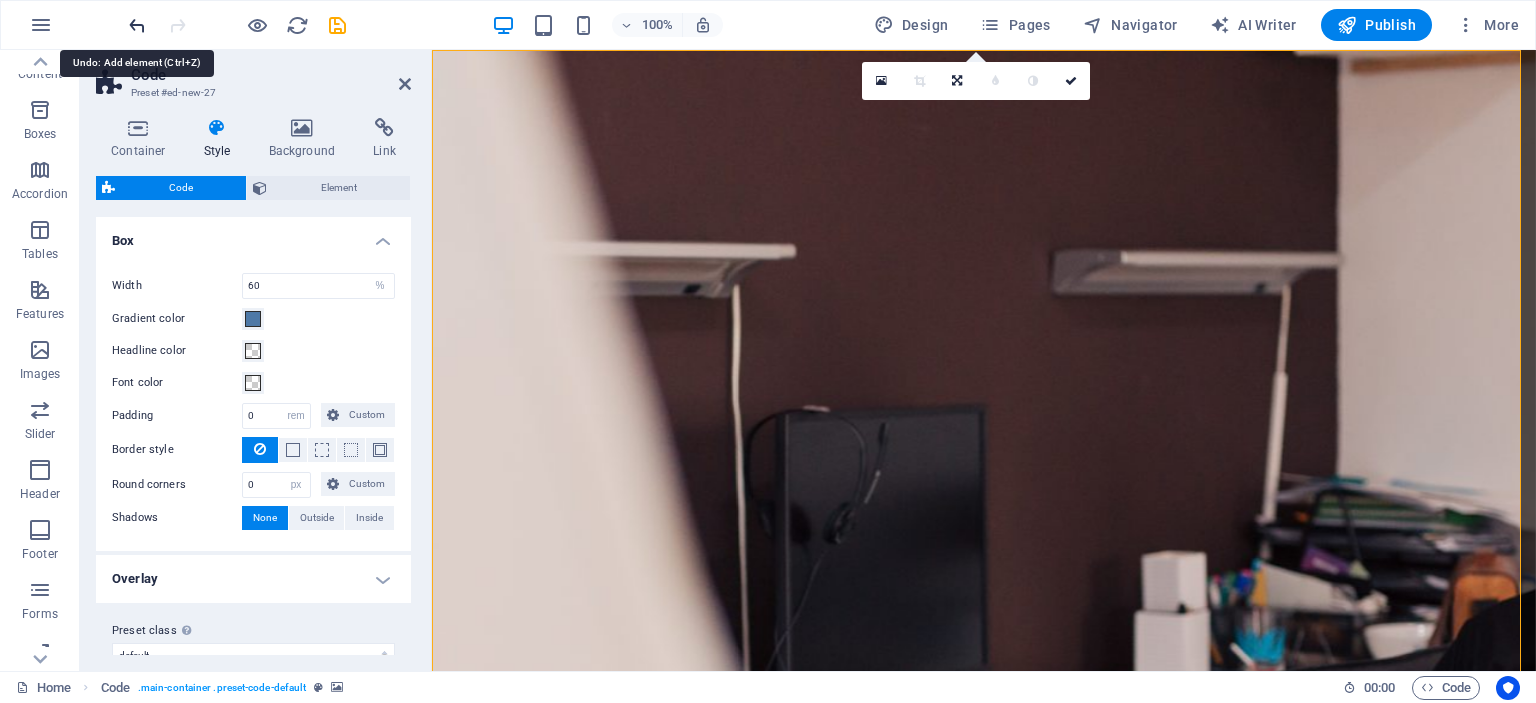 click at bounding box center [137, 25] 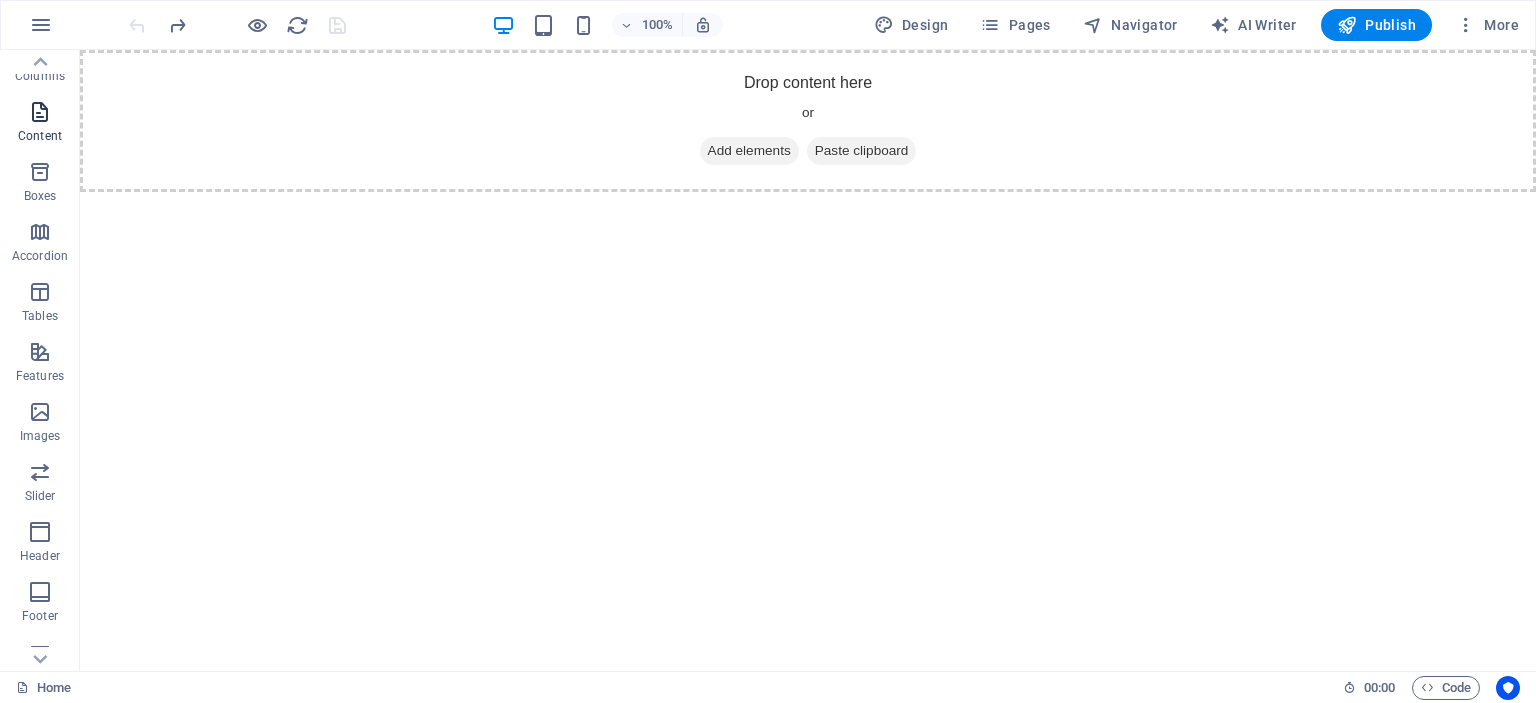 scroll, scrollTop: 0, scrollLeft: 0, axis: both 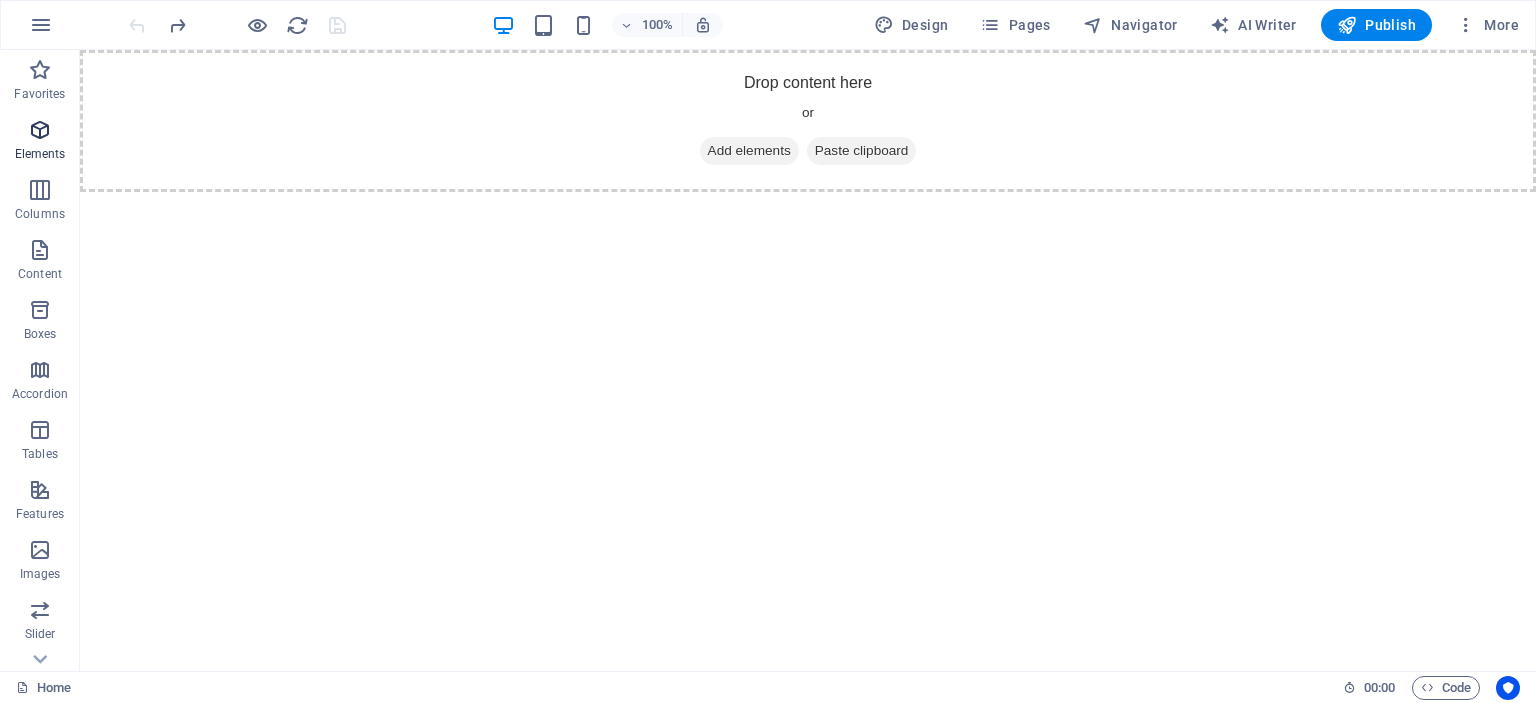 click at bounding box center [40, 130] 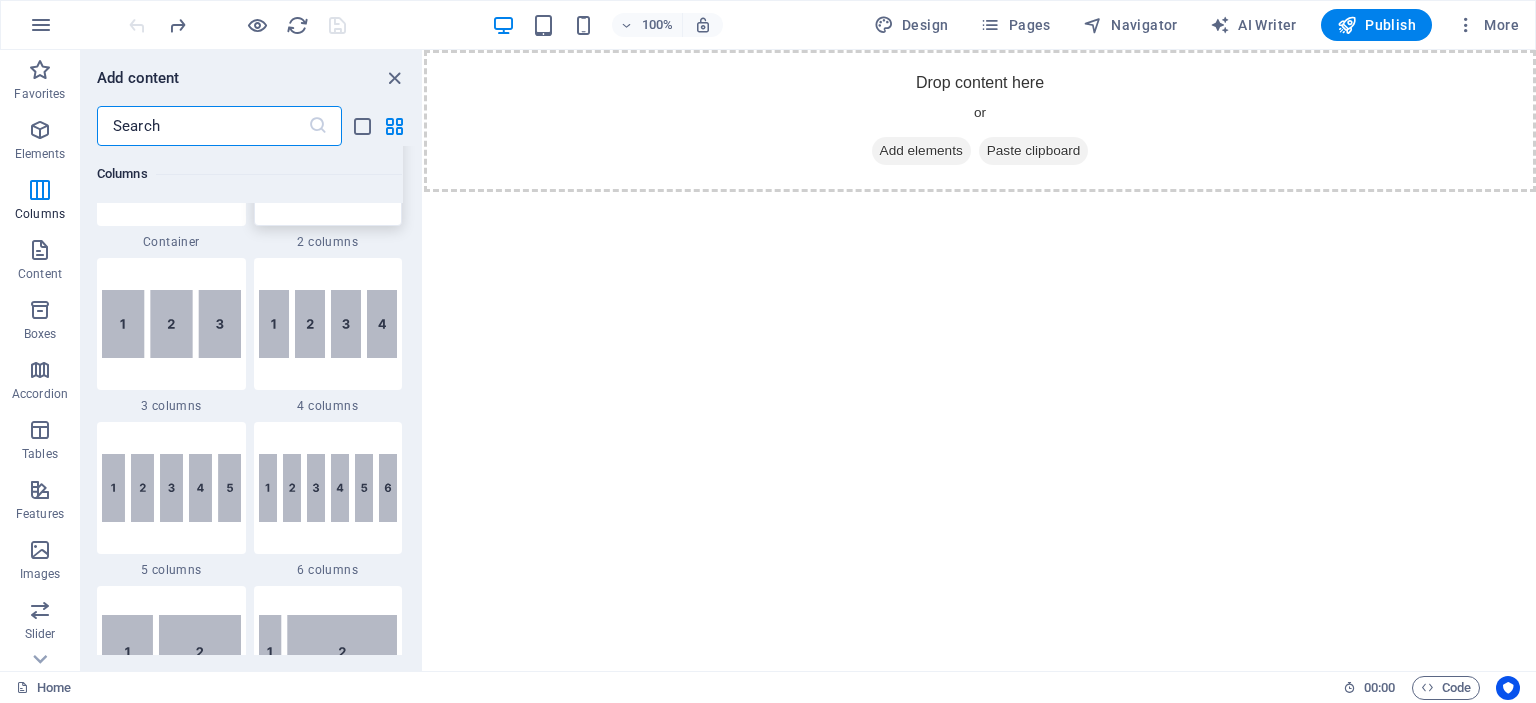 scroll, scrollTop: 1100, scrollLeft: 0, axis: vertical 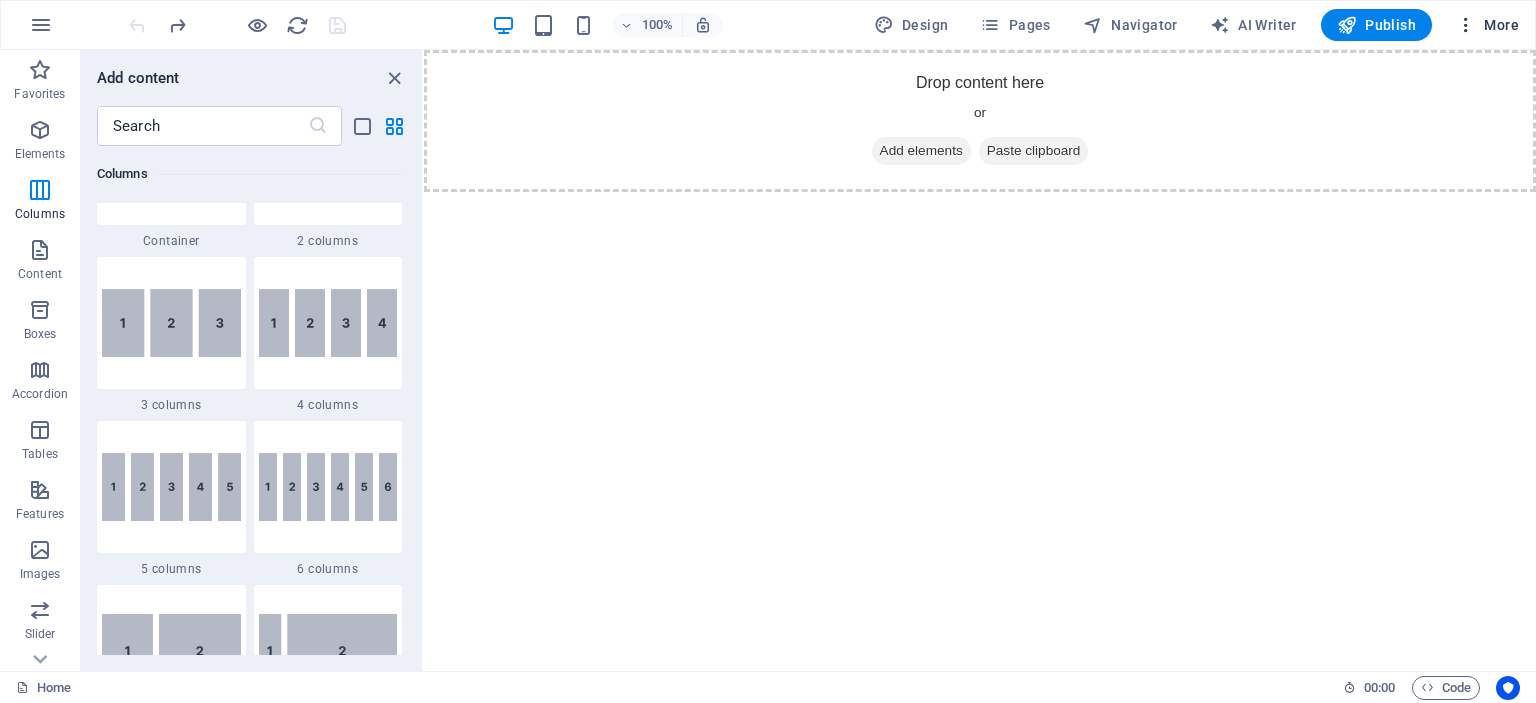 click on "More" at bounding box center [1487, 25] 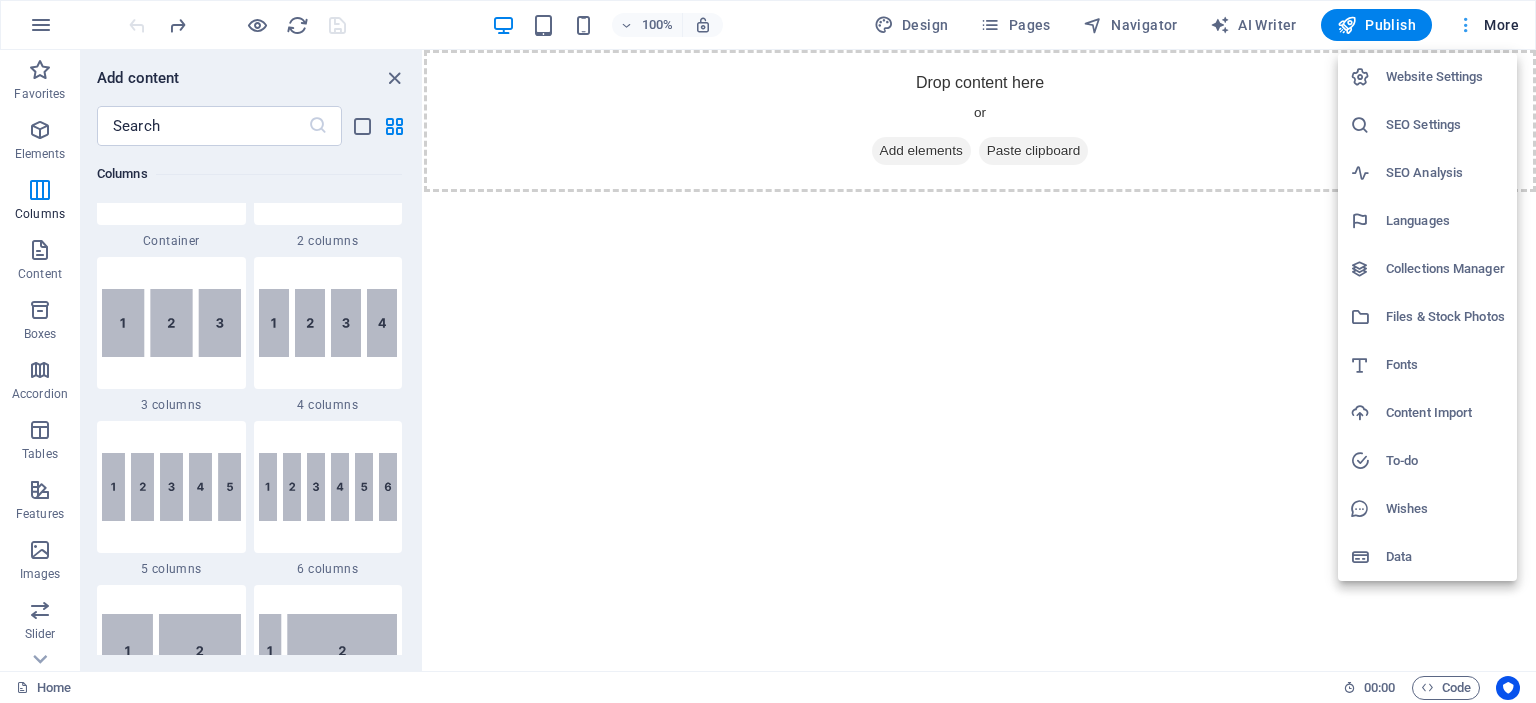 click at bounding box center [768, 351] 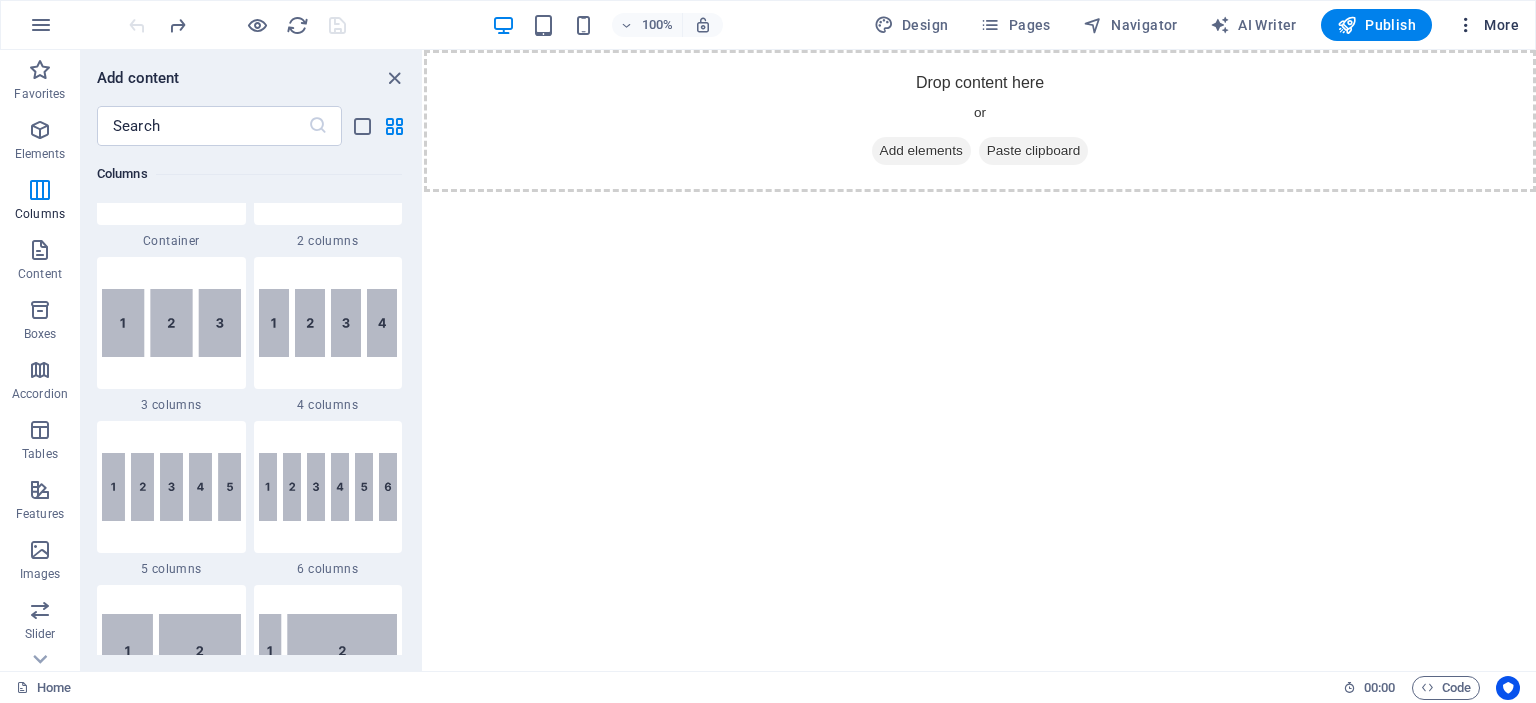 click on "More" at bounding box center (1487, 25) 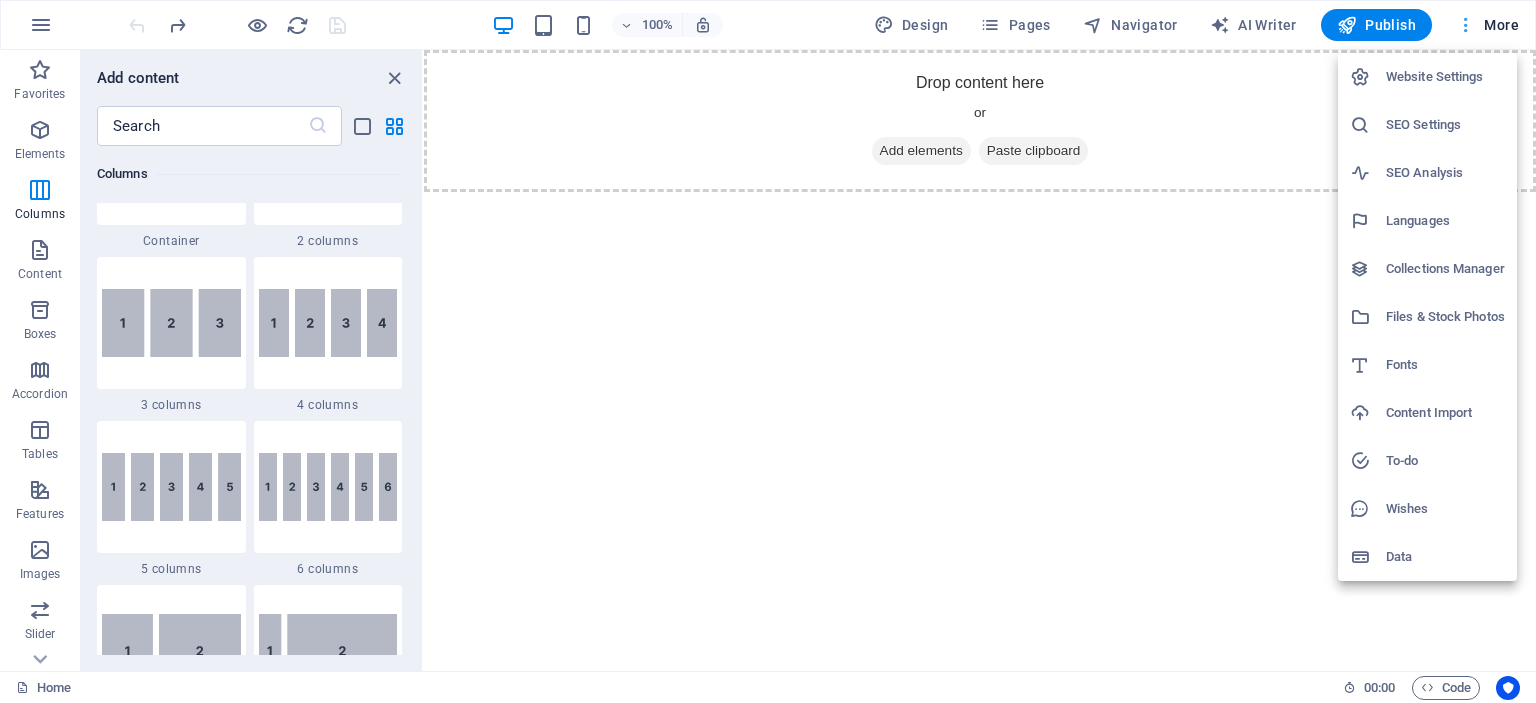 click at bounding box center (768, 351) 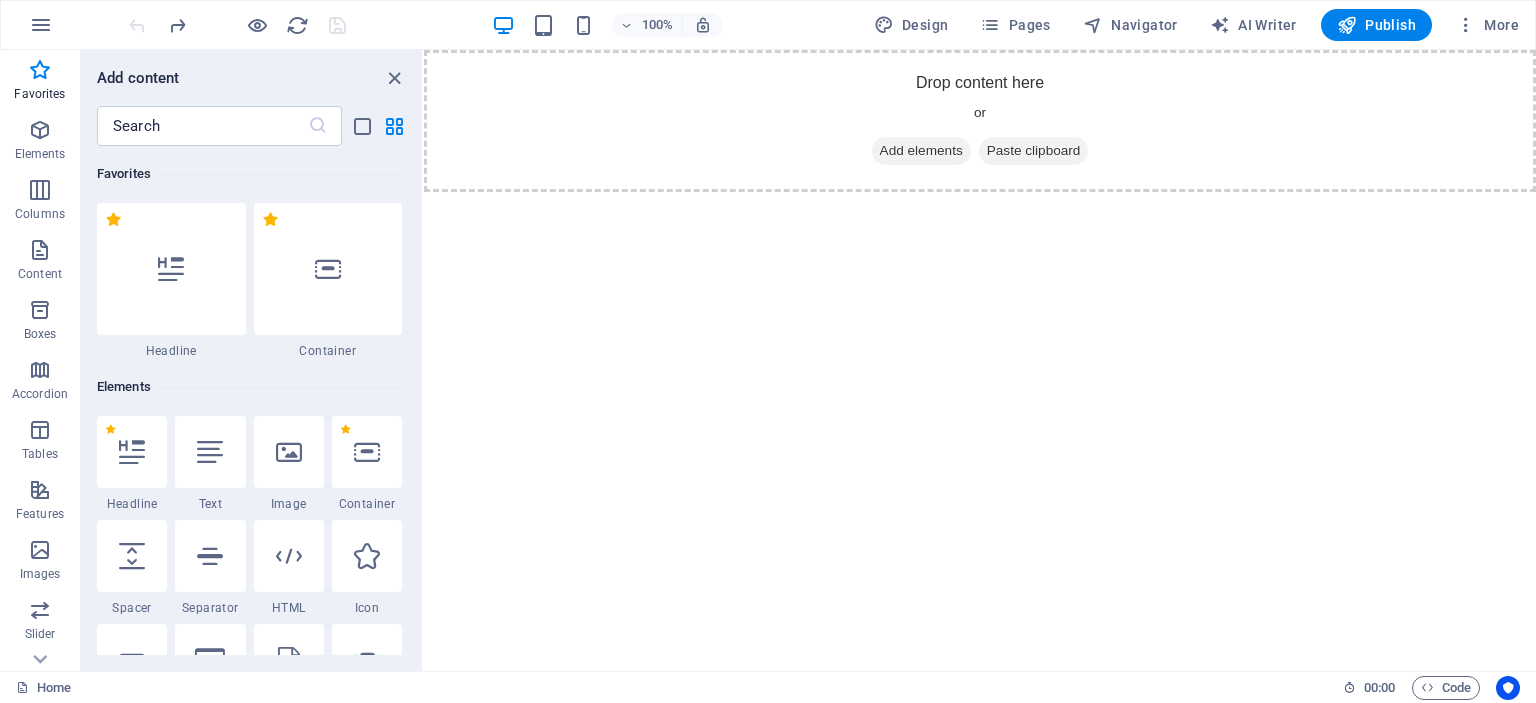 scroll, scrollTop: 100, scrollLeft: 0, axis: vertical 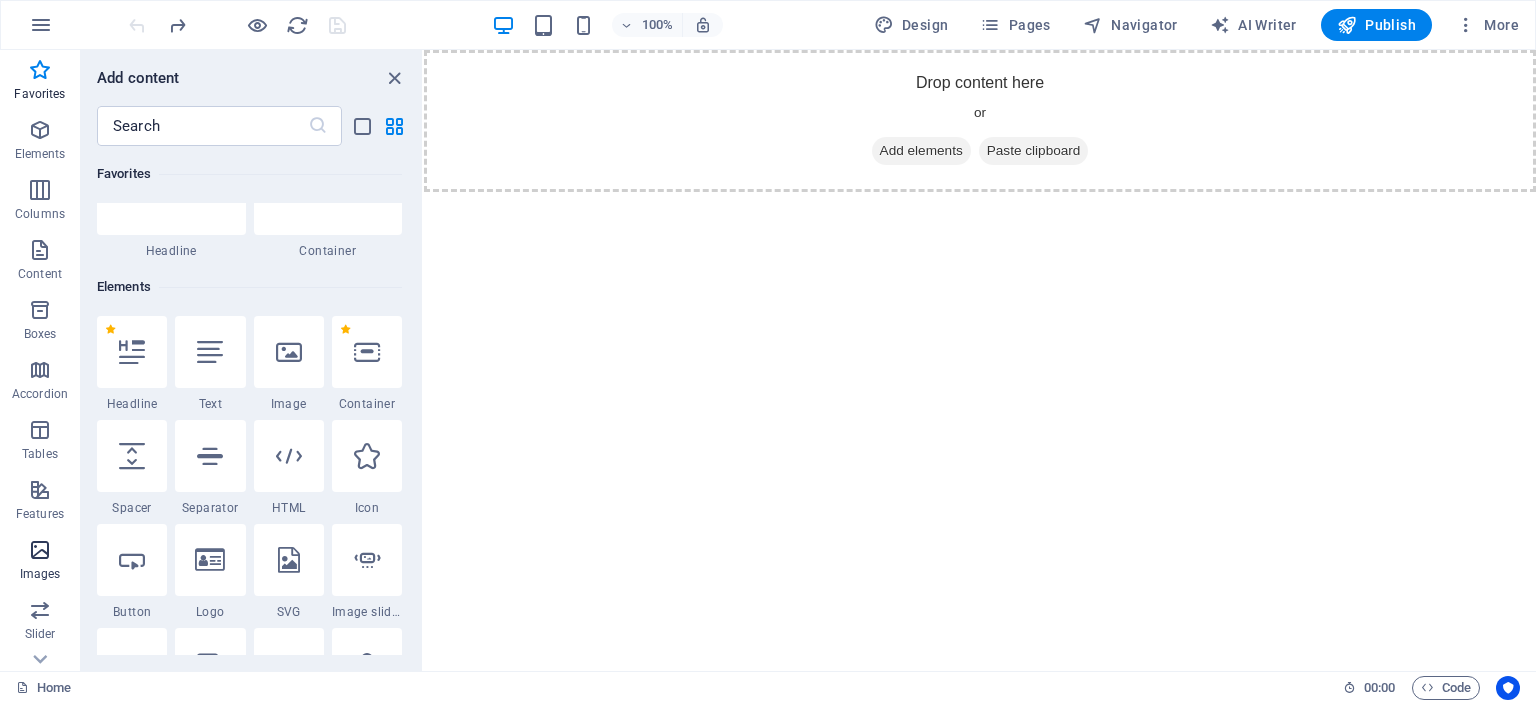 click at bounding box center (40, 550) 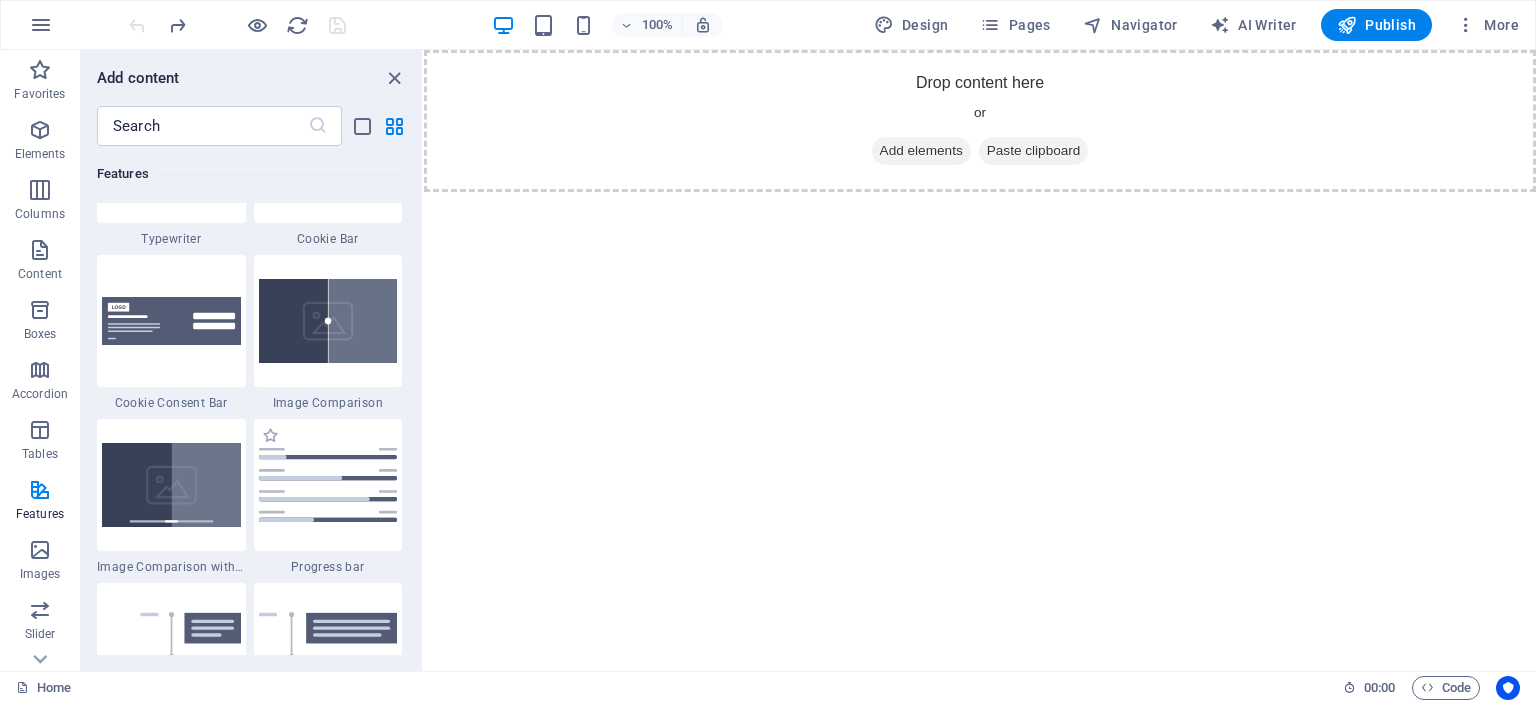 scroll, scrollTop: 7940, scrollLeft: 0, axis: vertical 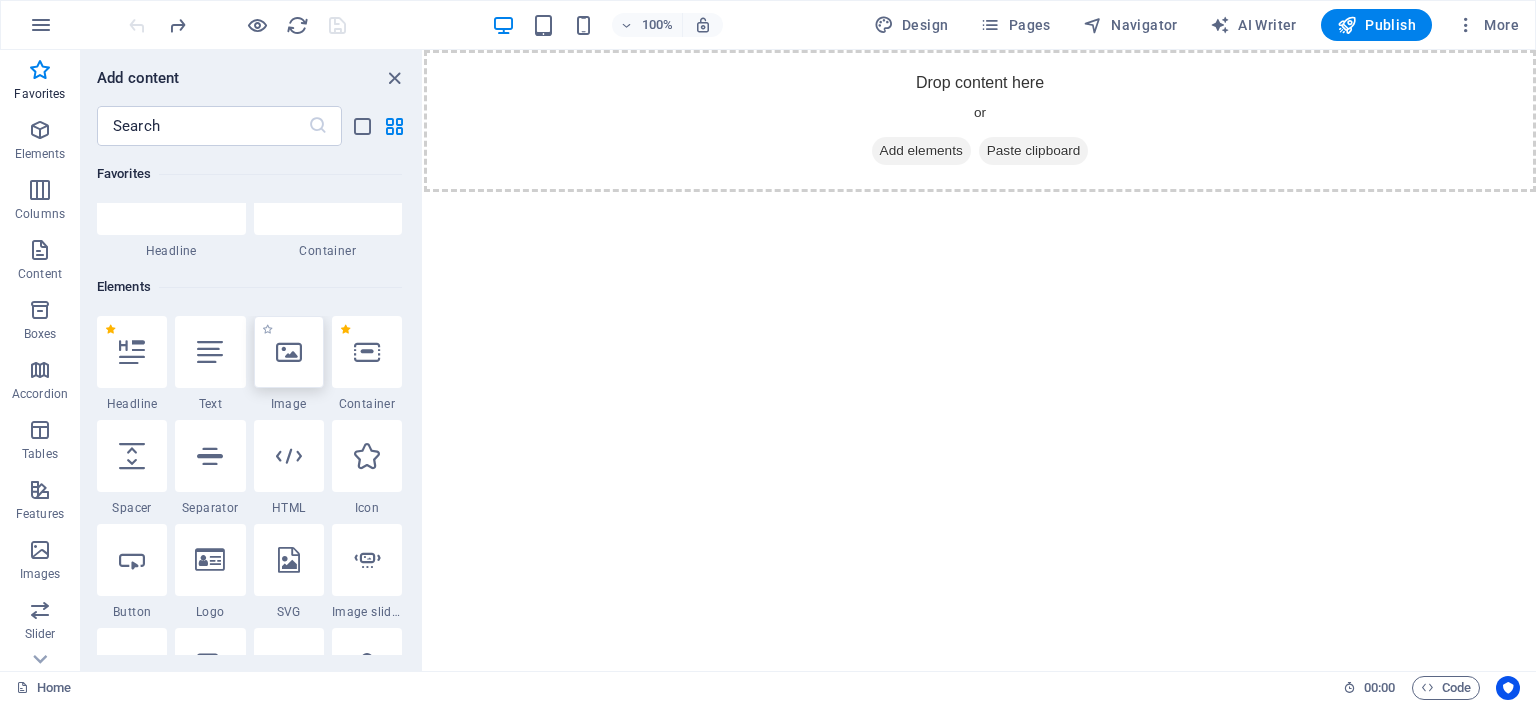 drag, startPoint x: 291, startPoint y: 360, endPoint x: 102, endPoint y: 337, distance: 190.39433 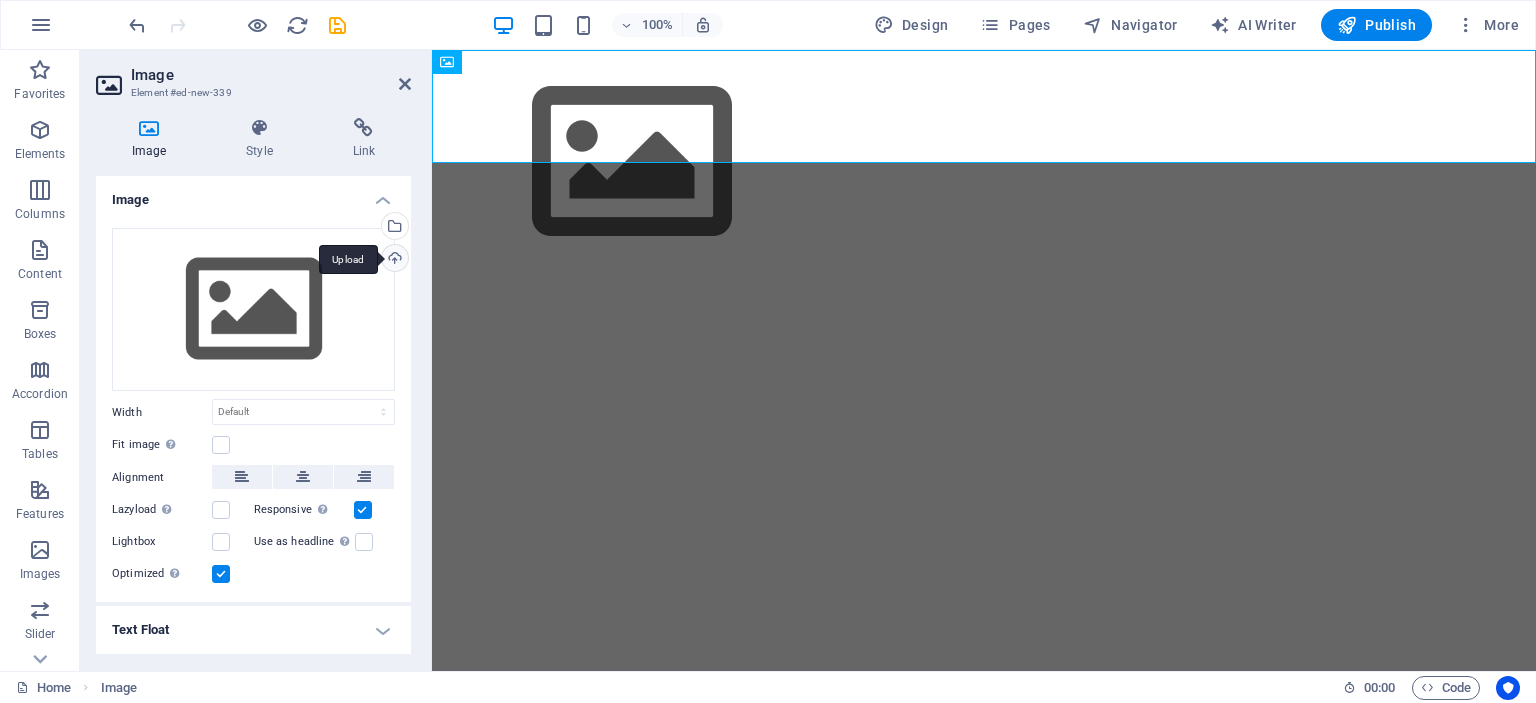click on "Upload" at bounding box center (393, 260) 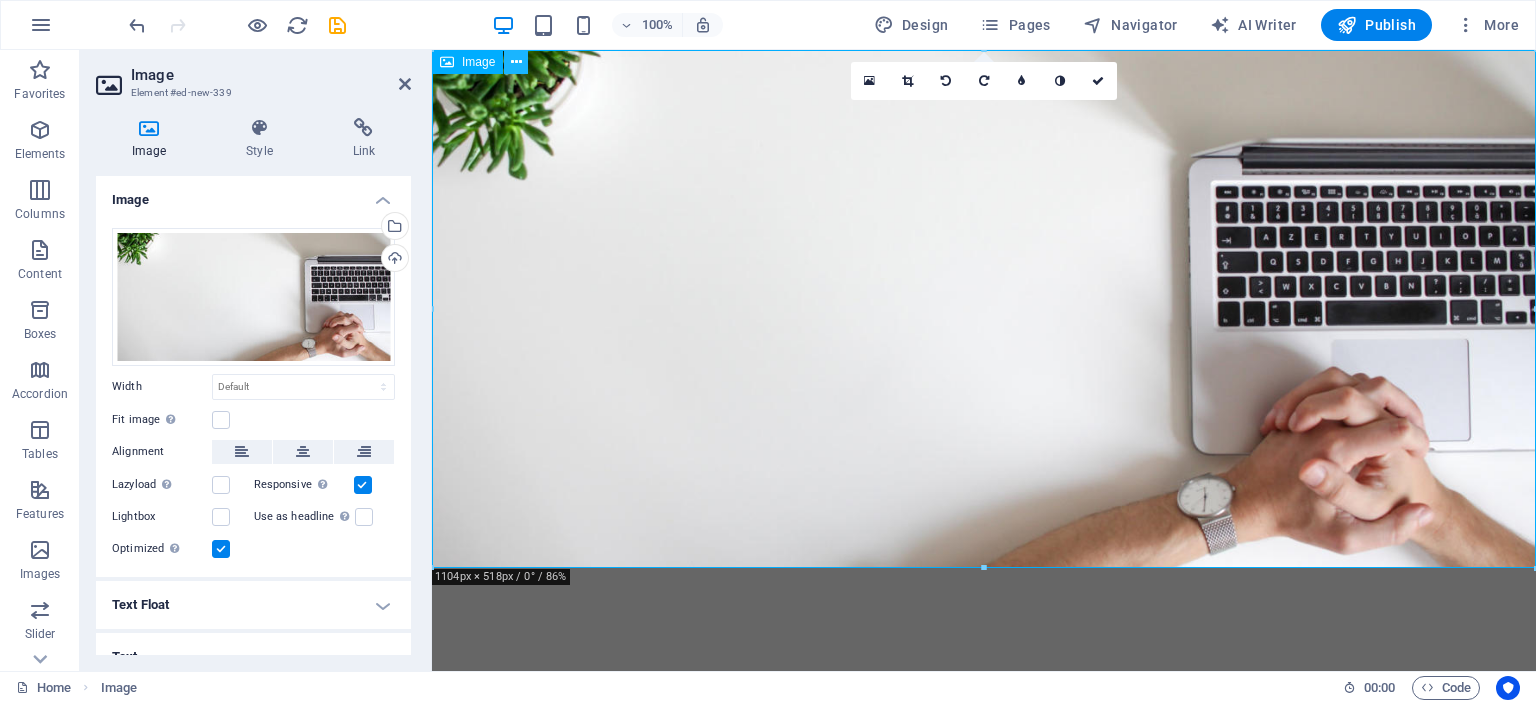 click at bounding box center [516, 62] 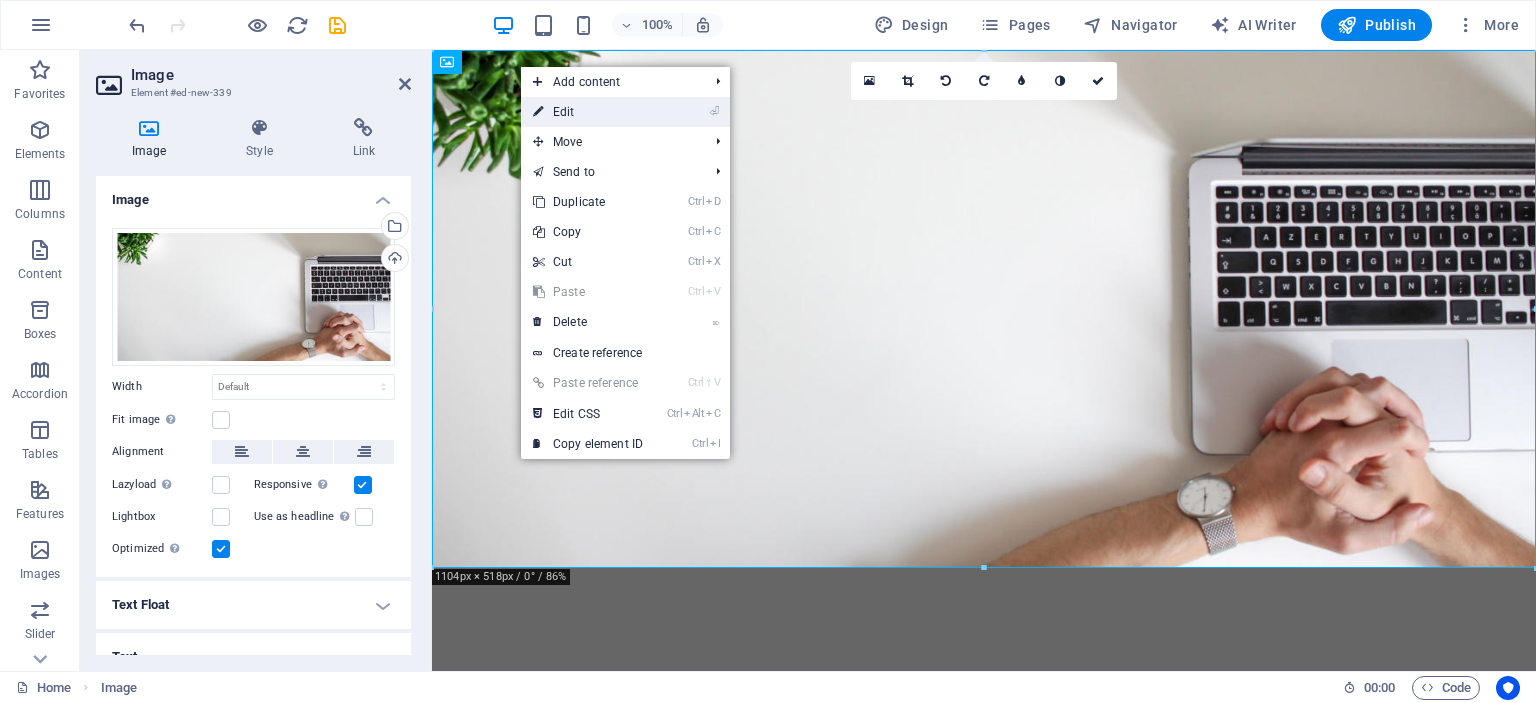 click on "⏎  Edit" at bounding box center (588, 112) 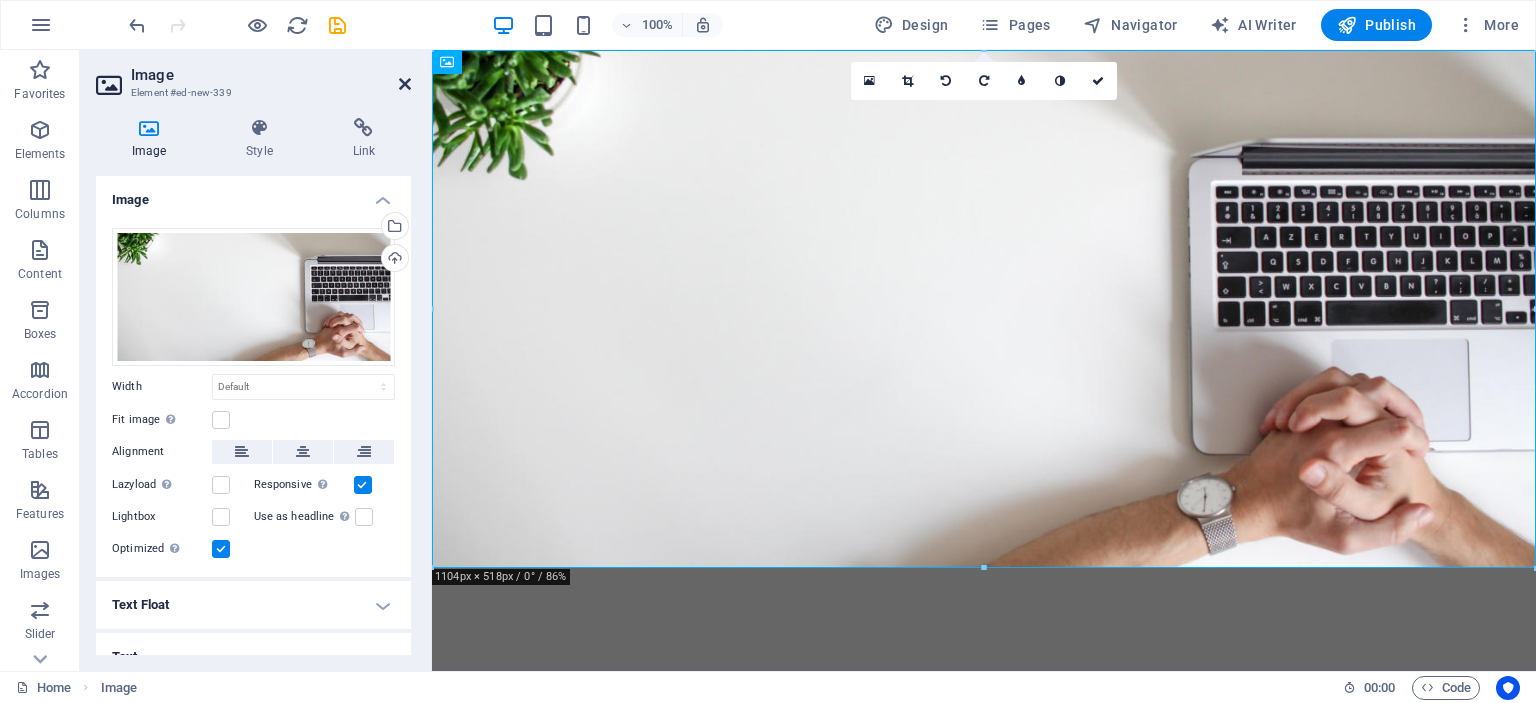 click at bounding box center [405, 84] 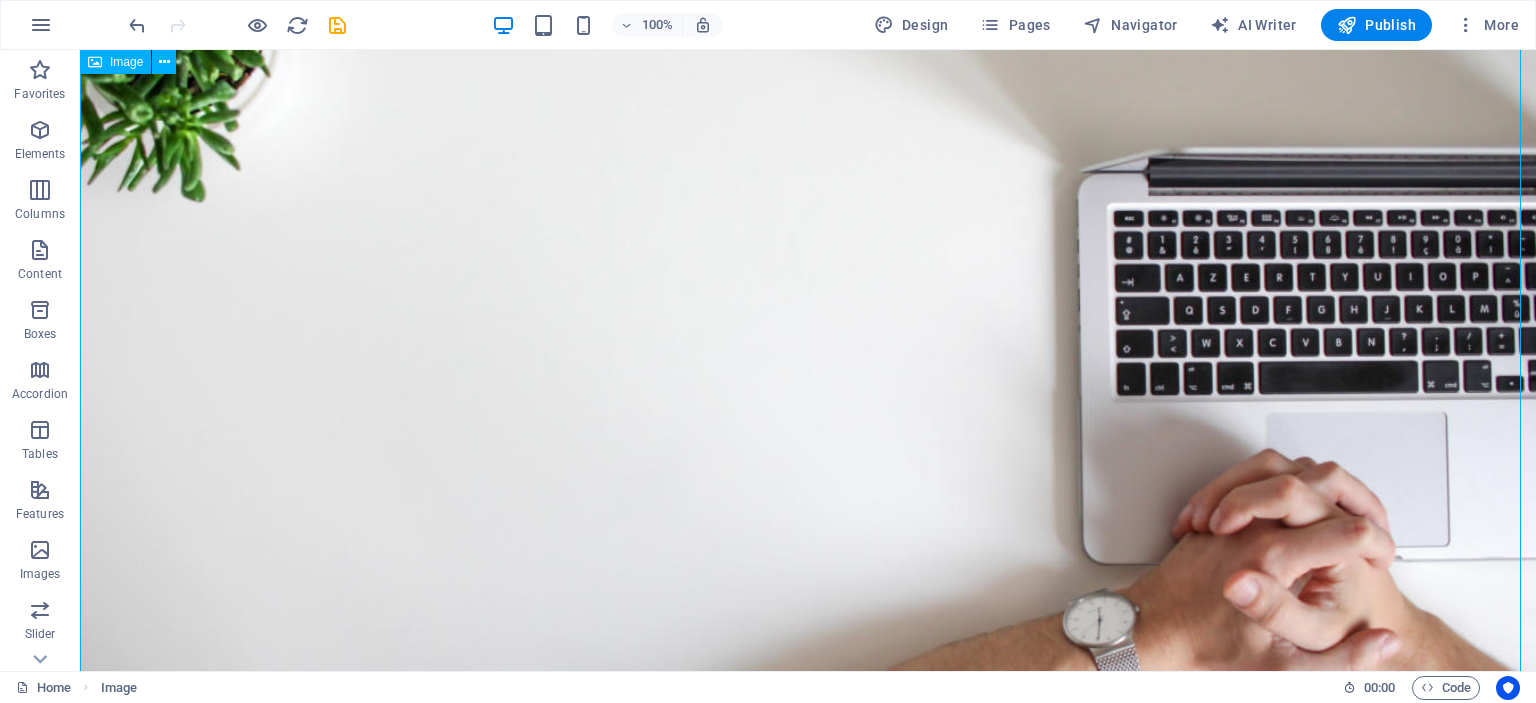 scroll, scrollTop: 0, scrollLeft: 0, axis: both 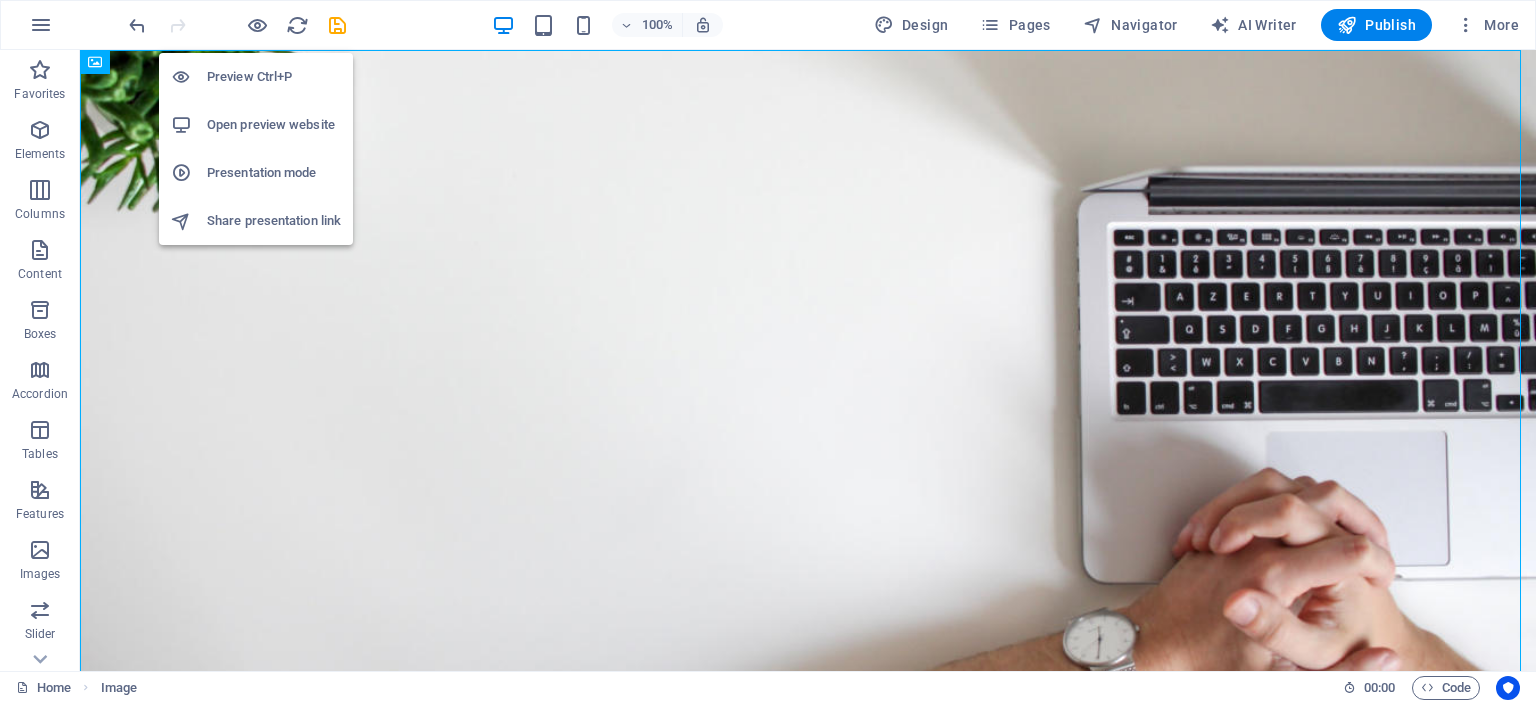 click on "Preview Ctrl+P" at bounding box center [274, 77] 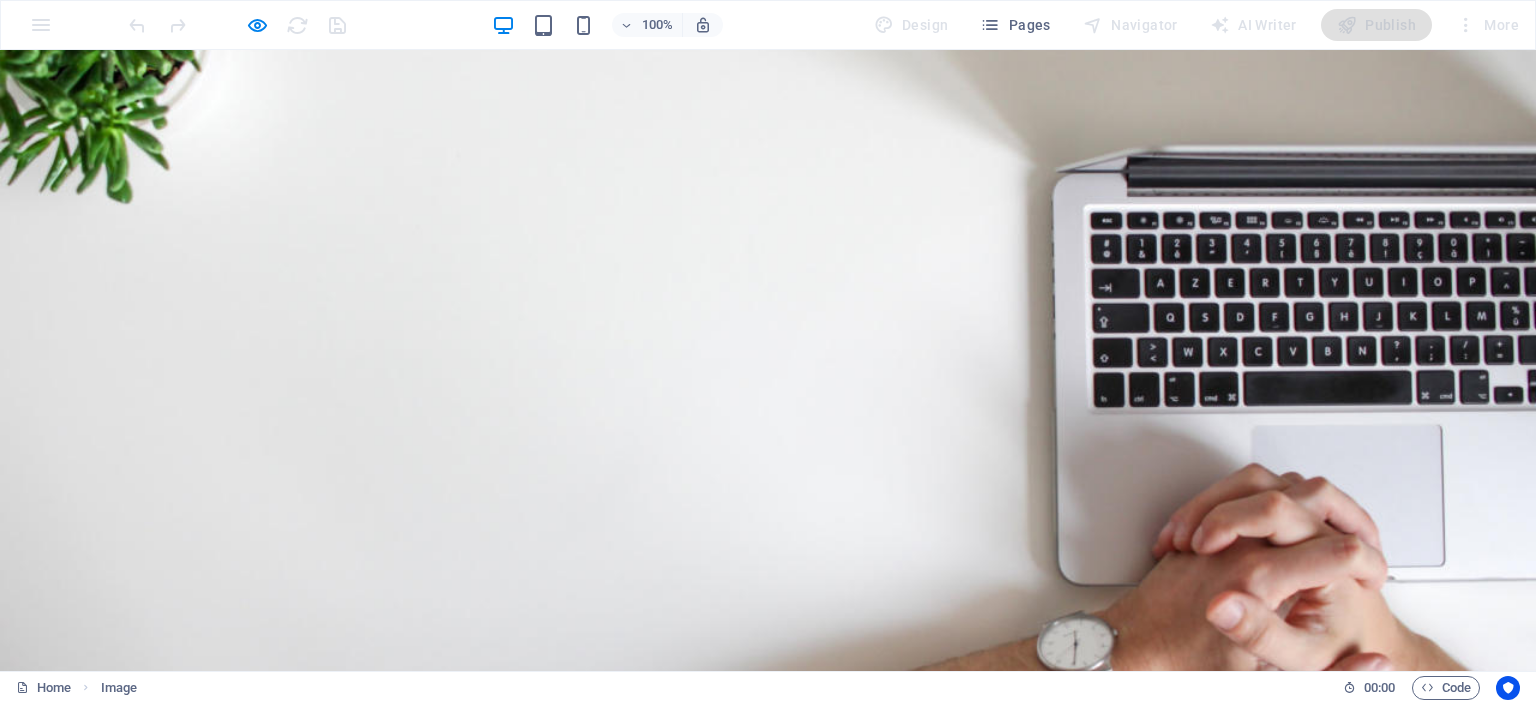 scroll, scrollTop: 0, scrollLeft: 0, axis: both 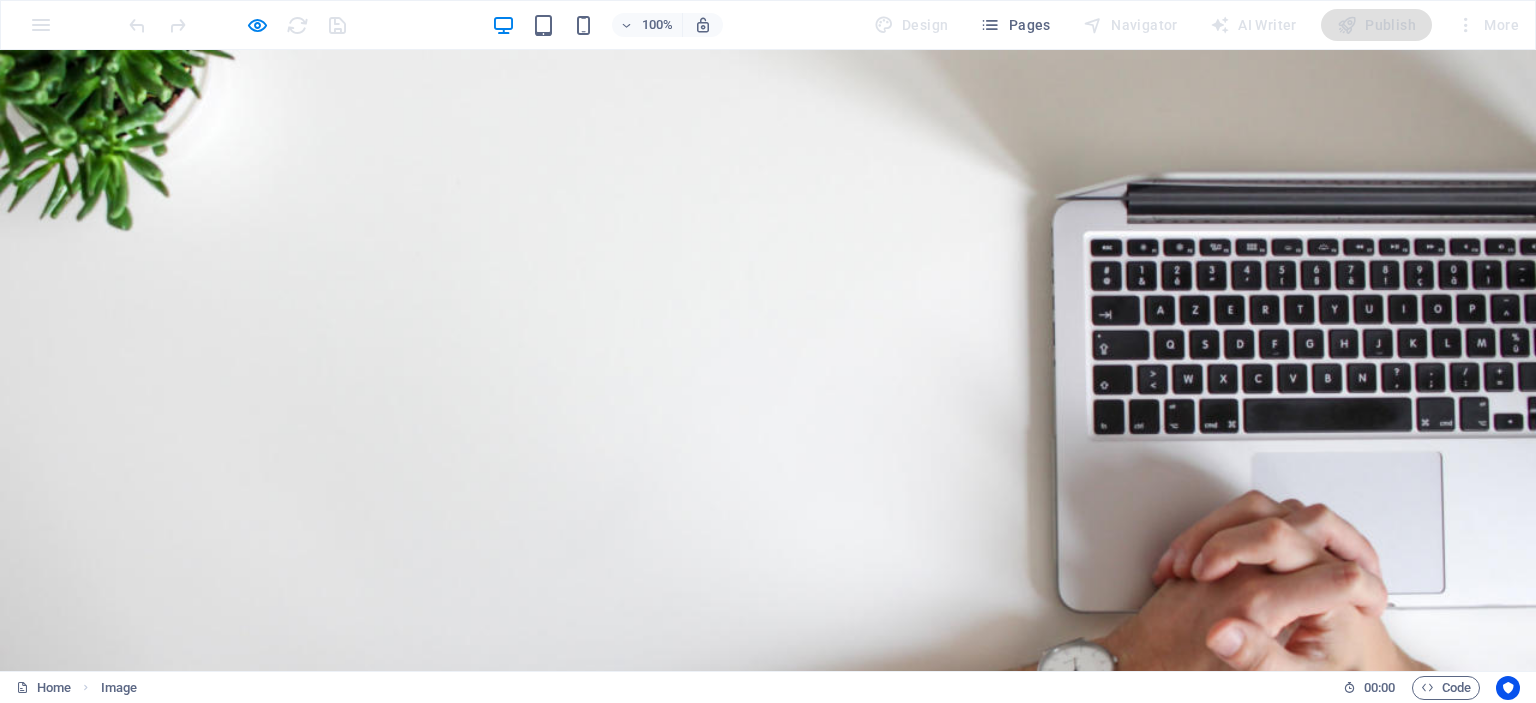 click at bounding box center [768, 410] 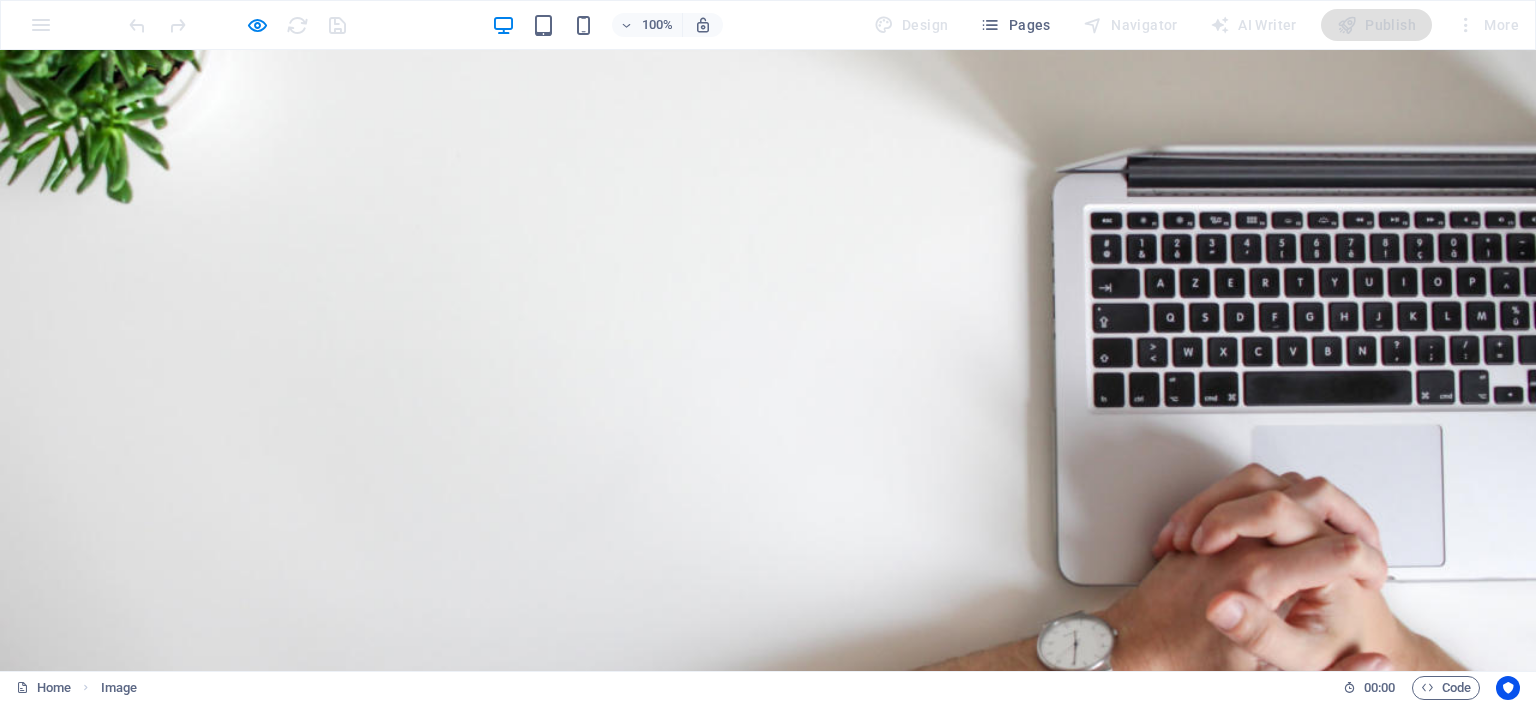 scroll, scrollTop: 0, scrollLeft: 0, axis: both 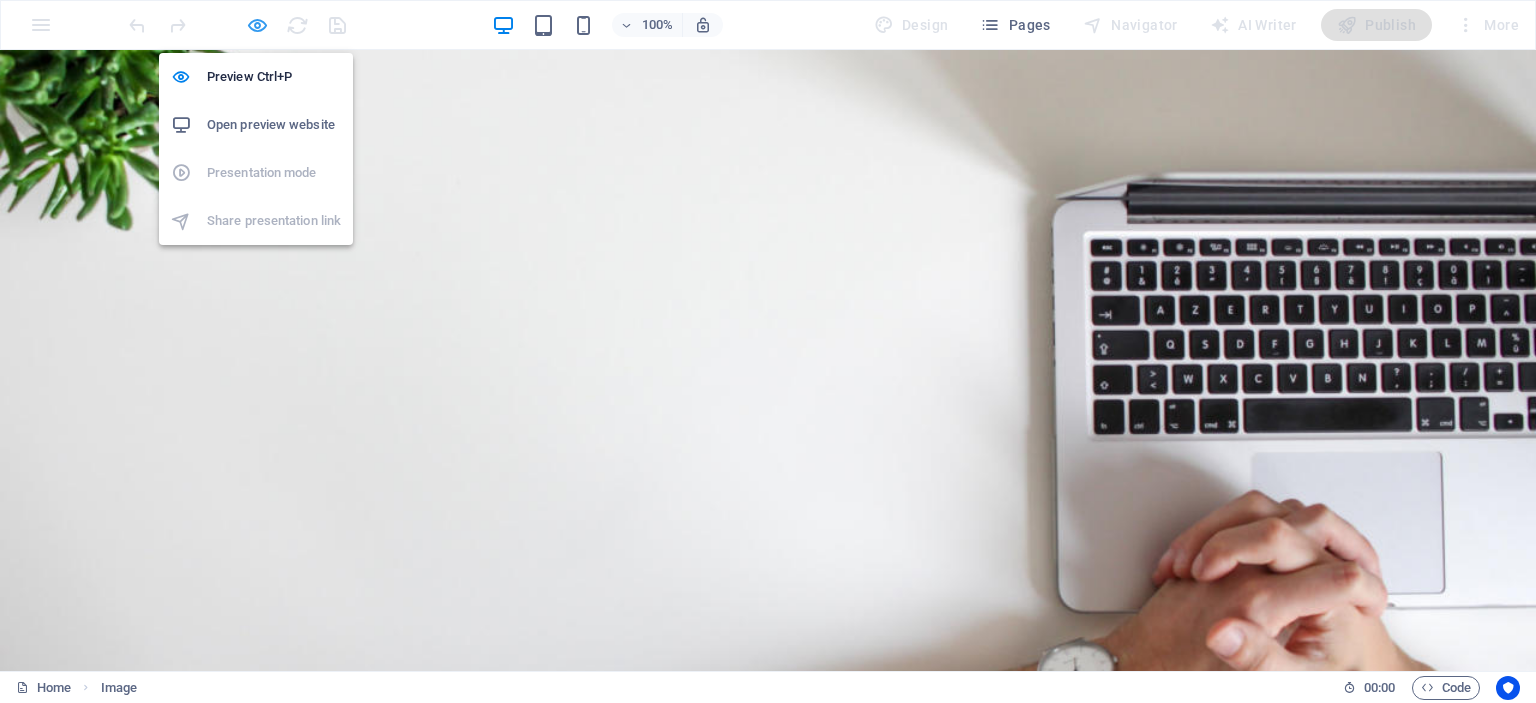 click at bounding box center [257, 25] 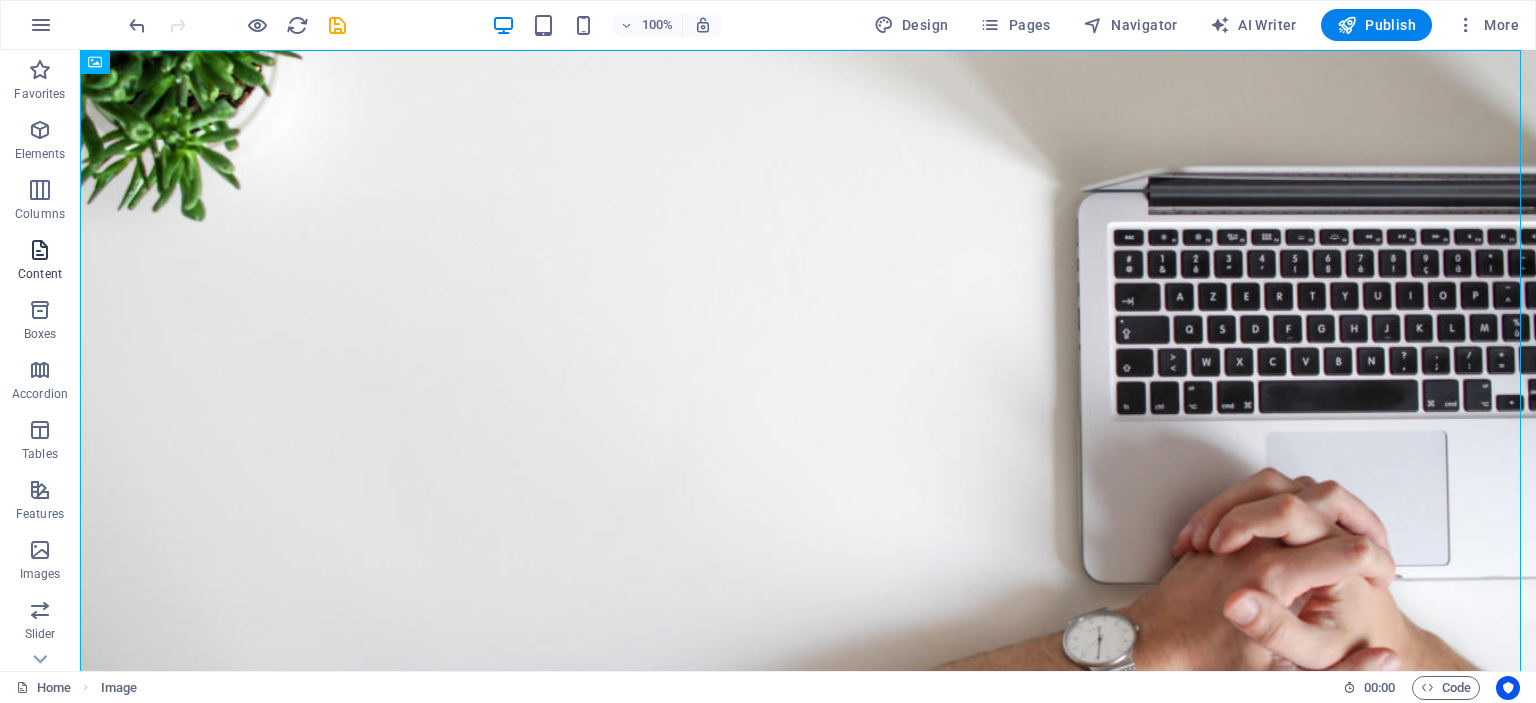 click at bounding box center (40, 250) 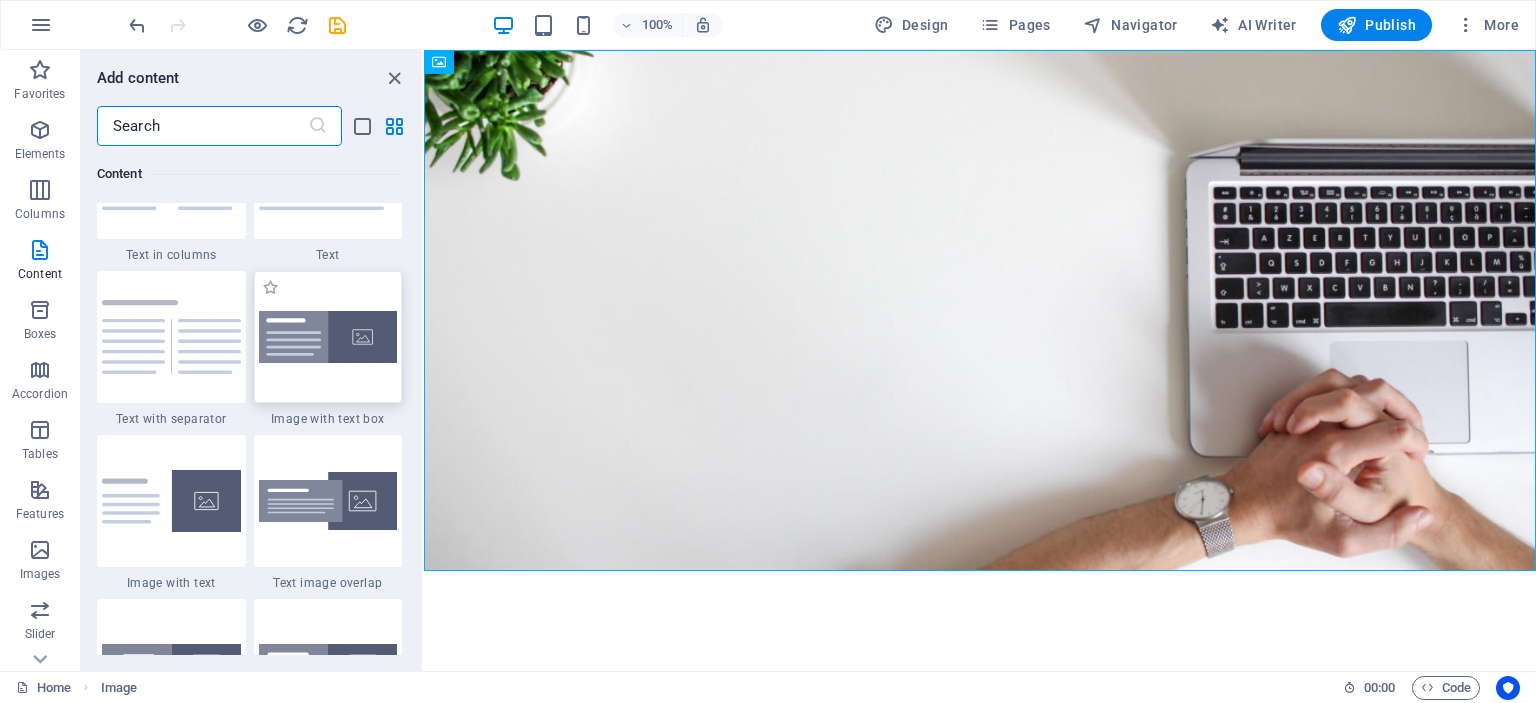 scroll, scrollTop: 3499, scrollLeft: 0, axis: vertical 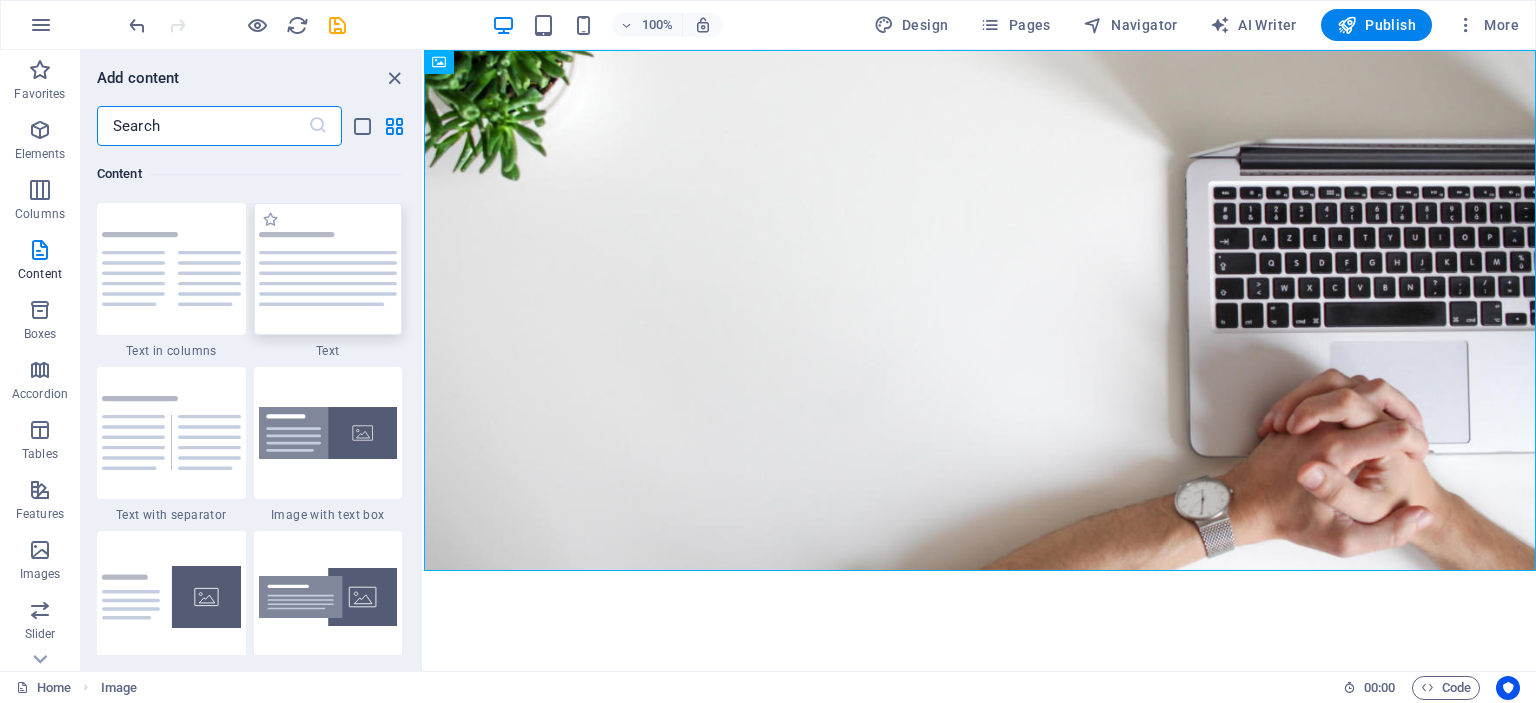 click at bounding box center (328, 269) 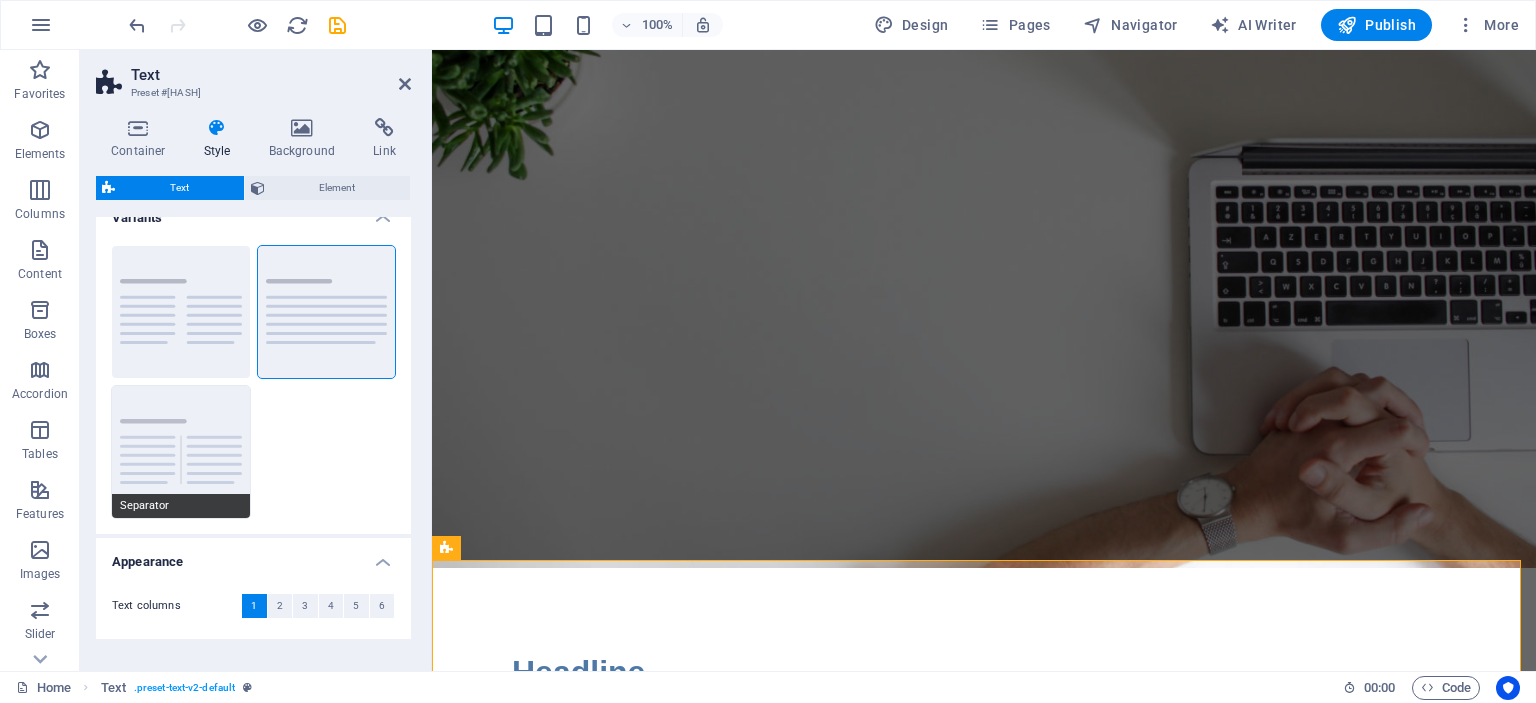 scroll, scrollTop: 0, scrollLeft: 0, axis: both 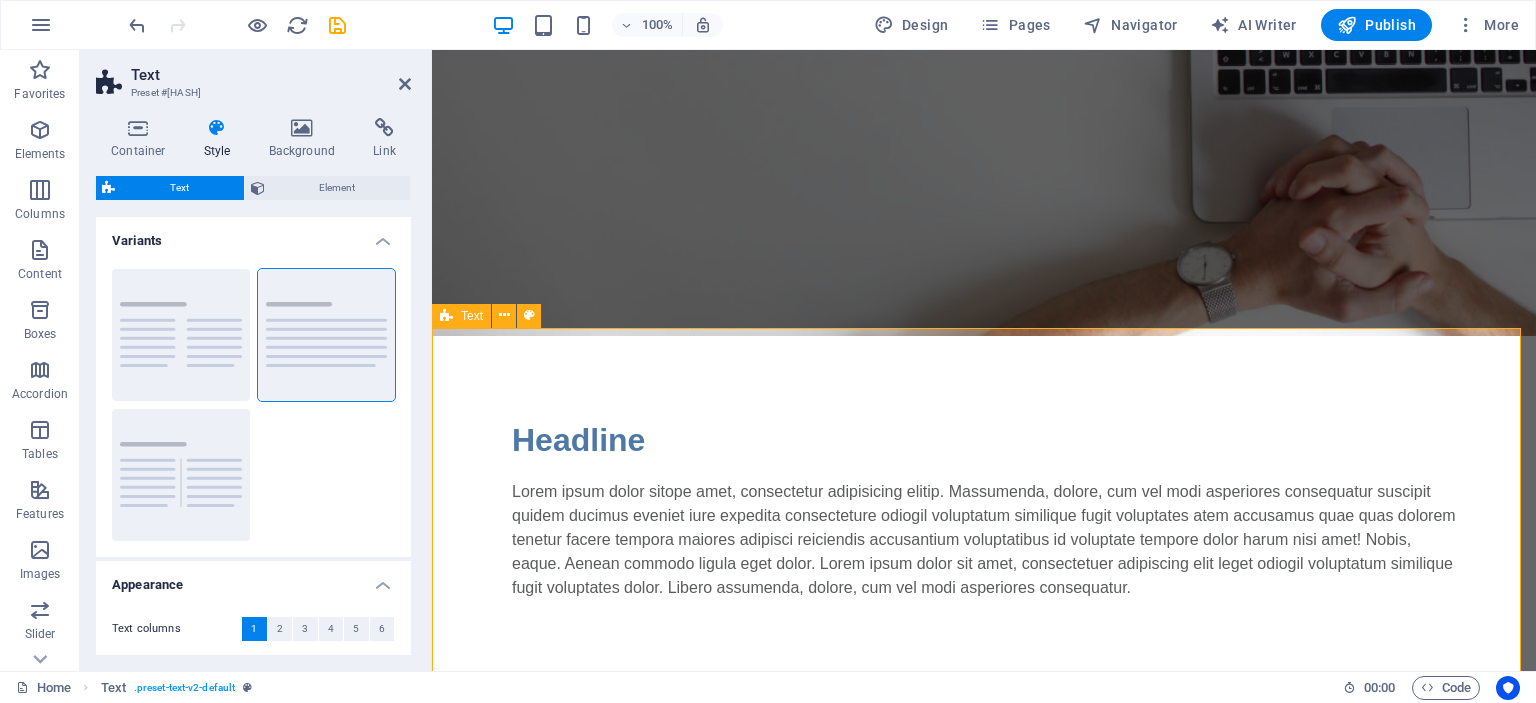 click on "Headline Lorem ipsum dolor sitope amet, consectetur adipisicing elitip. Massumenda, dolore, cum vel modi asperiores consequatur suscipit quidem ducimus eveniet iure expedita consecteture odiogil voluptatum similique fugit voluptates atem accusamus quae quas dolorem tenetur facere tempora maiores adipisci reiciendis accusantium voluptatibus id voluptate tempore dolor harum nisi amet! Nobis, eaque. Aenean commodo ligula eget dolor. Lorem ipsum dolor sit amet, consectetuer adipiscing elit leget odiogil voluptatum similique fugit voluptates dolor. Libero assumenda, dolore, cum vel modi asperiores consequatur." at bounding box center [984, 508] 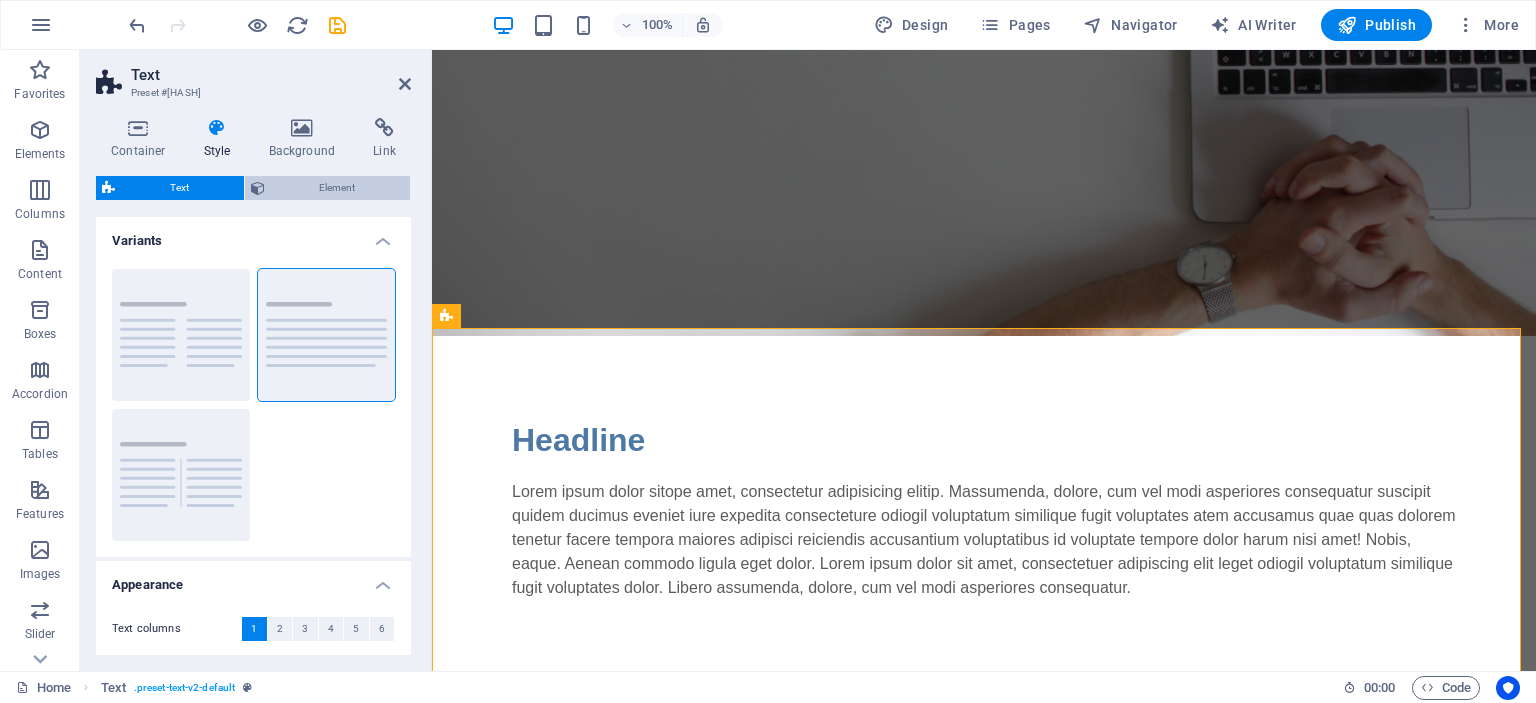 click on "Element" at bounding box center [338, 188] 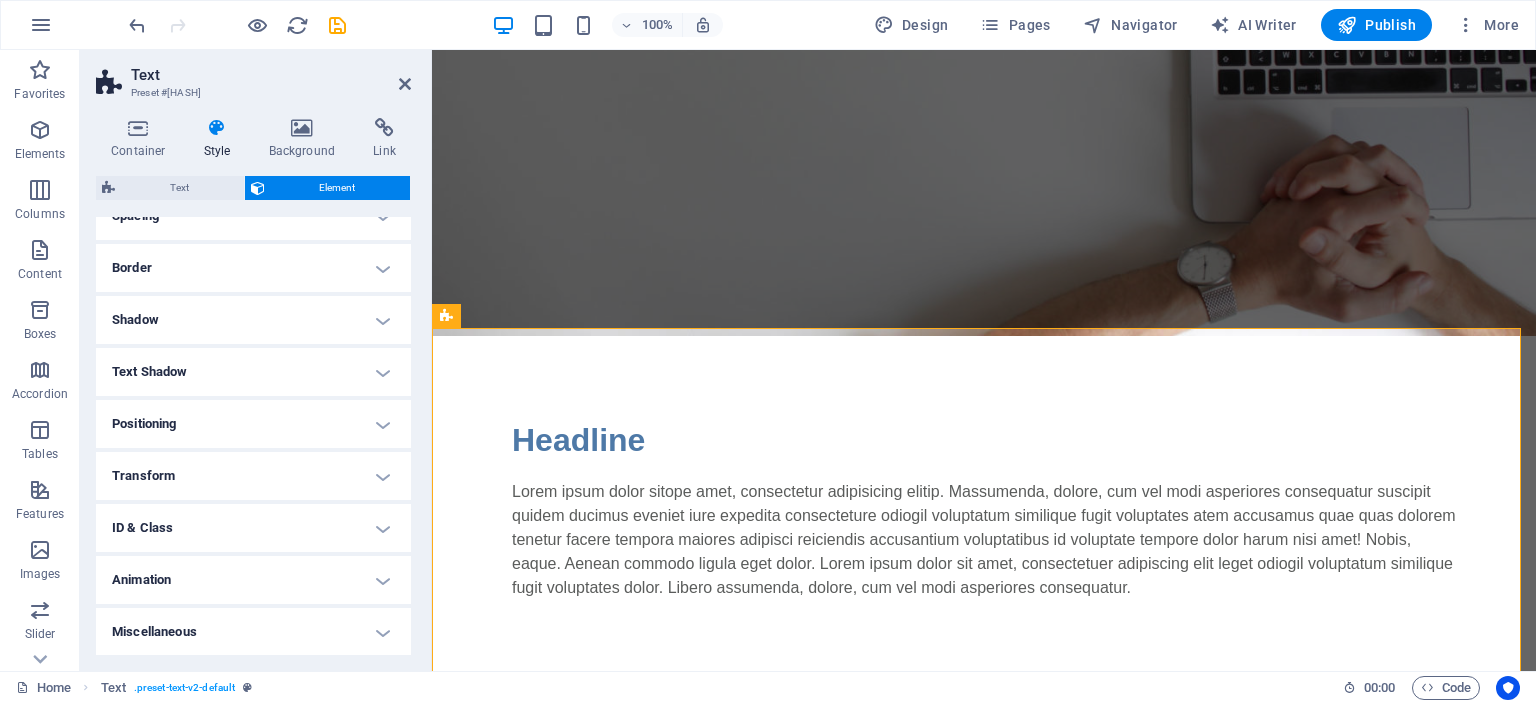 scroll, scrollTop: 0, scrollLeft: 0, axis: both 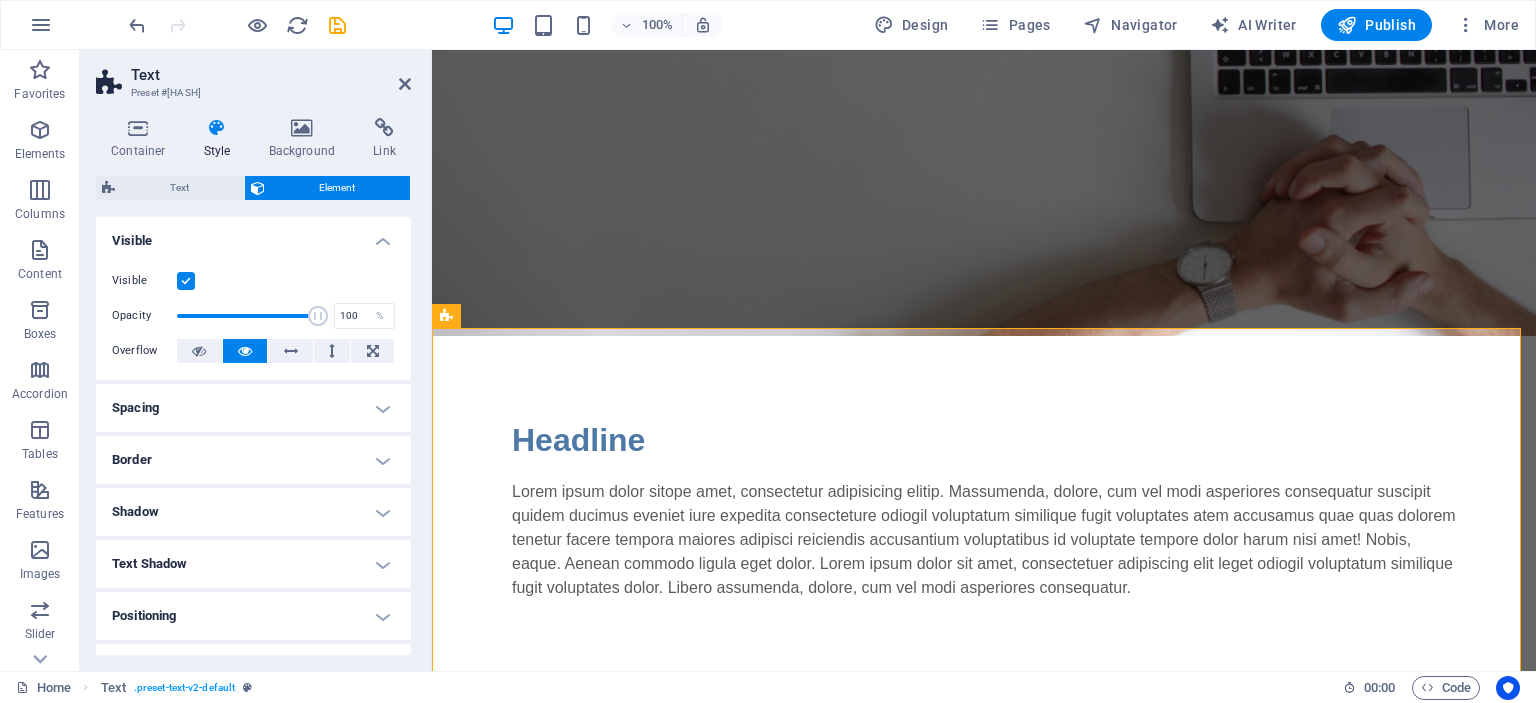 click at bounding box center [186, 281] 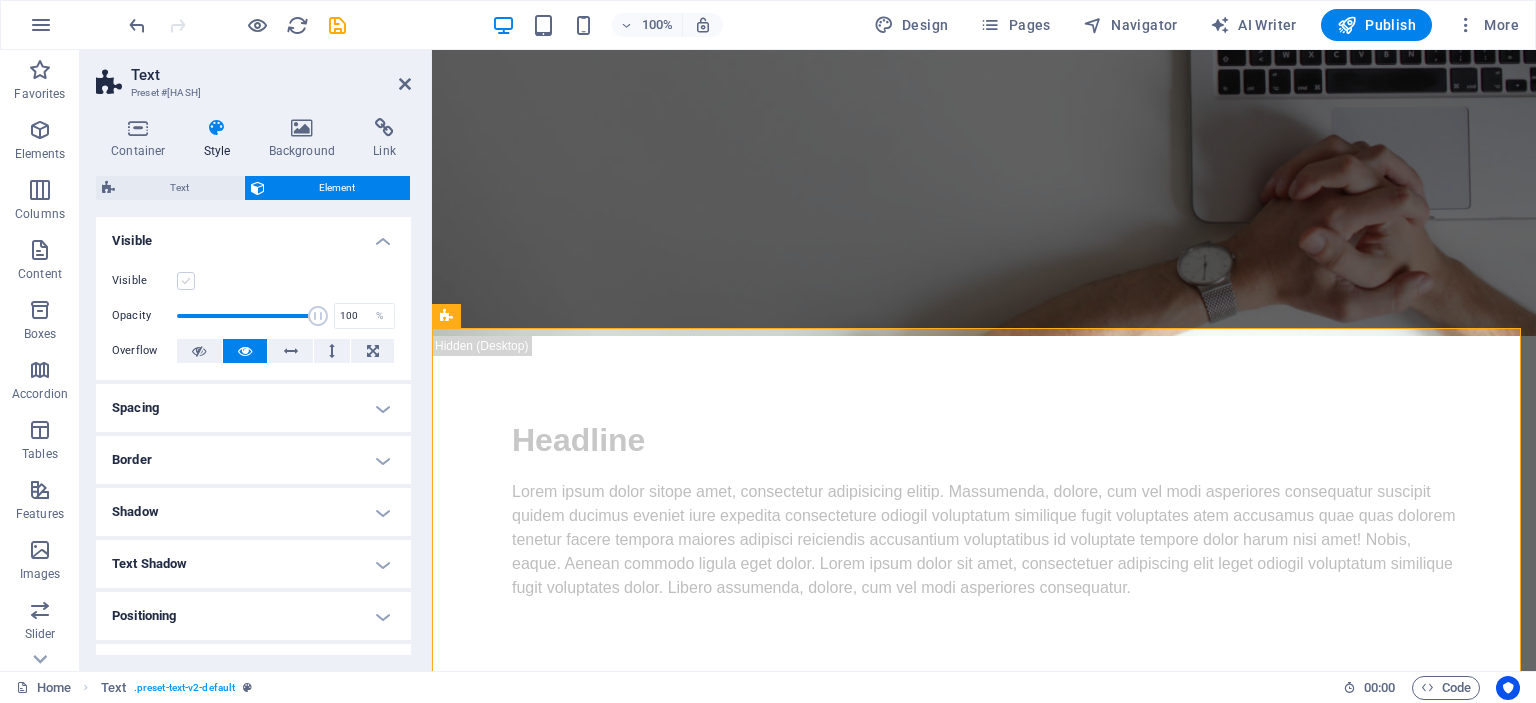 click at bounding box center (186, 281) 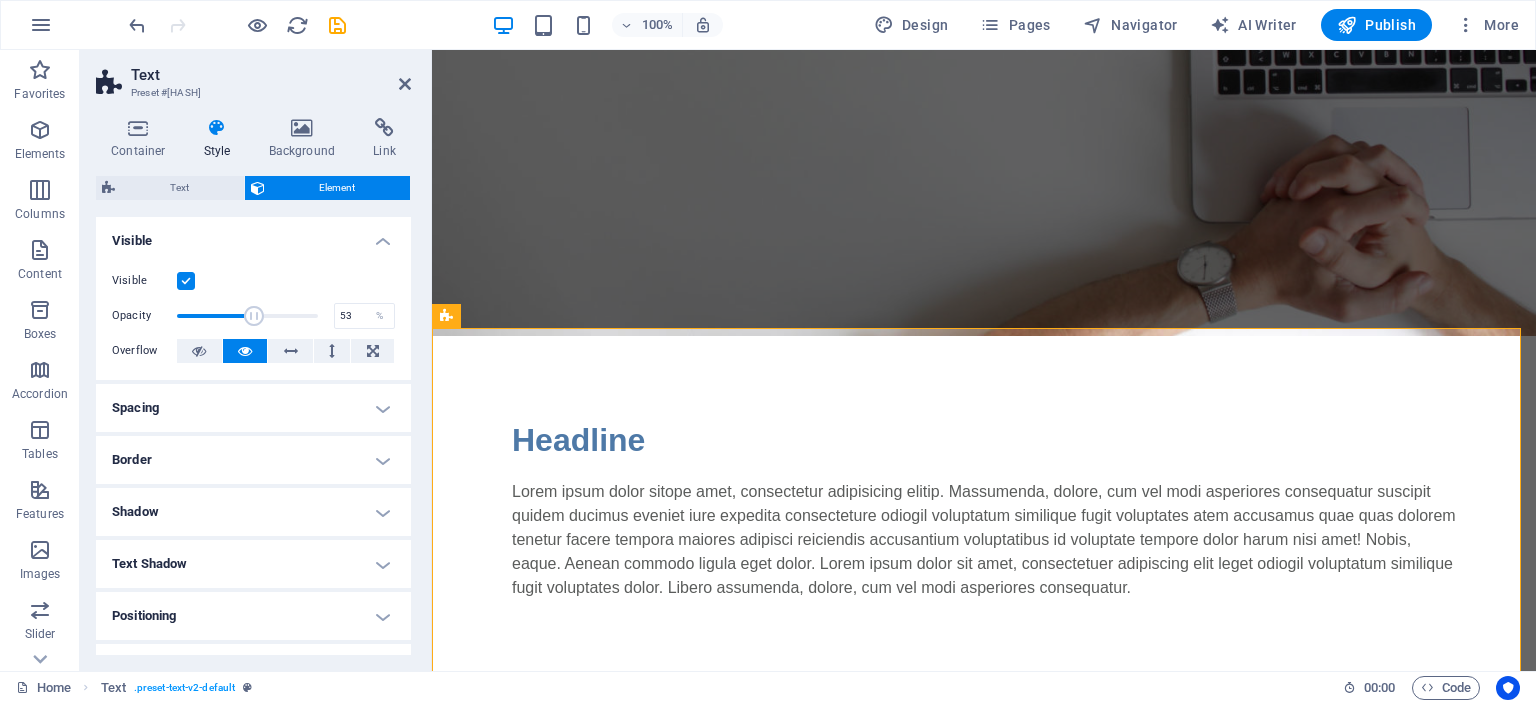 drag, startPoint x: 302, startPoint y: 313, endPoint x: 249, endPoint y: 313, distance: 53 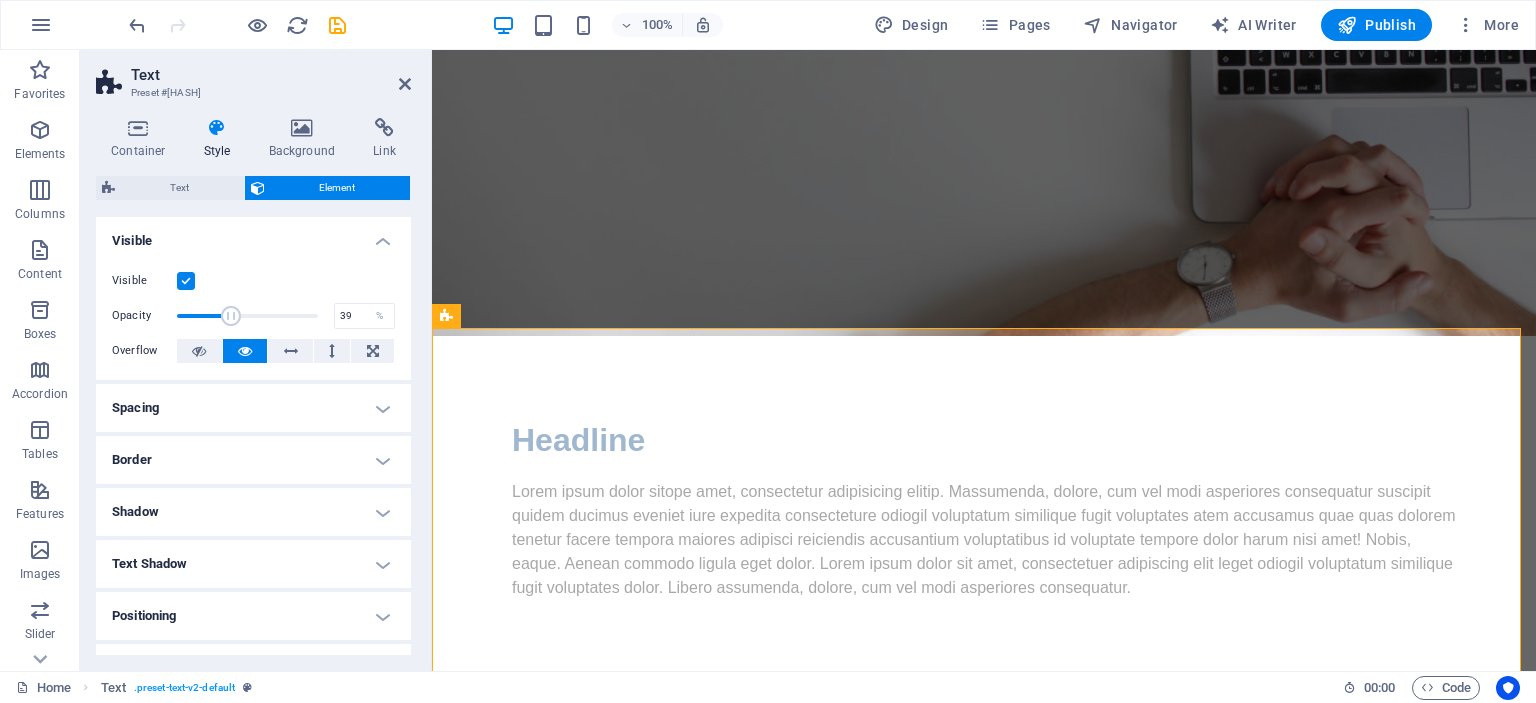 drag, startPoint x: 249, startPoint y: 313, endPoint x: 230, endPoint y: 313, distance: 19 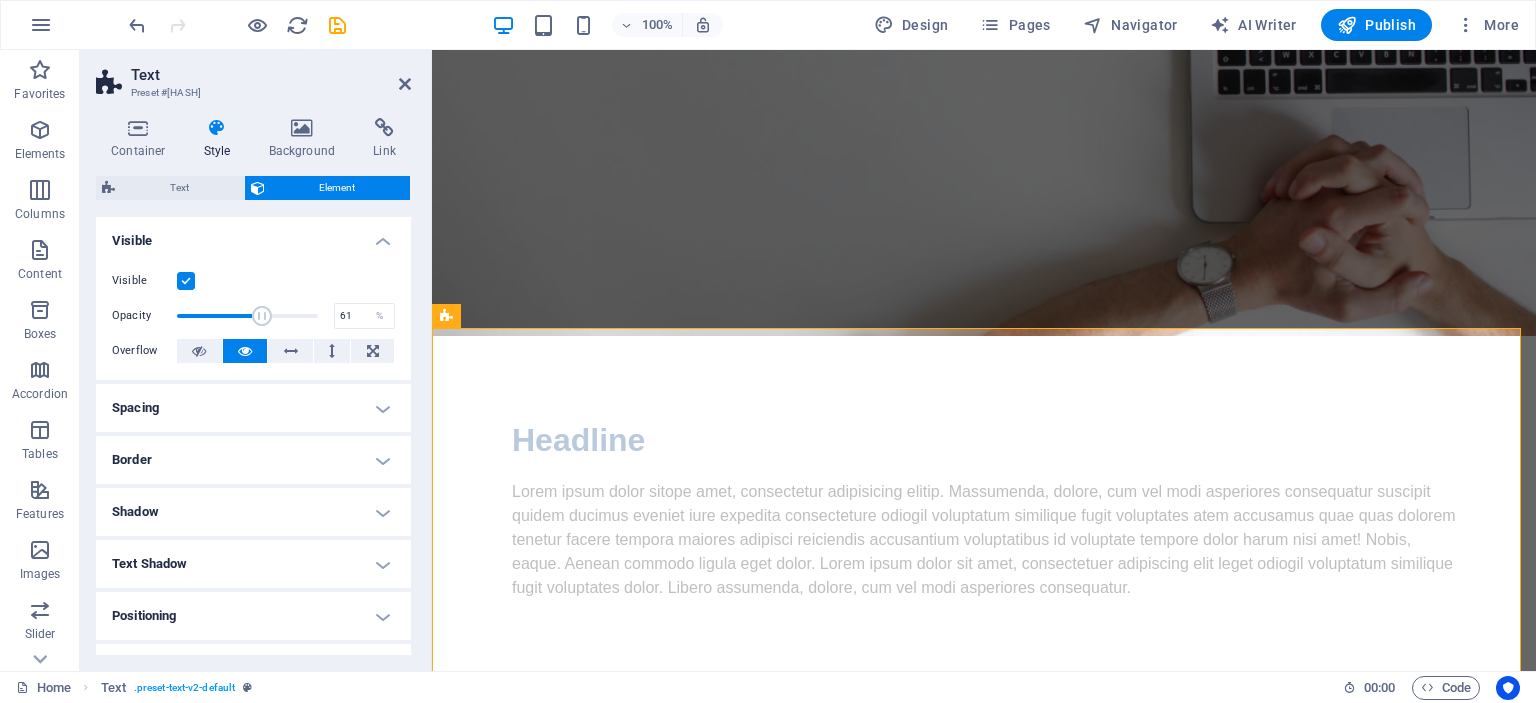 drag, startPoint x: 229, startPoint y: 313, endPoint x: 260, endPoint y: 313, distance: 31 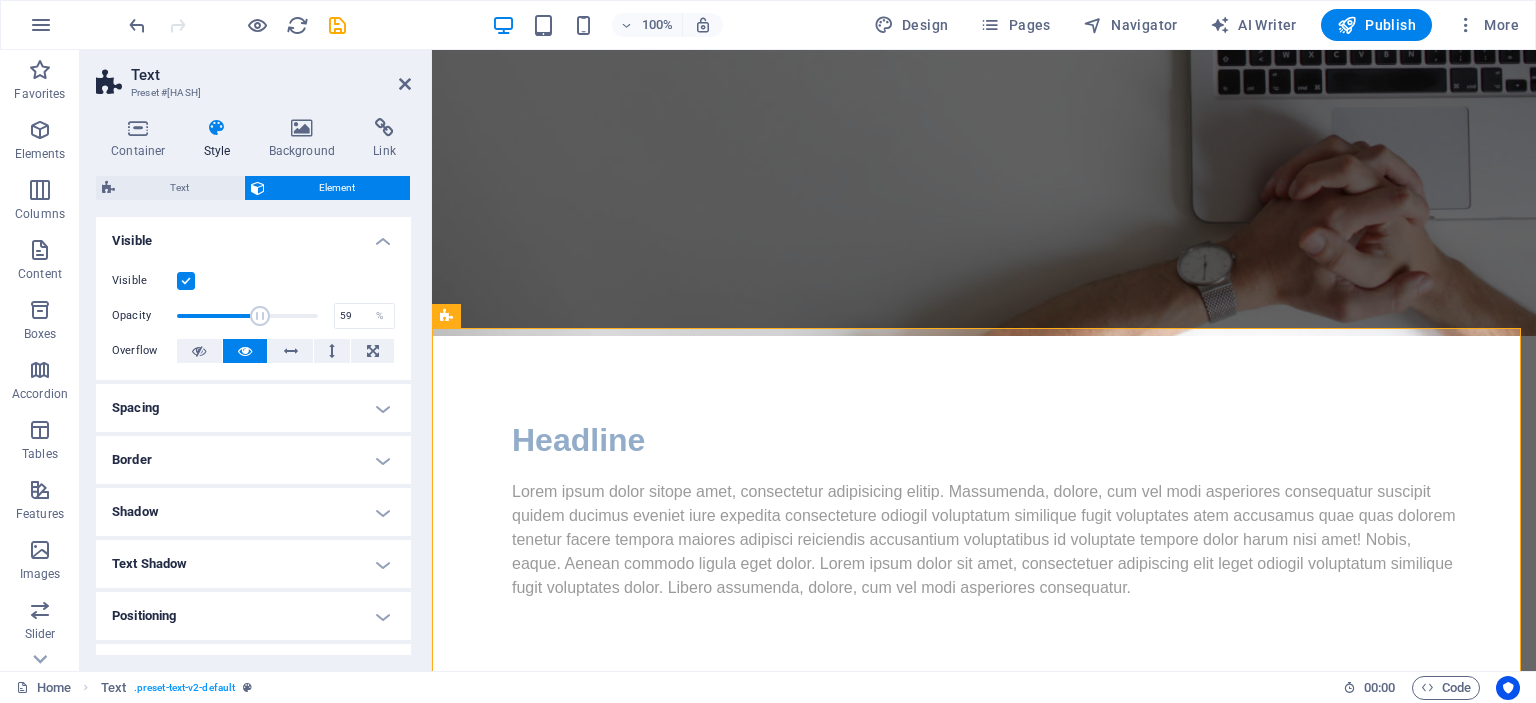 click at bounding box center (260, 316) 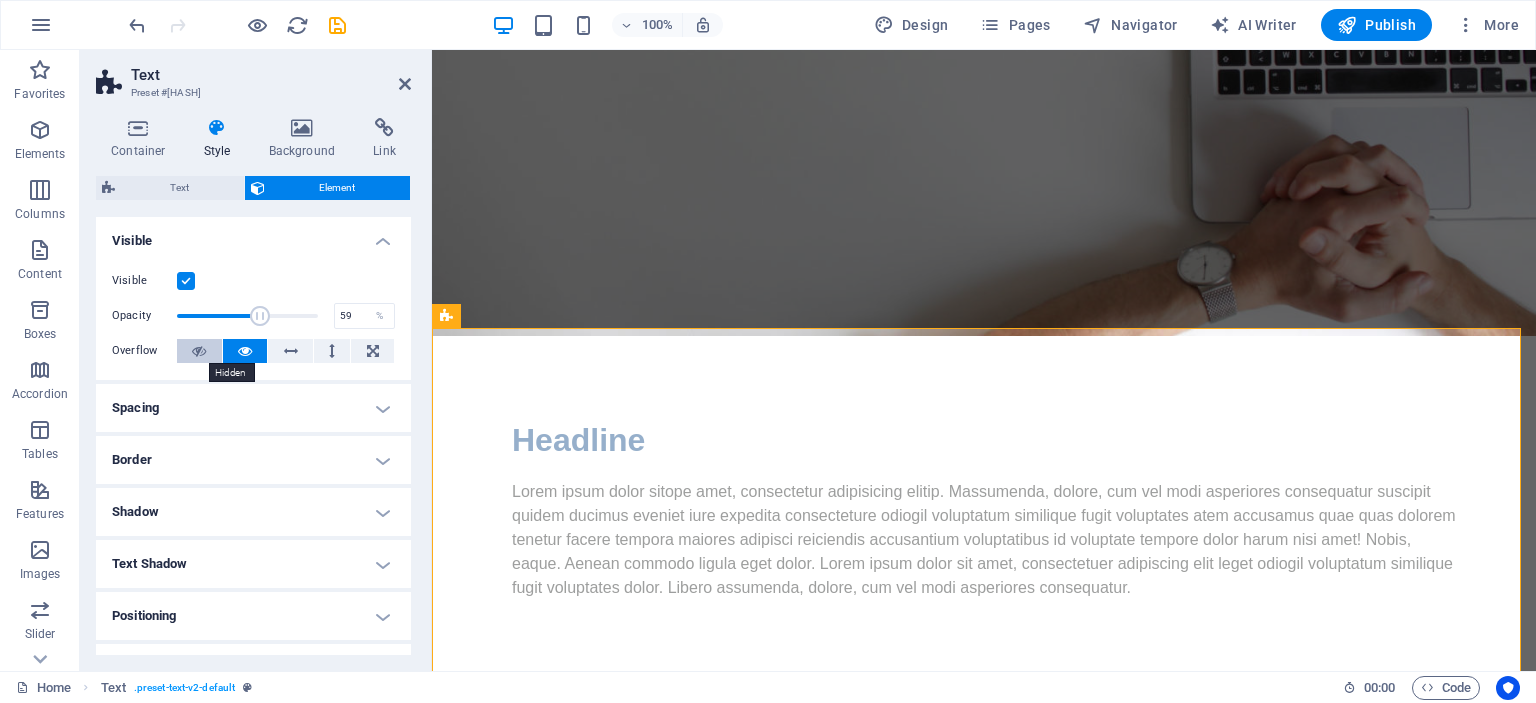 click at bounding box center (199, 351) 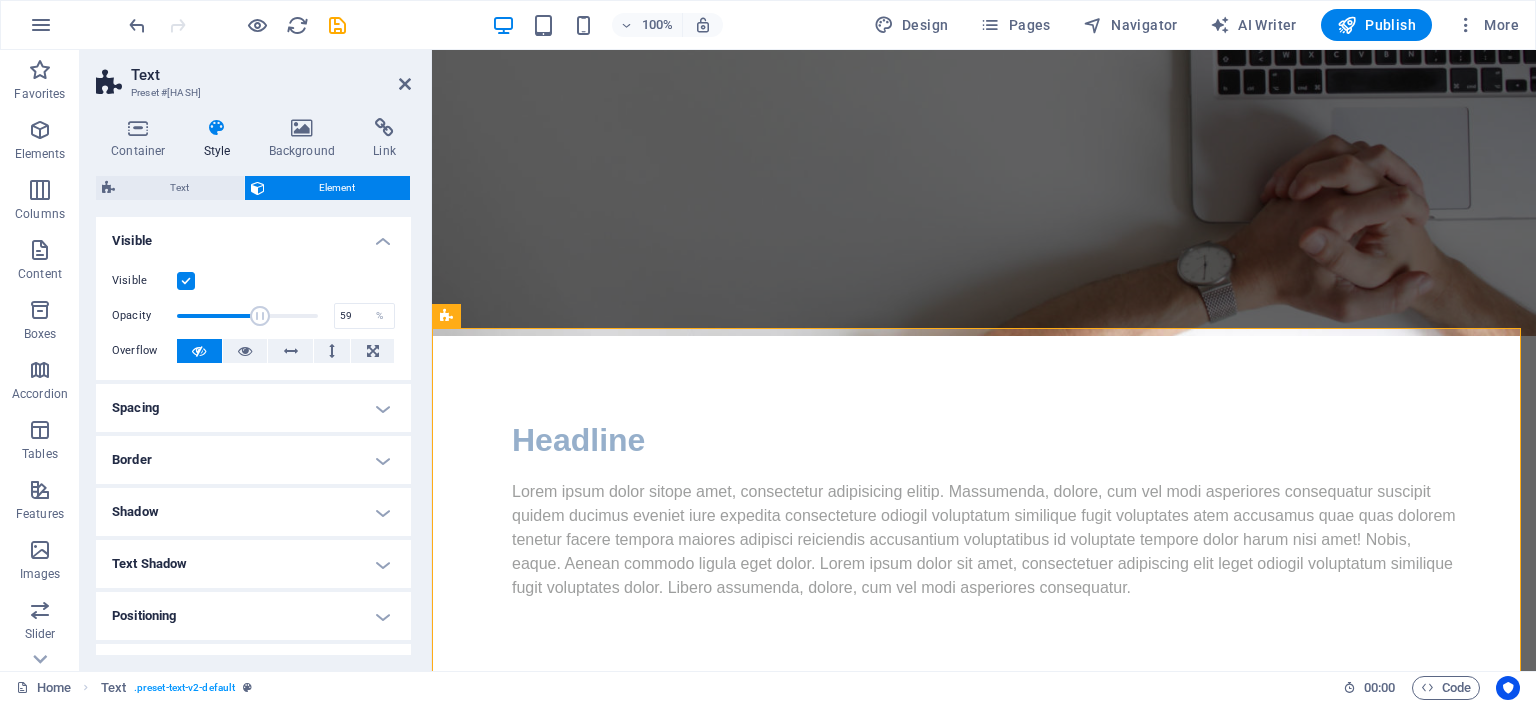 click at bounding box center (199, 351) 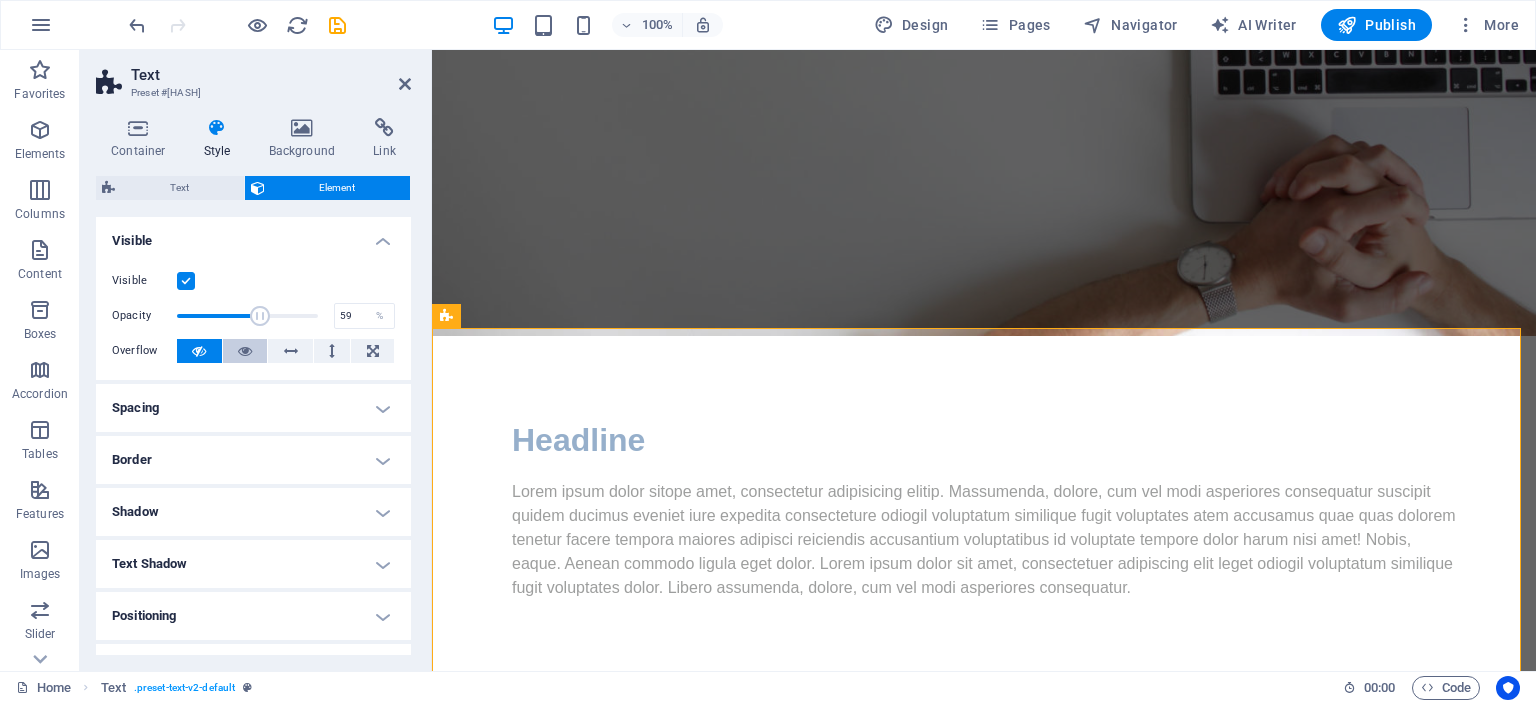 click at bounding box center [245, 351] 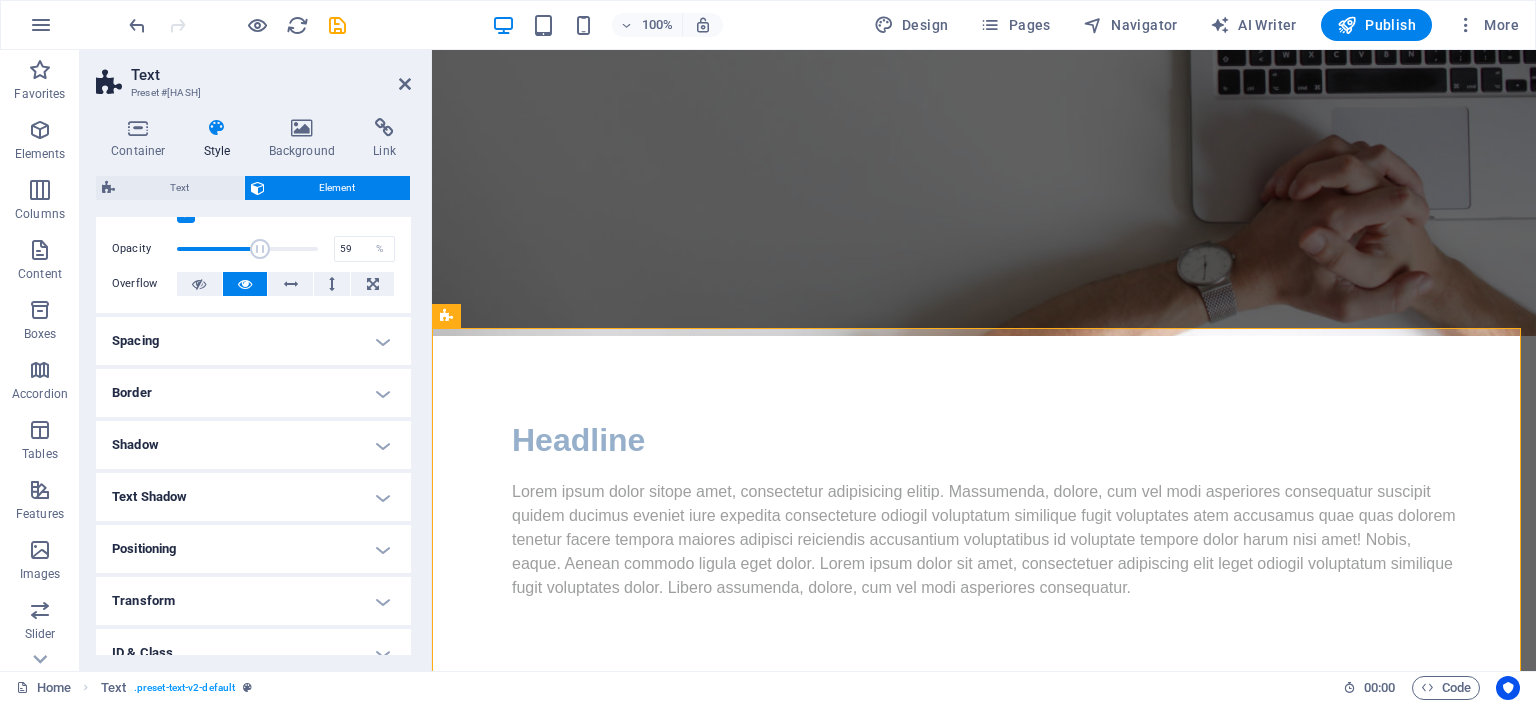 scroll, scrollTop: 100, scrollLeft: 0, axis: vertical 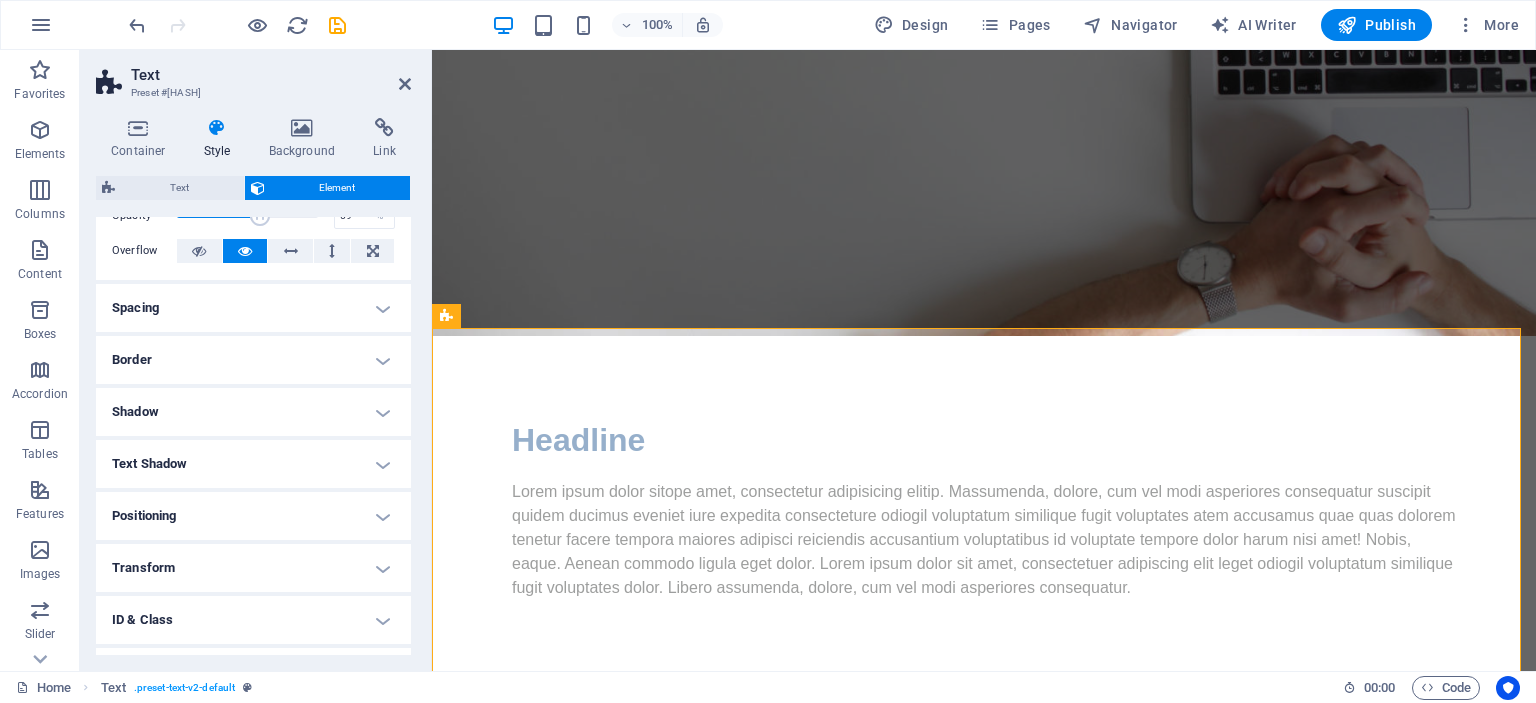 click on "Text Shadow" at bounding box center [253, 464] 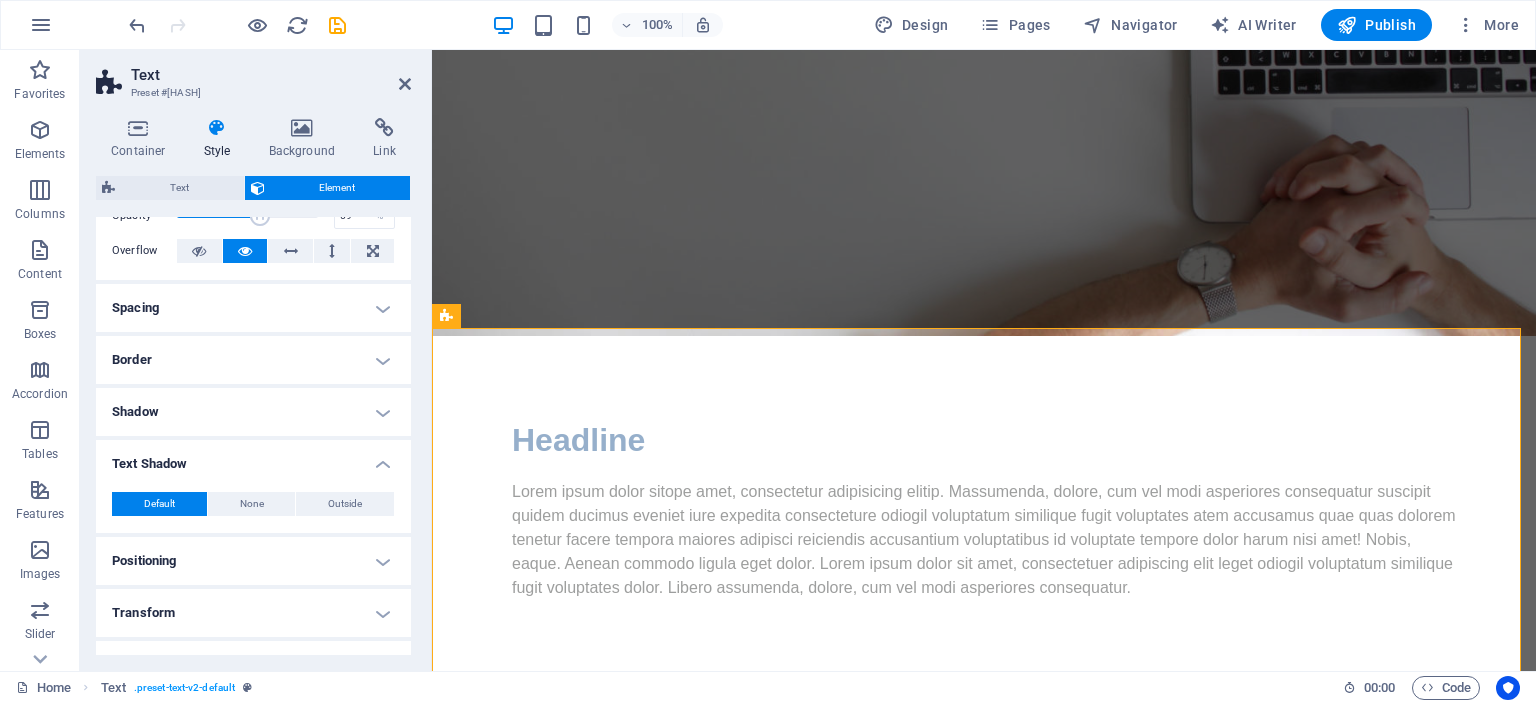 click on "Text Shadow" at bounding box center (253, 458) 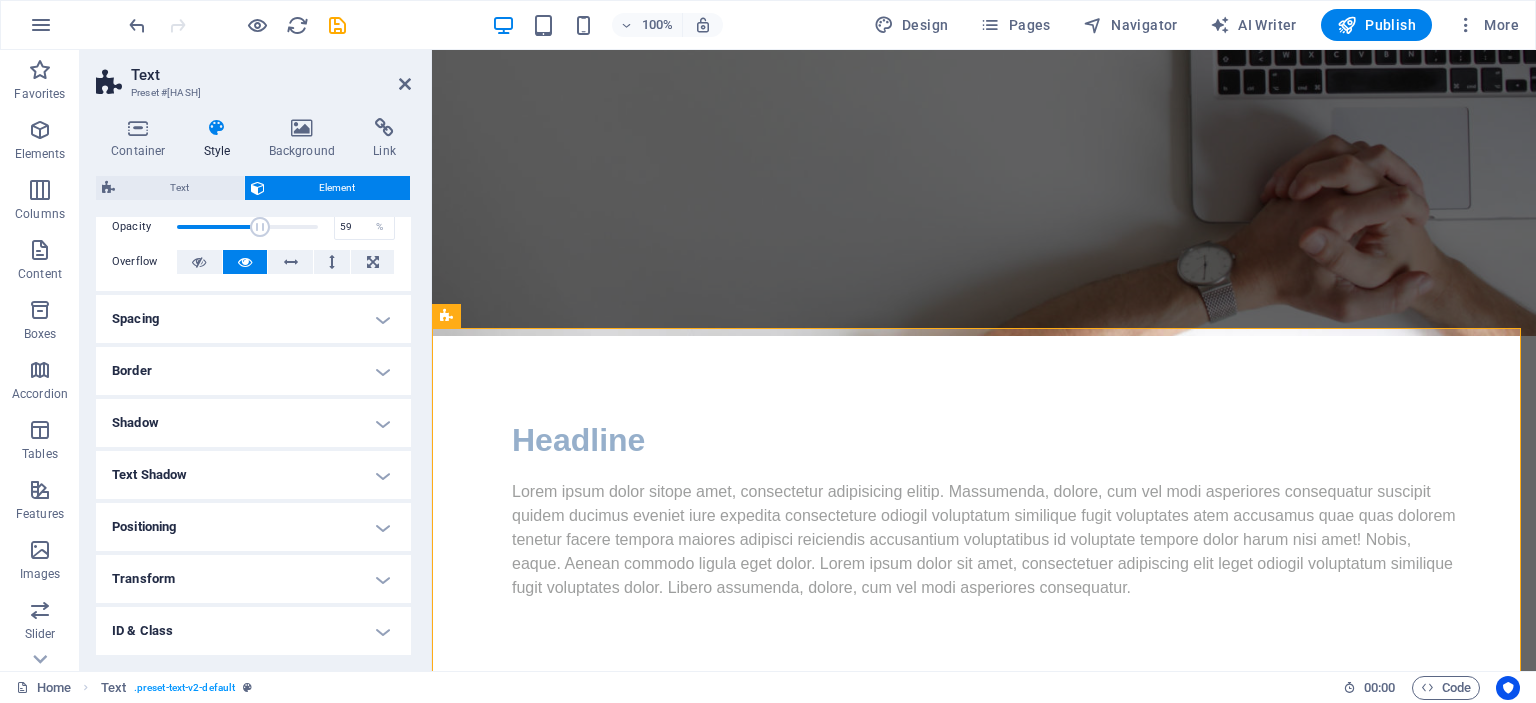 scroll, scrollTop: 0, scrollLeft: 0, axis: both 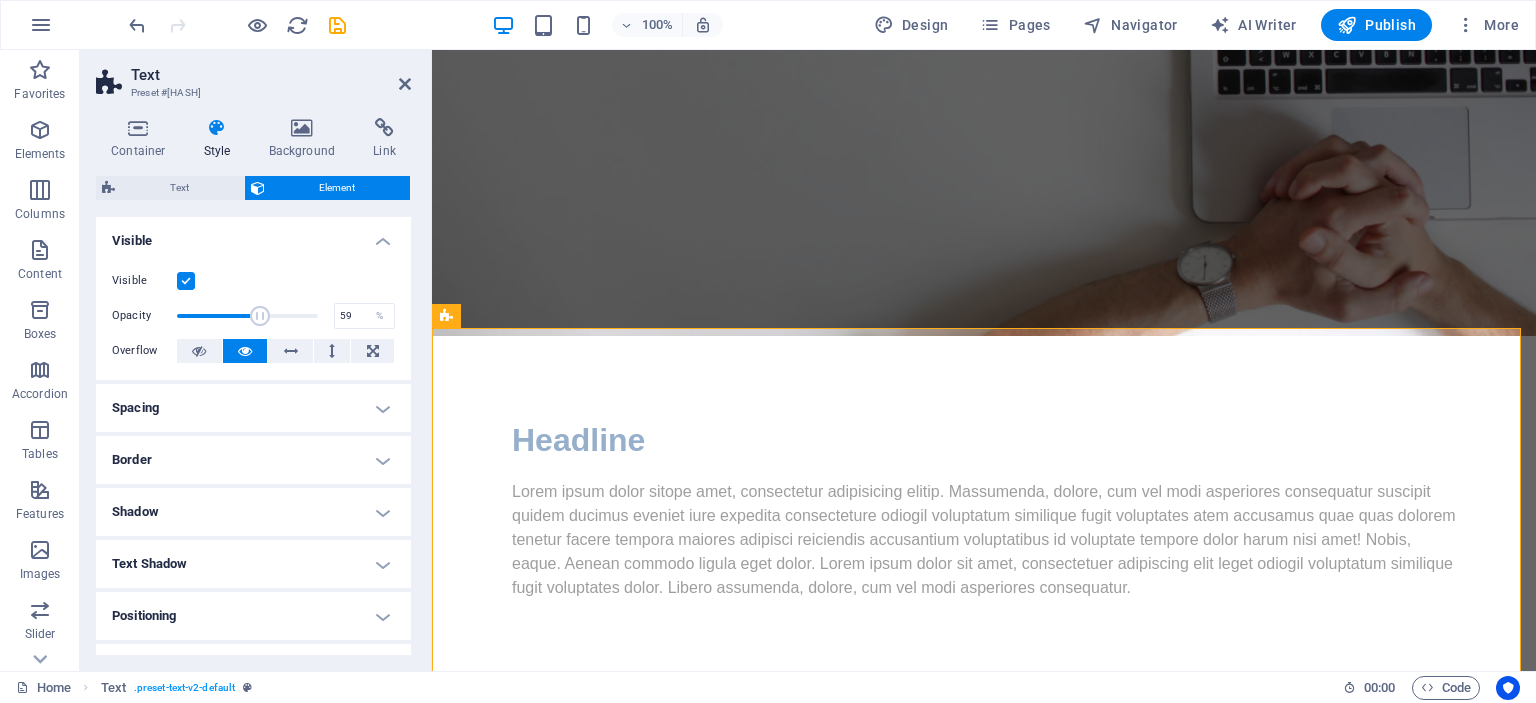 click at bounding box center (186, 281) 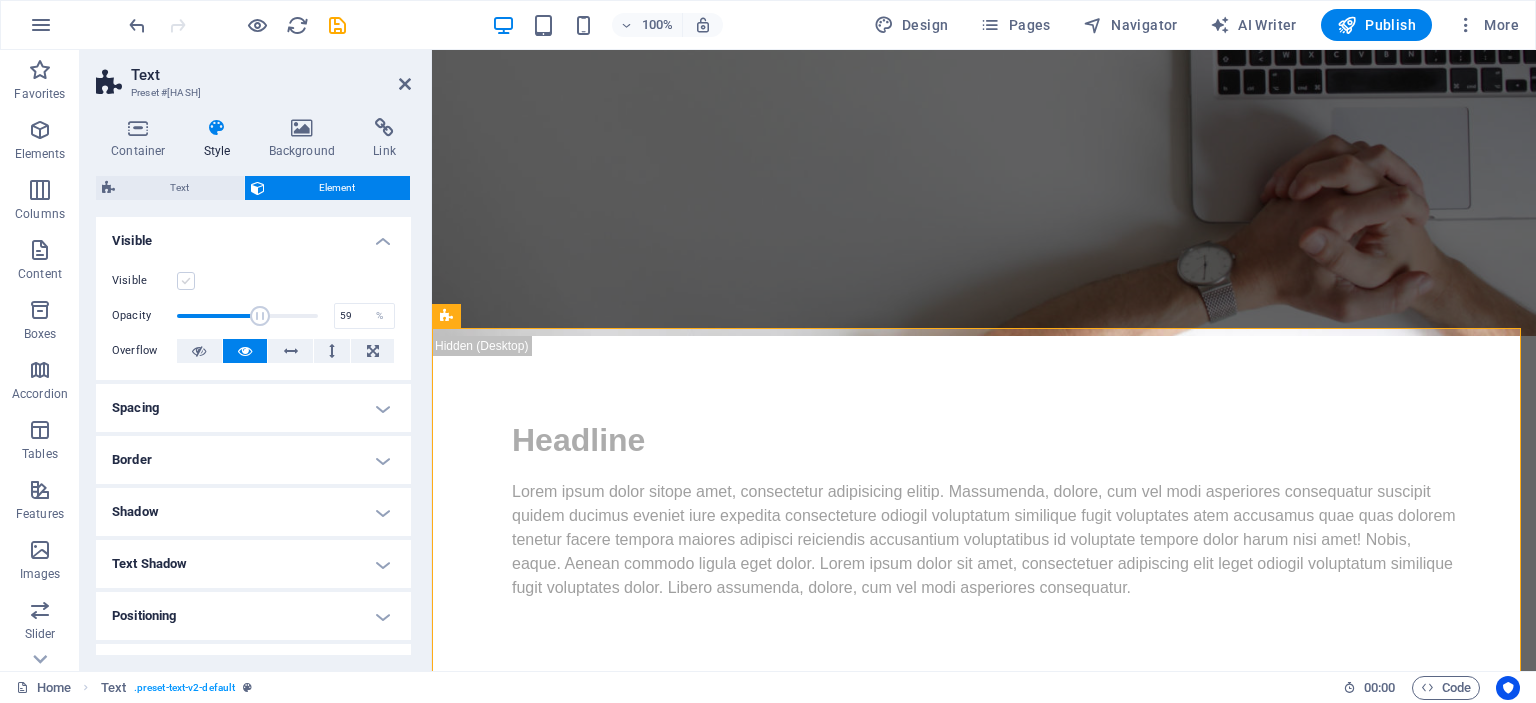 click at bounding box center (186, 281) 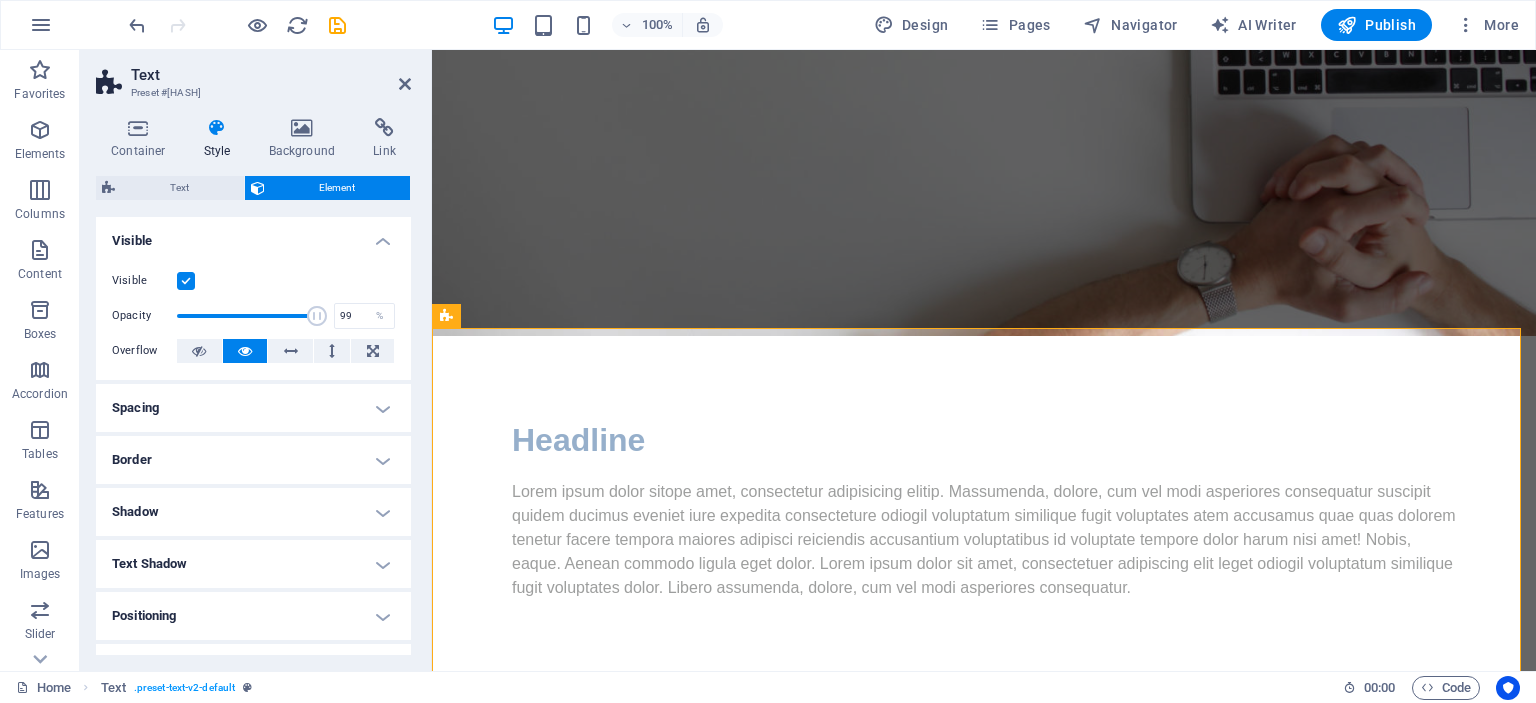 drag, startPoint x: 253, startPoint y: 313, endPoint x: 313, endPoint y: 308, distance: 60.207973 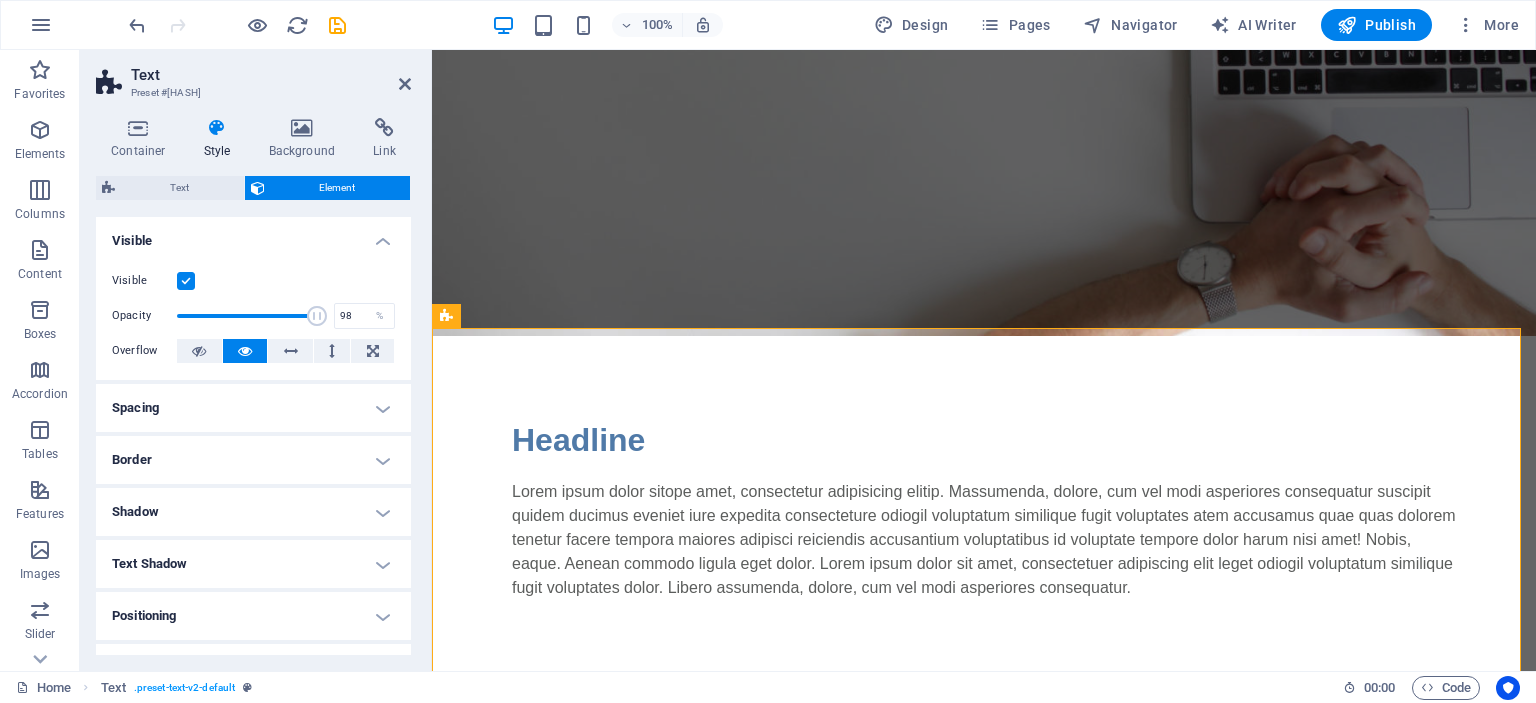 type on "100" 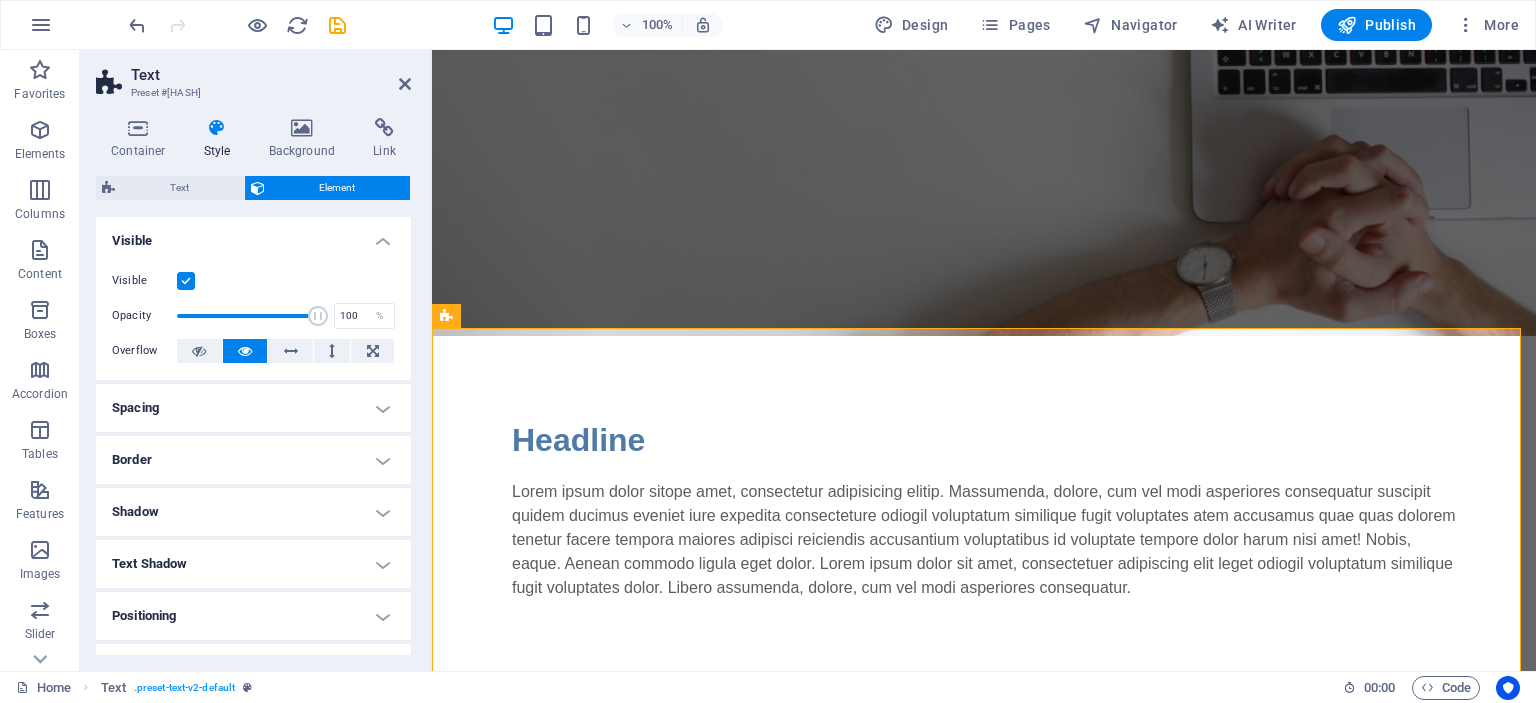drag, startPoint x: 310, startPoint y: 320, endPoint x: 321, endPoint y: 318, distance: 11.18034 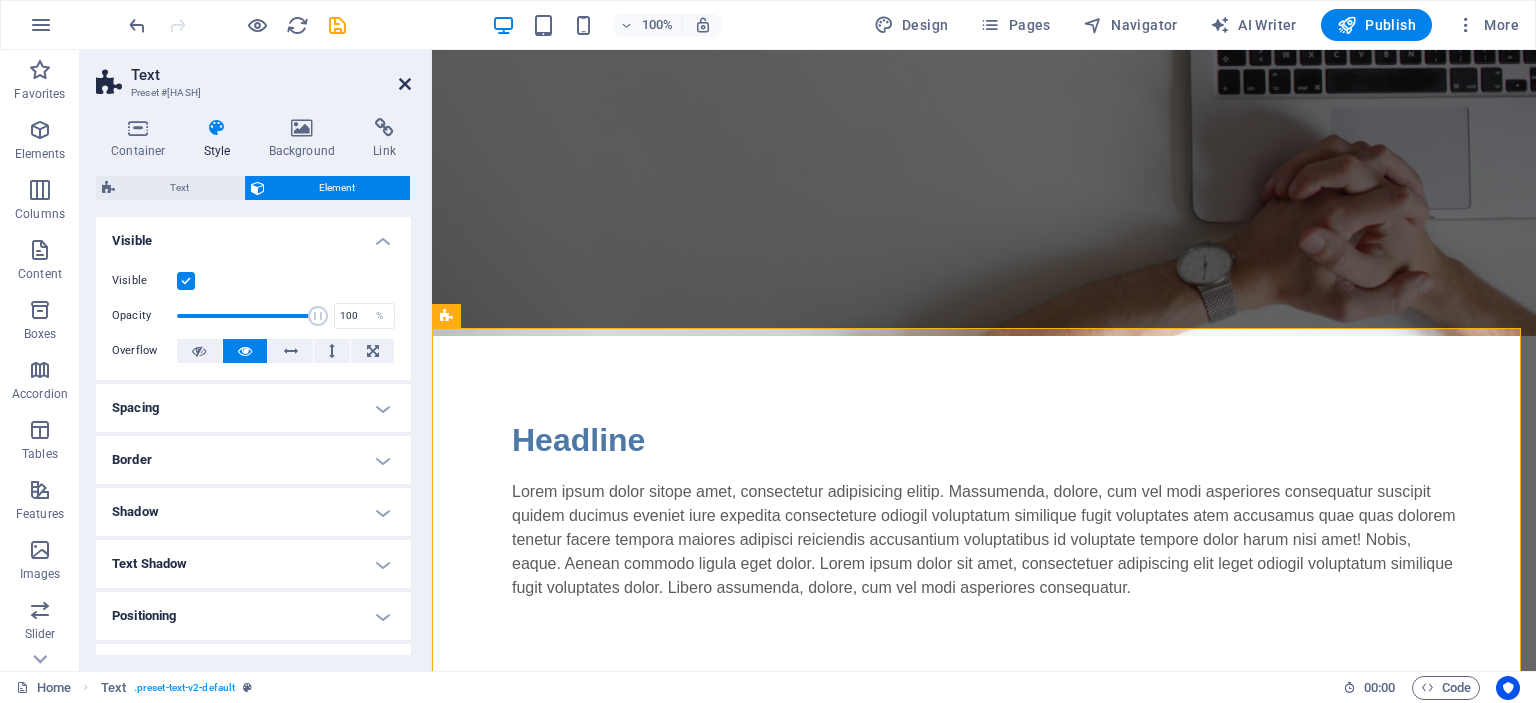 click at bounding box center (405, 84) 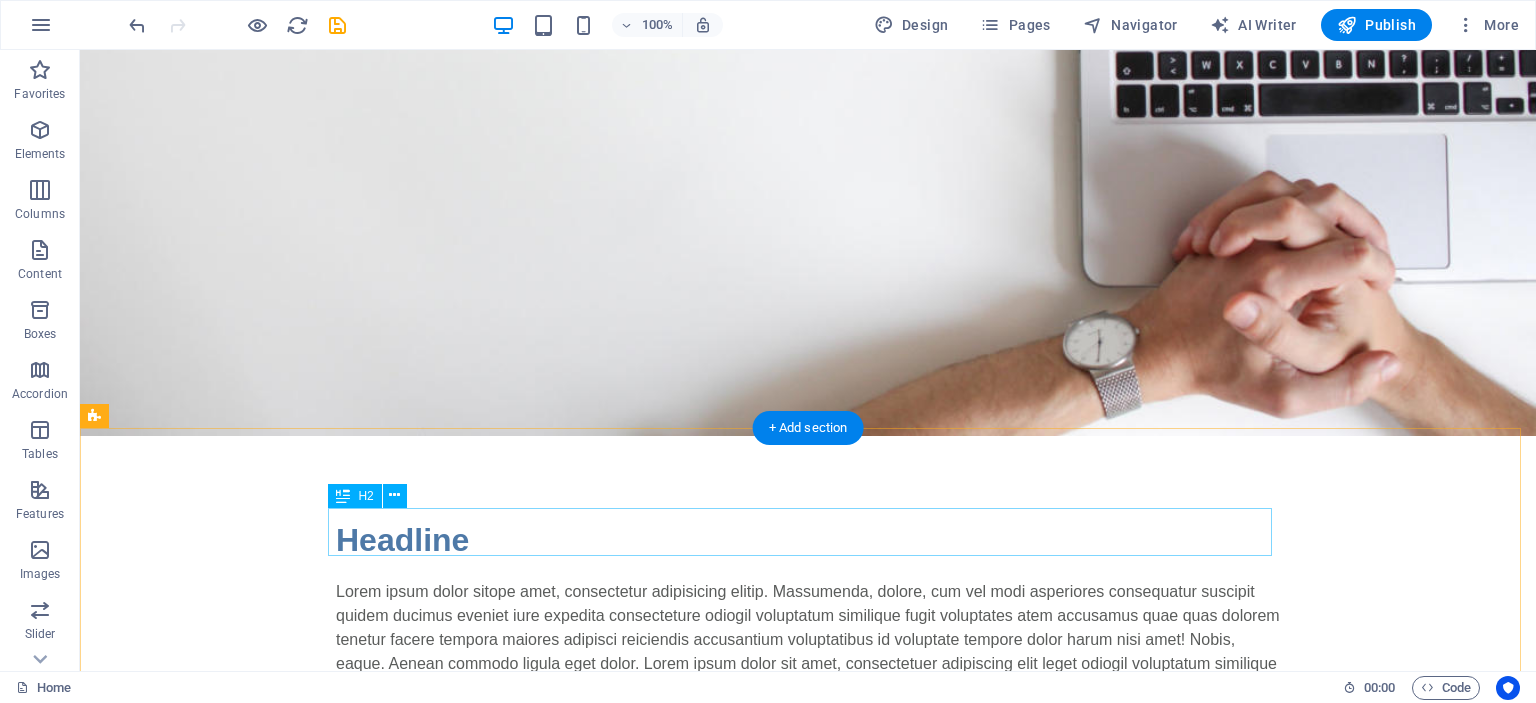 scroll, scrollTop: 397, scrollLeft: 0, axis: vertical 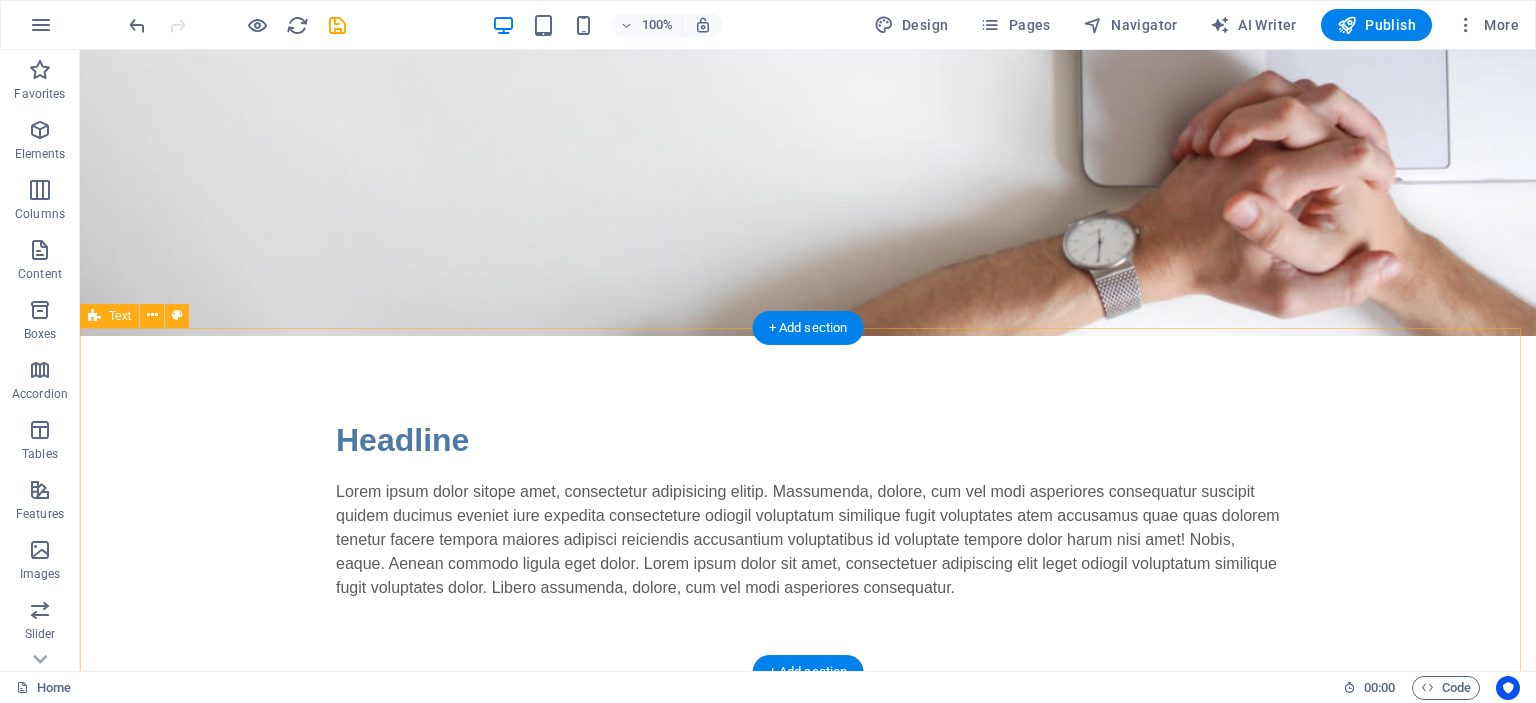 click on "Headline Lorem ipsum dolor sitope amet, consectetur adipisicing elitip. Massumenda, dolore, cum vel modi asperiores consequatur suscipit quidem ducimus eveniet iure expedita consecteture odiogil voluptatum similique fugit voluptates atem accusamus quae quas dolorem tenetur facere tempora maiores adipisci reiciendis accusantium voluptatibus id voluptate tempore dolor harum nisi amet! Nobis, eaque. Aenean commodo ligula eget dolor. Lorem ipsum dolor sit amet, consectetuer adipiscing elit leget odiogil voluptatum similique fugit voluptates dolor. Libero assumenda, dolore, cum vel modi asperiores consequatur." at bounding box center (808, 508) 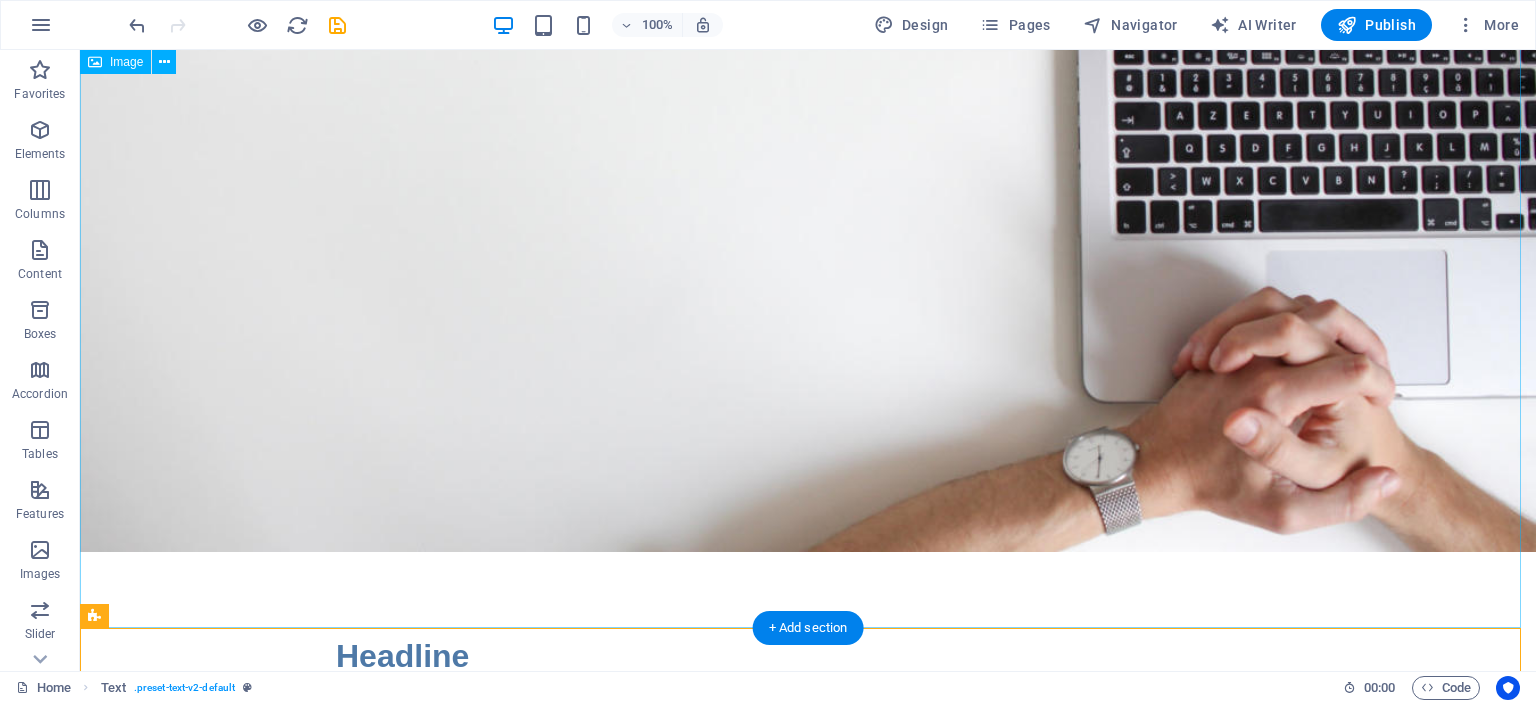 scroll, scrollTop: 397, scrollLeft: 0, axis: vertical 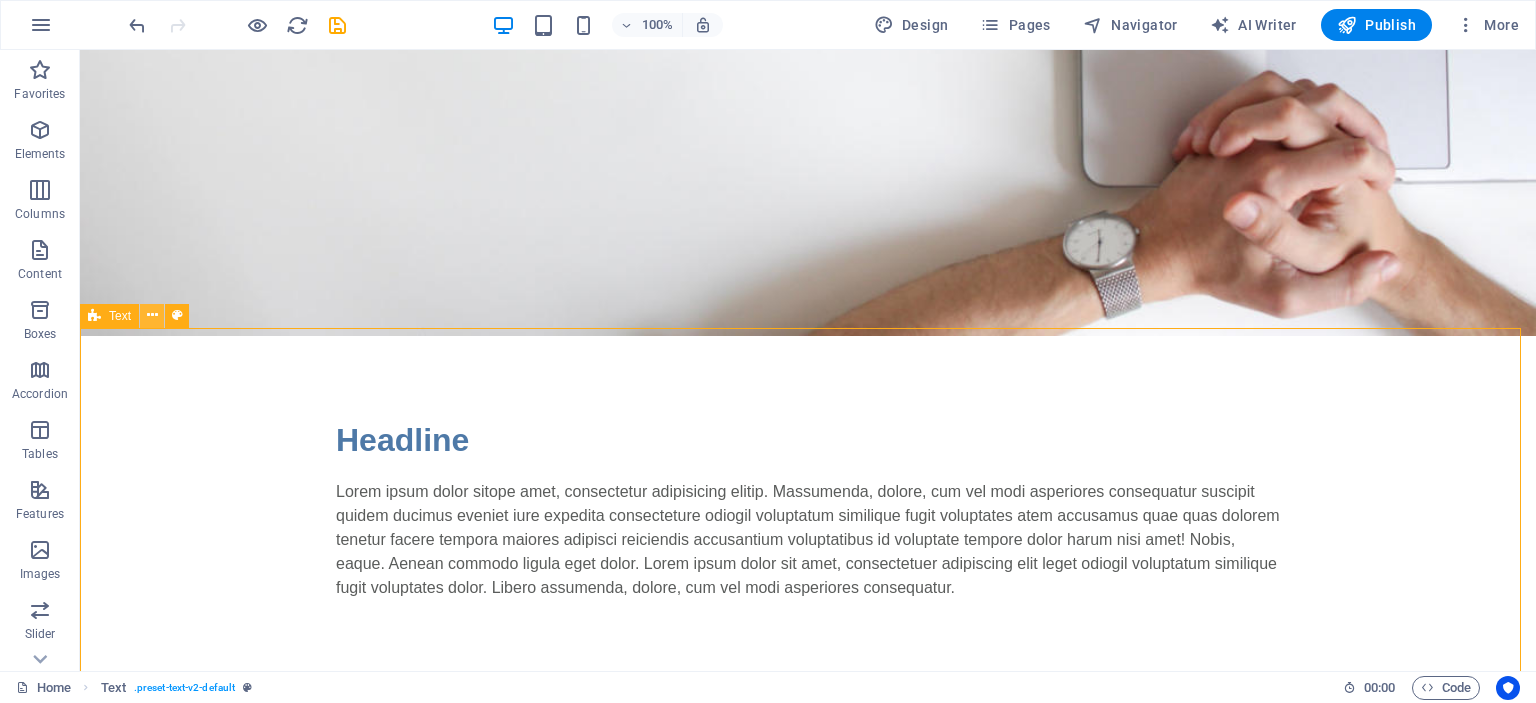 click at bounding box center [152, 315] 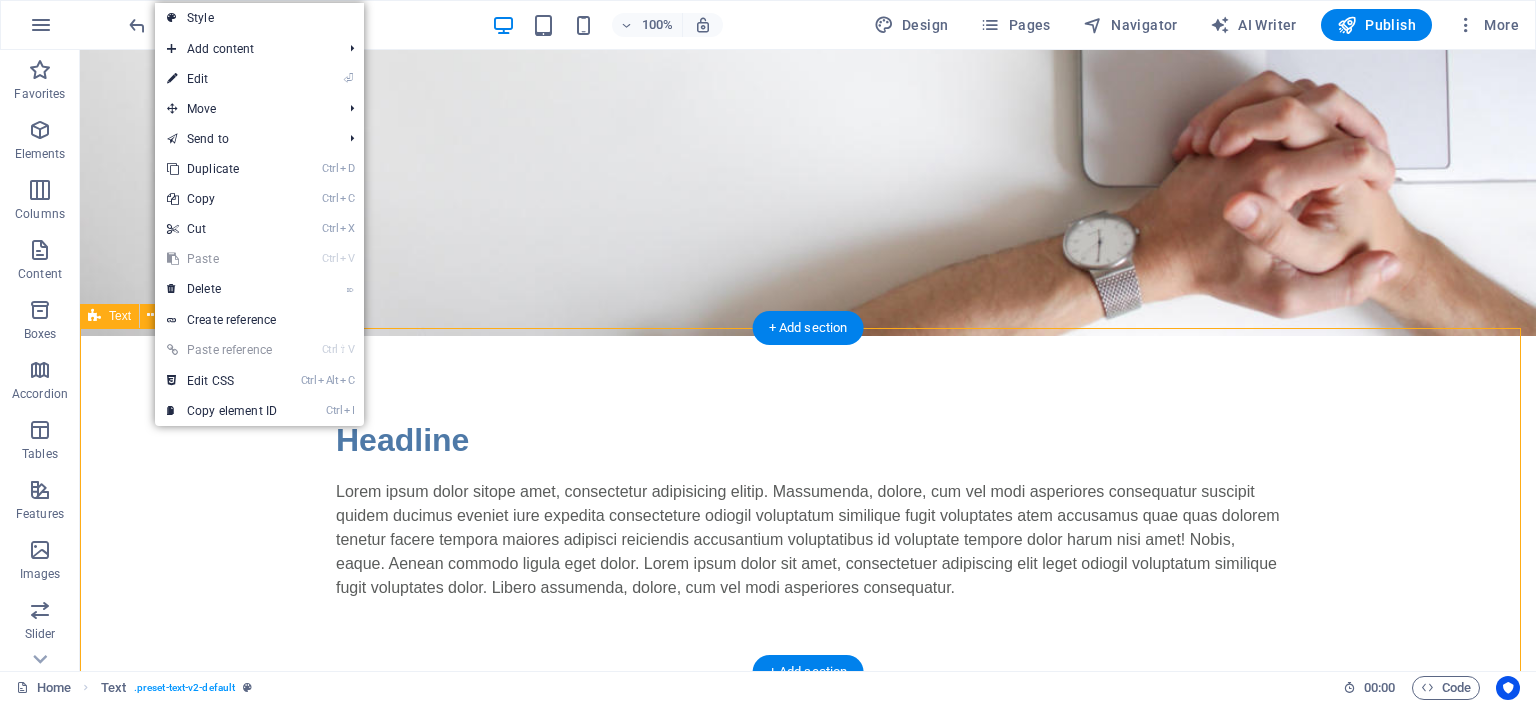 click on "Headline Lorem ipsum dolor sitope amet, consectetur adipisicing elitip. Massumenda, dolore, cum vel modi asperiores consequatur suscipit quidem ducimus eveniet iure expedita consecteture odiogil voluptatum similique fugit voluptates atem accusamus quae quas dolorem tenetur facere tempora maiores adipisci reiciendis accusantium voluptatibus id voluptate tempore dolor harum nisi amet! Nobis, eaque. Aenean commodo ligula eget dolor. Lorem ipsum dolor sit amet, consectetuer adipiscing elit leget odiogil voluptatum similique fugit voluptates dolor. Libero assumenda, dolore, cum vel modi asperiores consequatur." at bounding box center (808, 508) 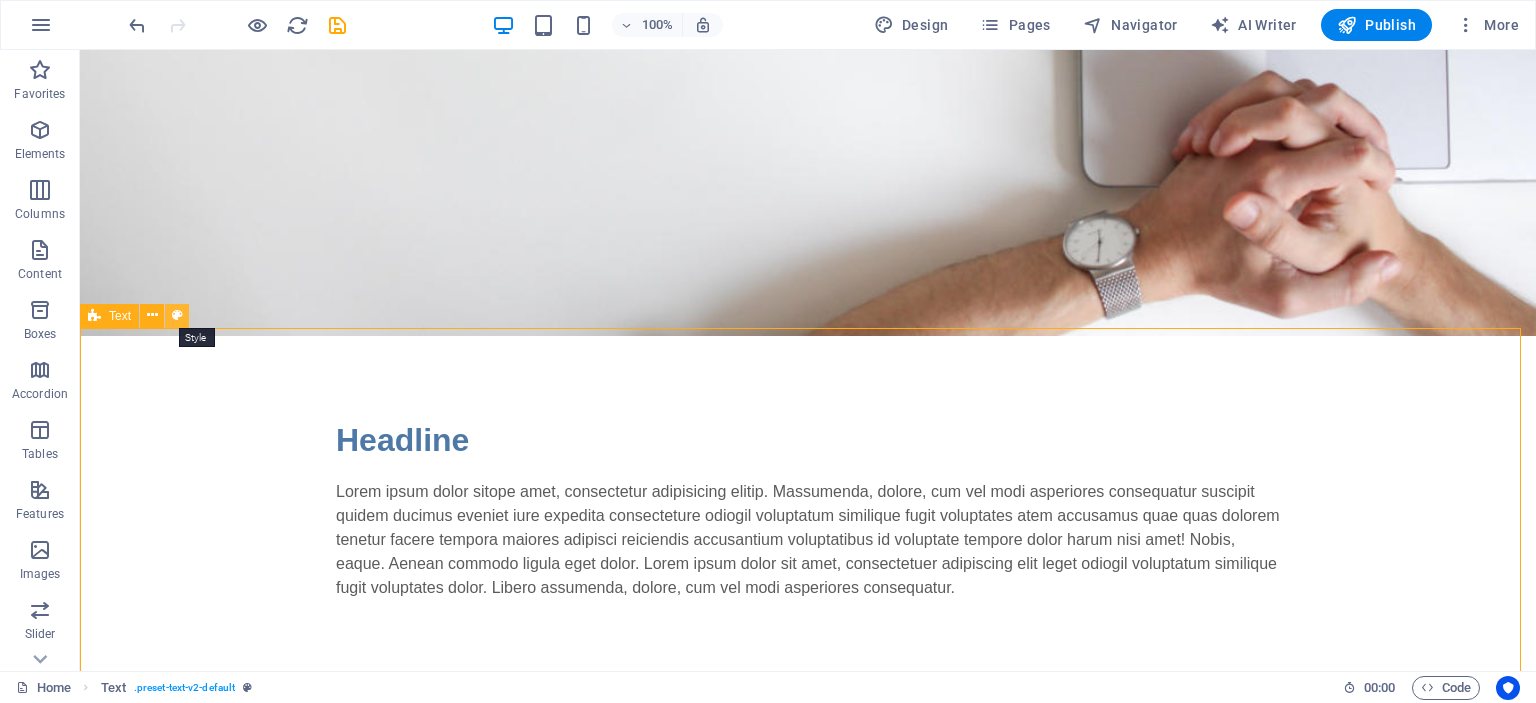 click at bounding box center (177, 315) 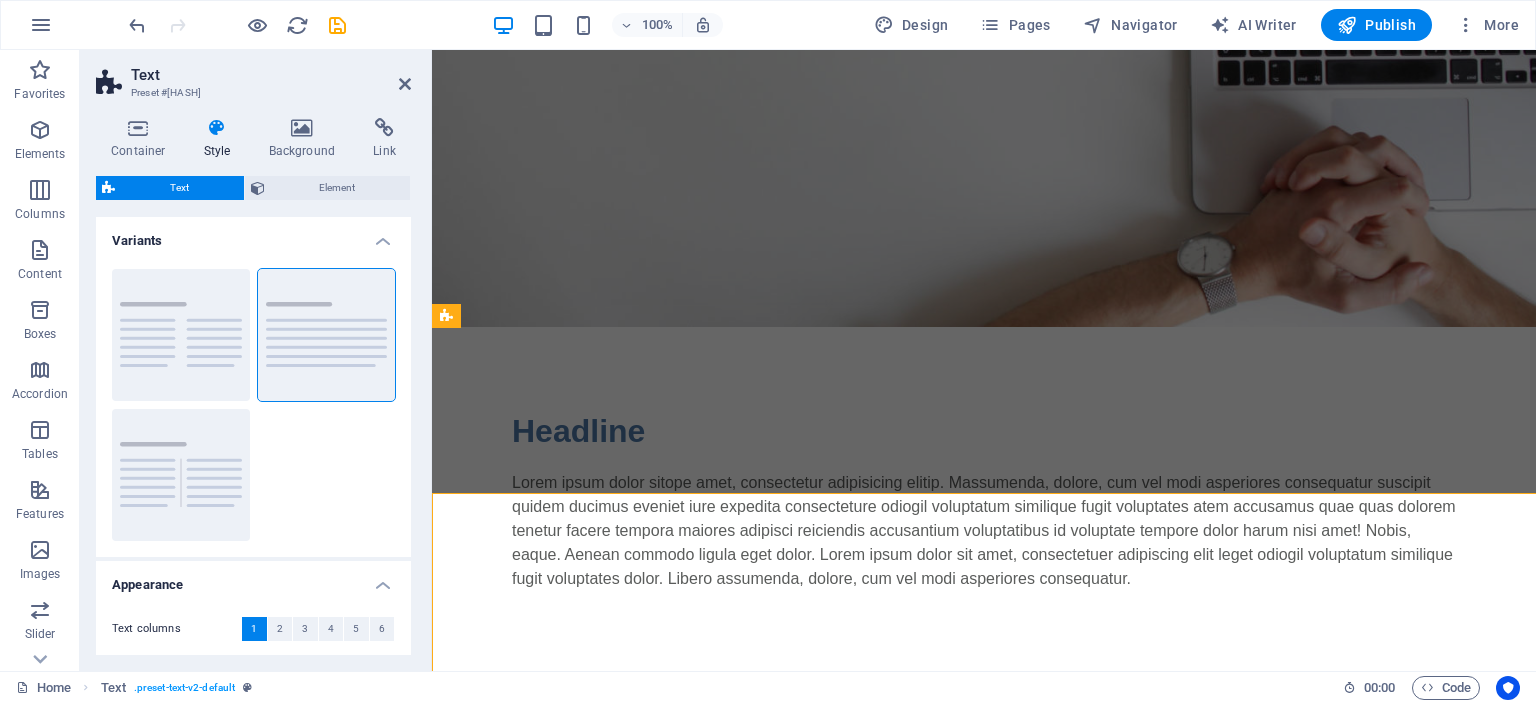 scroll, scrollTop: 232, scrollLeft: 0, axis: vertical 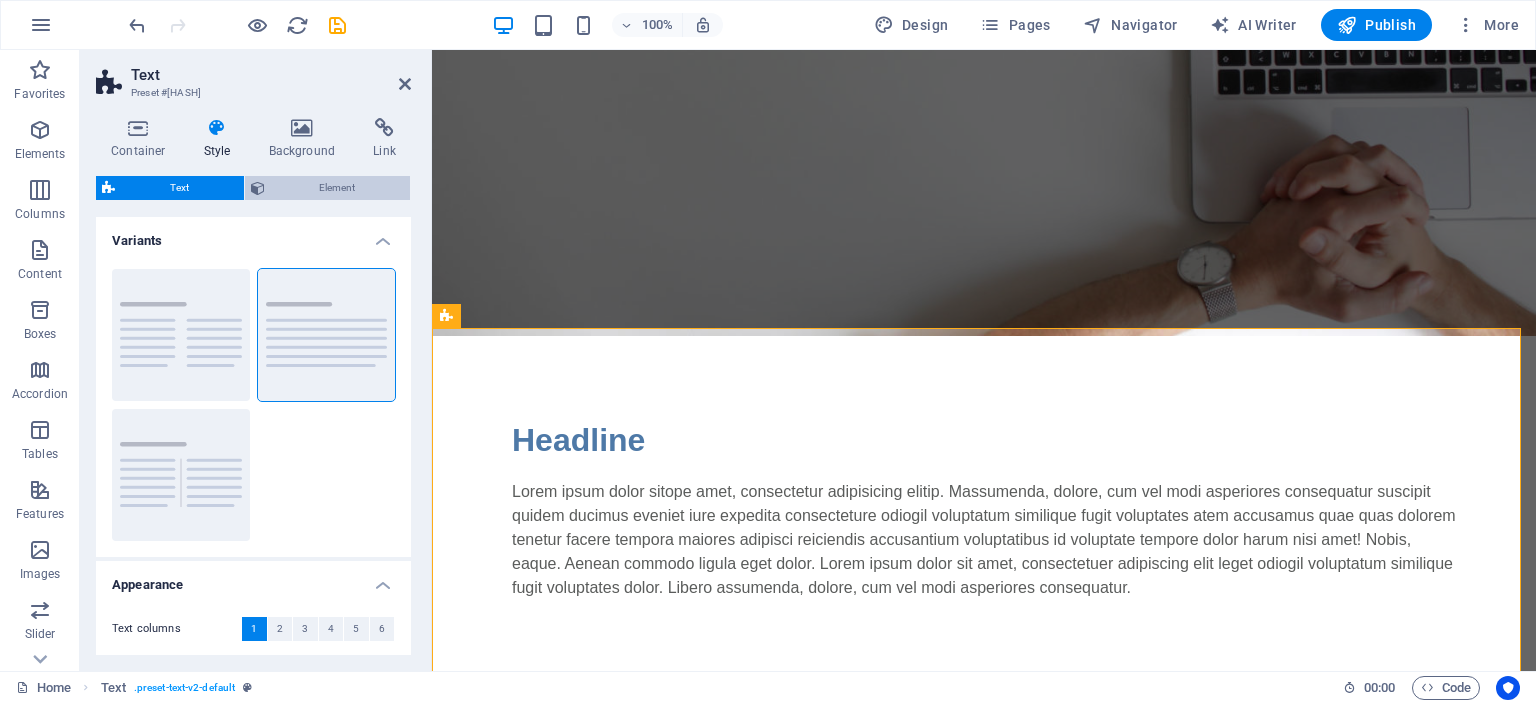 click on "Element" at bounding box center [338, 188] 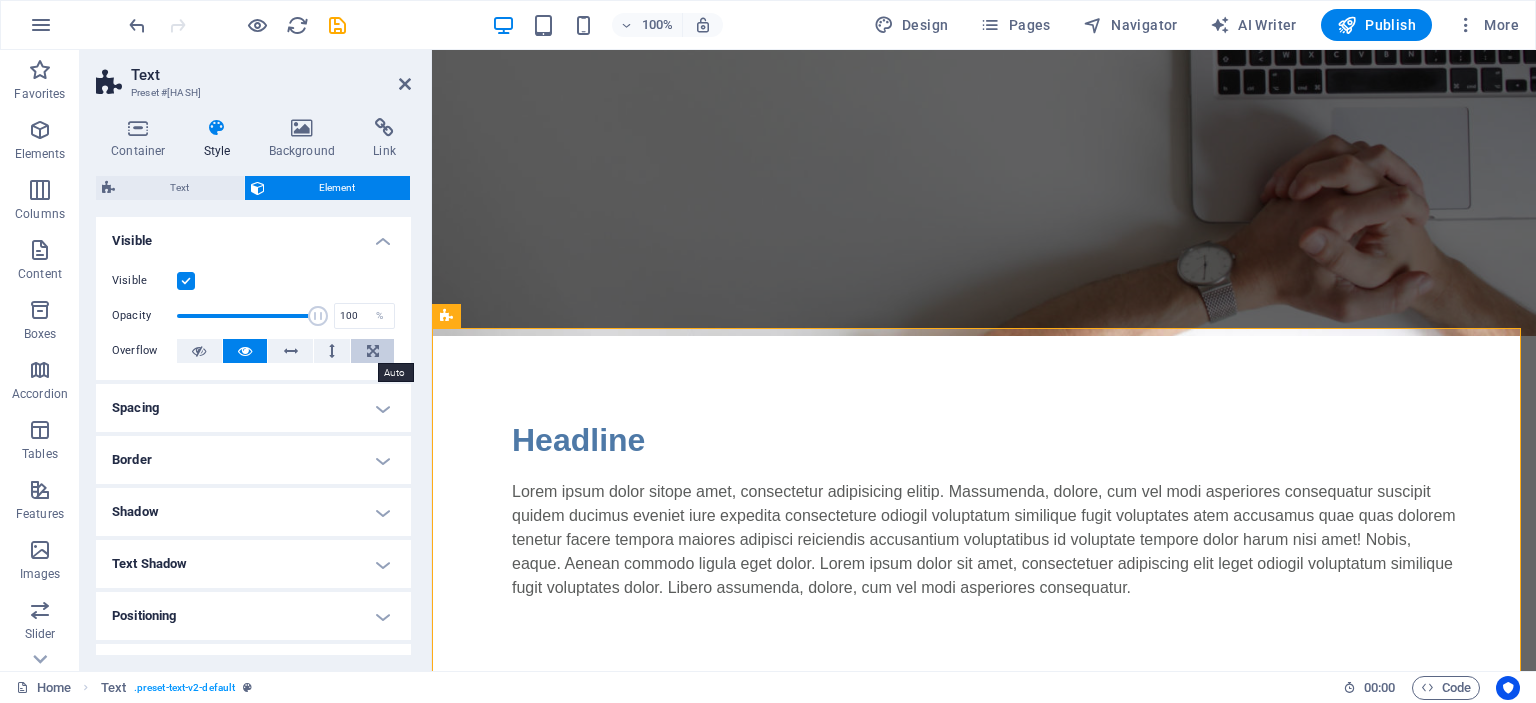 click at bounding box center (372, 351) 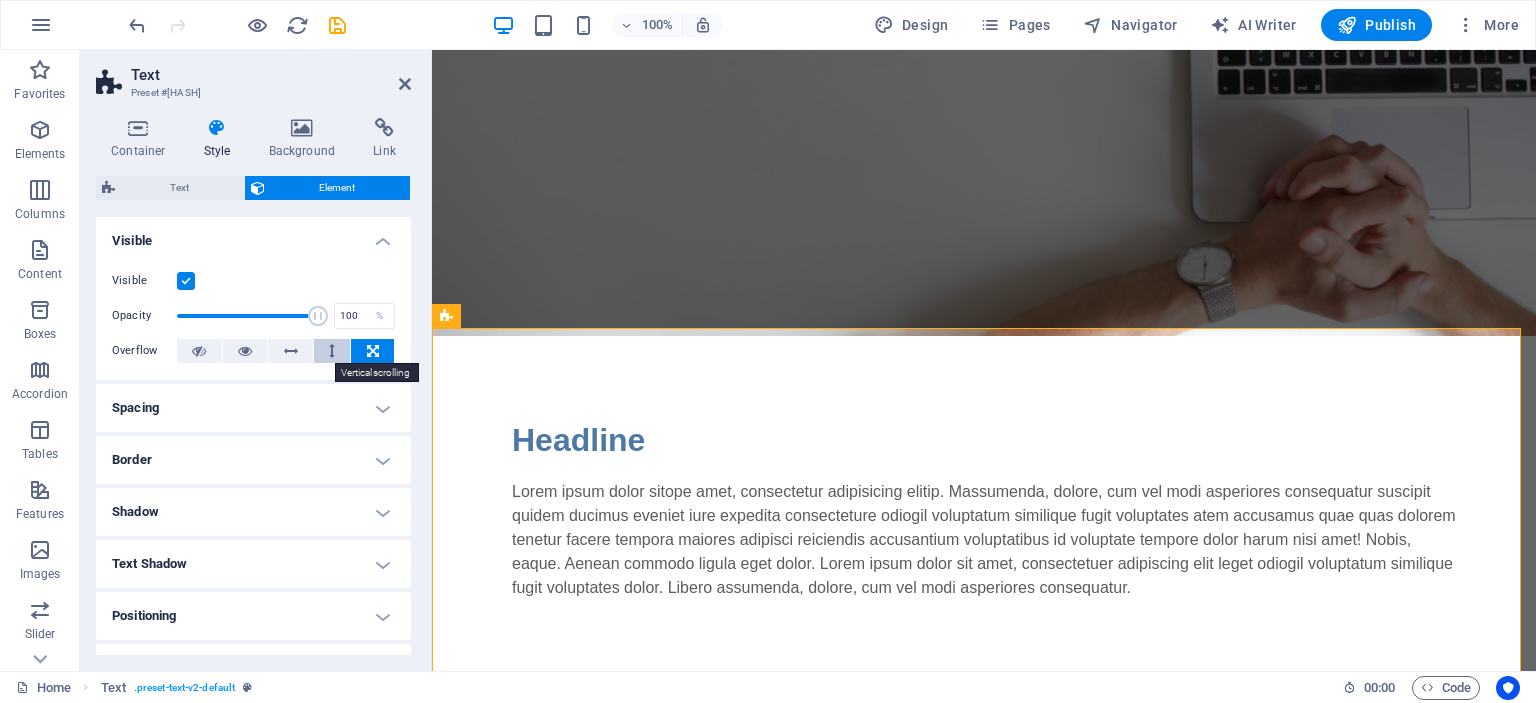 click at bounding box center (332, 351) 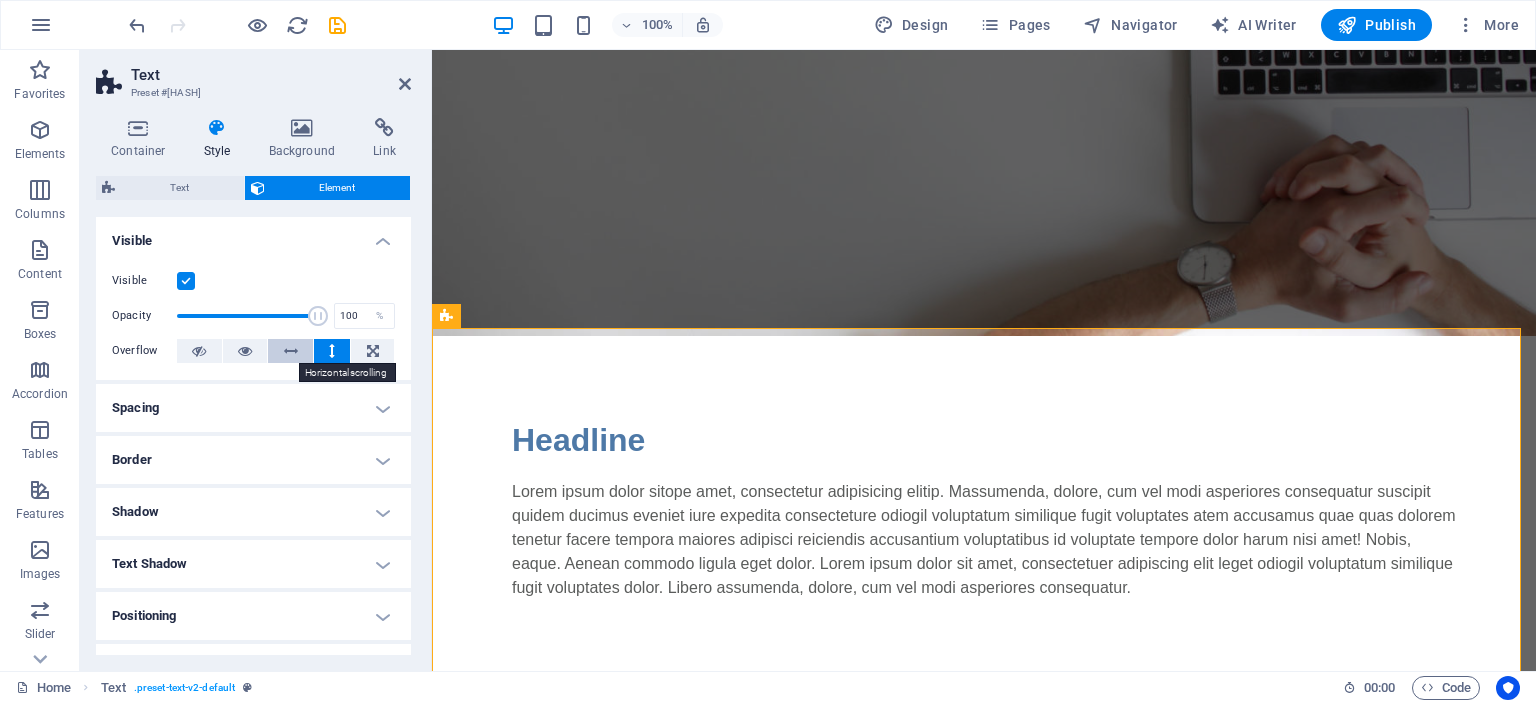 click at bounding box center (290, 351) 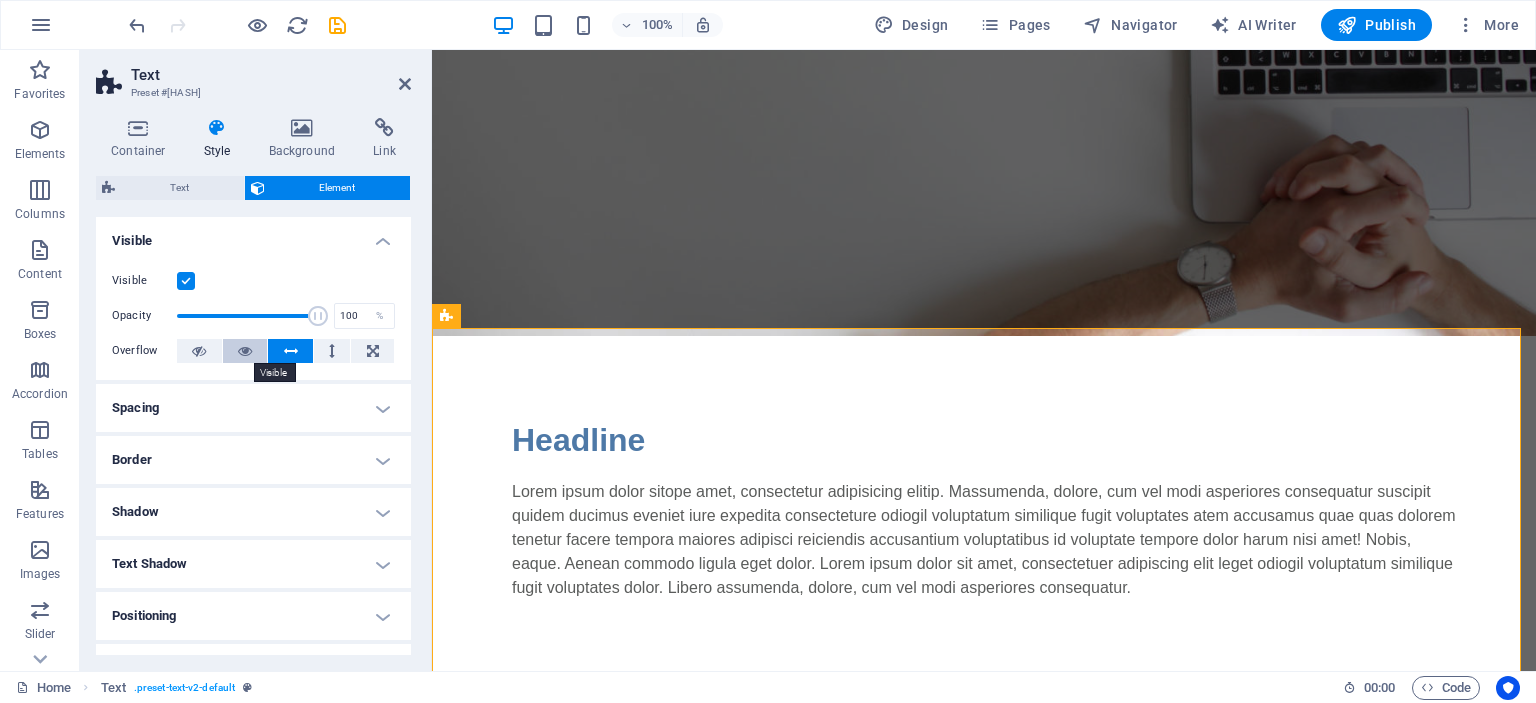 click at bounding box center (245, 351) 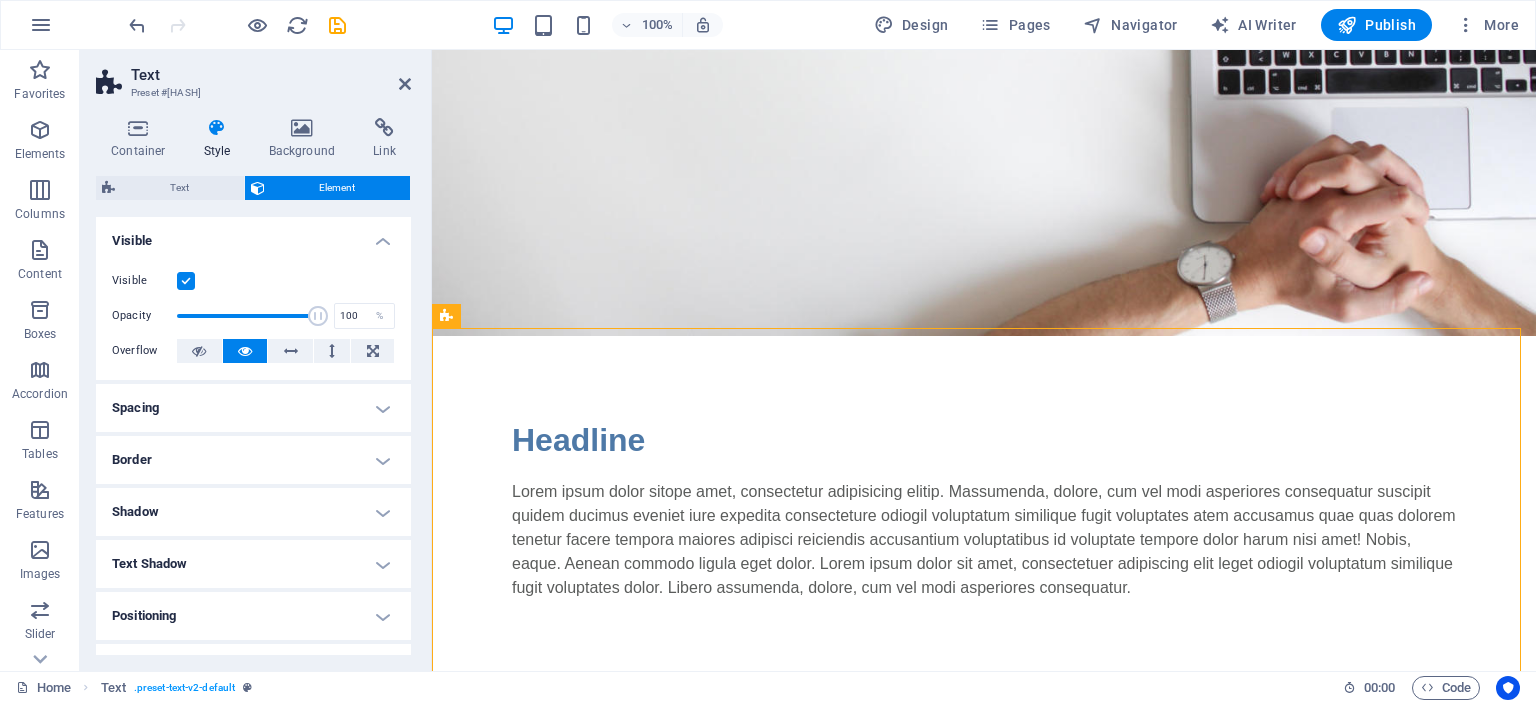 click on "Headline Lorem ipsum dolor sitope amet, consectetur adipisicing elitip. Massumenda, dolore, cum vel modi asperiores consequatur suscipit quidem ducimus eveniet iure expedita consecteture odiogil voluptatum similique fugit voluptates atem accusamus quae quas dolorem tenetur facere tempora maiores adipisci reiciendis accusantium voluptatibus id voluptate tempore dolor harum nisi amet! Nobis, eaque. Aenean commodo ligula eget dolor. Lorem ipsum dolor sit amet, consectetuer adipiscing elit leget odiogil voluptatum similique fugit voluptates dolor. Libero assumenda, dolore, cum vel modi asperiores consequatur." at bounding box center [984, 508] 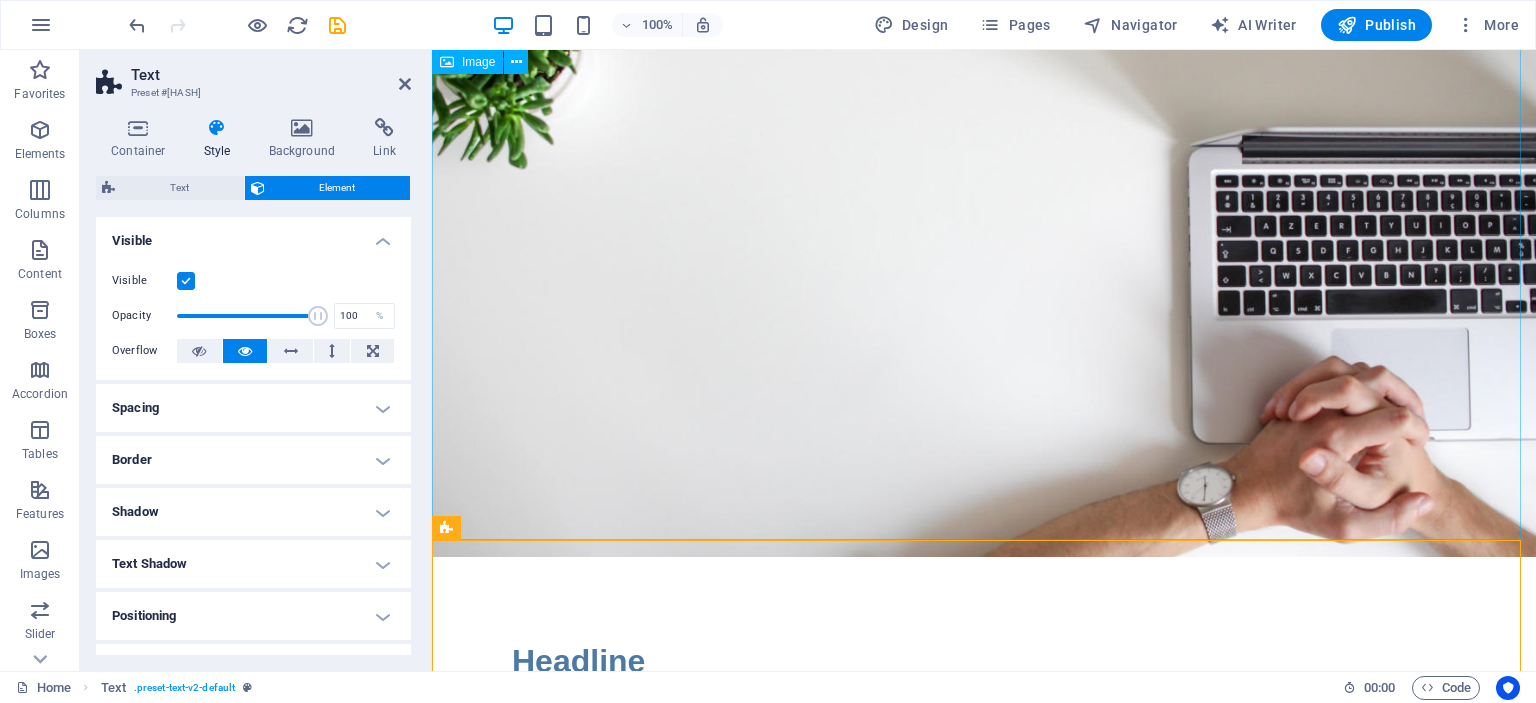 scroll, scrollTop: 0, scrollLeft: 0, axis: both 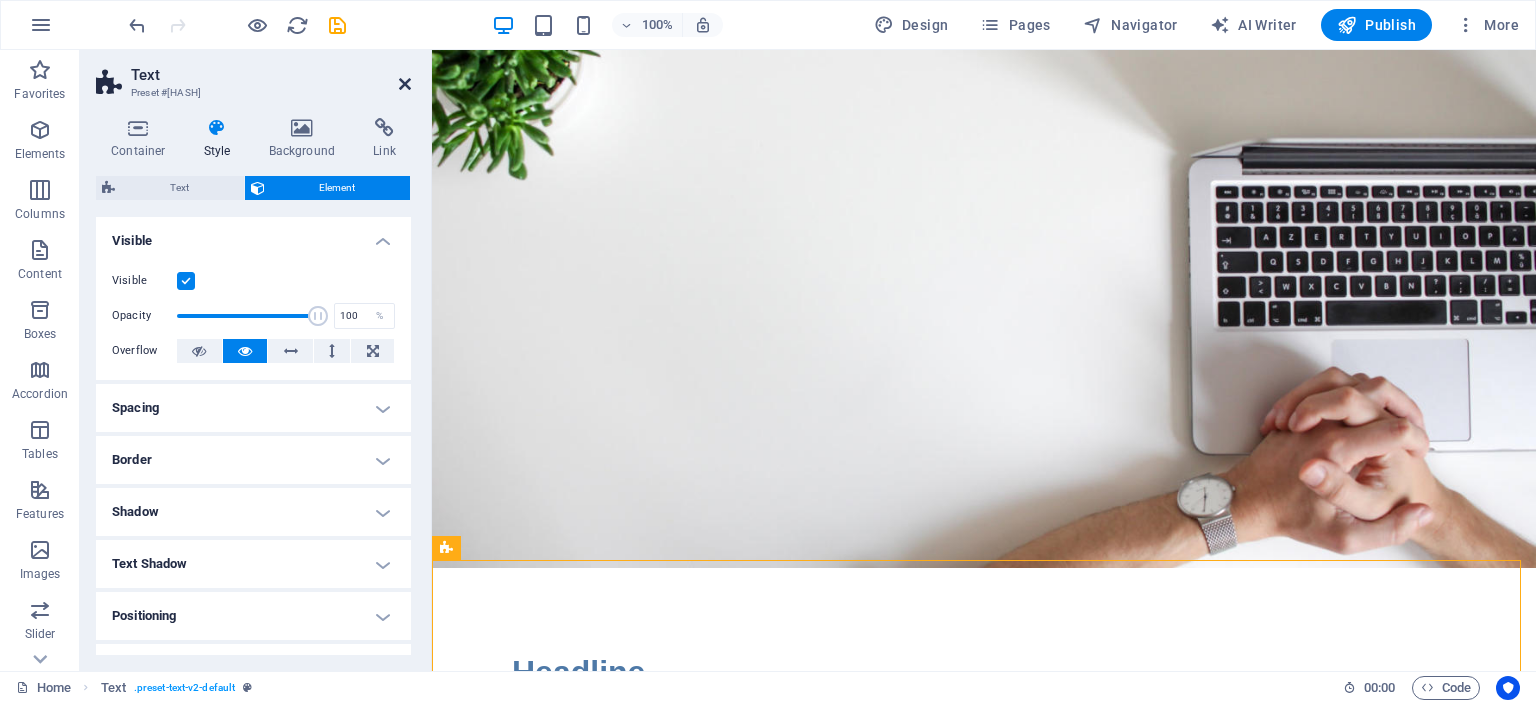 click at bounding box center [405, 84] 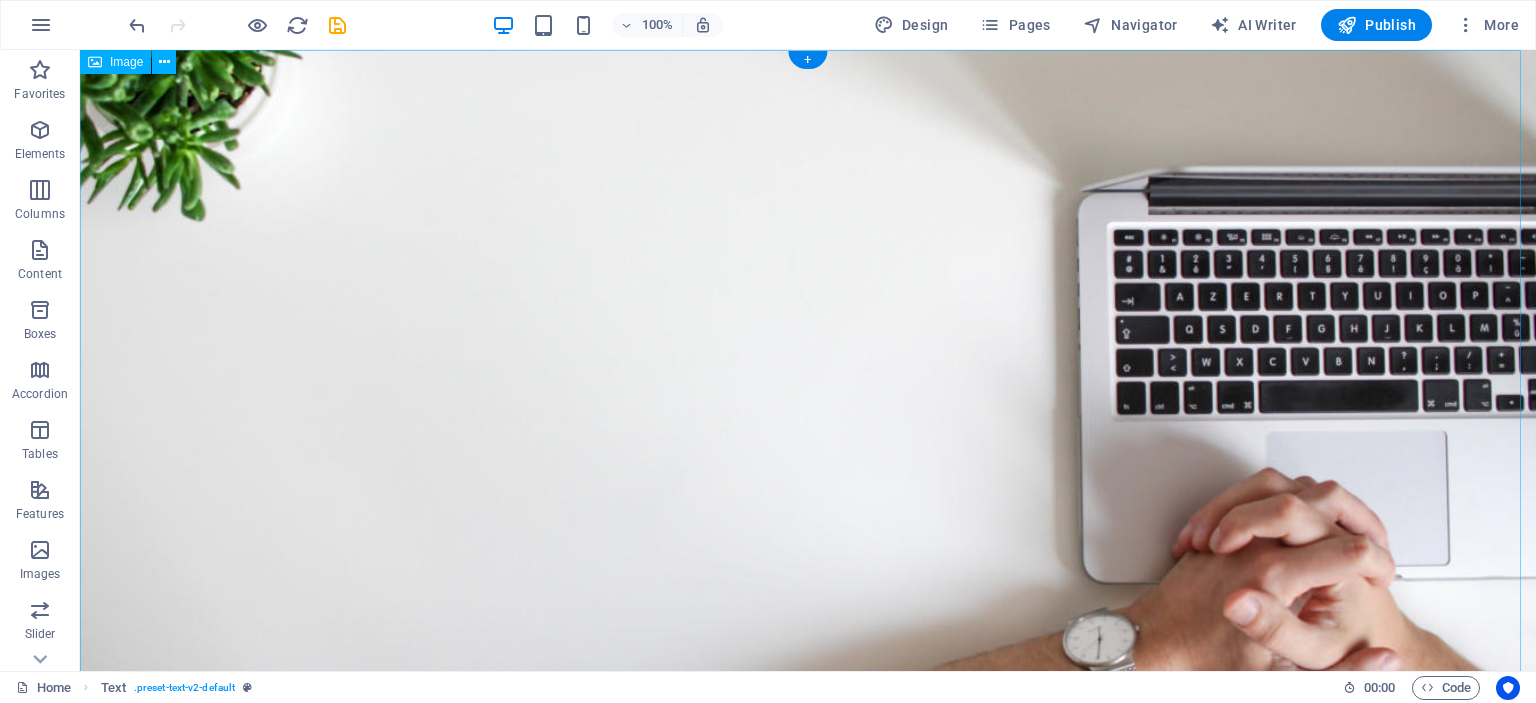 scroll, scrollTop: 397, scrollLeft: 0, axis: vertical 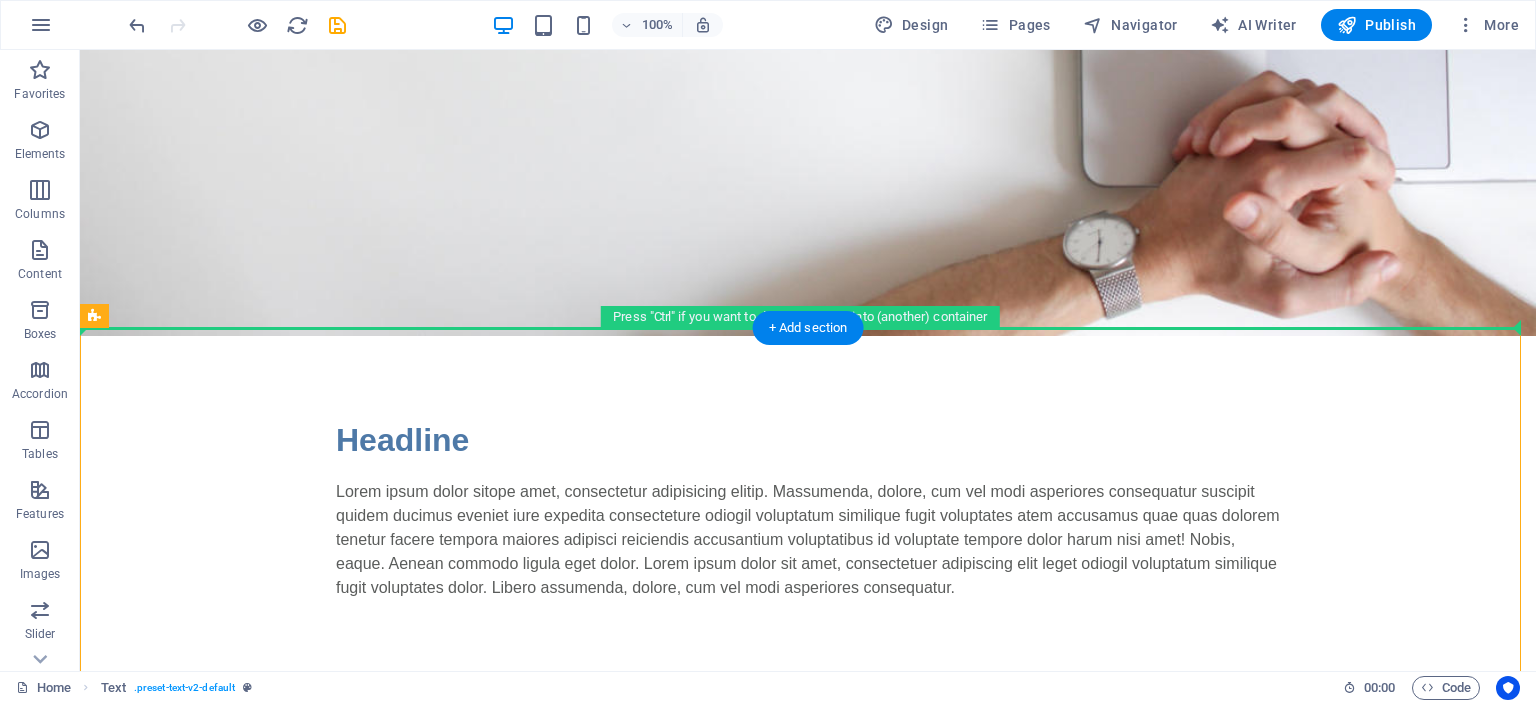 drag, startPoint x: 667, startPoint y: 387, endPoint x: 602, endPoint y: 266, distance: 137.35356 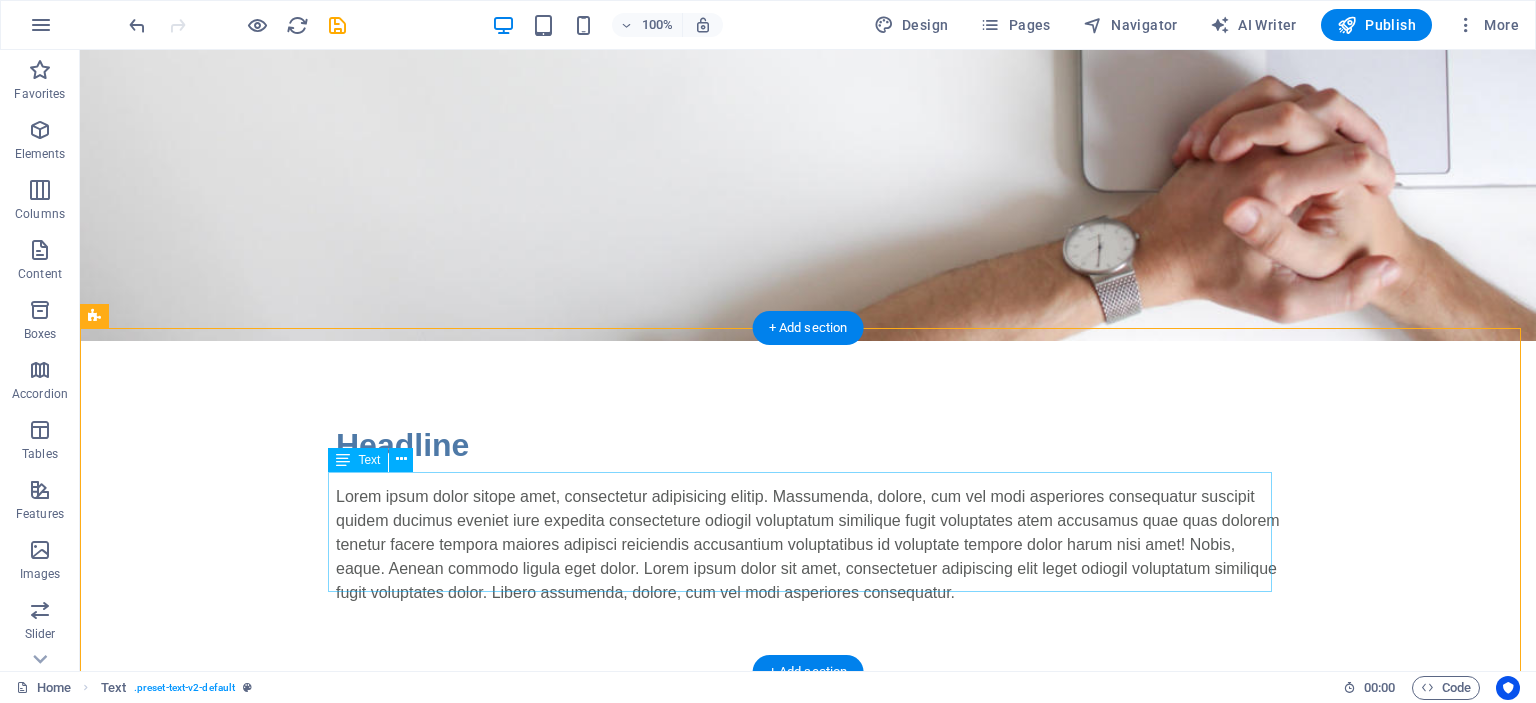 scroll, scrollTop: 397, scrollLeft: 0, axis: vertical 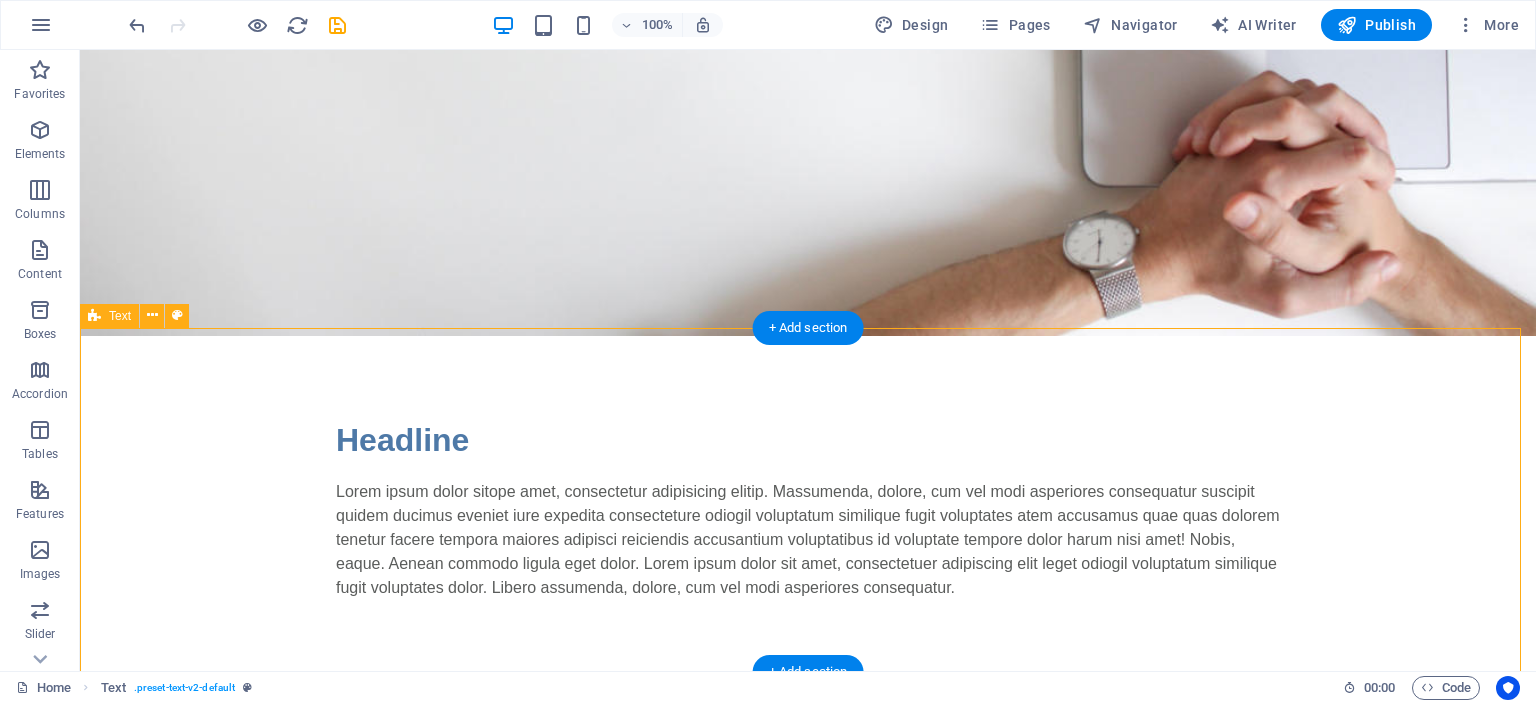 click on "Headline Lorem ipsum dolor sitope amet, consectetur adipisicing elitip. Massumenda, dolore, cum vel modi asperiores consequatur suscipit quidem ducimus eveniet iure expedita consecteture odiogil voluptatum similique fugit voluptates atem accusamus quae quas dolorem tenetur facere tempora maiores adipisci reiciendis accusantium voluptatibus id voluptate tempore dolor harum nisi amet! Nobis, eaque. Aenean commodo ligula eget dolor. Lorem ipsum dolor sit amet, consectetuer adipiscing elit leget odiogil voluptatum similique fugit voluptates dolor. Libero assumenda, dolore, cum vel modi asperiores consequatur." at bounding box center [808, 508] 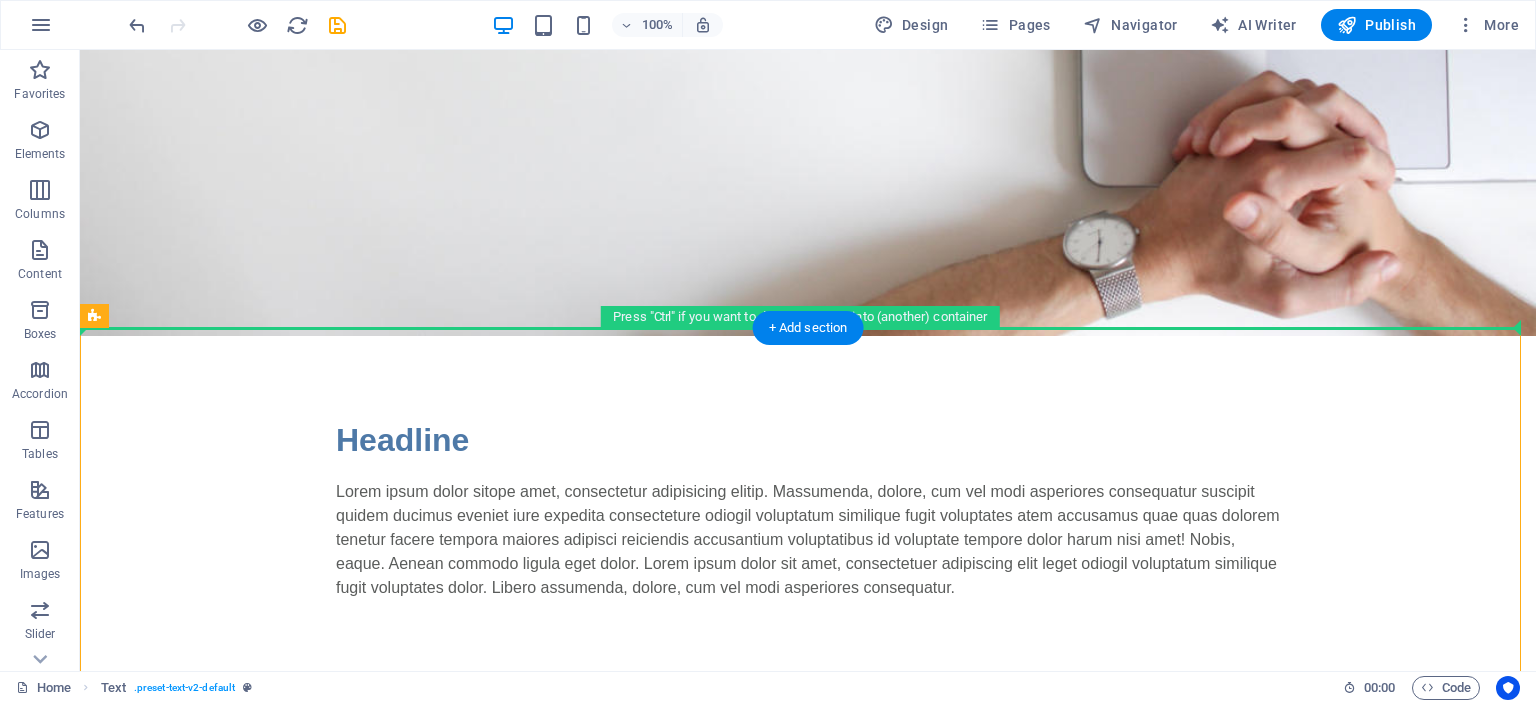 drag, startPoint x: 1367, startPoint y: 355, endPoint x: 1360, endPoint y: 292, distance: 63.387695 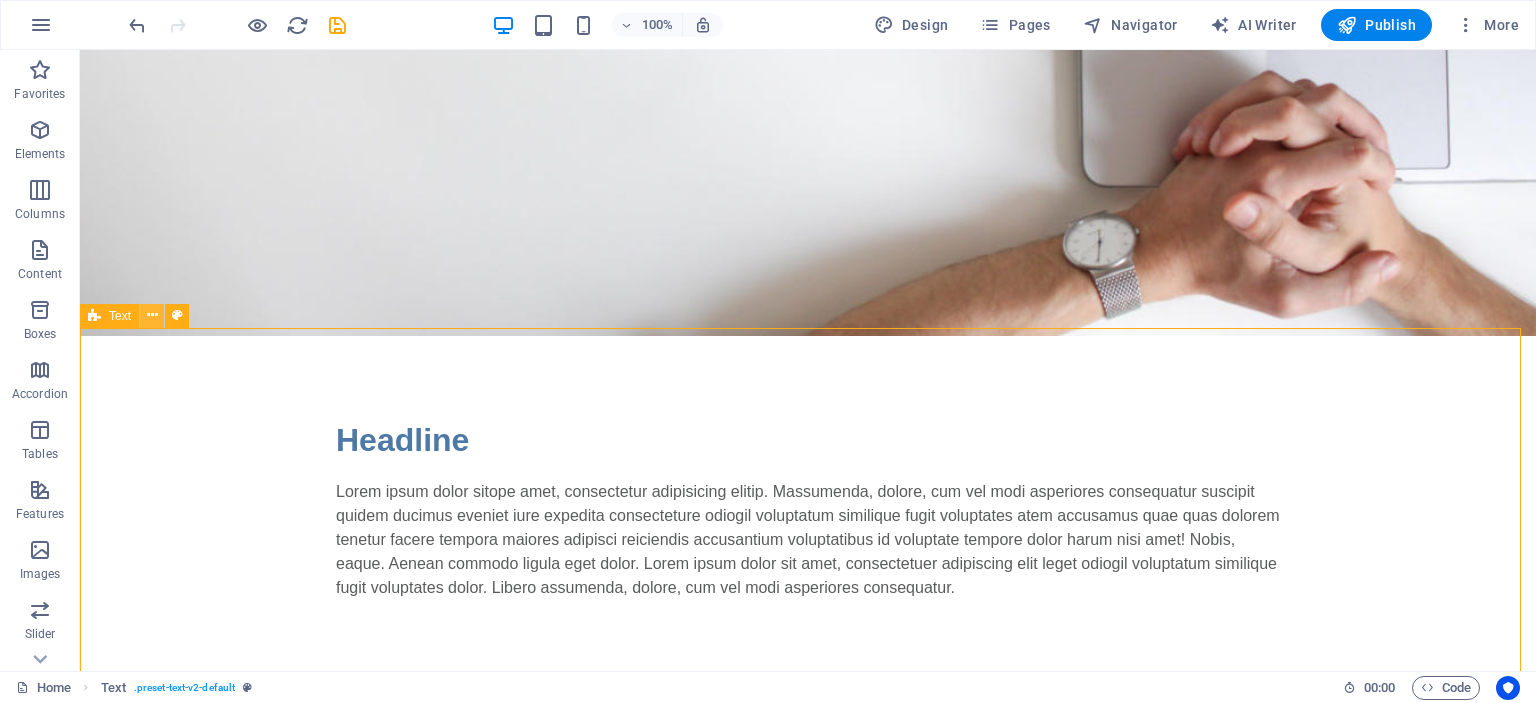 click at bounding box center [152, 315] 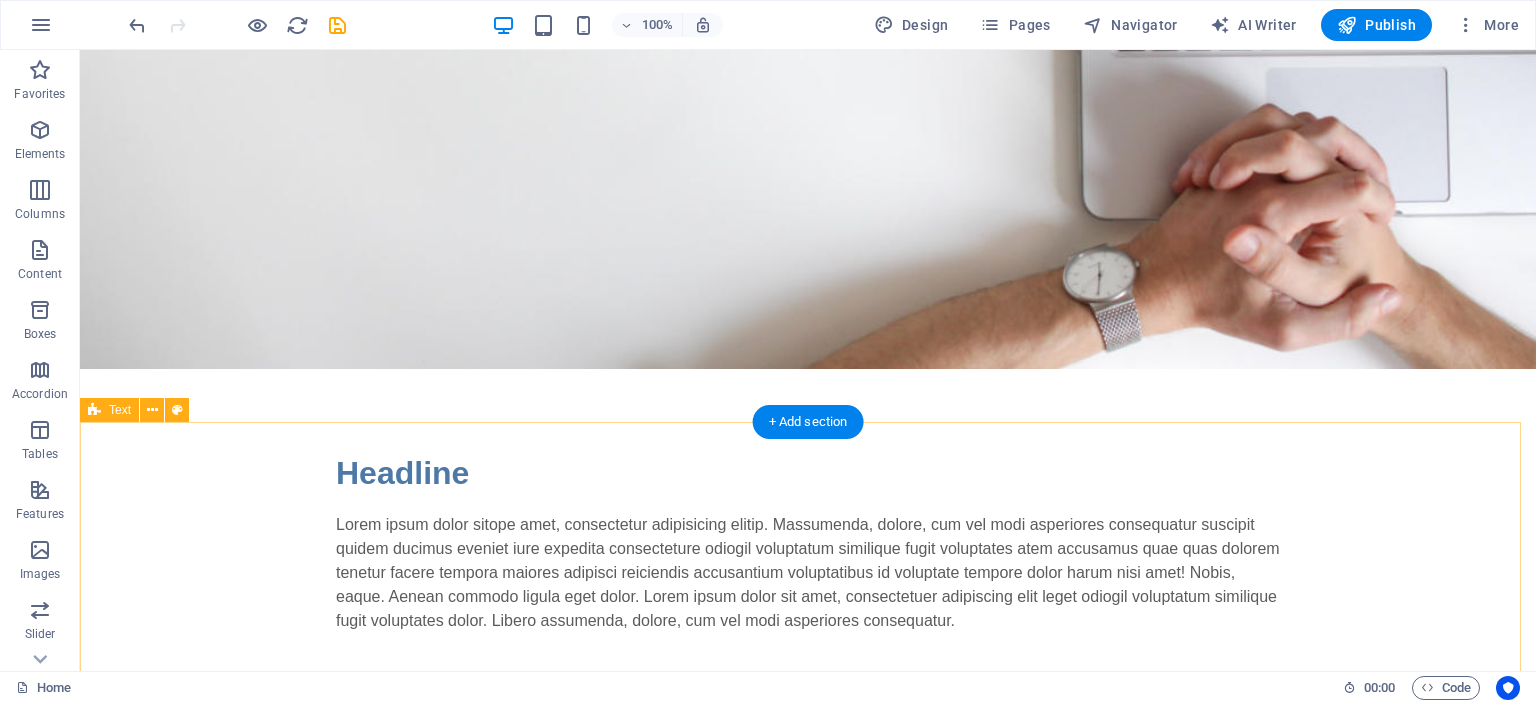 scroll, scrollTop: 397, scrollLeft: 0, axis: vertical 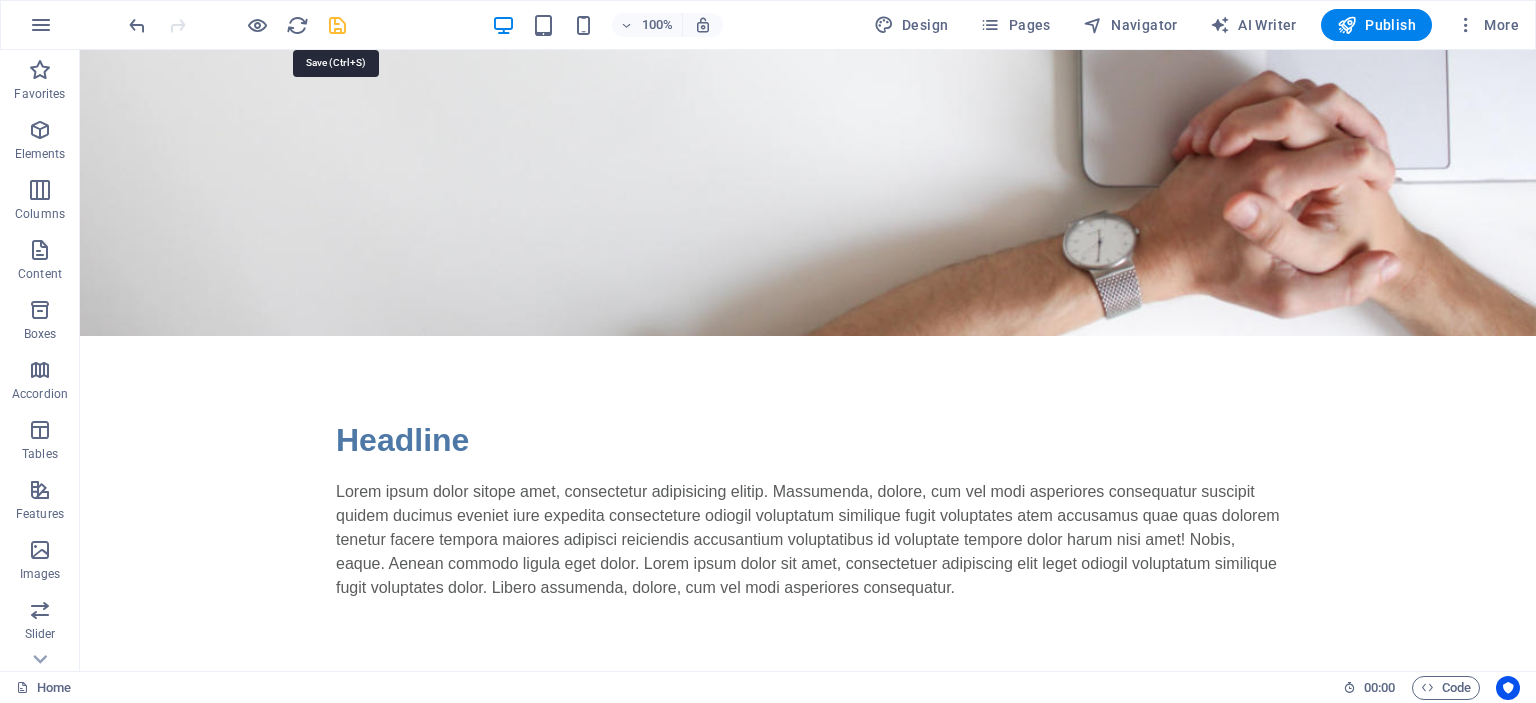 click at bounding box center [337, 25] 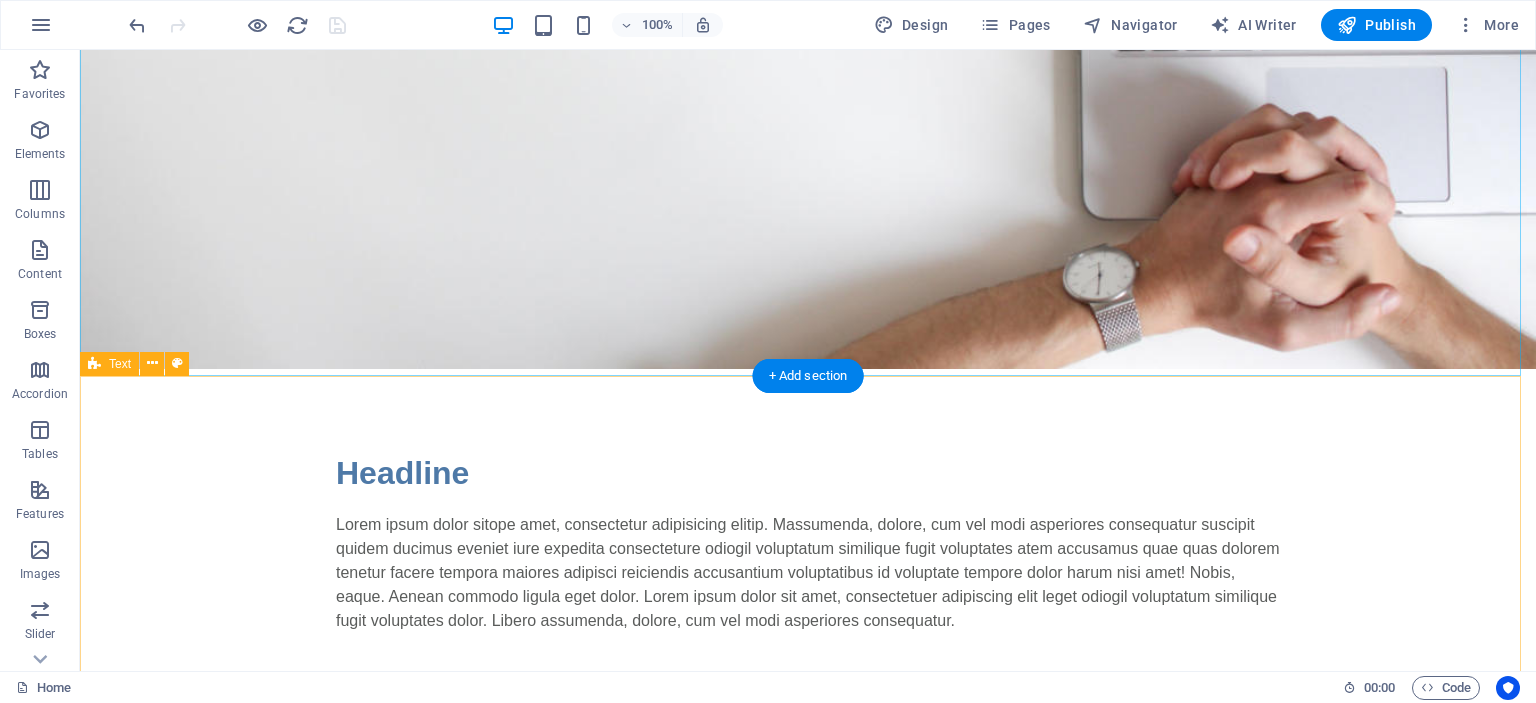 scroll, scrollTop: 397, scrollLeft: 0, axis: vertical 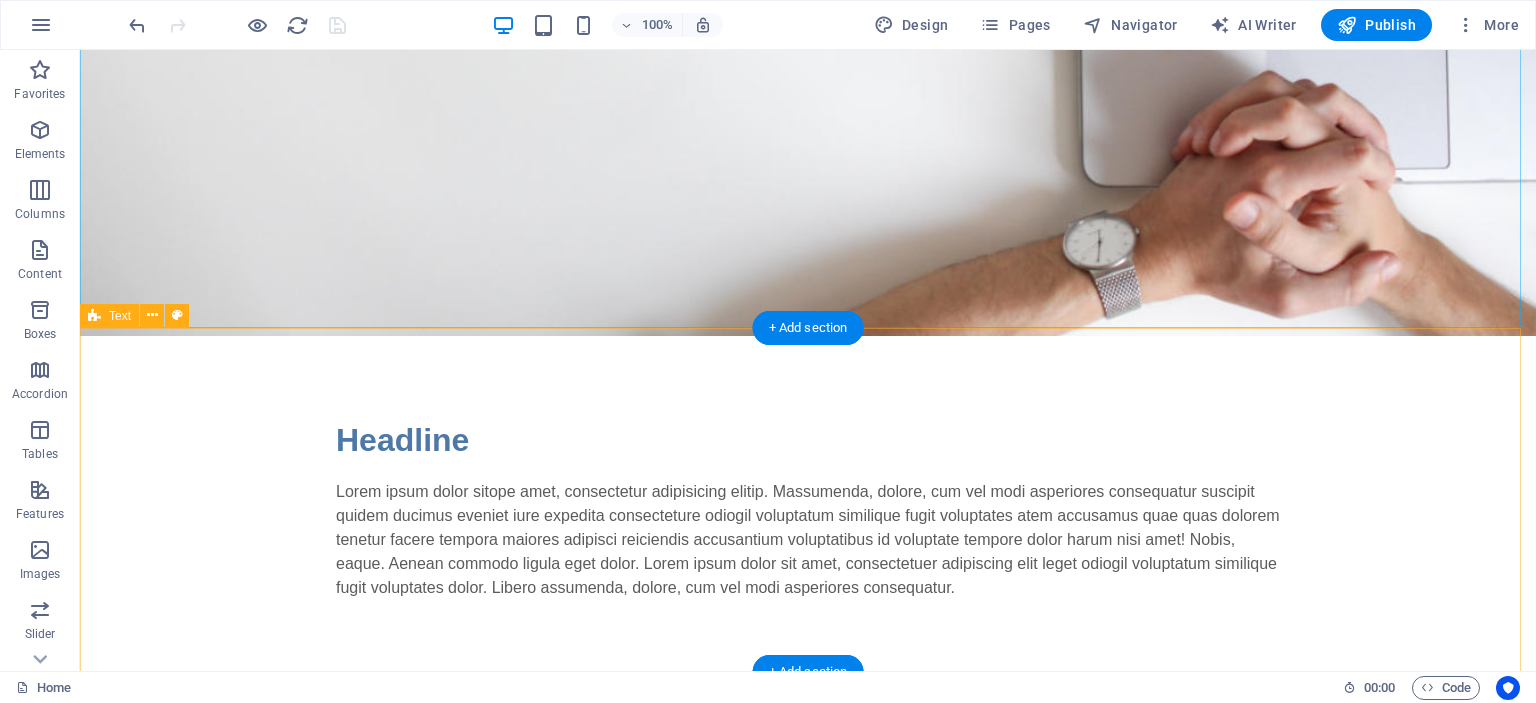 click on "Headline Lorem ipsum dolor sitope amet, consectetur adipisicing elitip. Massumenda, dolore, cum vel modi asperiores consequatur suscipit quidem ducimus eveniet iure expedita consecteture odiogil voluptatum similique fugit voluptates atem accusamus quae quas dolorem tenetur facere tempora maiores adipisci reiciendis accusantium voluptatibus id voluptate tempore dolor harum nisi amet! Nobis, eaque. Aenean commodo ligula eget dolor. Lorem ipsum dolor sit amet, consectetuer adipiscing elit leget odiogil voluptatum similique fugit voluptates dolor. Libero assumenda, dolore, cum vel modi asperiores consequatur." at bounding box center (808, 508) 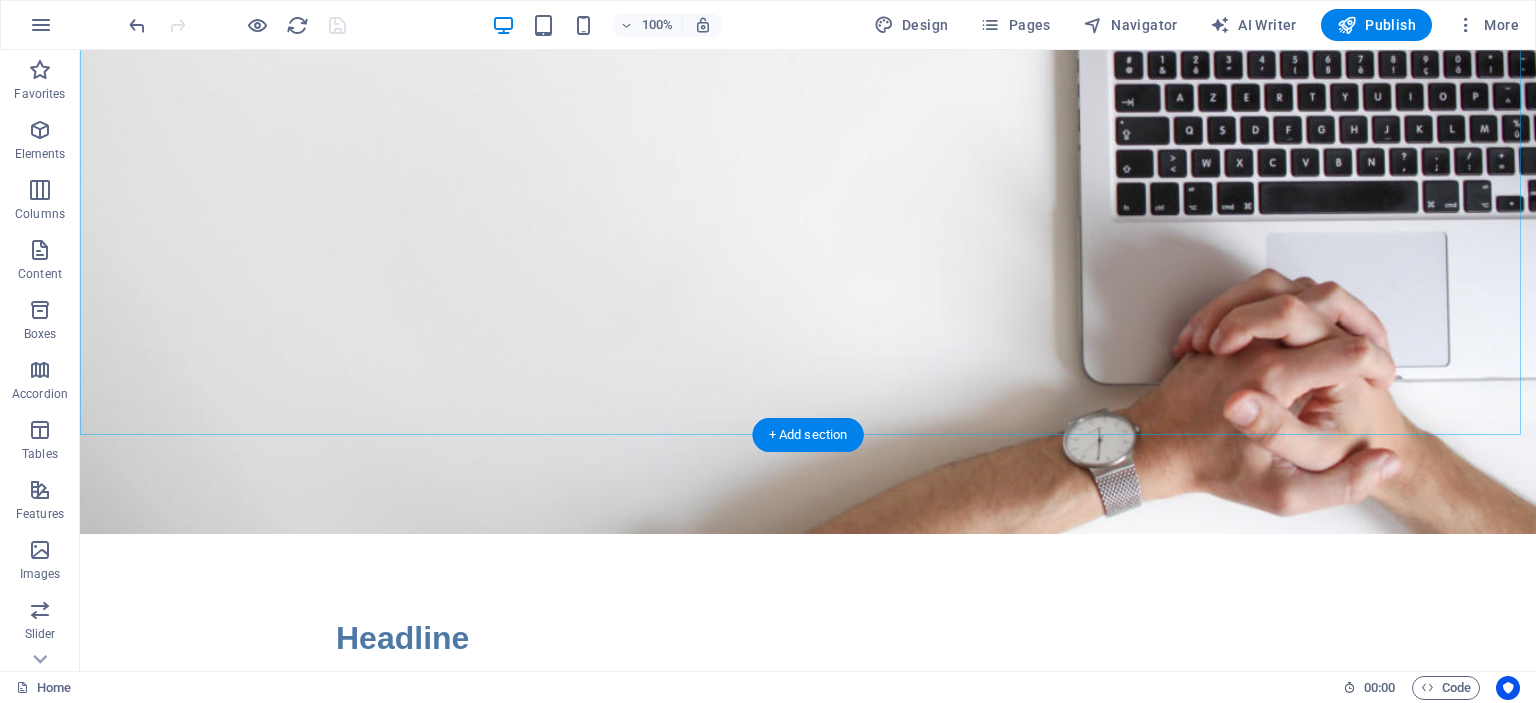 scroll, scrollTop: 300, scrollLeft: 0, axis: vertical 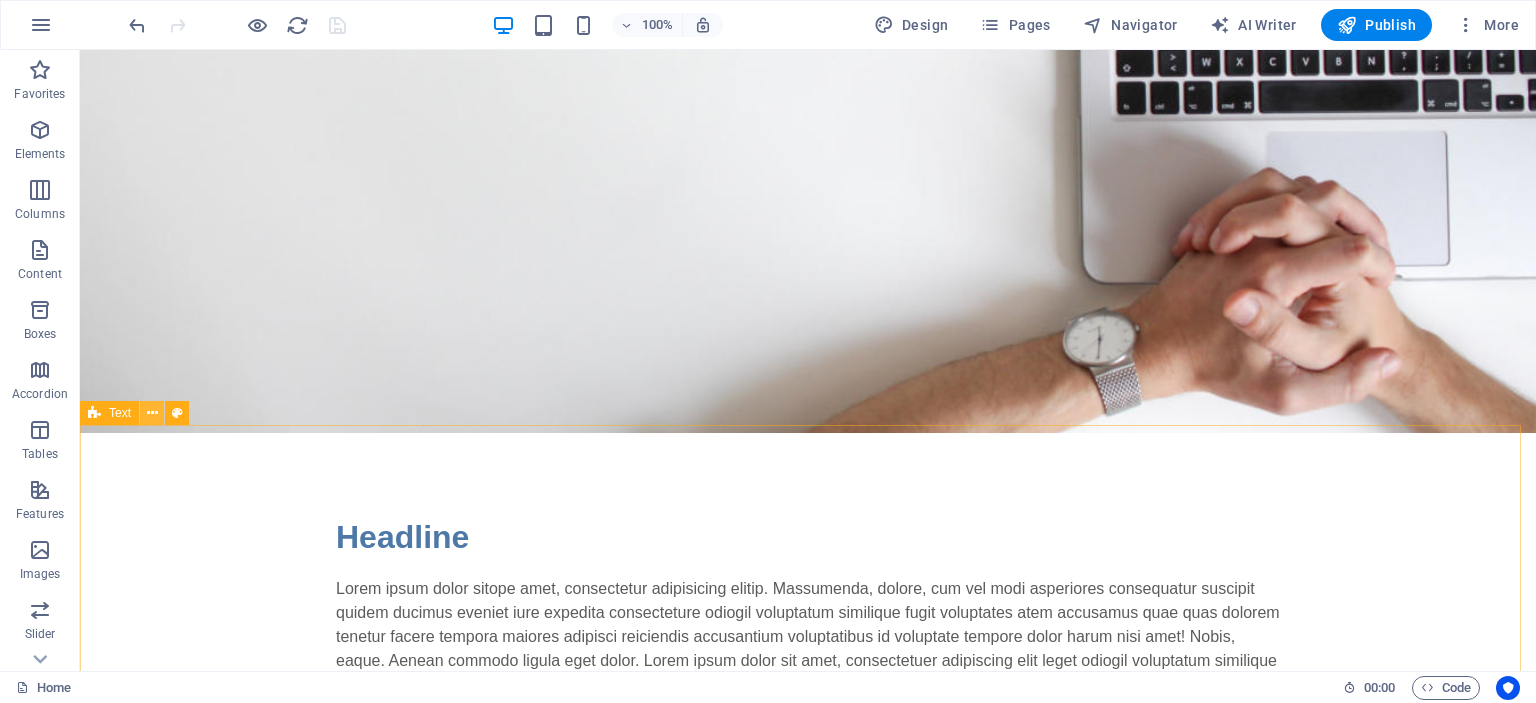click at bounding box center (152, 413) 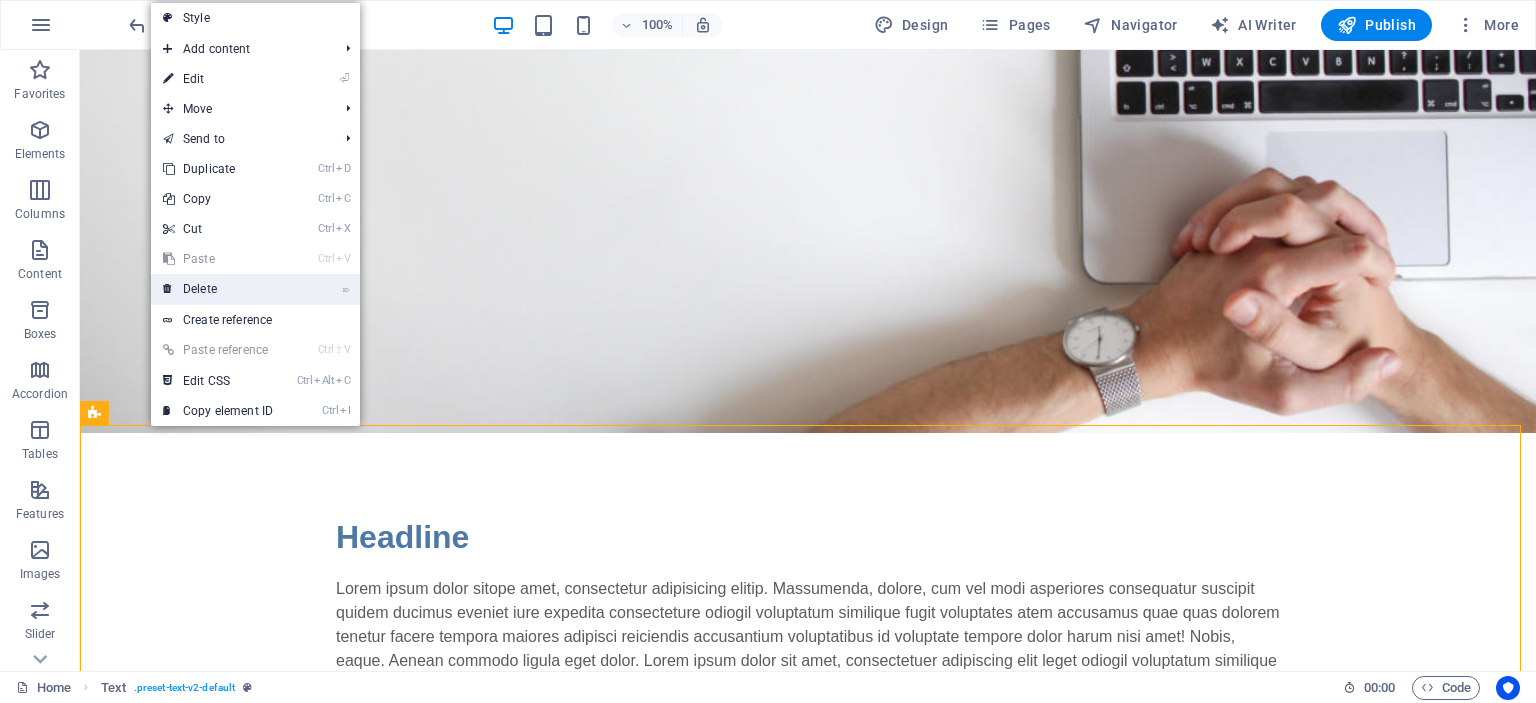 click on "⌦  Delete" at bounding box center [218, 289] 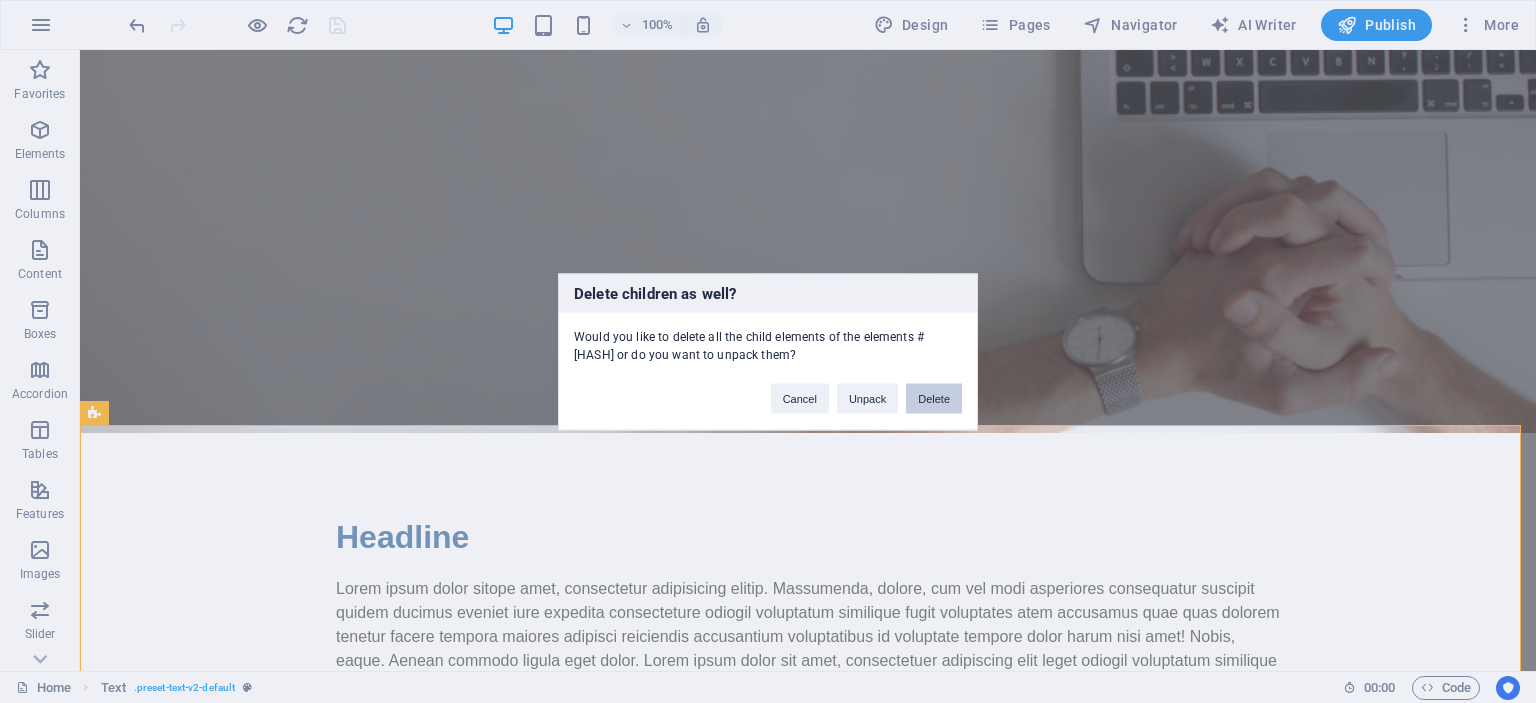 drag, startPoint x: 934, startPoint y: 396, endPoint x: 779, endPoint y: 393, distance: 155.02902 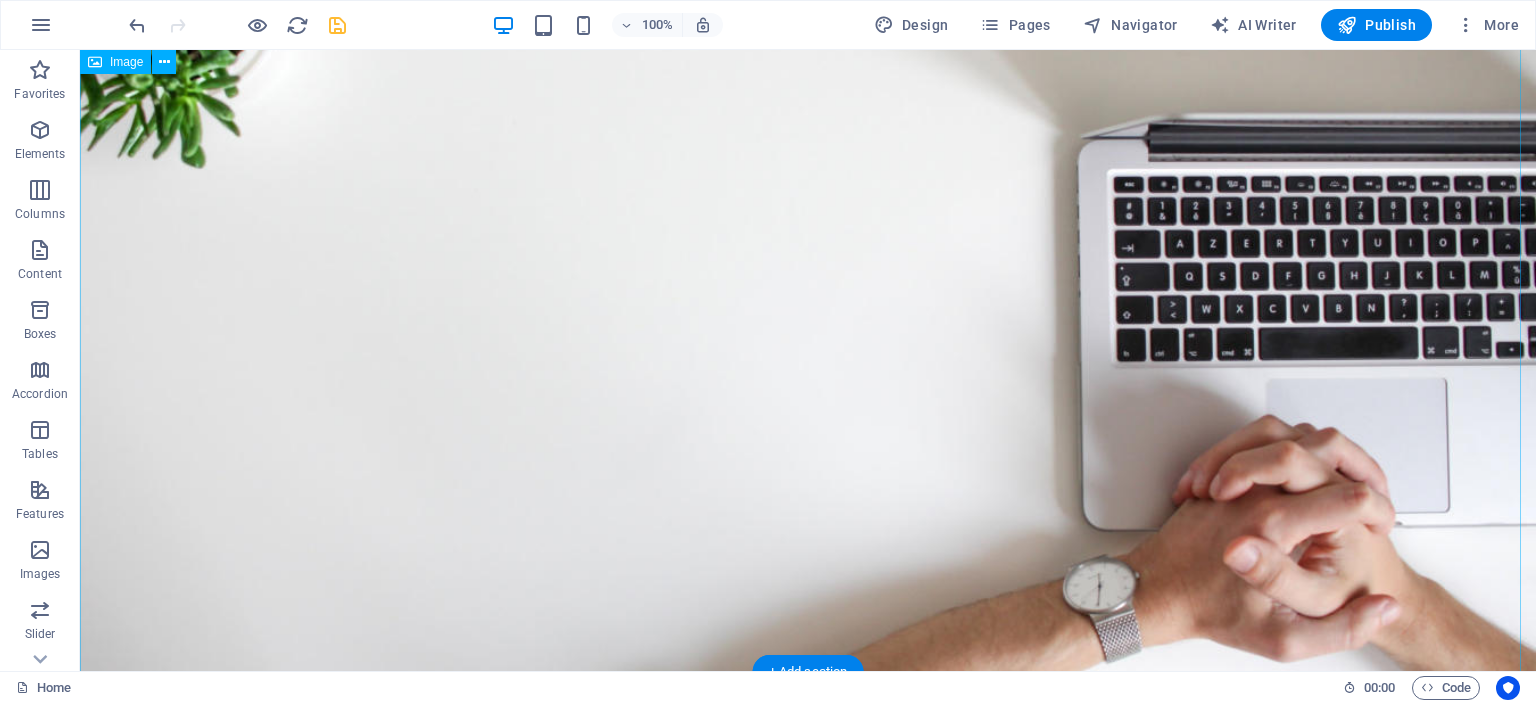 scroll, scrollTop: 0, scrollLeft: 0, axis: both 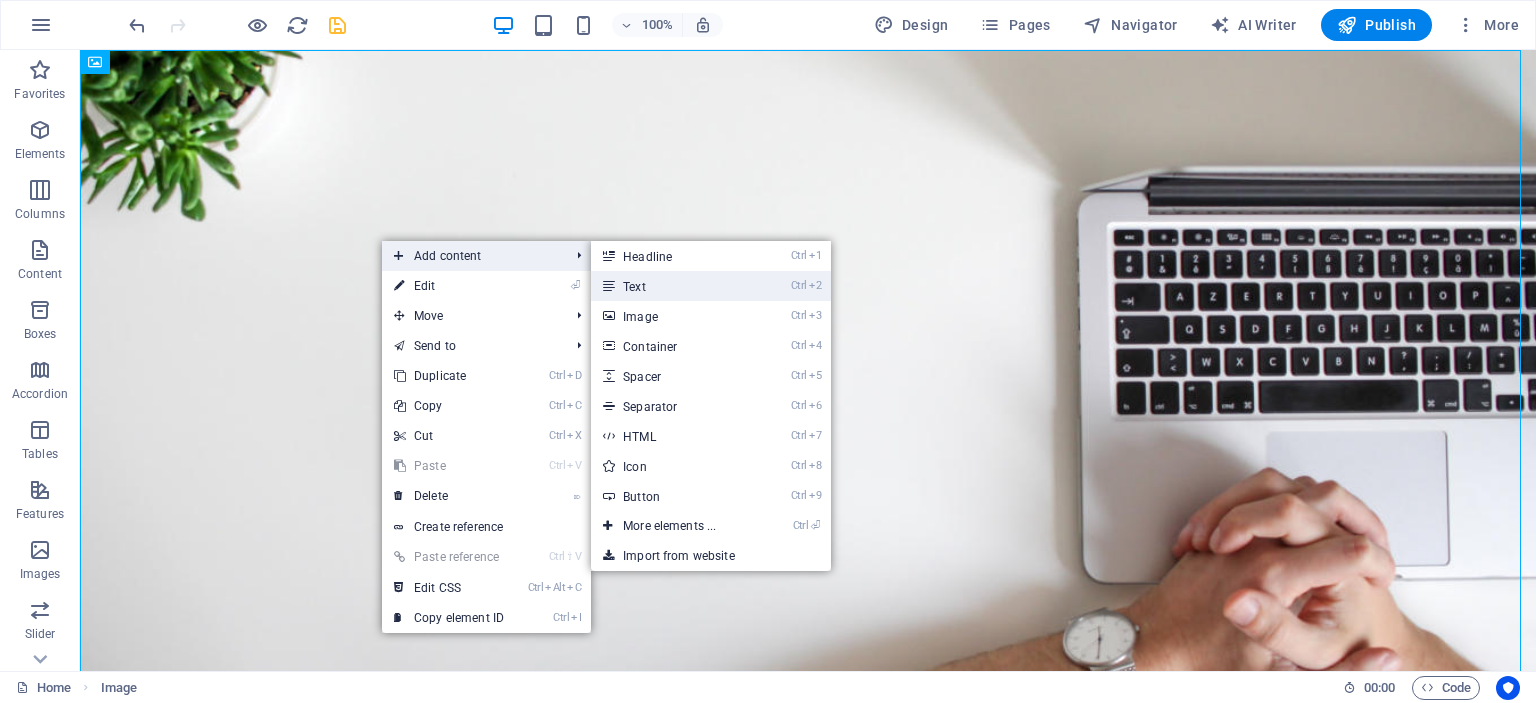 click on "Ctrl 2  Text" at bounding box center (673, 286) 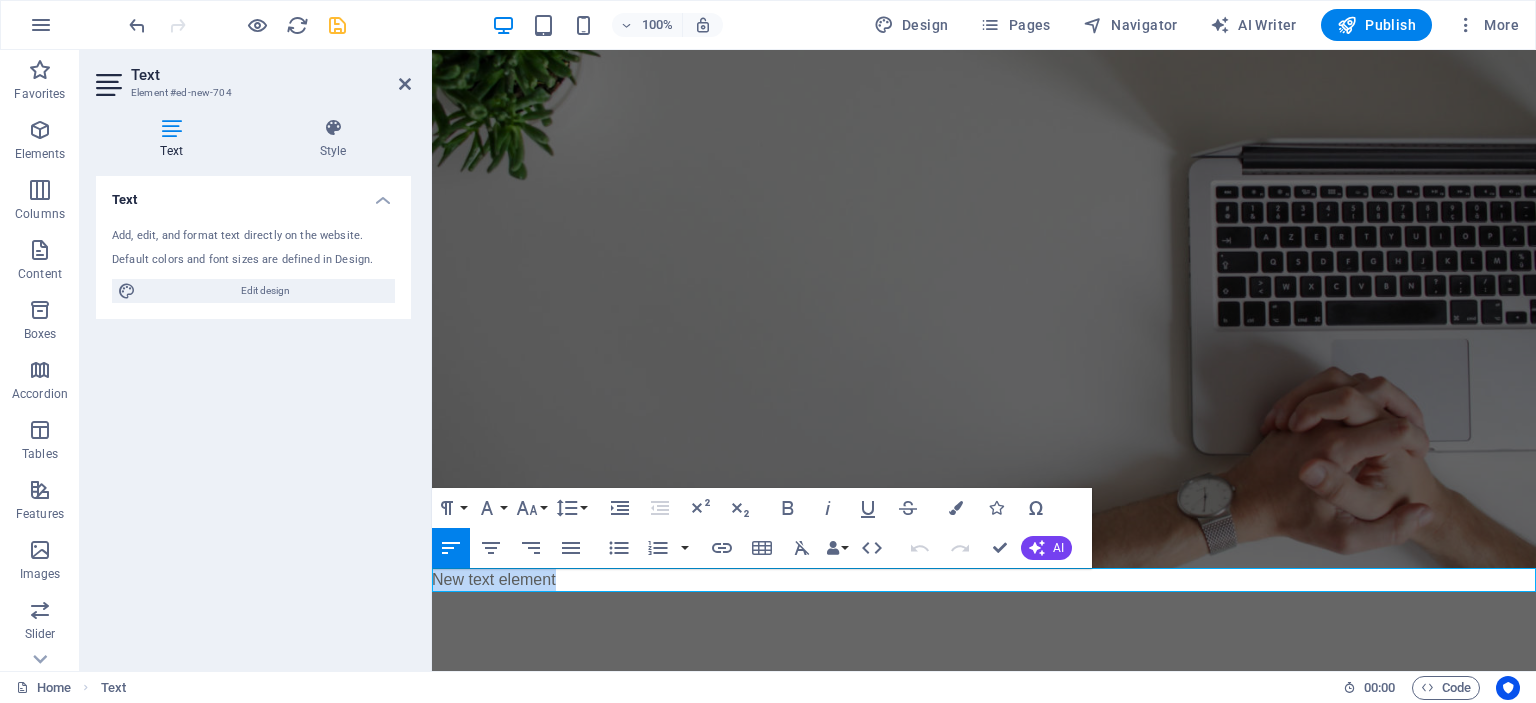 type 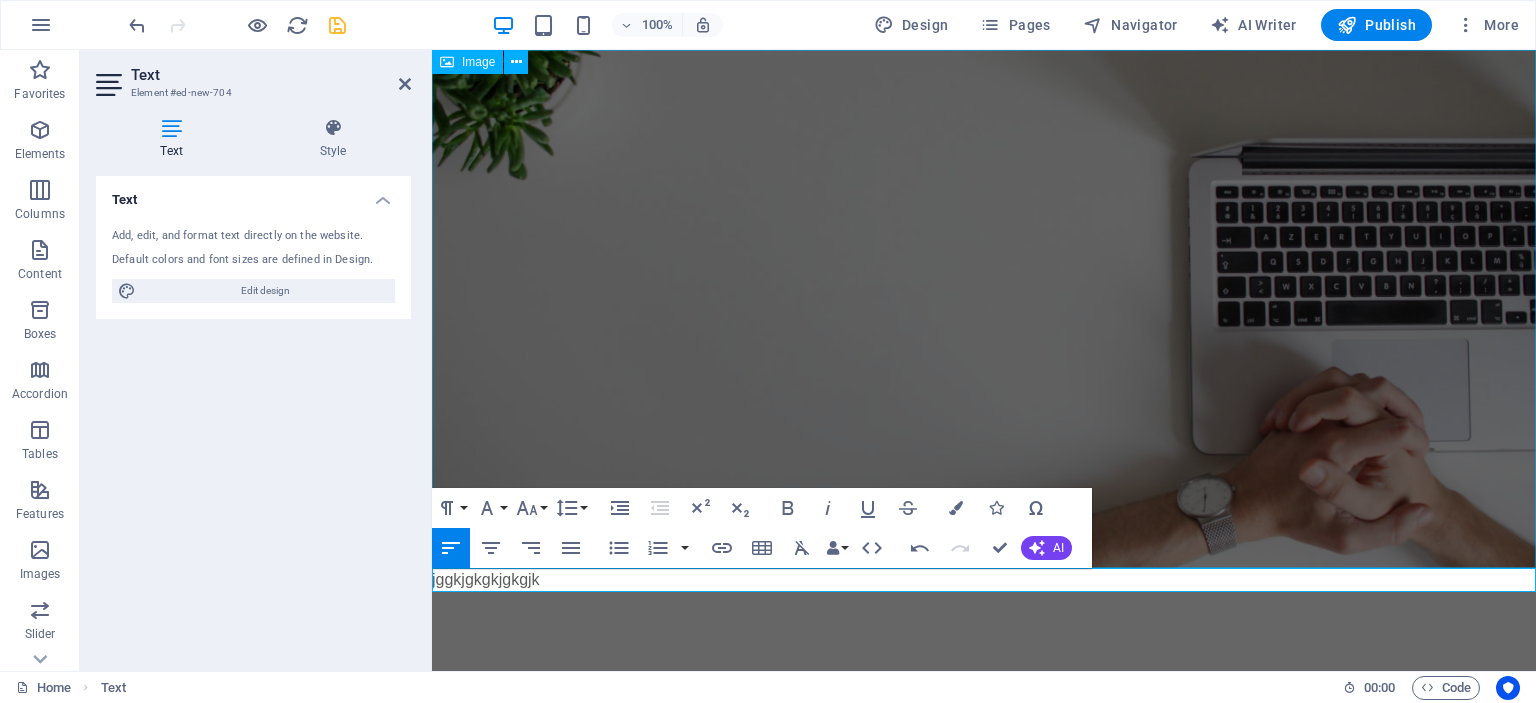 click at bounding box center (984, 309) 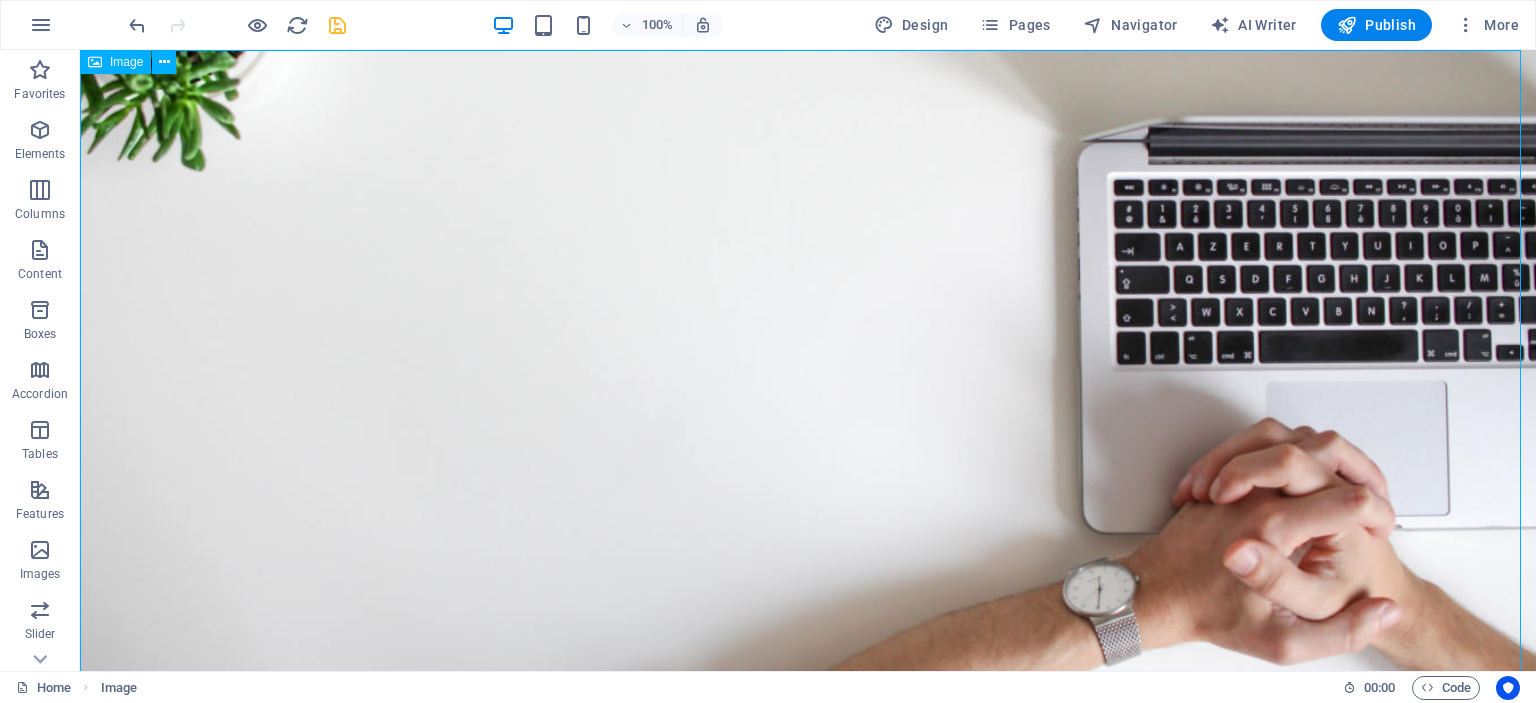 scroll, scrollTop: 77, scrollLeft: 0, axis: vertical 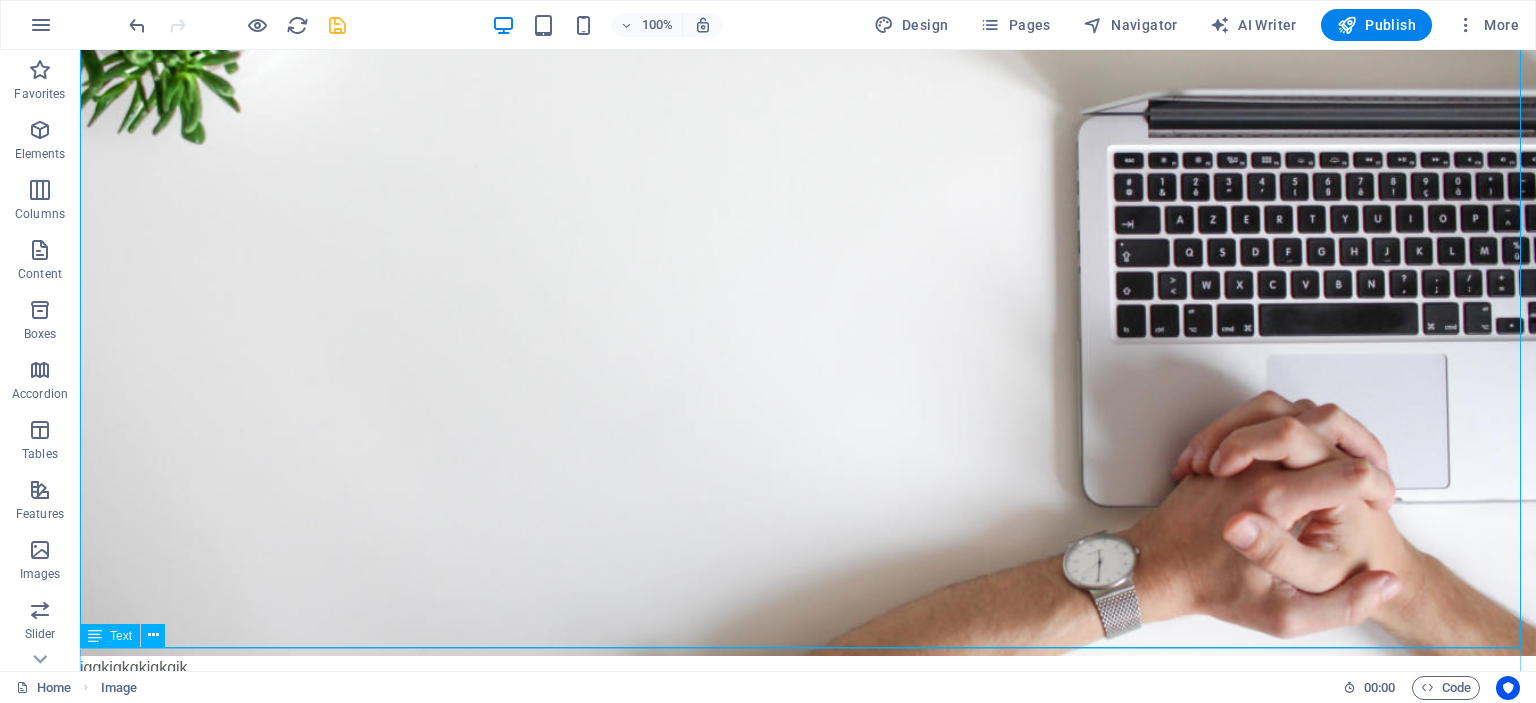 click on "jggkjgkgkjgkgjk" at bounding box center [808, 668] 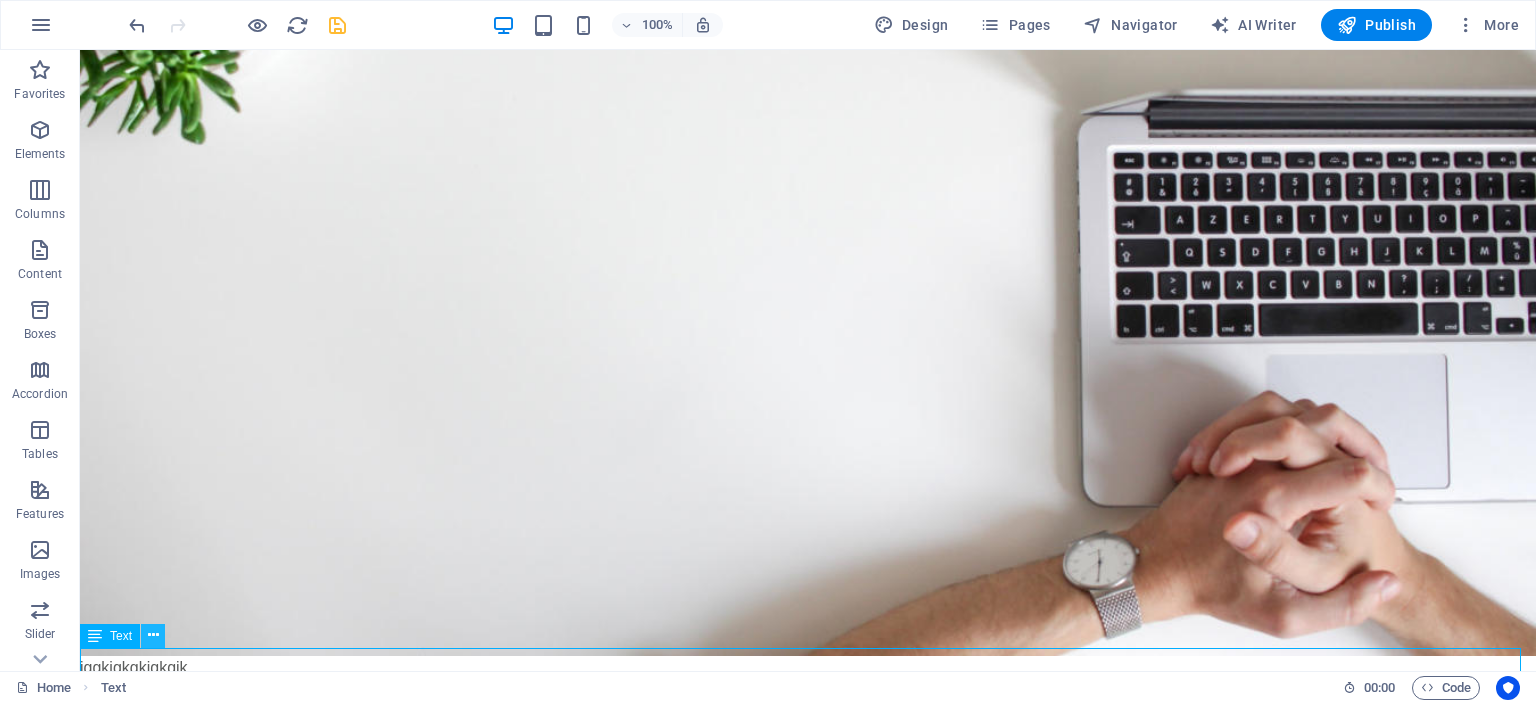 click at bounding box center [153, 635] 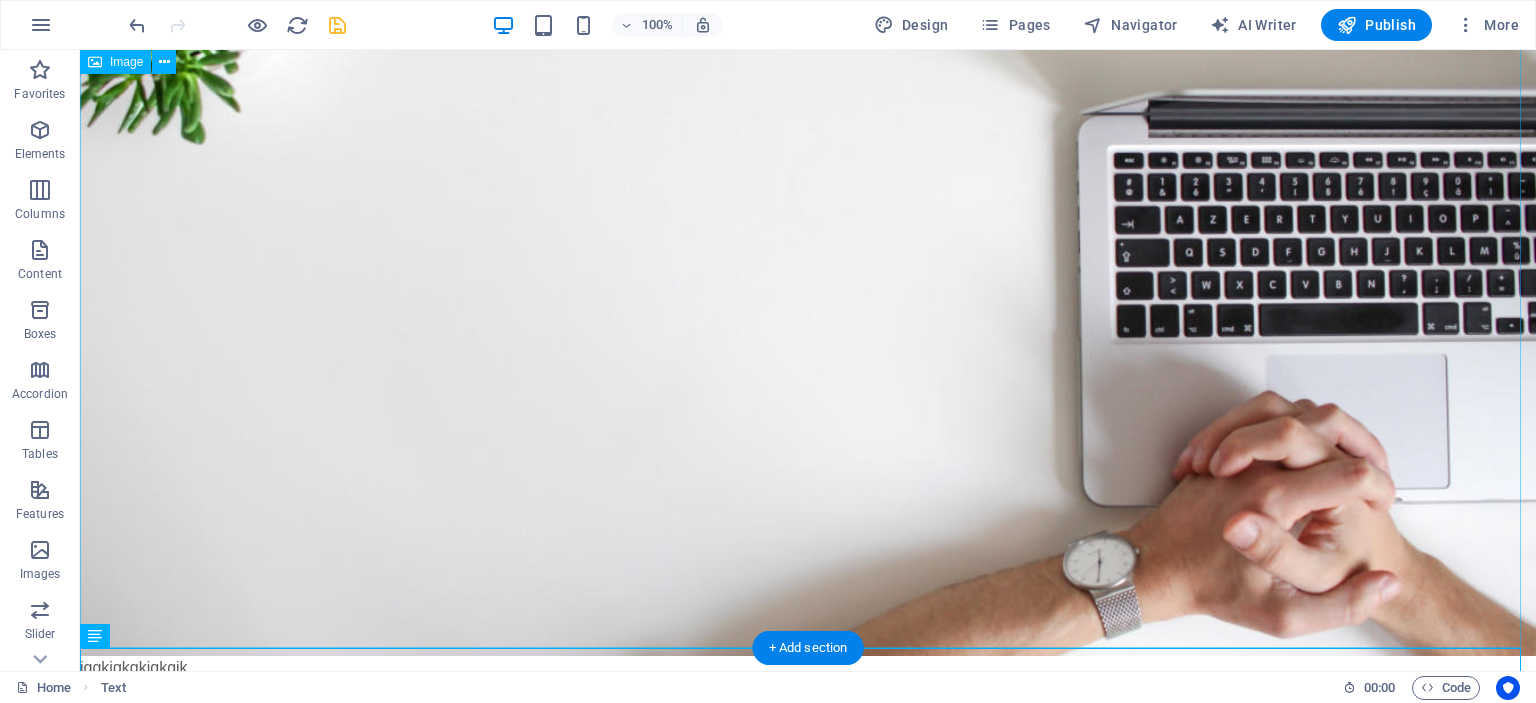 click at bounding box center (808, 314) 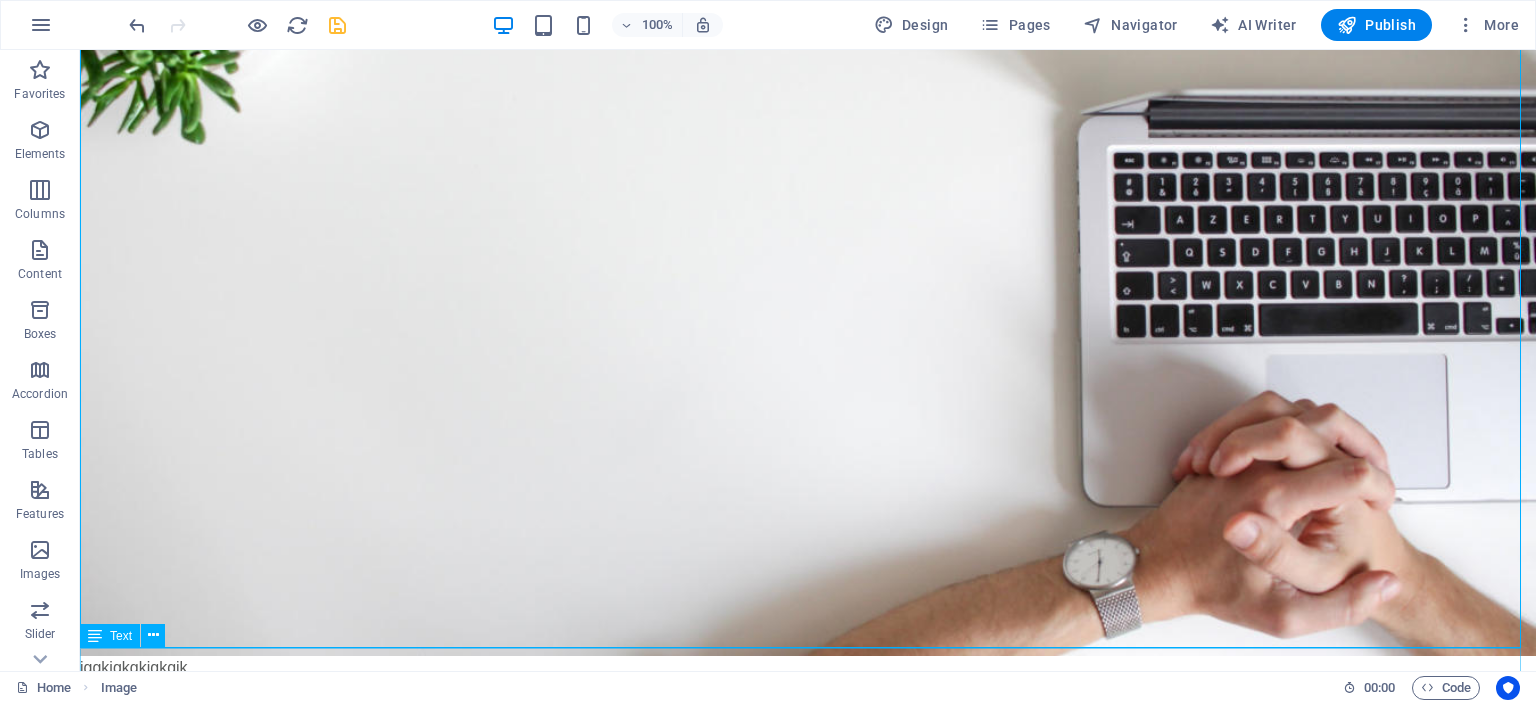 click on "jggkjgkgkjgkgjk" at bounding box center [808, 668] 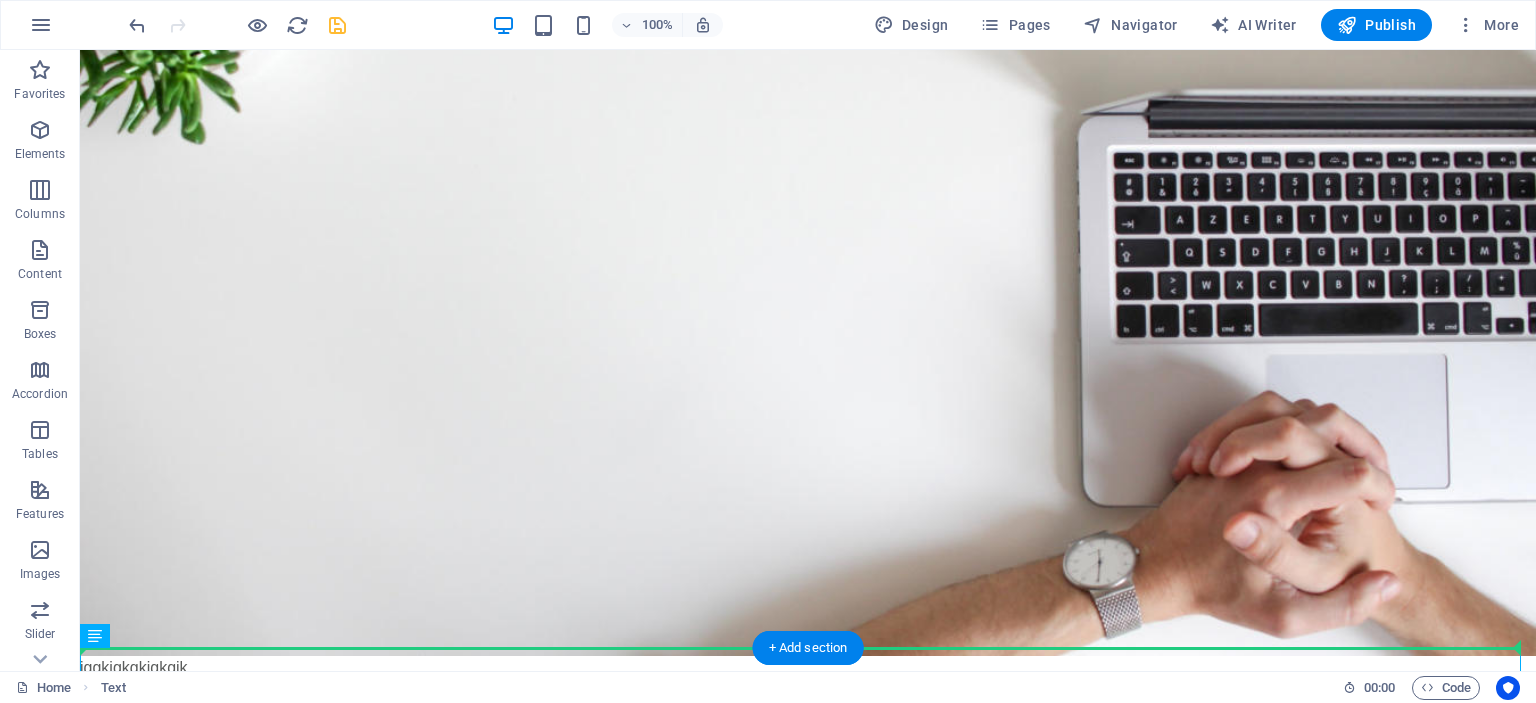 drag, startPoint x: 136, startPoint y: 659, endPoint x: 236, endPoint y: 471, distance: 212.9413 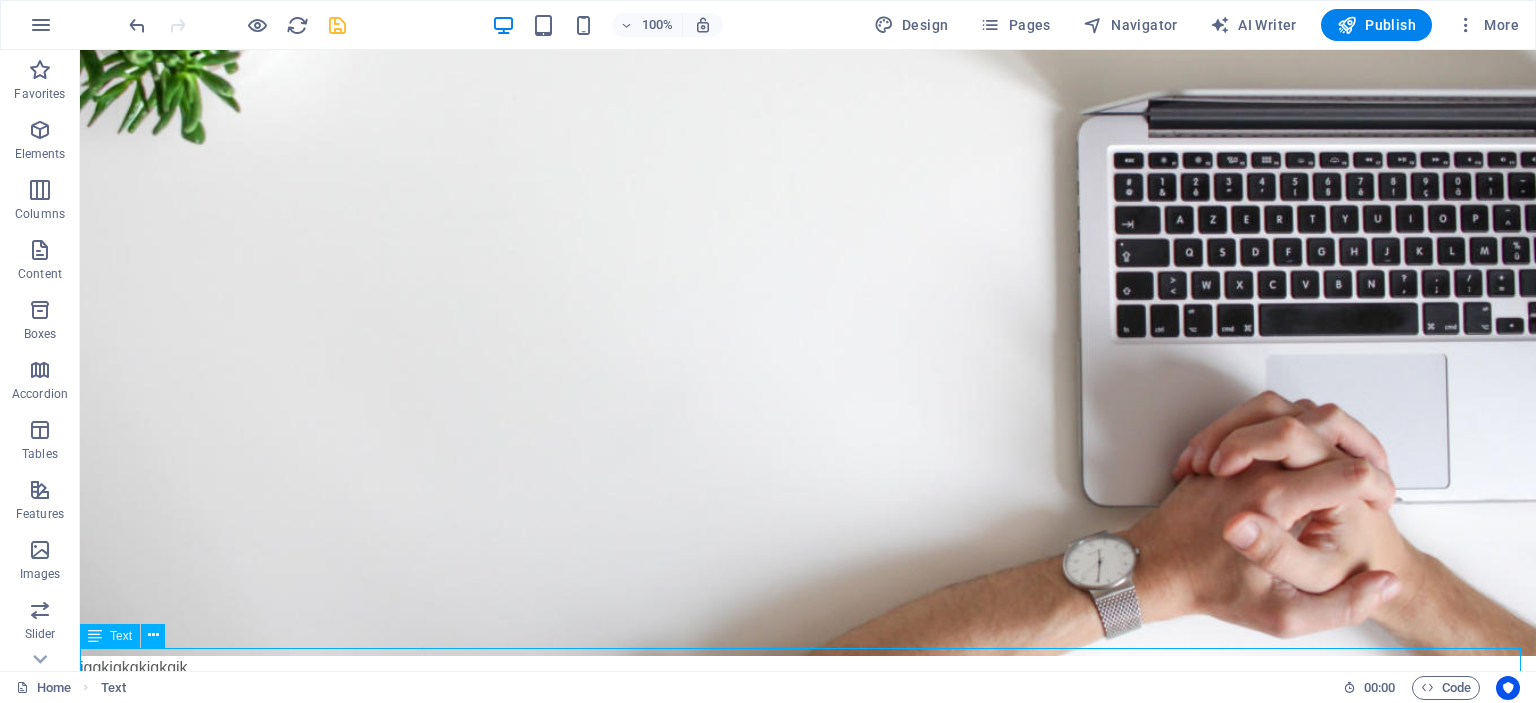 click on "jggkjgkgkjgkgjk" at bounding box center [808, 668] 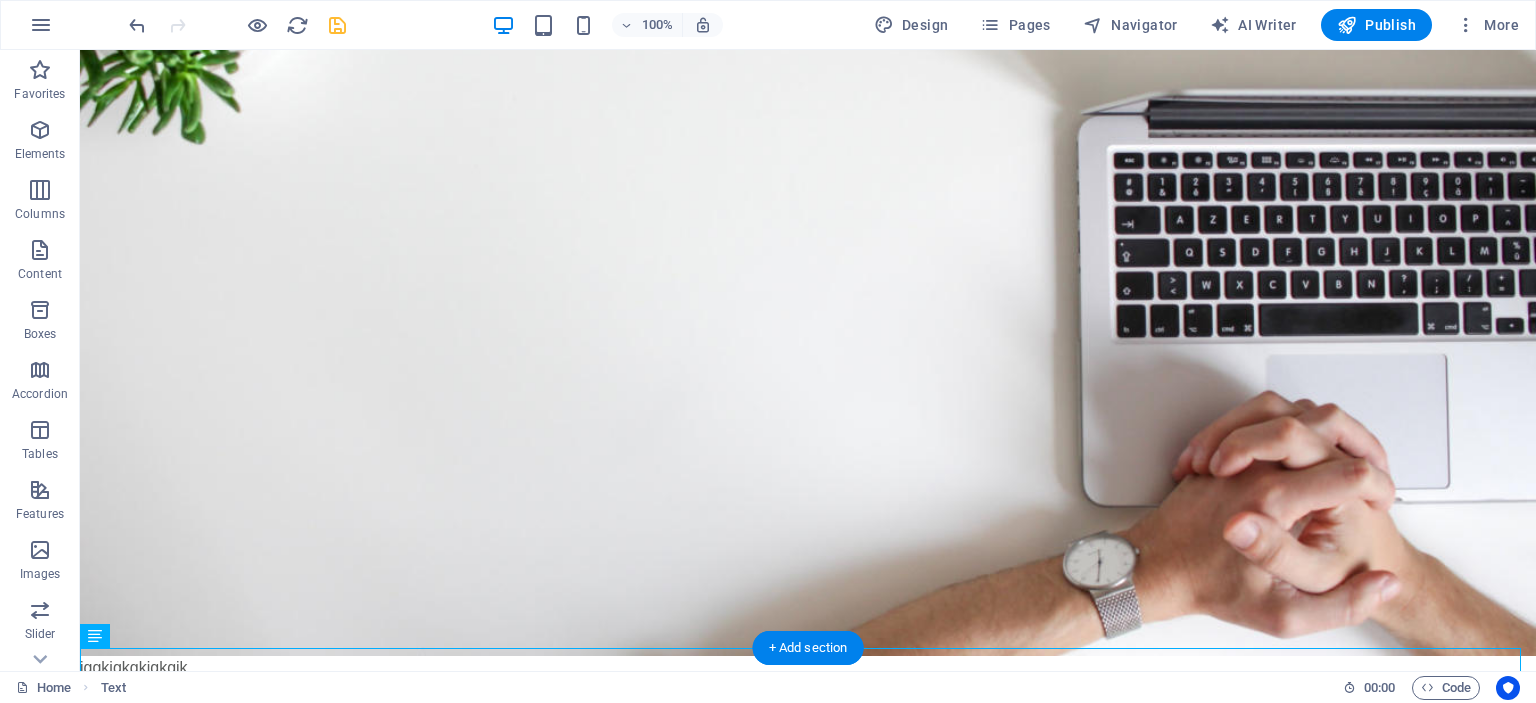 drag, startPoint x: 153, startPoint y: 663, endPoint x: 413, endPoint y: 307, distance: 440.83557 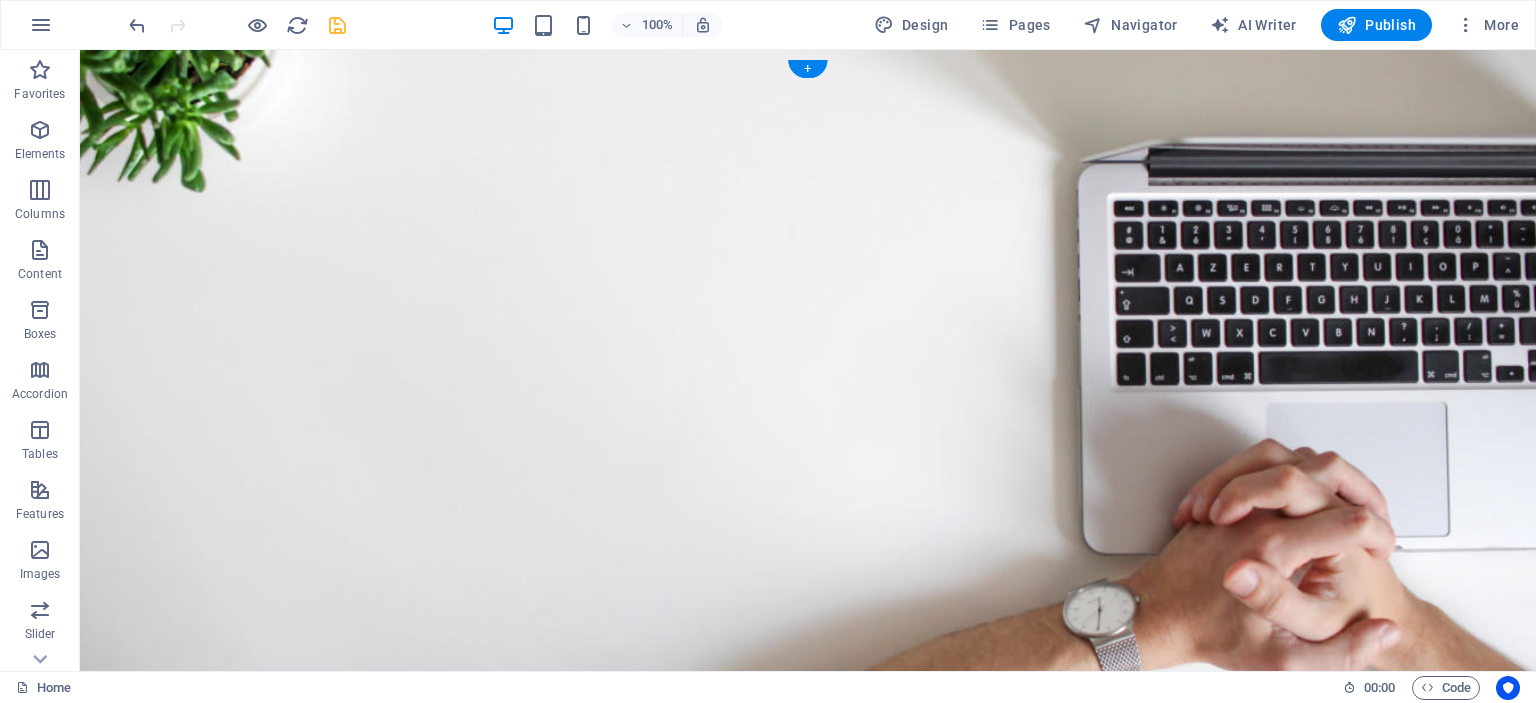 scroll, scrollTop: 77, scrollLeft: 0, axis: vertical 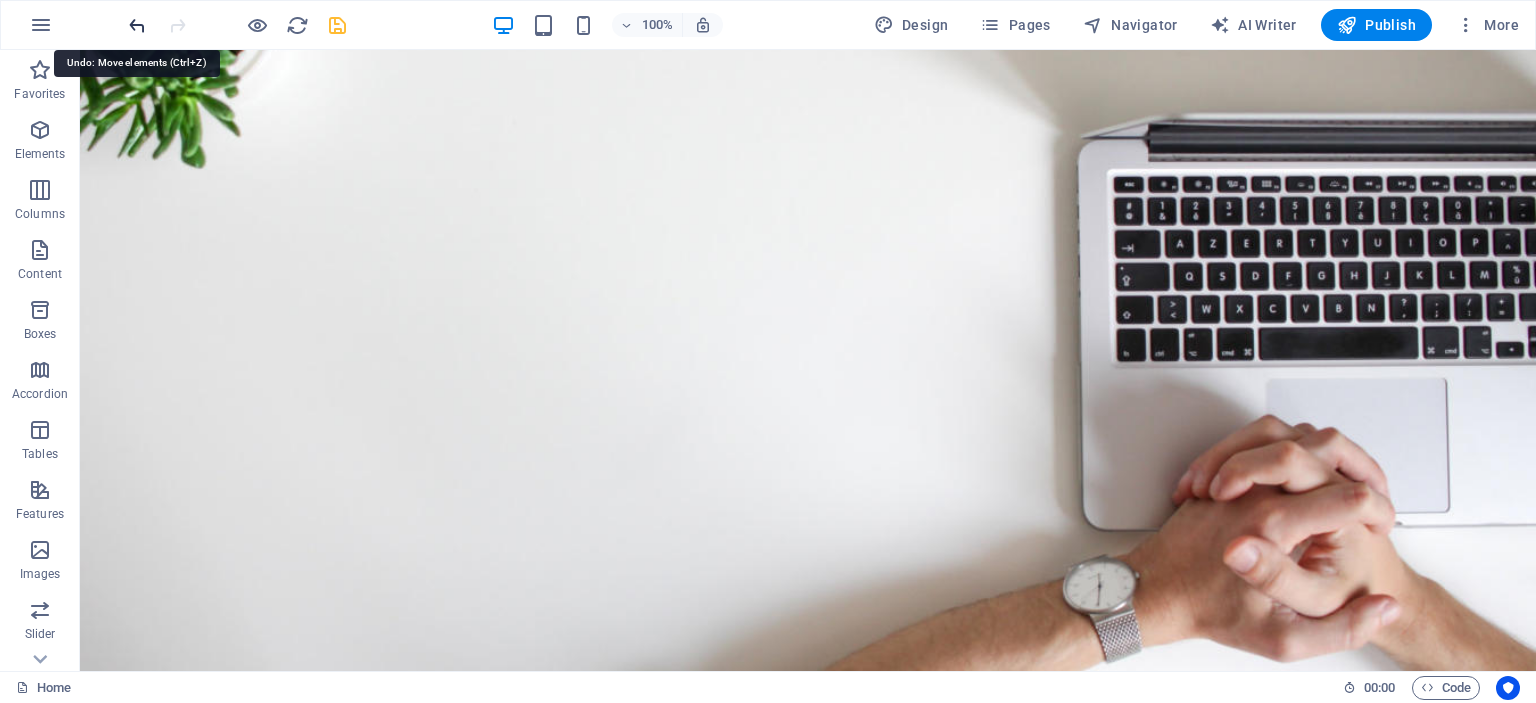 click at bounding box center (137, 25) 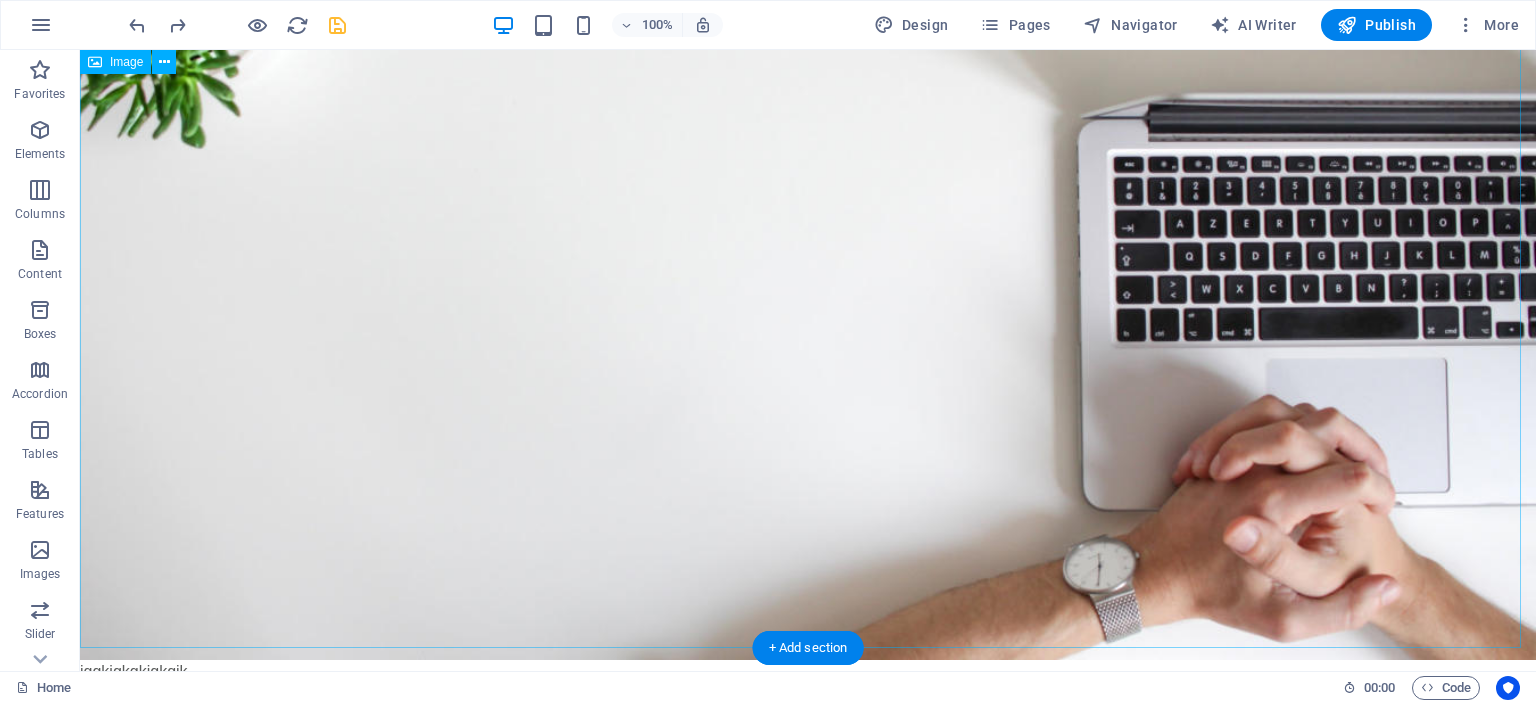 scroll, scrollTop: 77, scrollLeft: 0, axis: vertical 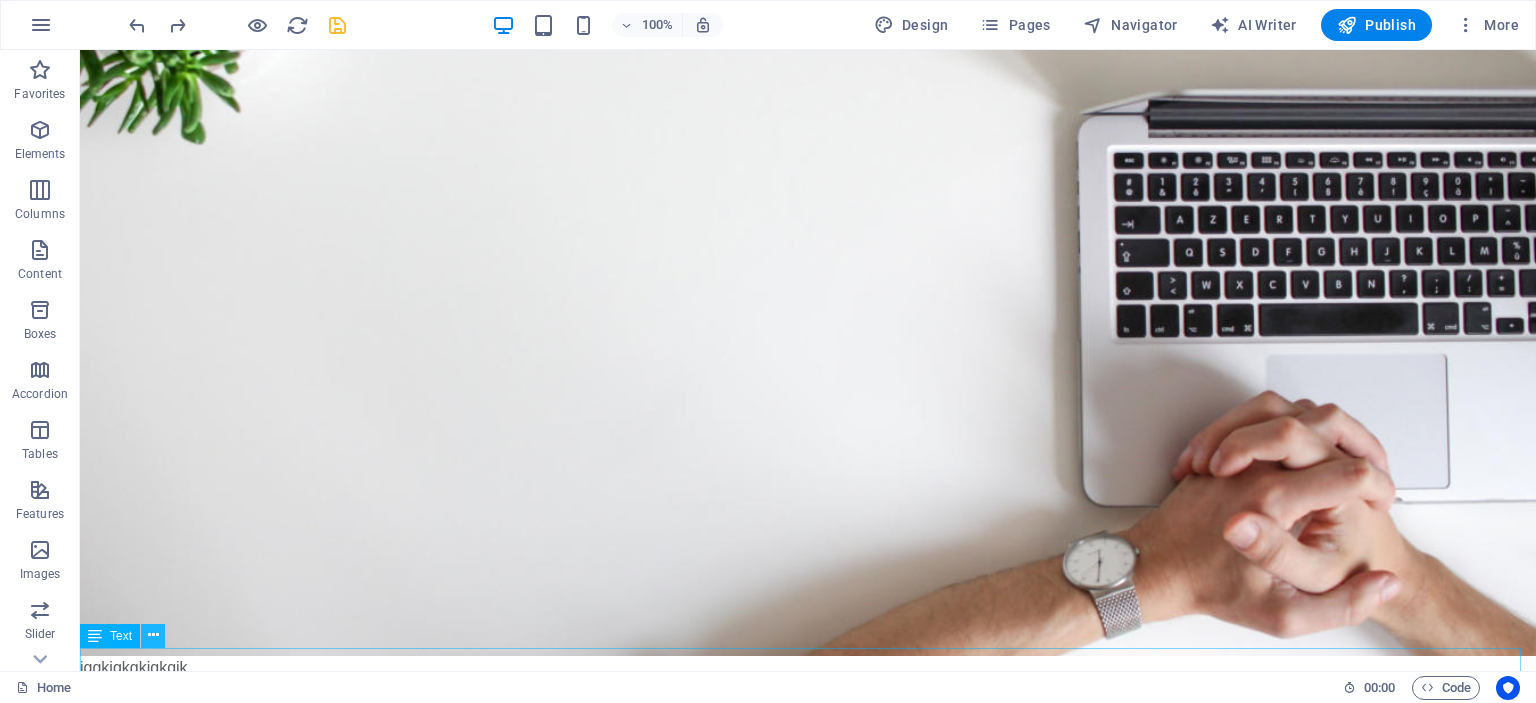 click at bounding box center (153, 635) 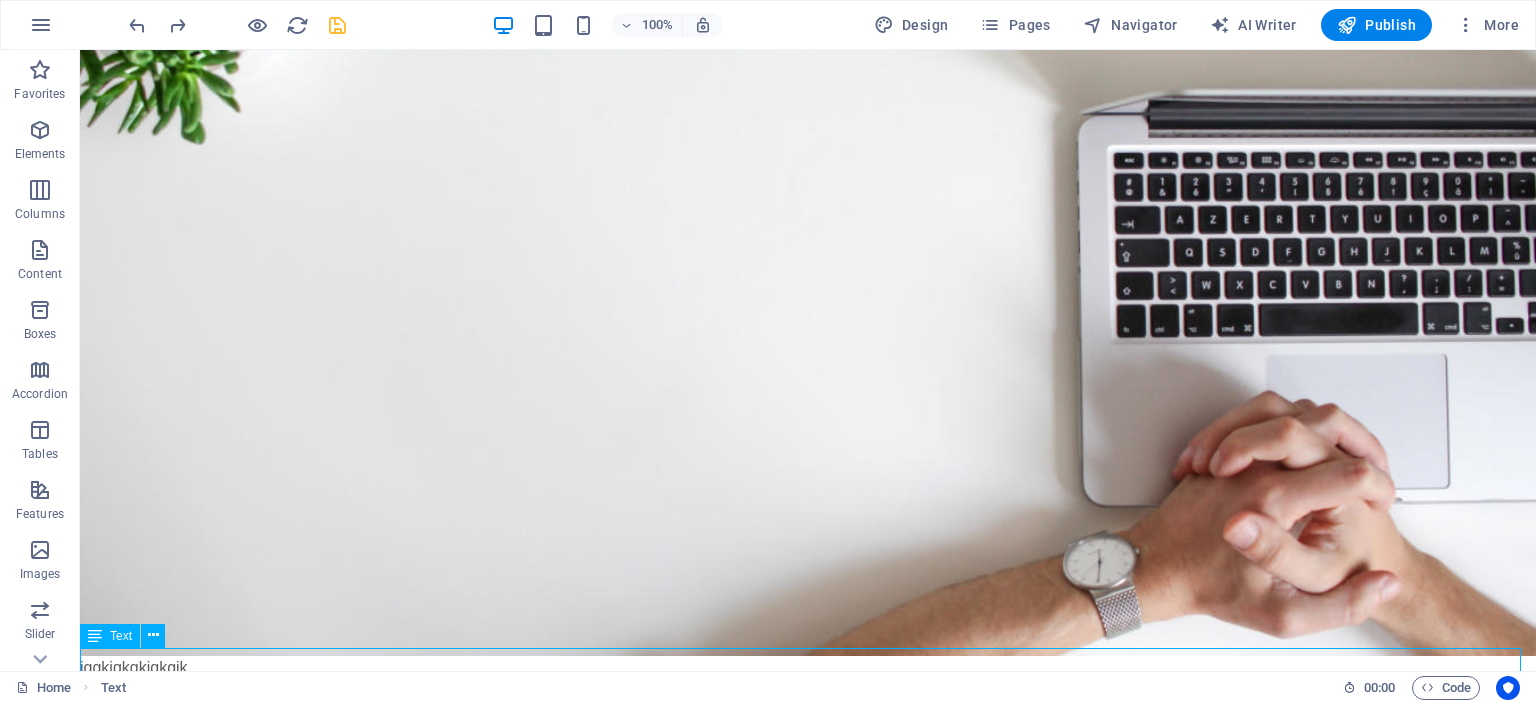 click on "jggkjgkgkjgkgjk" at bounding box center (808, 668) 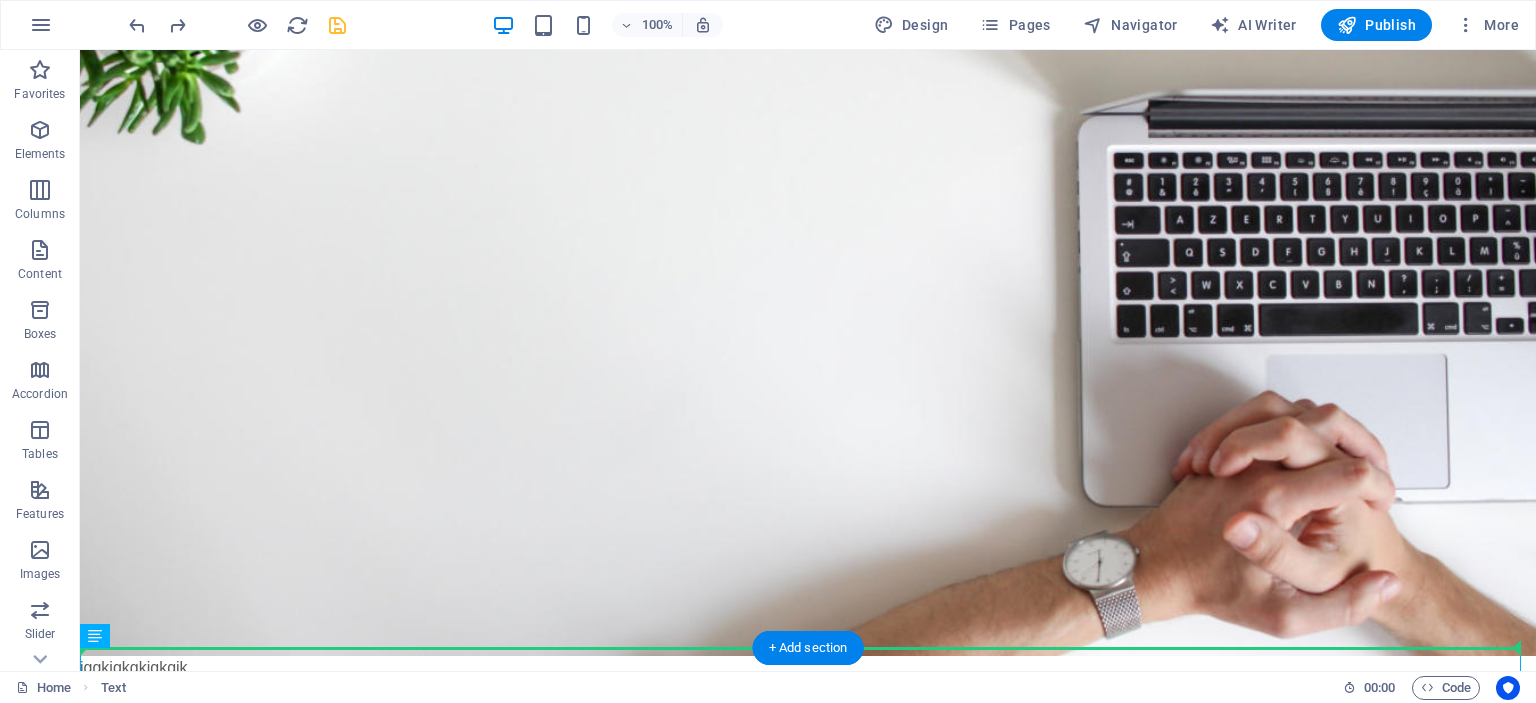 drag, startPoint x: 164, startPoint y: 661, endPoint x: 194, endPoint y: 573, distance: 92.973114 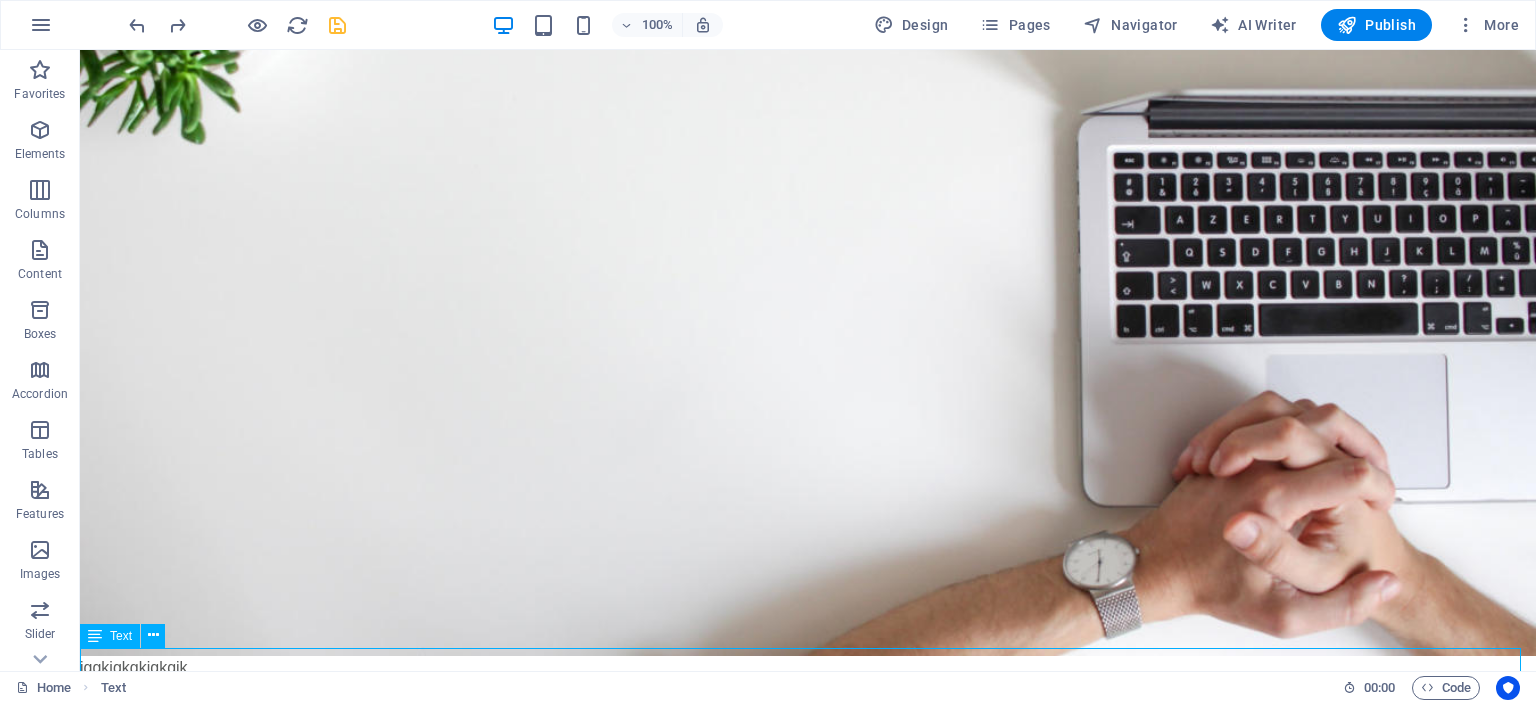 click on "jggkjgkgkjgkgjk" at bounding box center (808, 668) 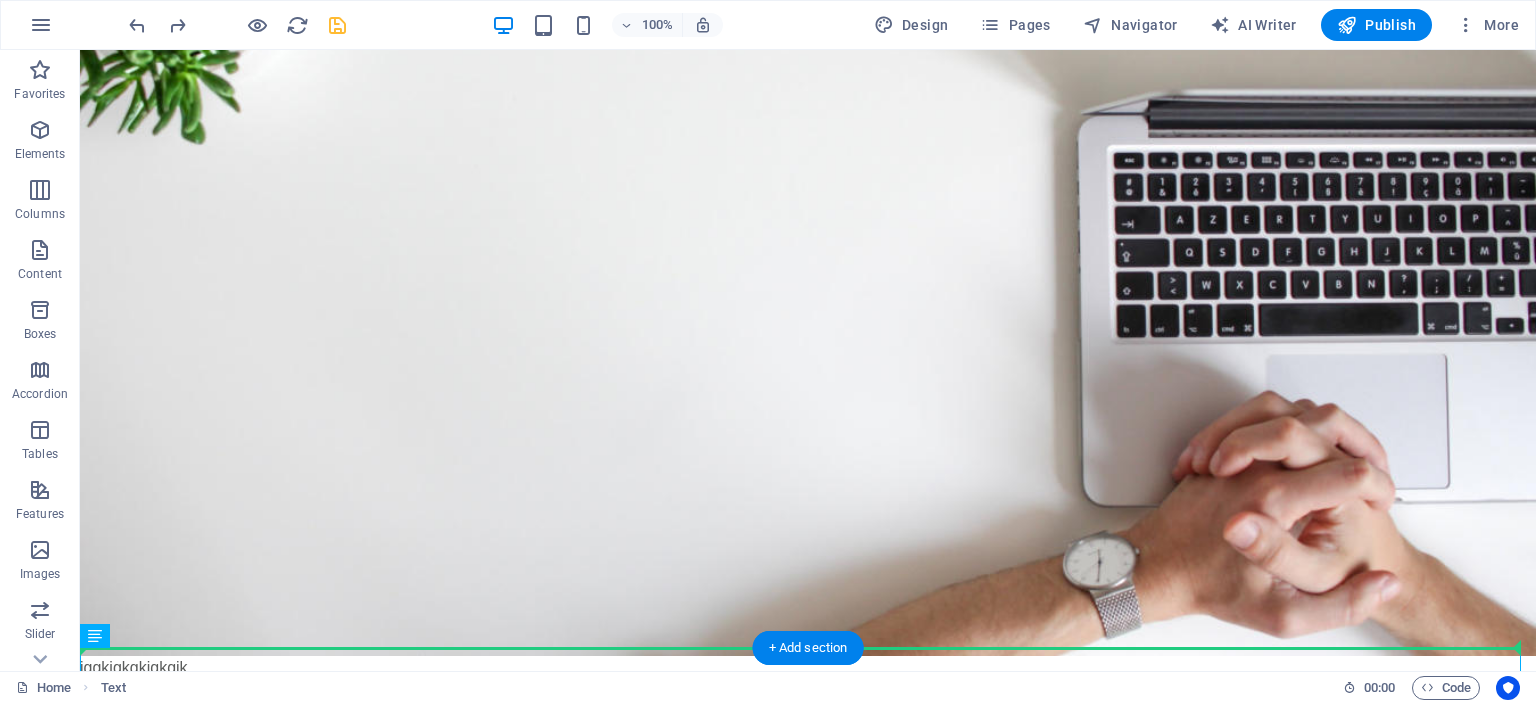 drag, startPoint x: 164, startPoint y: 661, endPoint x: 196, endPoint y: 552, distance: 113.600174 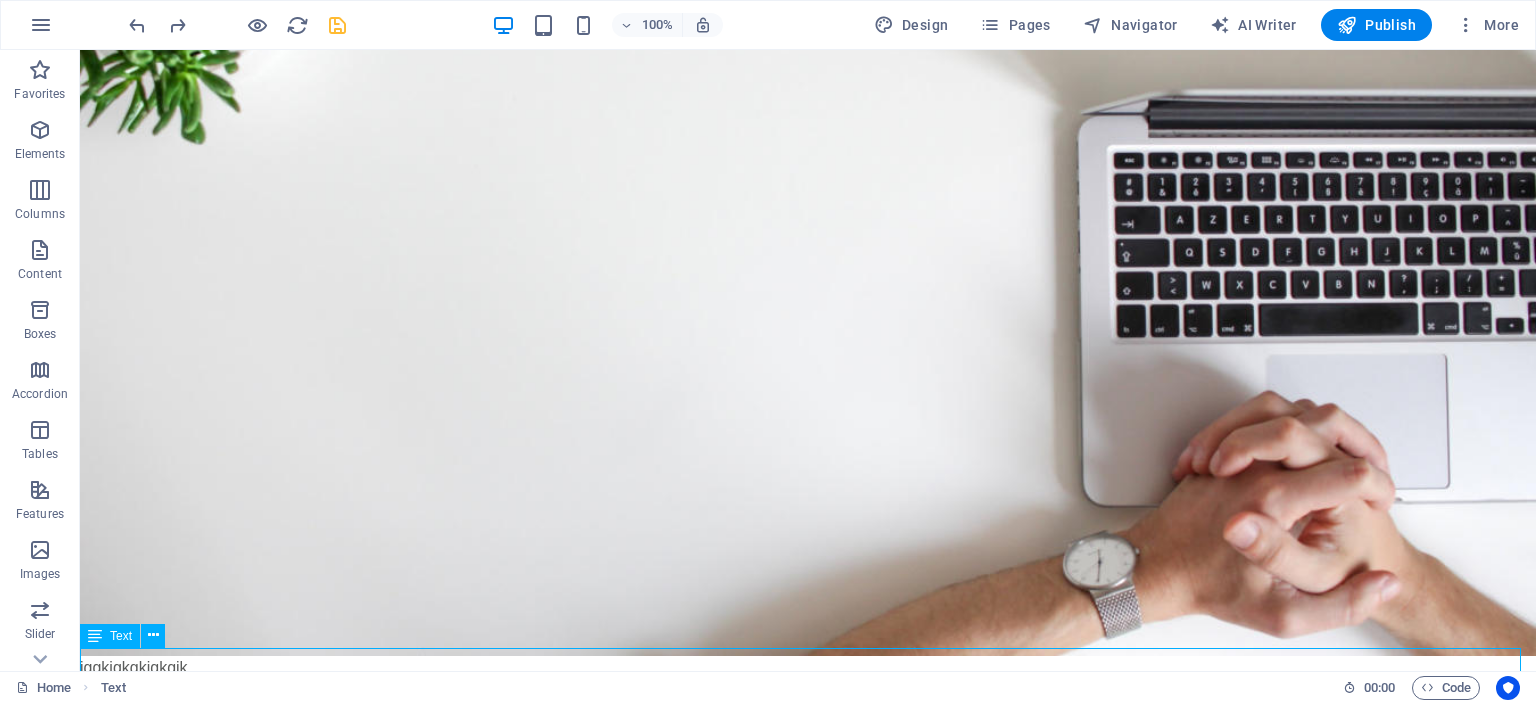 click on "jggkjgkgkjgkgjk" at bounding box center (808, 668) 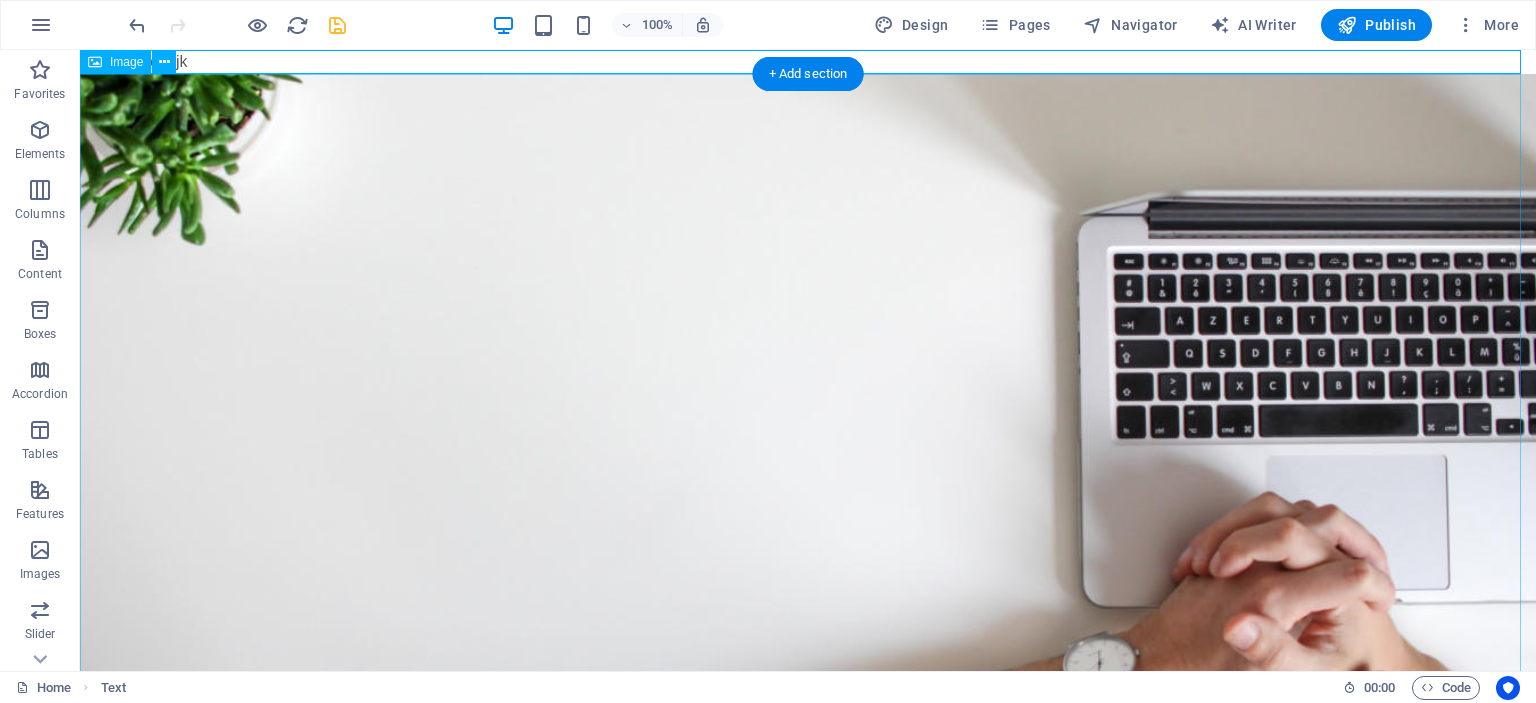 click at bounding box center [808, 415] 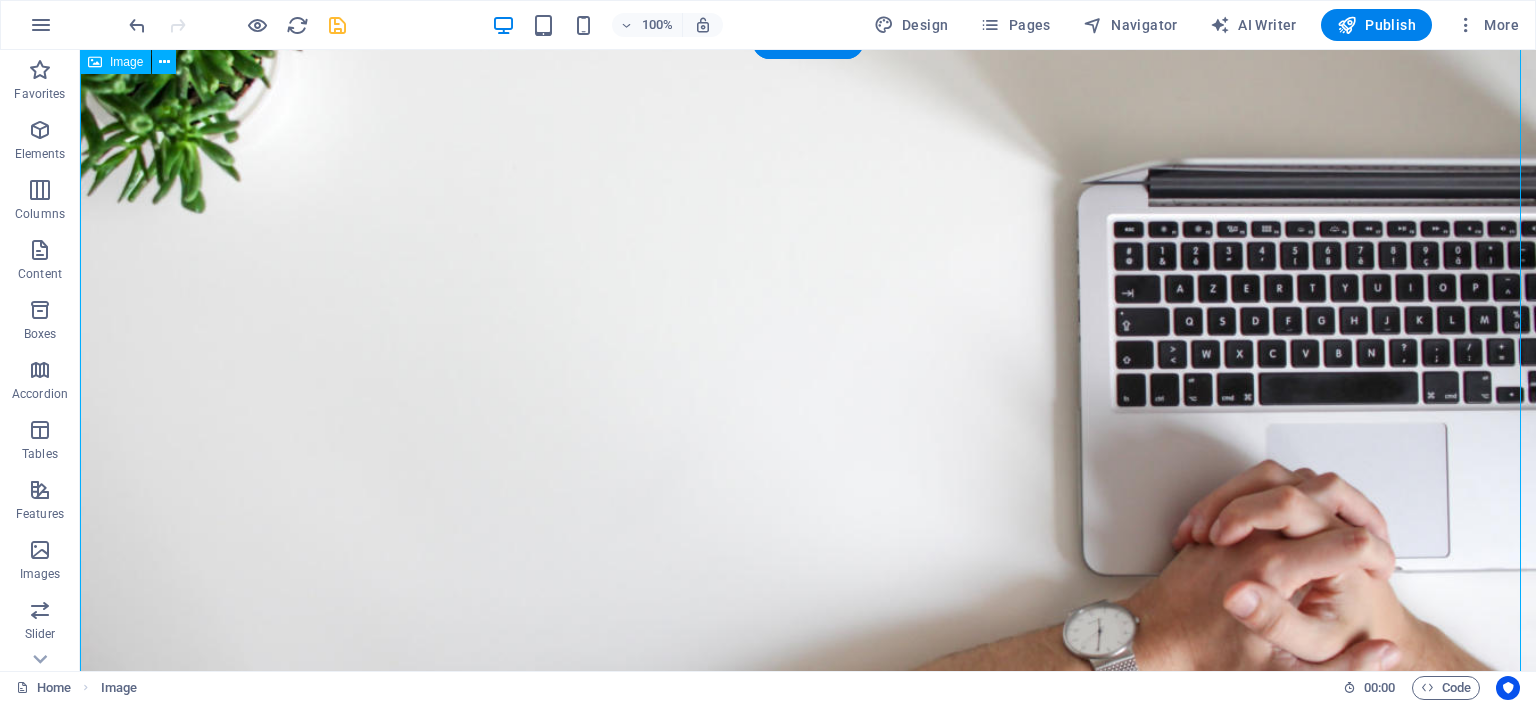scroll, scrollTop: 0, scrollLeft: 0, axis: both 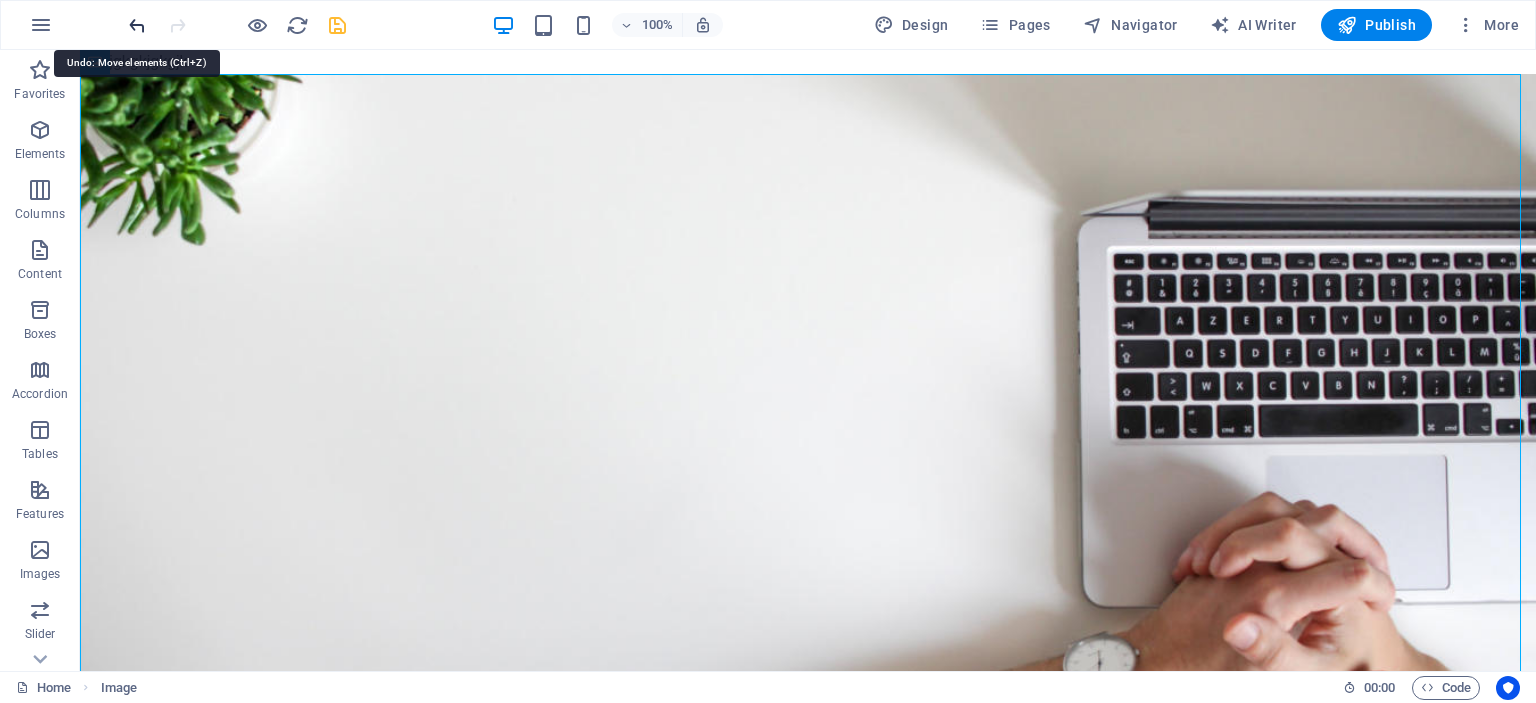 click at bounding box center [137, 25] 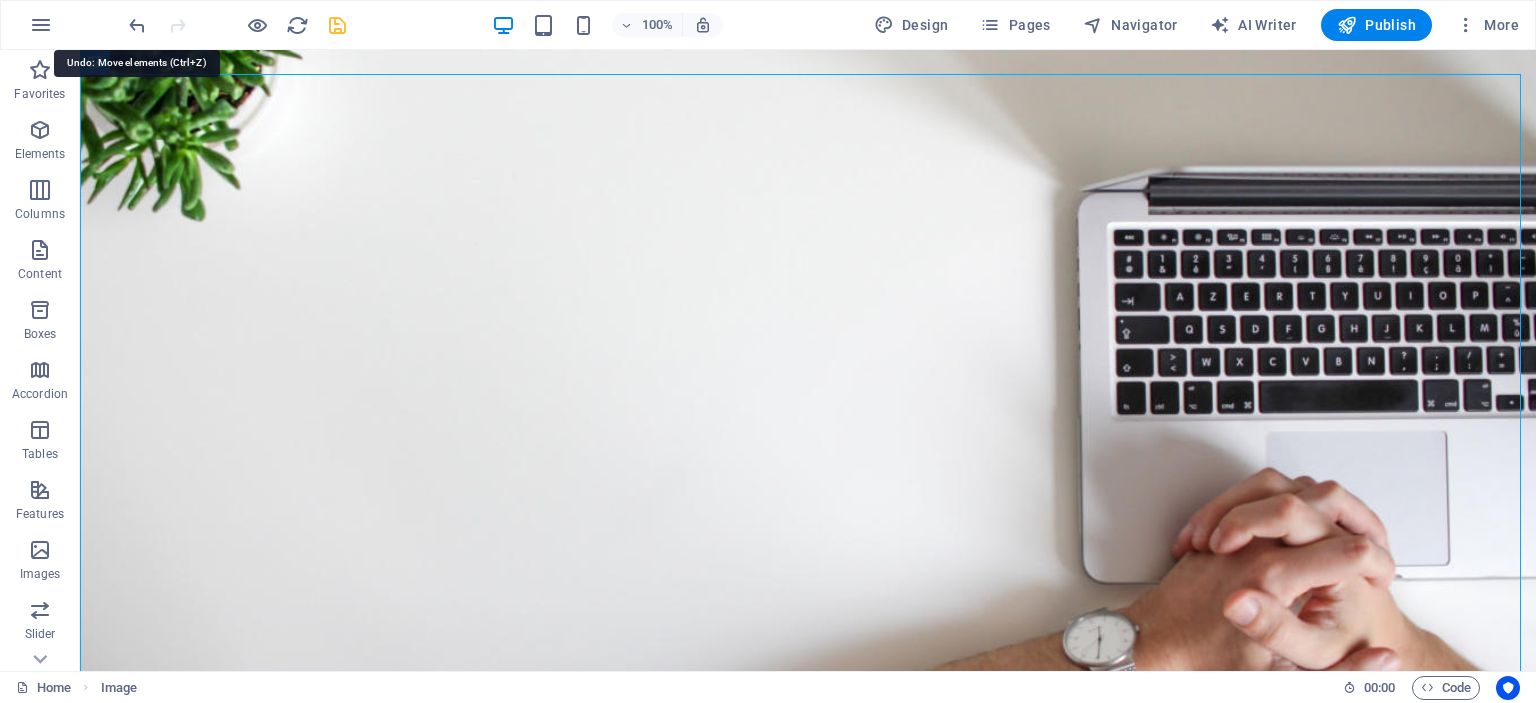 scroll, scrollTop: 77, scrollLeft: 0, axis: vertical 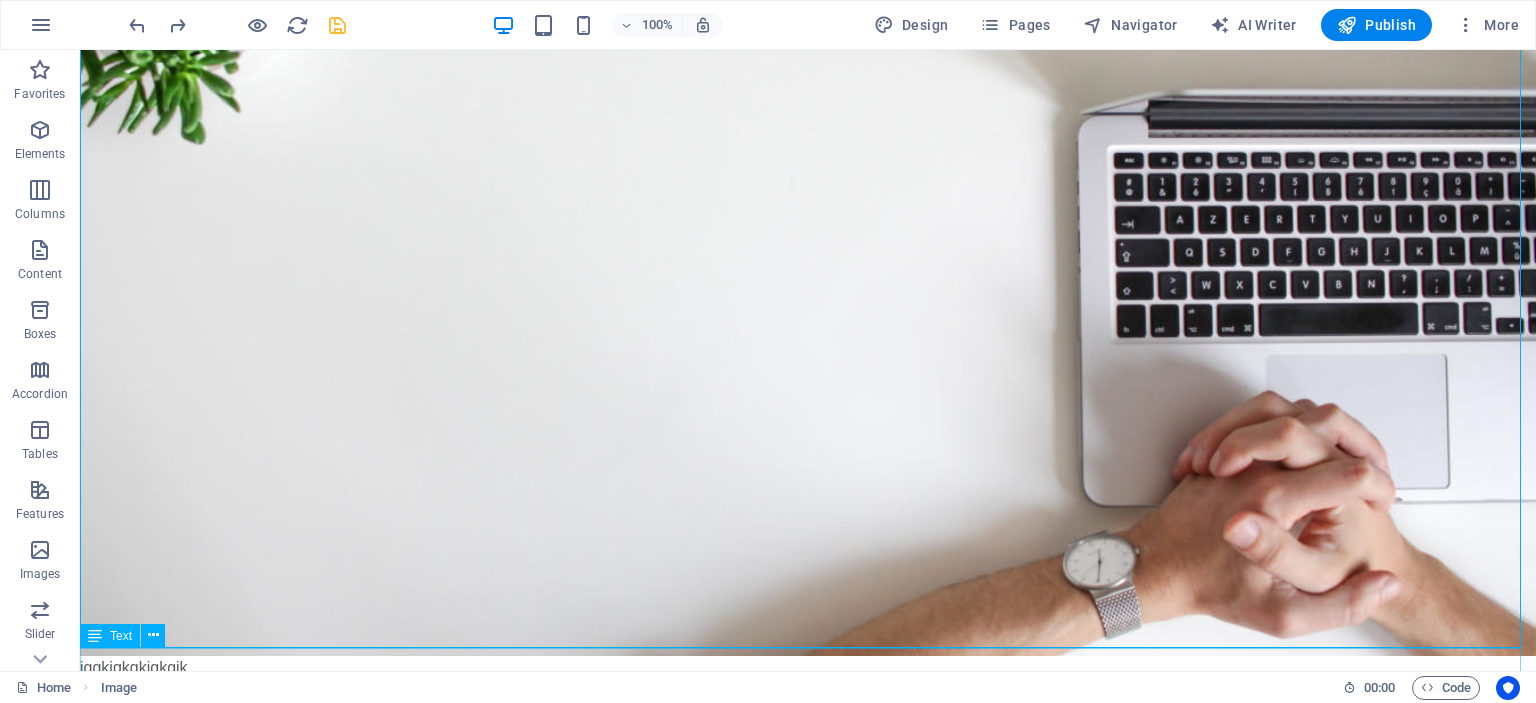 click on "jggkjgkgkjgkgjk" at bounding box center (808, 668) 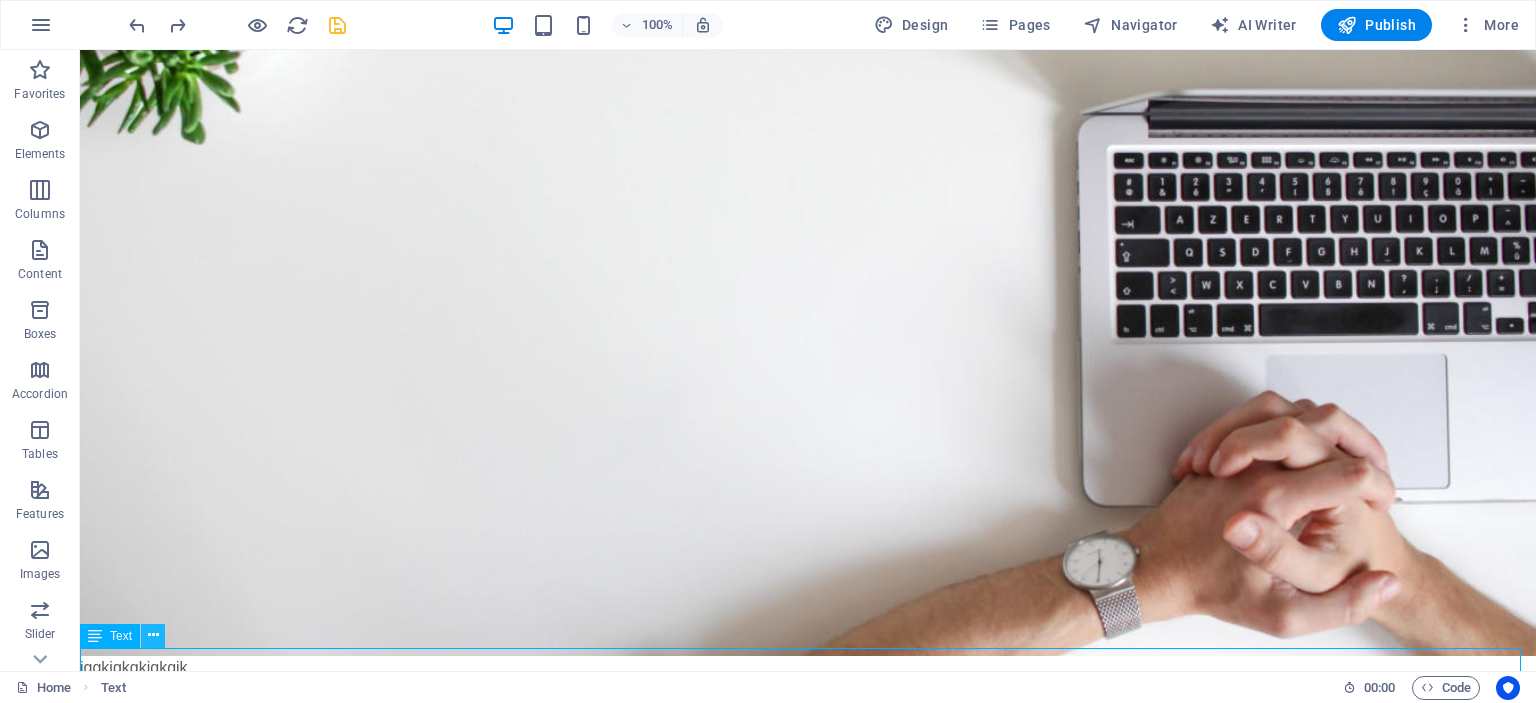click at bounding box center (153, 635) 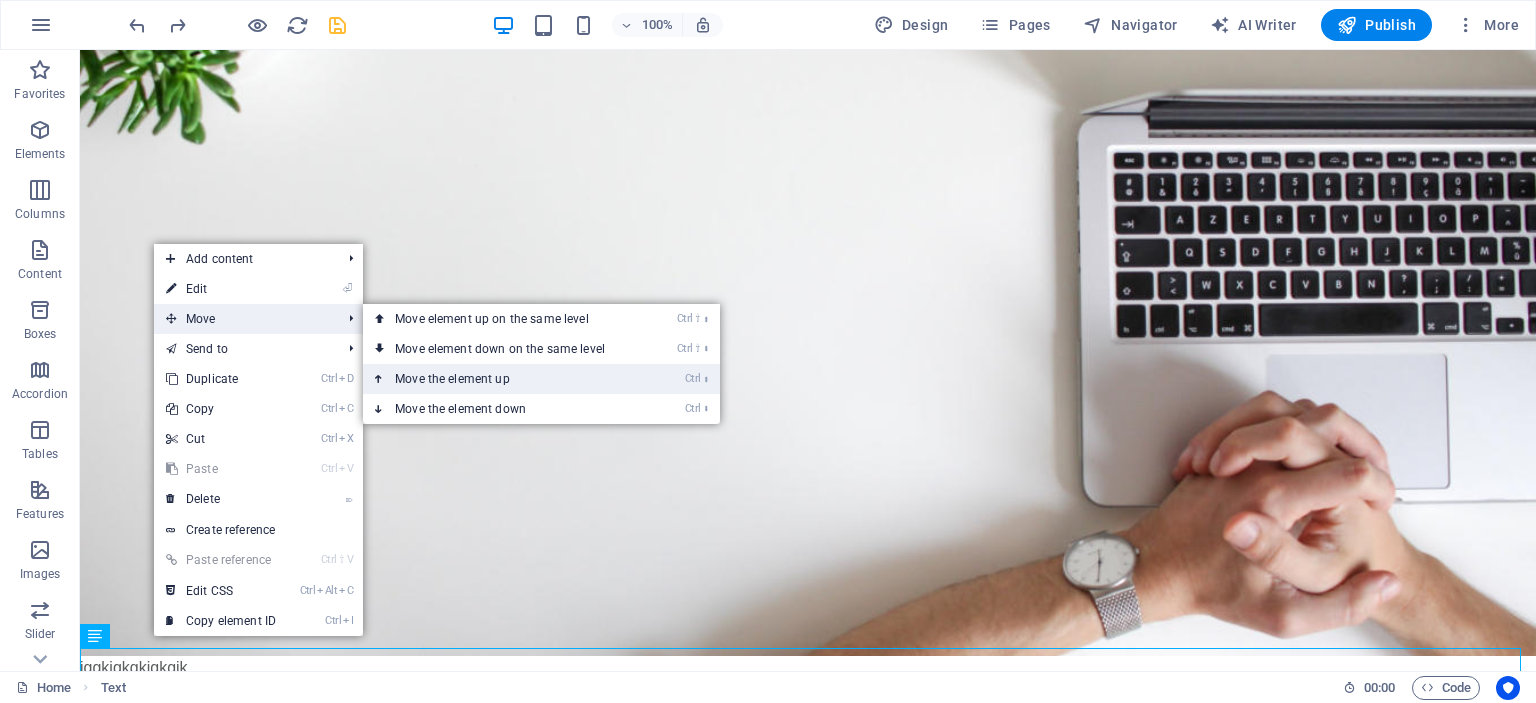 click on "Ctrl ⬆  Move the element up" at bounding box center [504, 379] 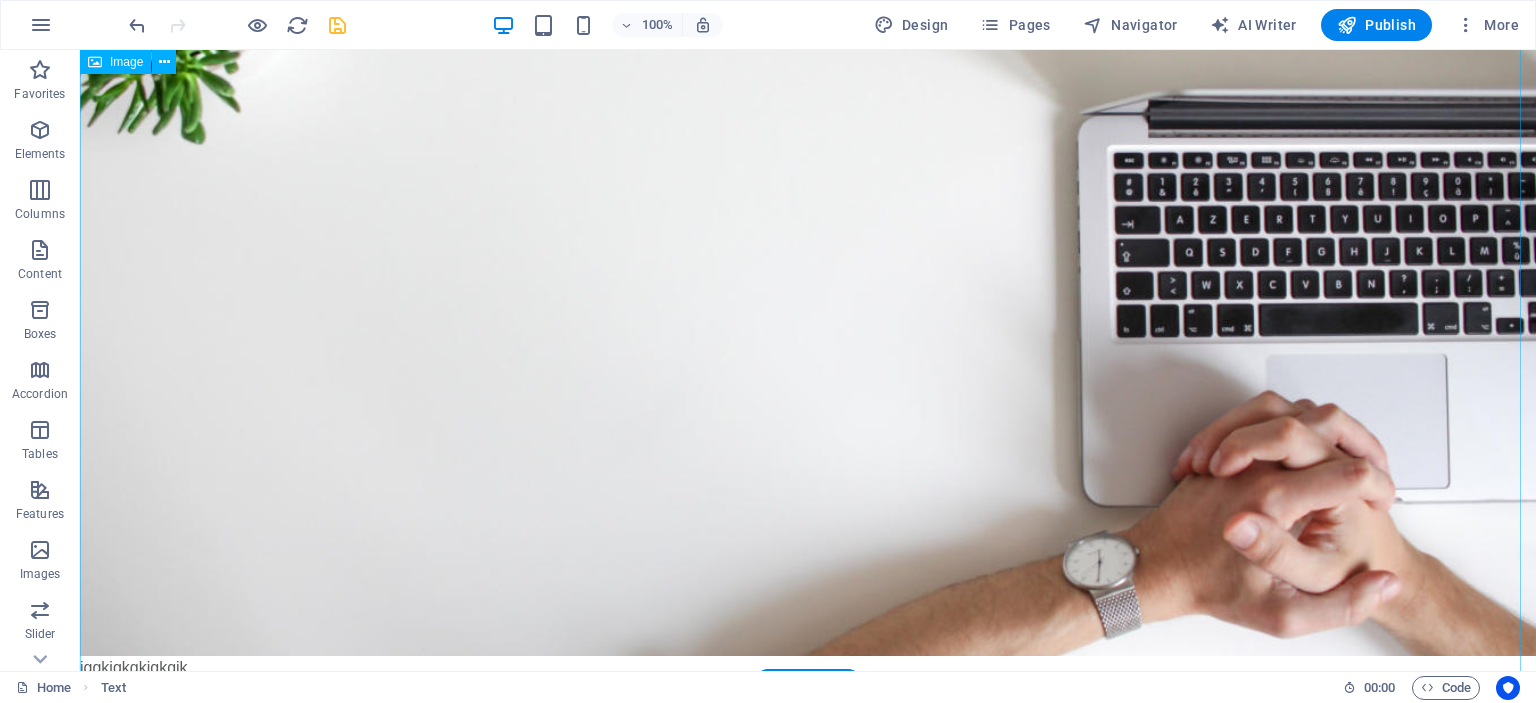 scroll, scrollTop: 0, scrollLeft: 0, axis: both 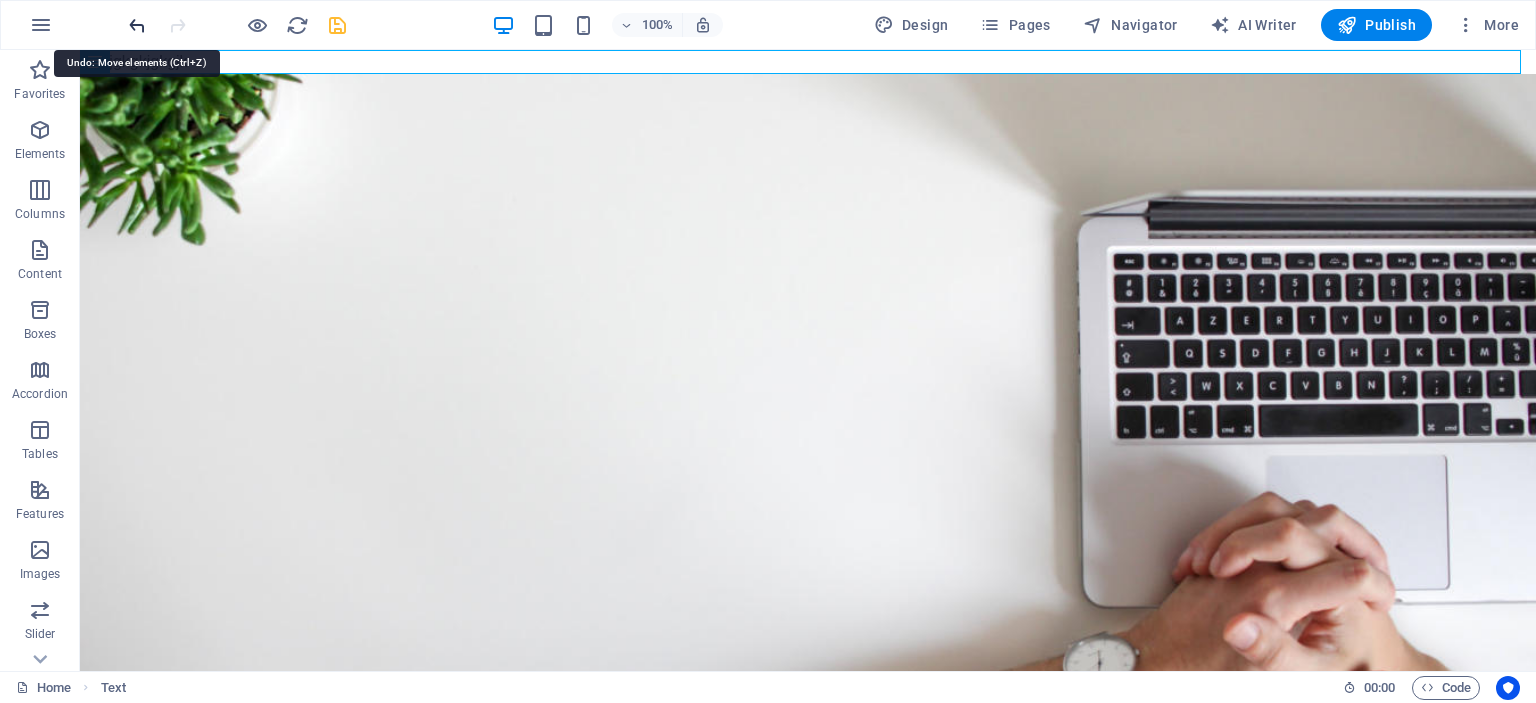 click at bounding box center (137, 25) 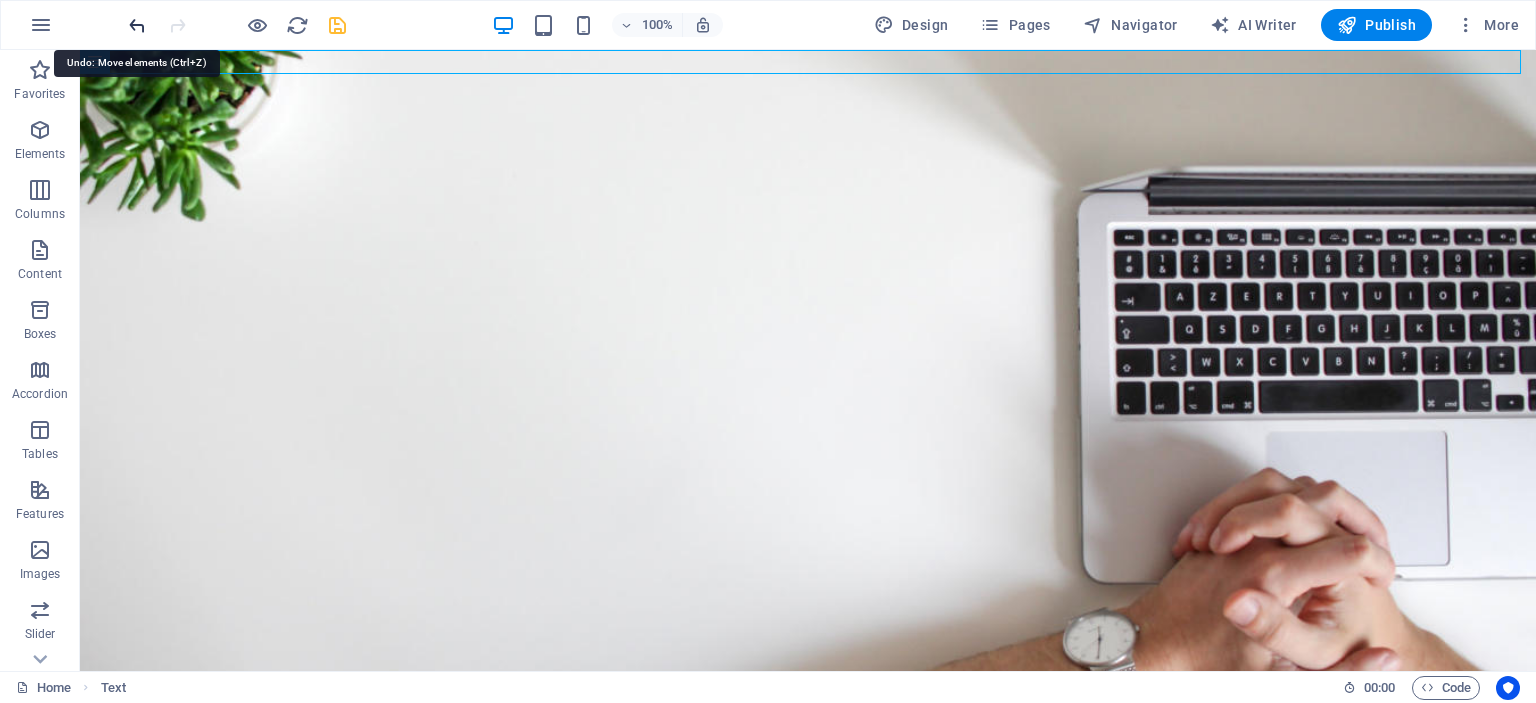 scroll, scrollTop: 77, scrollLeft: 0, axis: vertical 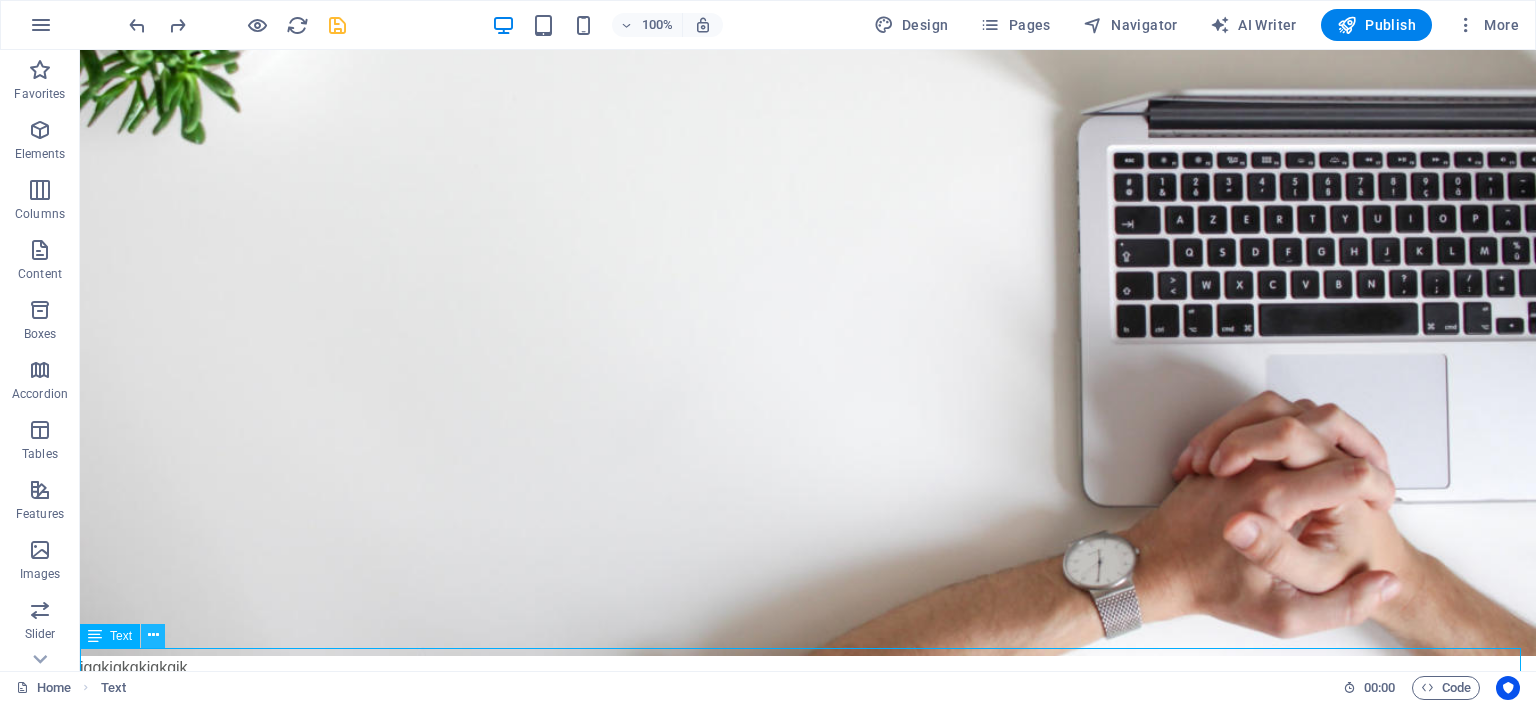 click at bounding box center [153, 635] 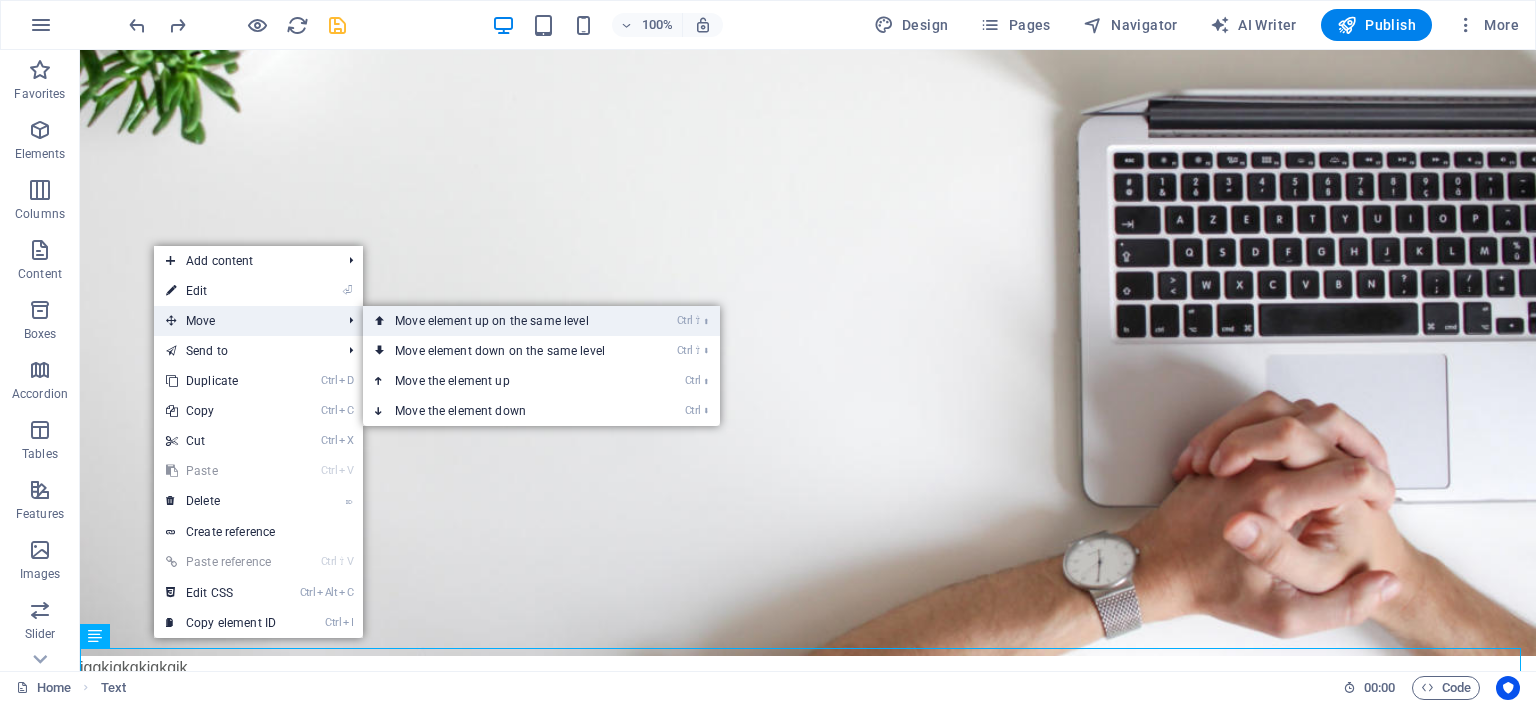 click on "Ctrl ⇧ ⬆  Move element up on the same level" at bounding box center [504, 321] 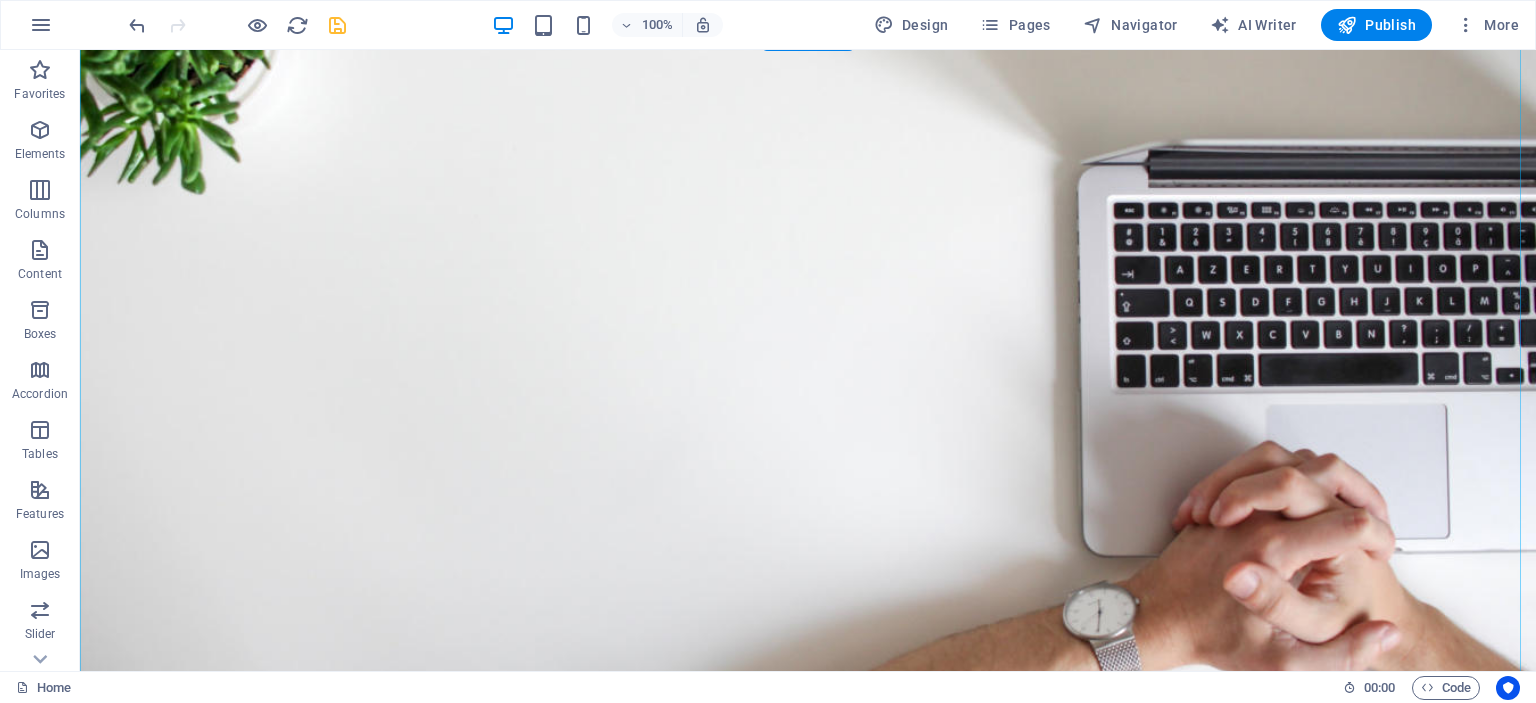 scroll, scrollTop: 77, scrollLeft: 0, axis: vertical 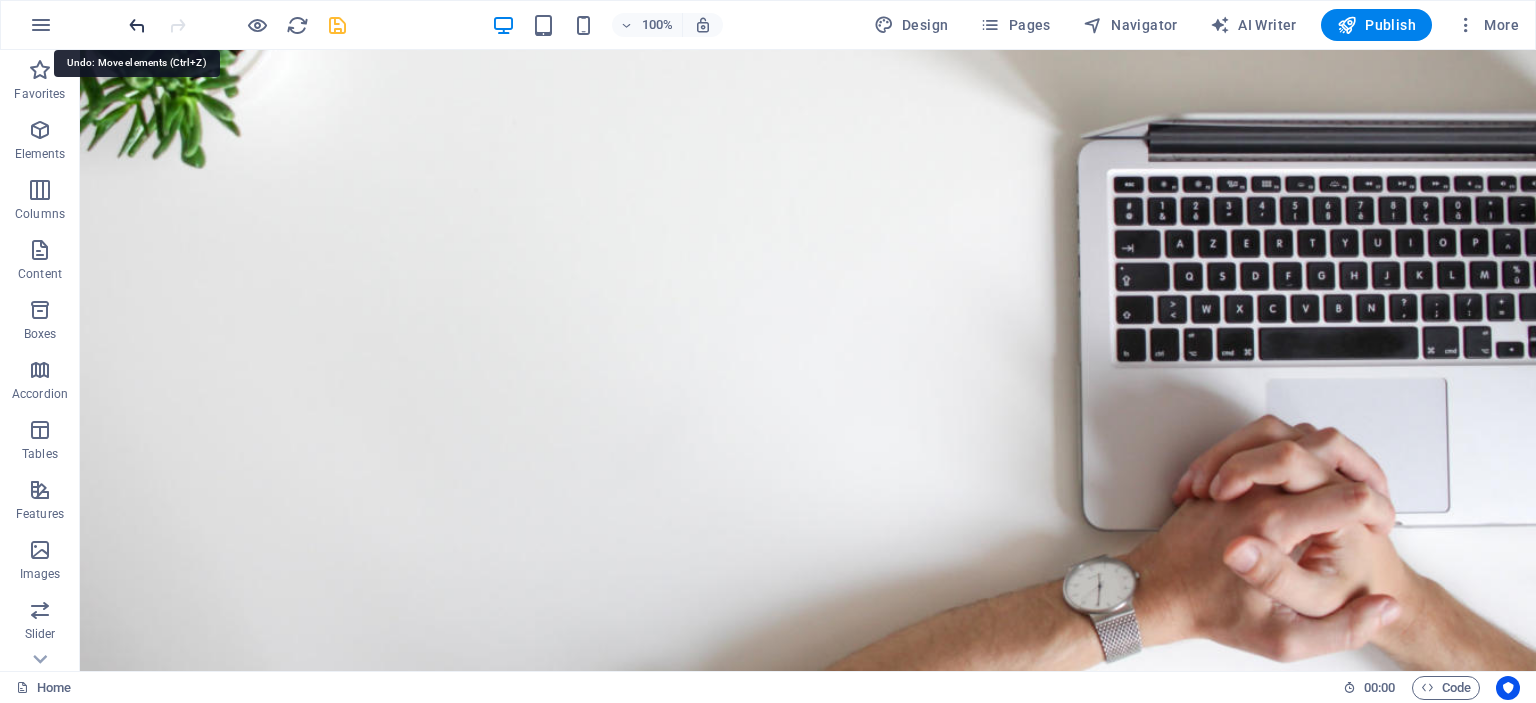 click at bounding box center (137, 25) 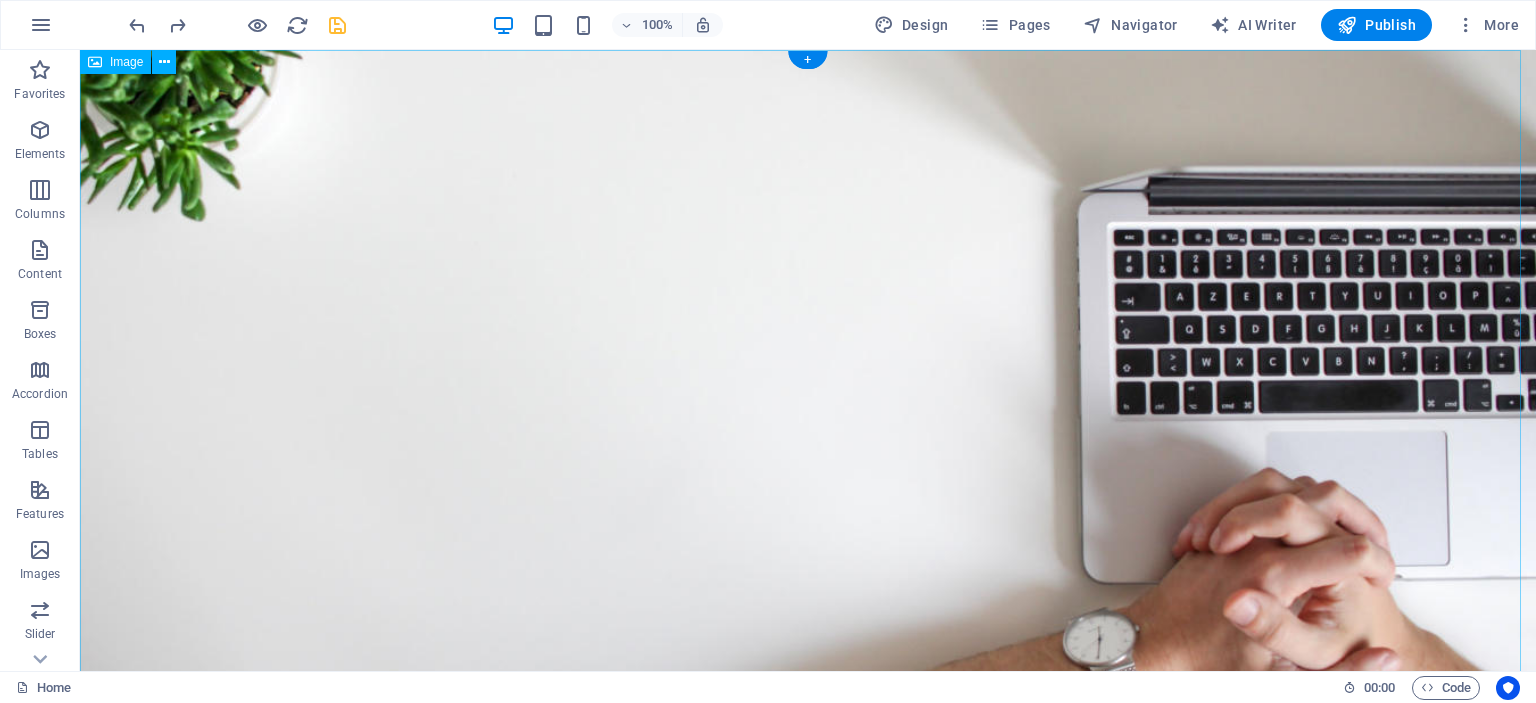 scroll, scrollTop: 77, scrollLeft: 0, axis: vertical 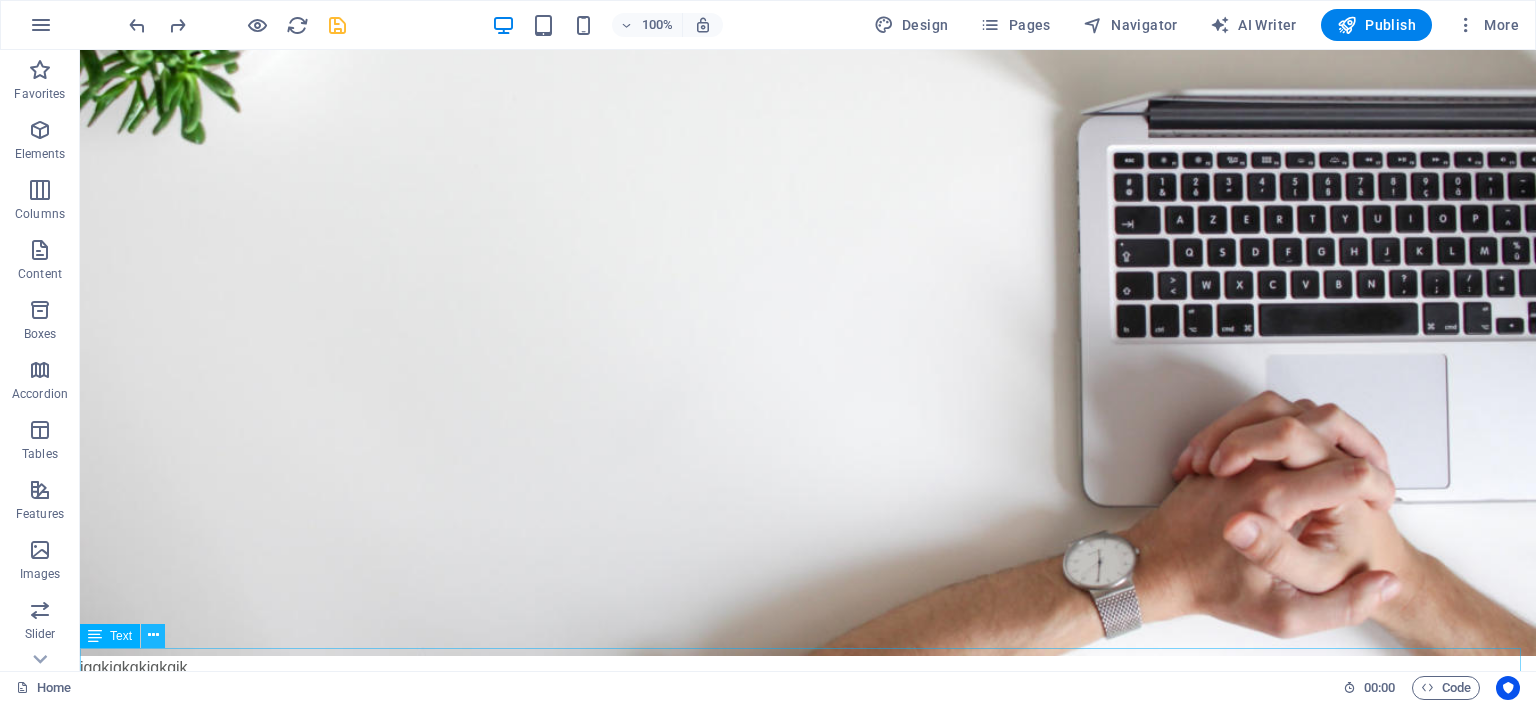click at bounding box center (153, 635) 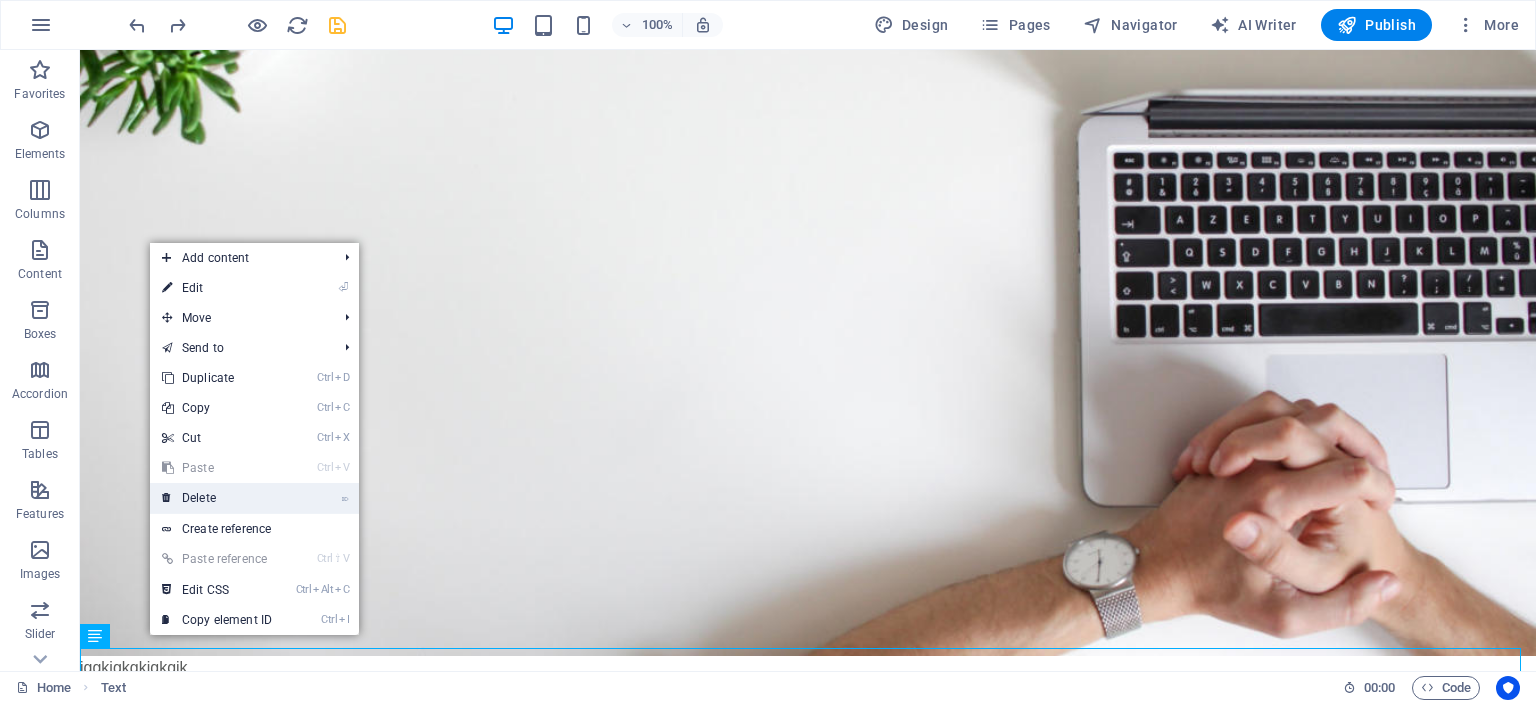 drag, startPoint x: 208, startPoint y: 499, endPoint x: 211, endPoint y: 475, distance: 24.186773 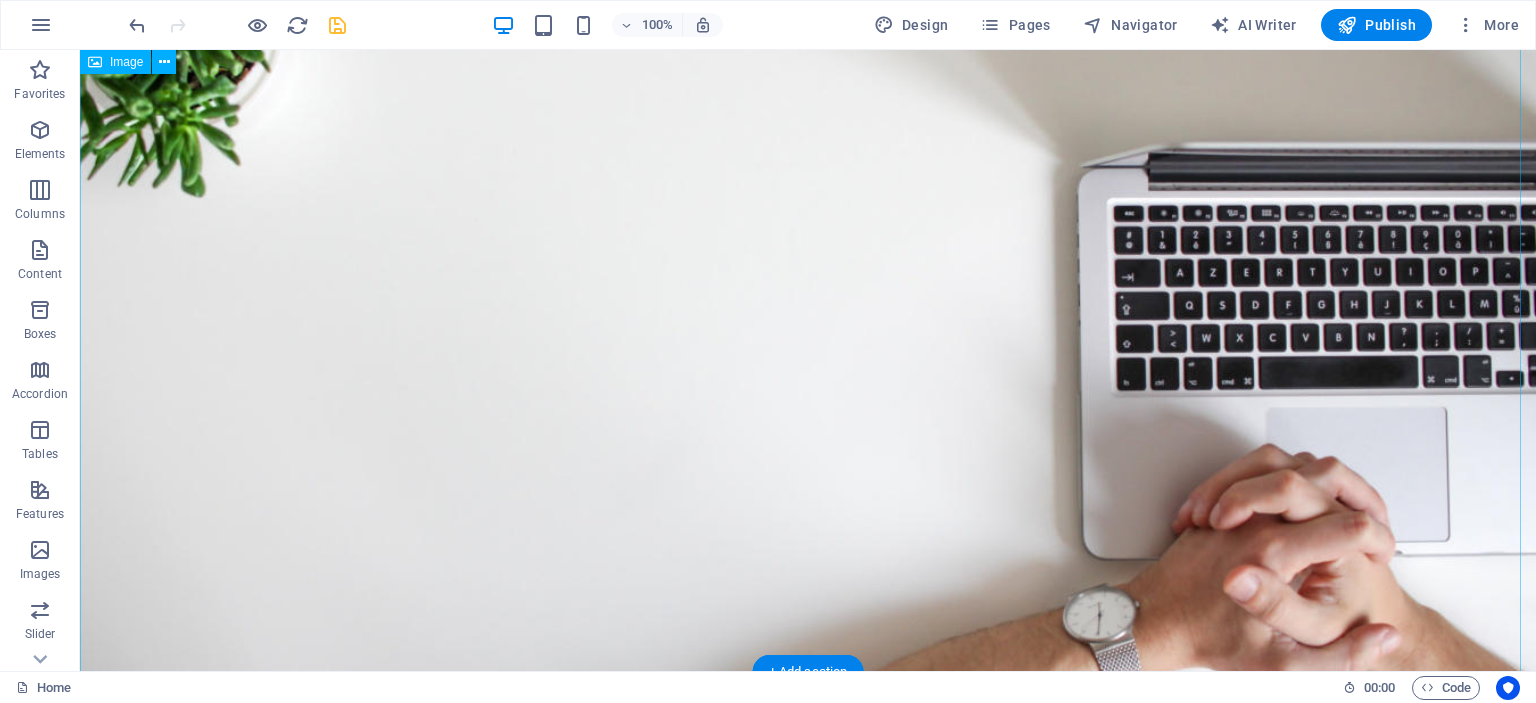 scroll, scrollTop: 0, scrollLeft: 0, axis: both 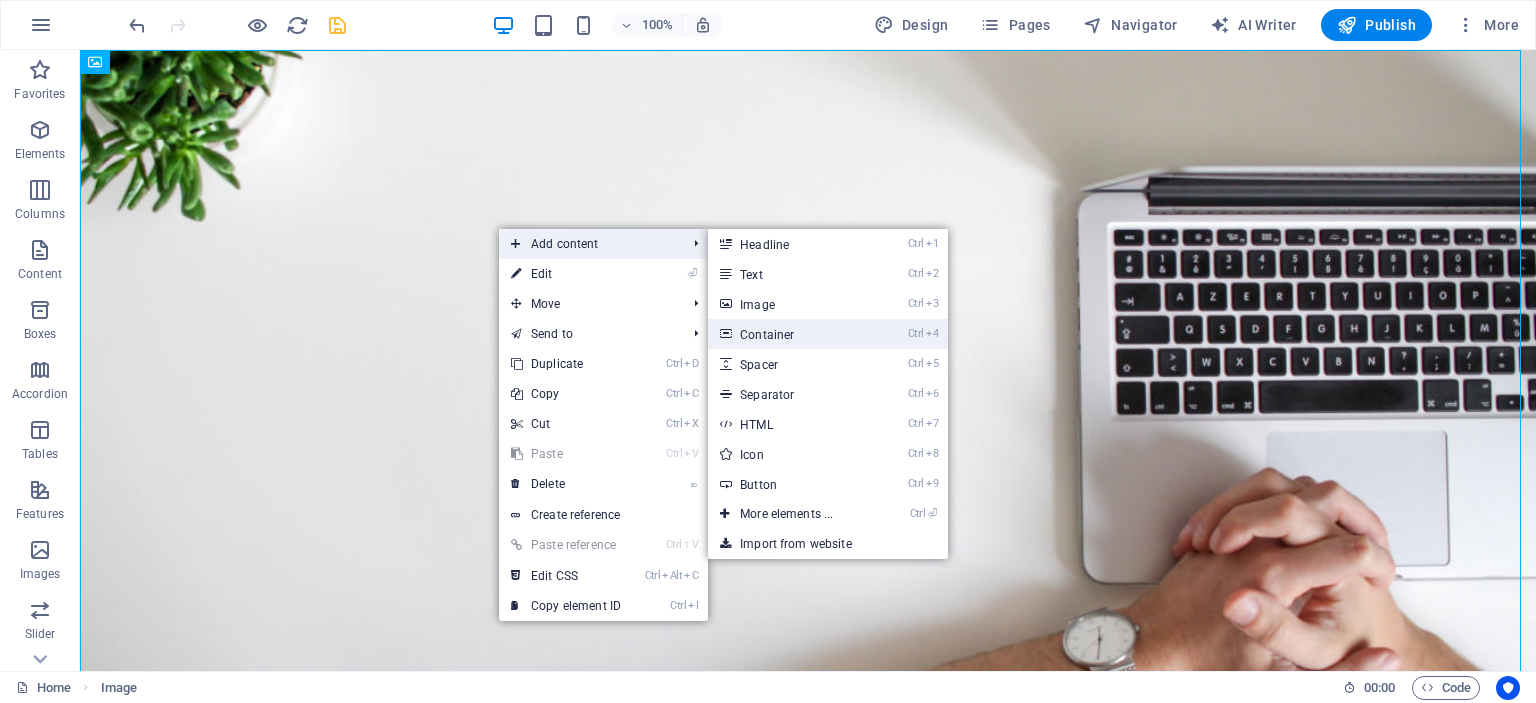 drag, startPoint x: 790, startPoint y: 335, endPoint x: 354, endPoint y: 286, distance: 438.7448 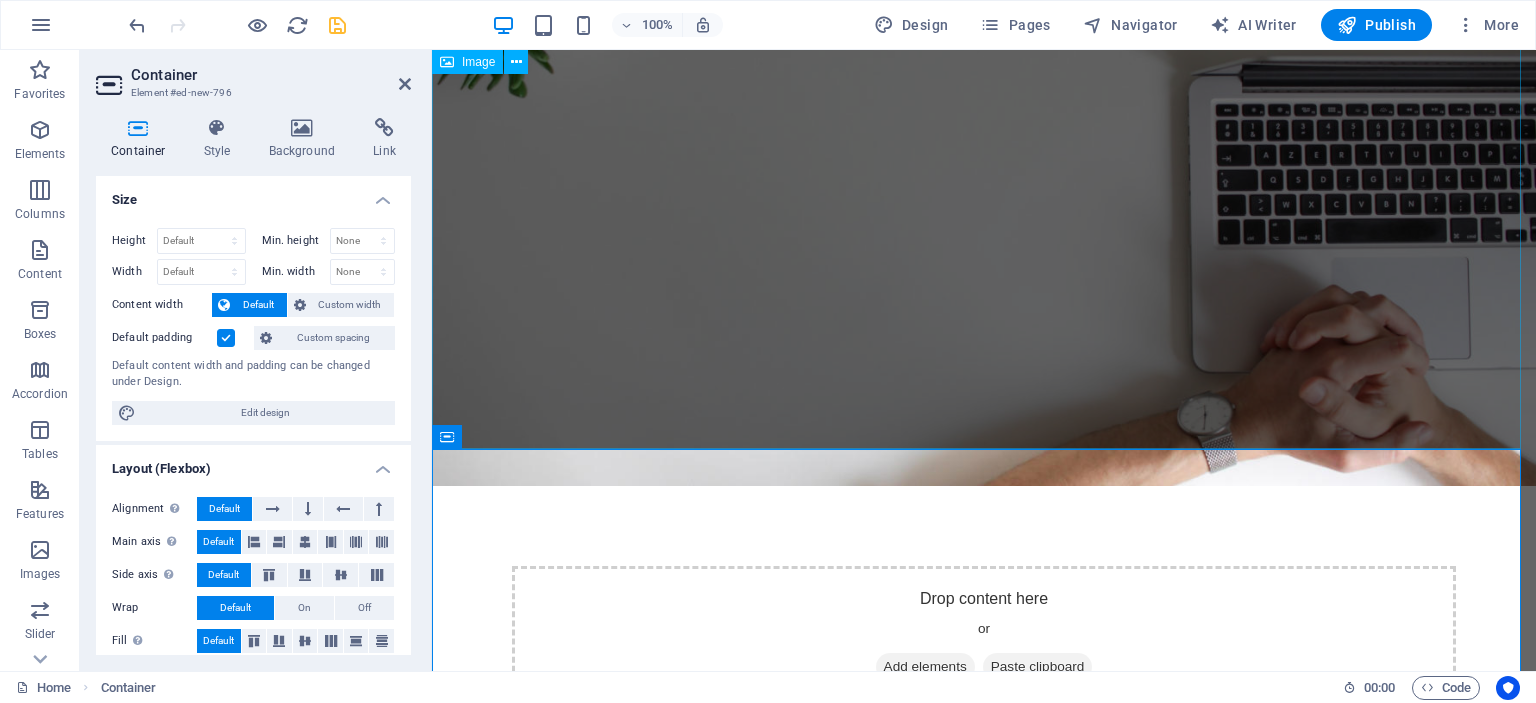 scroll, scrollTop: 0, scrollLeft: 0, axis: both 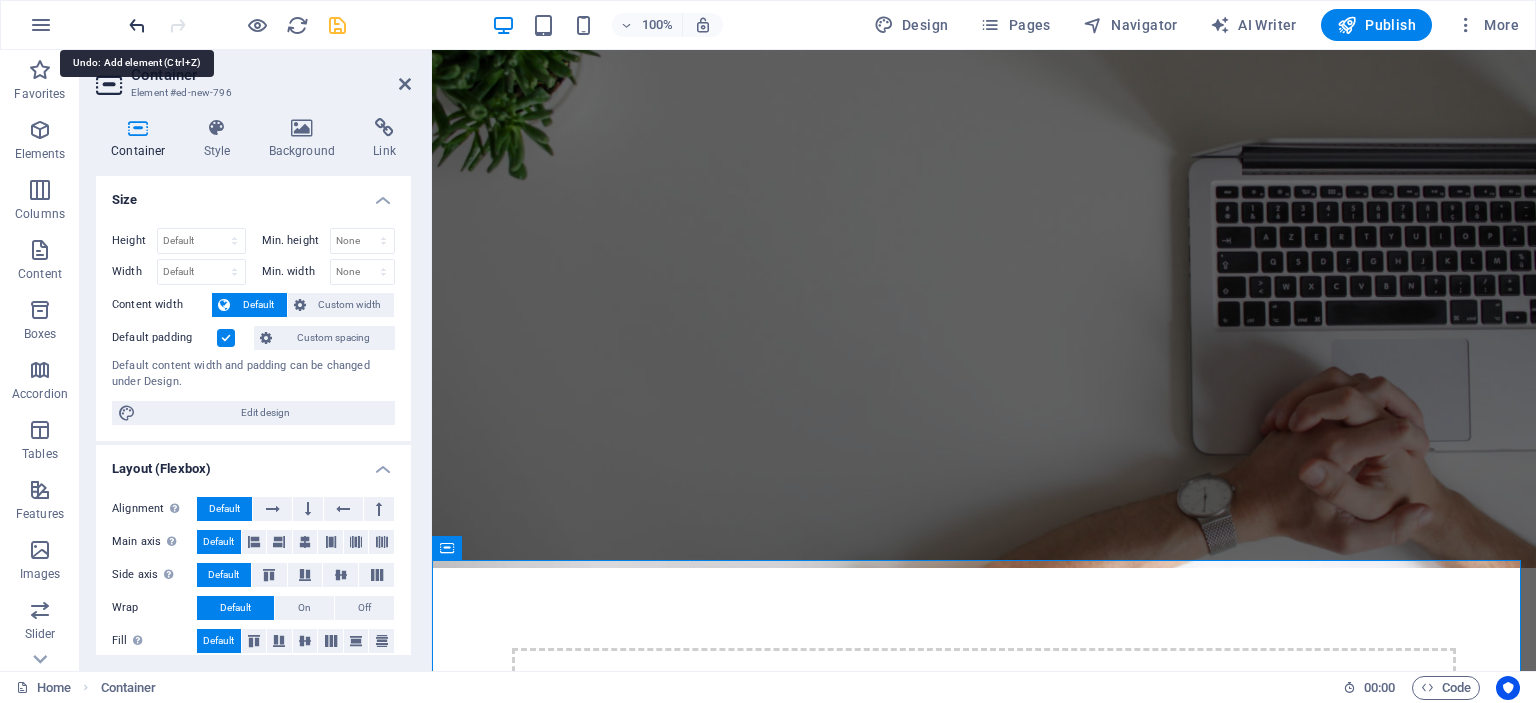 click at bounding box center (137, 25) 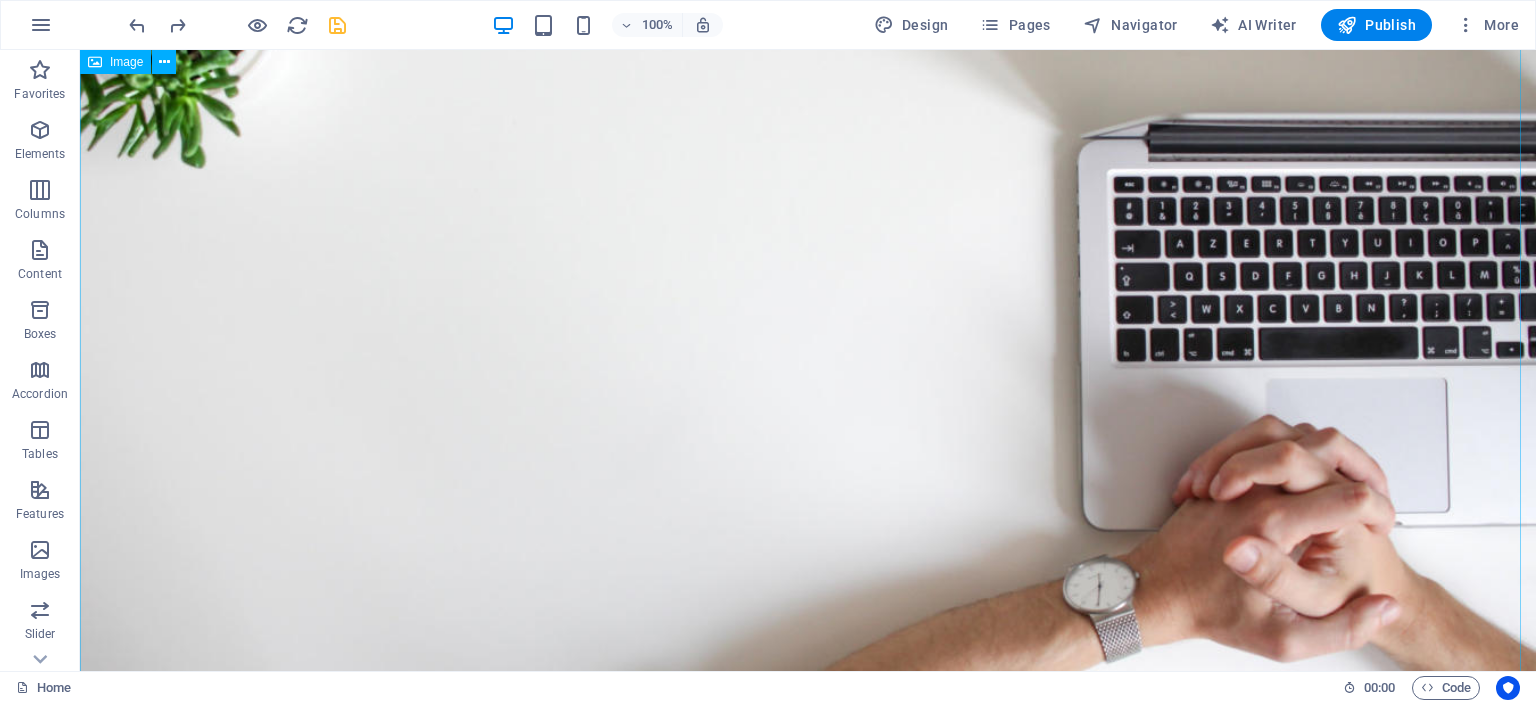 scroll, scrollTop: 0, scrollLeft: 0, axis: both 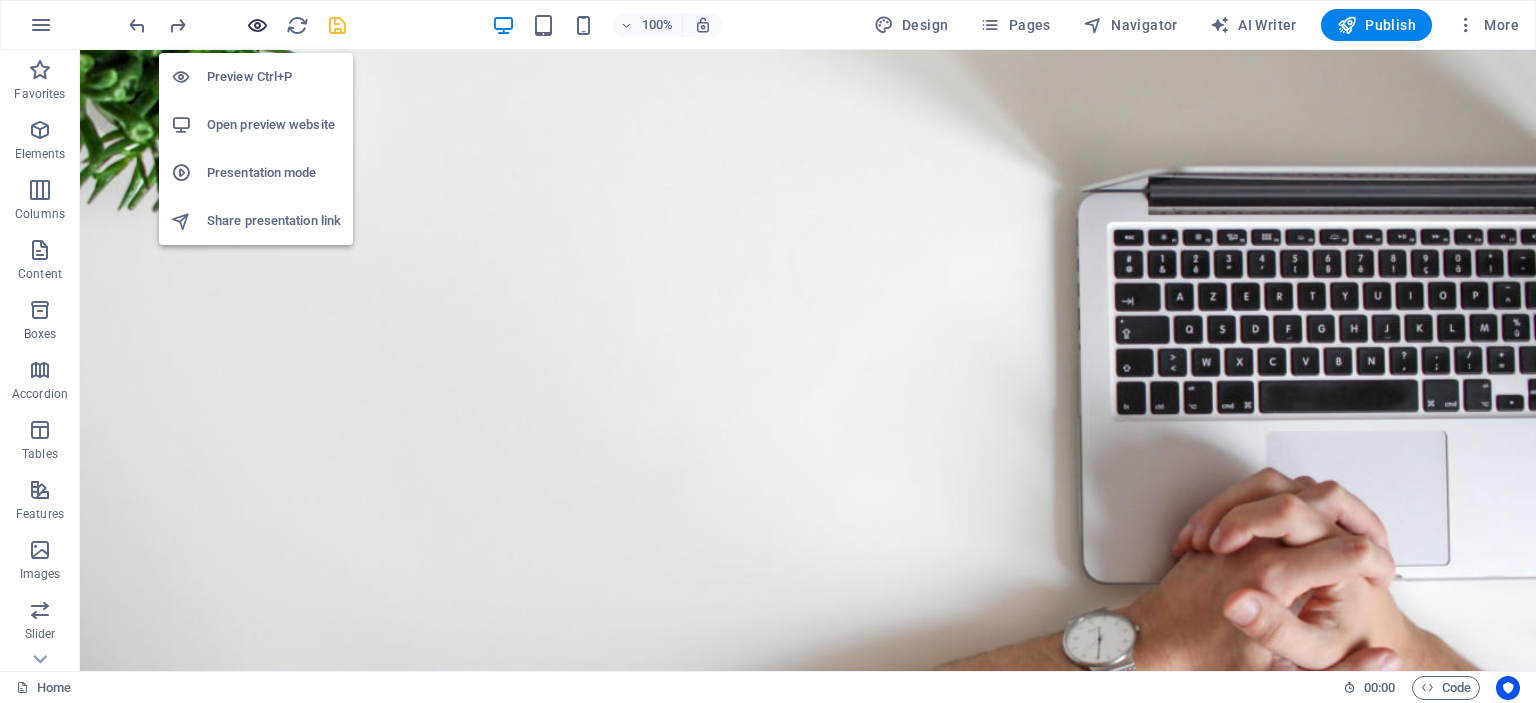 click at bounding box center (257, 25) 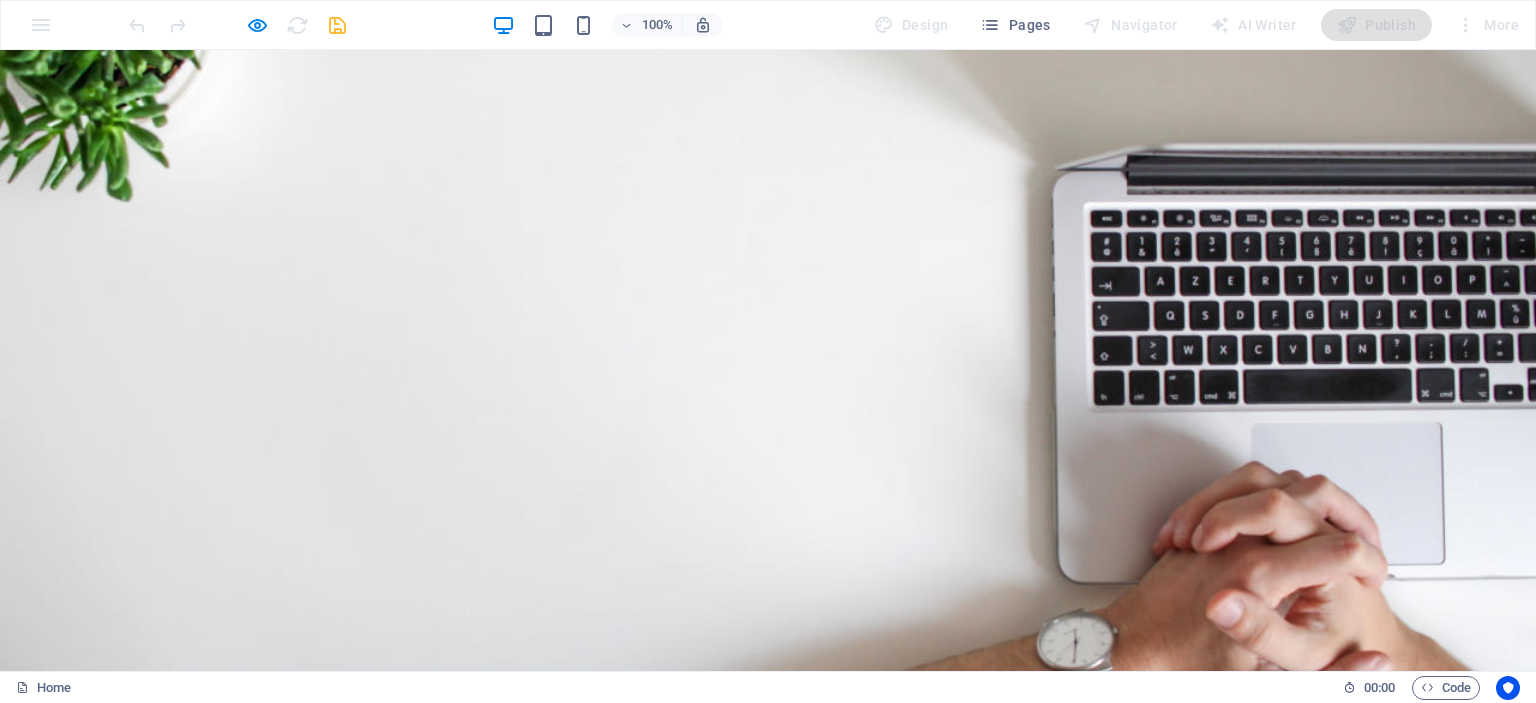 scroll, scrollTop: 0, scrollLeft: 0, axis: both 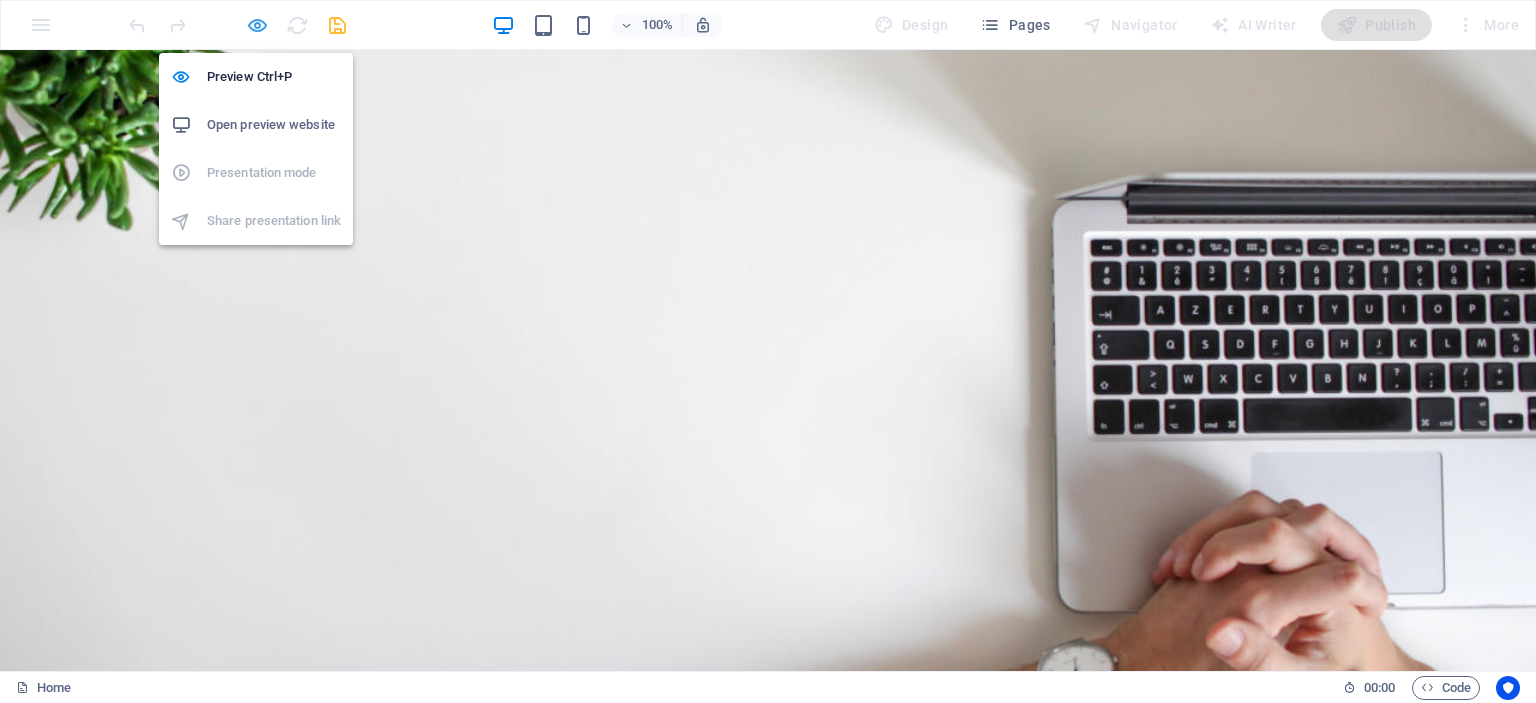 click at bounding box center [257, 25] 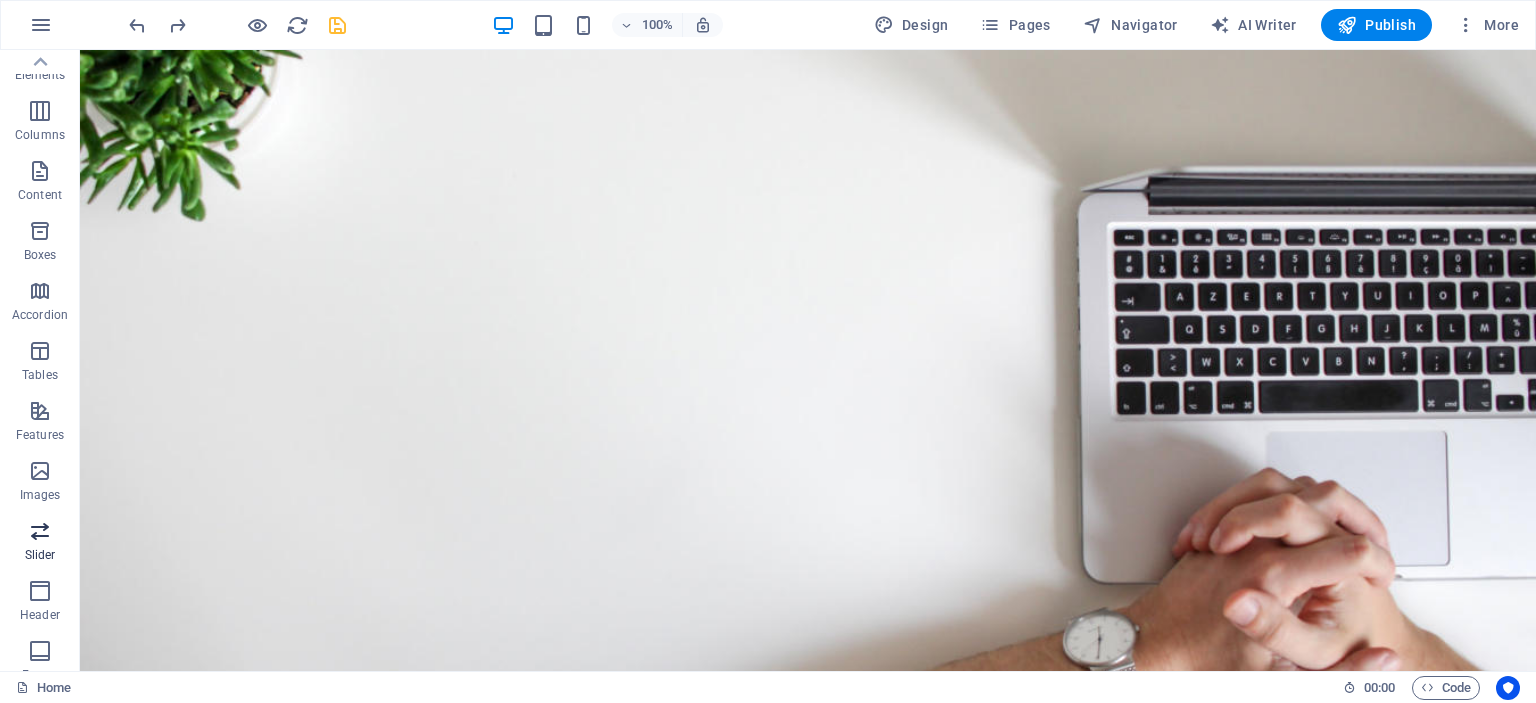 scroll, scrollTop: 0, scrollLeft: 0, axis: both 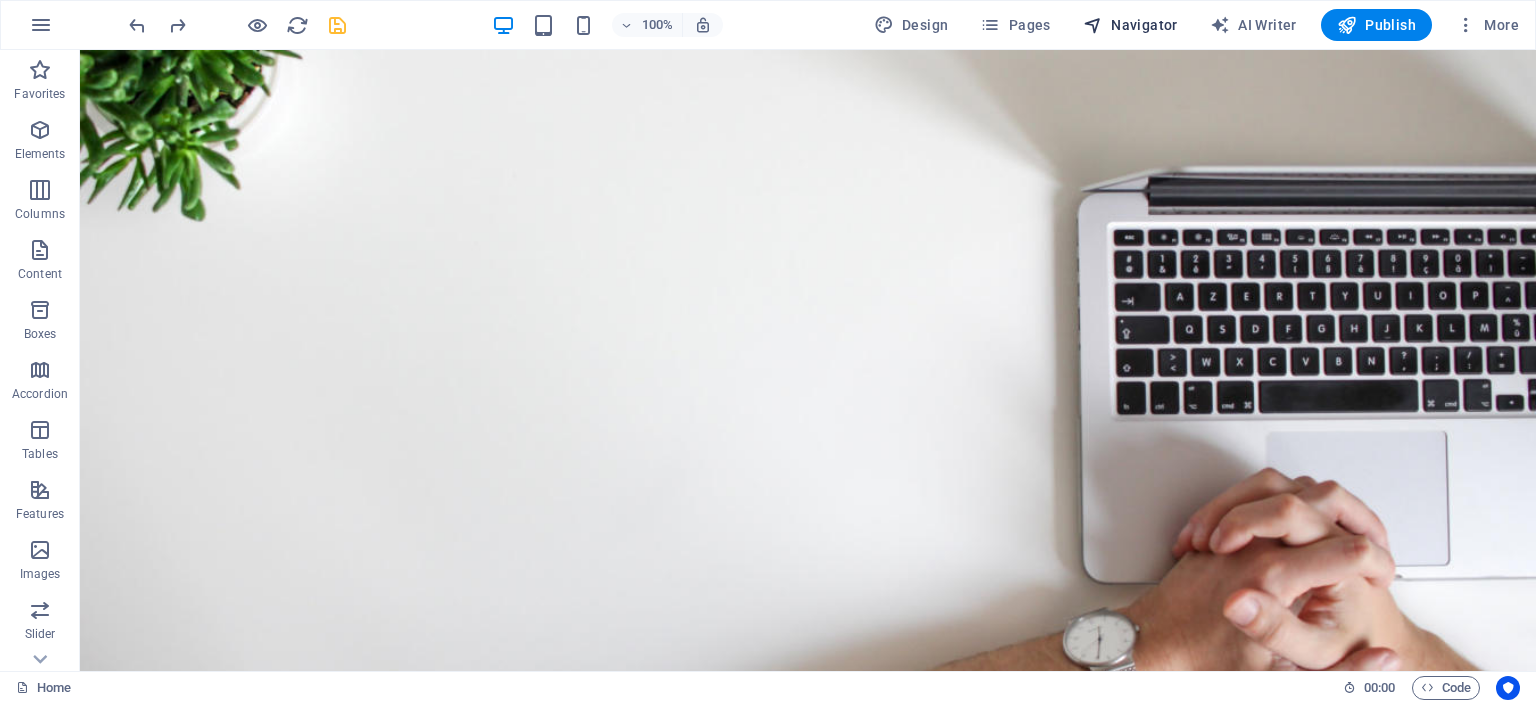 click on "Navigator" at bounding box center [1130, 25] 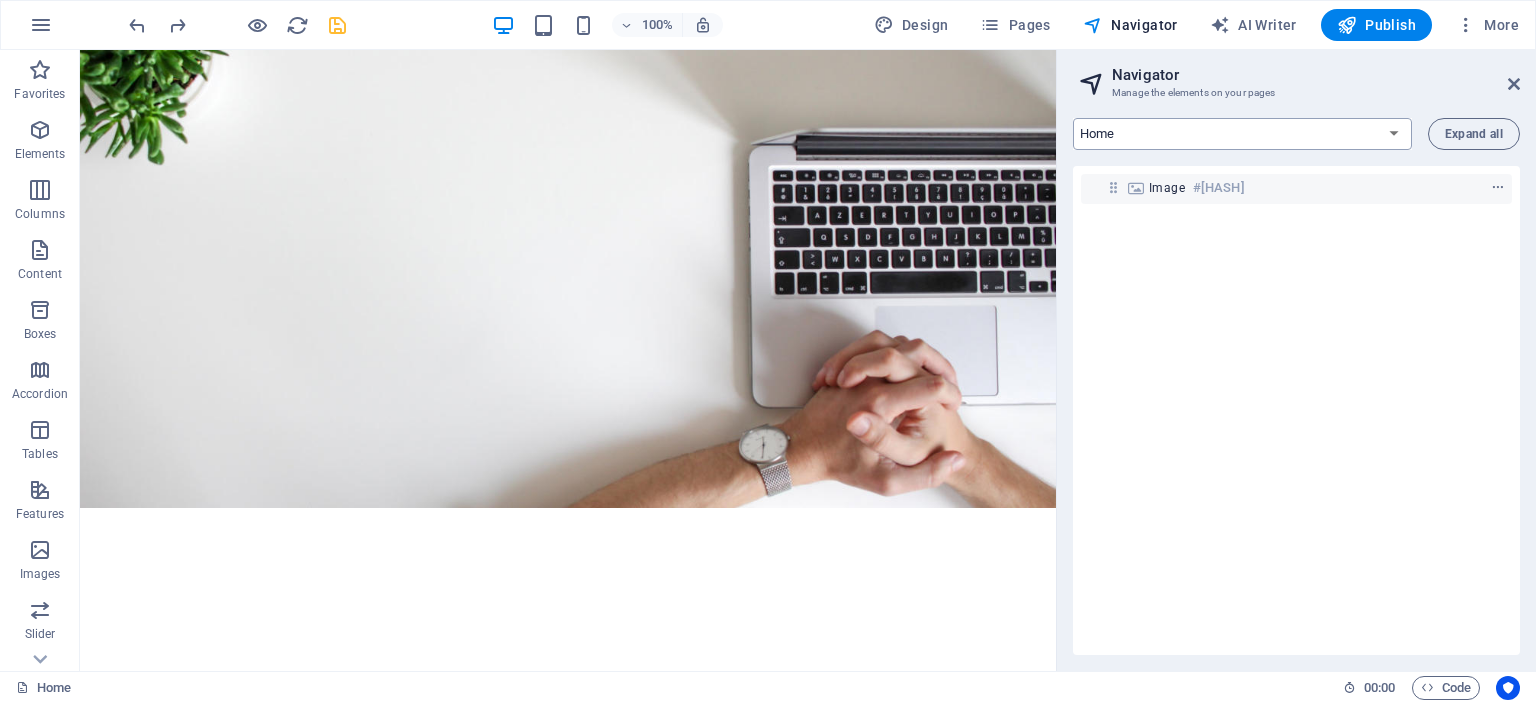 click on "Home  Legal Notice  Privacy" at bounding box center [1242, 134] 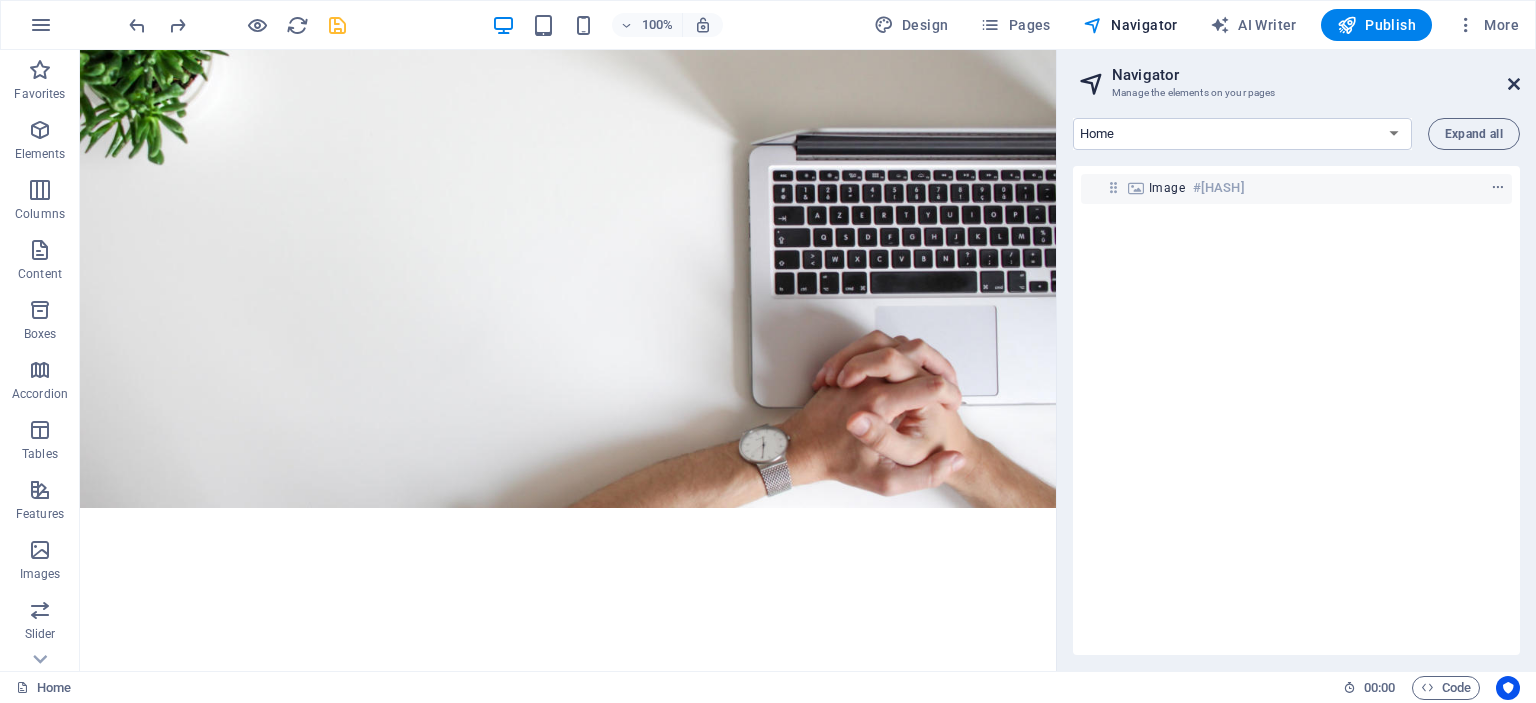 click at bounding box center (1514, 84) 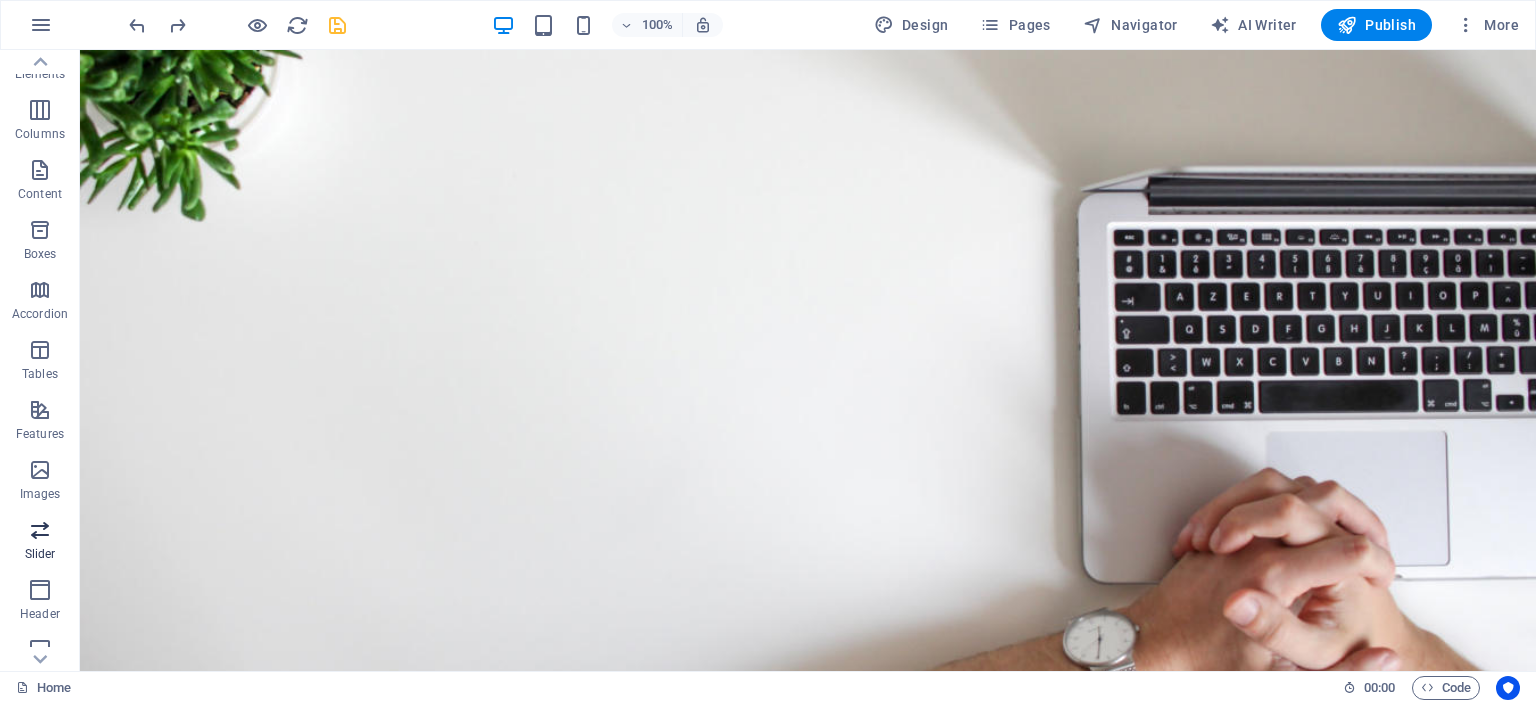 scroll, scrollTop: 0, scrollLeft: 0, axis: both 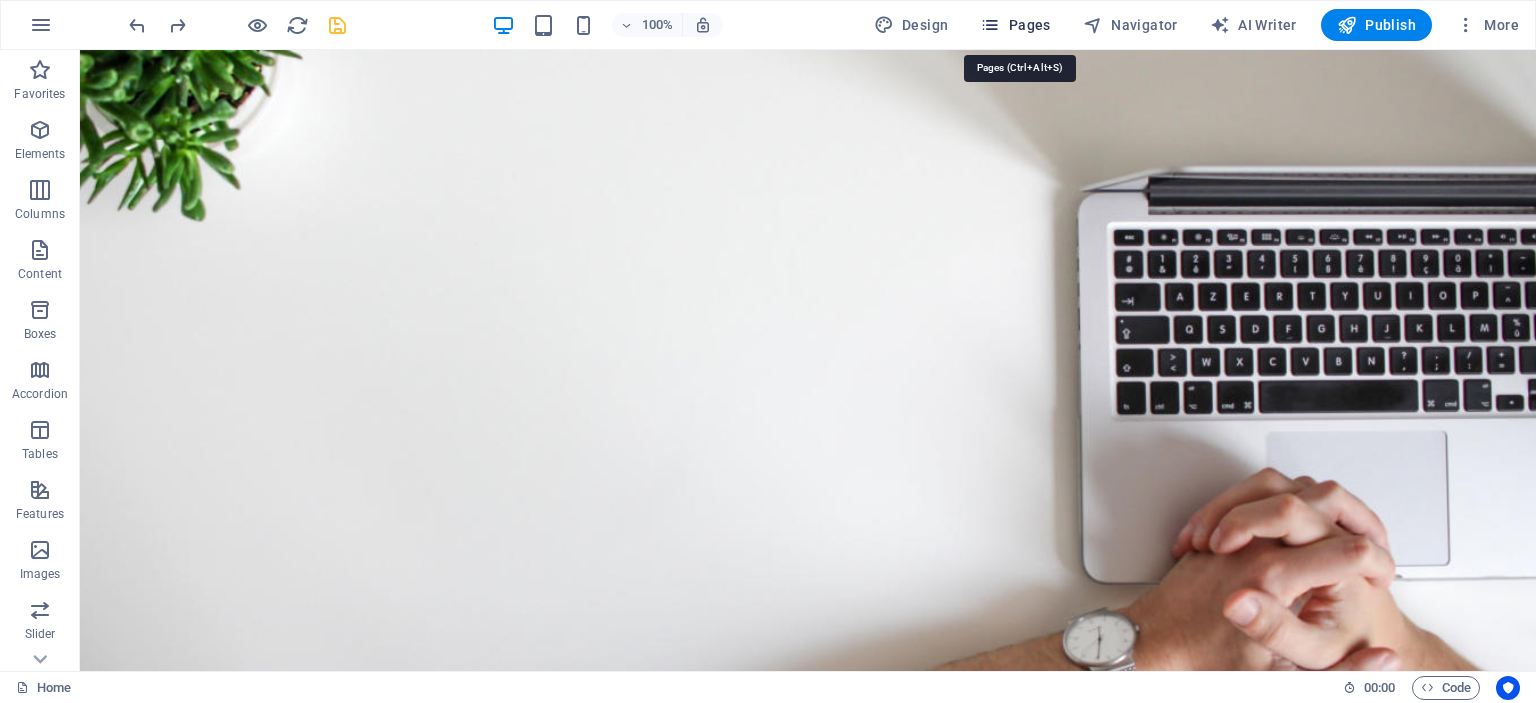 click at bounding box center [990, 25] 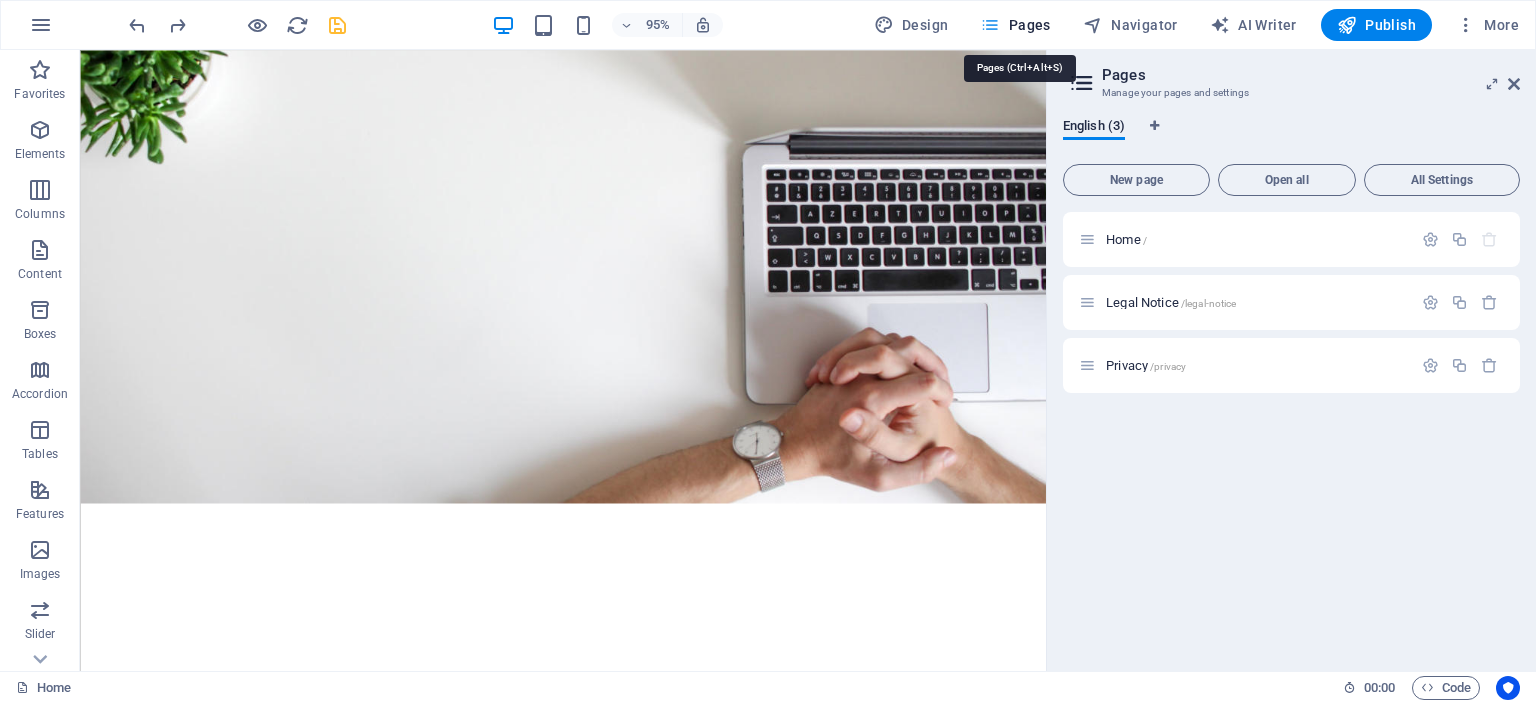 click on "Pages" at bounding box center [1015, 25] 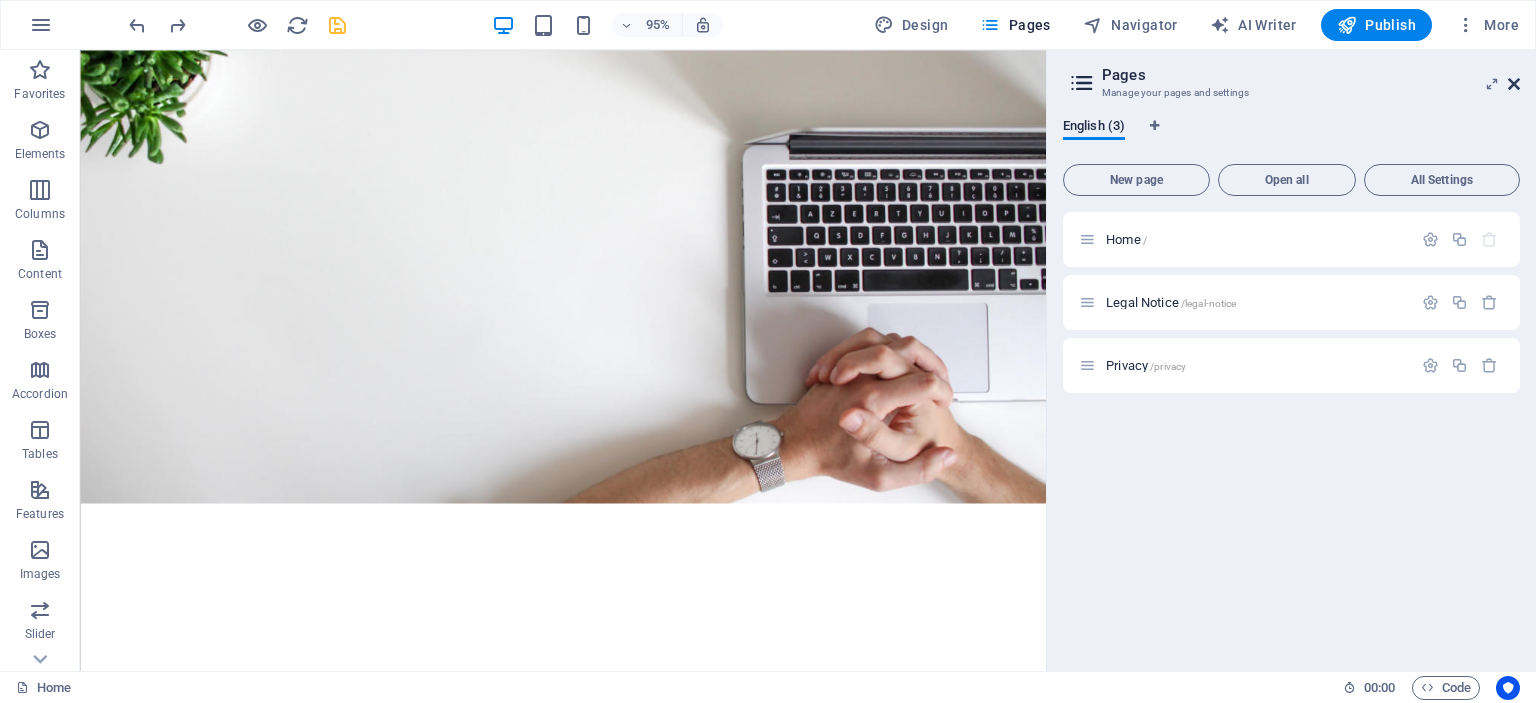 click at bounding box center [1514, 84] 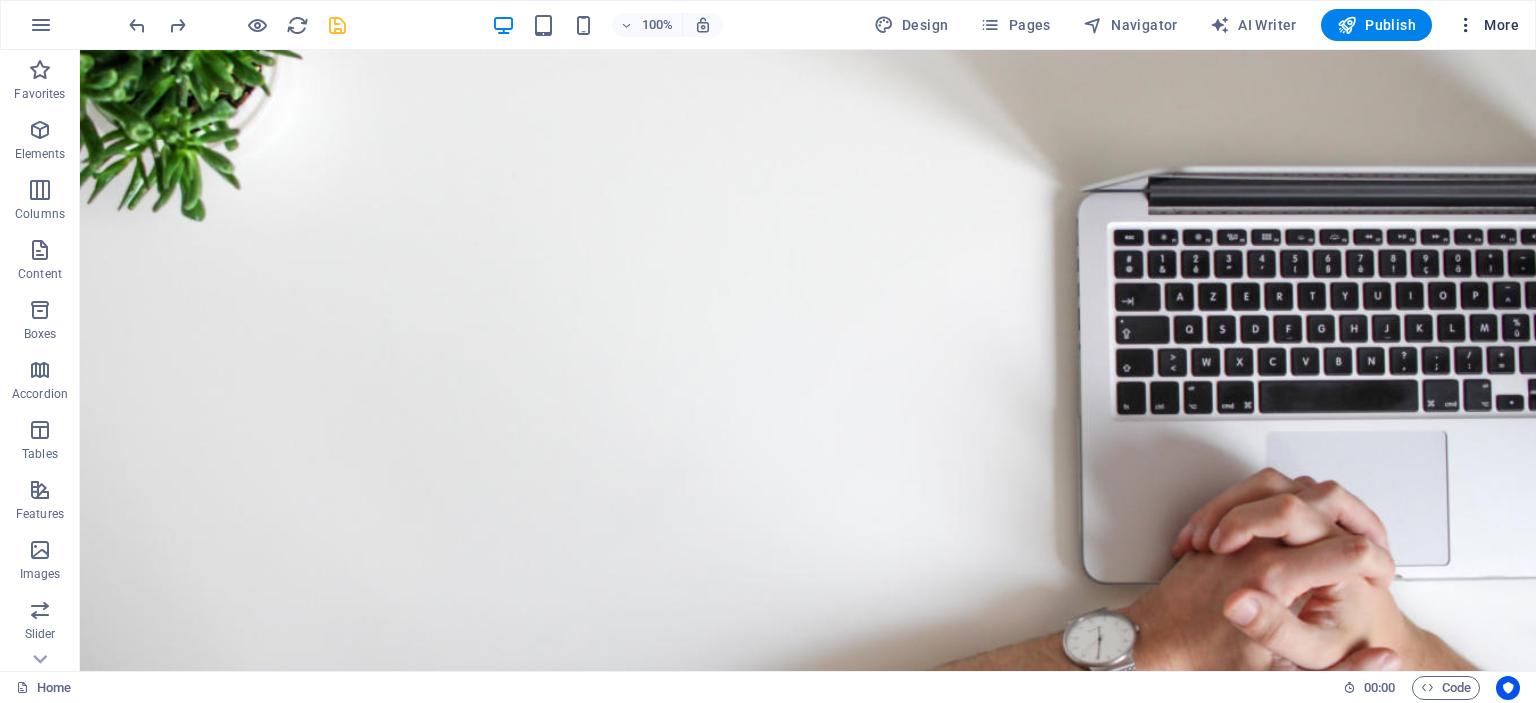 click on "More" at bounding box center (1487, 25) 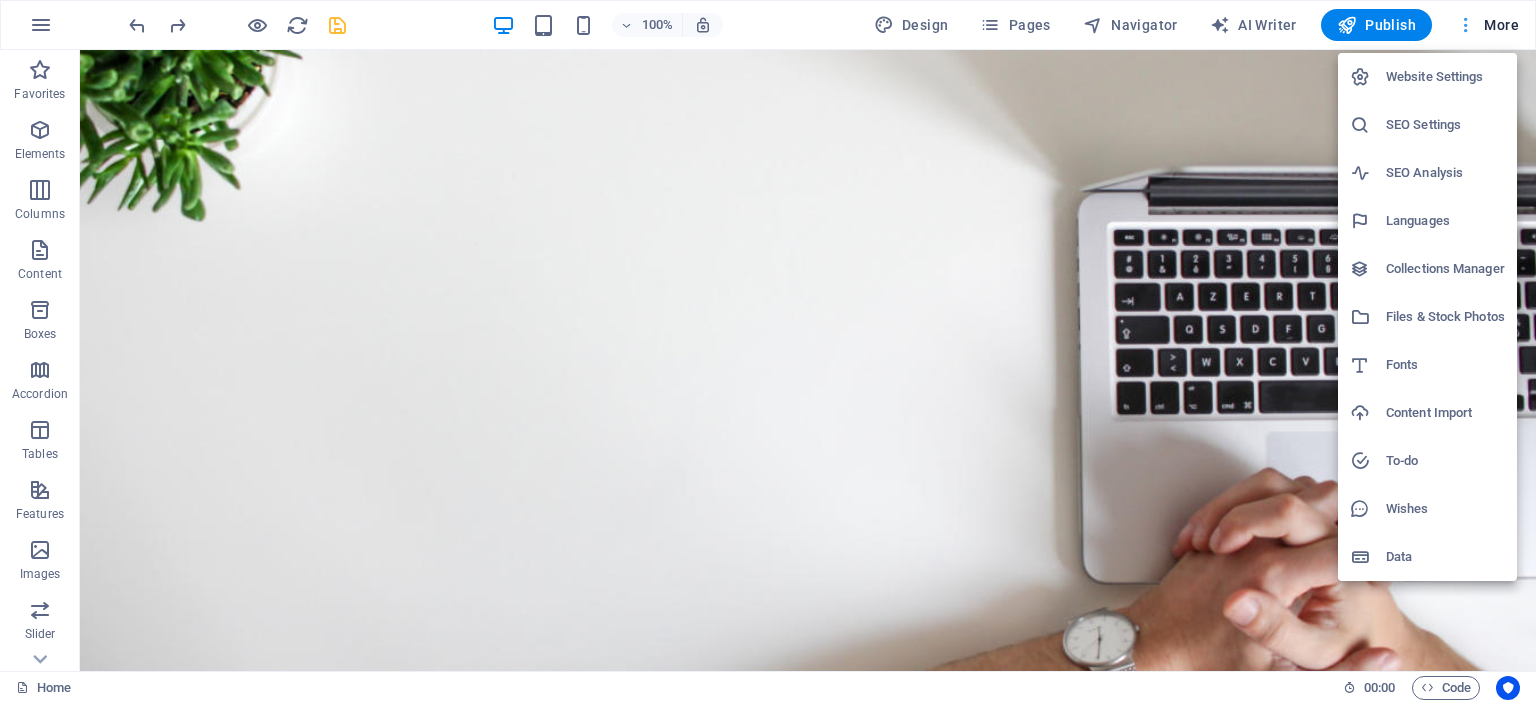 click at bounding box center [768, 351] 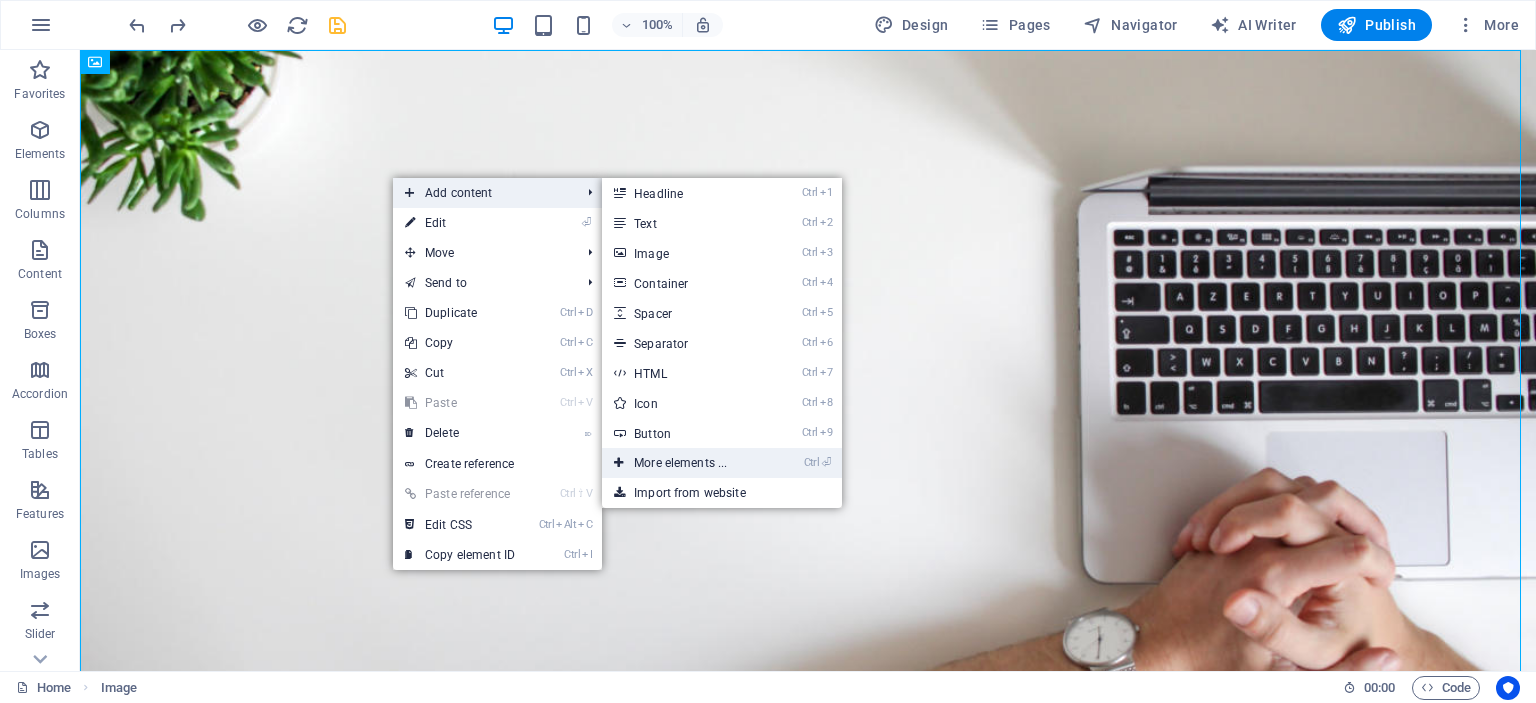 drag, startPoint x: 671, startPoint y: 459, endPoint x: 252, endPoint y: 384, distance: 425.6595 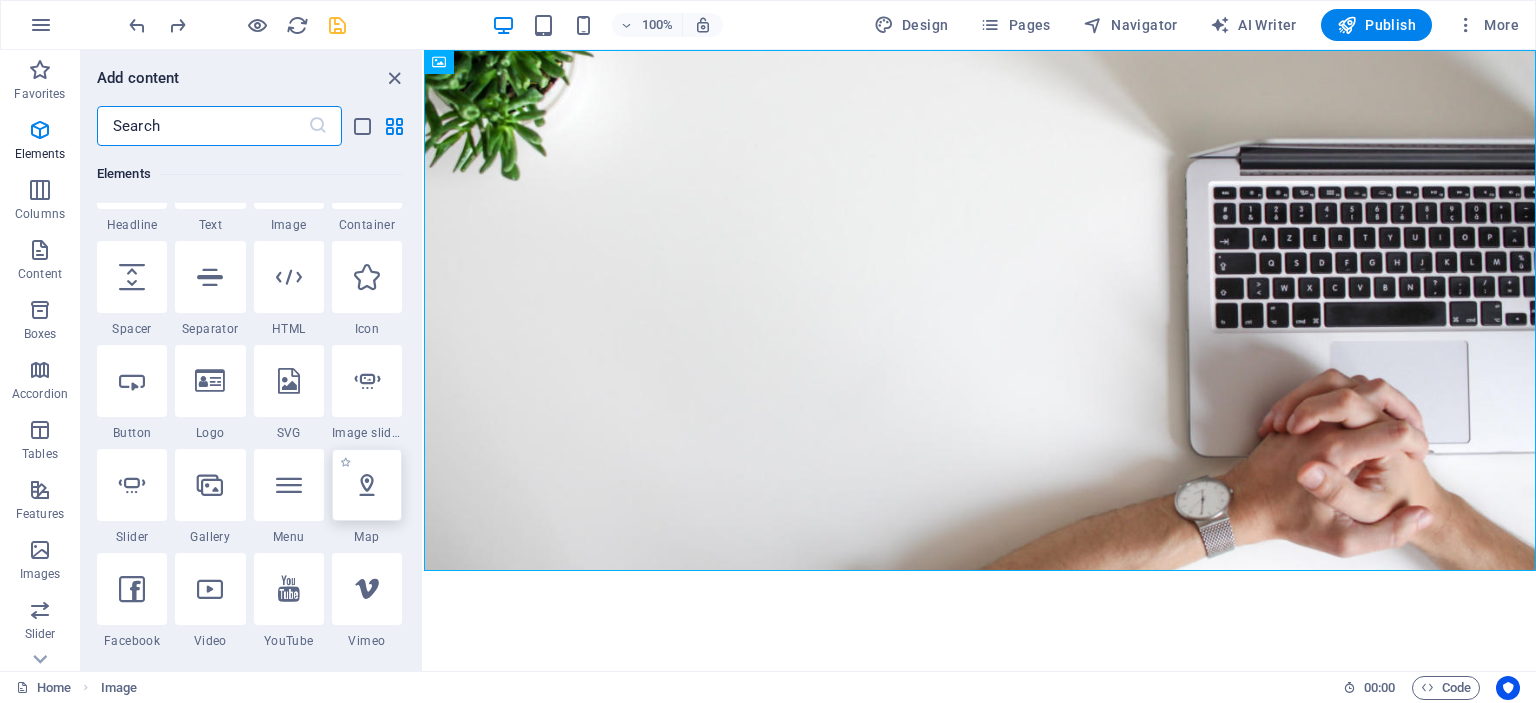 scroll, scrollTop: 312, scrollLeft: 0, axis: vertical 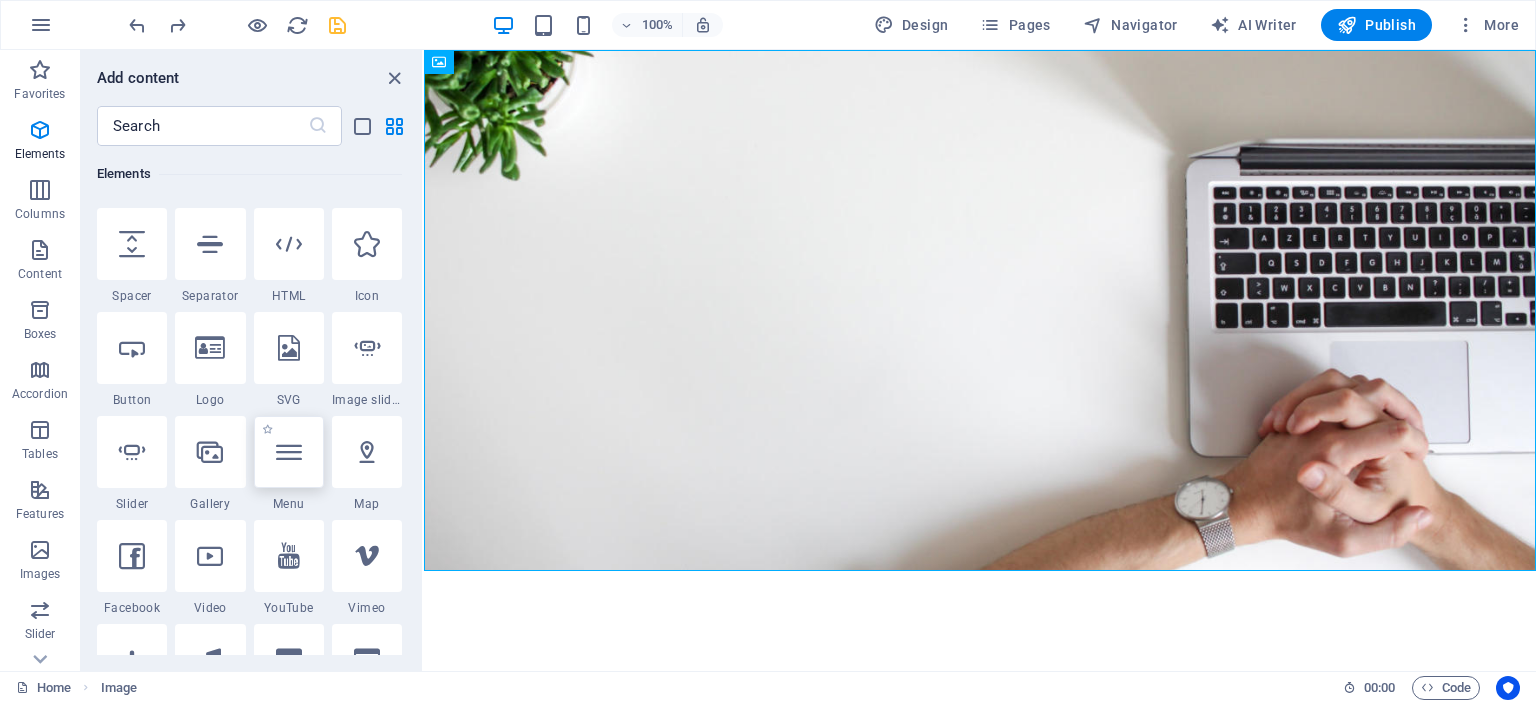 click at bounding box center [289, 452] 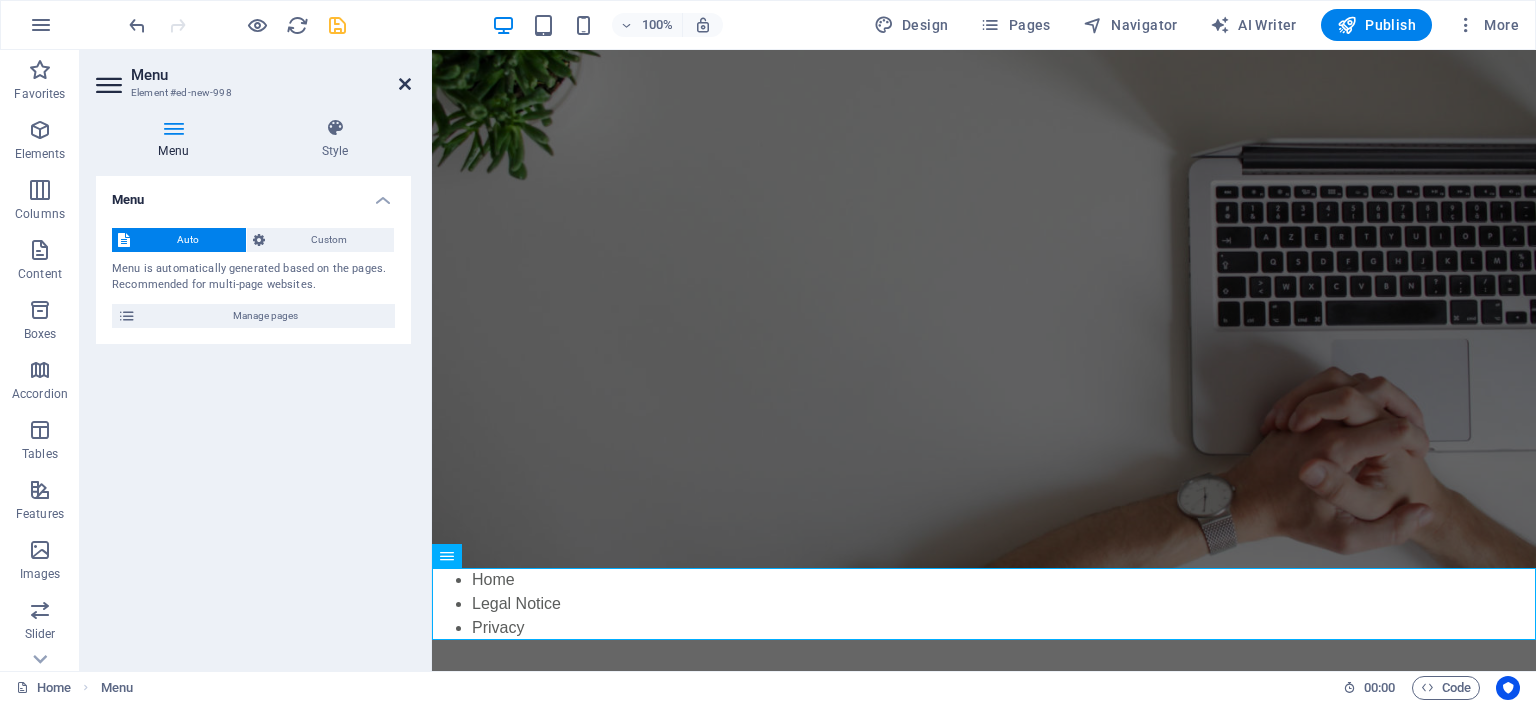 click at bounding box center (405, 84) 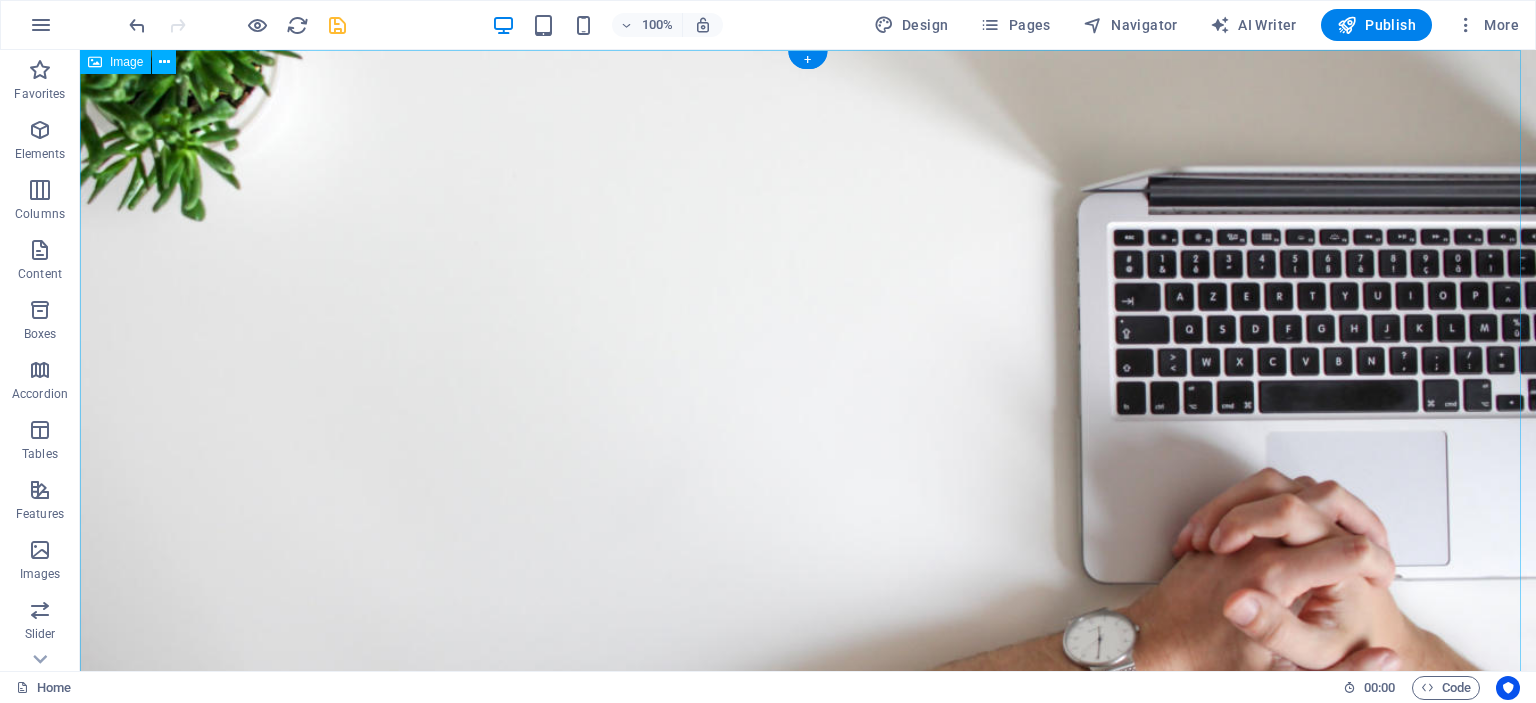 scroll, scrollTop: 125, scrollLeft: 0, axis: vertical 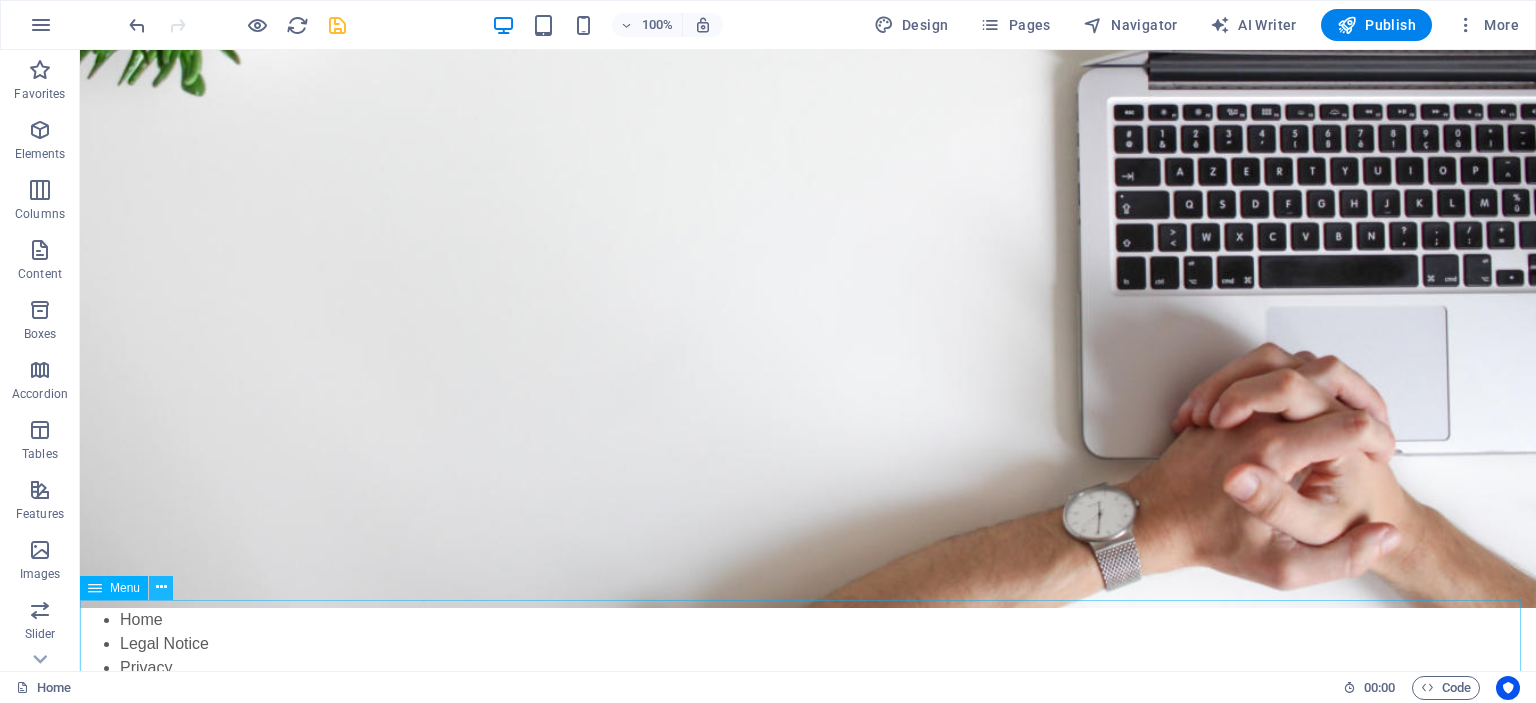 click at bounding box center [161, 587] 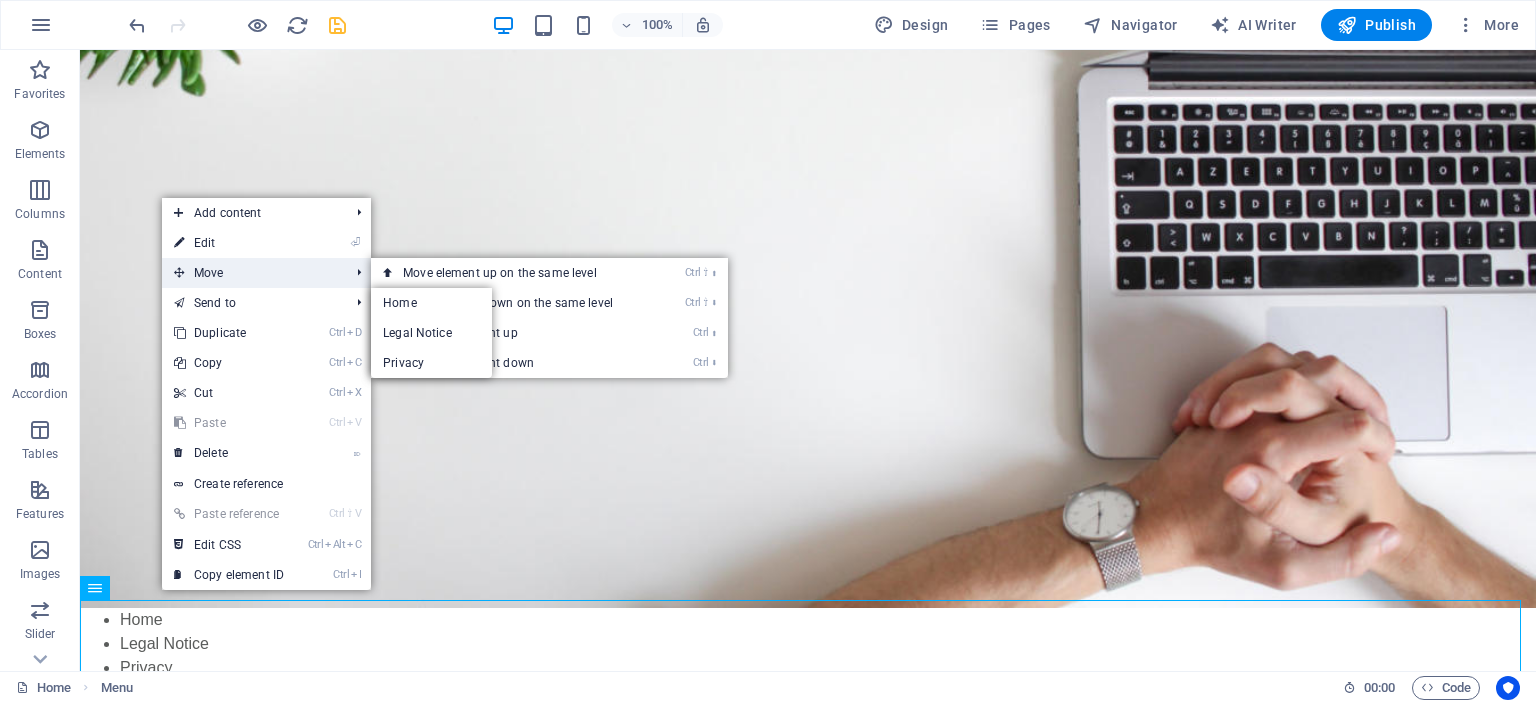 click on "Move" at bounding box center (251, 273) 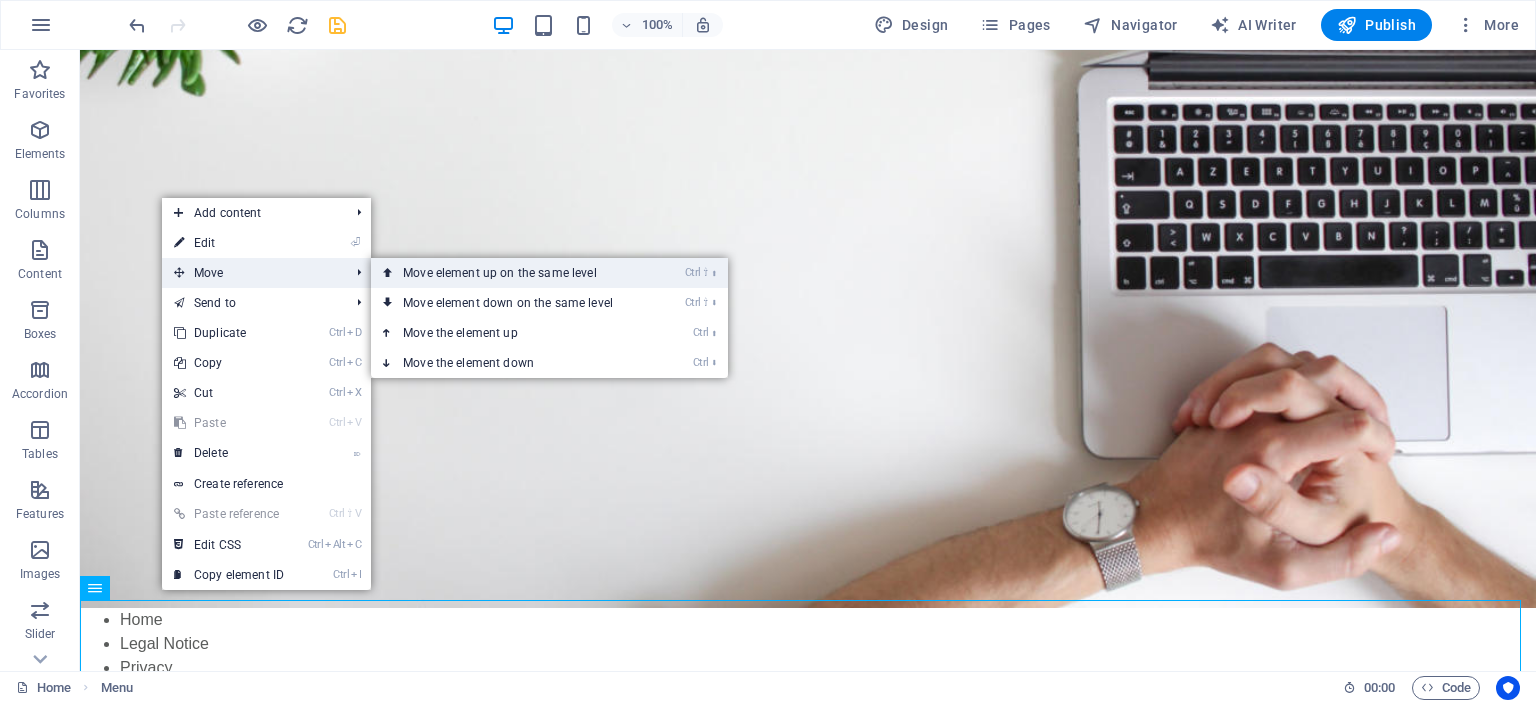 drag, startPoint x: 521, startPoint y: 273, endPoint x: 565, endPoint y: 259, distance: 46.173584 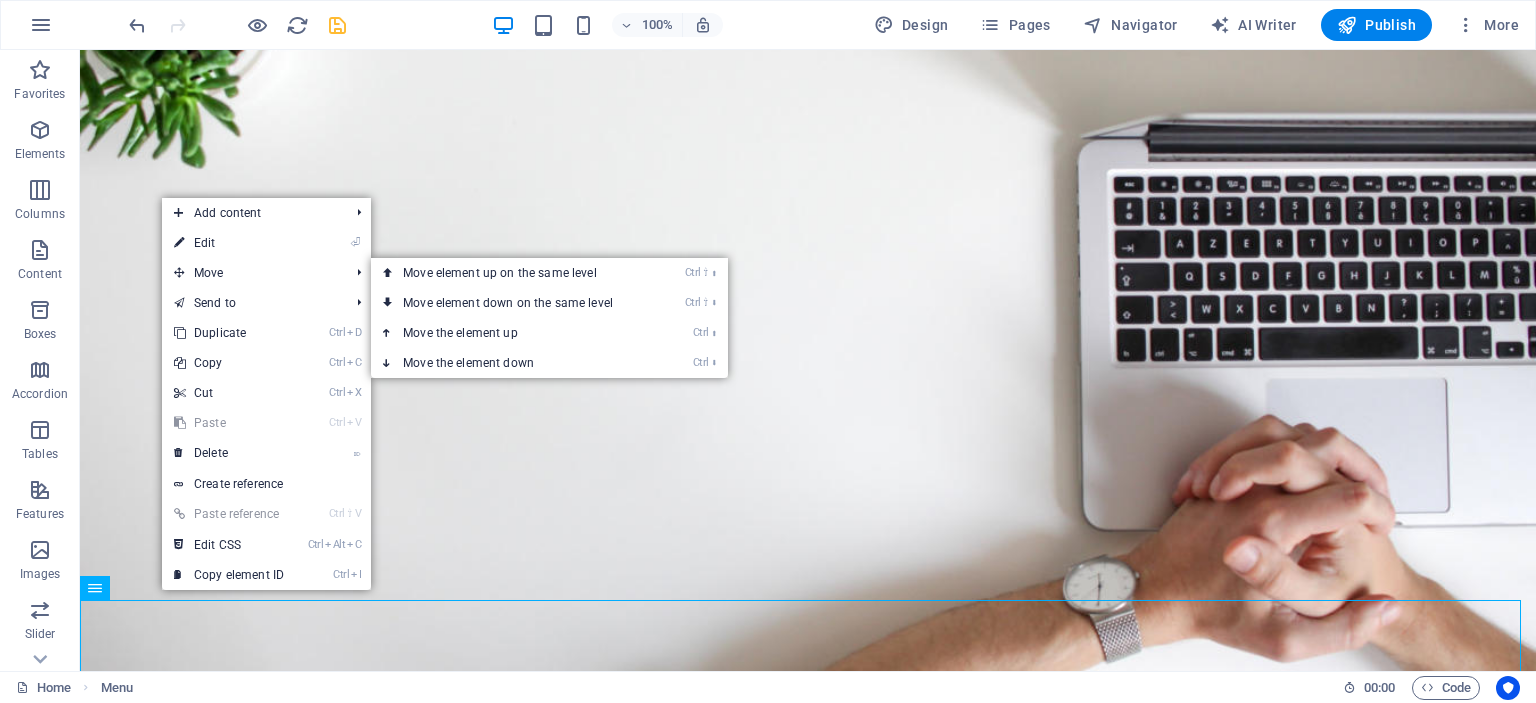 scroll, scrollTop: 0, scrollLeft: 0, axis: both 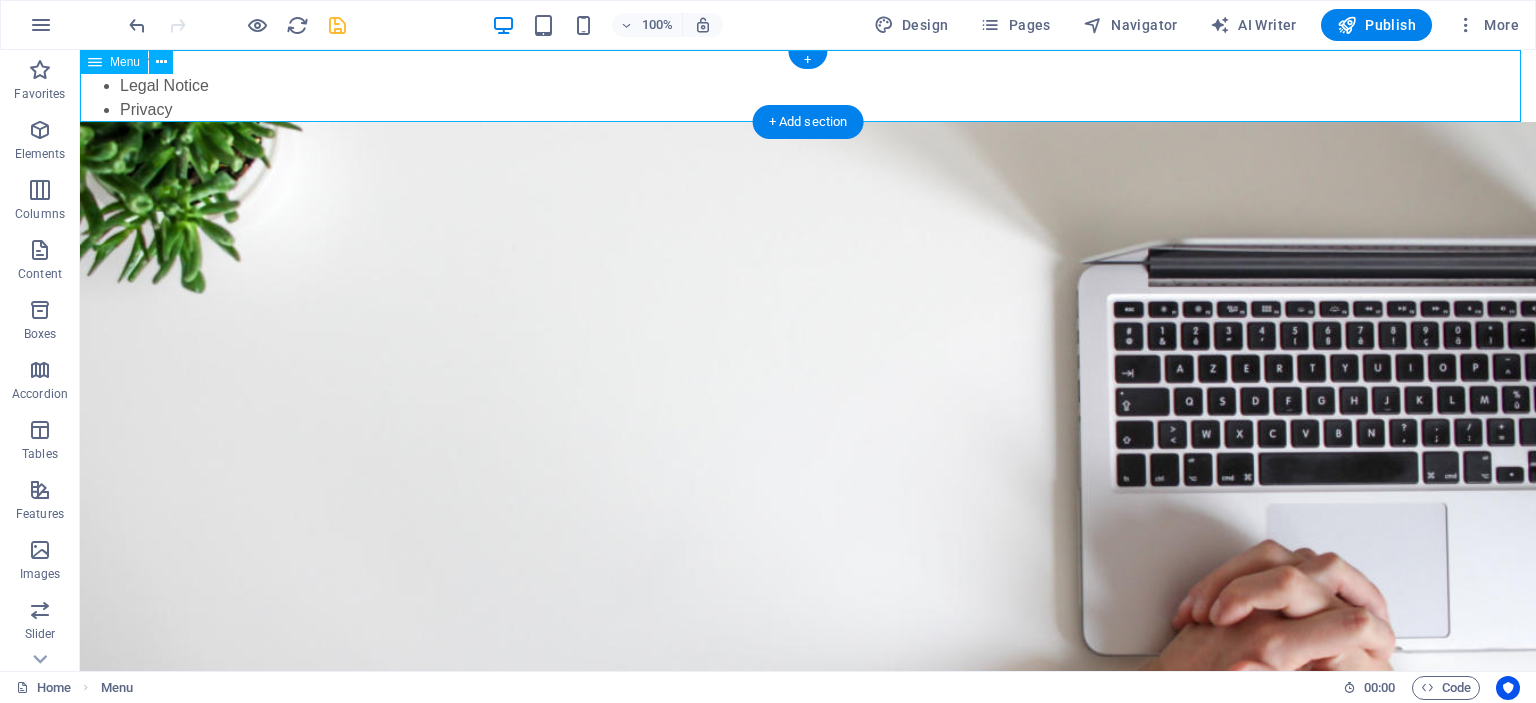 click on "Home Legal Notice Privacy" at bounding box center [808, 86] 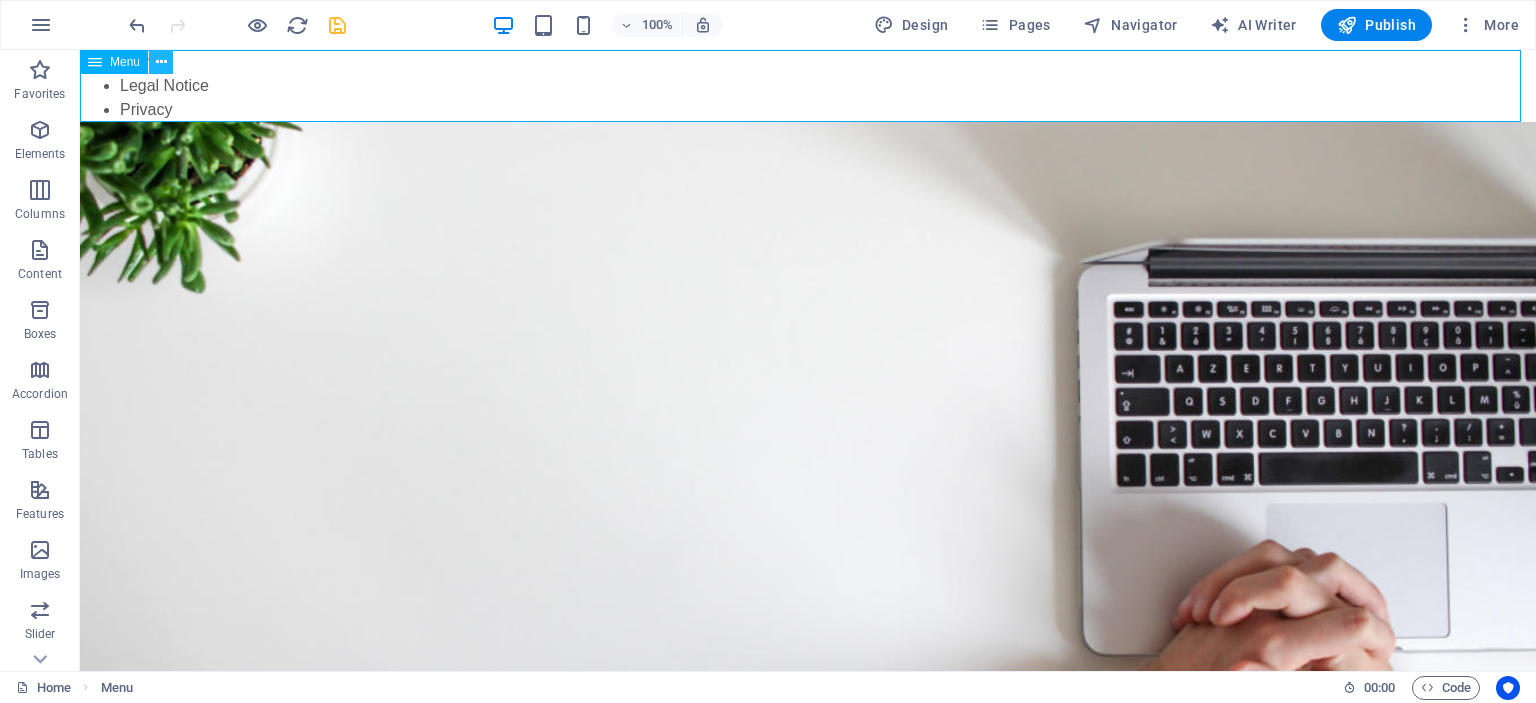 click at bounding box center [161, 62] 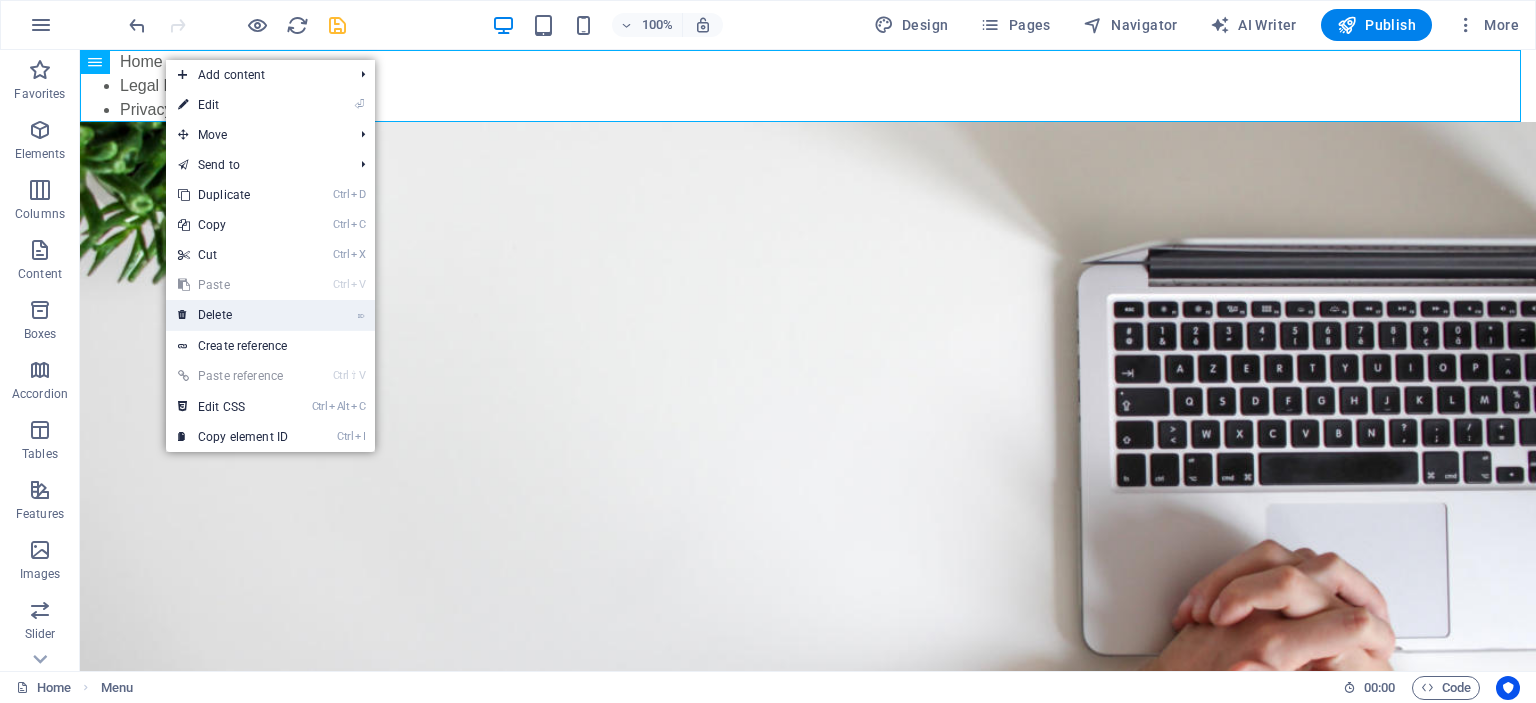 click on "⌦  Delete" at bounding box center [233, 315] 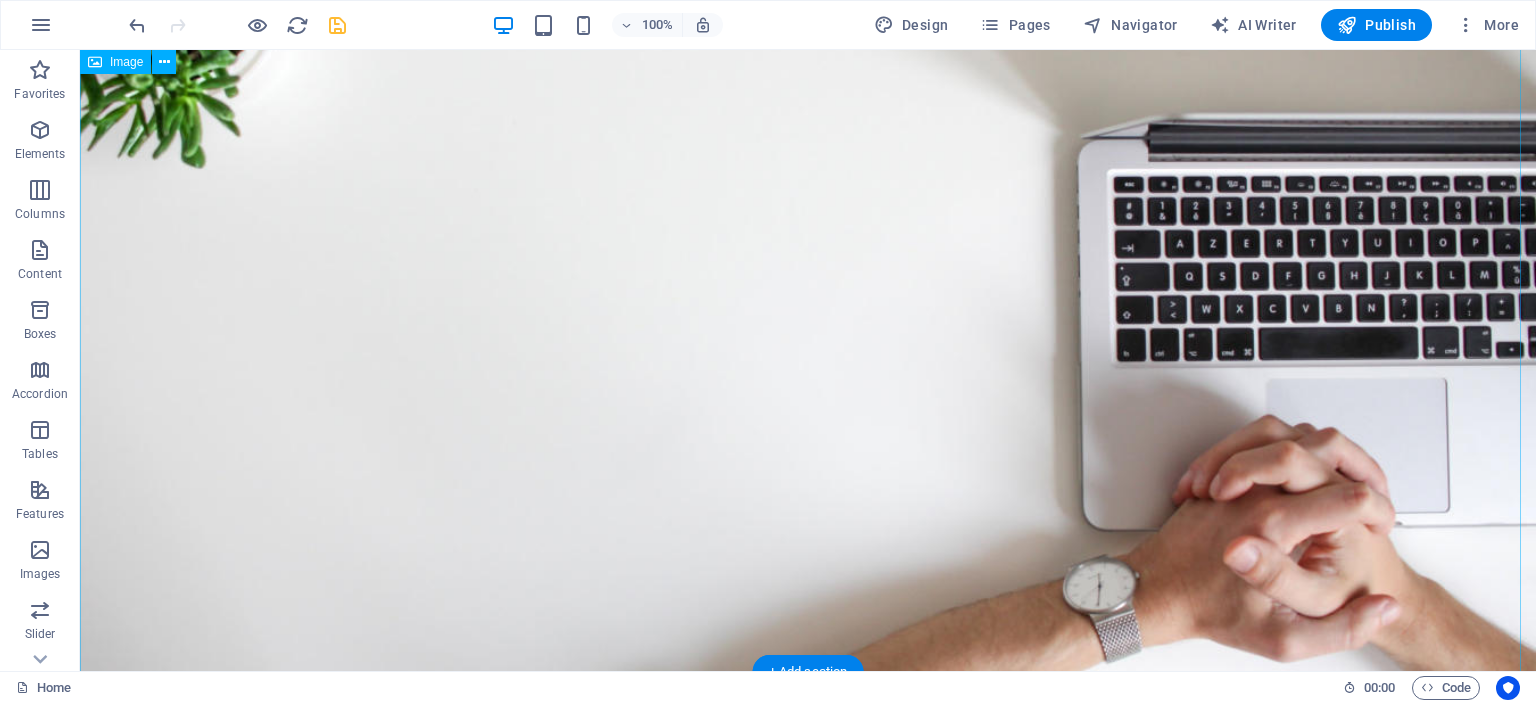 scroll, scrollTop: 0, scrollLeft: 0, axis: both 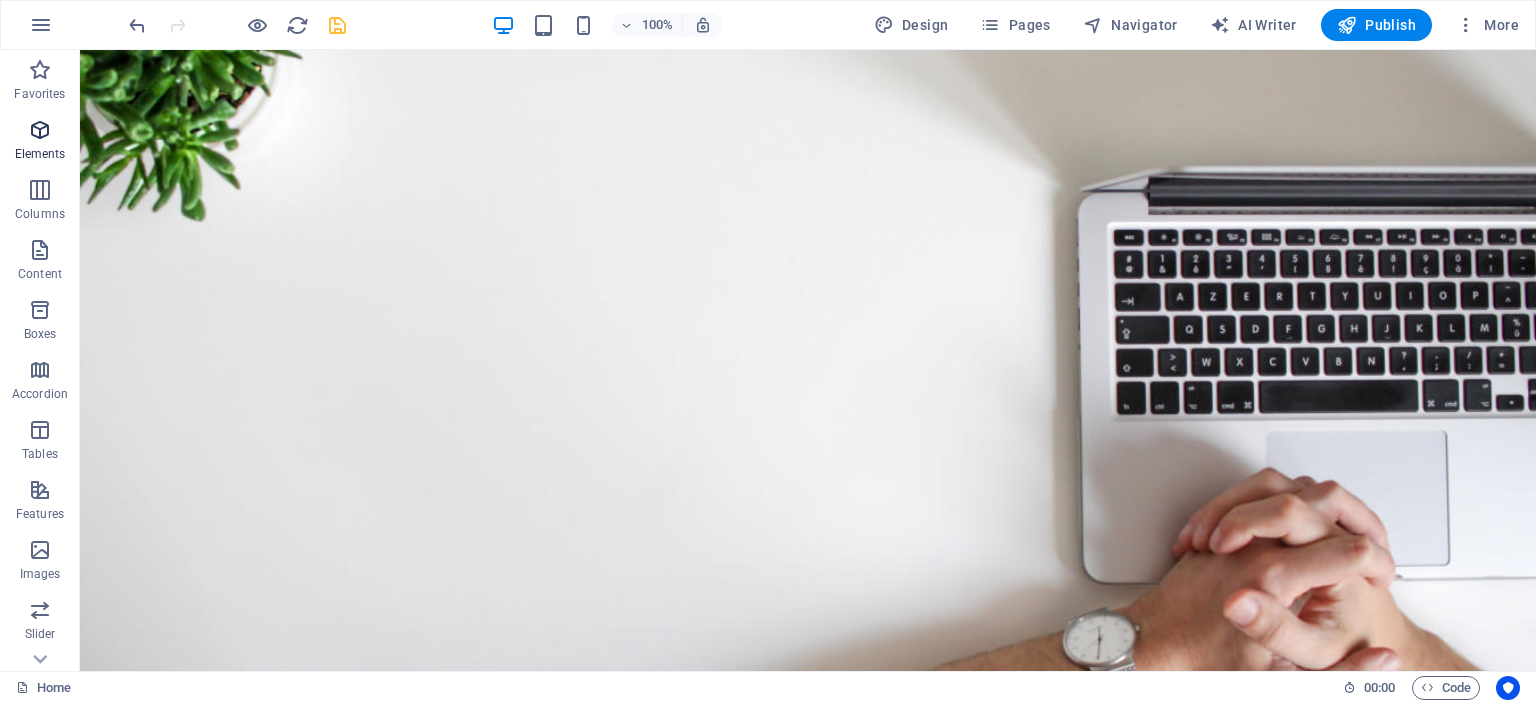 click at bounding box center (40, 130) 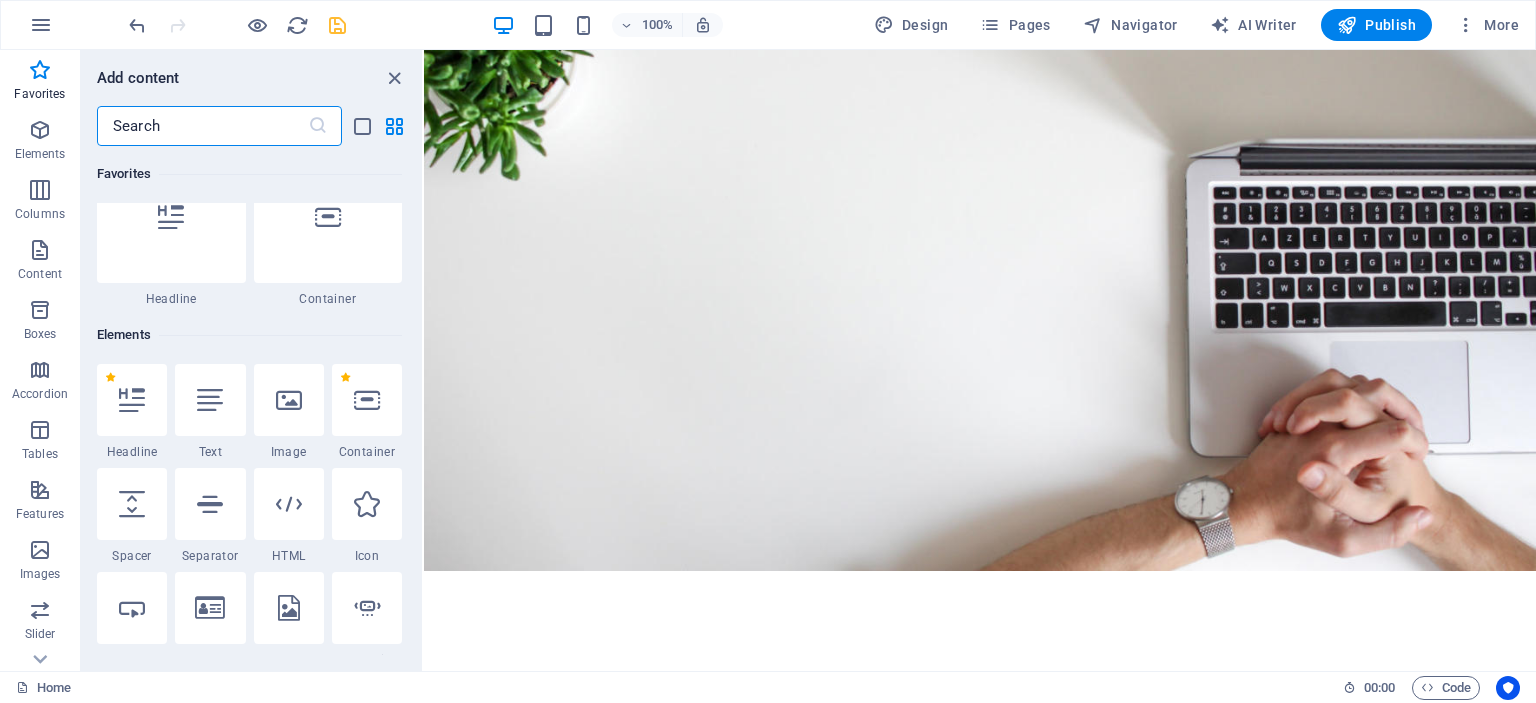 scroll, scrollTop: 0, scrollLeft: 0, axis: both 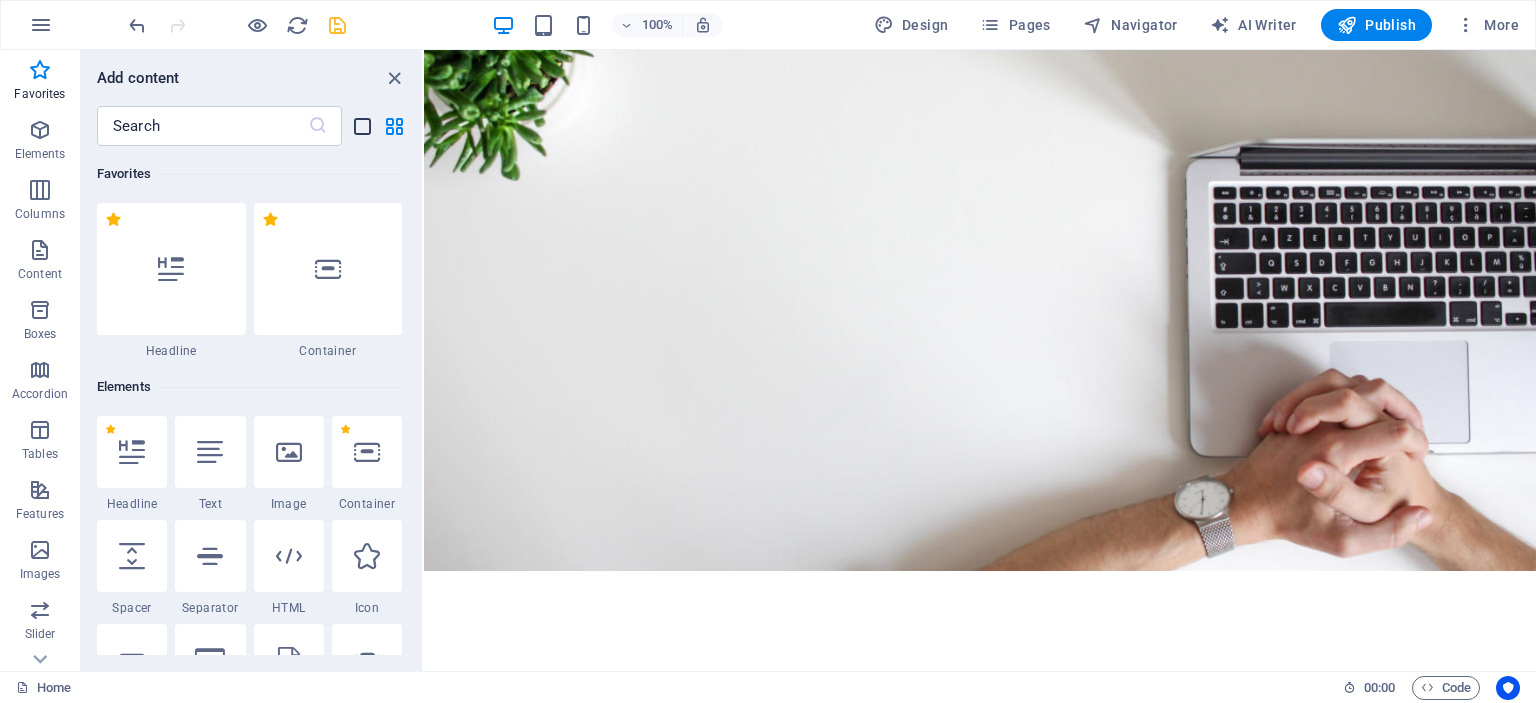 click at bounding box center (362, 126) 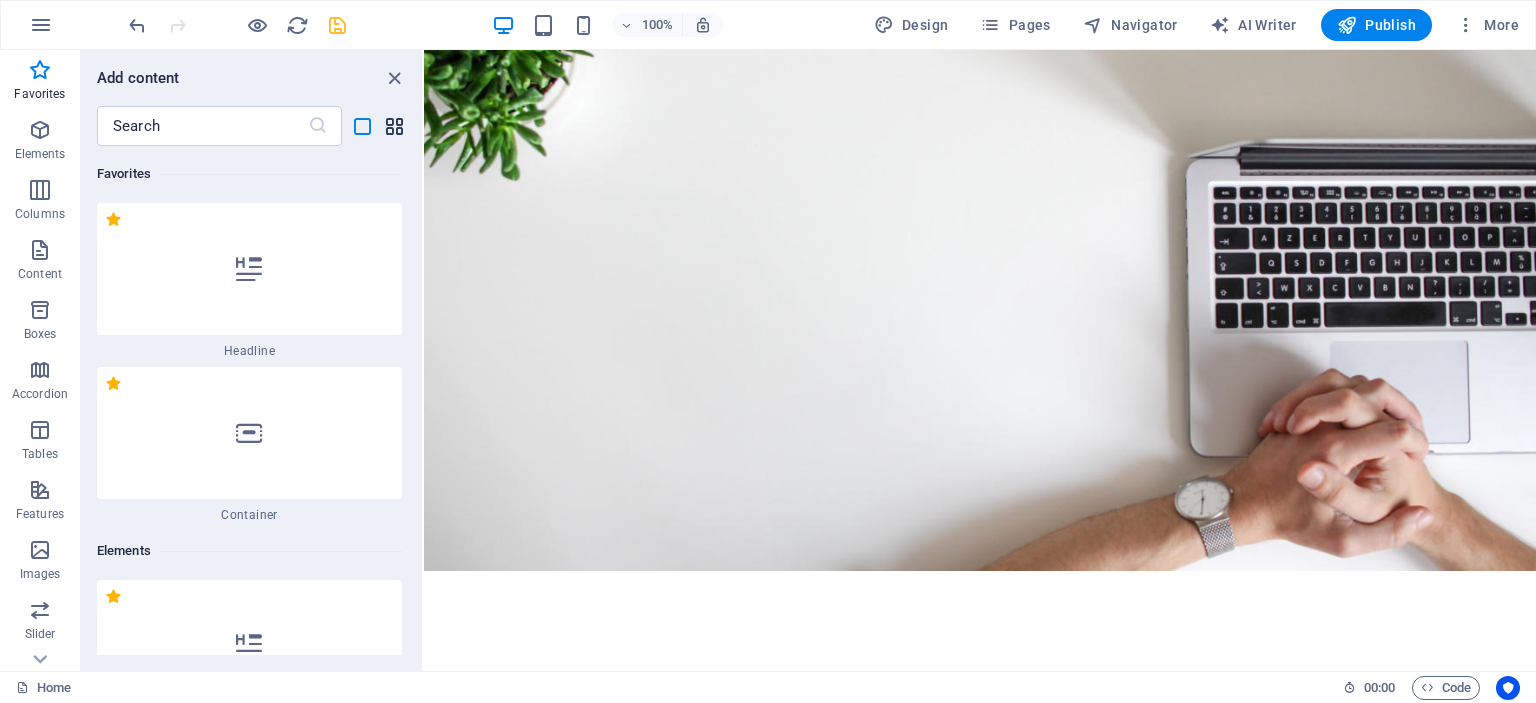 click at bounding box center (394, 126) 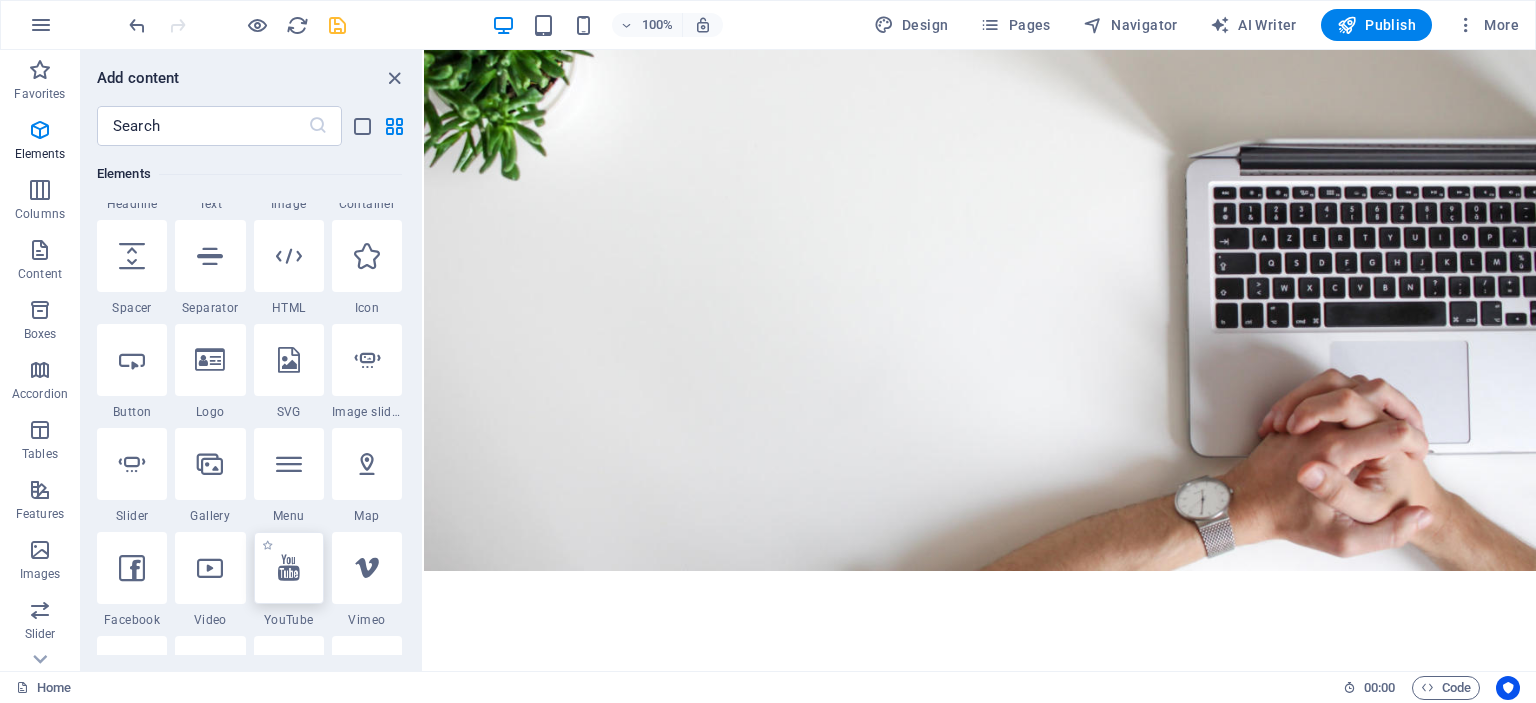 scroll, scrollTop: 200, scrollLeft: 0, axis: vertical 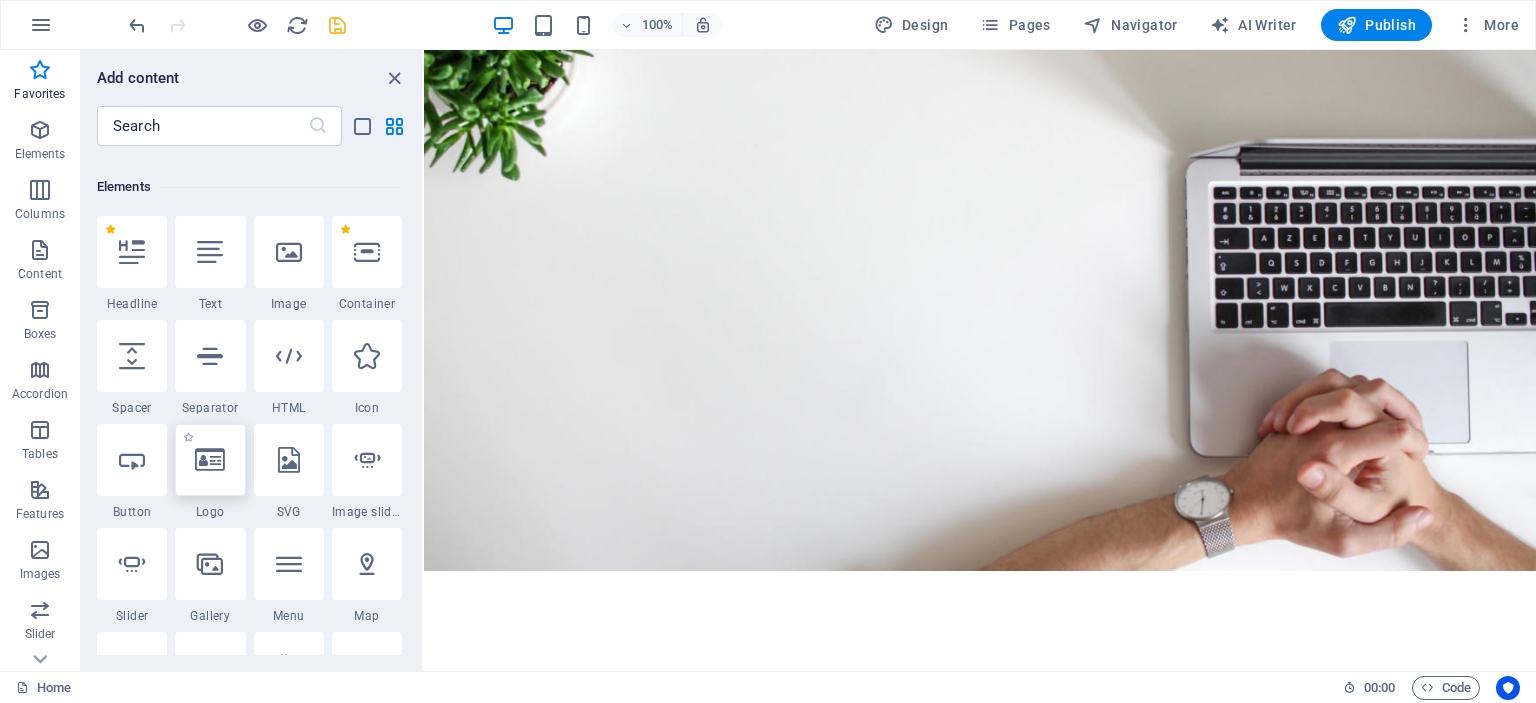 click at bounding box center (210, 460) 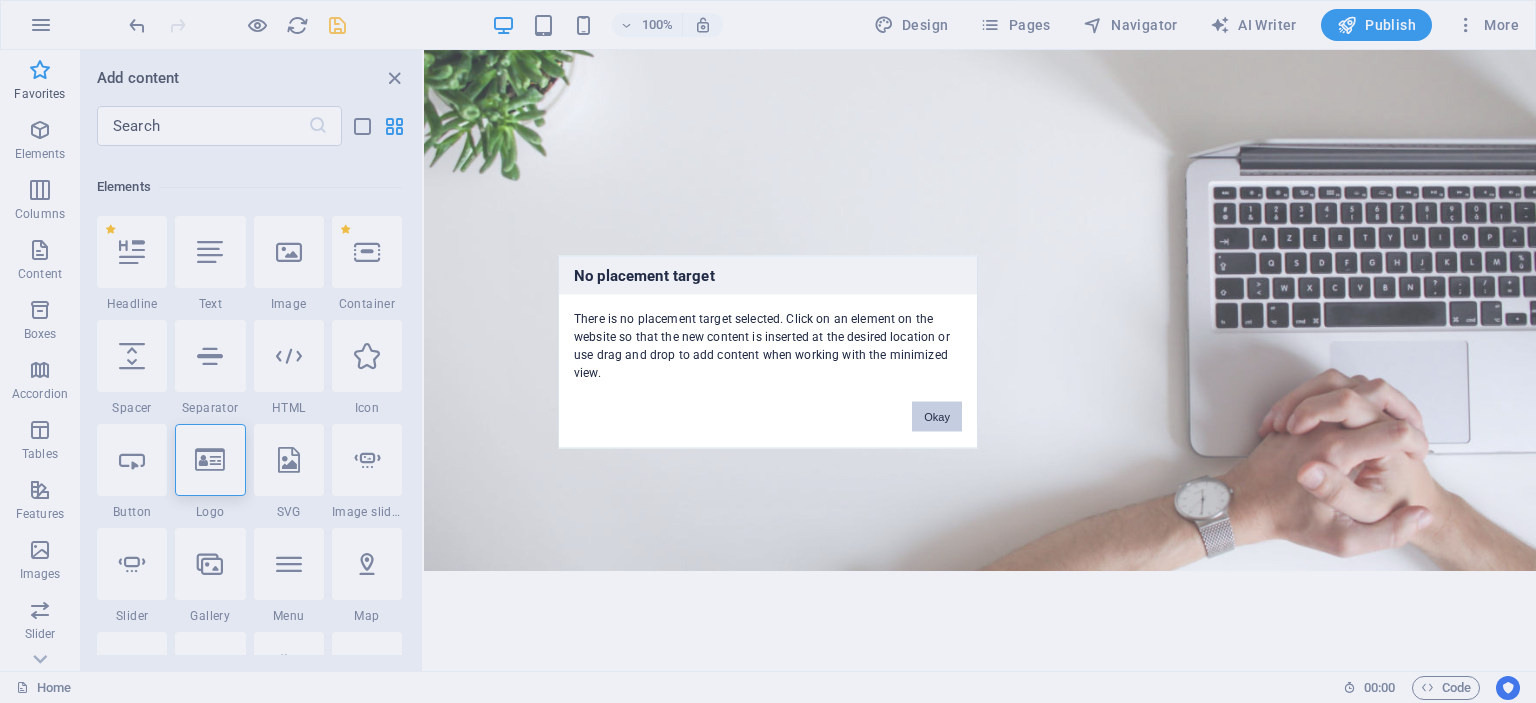 click on "Okay" at bounding box center (937, 416) 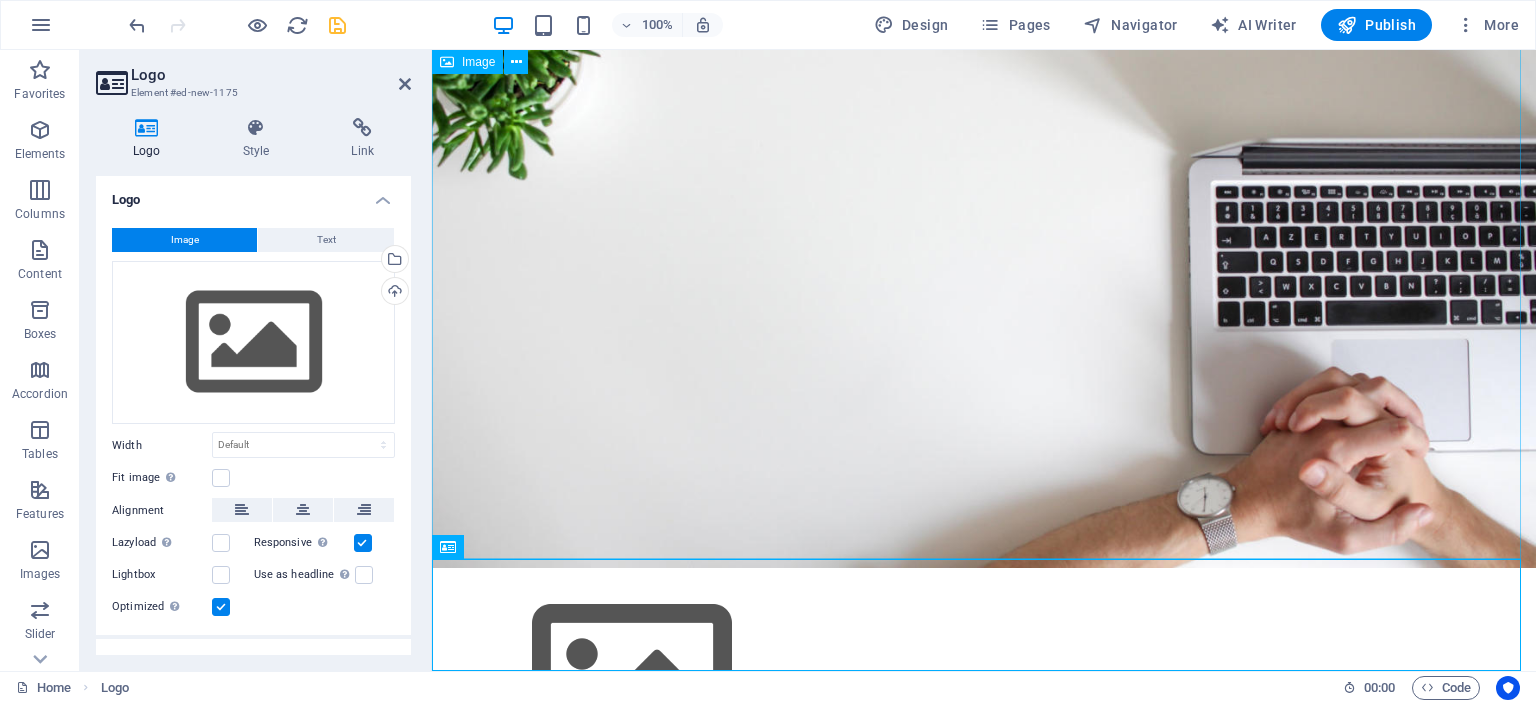 scroll, scrollTop: 1, scrollLeft: 0, axis: vertical 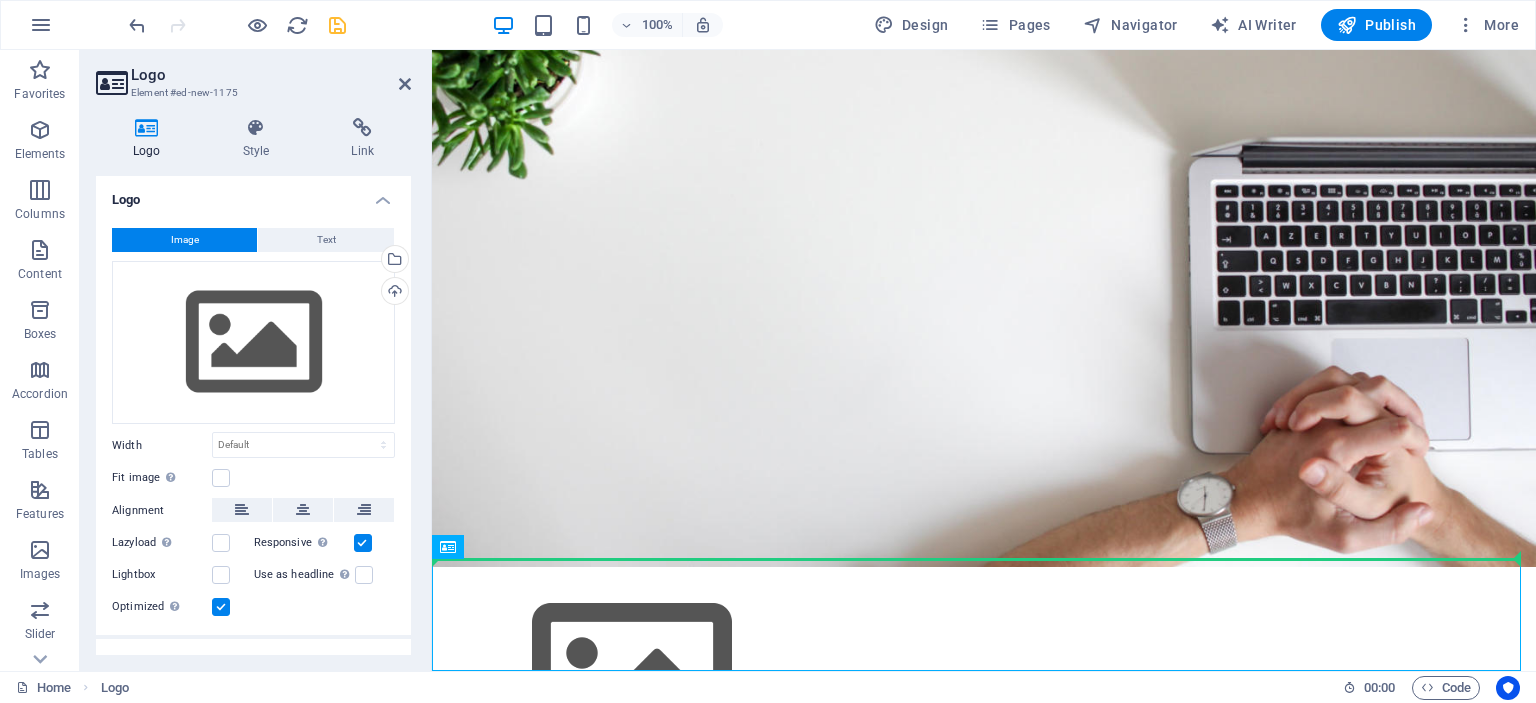 drag, startPoint x: 540, startPoint y: 614, endPoint x: 565, endPoint y: 326, distance: 289.08304 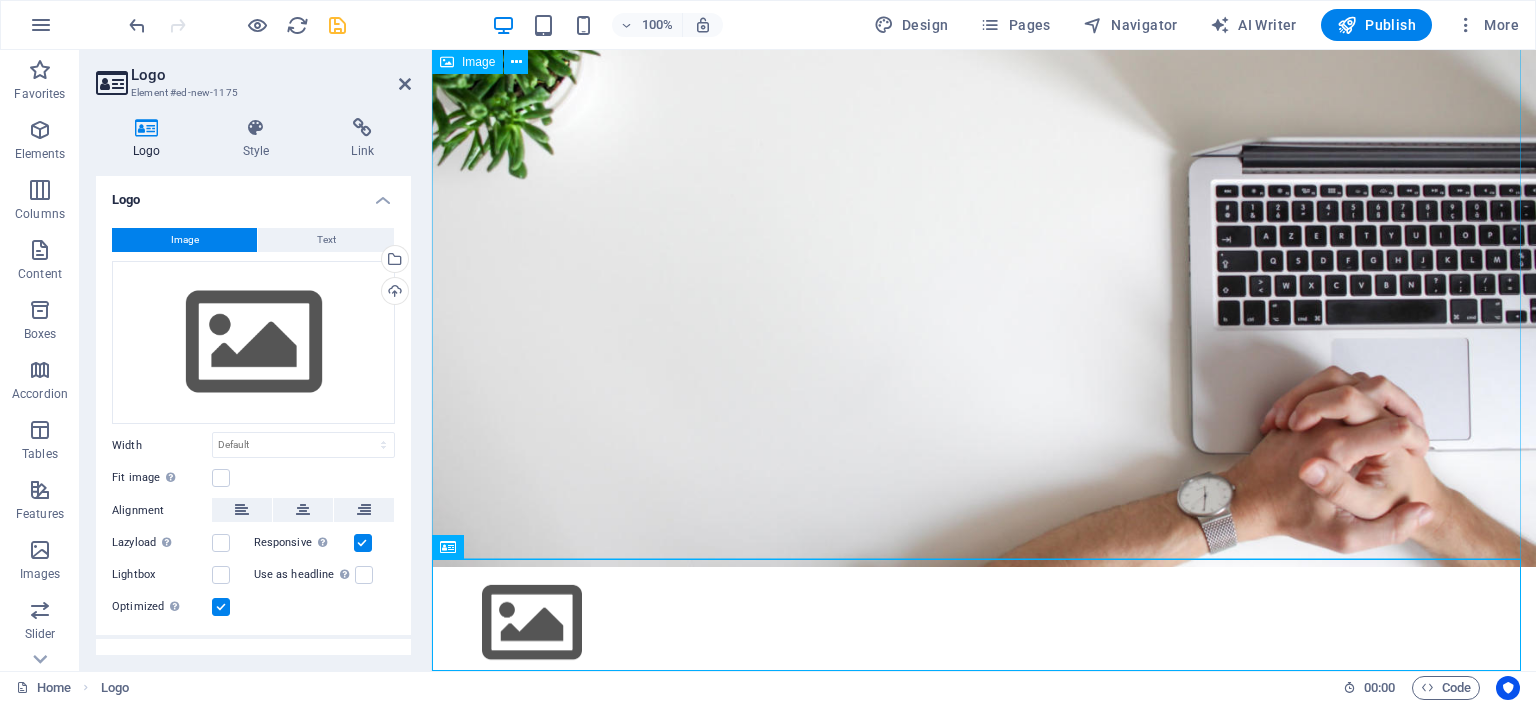 scroll, scrollTop: 0, scrollLeft: 0, axis: both 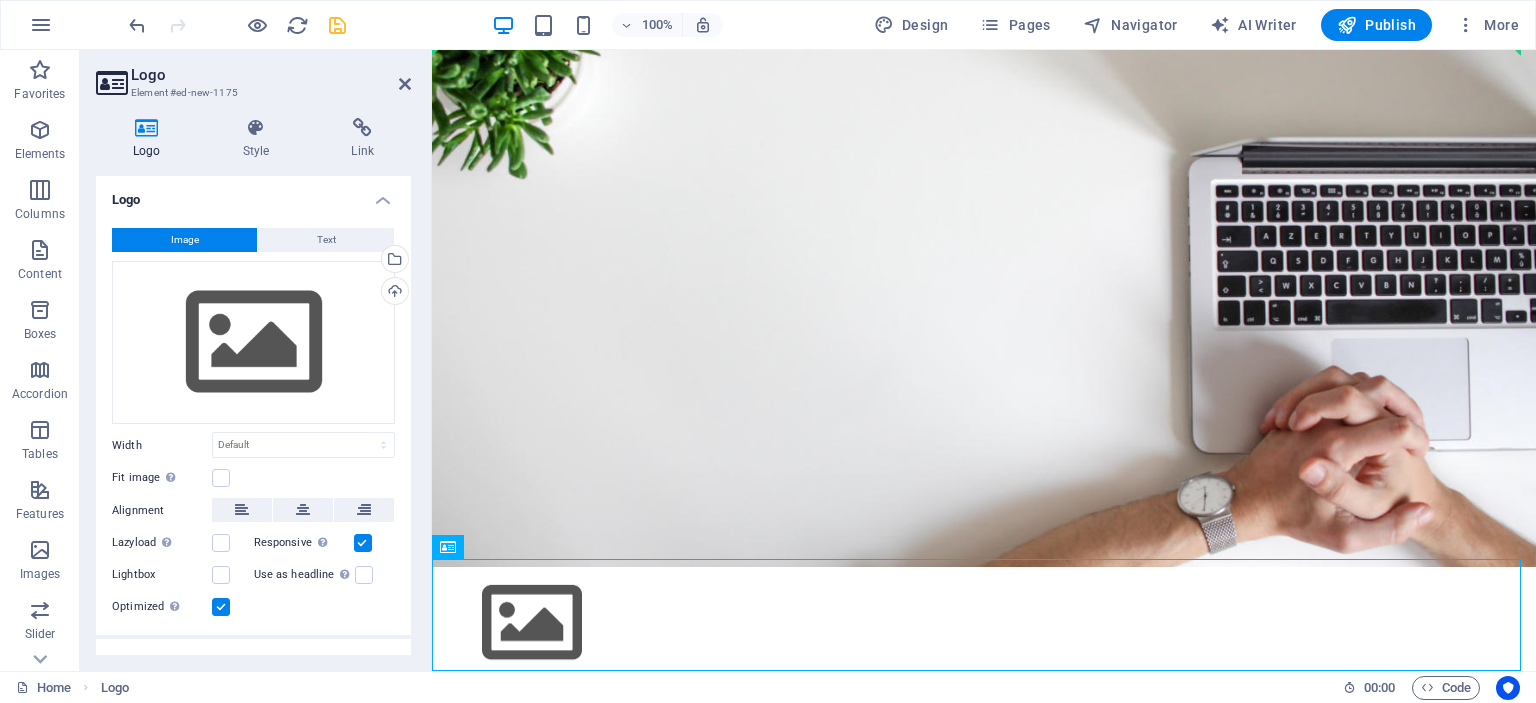 drag, startPoint x: 904, startPoint y: 605, endPoint x: 513, endPoint y: 285, distance: 505.2534 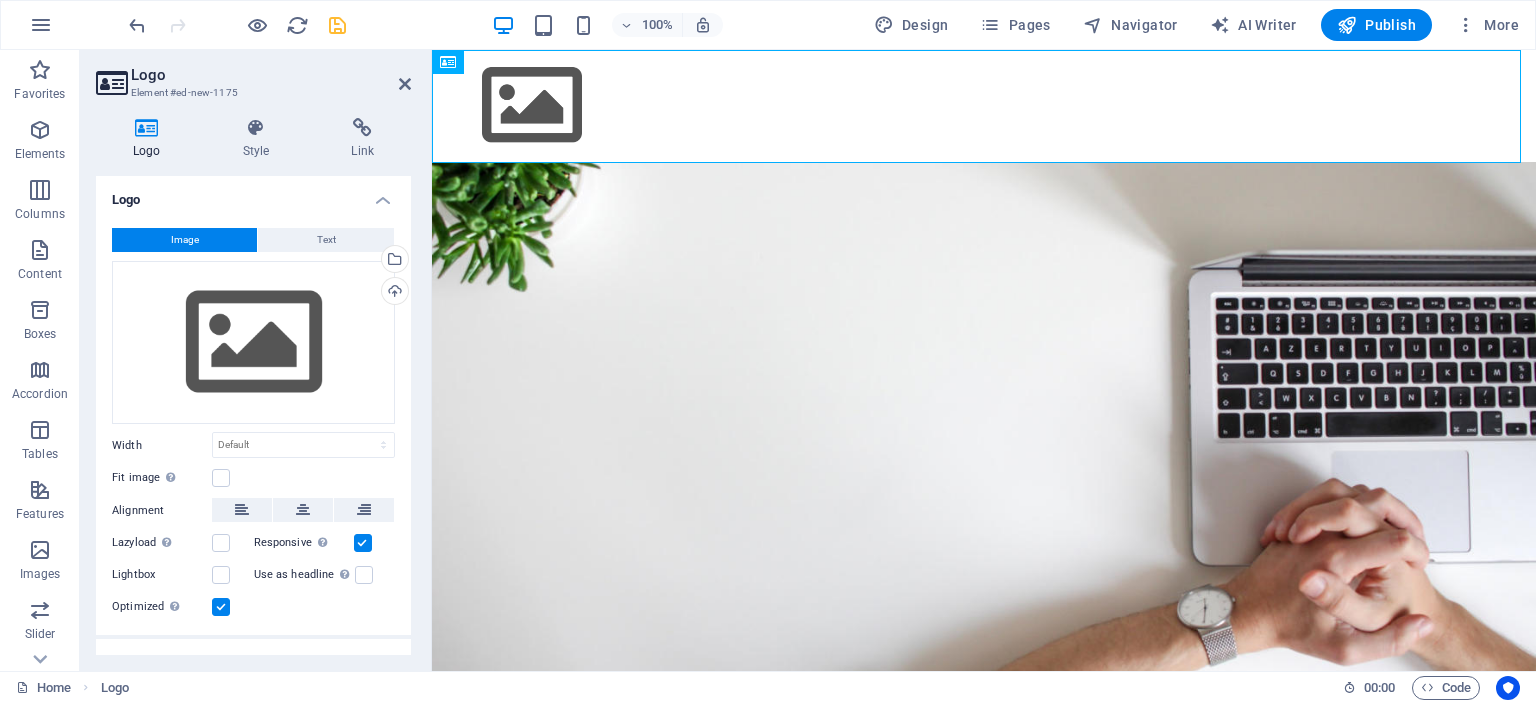 scroll, scrollTop: 0, scrollLeft: 0, axis: both 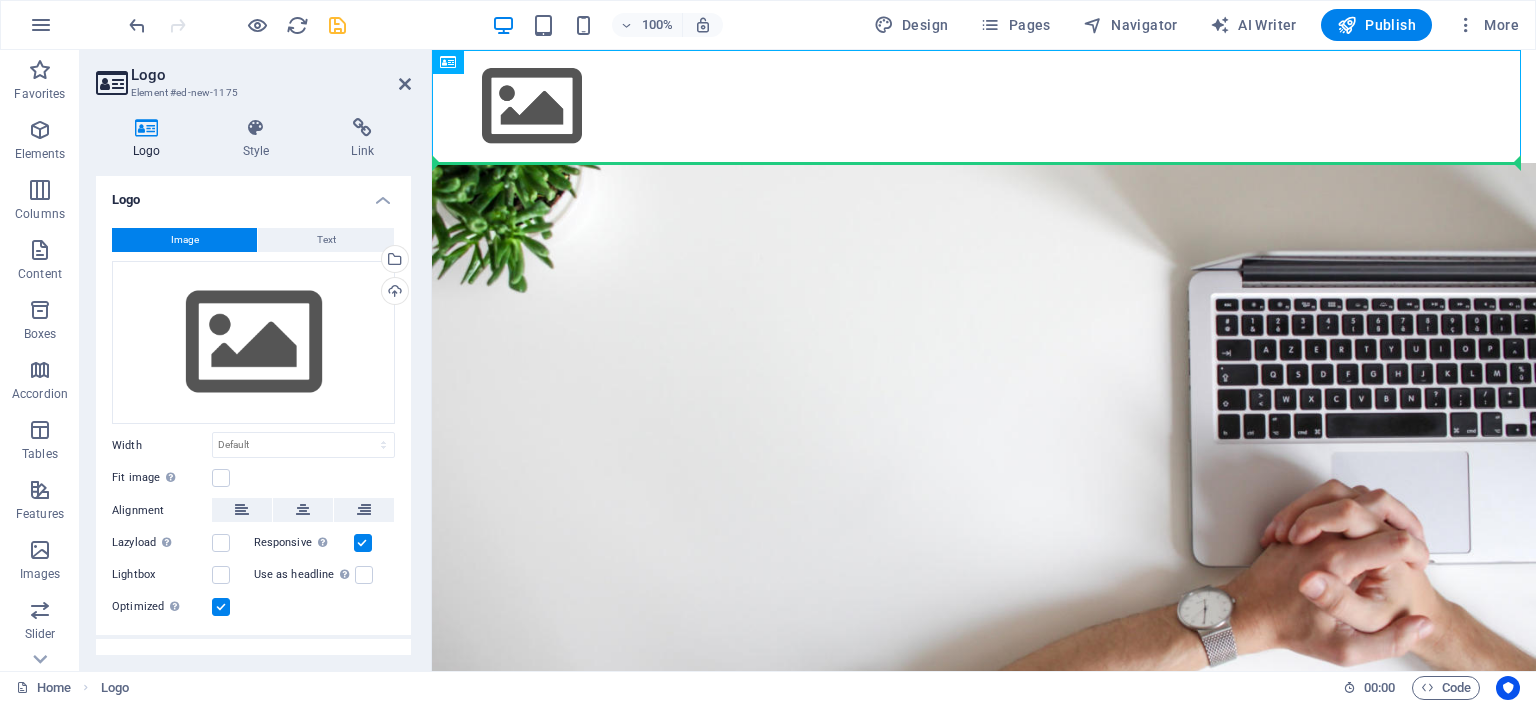 drag, startPoint x: 901, startPoint y: 114, endPoint x: 523, endPoint y: 242, distance: 399.08395 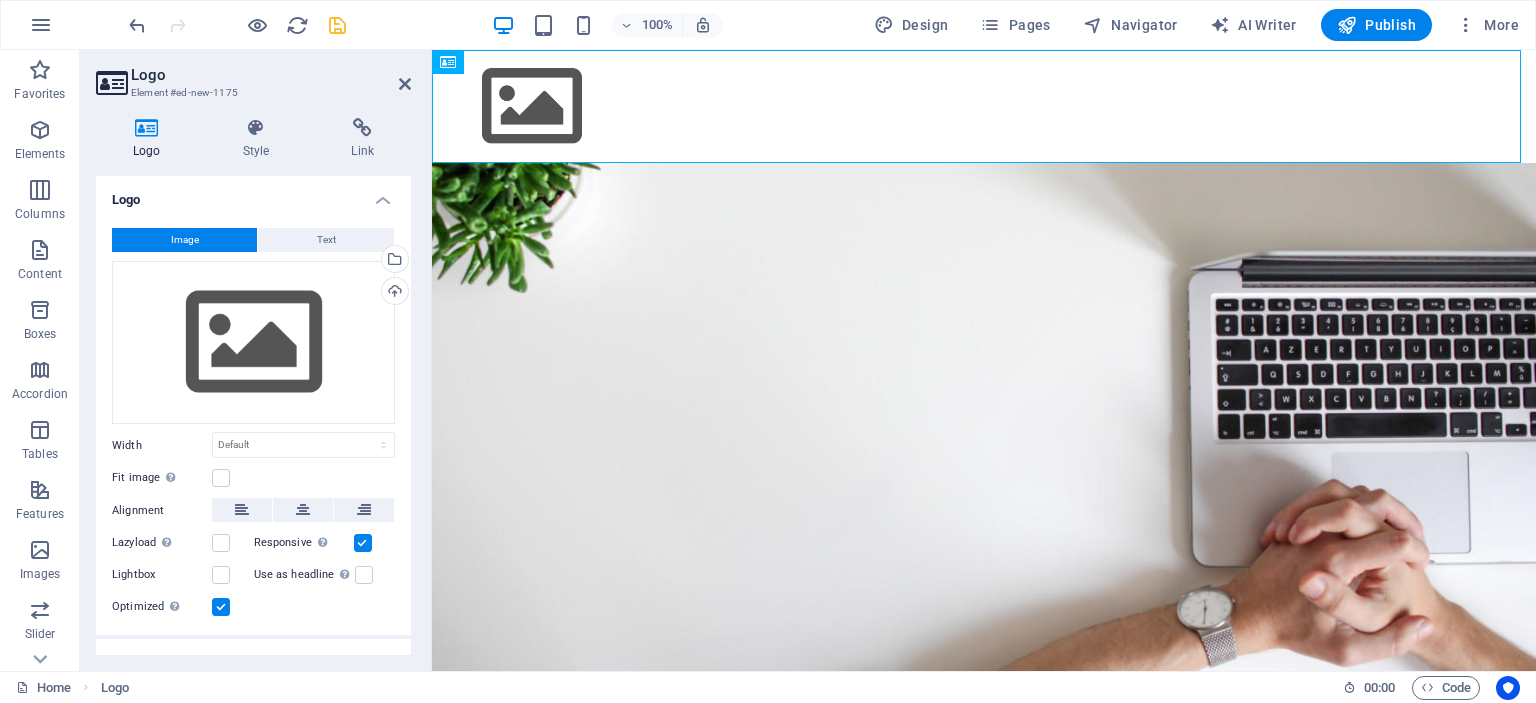 scroll, scrollTop: 1, scrollLeft: 0, axis: vertical 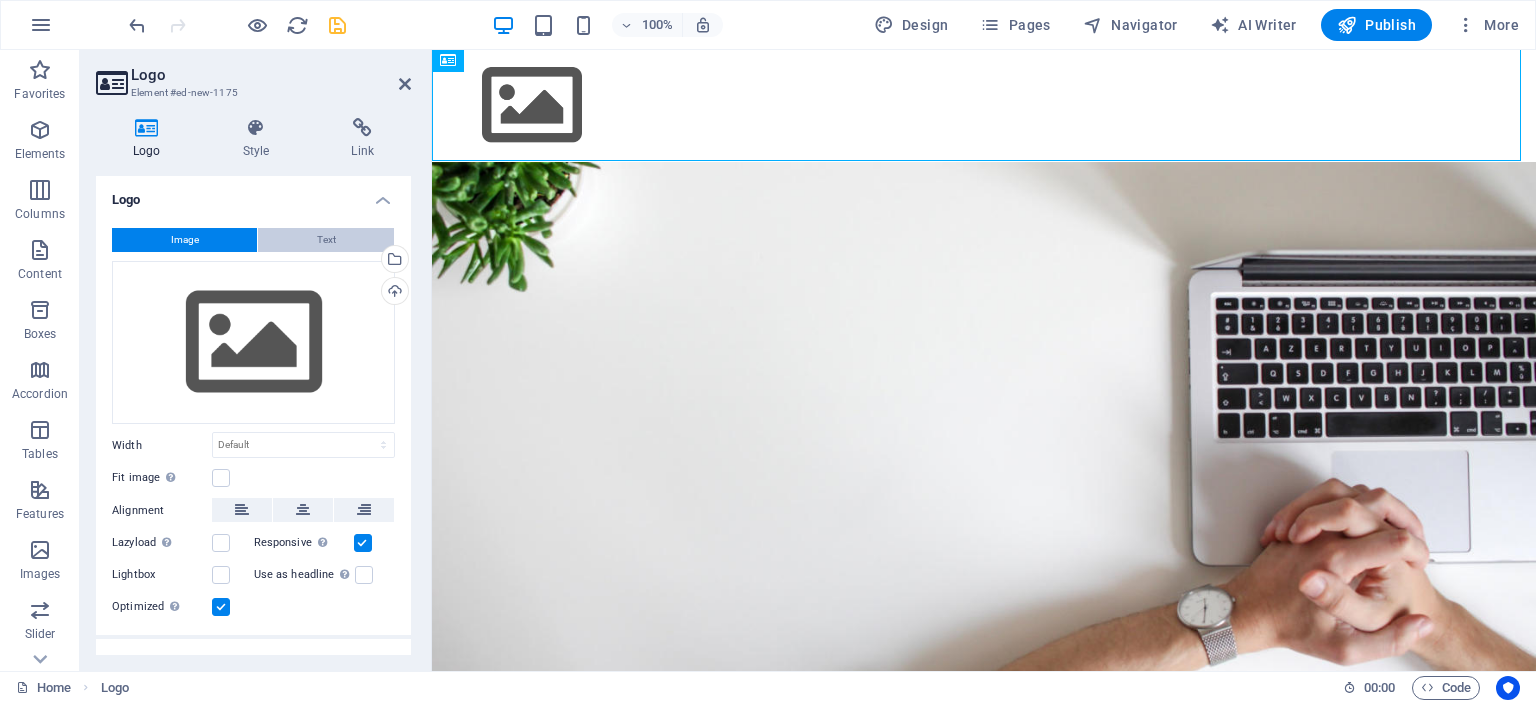 click on "Text" at bounding box center [326, 240] 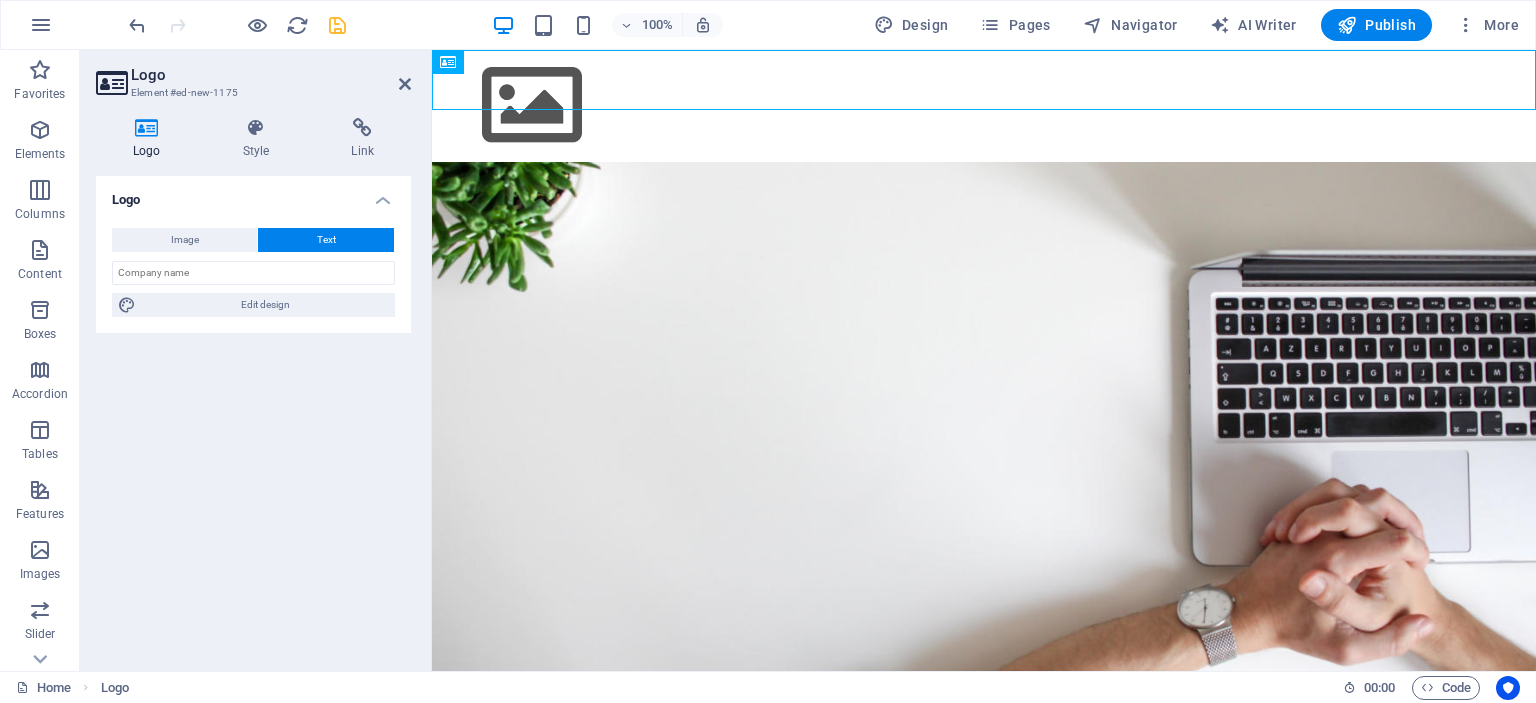 scroll, scrollTop: 0, scrollLeft: 0, axis: both 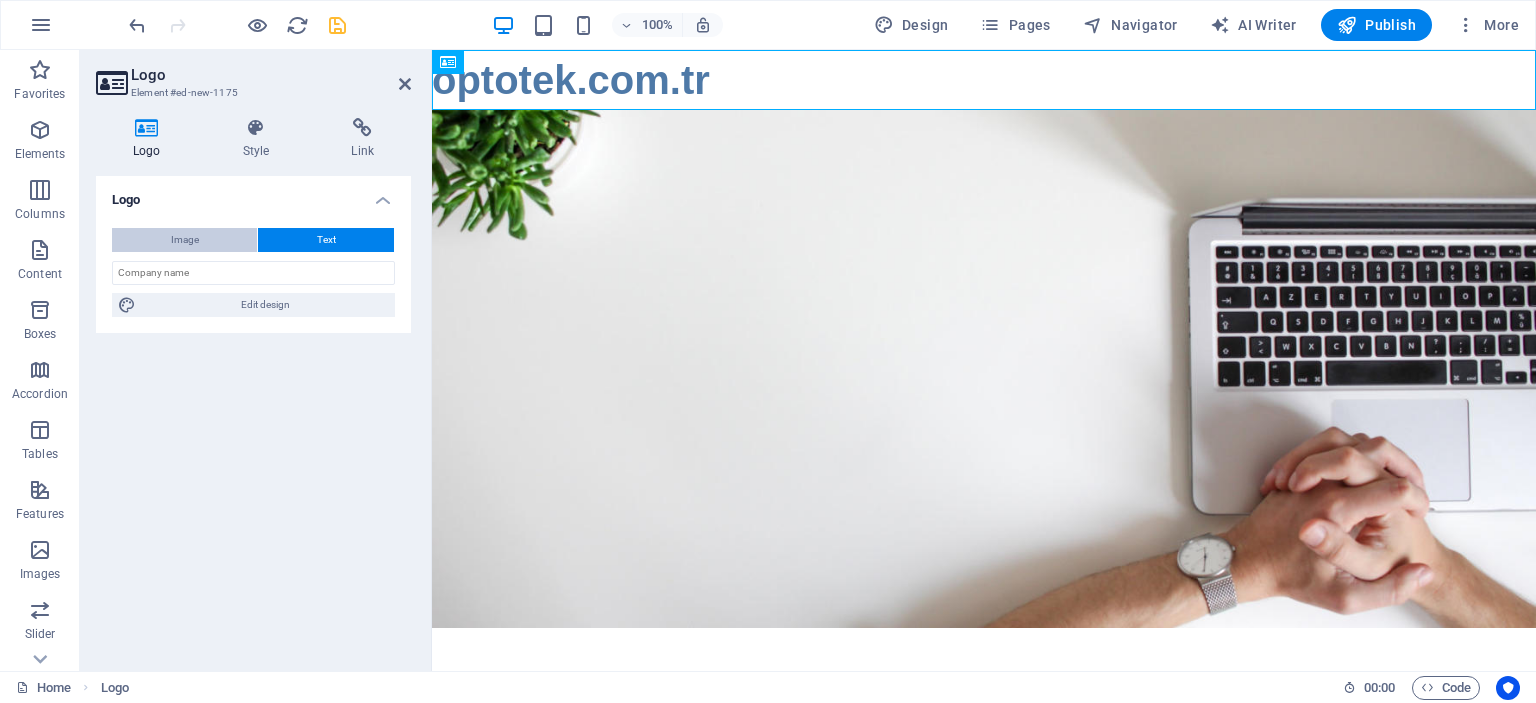 click on "Image" at bounding box center [185, 240] 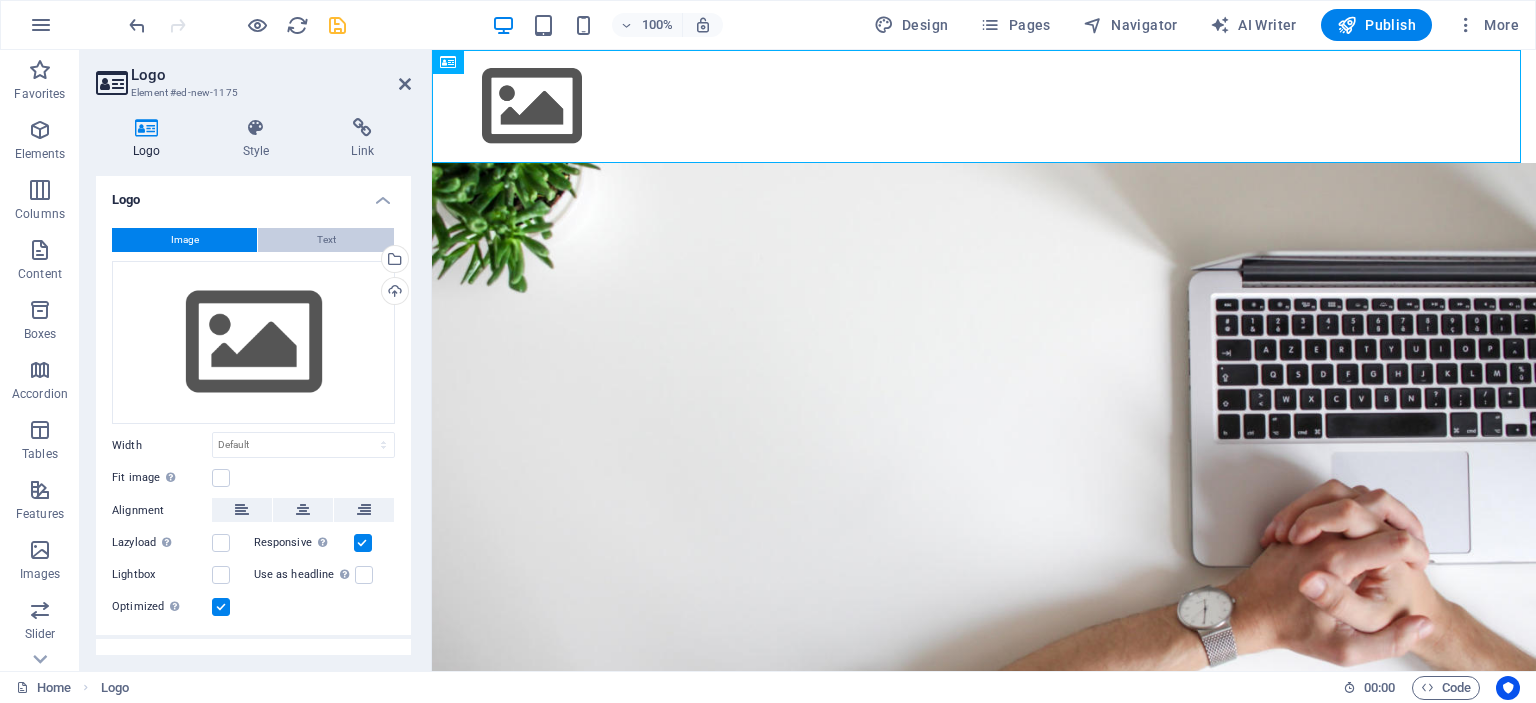 drag, startPoint x: 304, startPoint y: 241, endPoint x: 324, endPoint y: 241, distance: 20 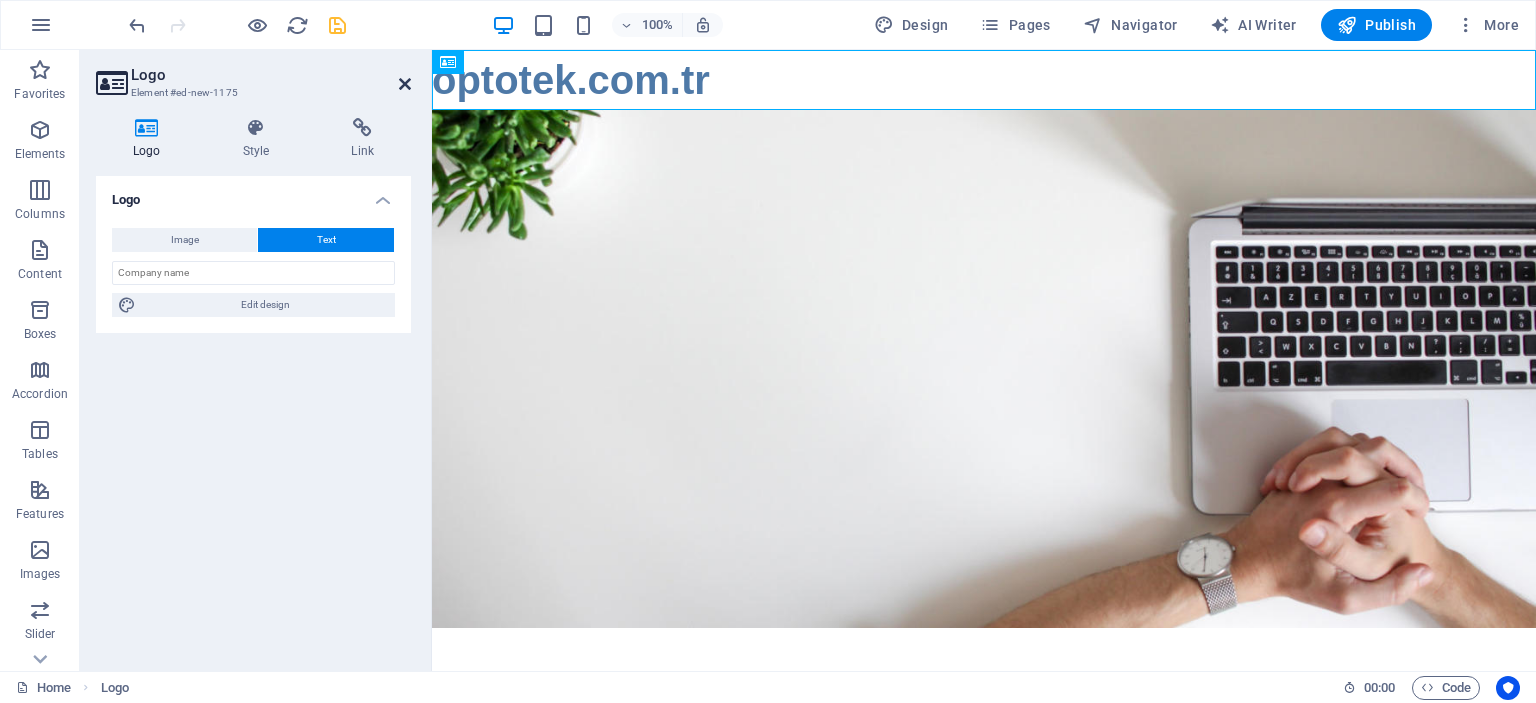click at bounding box center (405, 84) 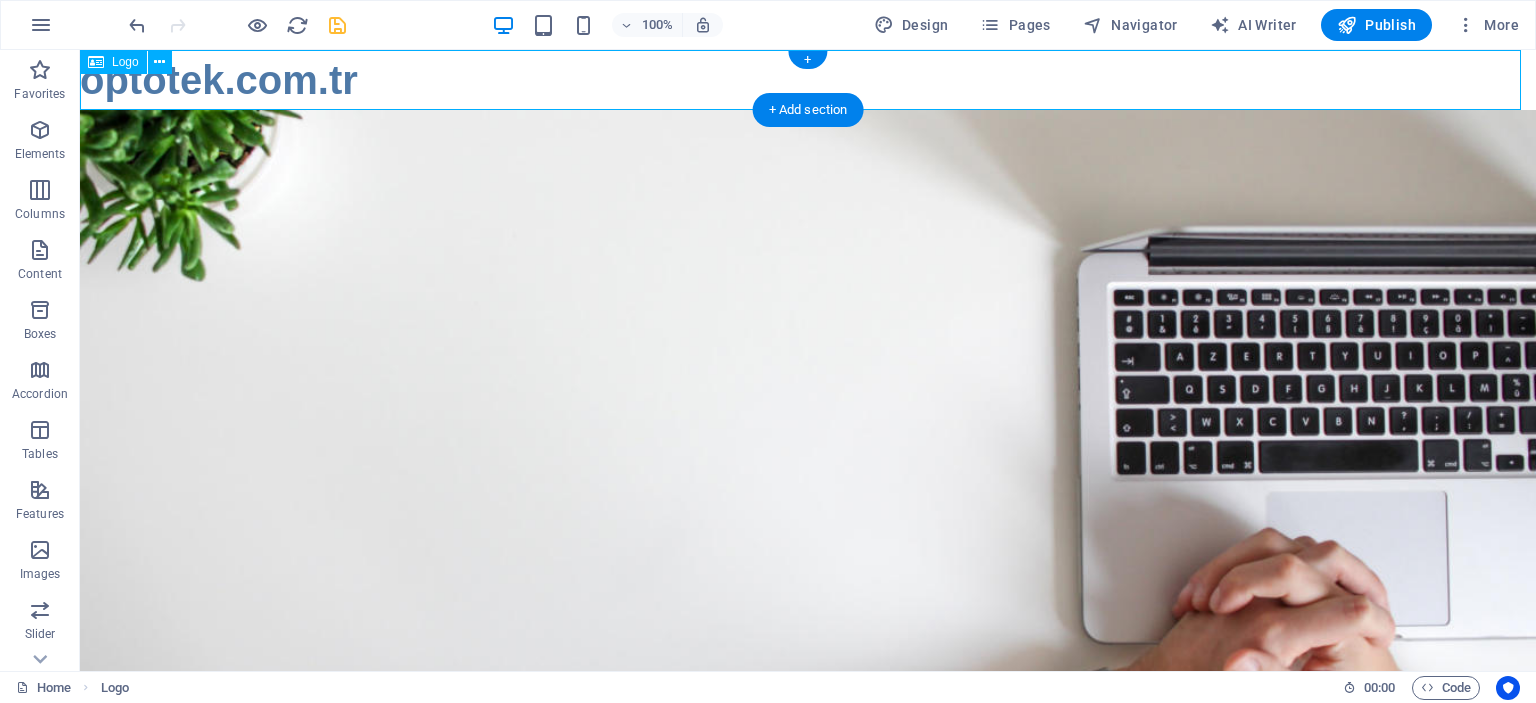 click on "optotek.com.tr" at bounding box center [808, 80] 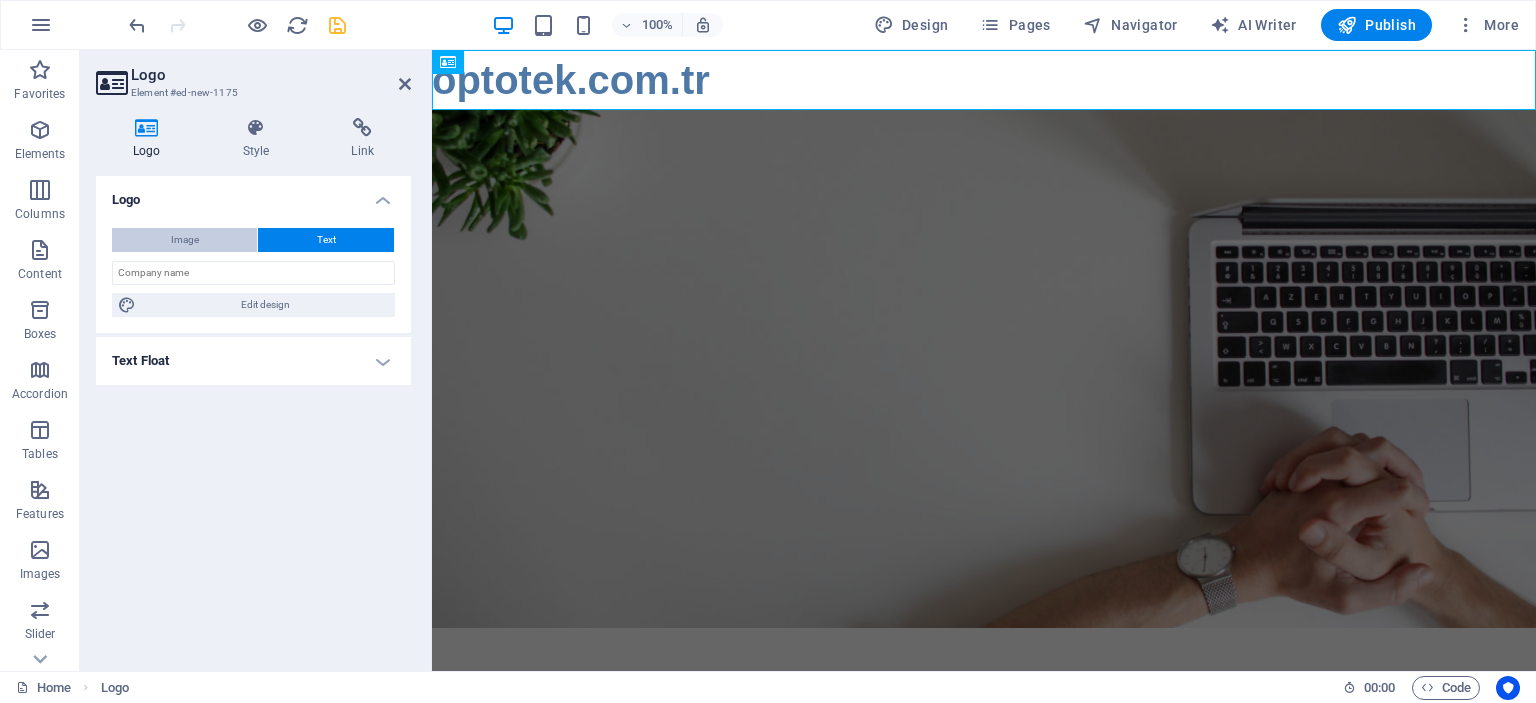 click on "Image" at bounding box center (185, 240) 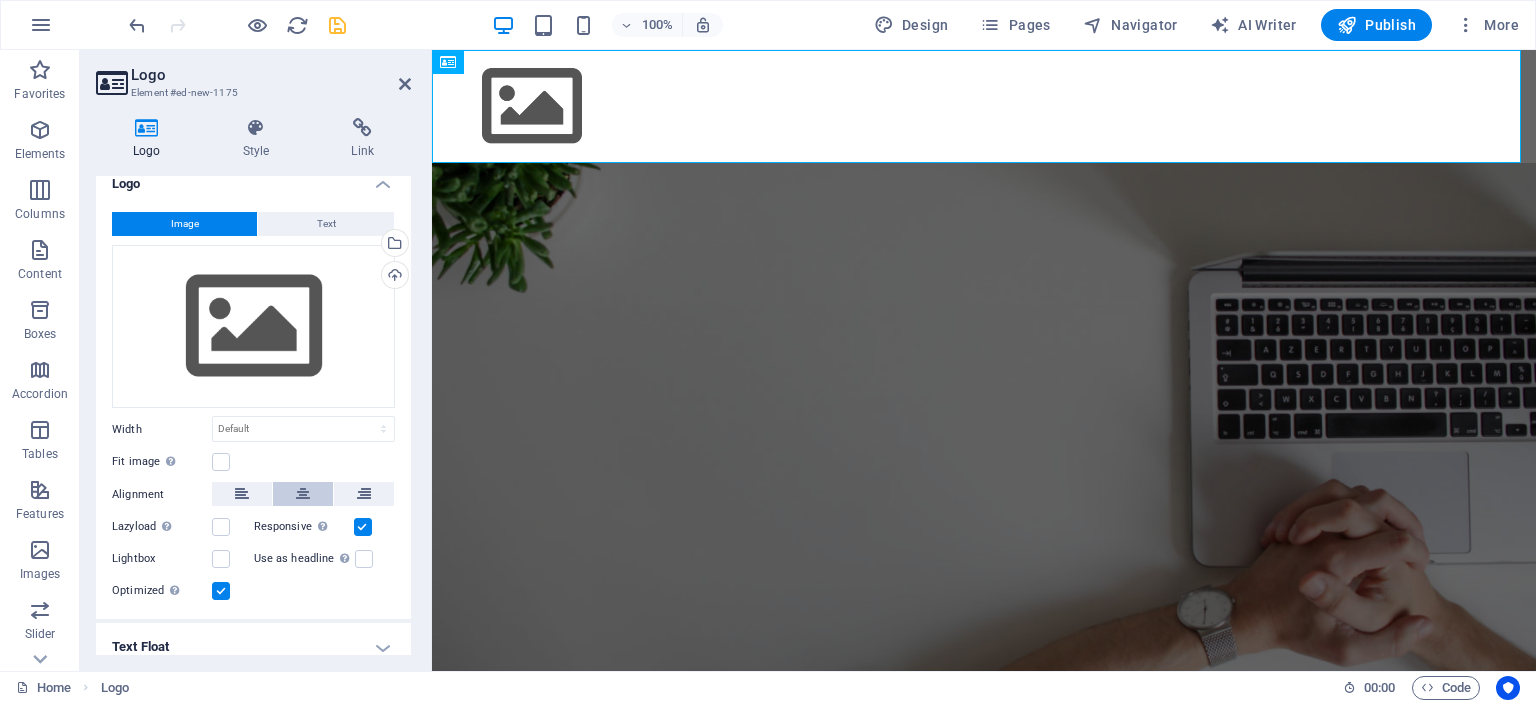 scroll, scrollTop: 0, scrollLeft: 0, axis: both 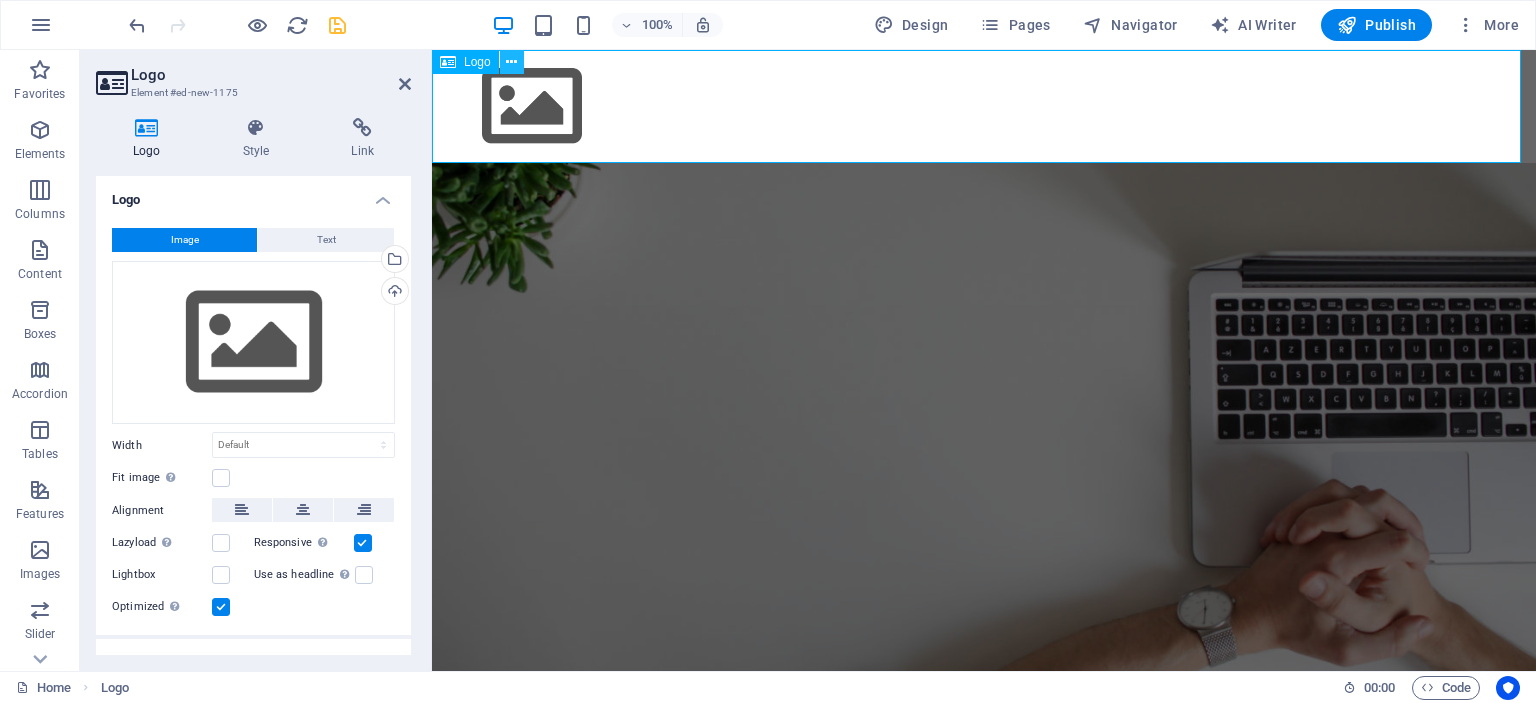 click at bounding box center (512, 62) 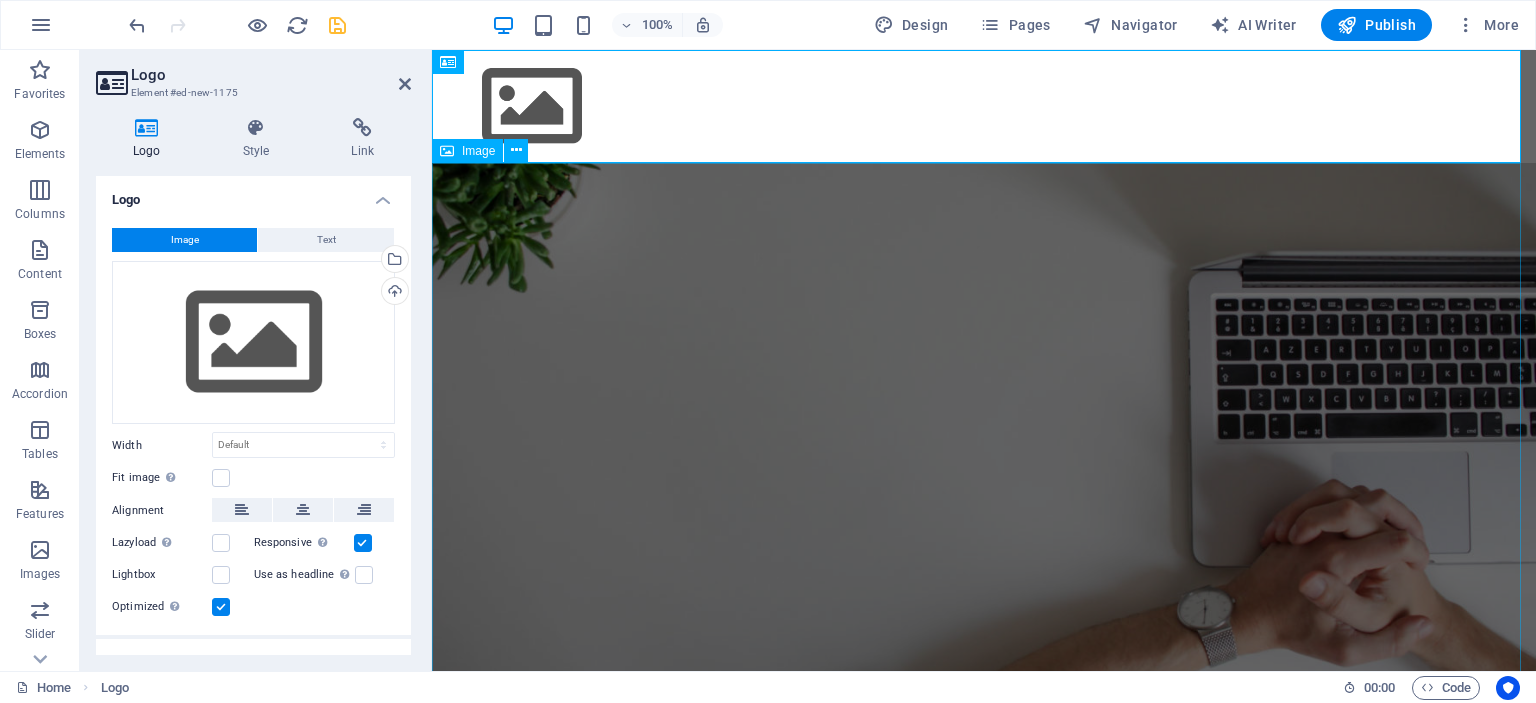 click at bounding box center [984, 422] 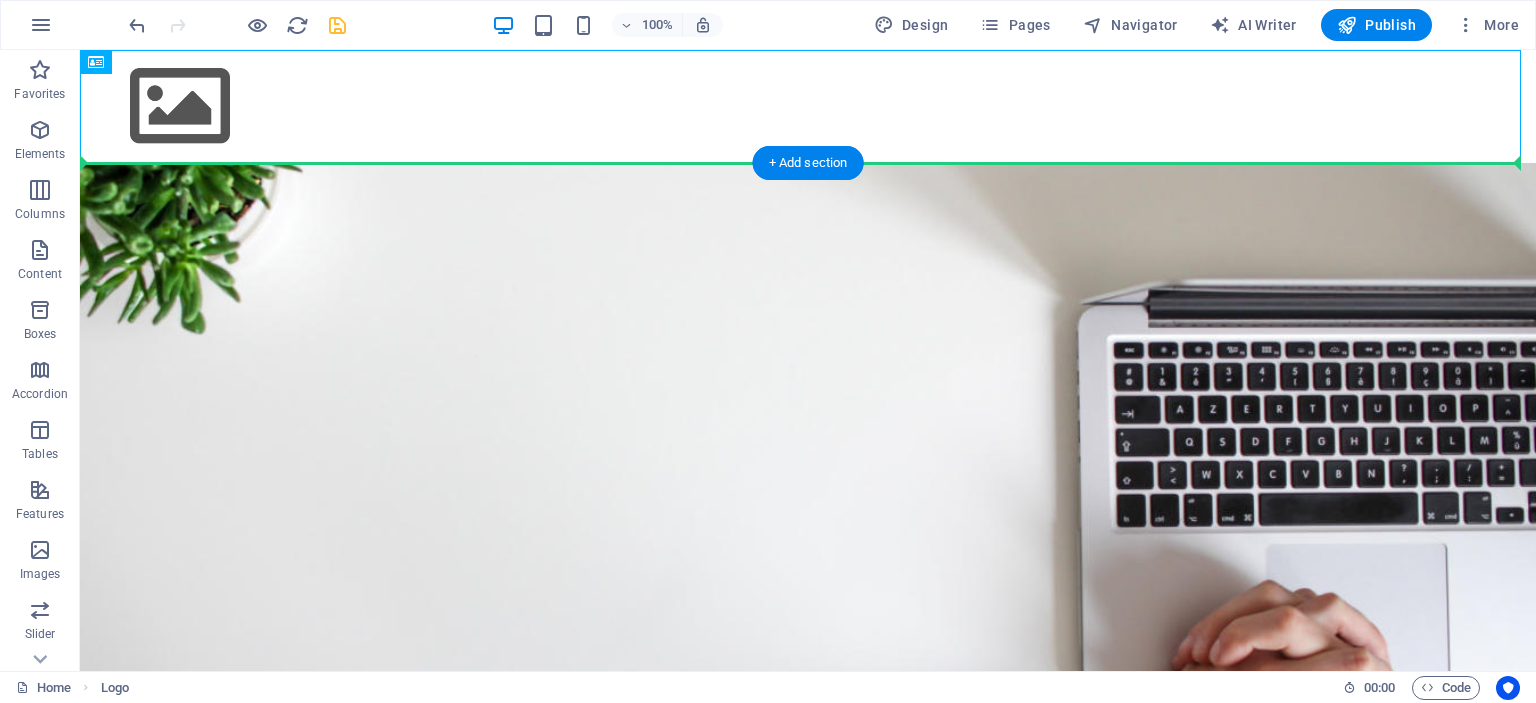 drag, startPoint x: 208, startPoint y: 107, endPoint x: 231, endPoint y: 288, distance: 182.45547 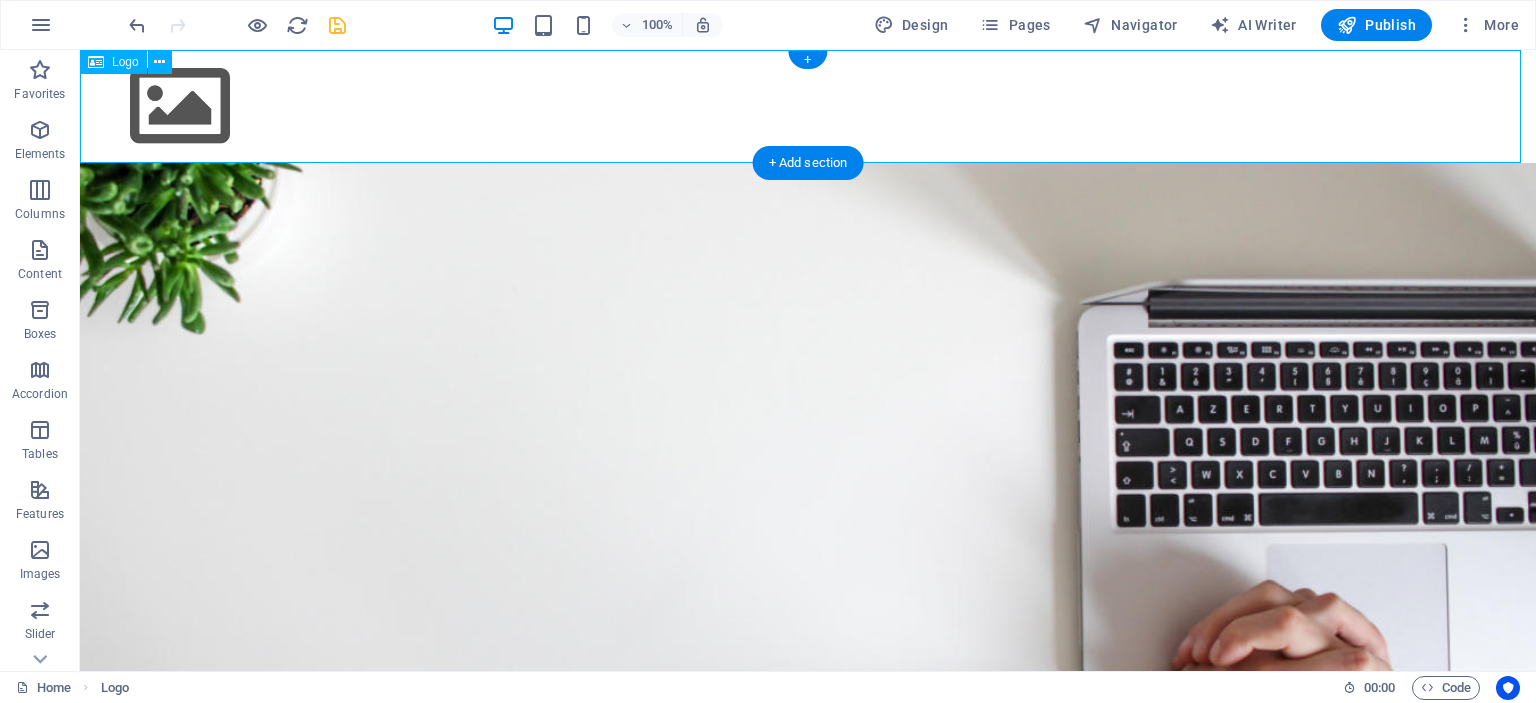 click at bounding box center (808, 106) 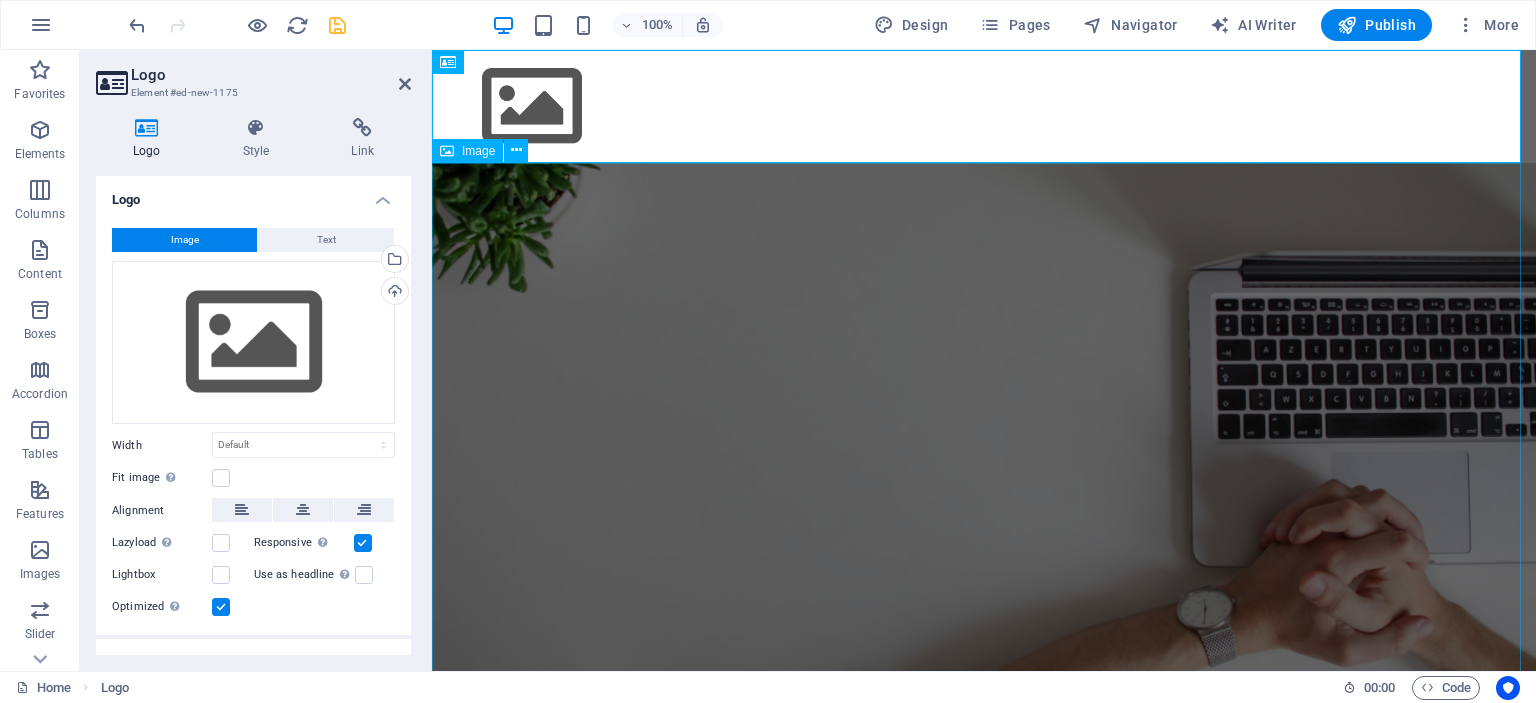scroll, scrollTop: 1, scrollLeft: 0, axis: vertical 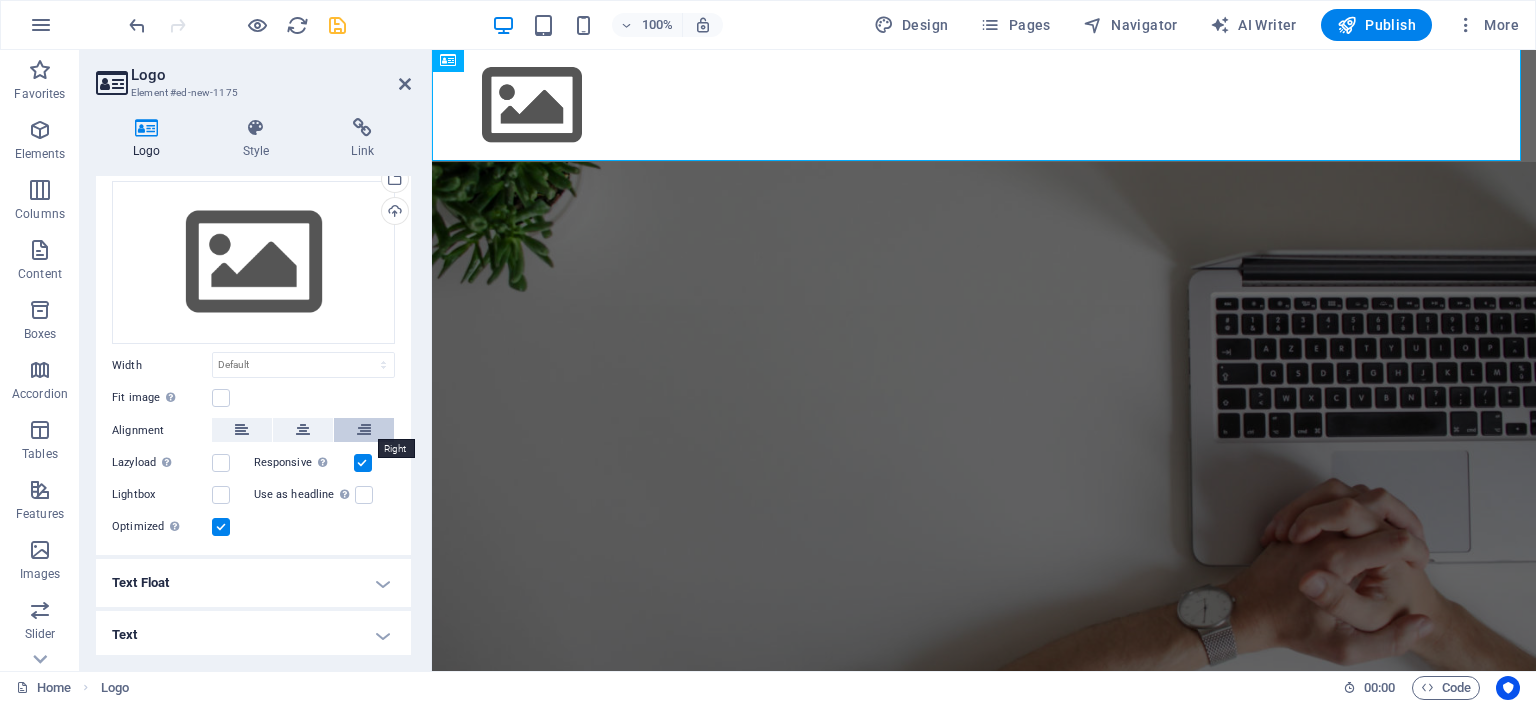 click at bounding box center (364, 430) 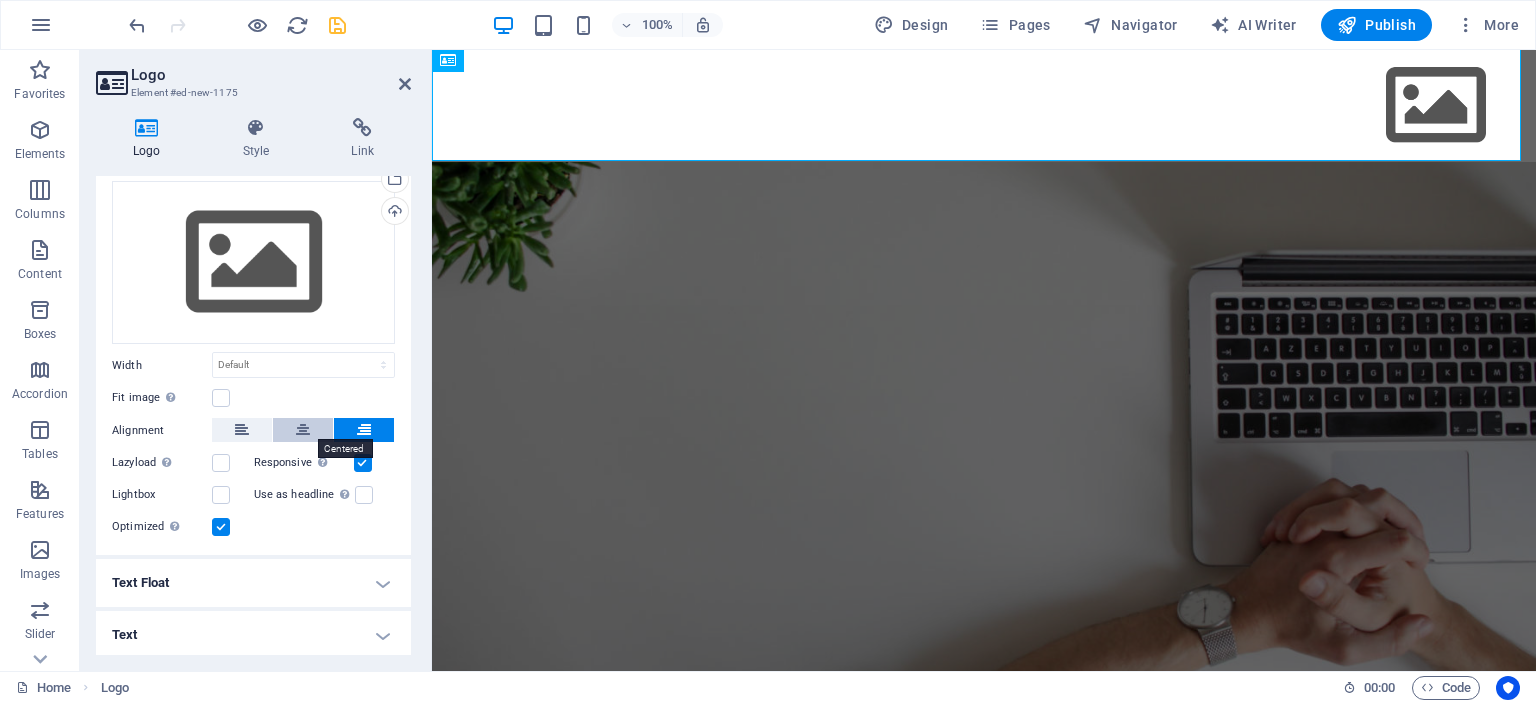 click at bounding box center [303, 430] 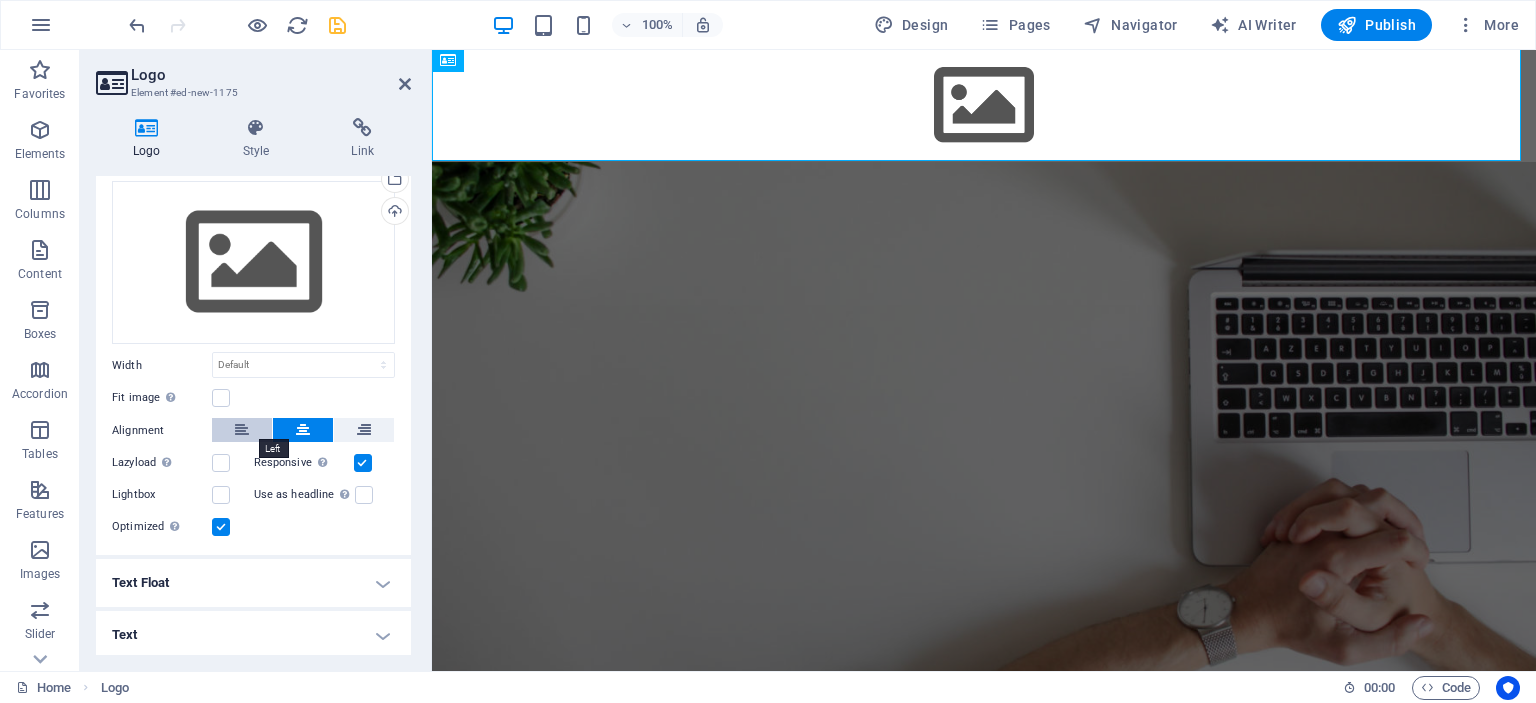 click at bounding box center [242, 430] 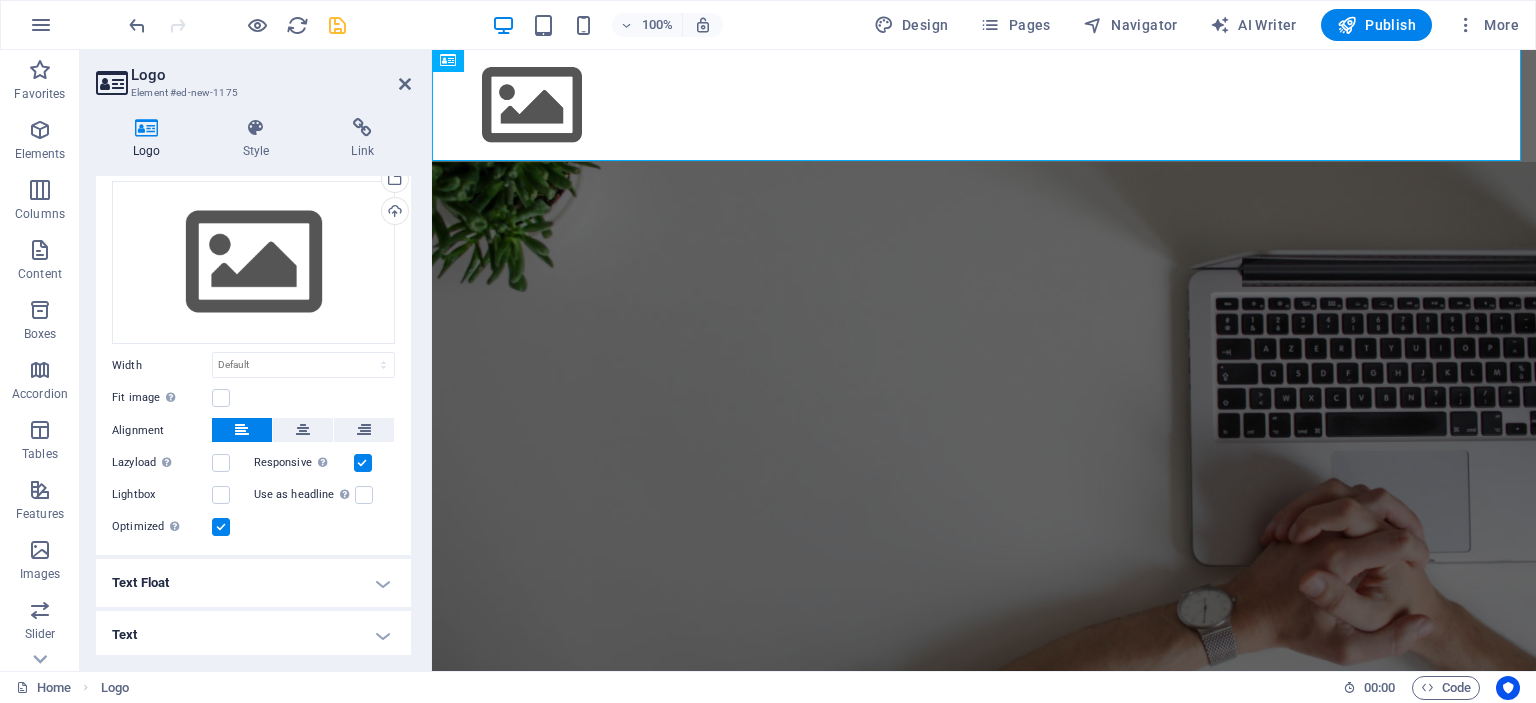 click at bounding box center [363, 463] 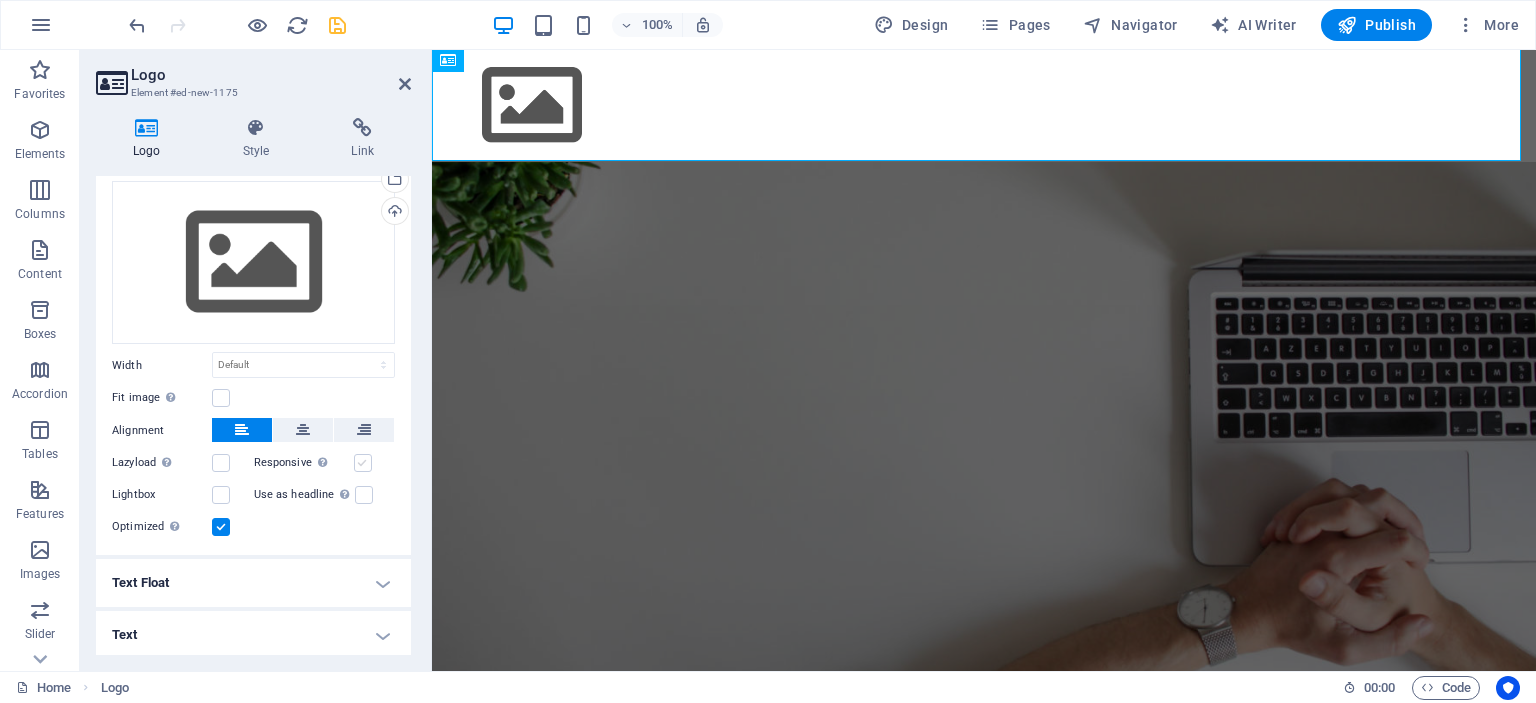 click at bounding box center (363, 463) 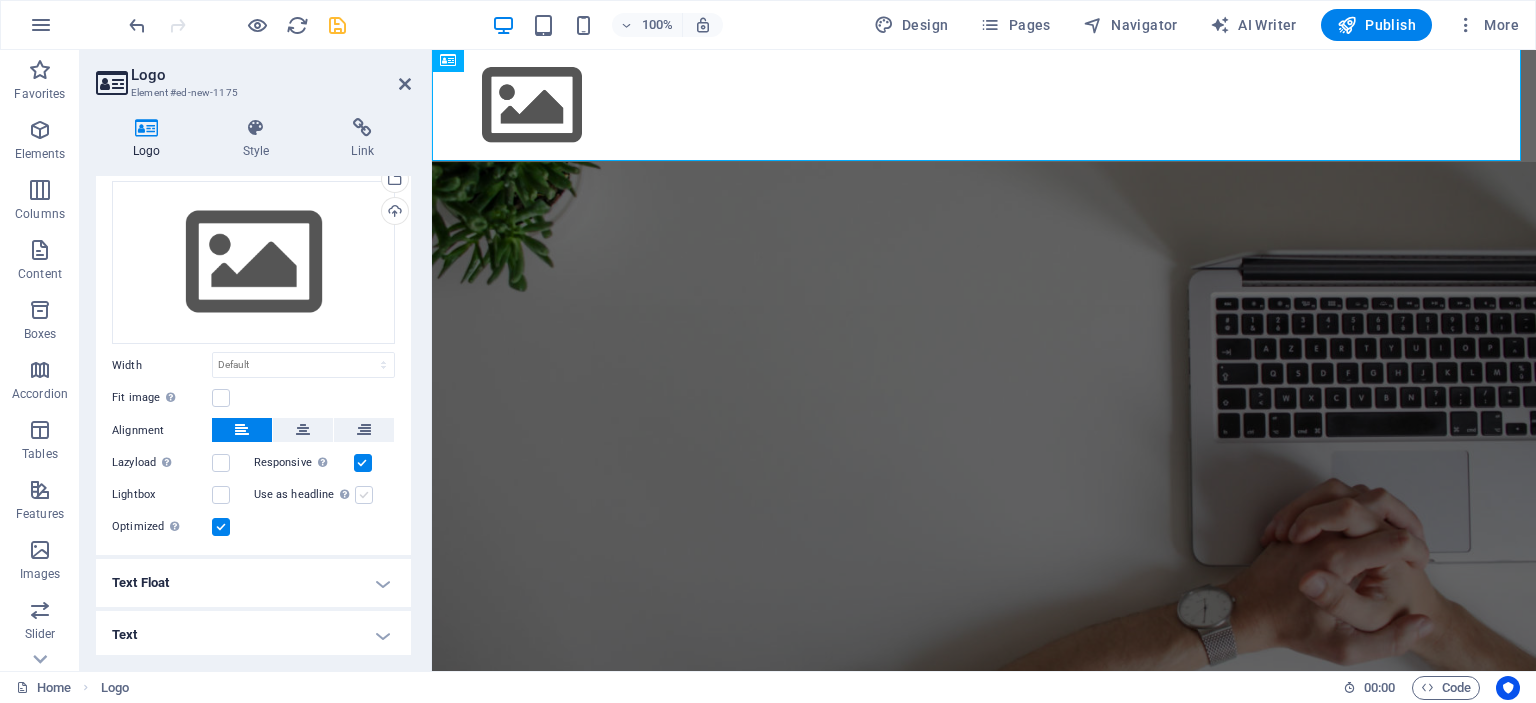 click at bounding box center [364, 495] 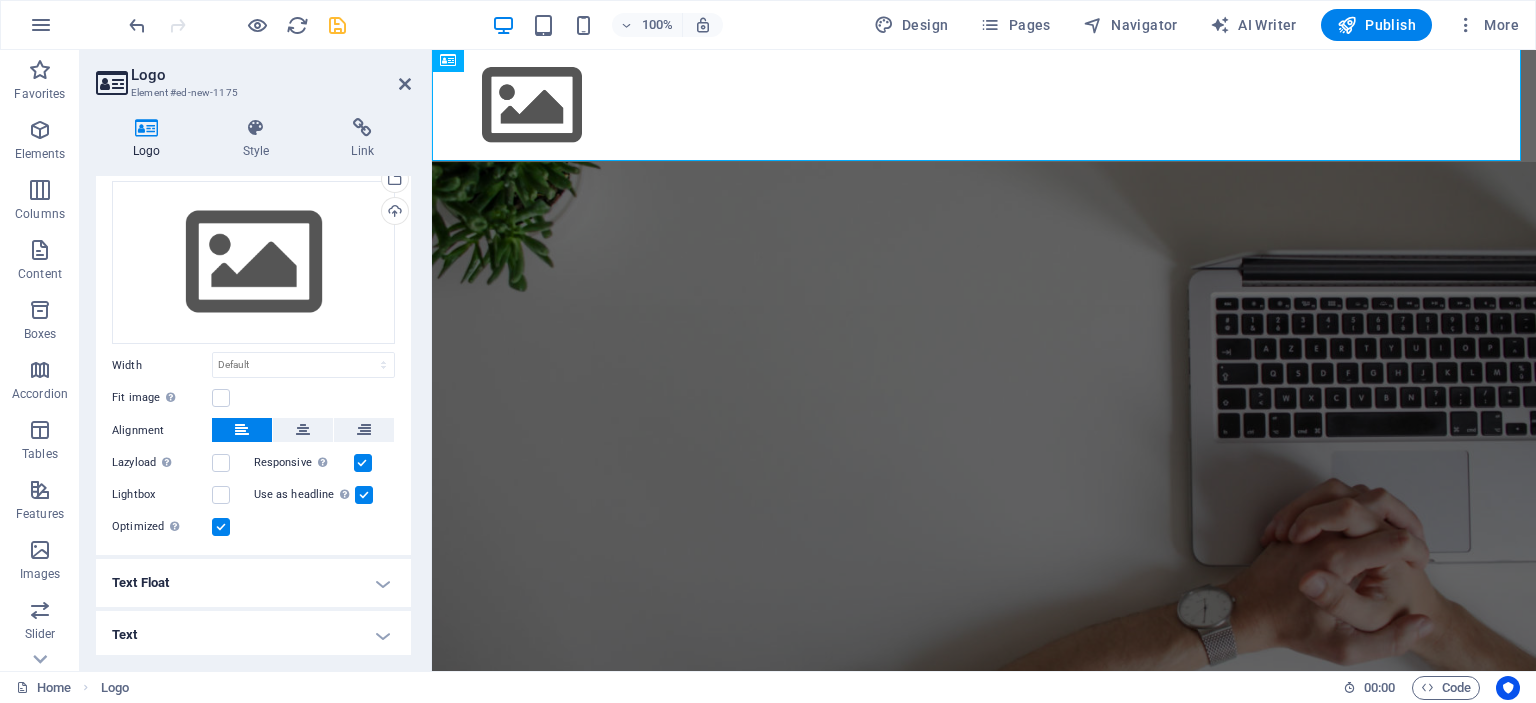 click at bounding box center (364, 495) 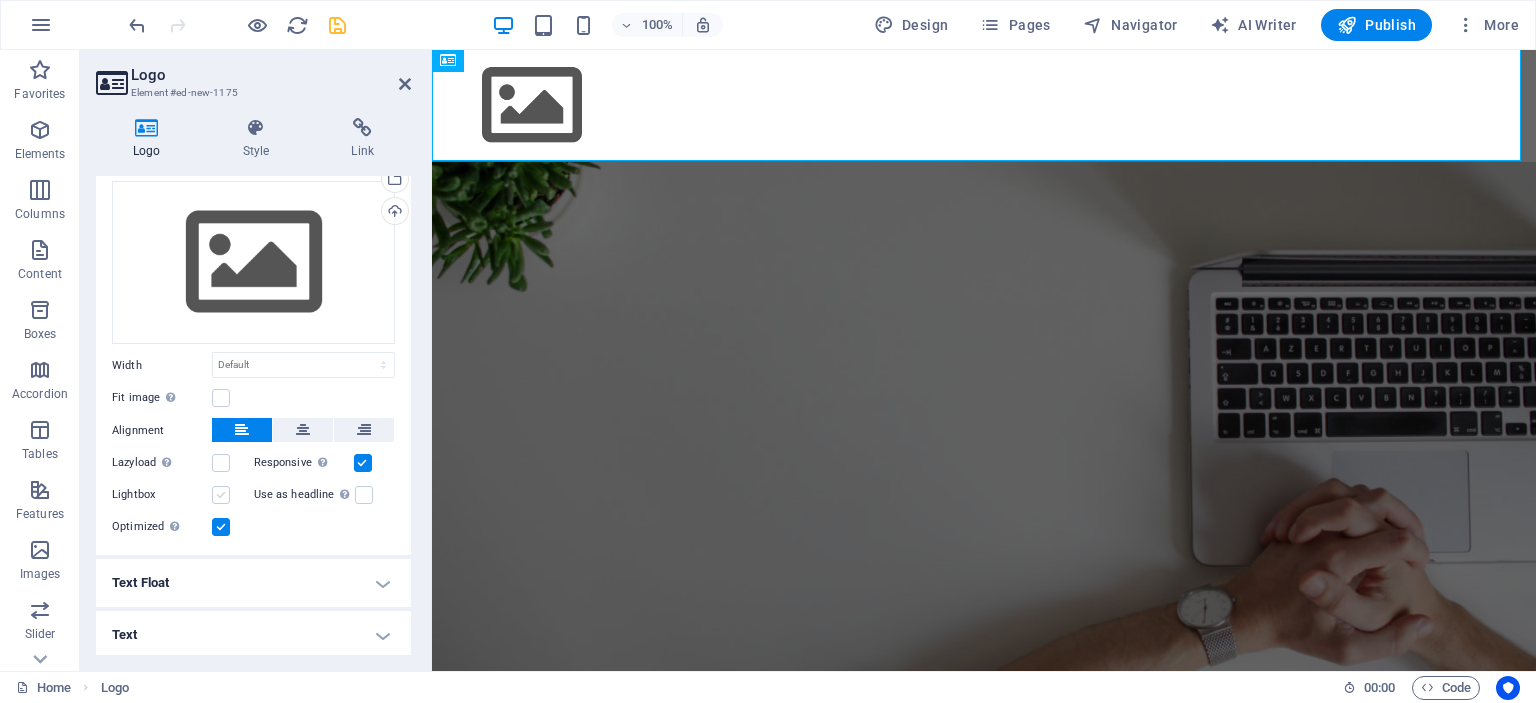 click at bounding box center [221, 495] 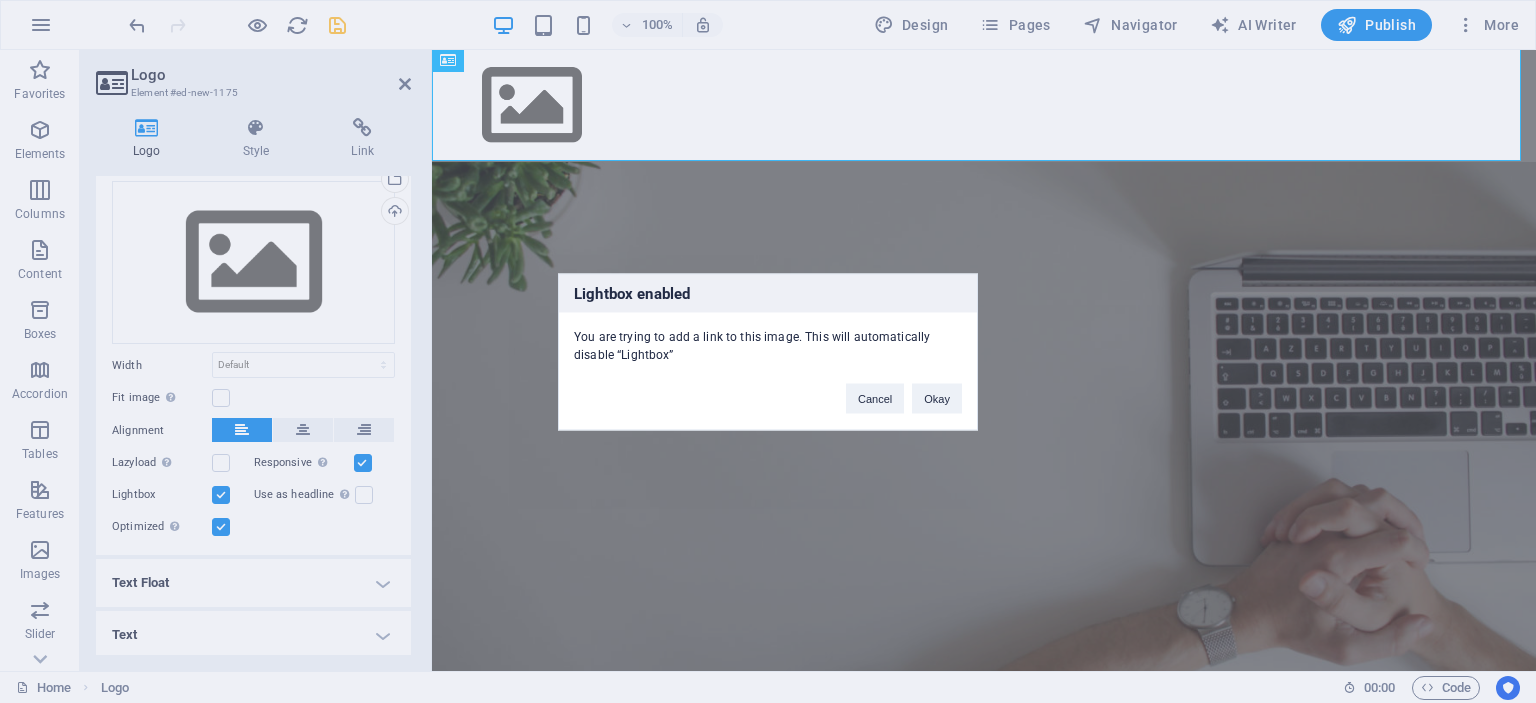 click on "Lightbox enabled You are trying to add a link to this image. This will automatically disable “Lightbox” Cancel Okay" at bounding box center (768, 351) 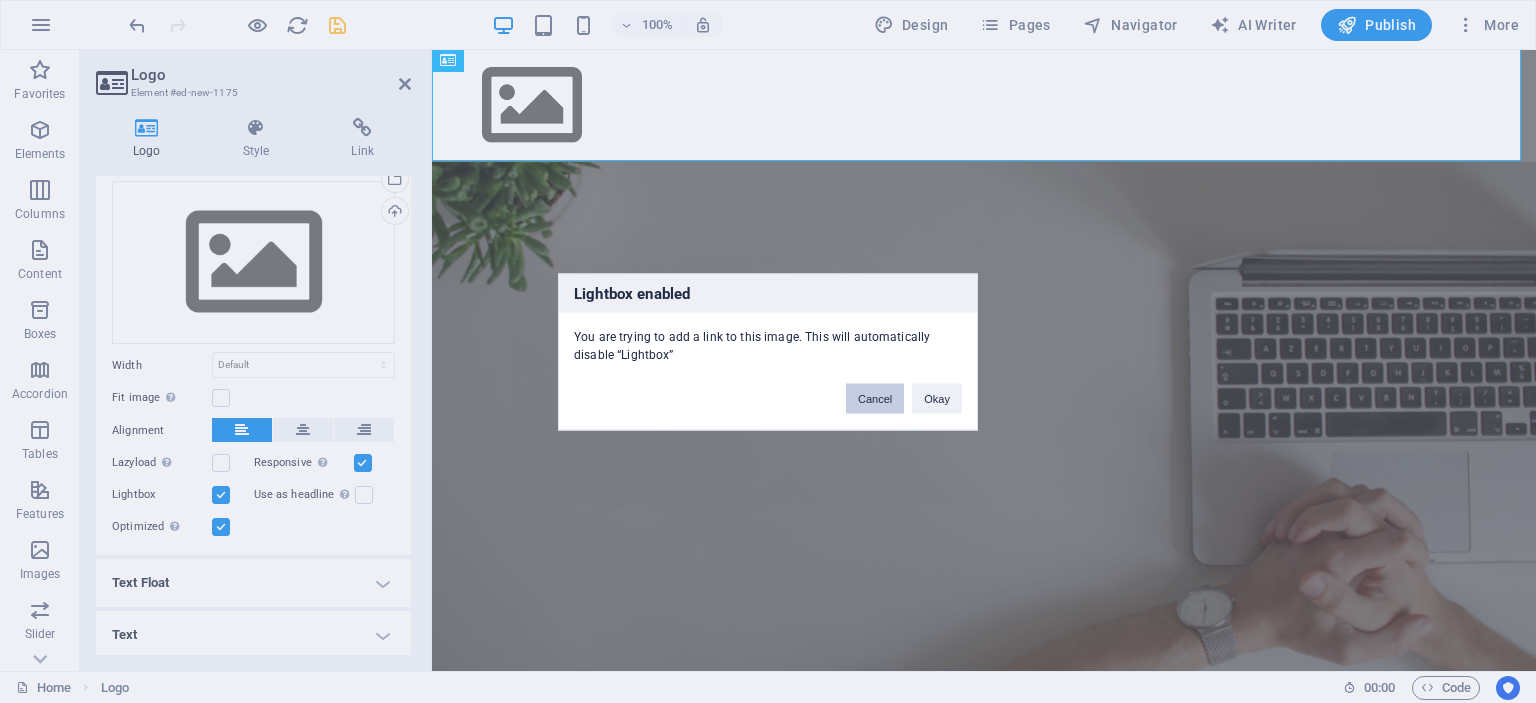 click on "Cancel" at bounding box center (875, 398) 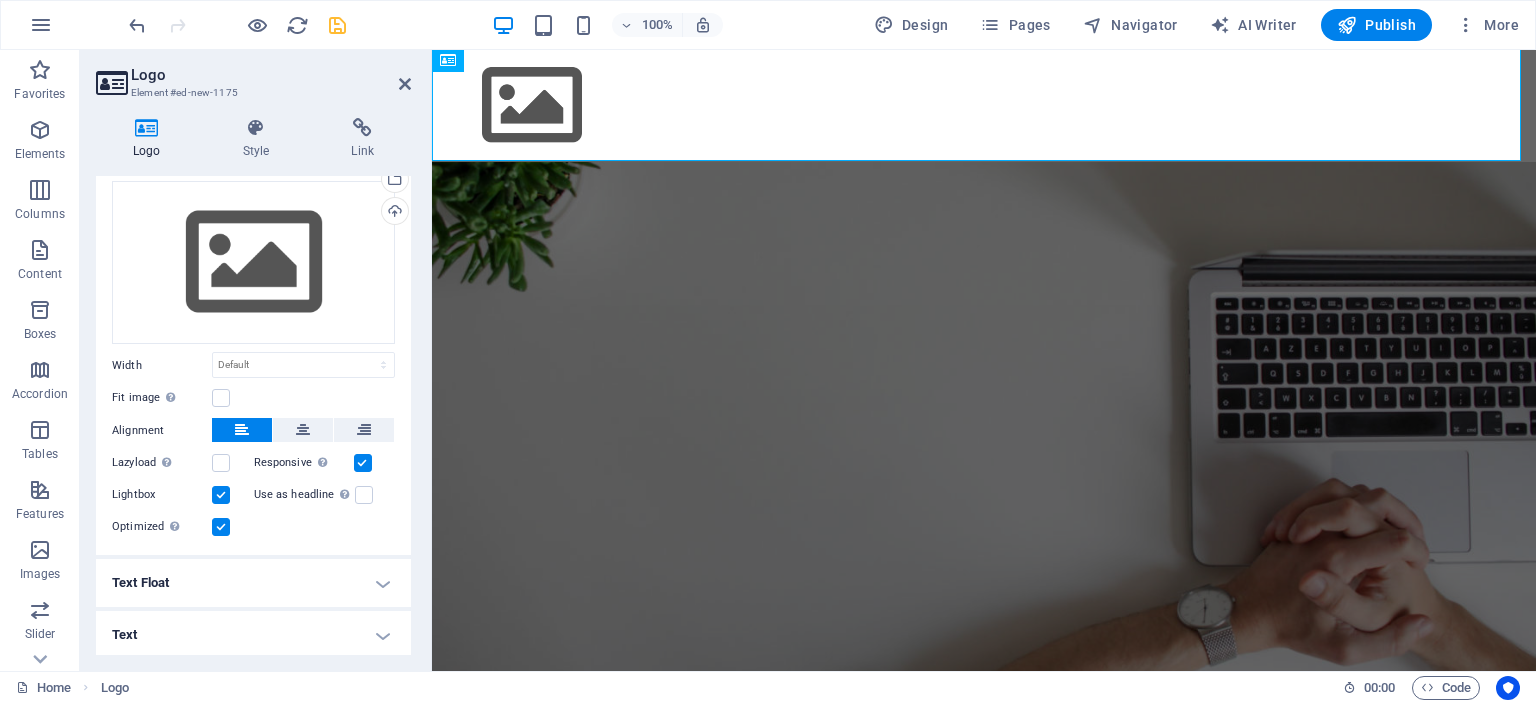 click at bounding box center [221, 495] 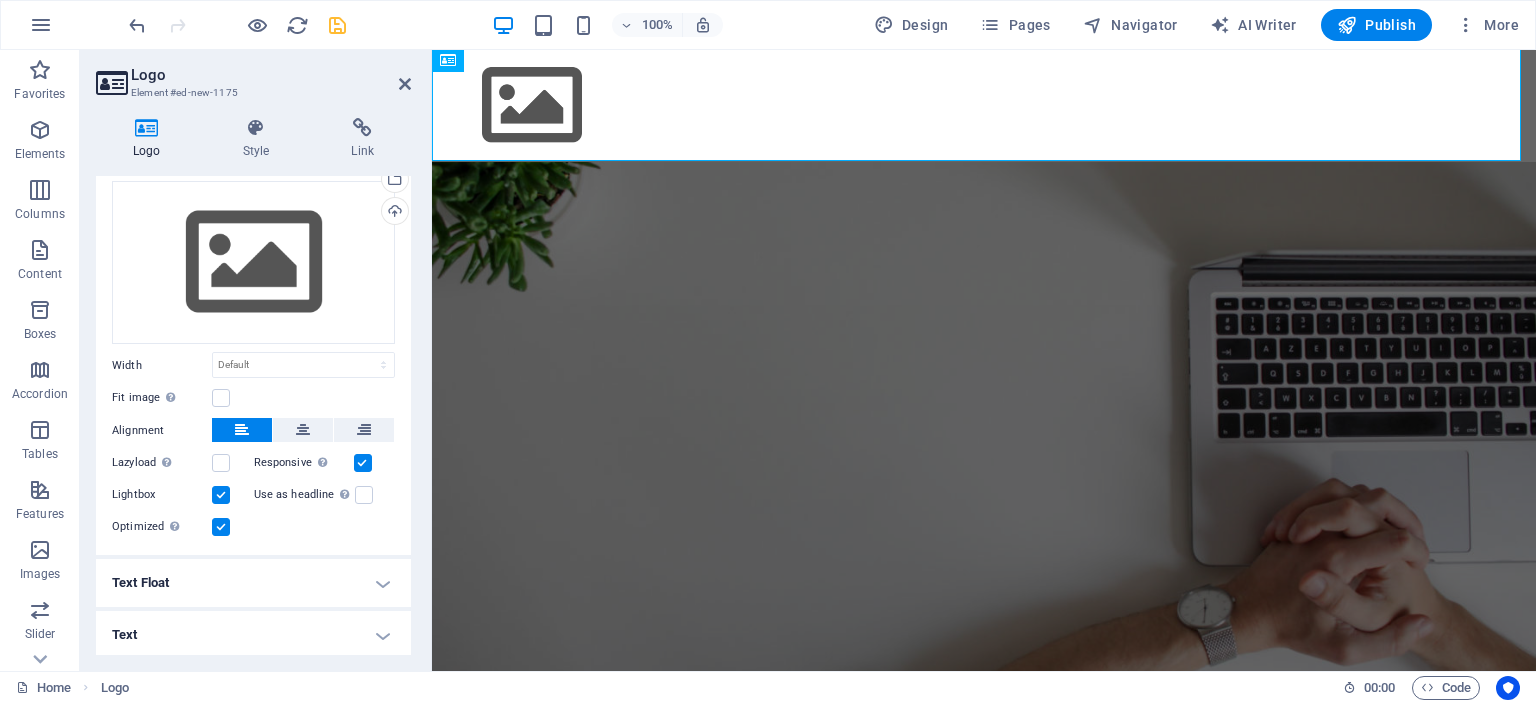 click on "Lightbox" at bounding box center [0, 0] 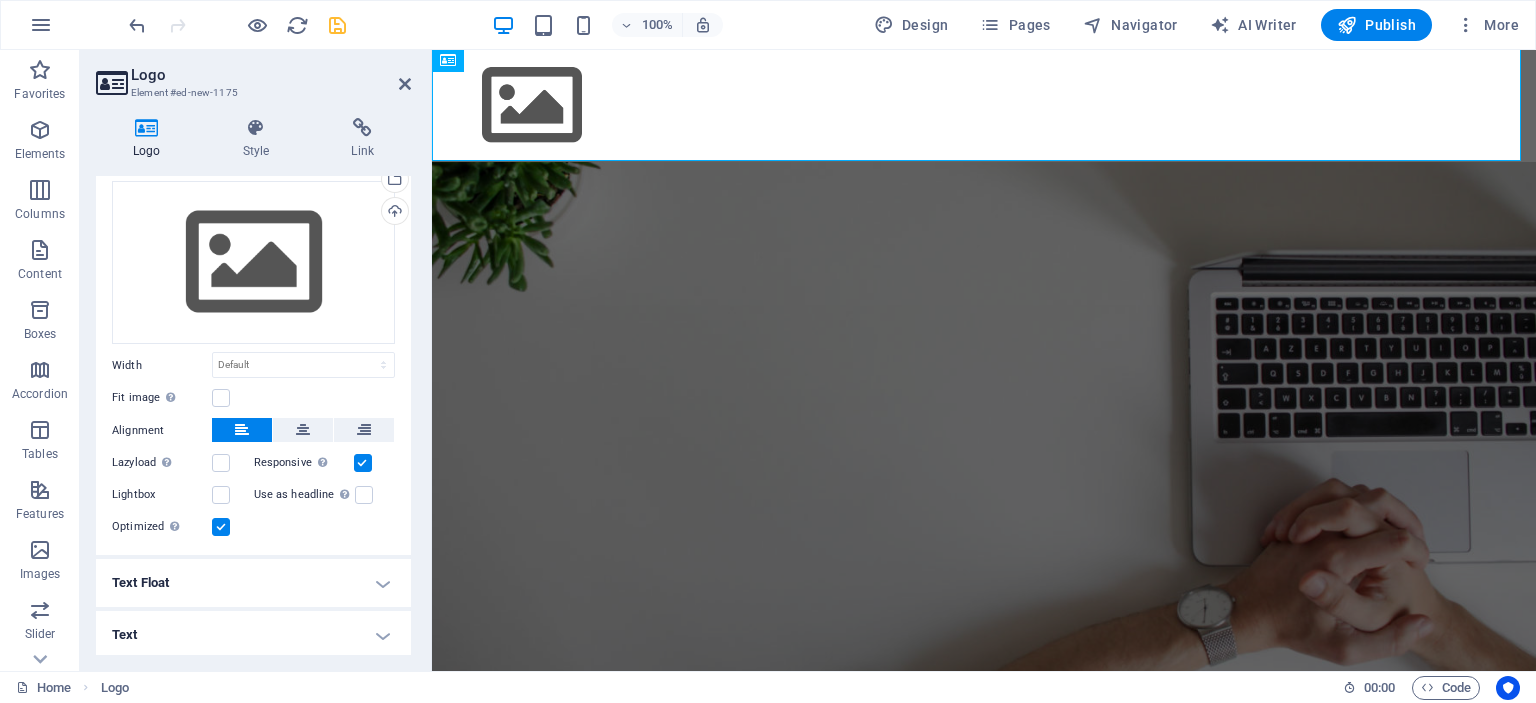 click on "Text" at bounding box center [253, 635] 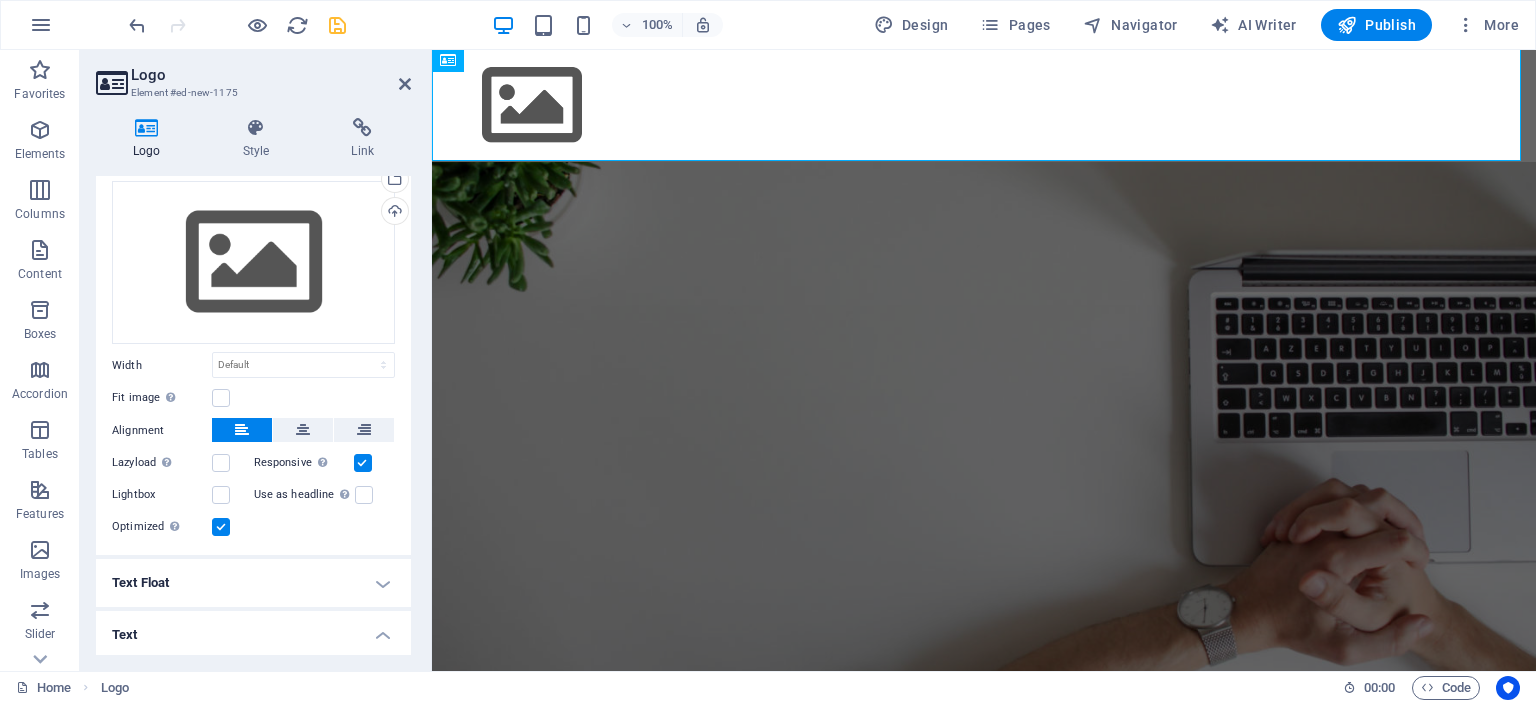 click on "Text" at bounding box center [253, 629] 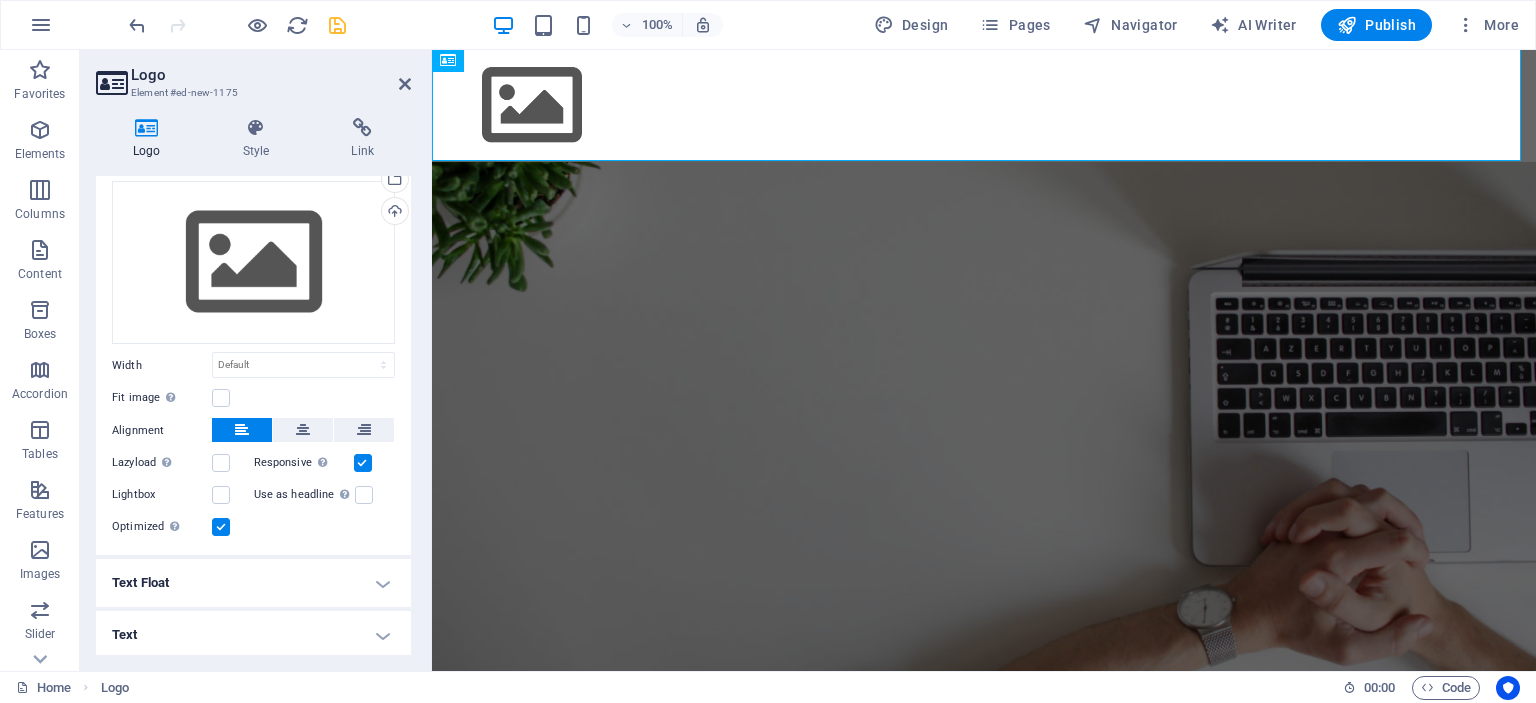 click on "Text Float" at bounding box center (253, 583) 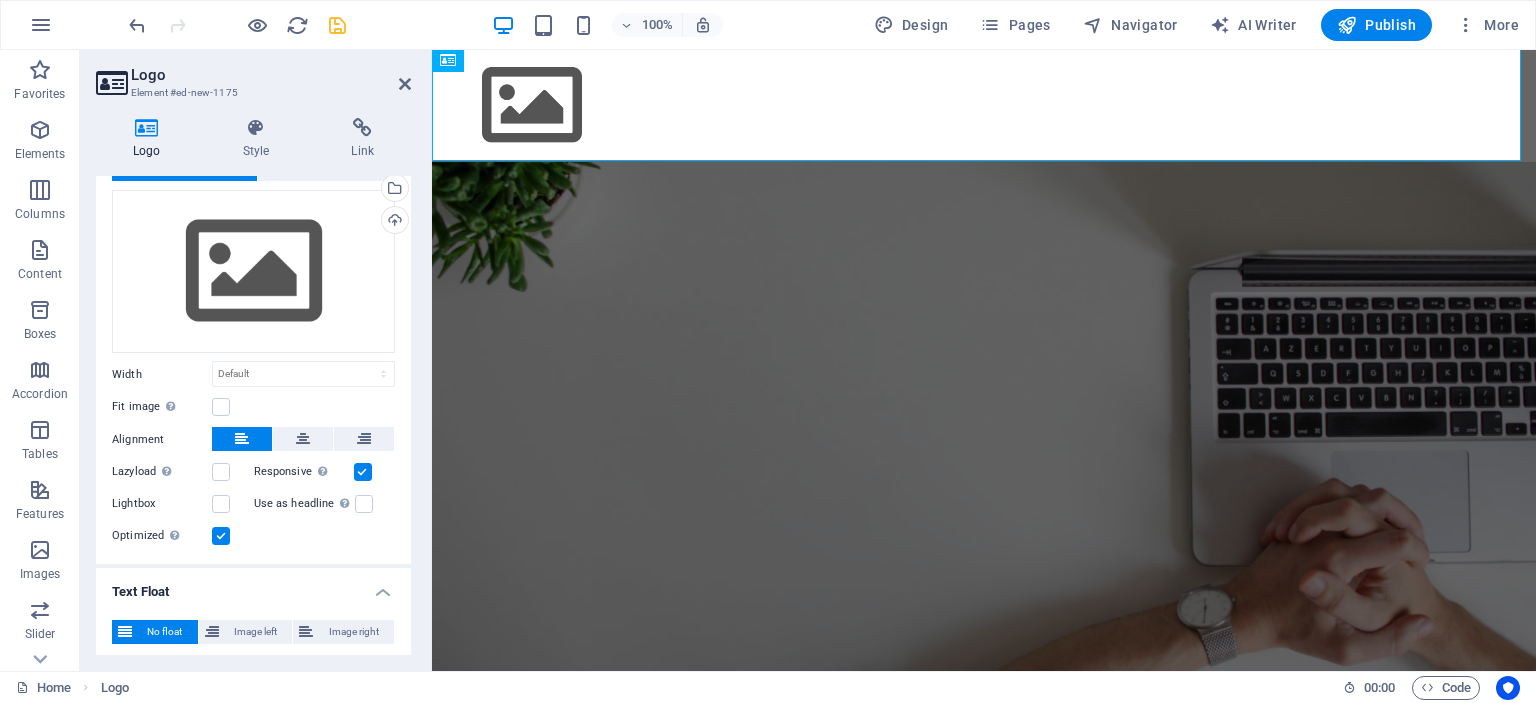 scroll, scrollTop: 150, scrollLeft: 0, axis: vertical 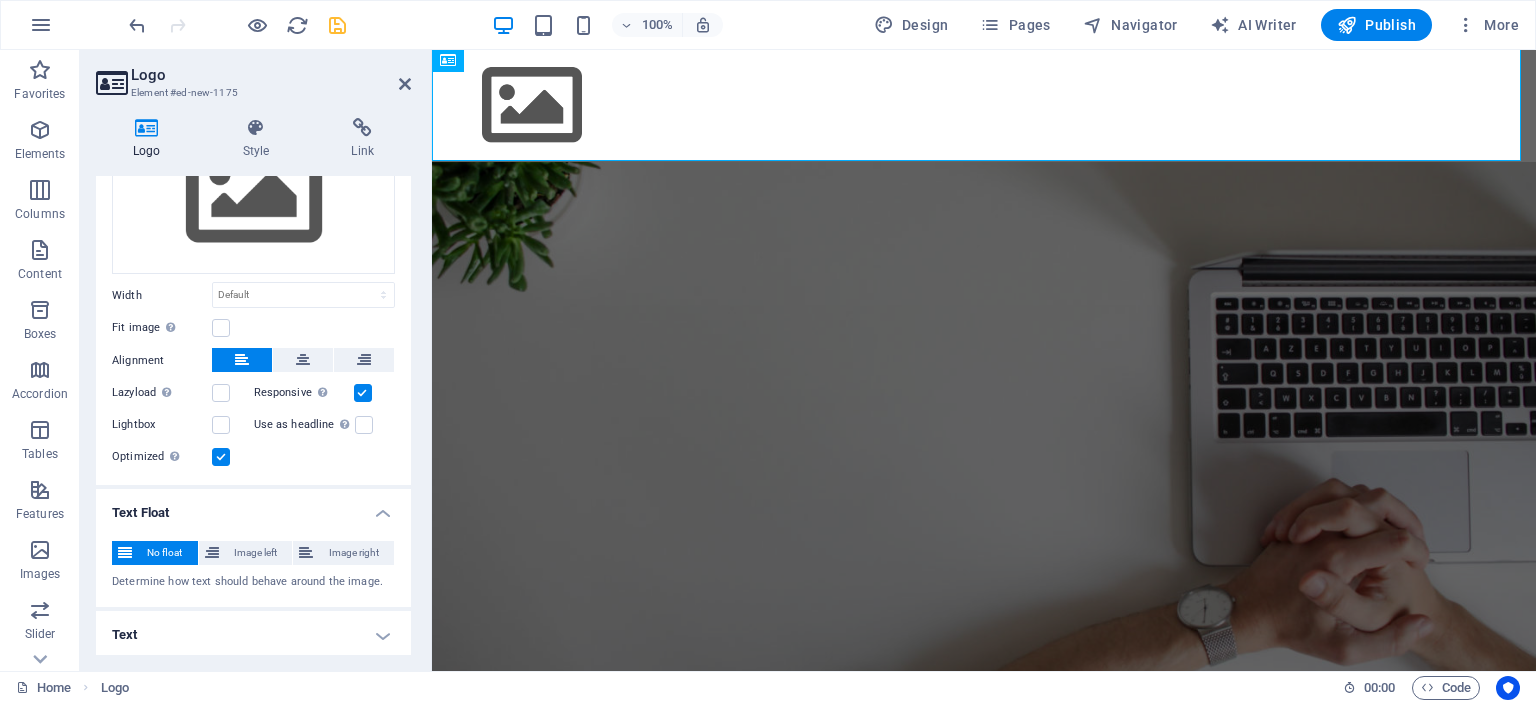 click on "Text Float" at bounding box center [253, 507] 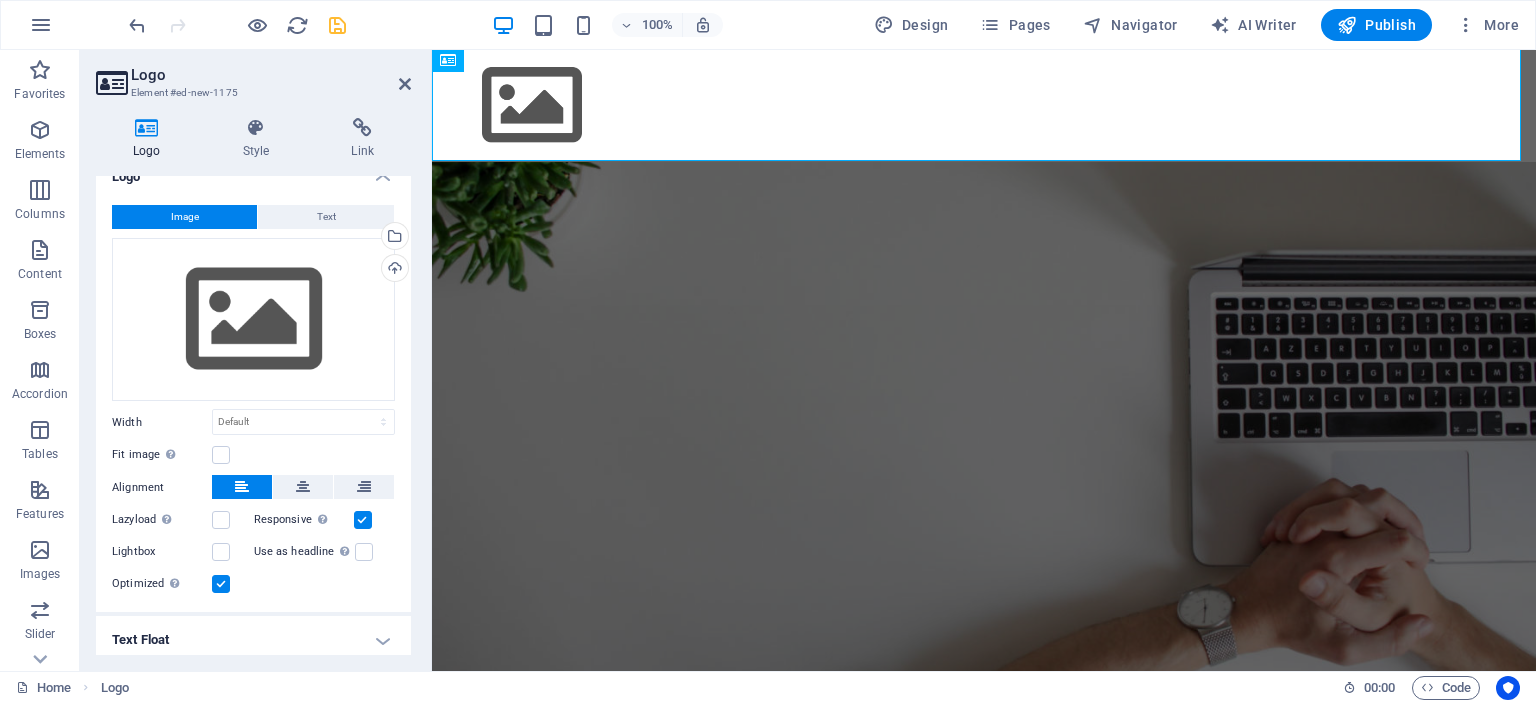 scroll, scrollTop: 0, scrollLeft: 0, axis: both 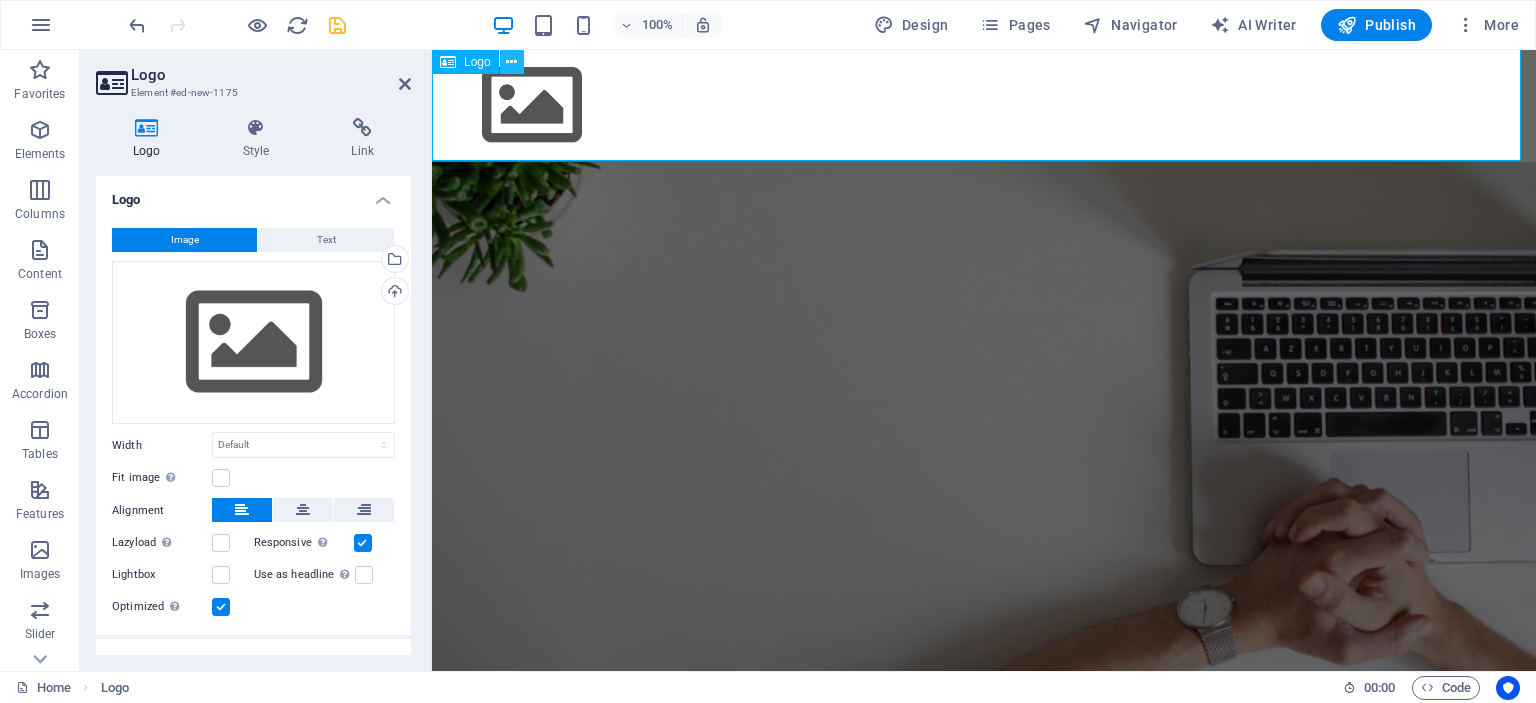 click at bounding box center (511, 62) 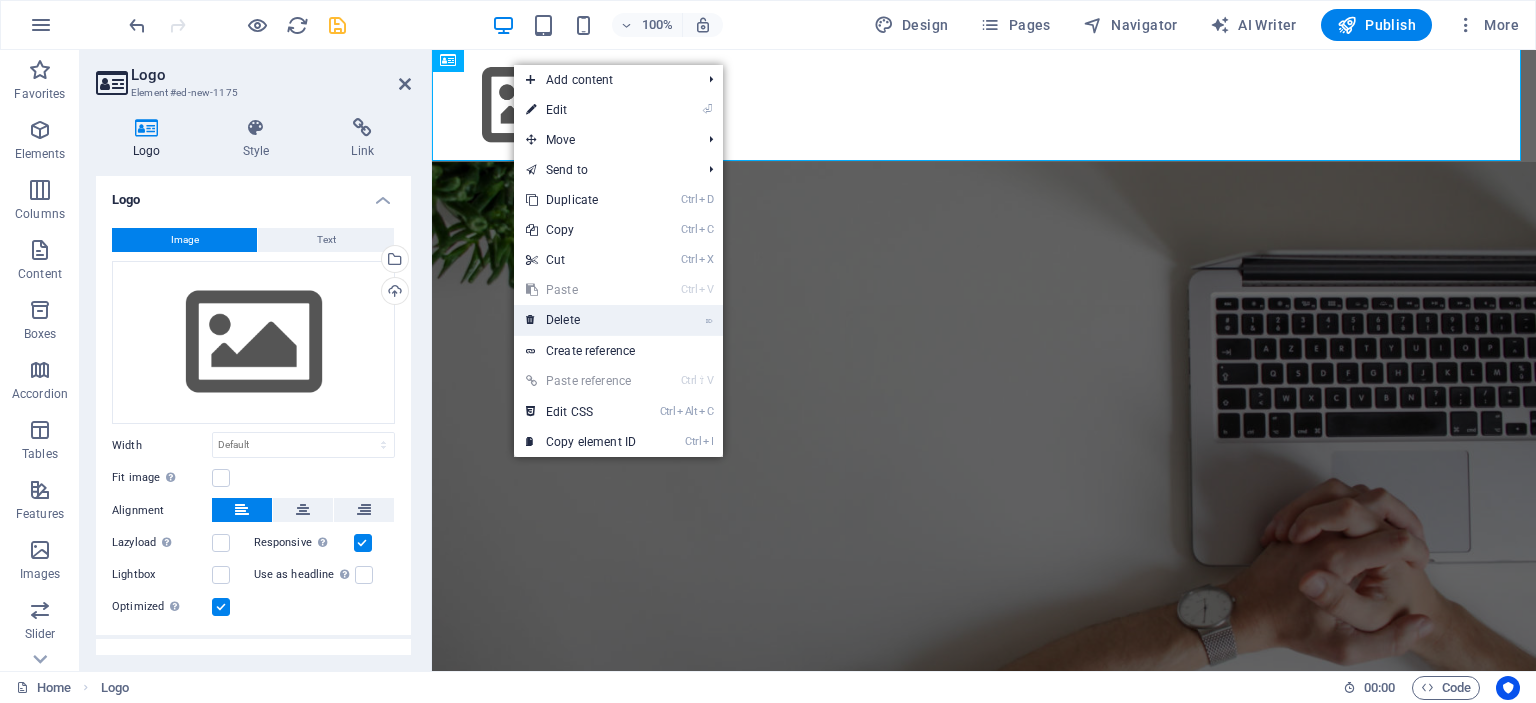 click on "⌦  Delete" at bounding box center [581, 320] 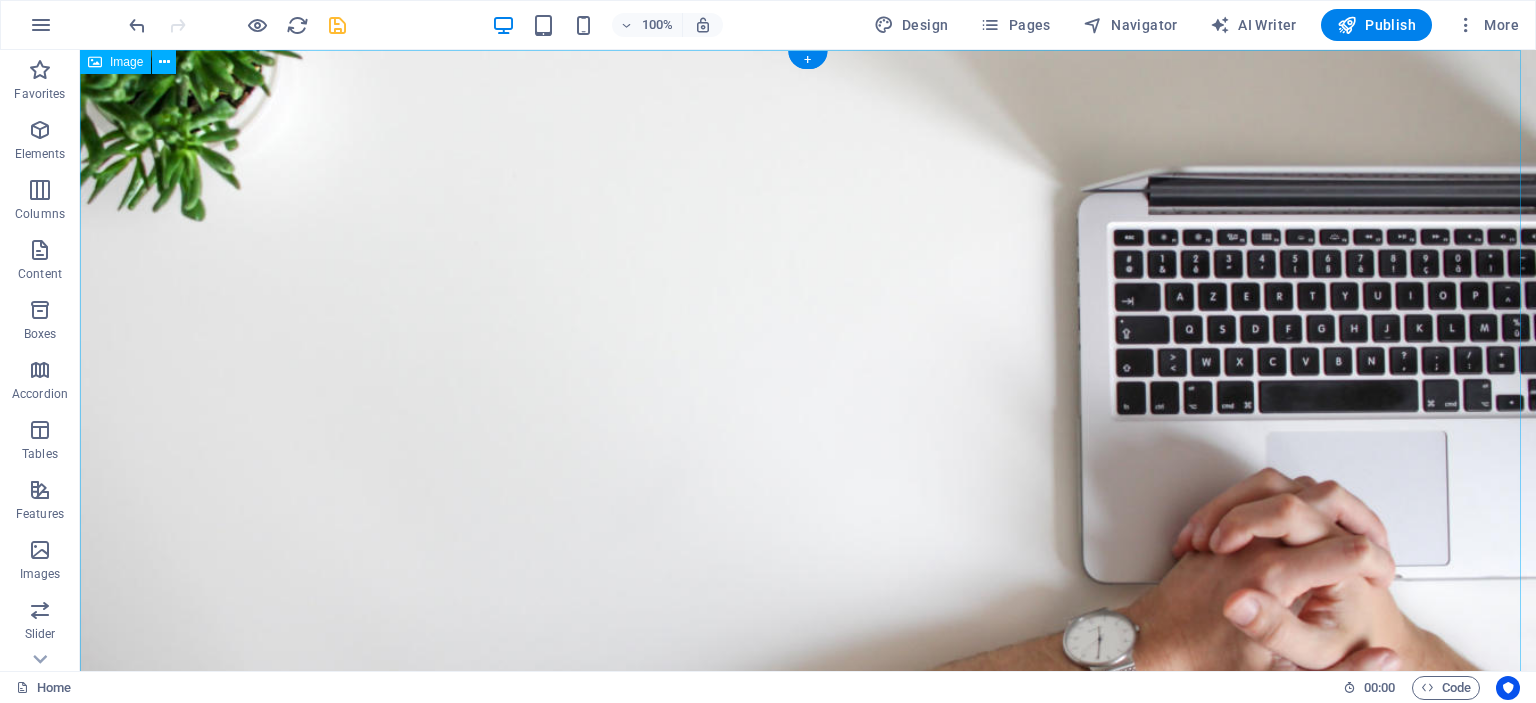 scroll, scrollTop: 0, scrollLeft: 0, axis: both 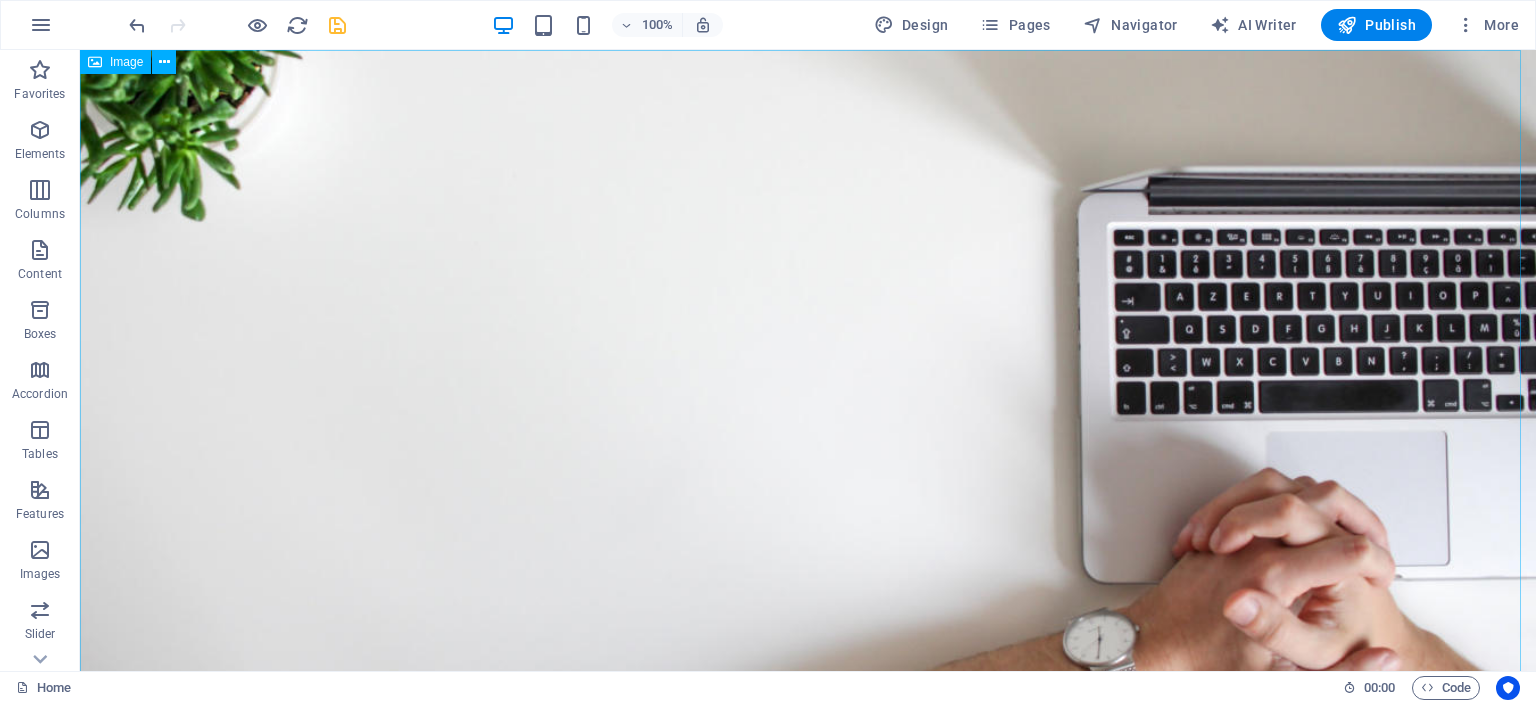 click on "Image" at bounding box center (126, 62) 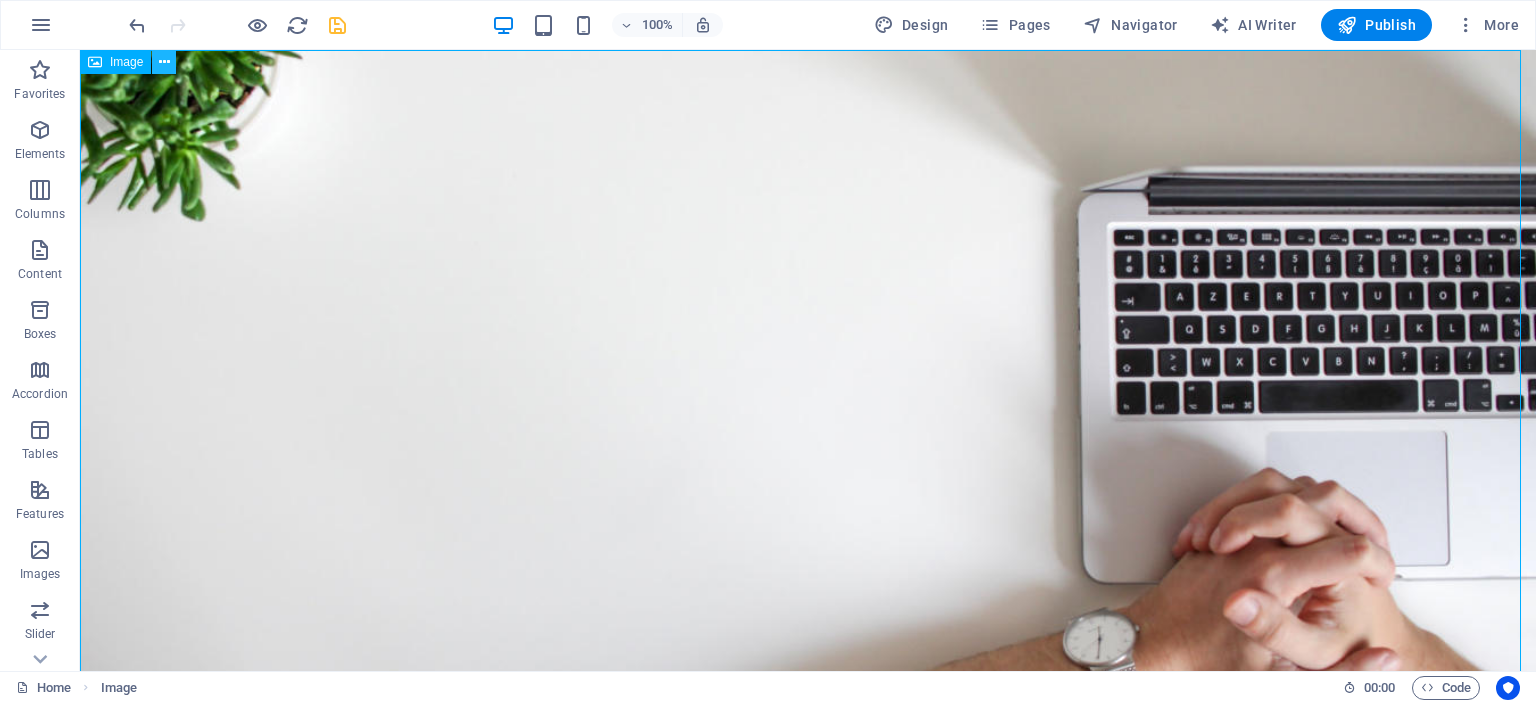 click at bounding box center (164, 62) 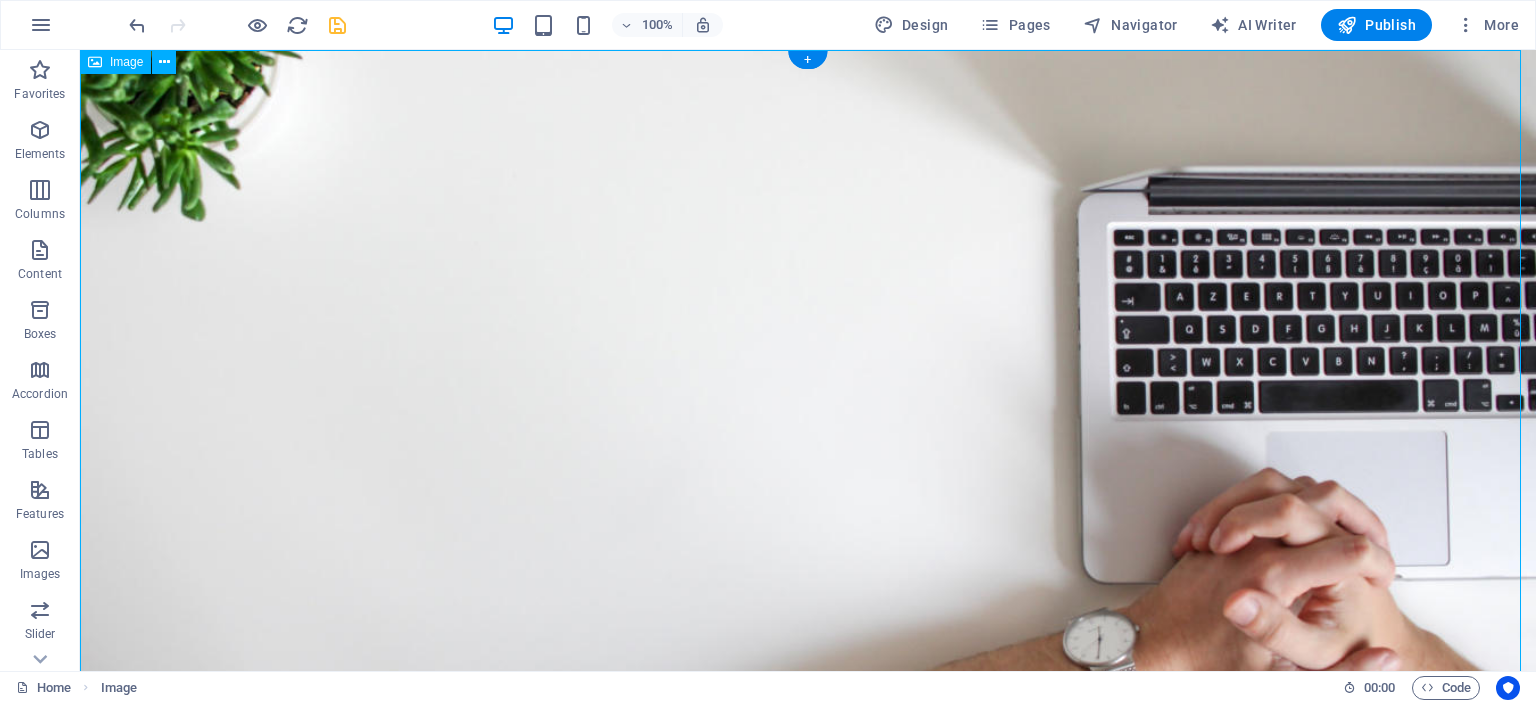 click at bounding box center [808, 391] 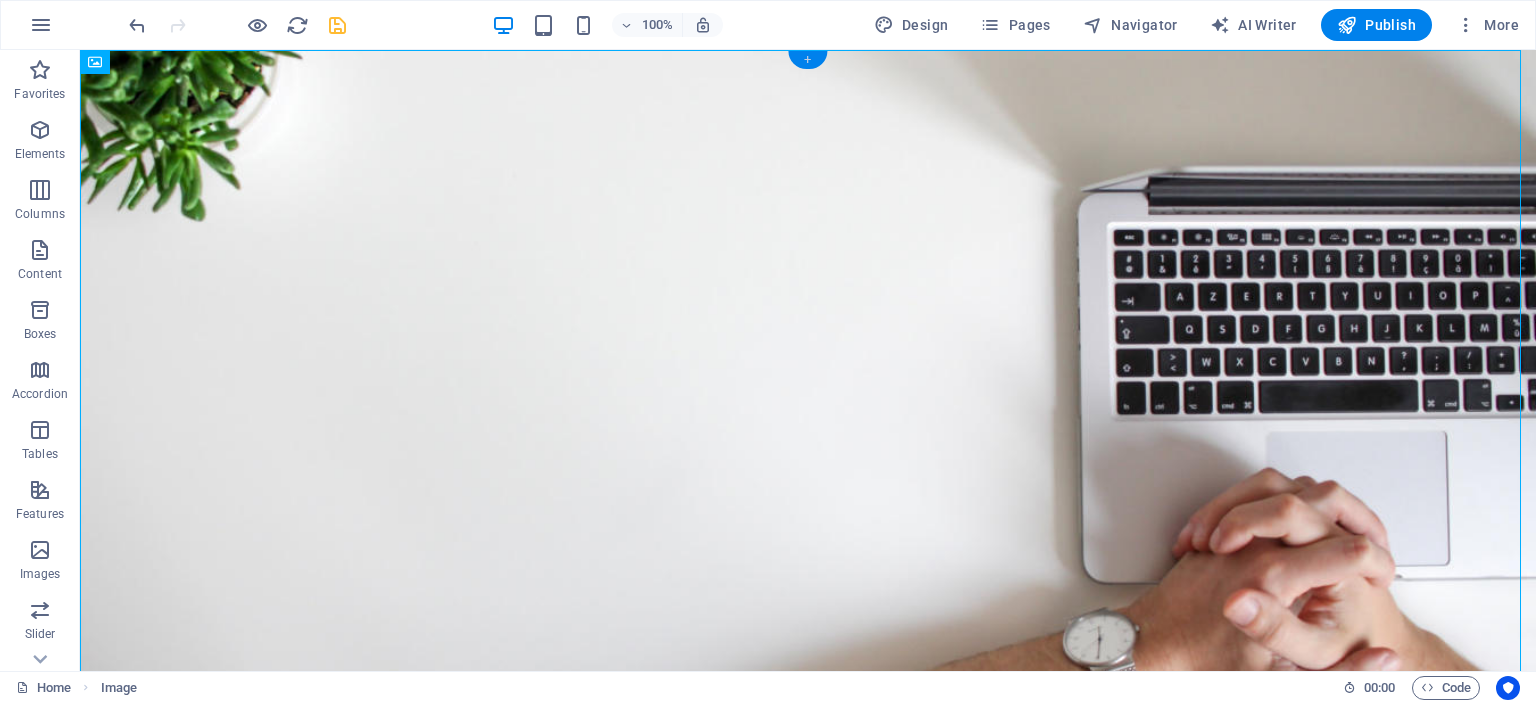 click on "+" at bounding box center (807, 60) 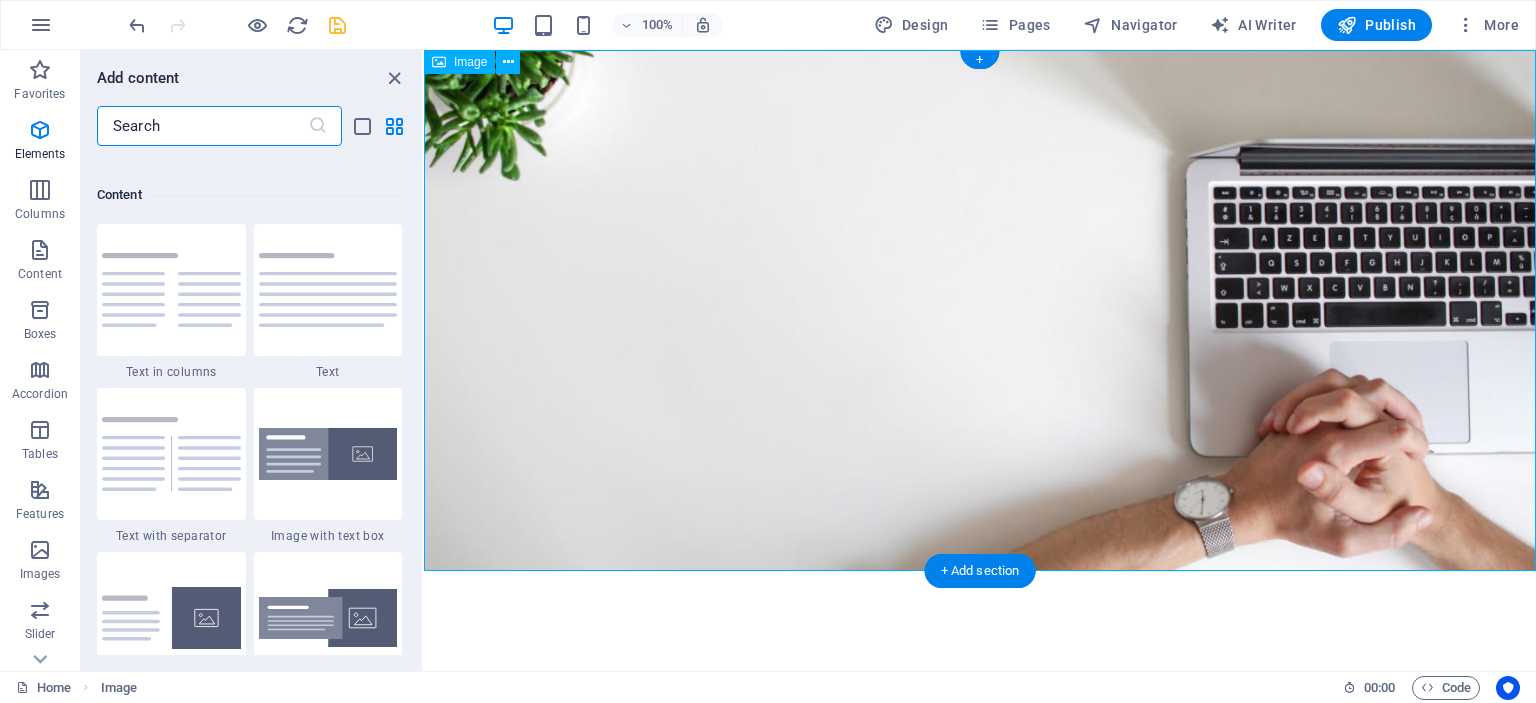 scroll, scrollTop: 3499, scrollLeft: 0, axis: vertical 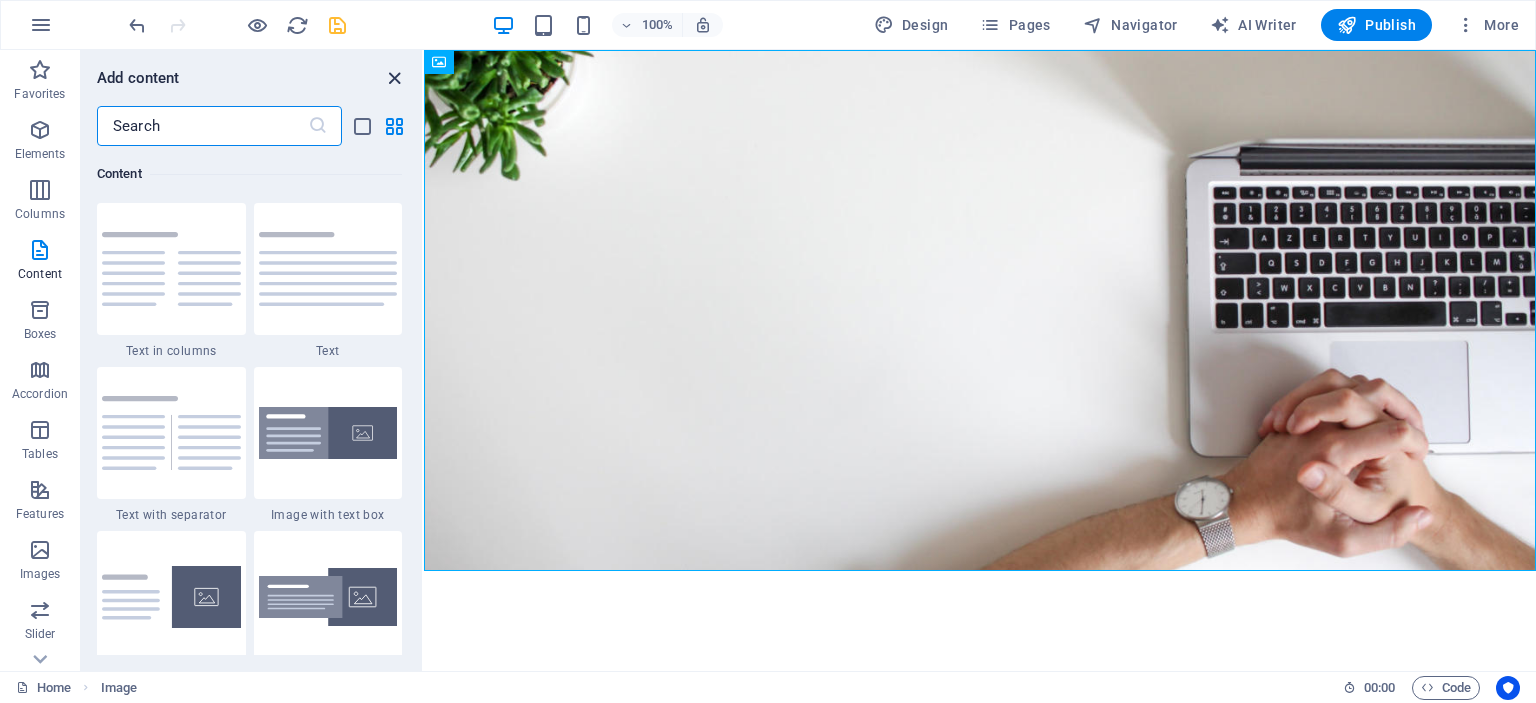 click at bounding box center [394, 78] 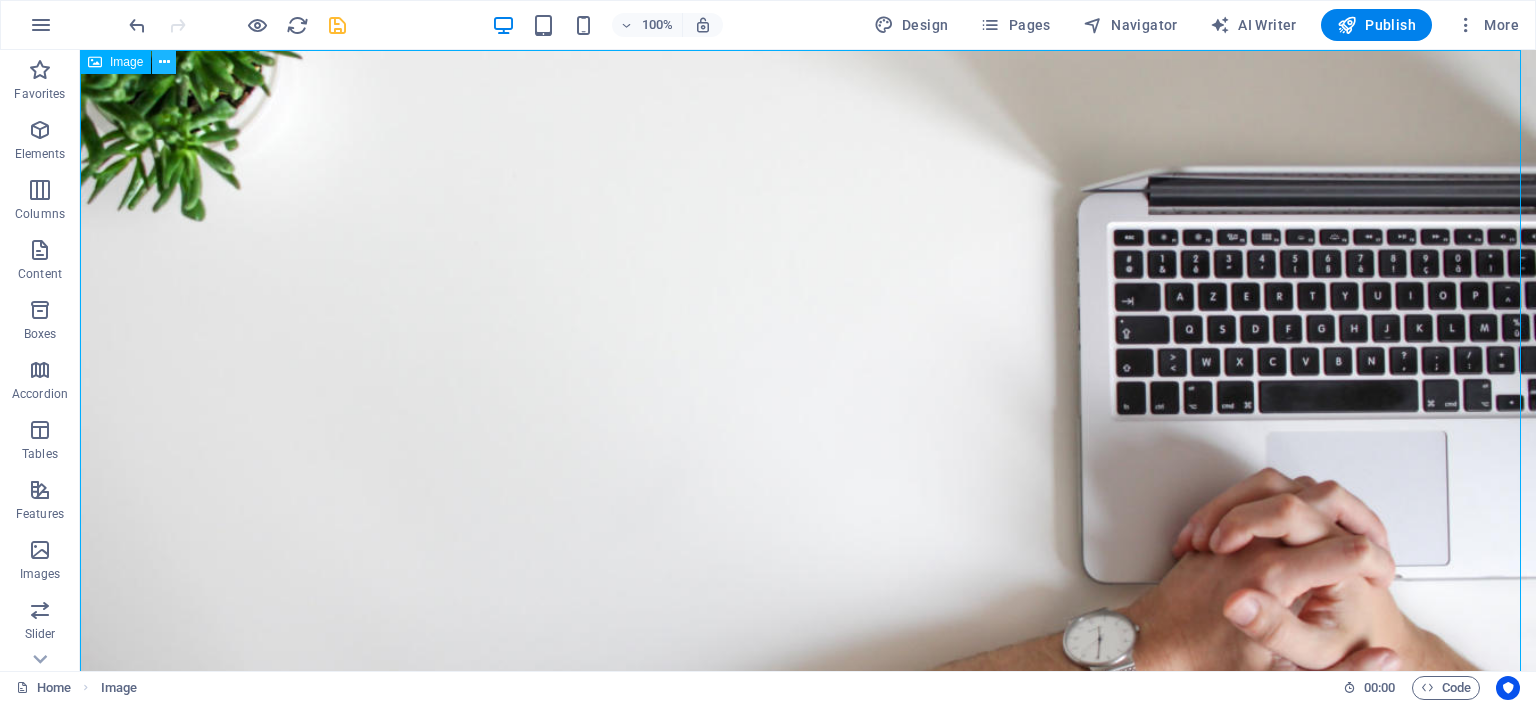 click at bounding box center [164, 62] 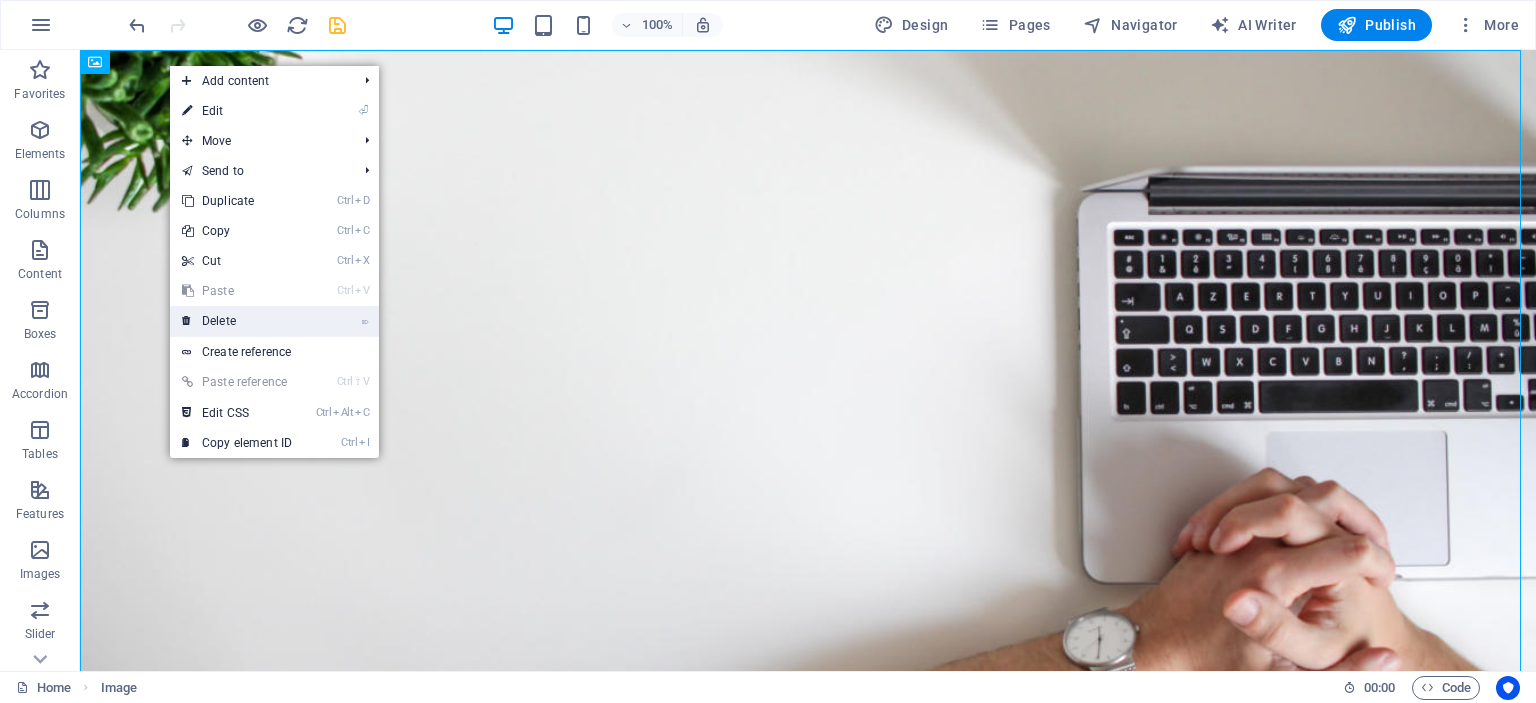 click on "⌦  Delete" at bounding box center [237, 321] 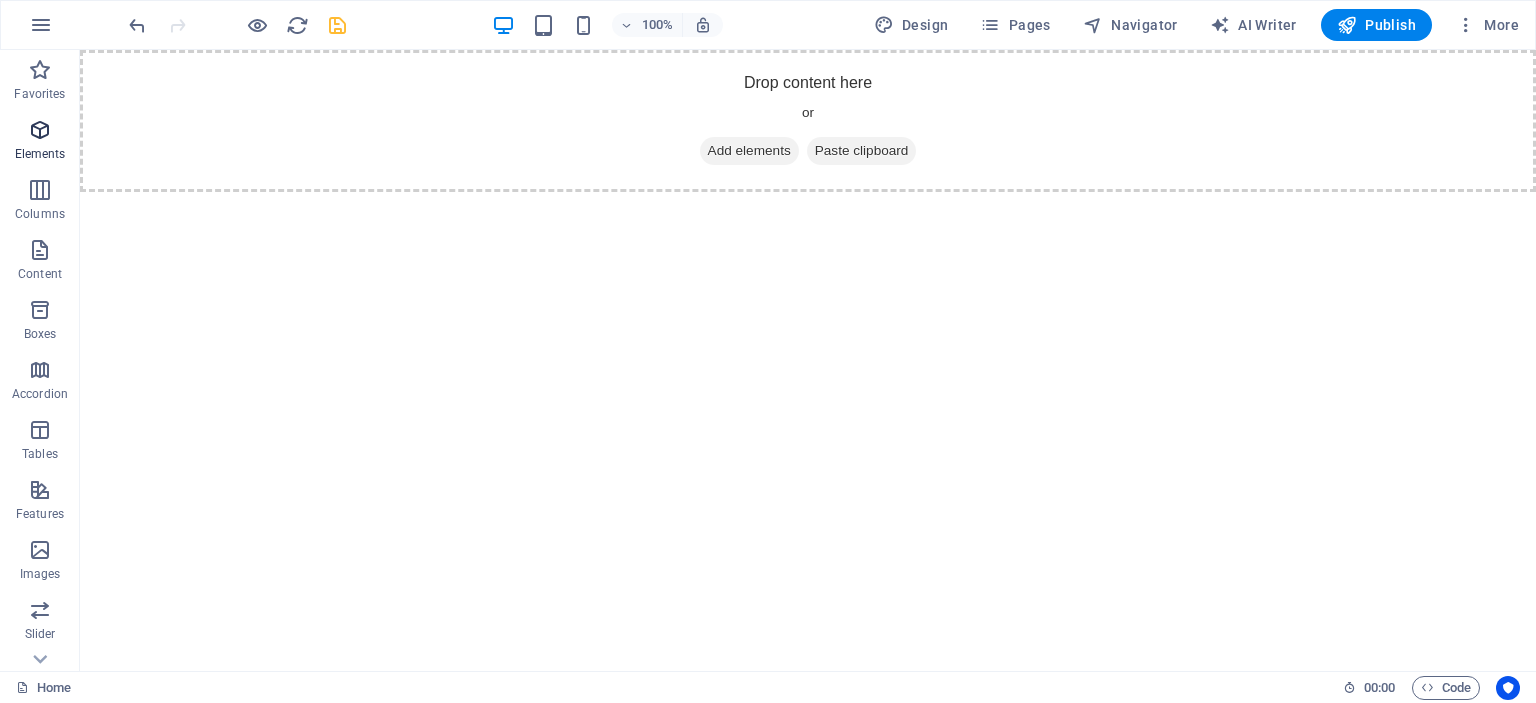 click on "Elements" at bounding box center (40, 154) 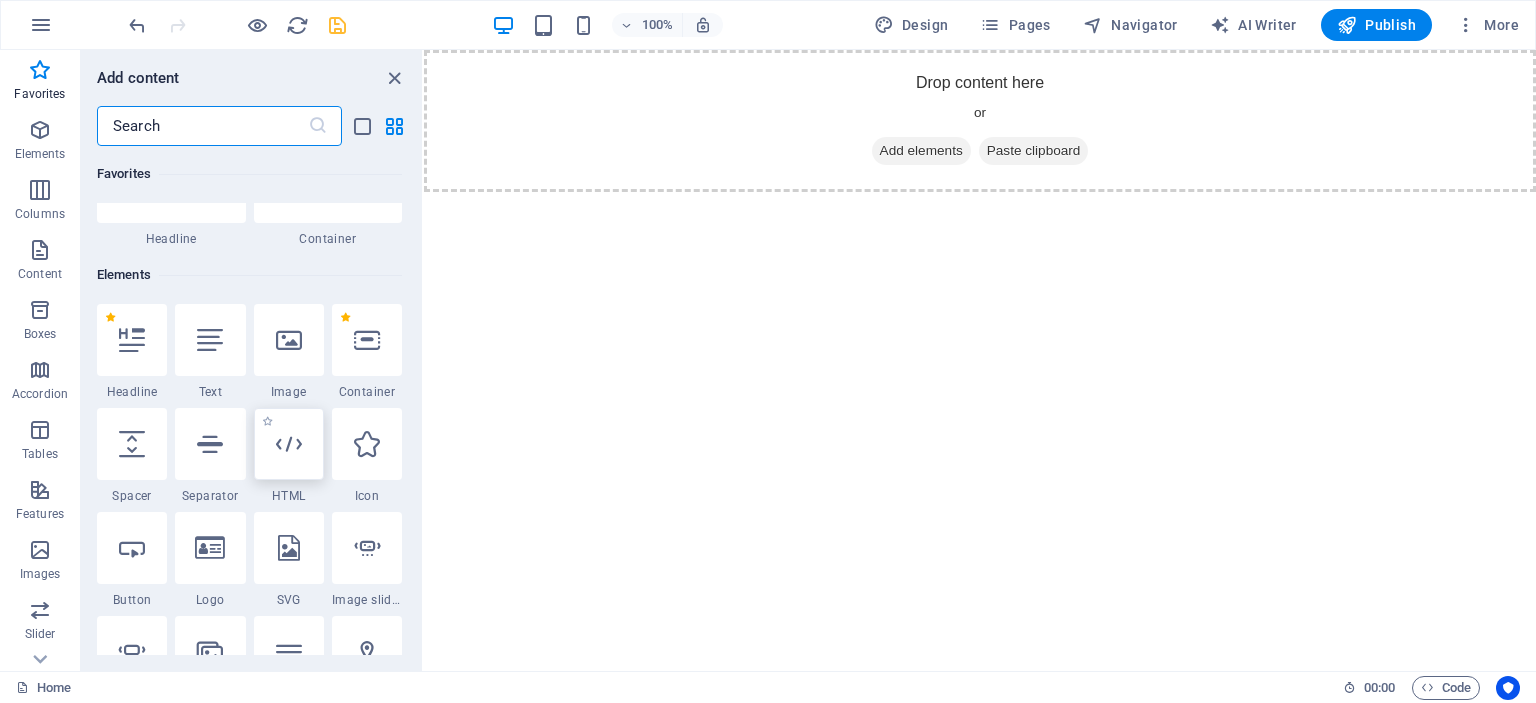 scroll, scrollTop: 12, scrollLeft: 0, axis: vertical 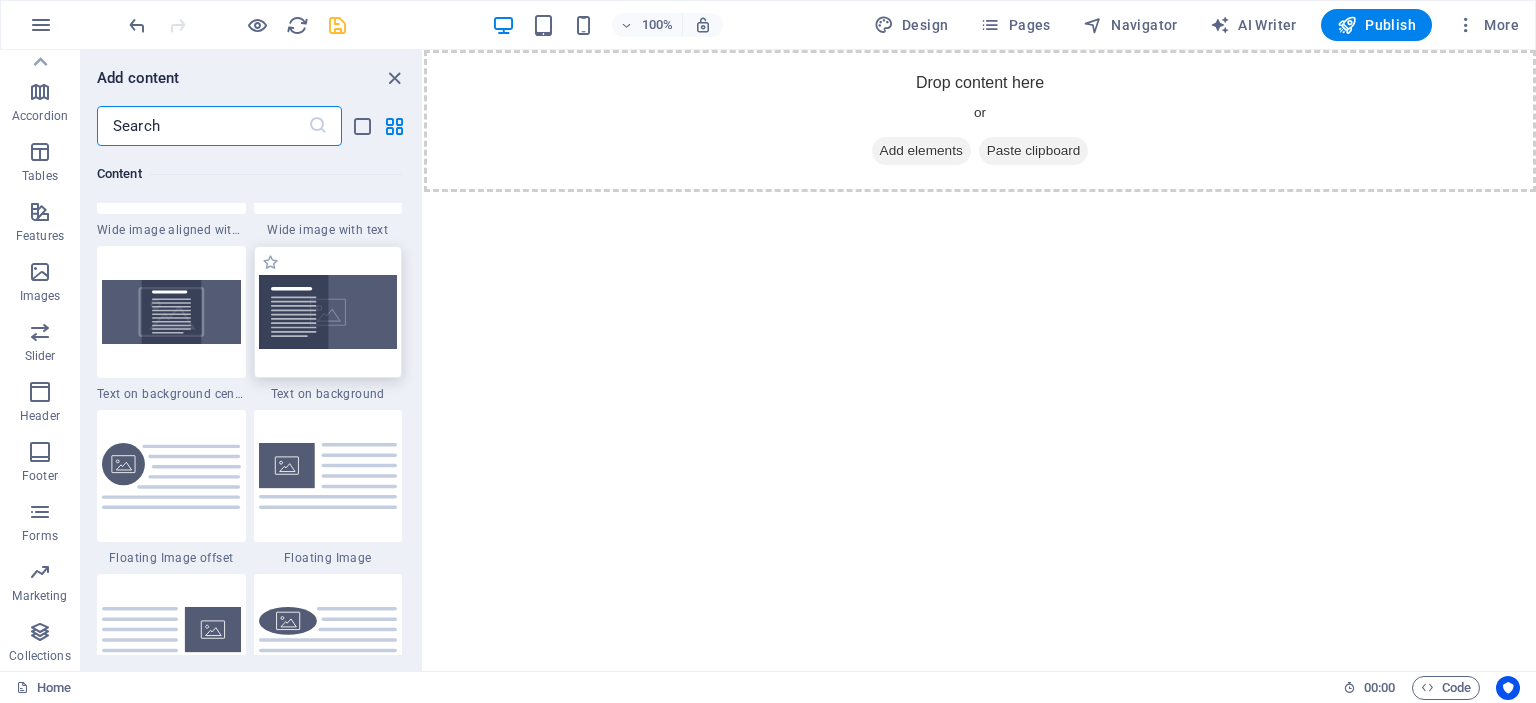 click at bounding box center [328, 312] 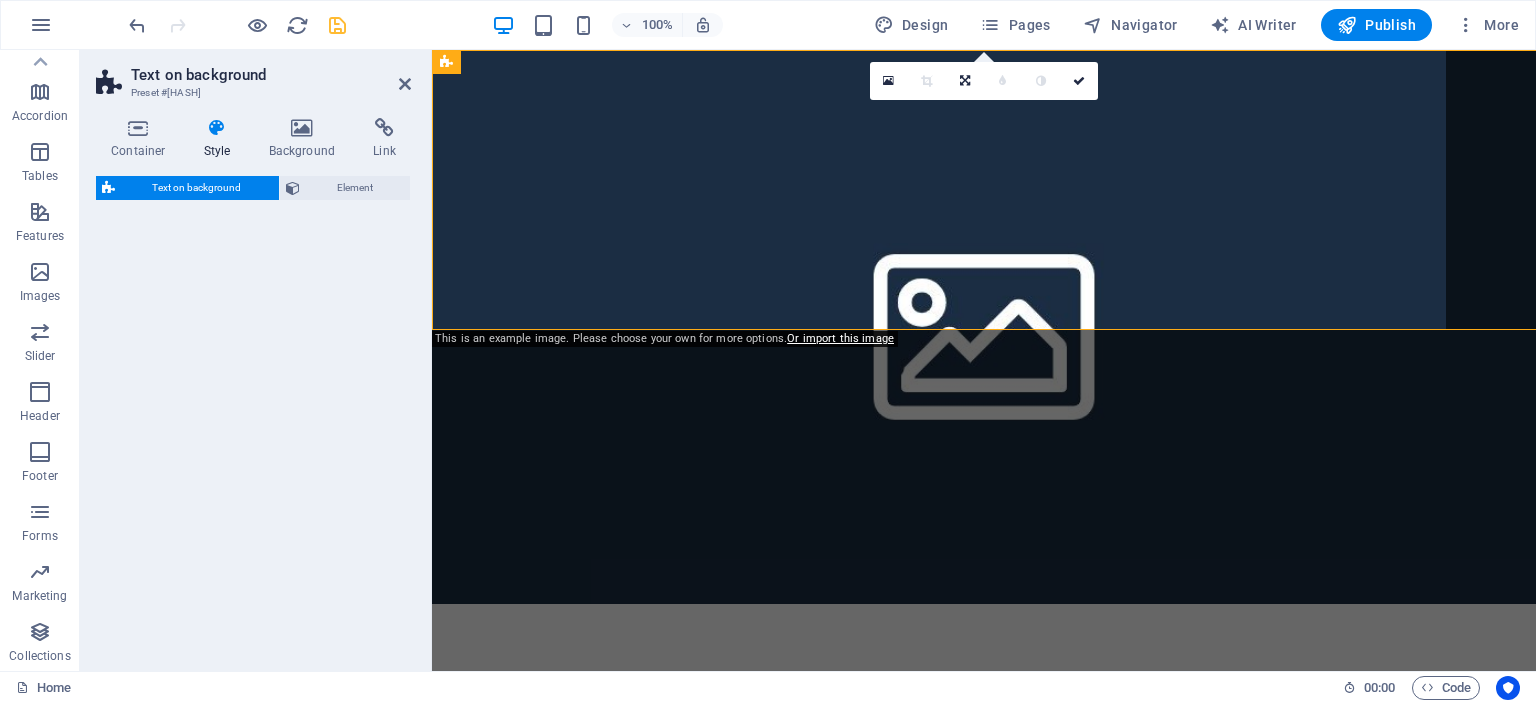 select on "%" 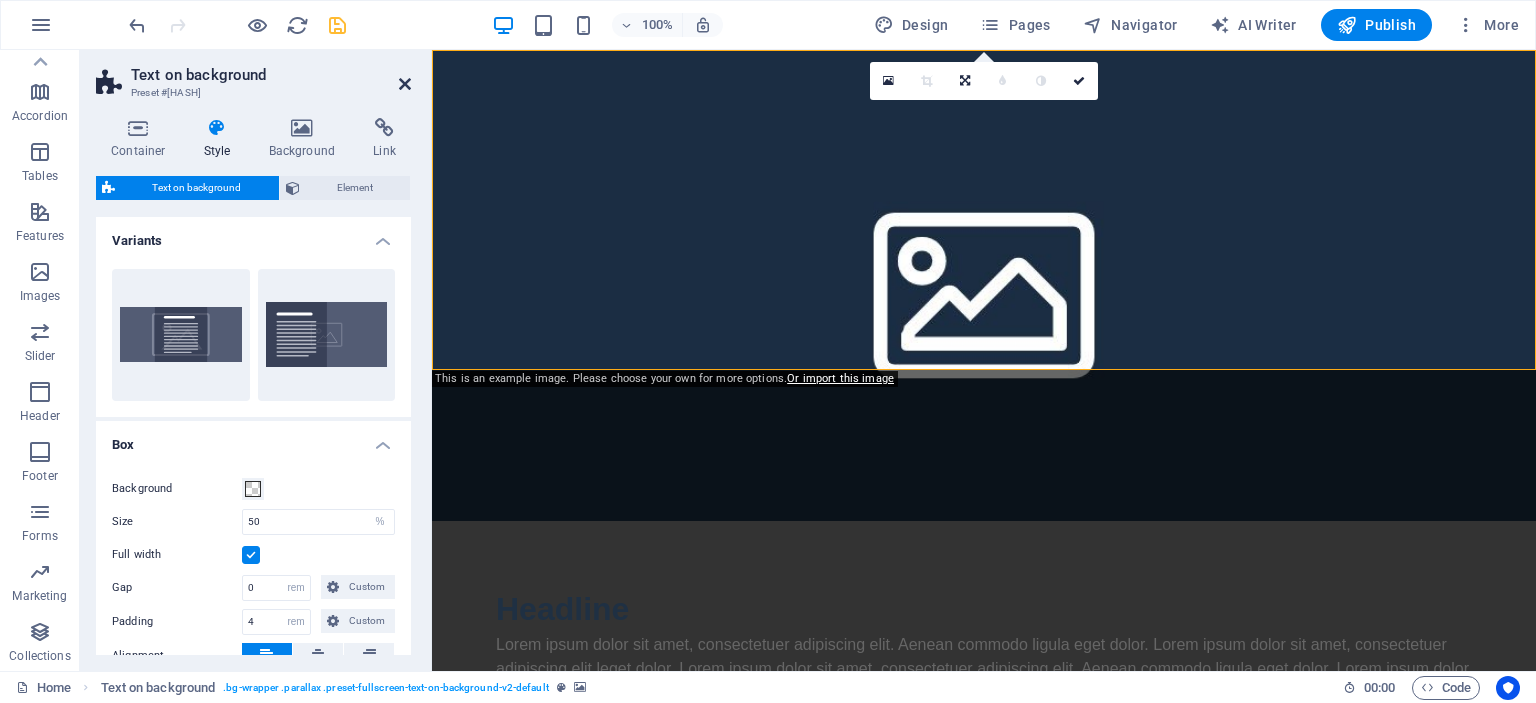 click at bounding box center (405, 84) 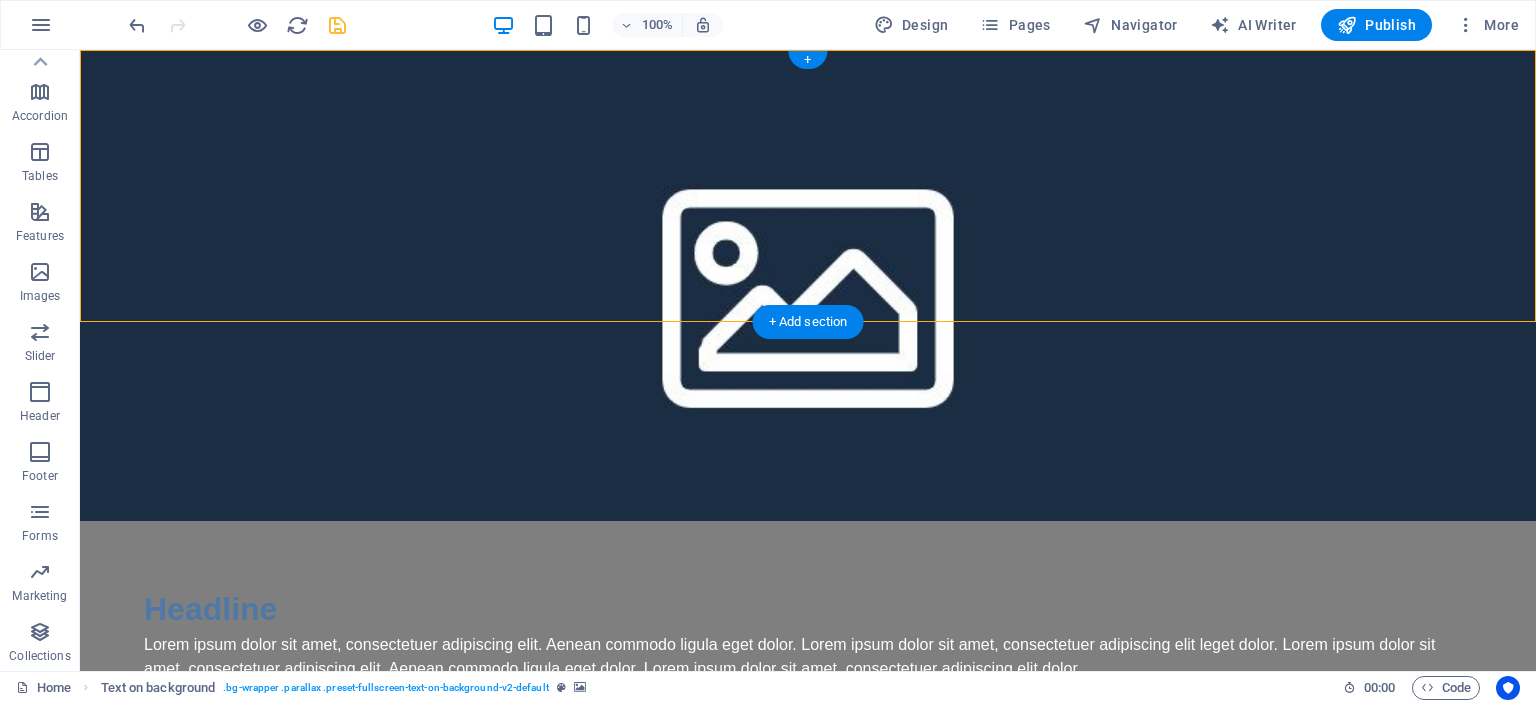 click at bounding box center [808, 285] 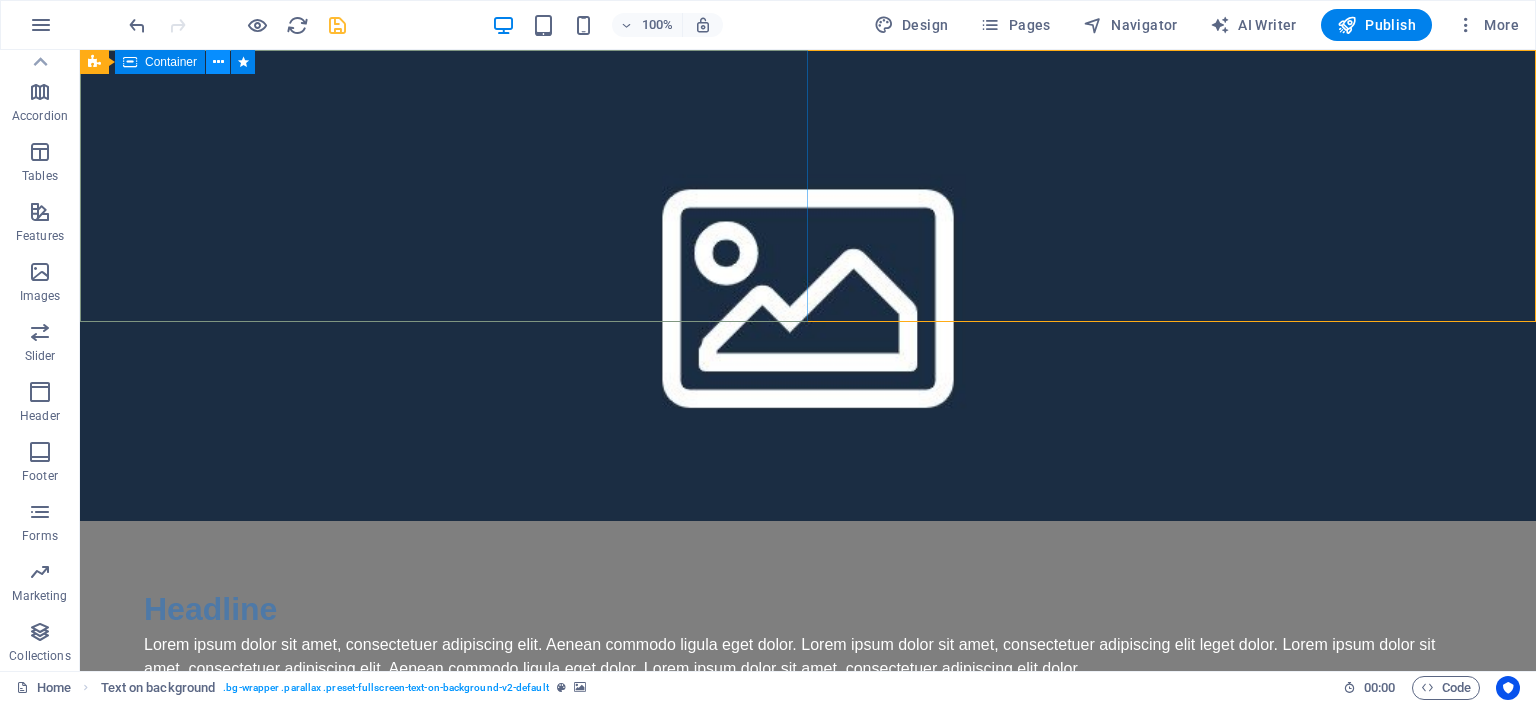 click at bounding box center [218, 62] 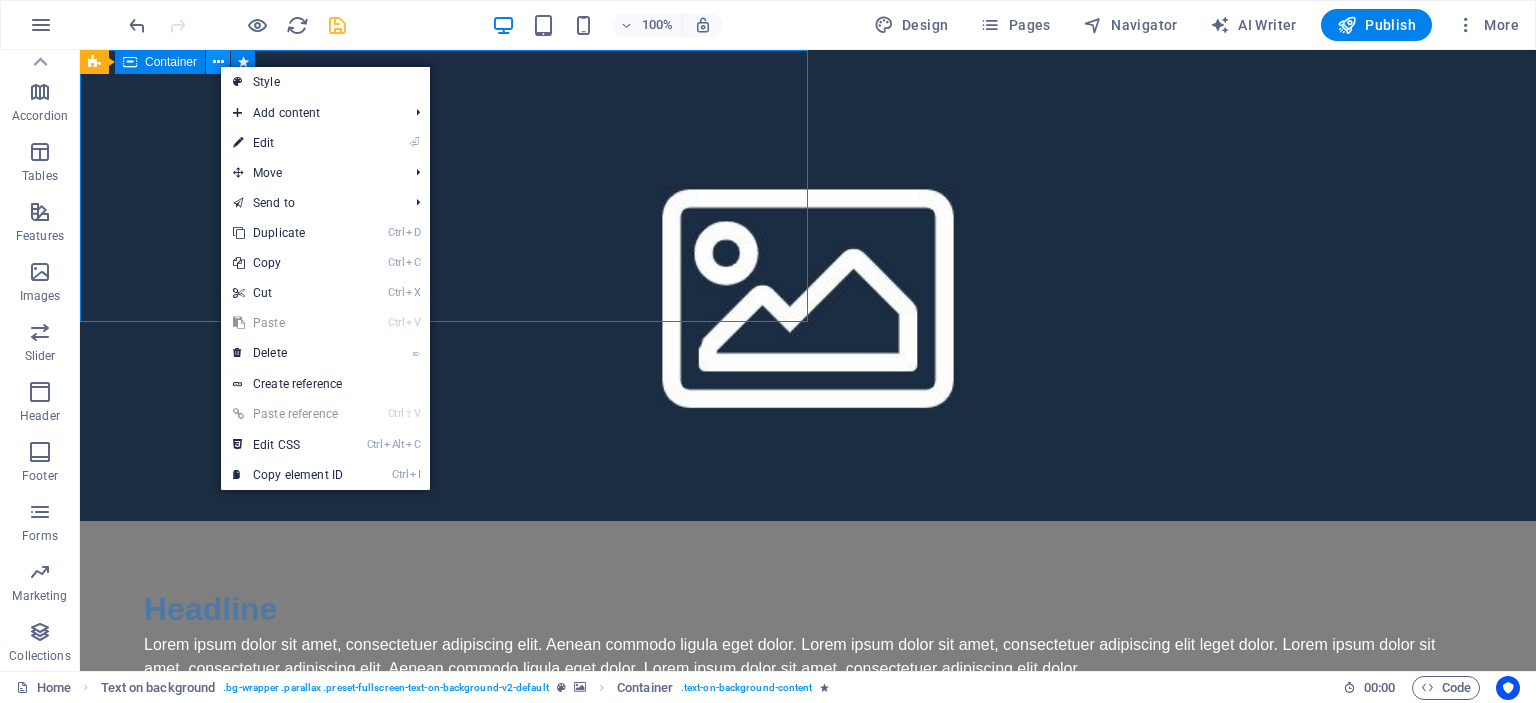click at bounding box center [218, 62] 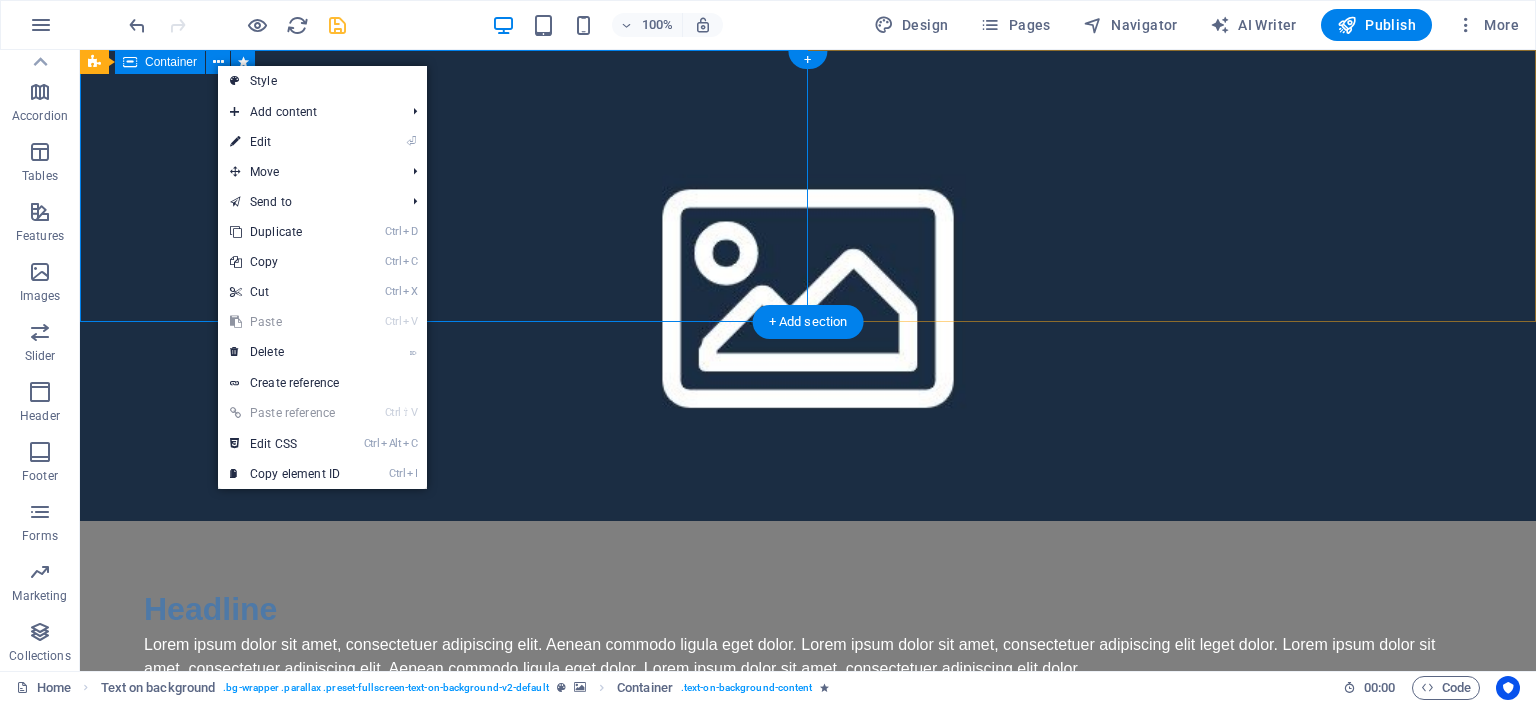 click on "Headline Lorem ipsum dolor sit amet, consectetuer adipiscing elit. Aenean commodo ligula eget dolor. Lorem ipsum dolor sit amet, consectetuer adipiscing elit leget dolor. Lorem ipsum dolor sit amet, consectetuer adipiscing elit. Aenean commodo ligula eget dolor. Lorem ipsum dolor sit amet, consectetuer adipiscing elit dolor." at bounding box center (808, 633) 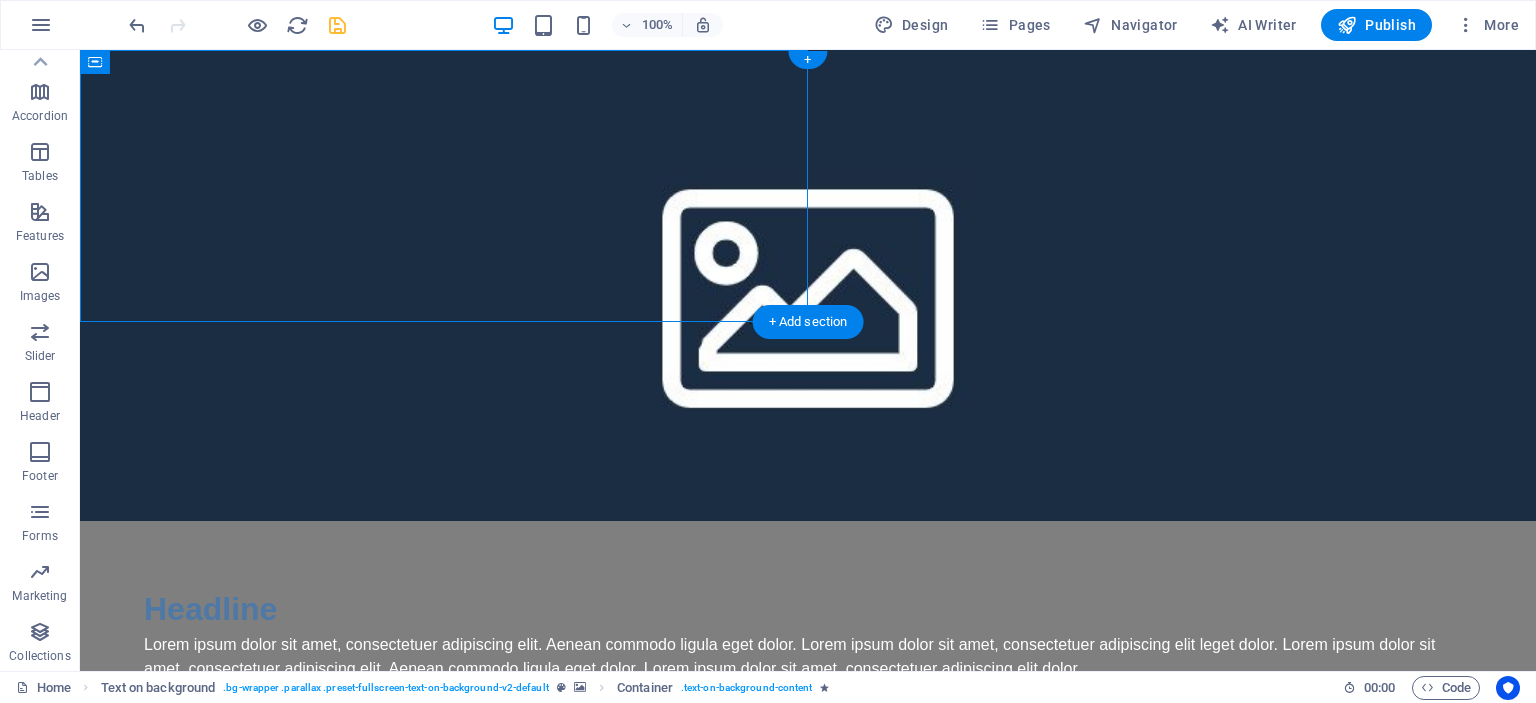click at bounding box center (808, 285) 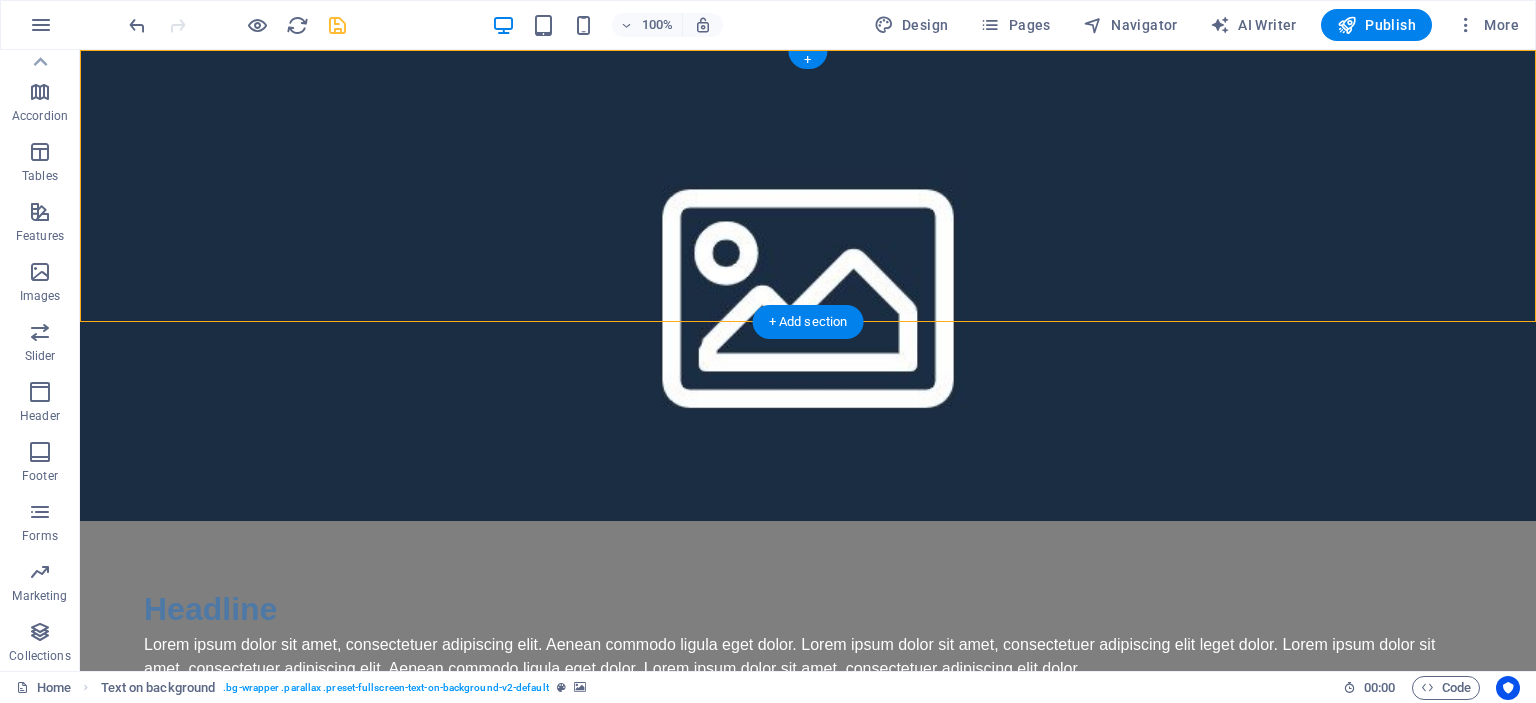 click at bounding box center [808, 285] 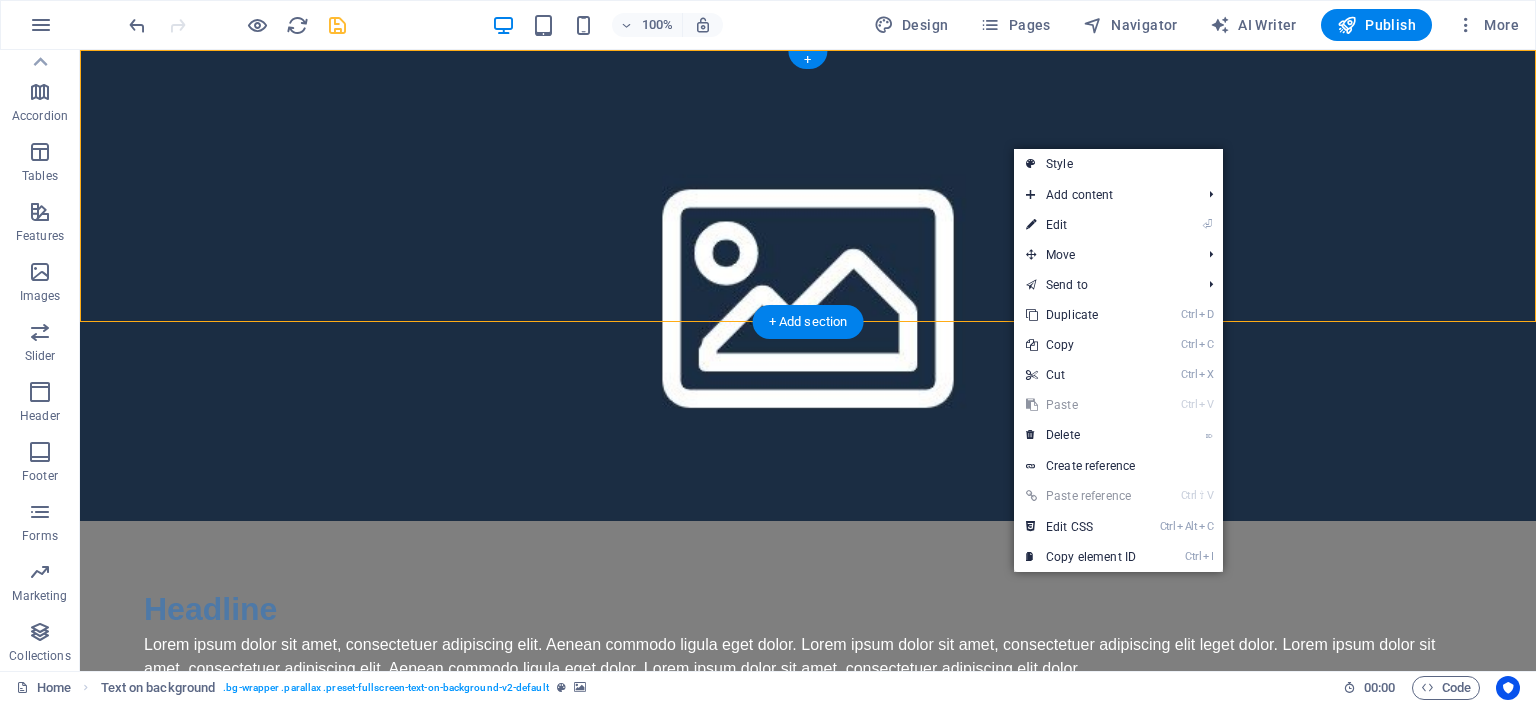 click at bounding box center (808, 285) 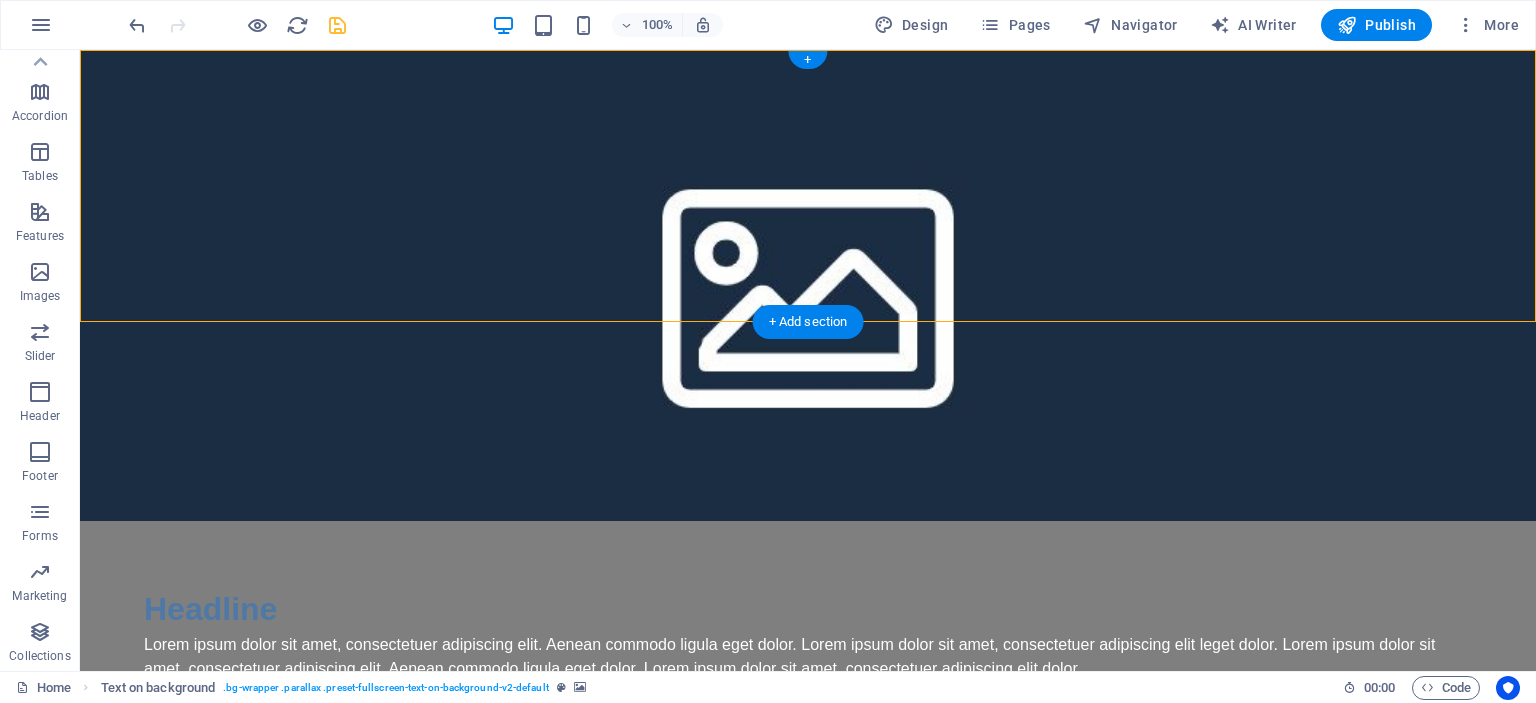 click at bounding box center [808, 285] 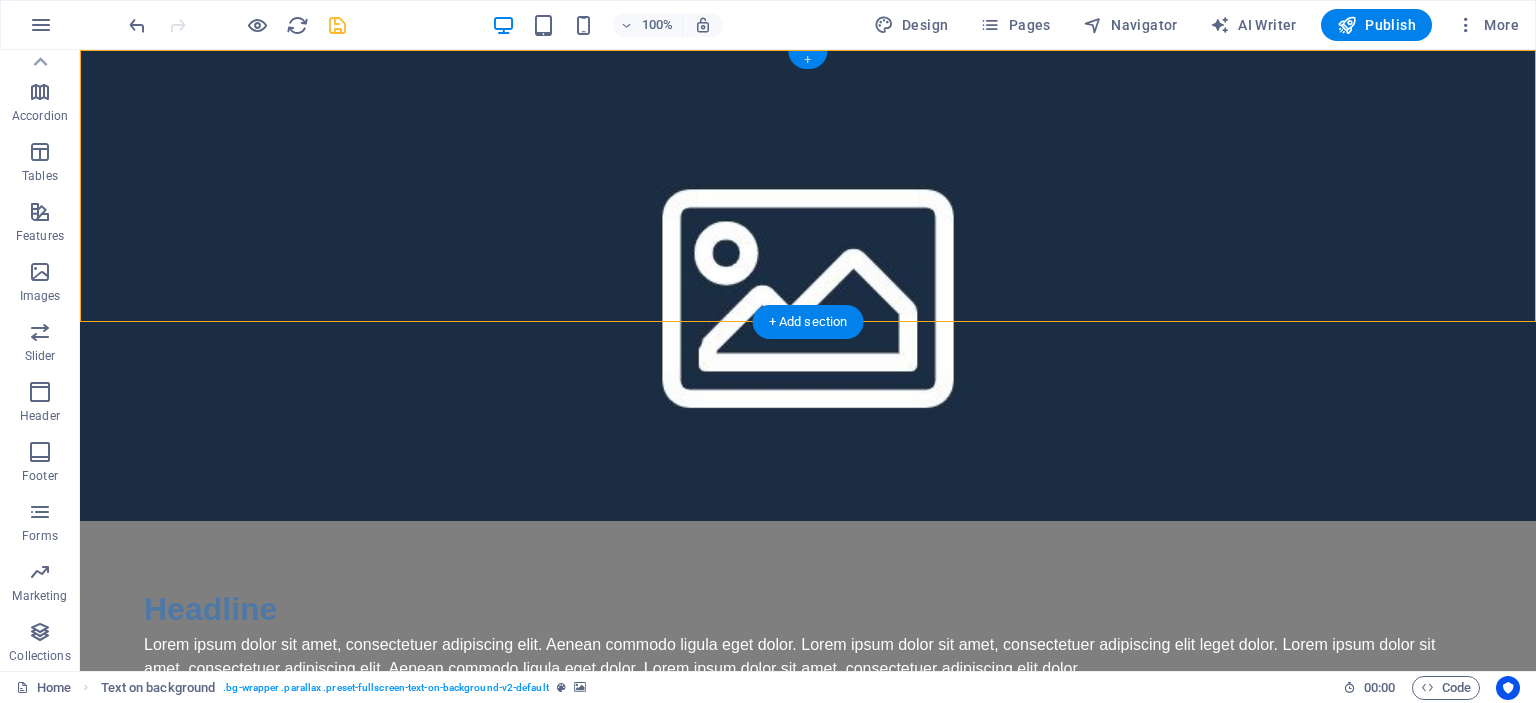 click on "+" at bounding box center (807, 60) 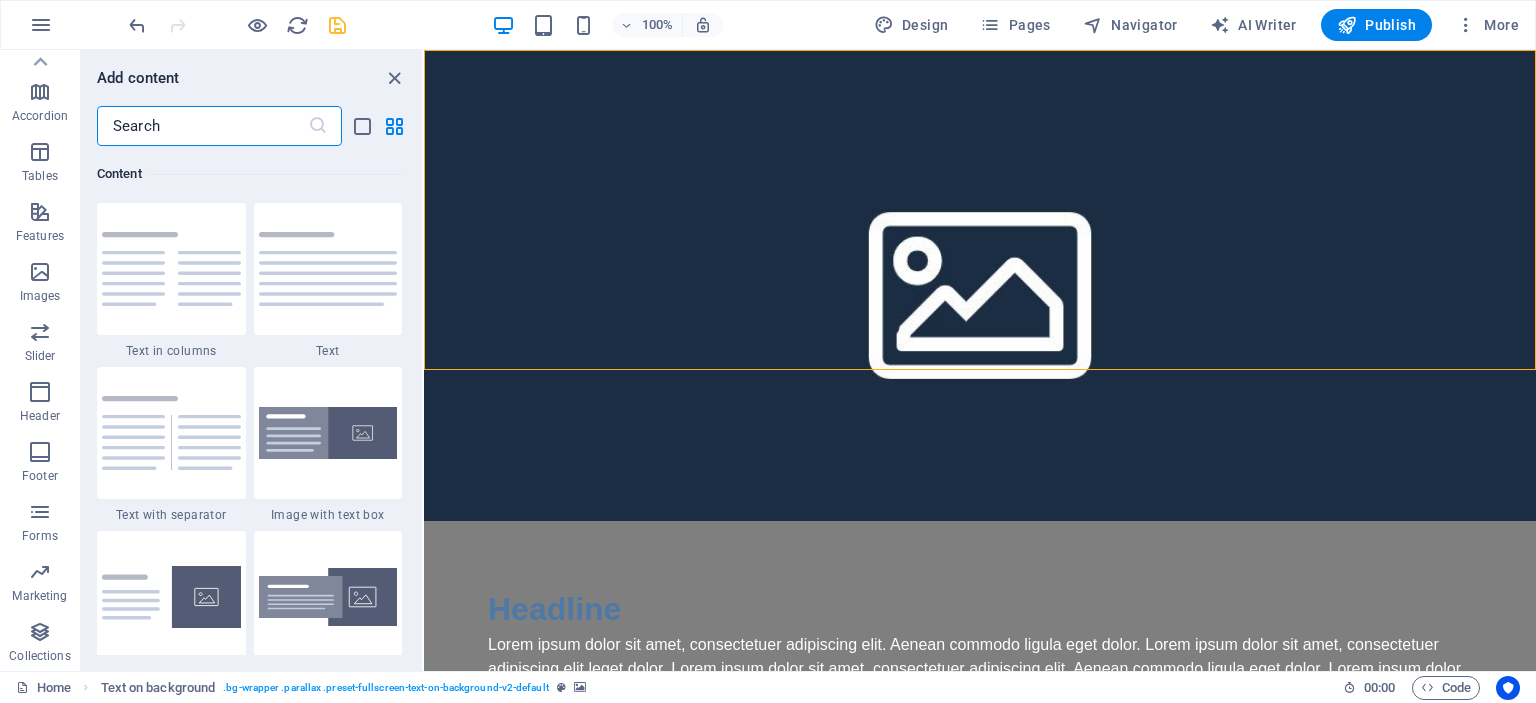 scroll, scrollTop: 3499, scrollLeft: 0, axis: vertical 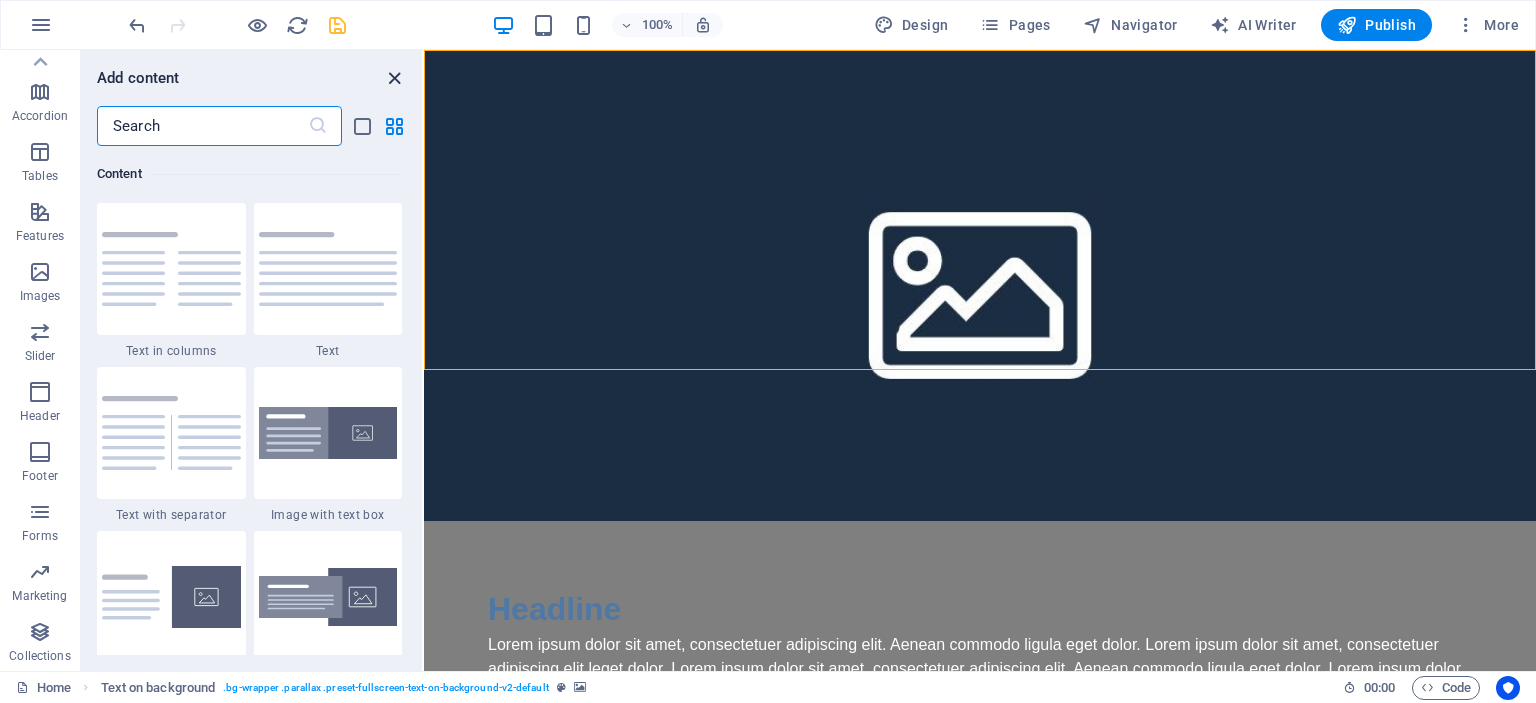 click at bounding box center (394, 78) 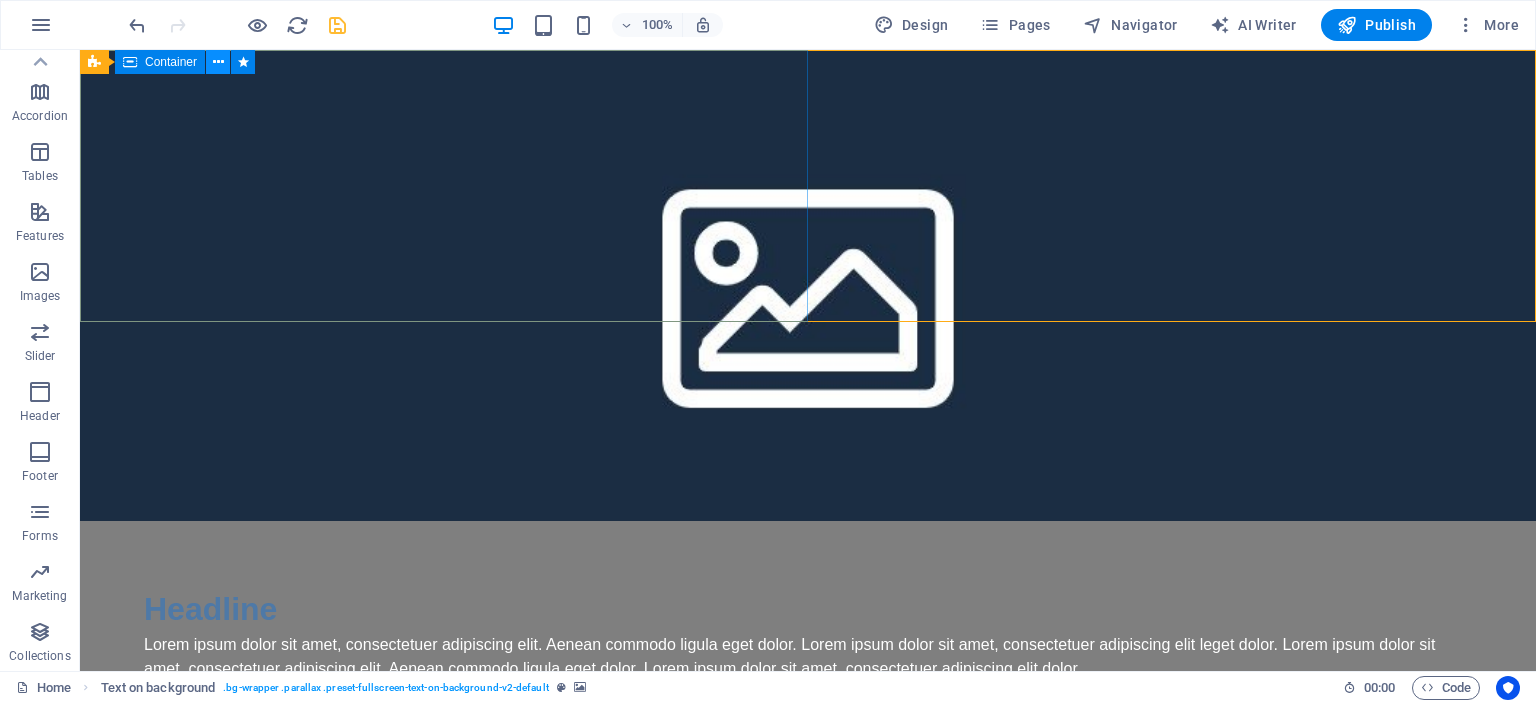 click at bounding box center [218, 62] 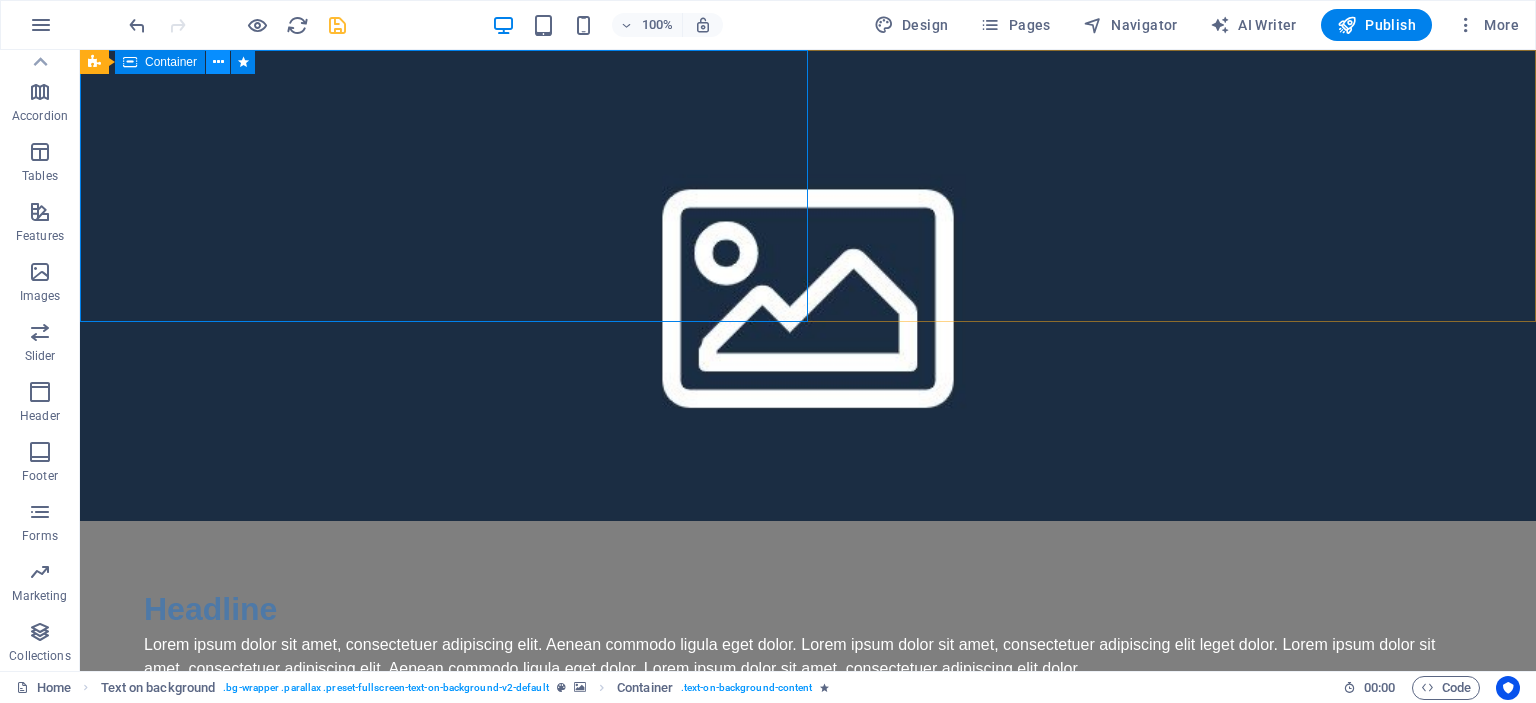click at bounding box center [218, 62] 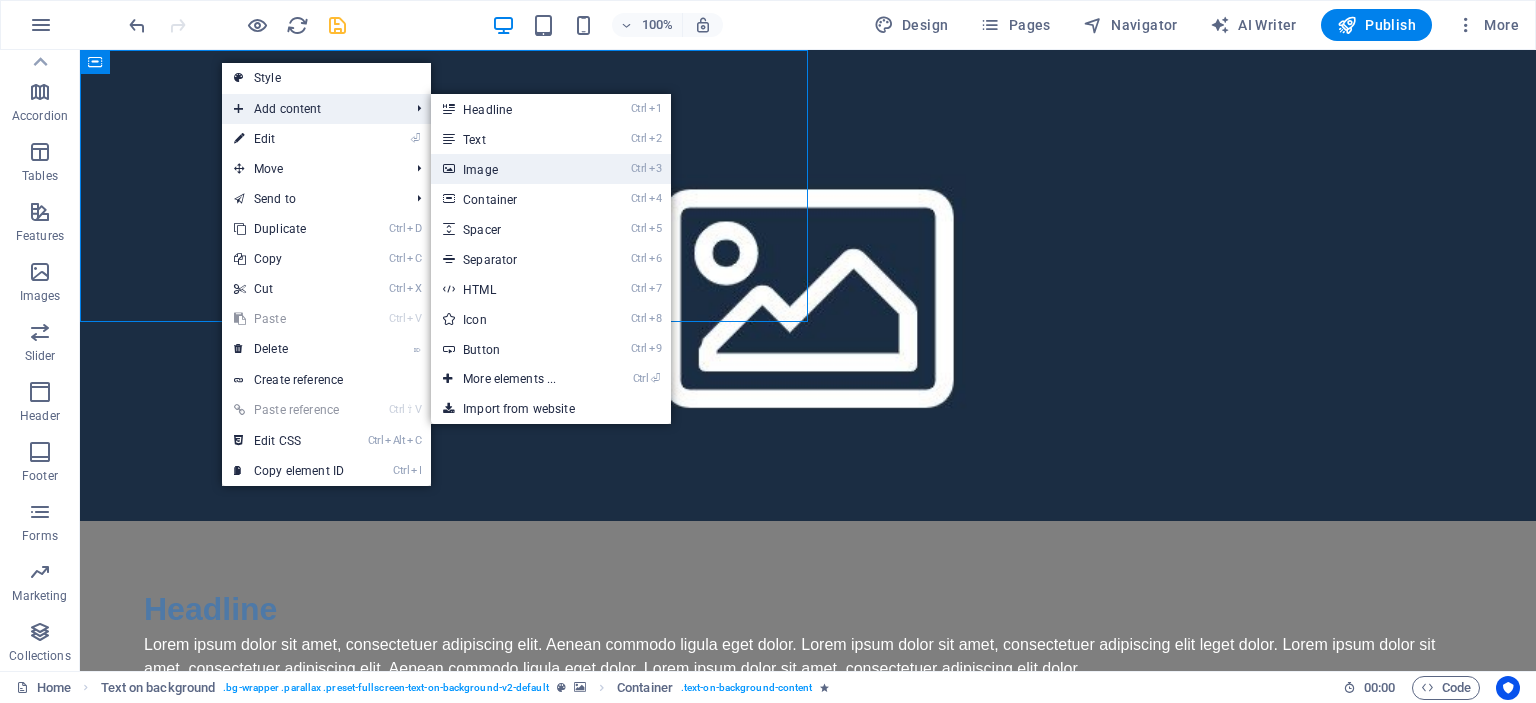 click on "Ctrl 3  Image" at bounding box center [513, 169] 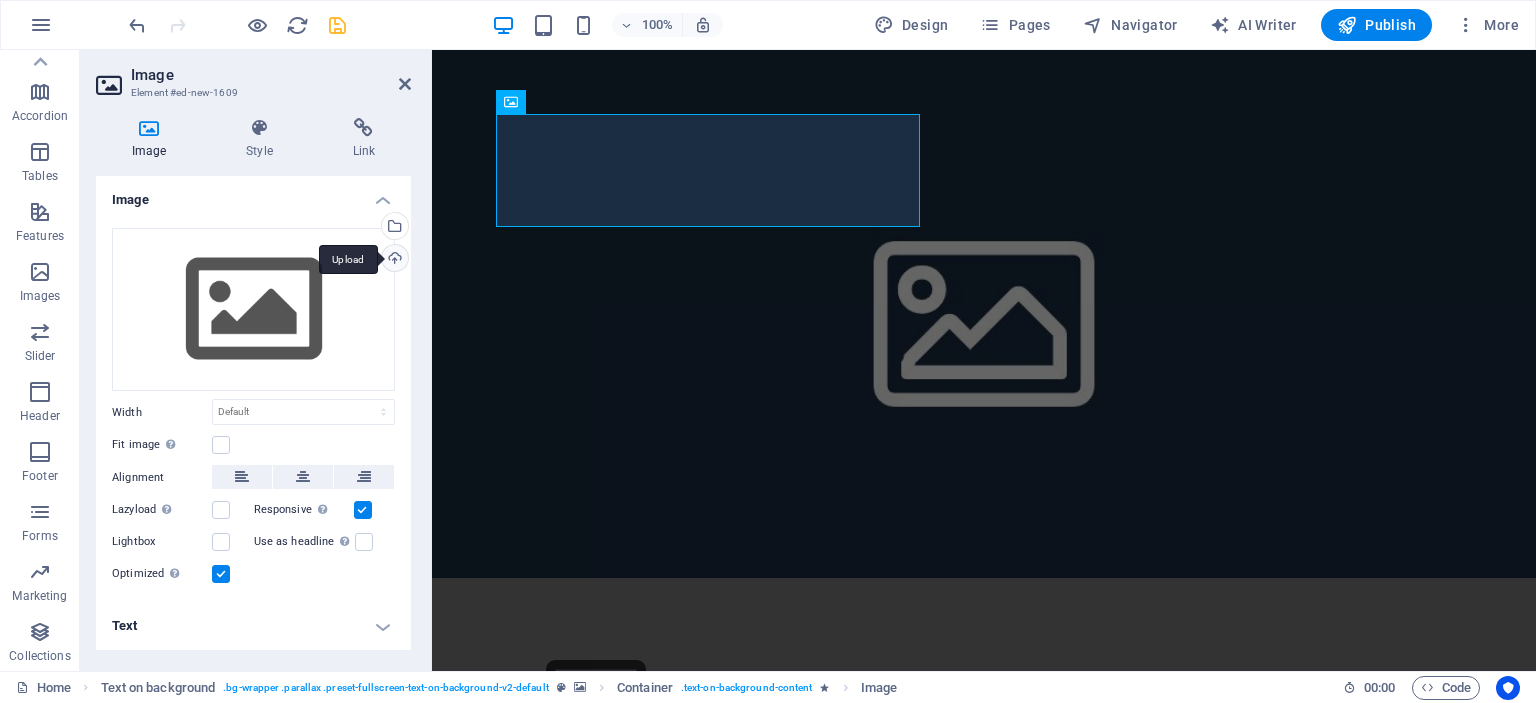 click on "Upload" at bounding box center [393, 260] 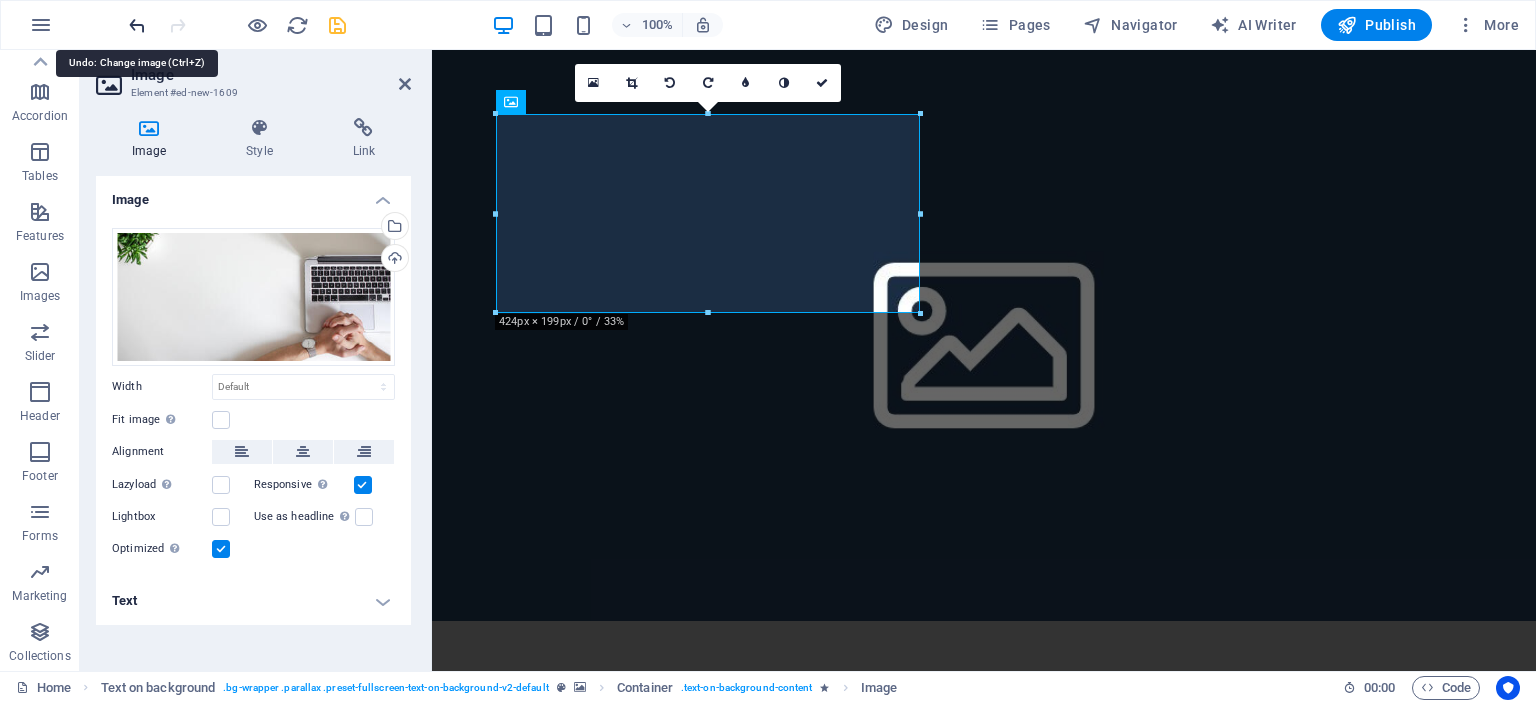 click at bounding box center [137, 25] 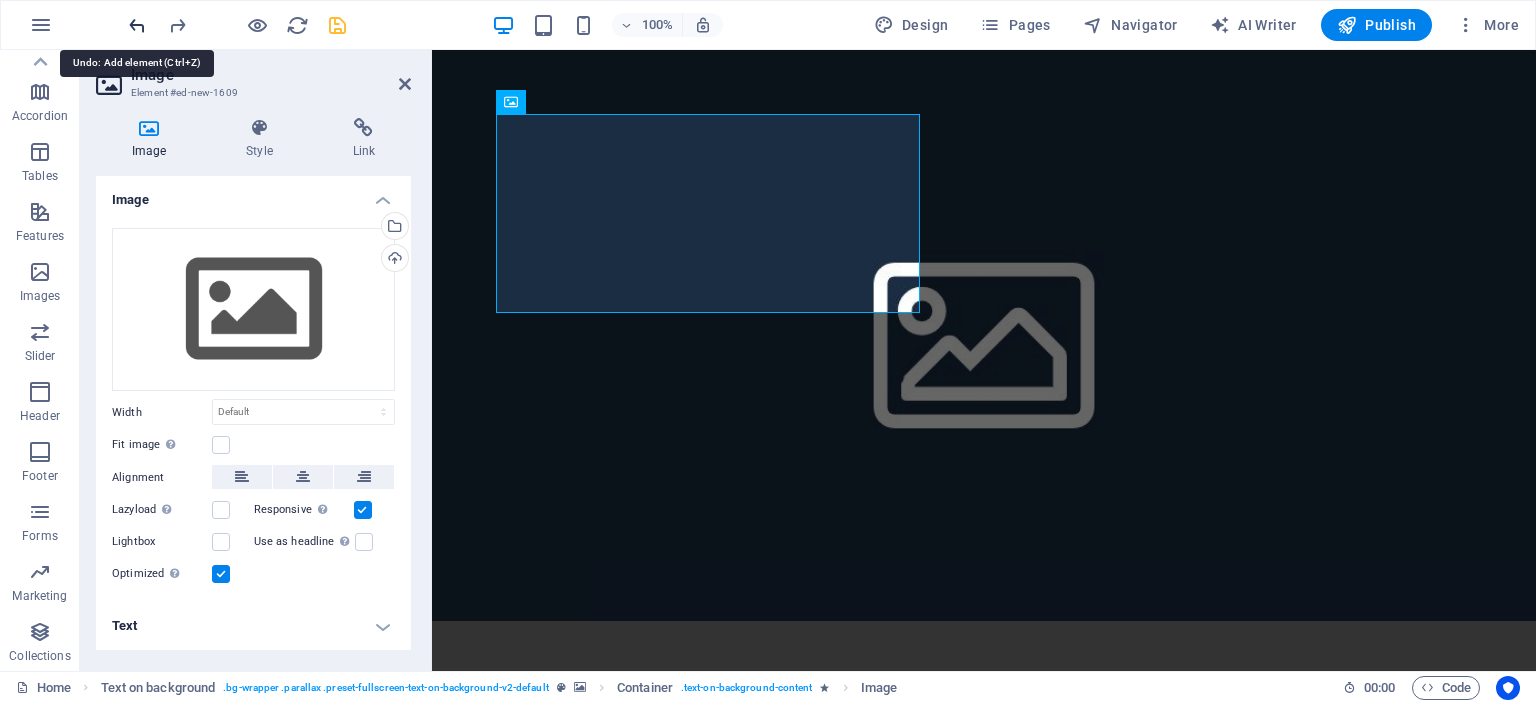 click at bounding box center (137, 25) 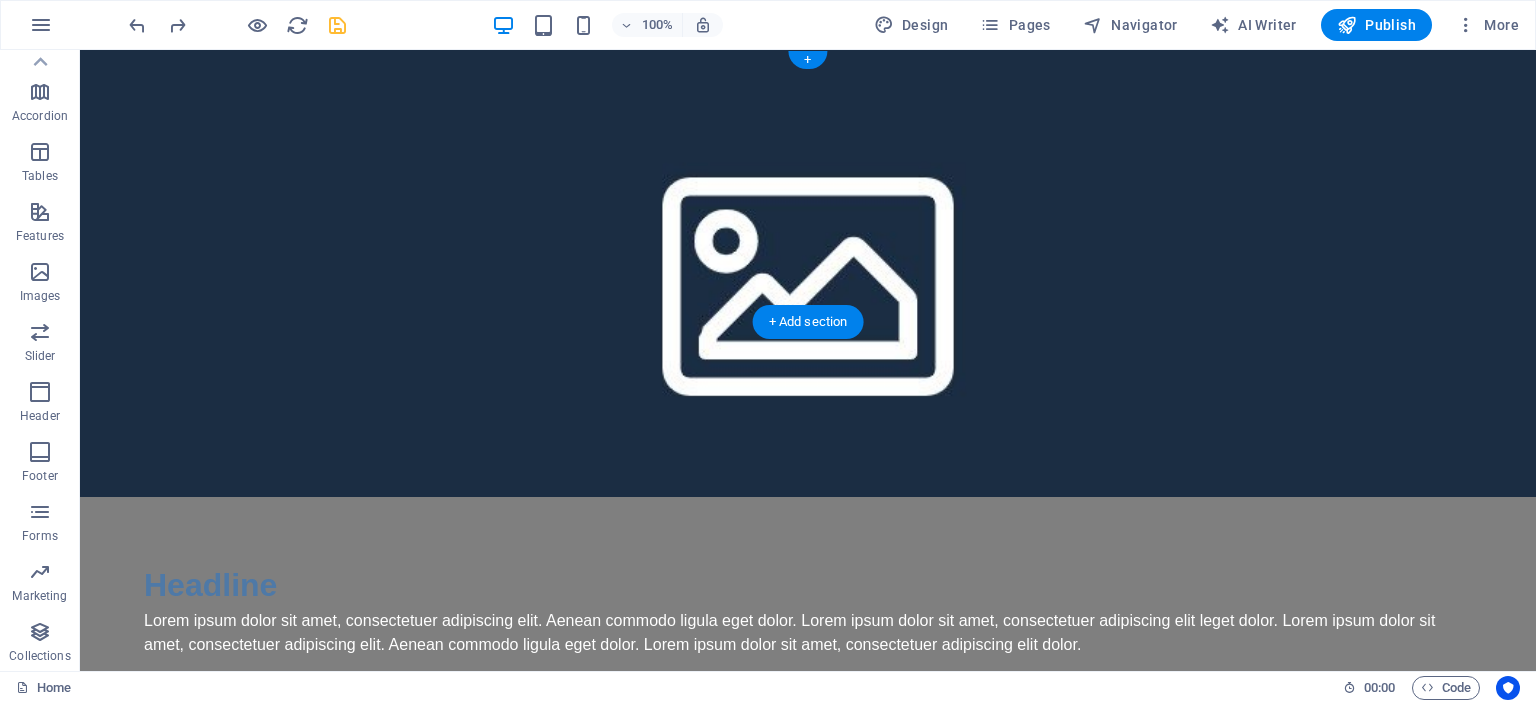 click at bounding box center [808, 273] 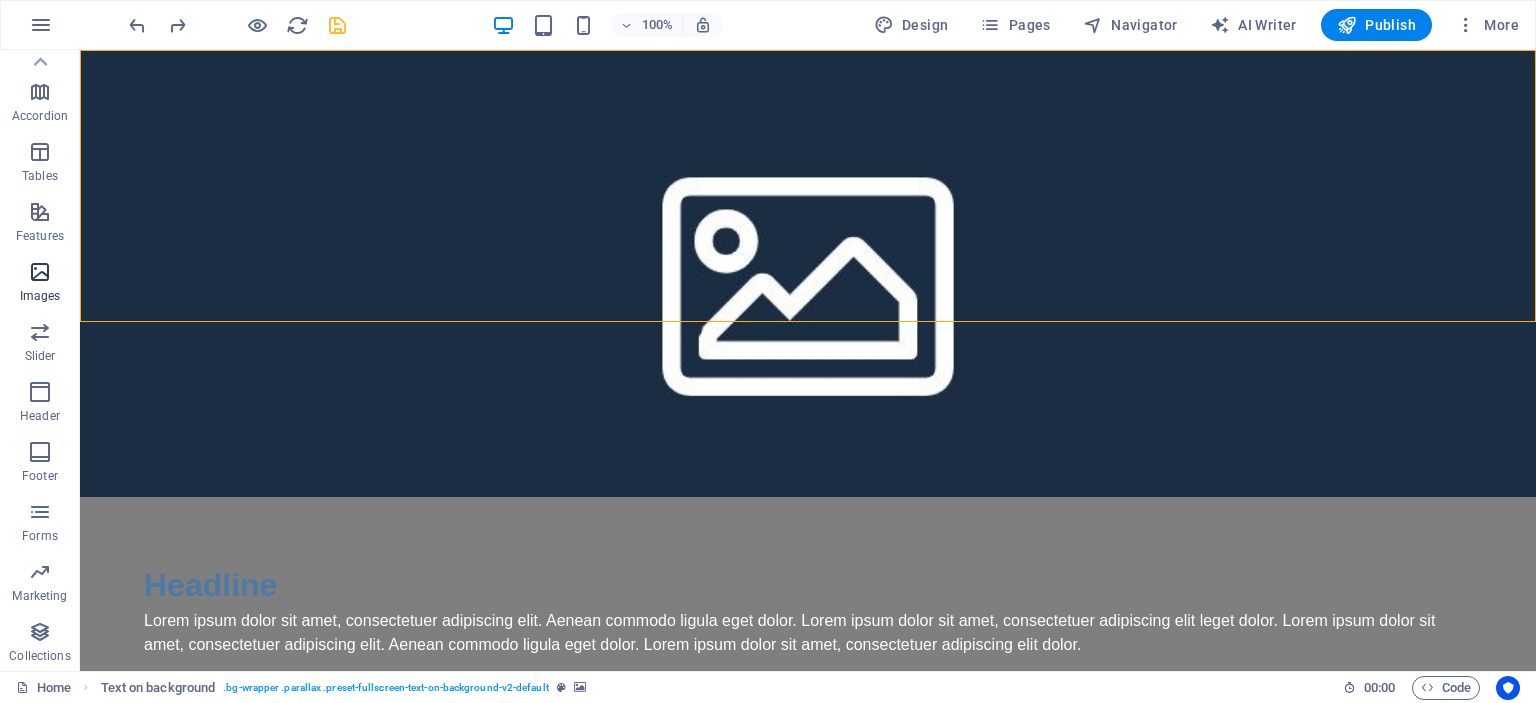 click at bounding box center [40, 272] 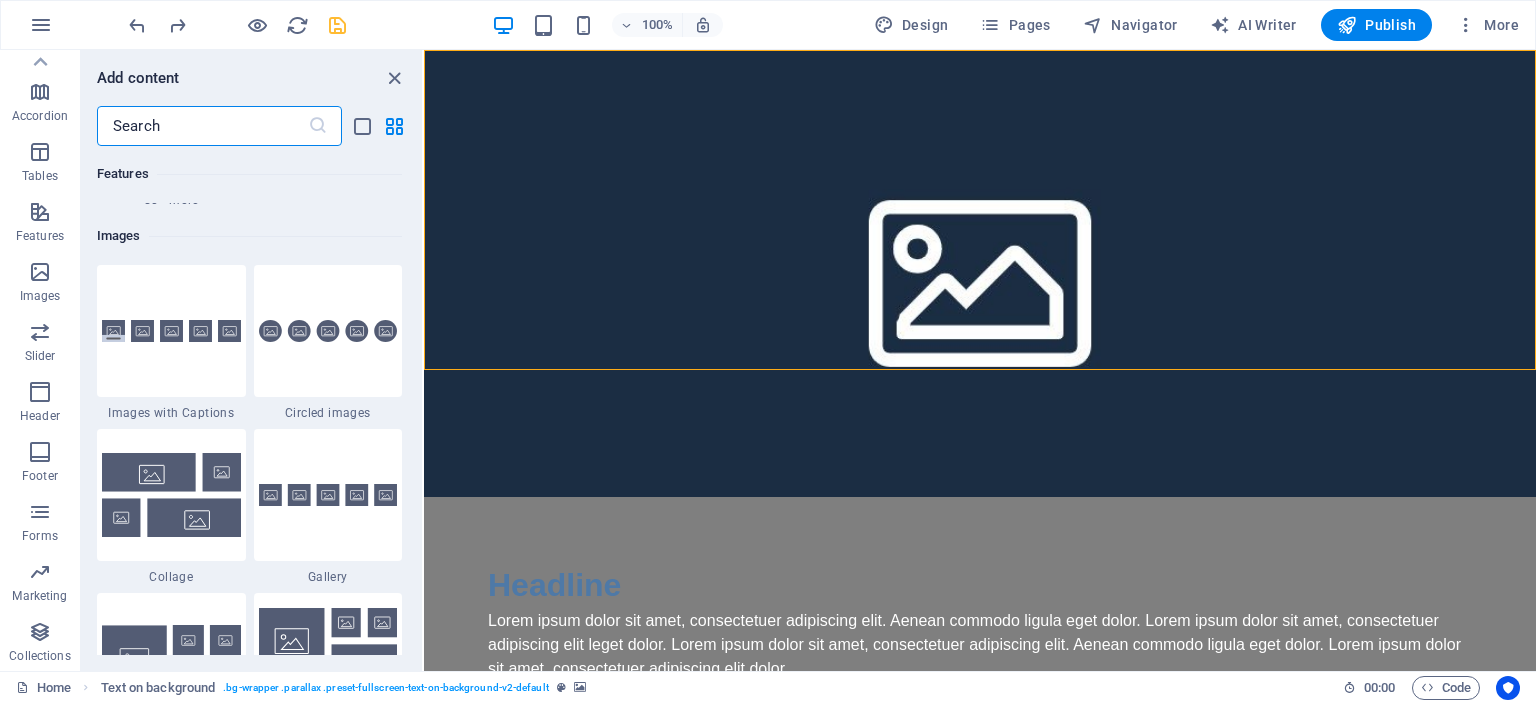 scroll, scrollTop: 10140, scrollLeft: 0, axis: vertical 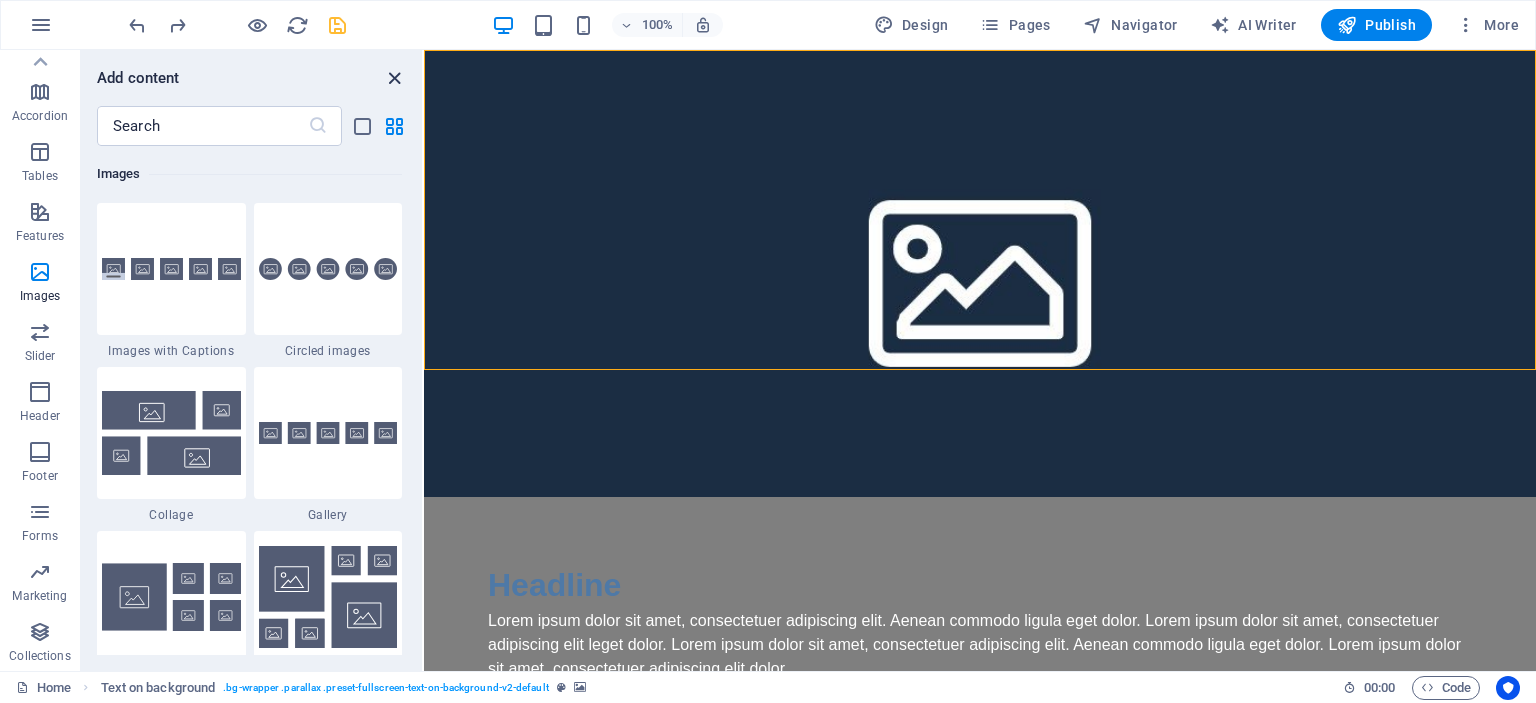 click at bounding box center (394, 78) 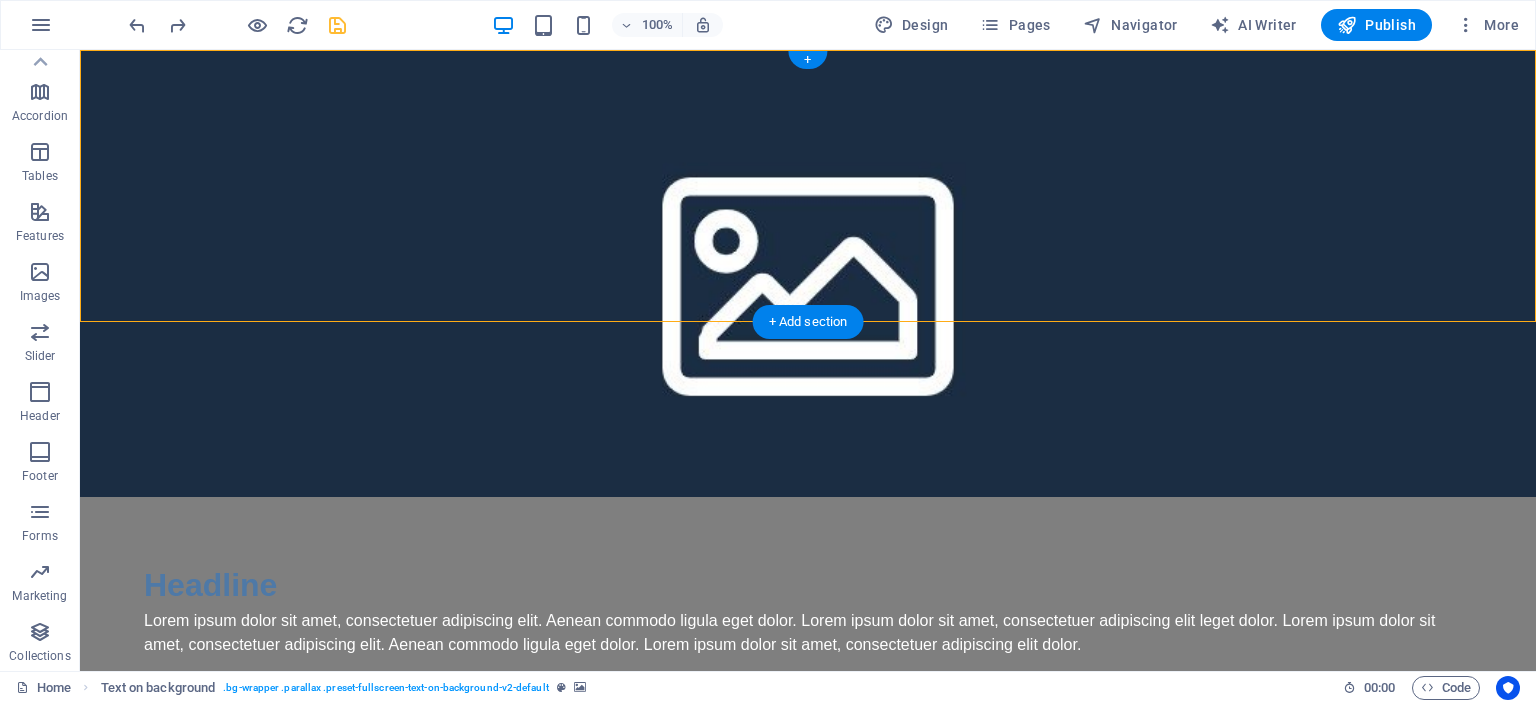 click at bounding box center [808, 273] 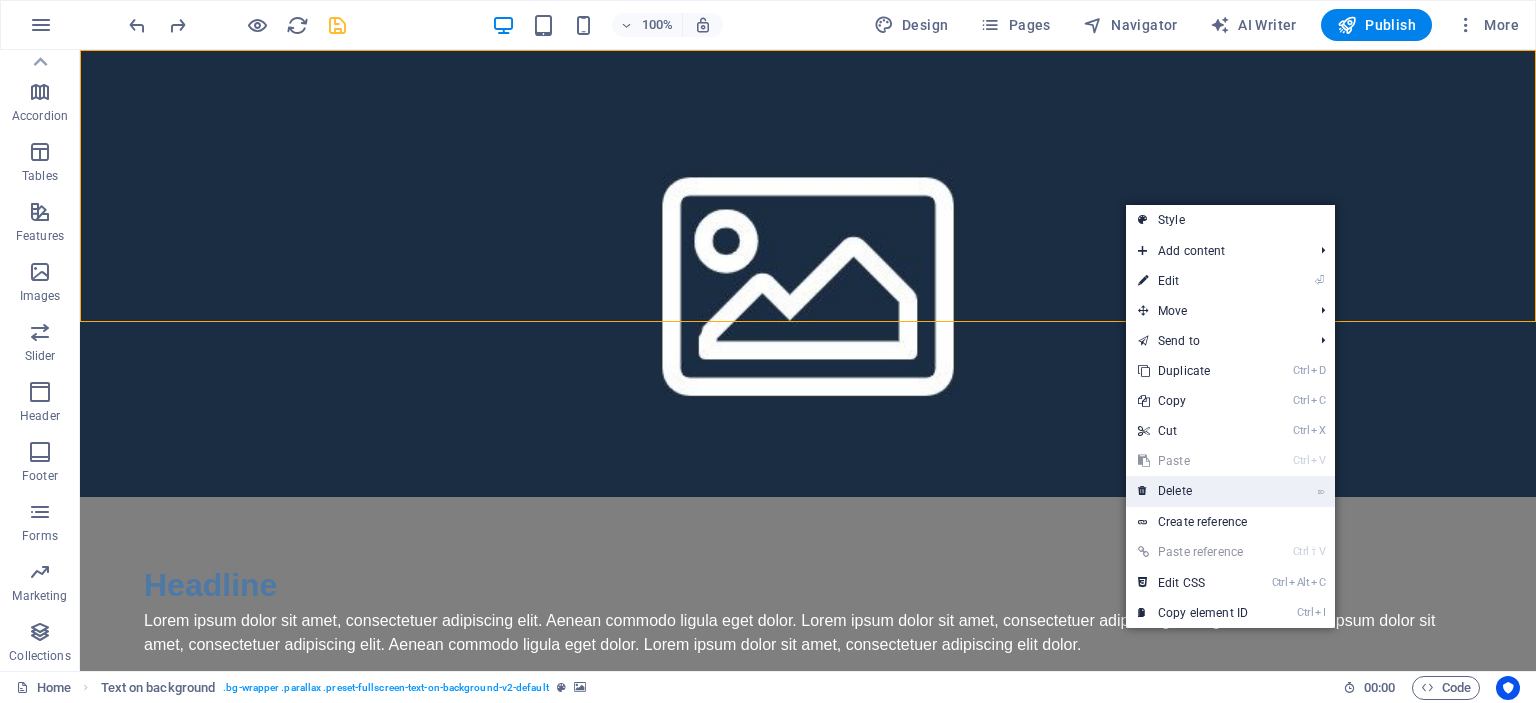 click on "⌦  Delete" at bounding box center [1193, 491] 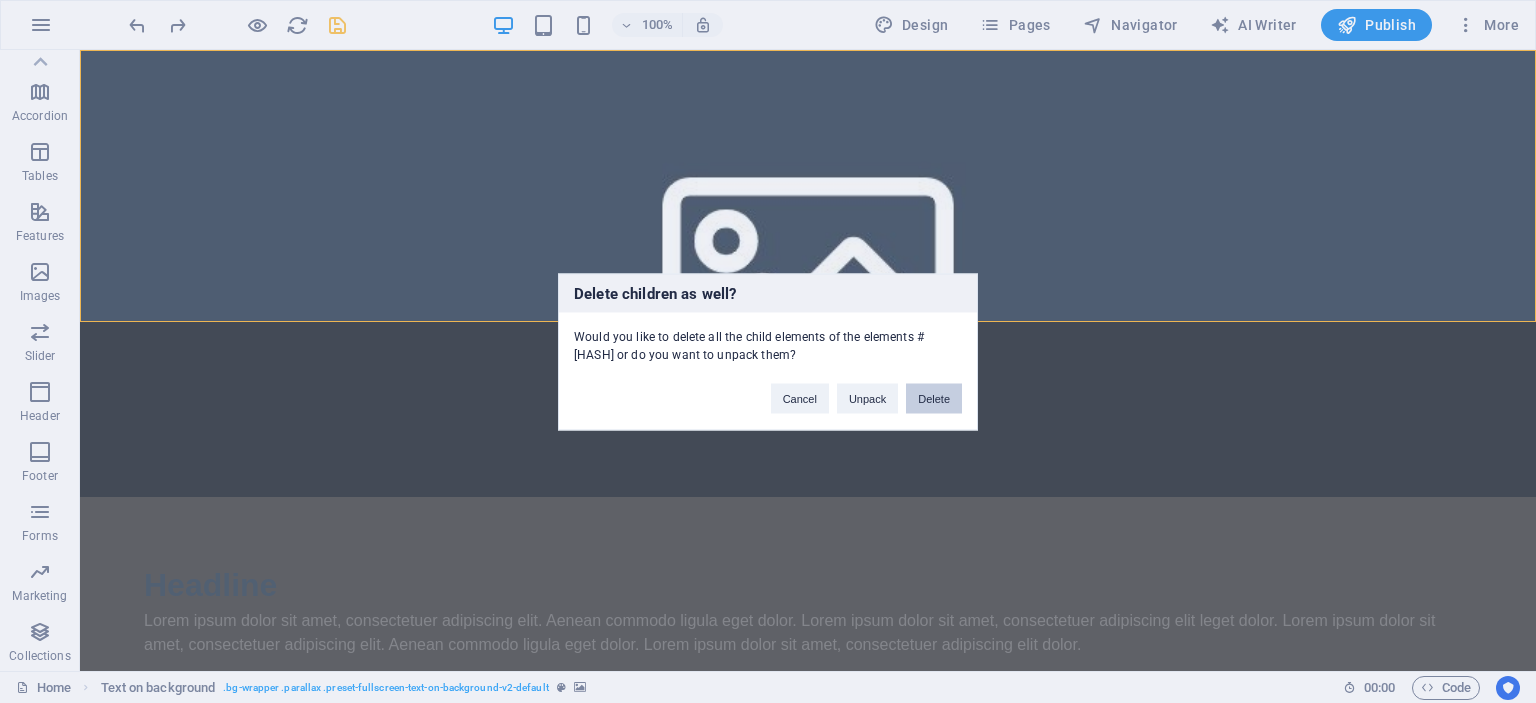 click on "Delete" at bounding box center (934, 398) 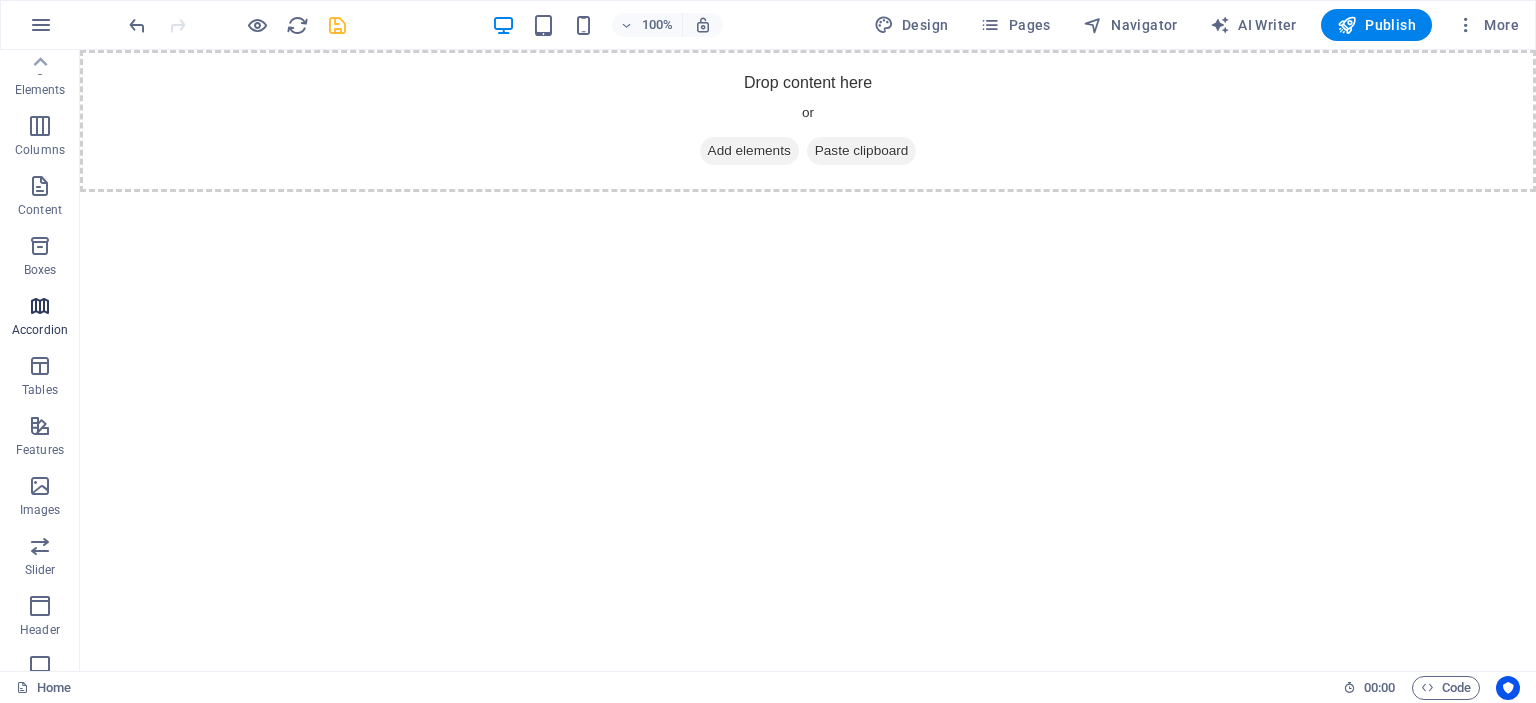 scroll, scrollTop: 0, scrollLeft: 0, axis: both 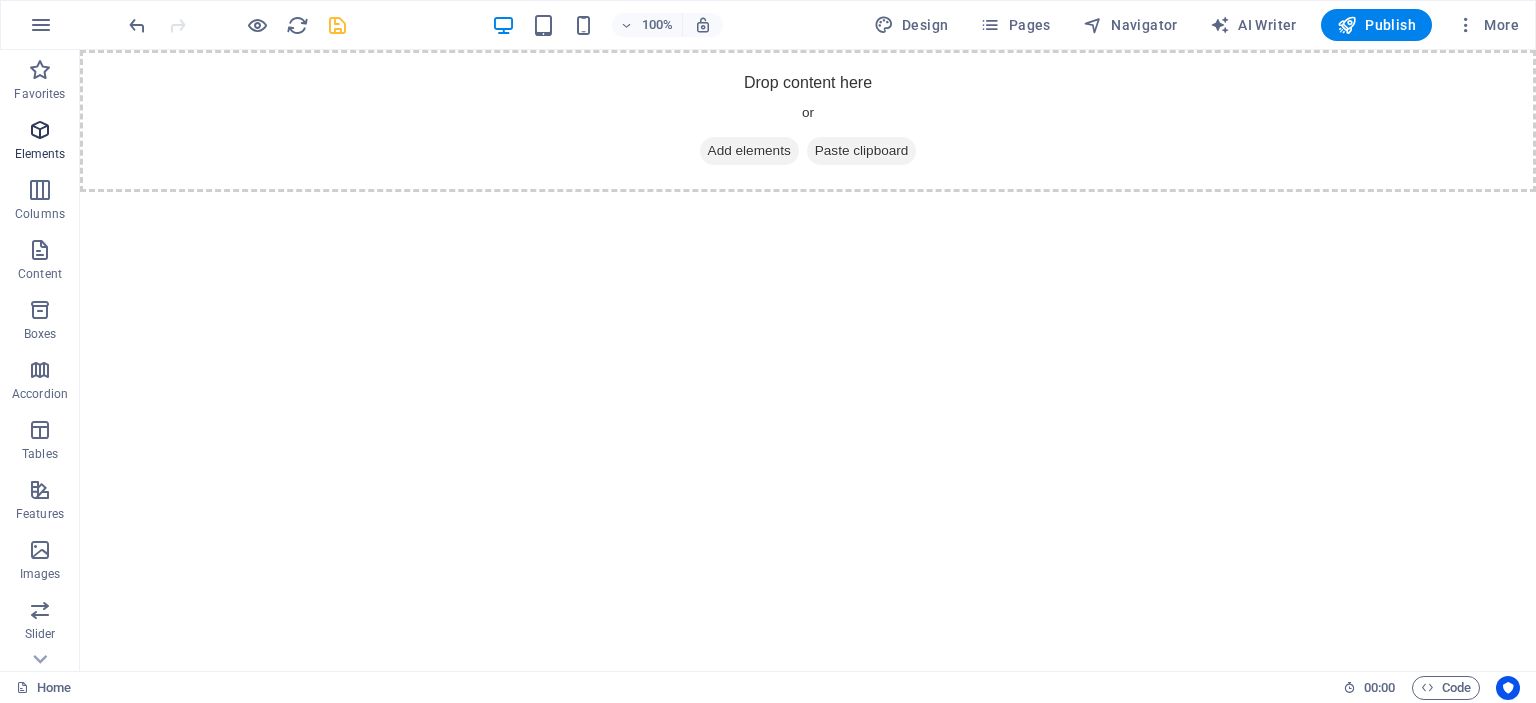 drag, startPoint x: 36, startPoint y: 130, endPoint x: 56, endPoint y: 334, distance: 204.97804 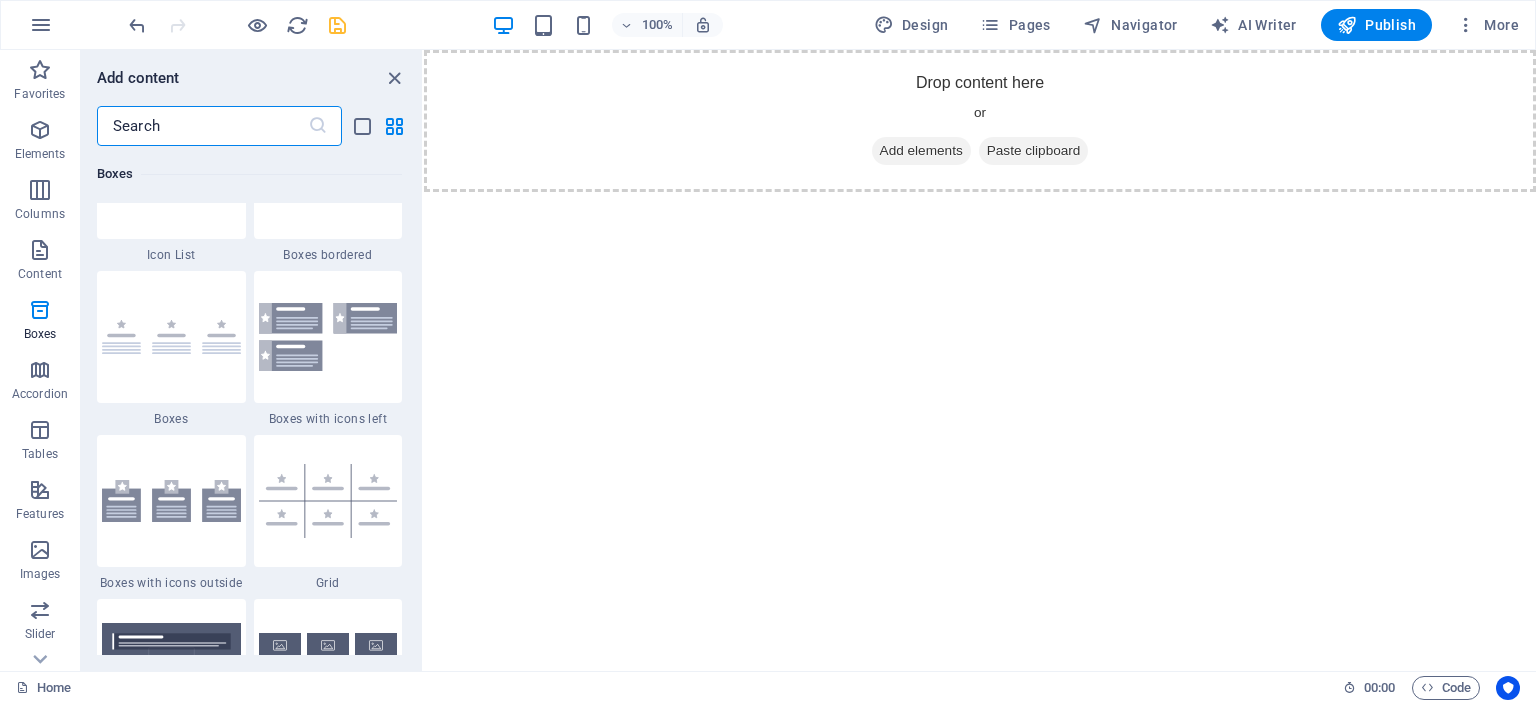 scroll, scrollTop: 5912, scrollLeft: 0, axis: vertical 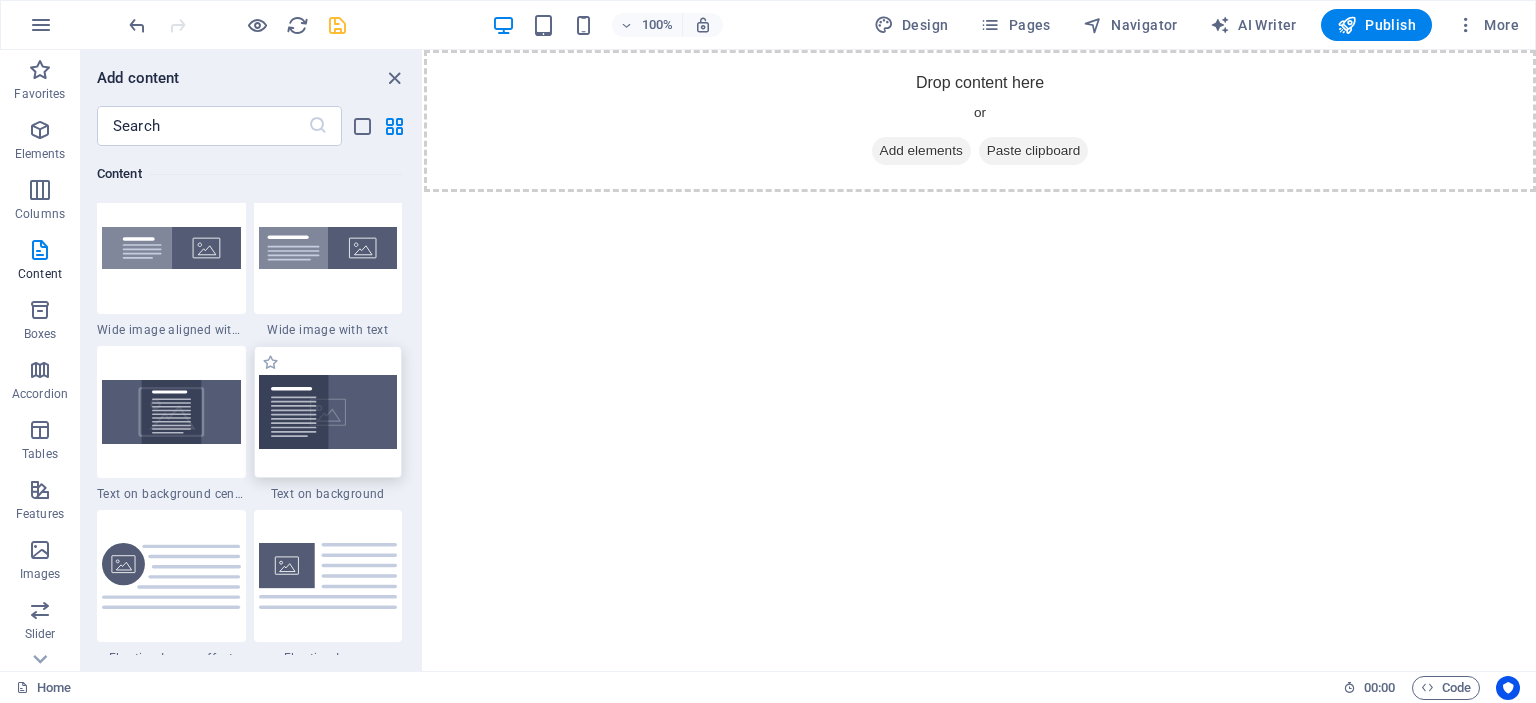 click at bounding box center [328, 412] 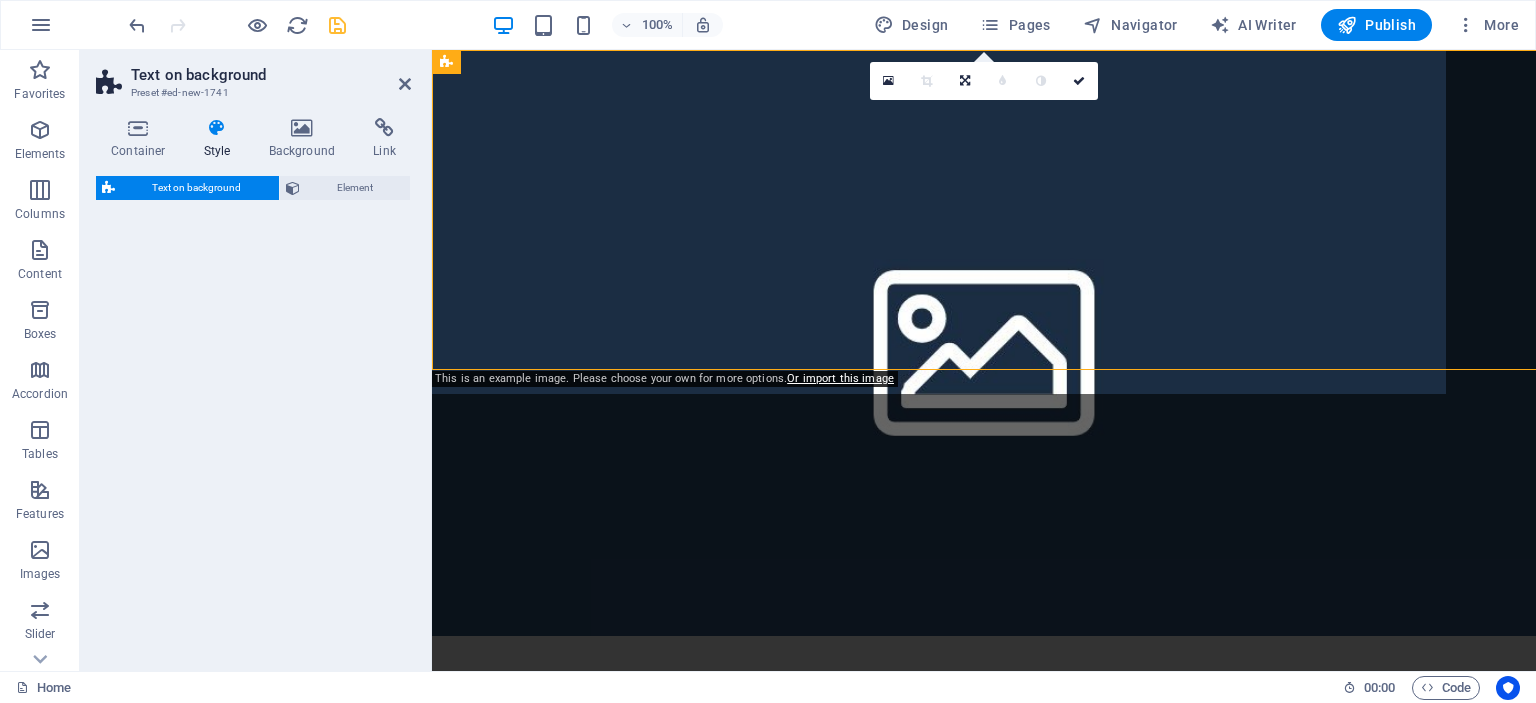 select on "%" 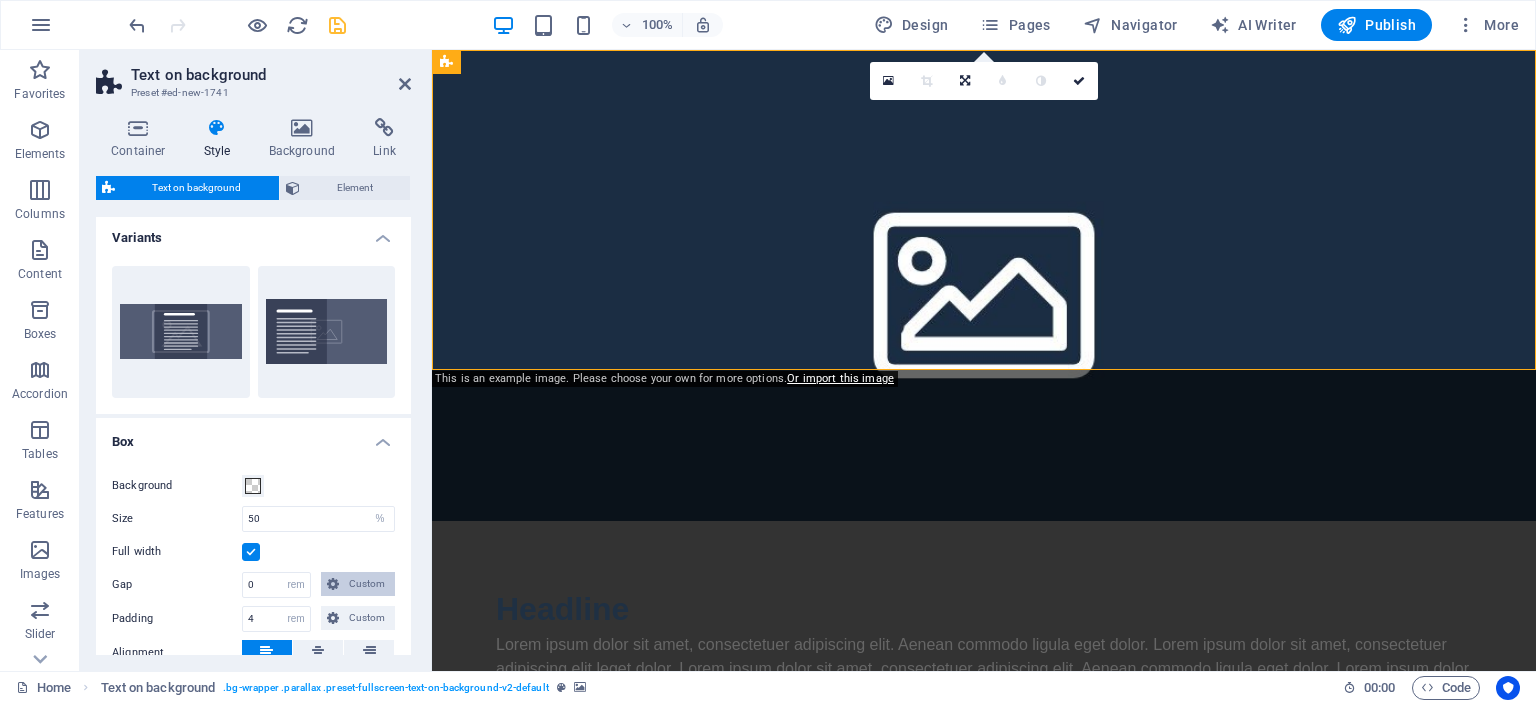 scroll, scrollTop: 0, scrollLeft: 0, axis: both 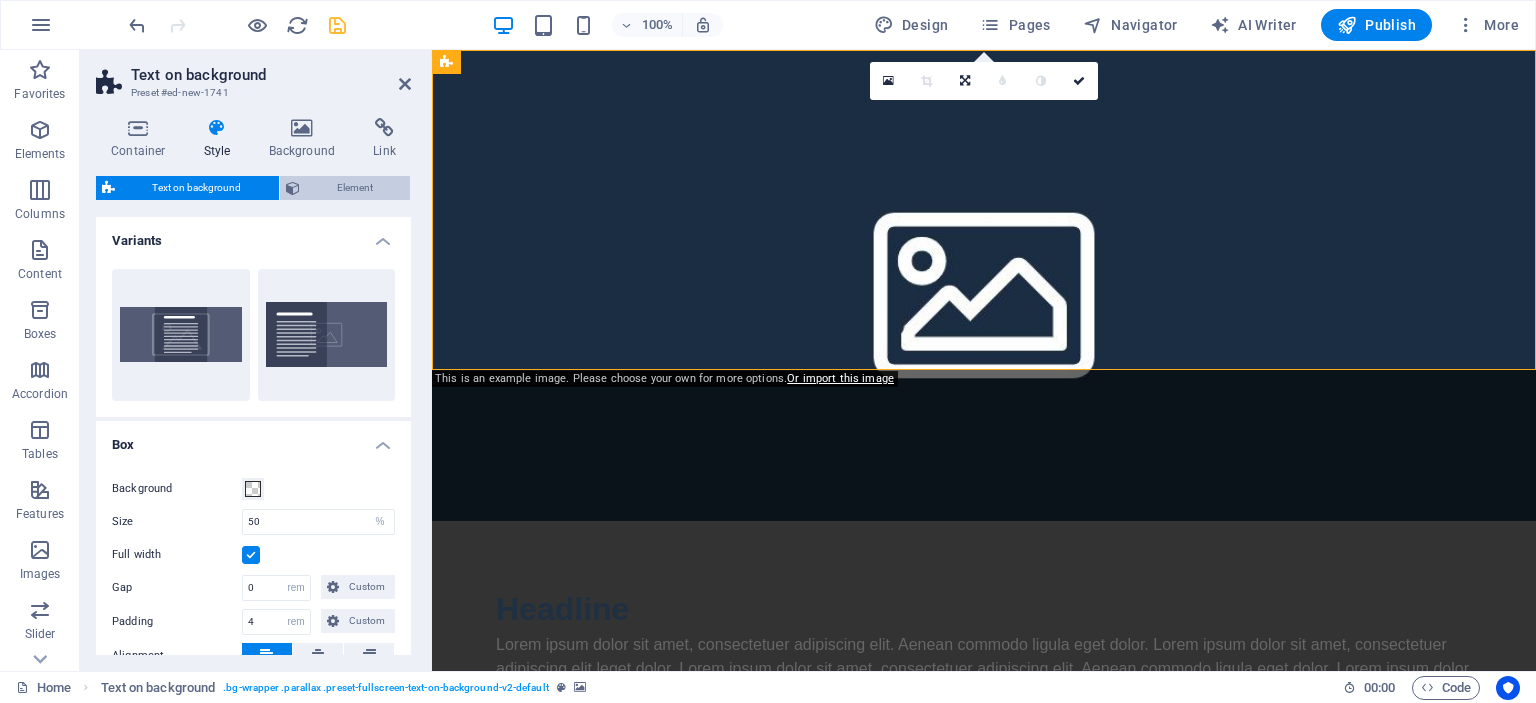click on "Element" at bounding box center [355, 188] 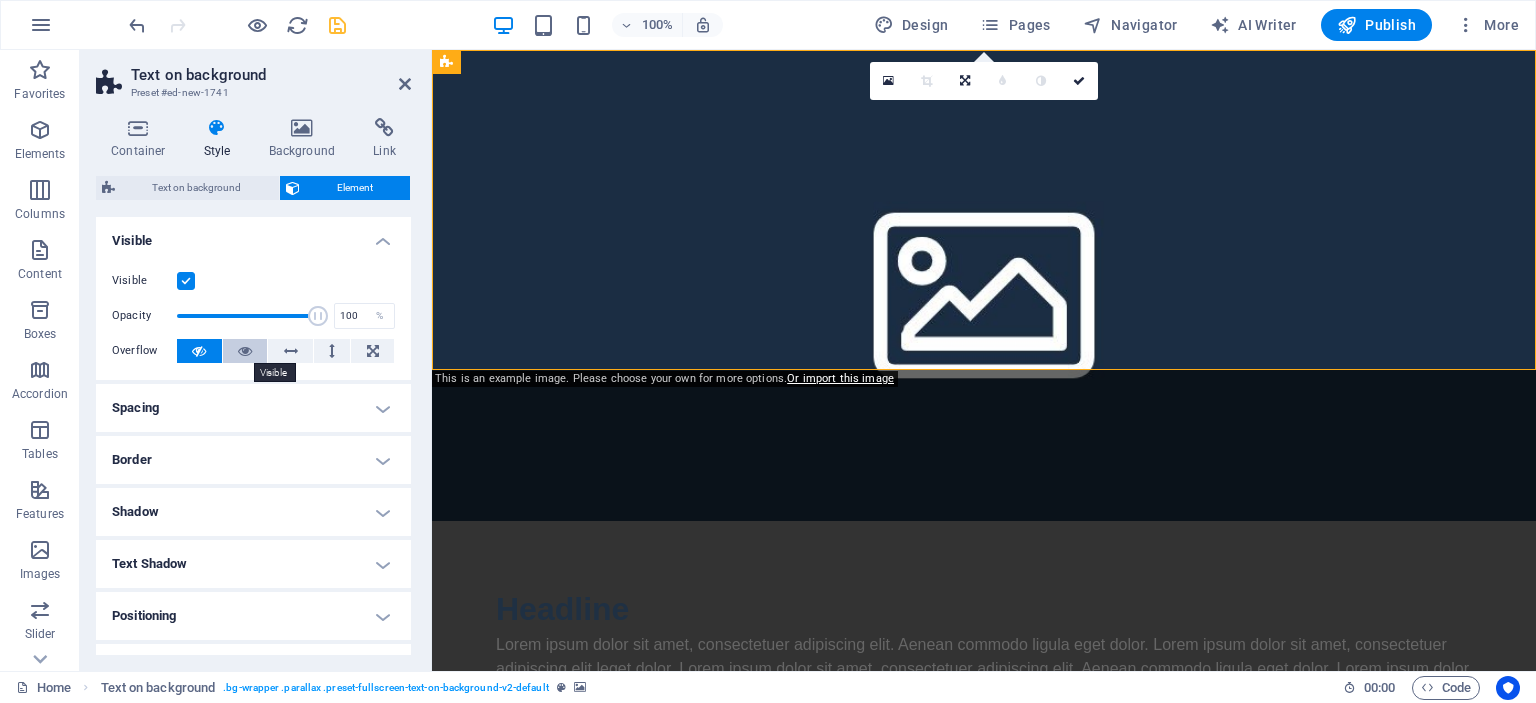click at bounding box center [245, 351] 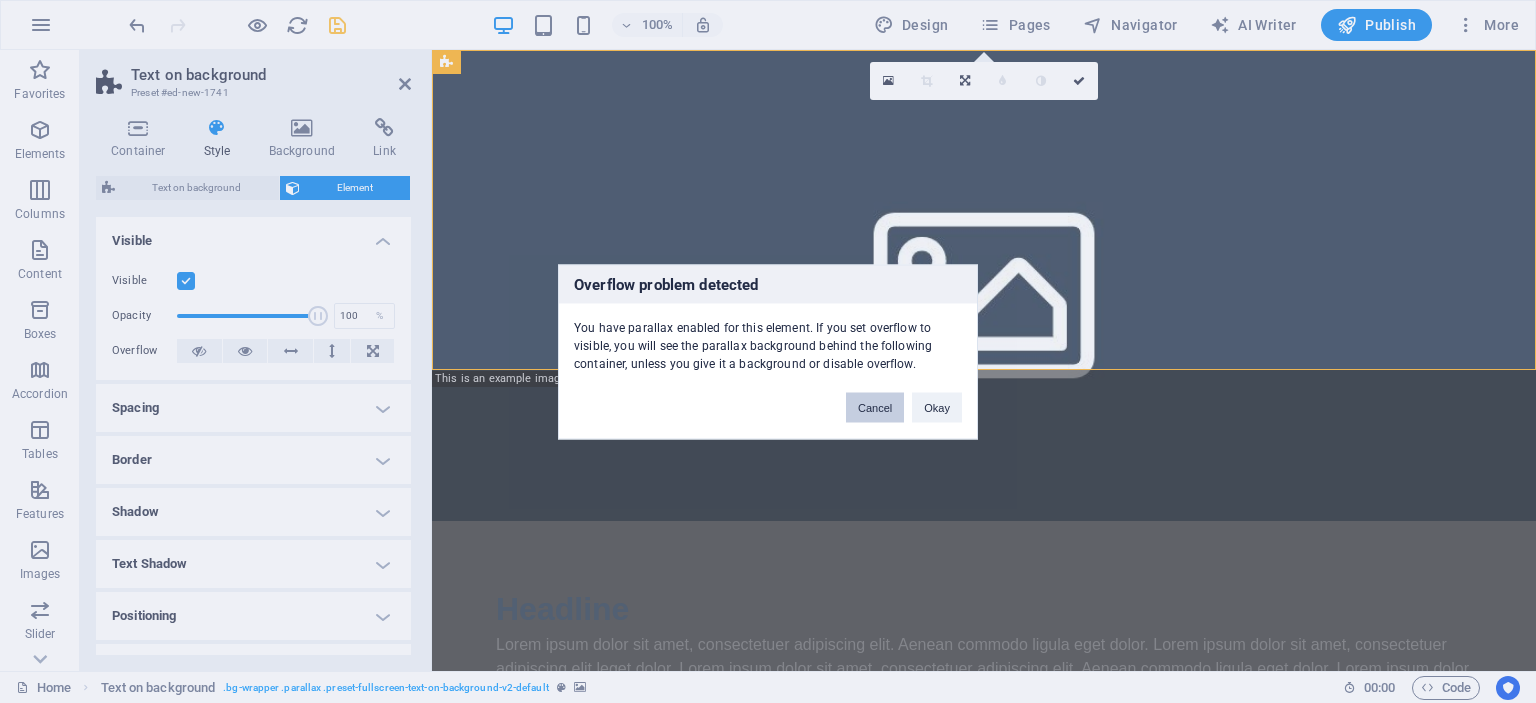 click on "Cancel" at bounding box center (875, 407) 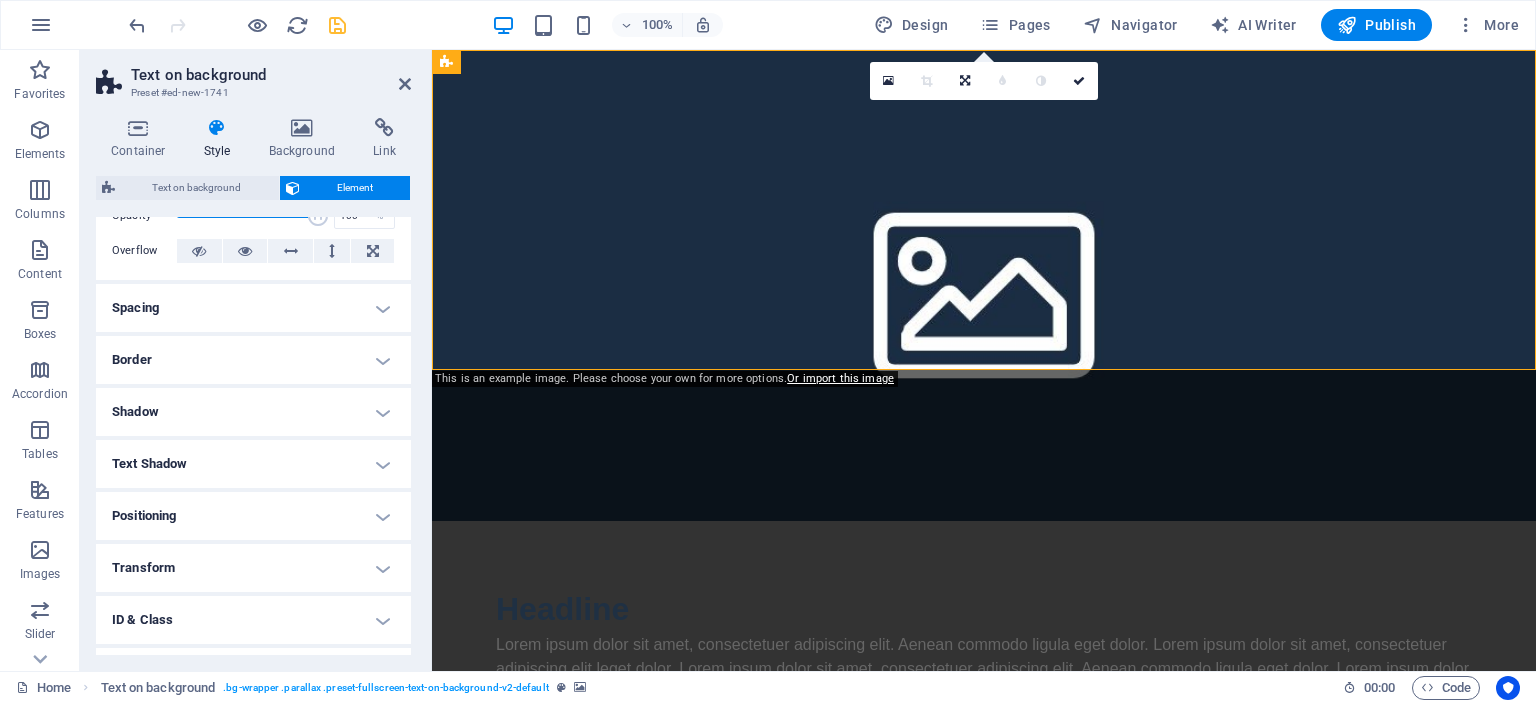 scroll, scrollTop: 0, scrollLeft: 0, axis: both 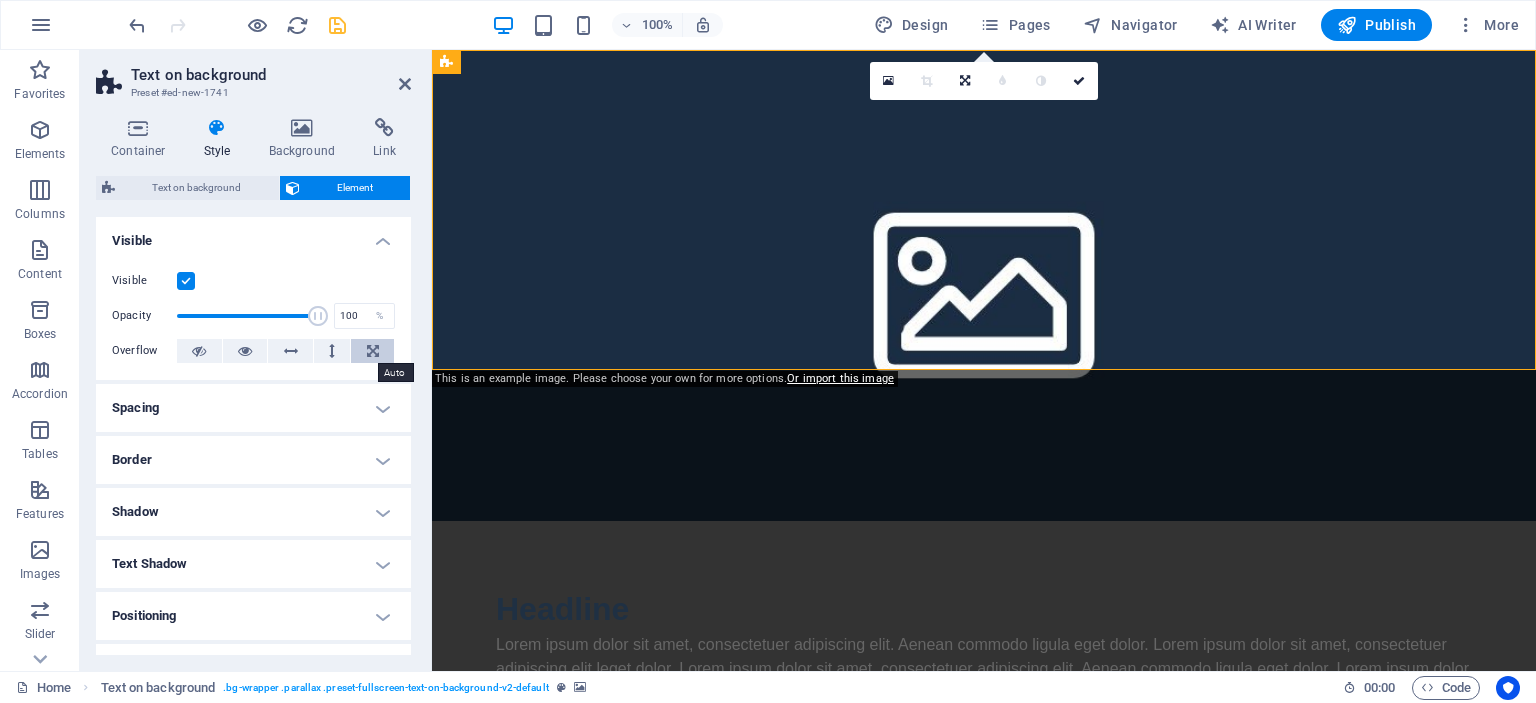 click at bounding box center [373, 351] 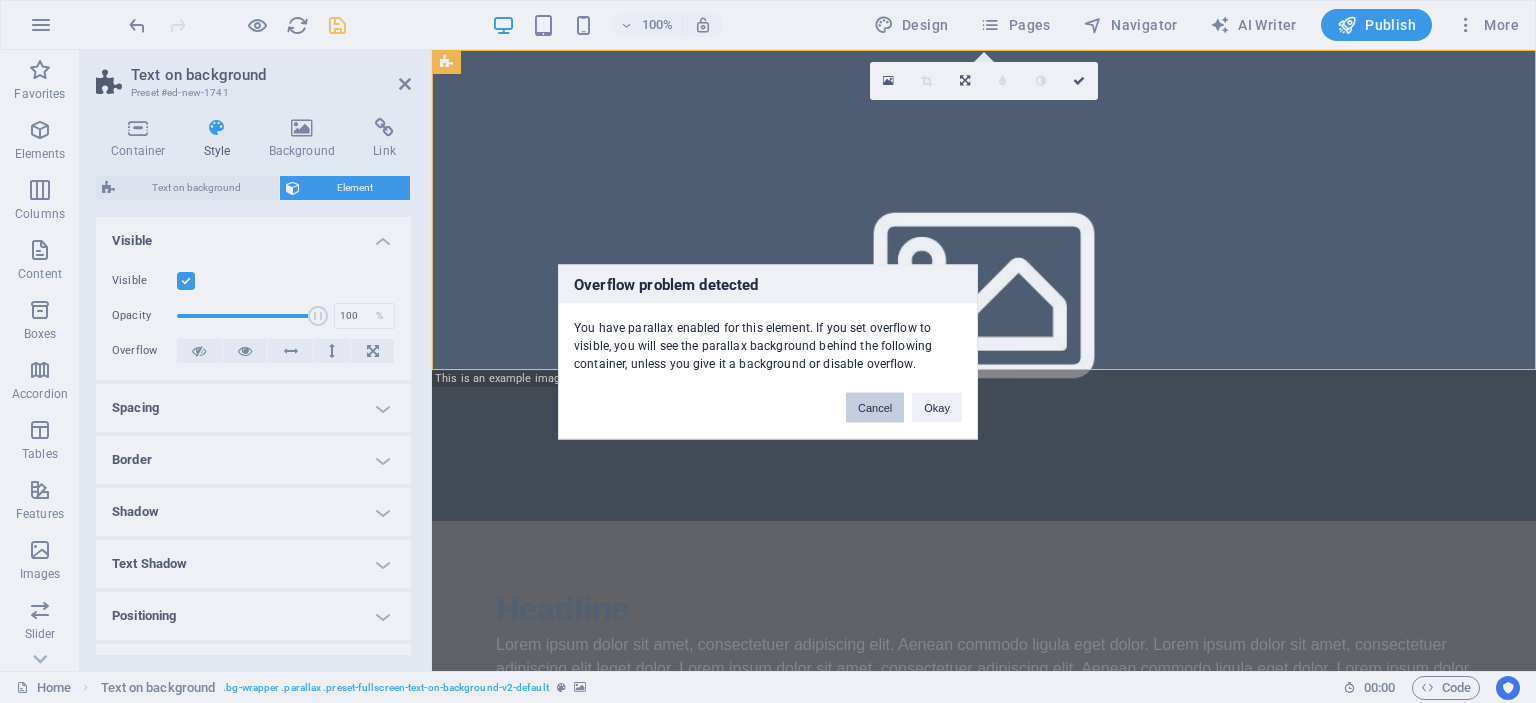 click on "Cancel" at bounding box center [875, 407] 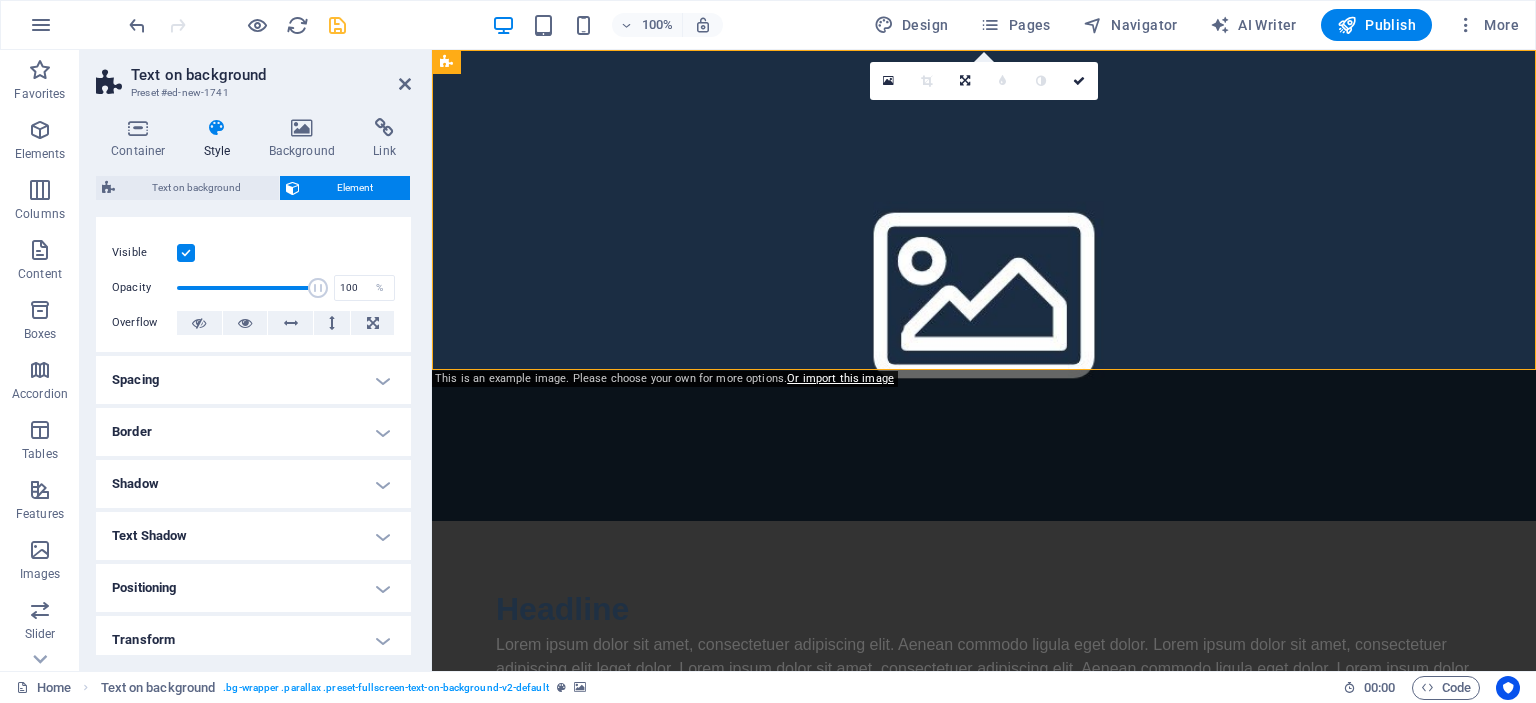 scroll, scrollTop: 0, scrollLeft: 0, axis: both 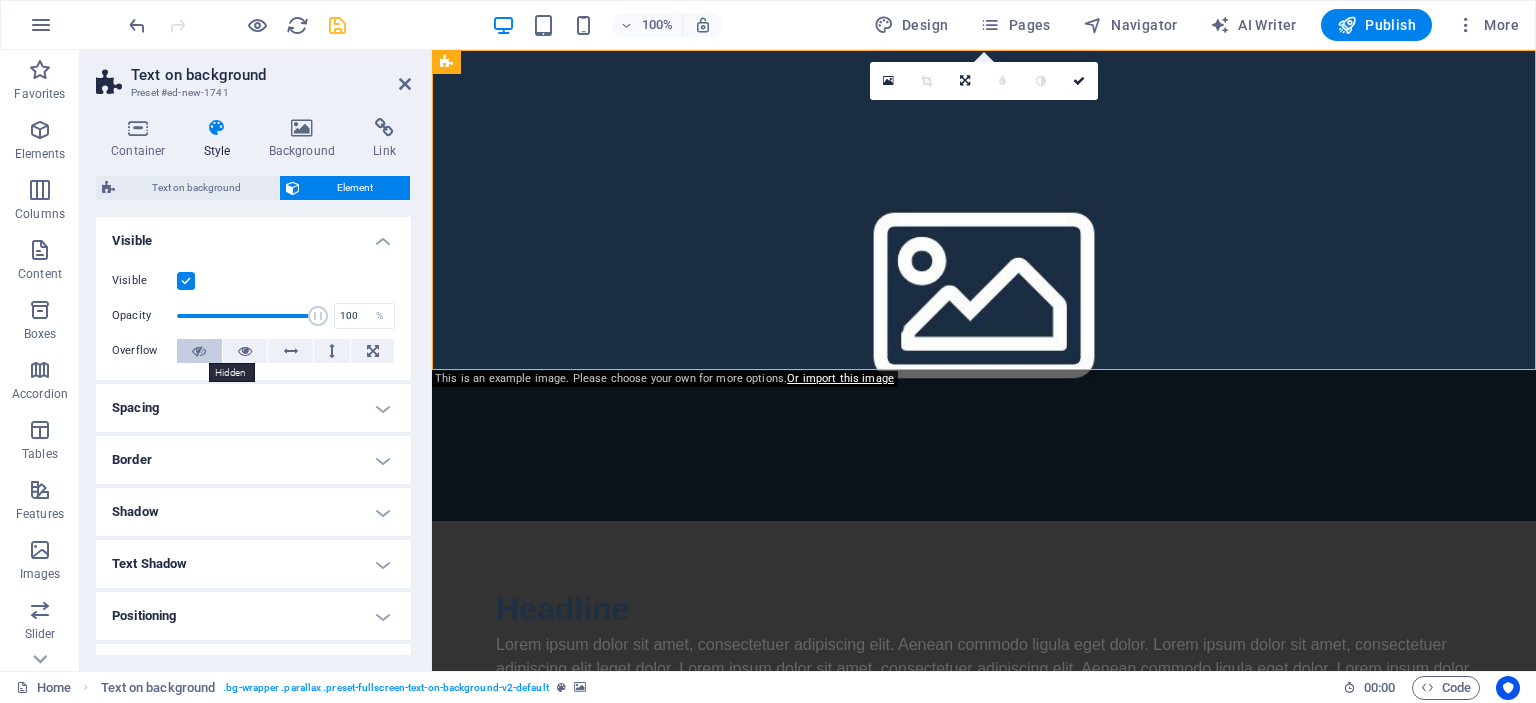 click at bounding box center [199, 351] 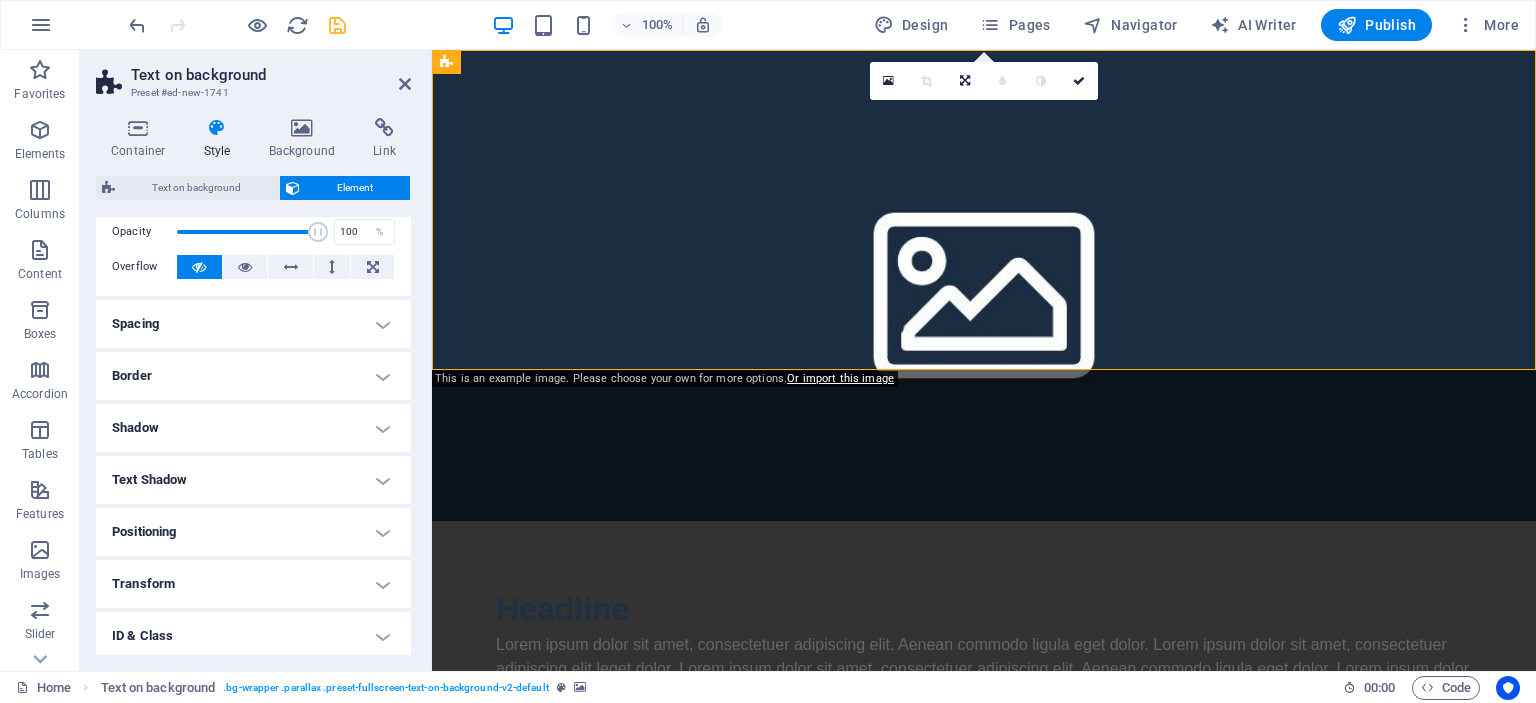 scroll, scrollTop: 0, scrollLeft: 0, axis: both 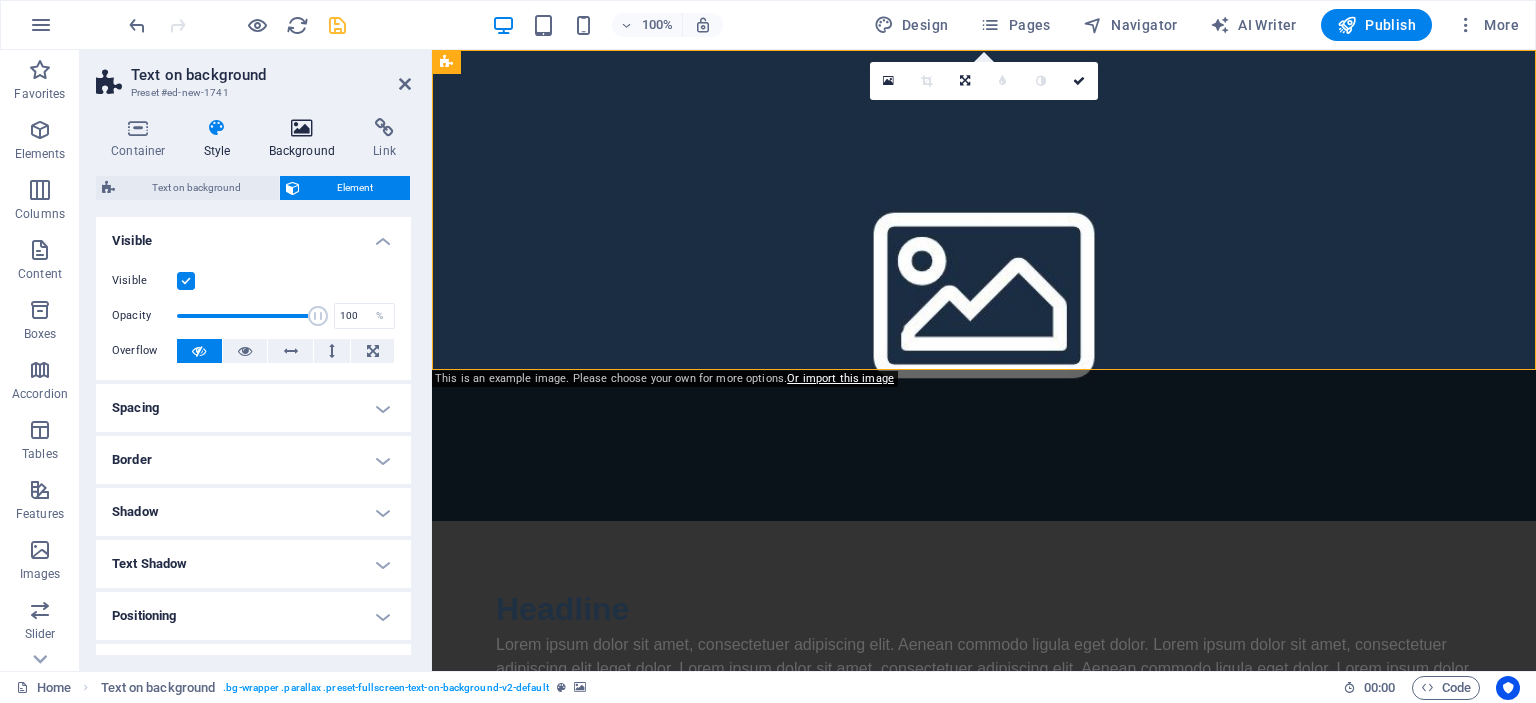 click at bounding box center [302, 128] 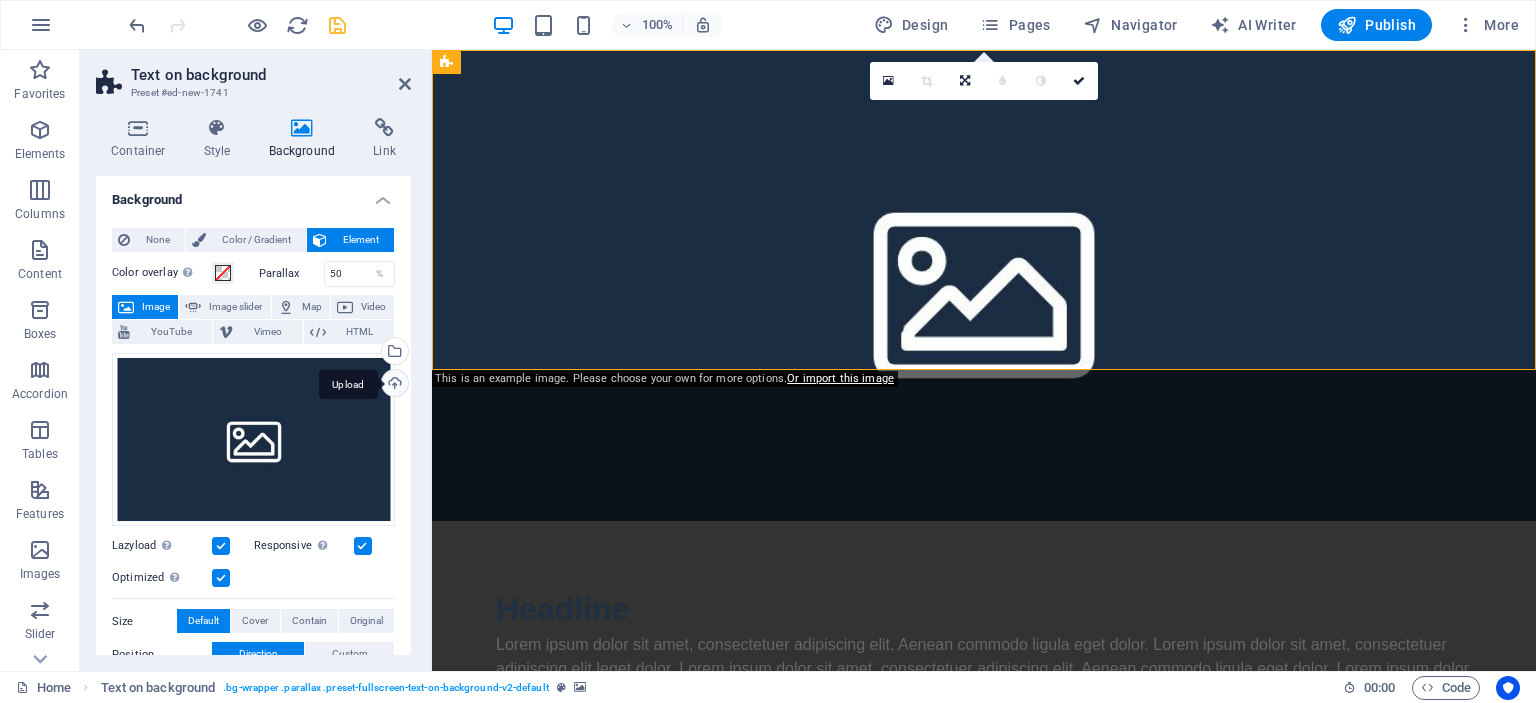 click on "Upload" at bounding box center [393, 385] 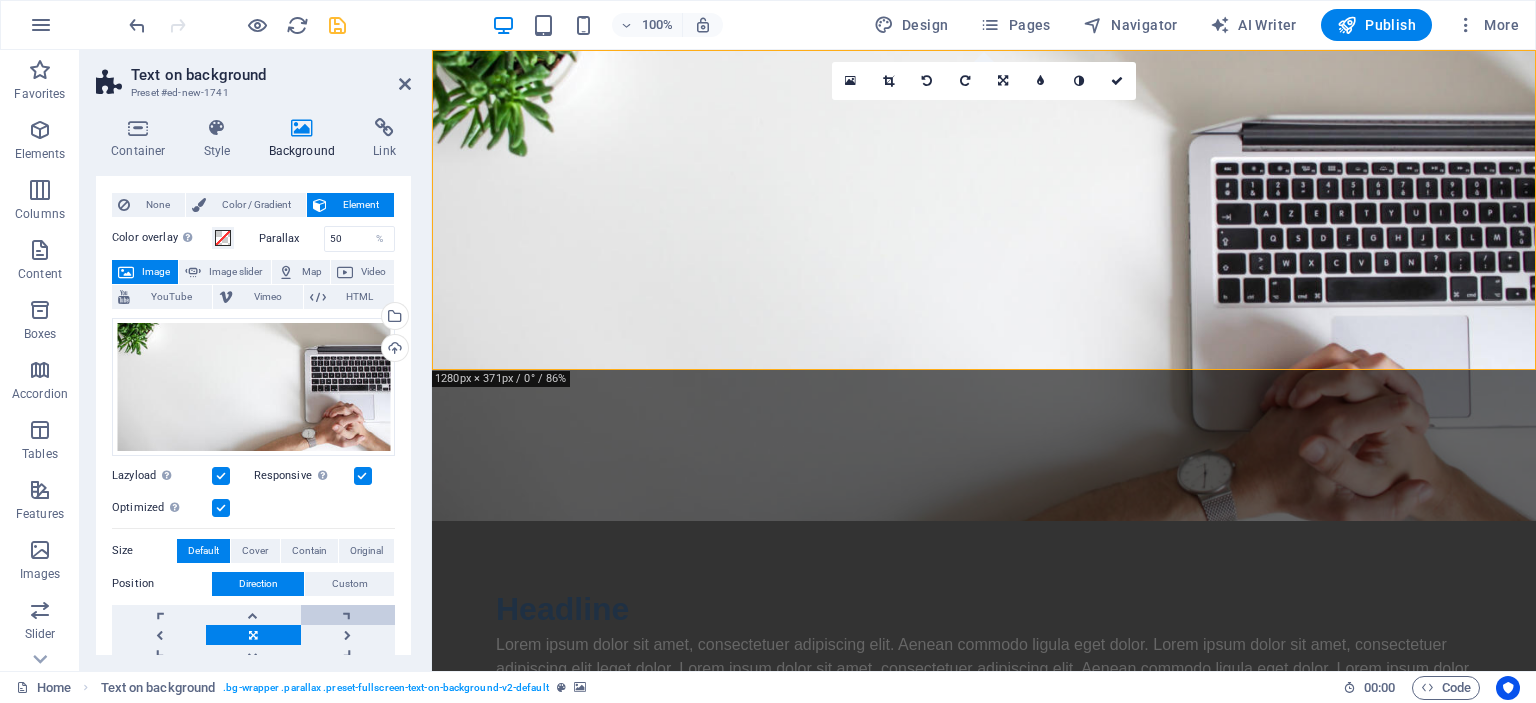 scroll, scrollTop: 0, scrollLeft: 0, axis: both 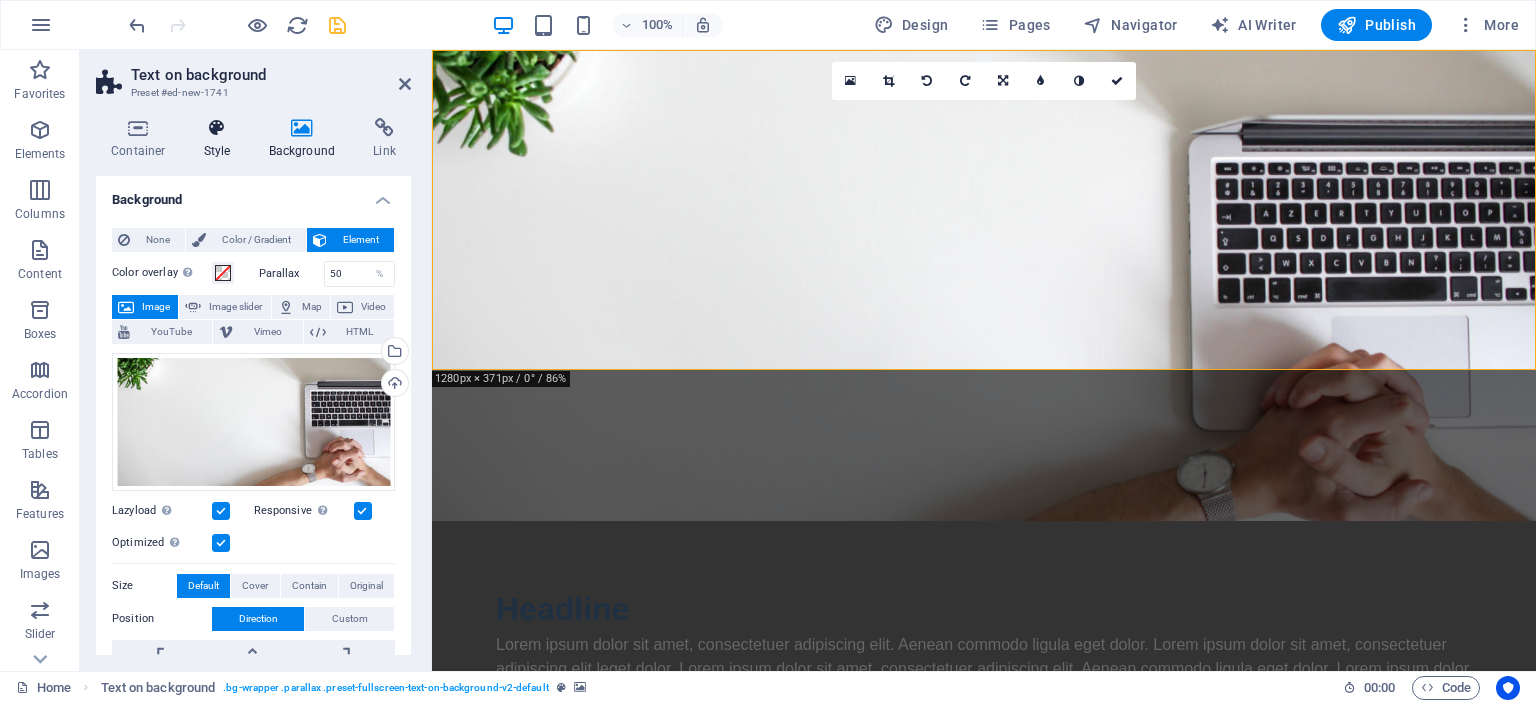 click on "Style" at bounding box center [221, 139] 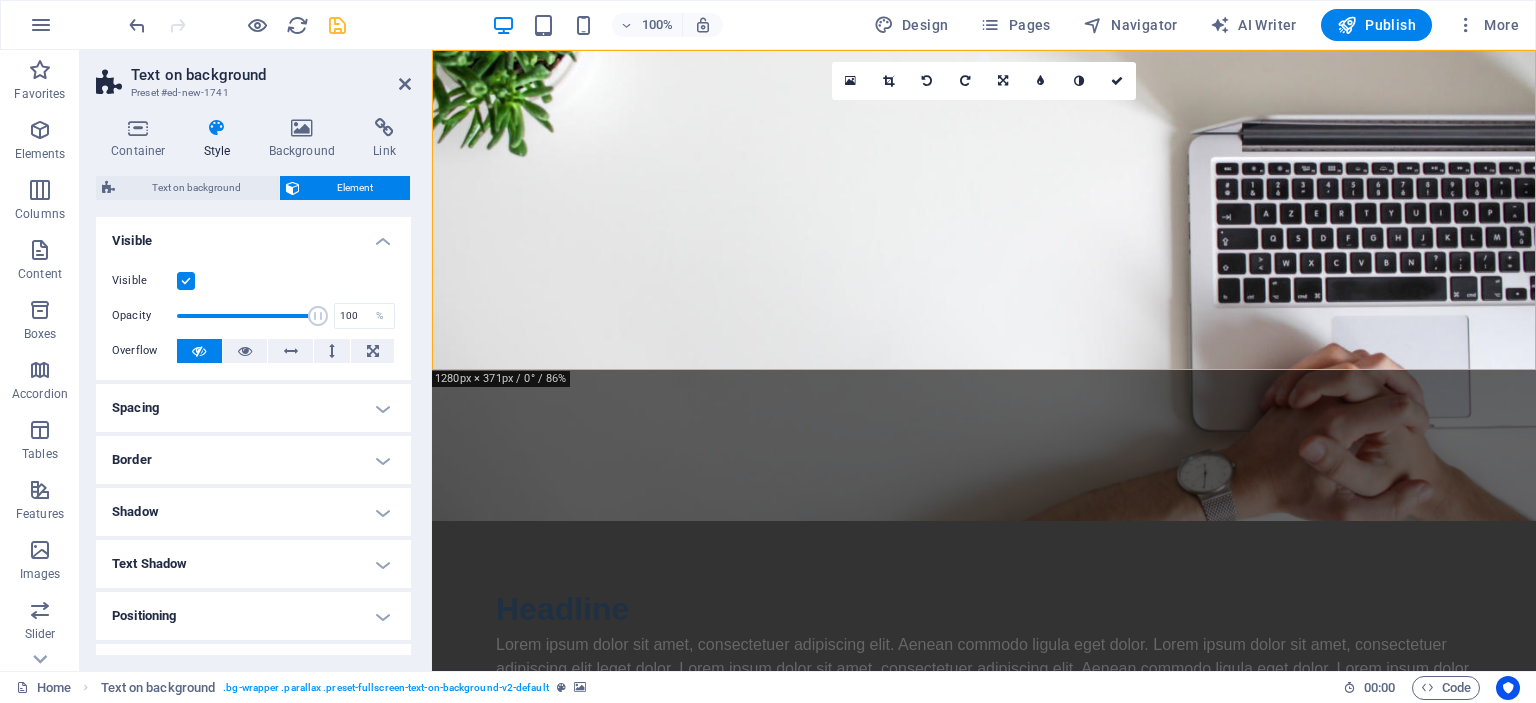 click on "Spacing" at bounding box center (253, 408) 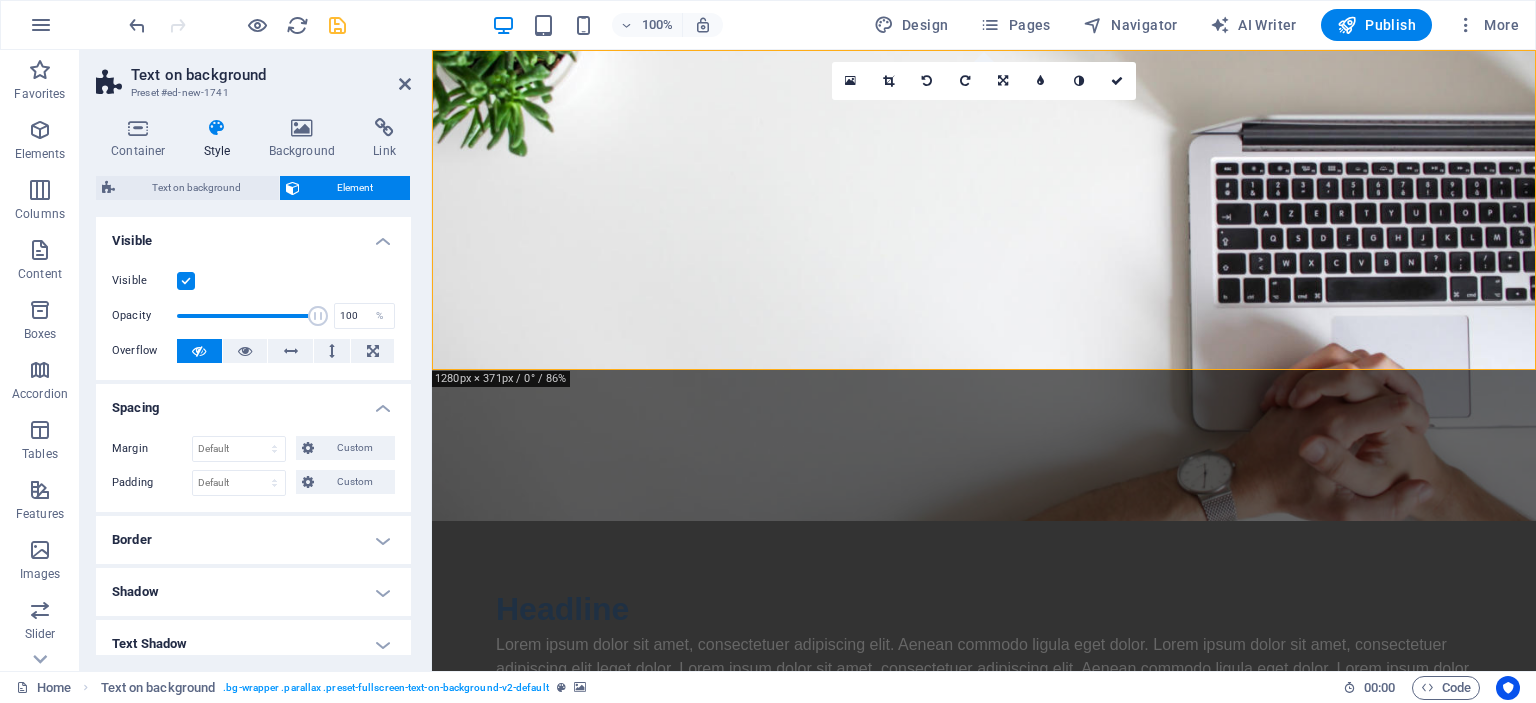 click on "Spacing" at bounding box center (253, 402) 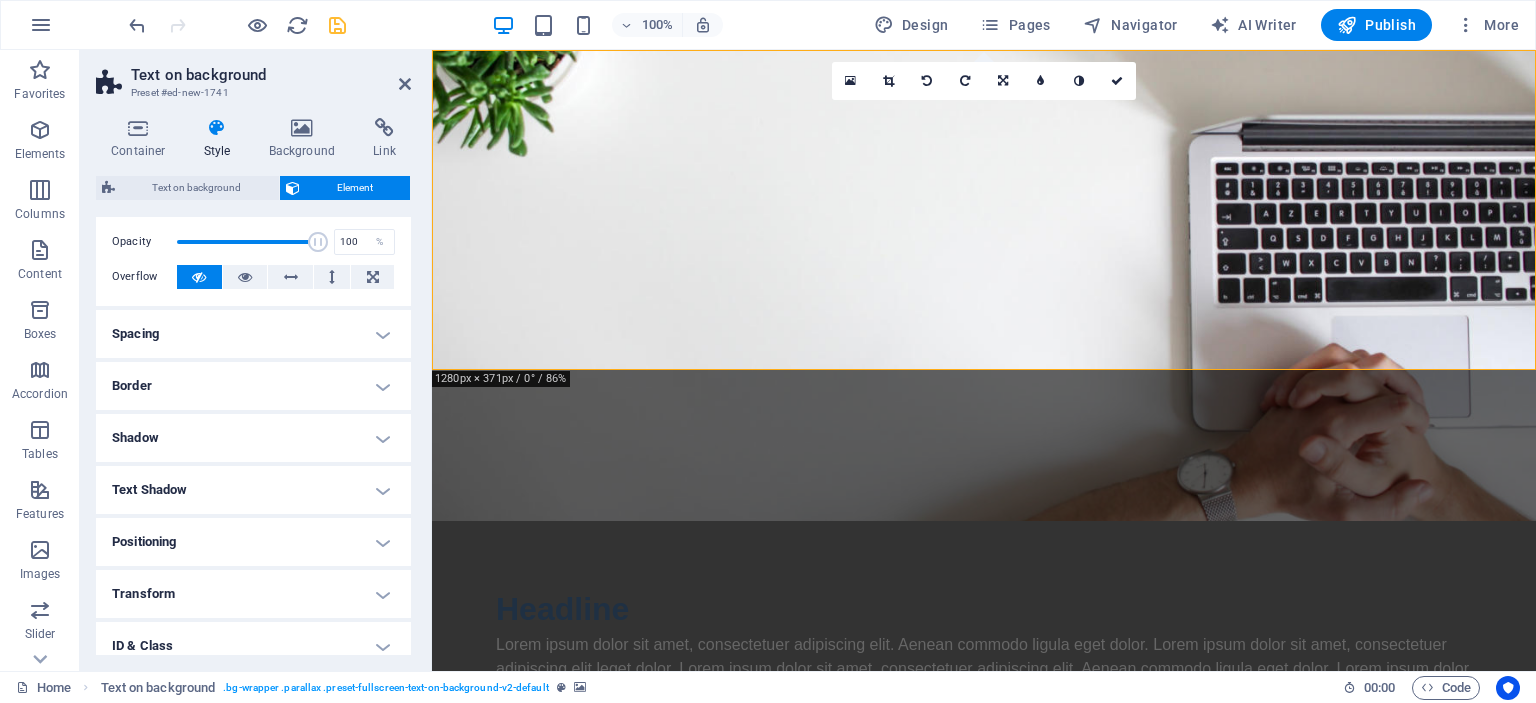 scroll, scrollTop: 0, scrollLeft: 0, axis: both 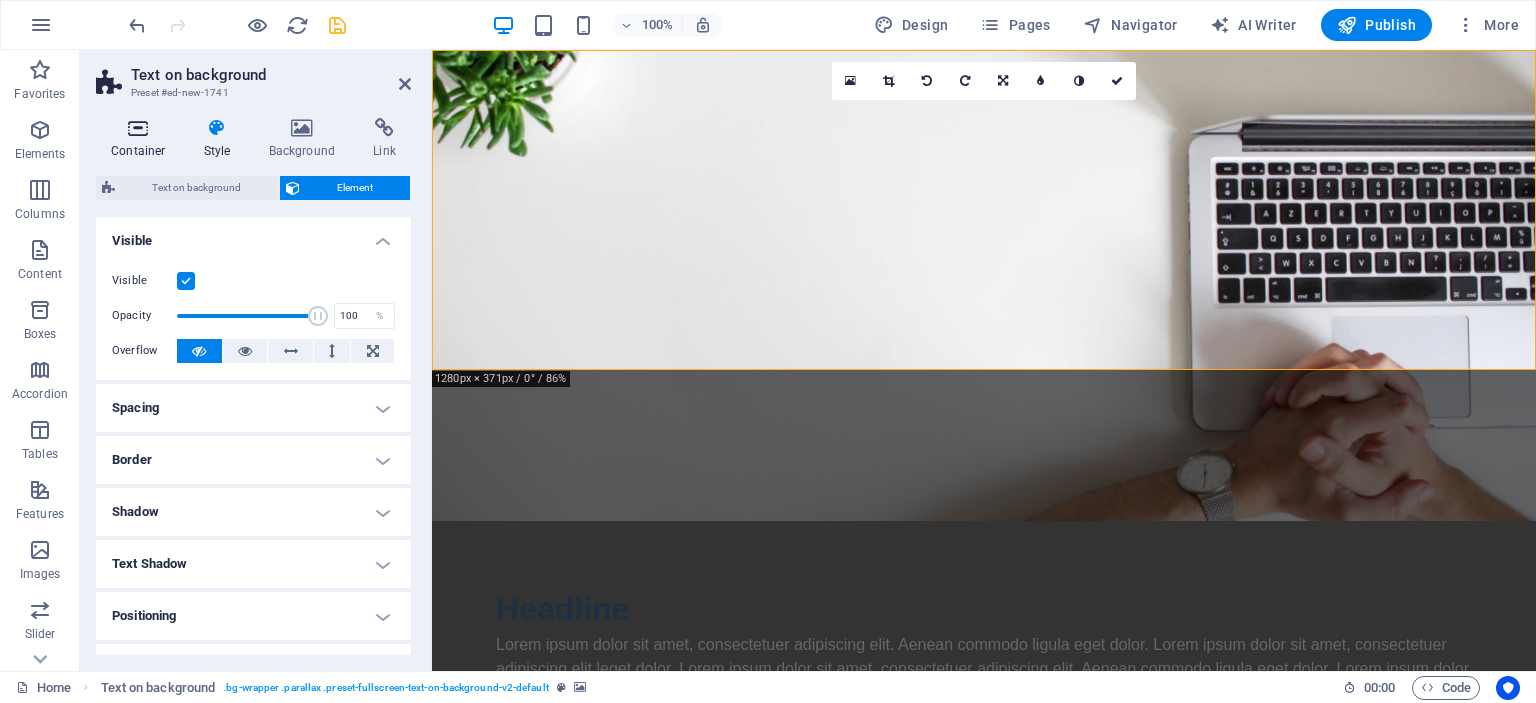 click at bounding box center [138, 128] 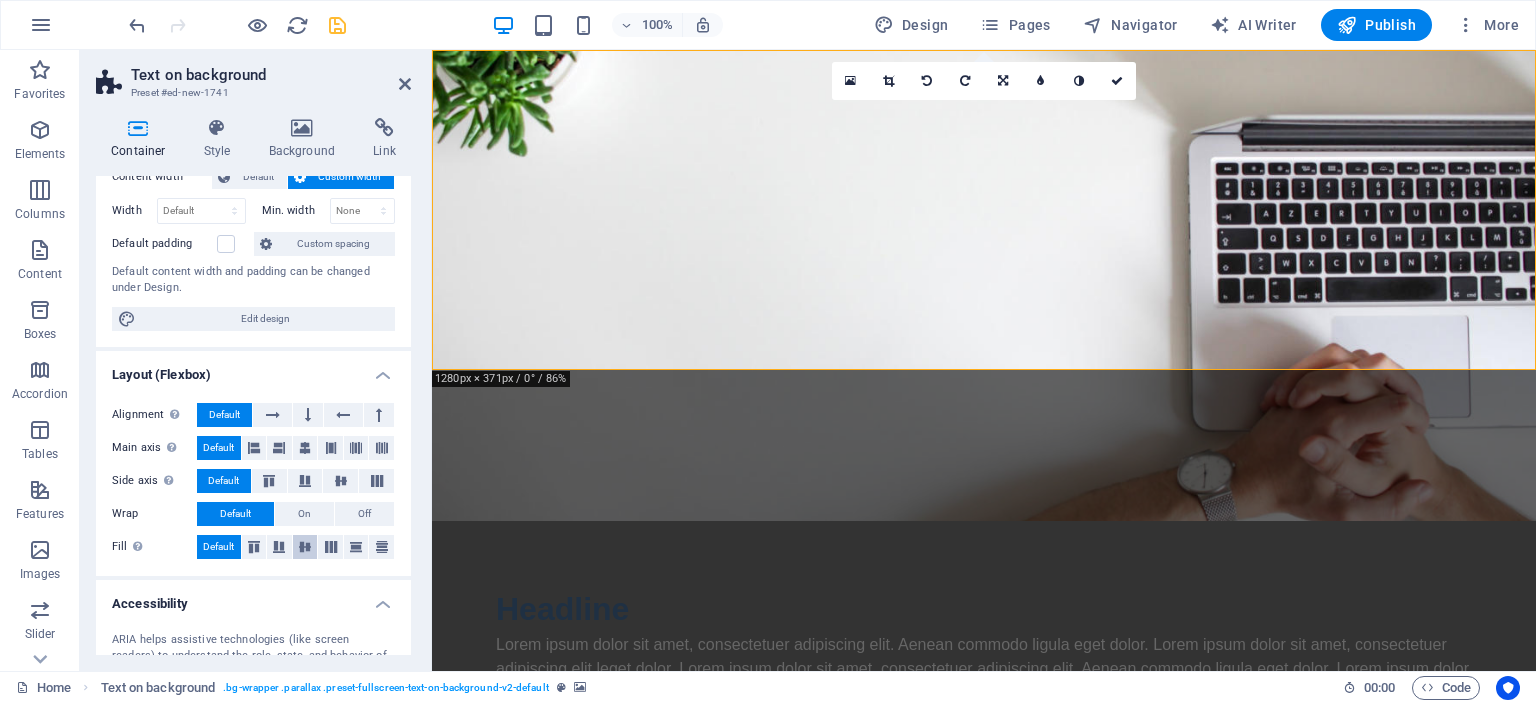 scroll, scrollTop: 0, scrollLeft: 0, axis: both 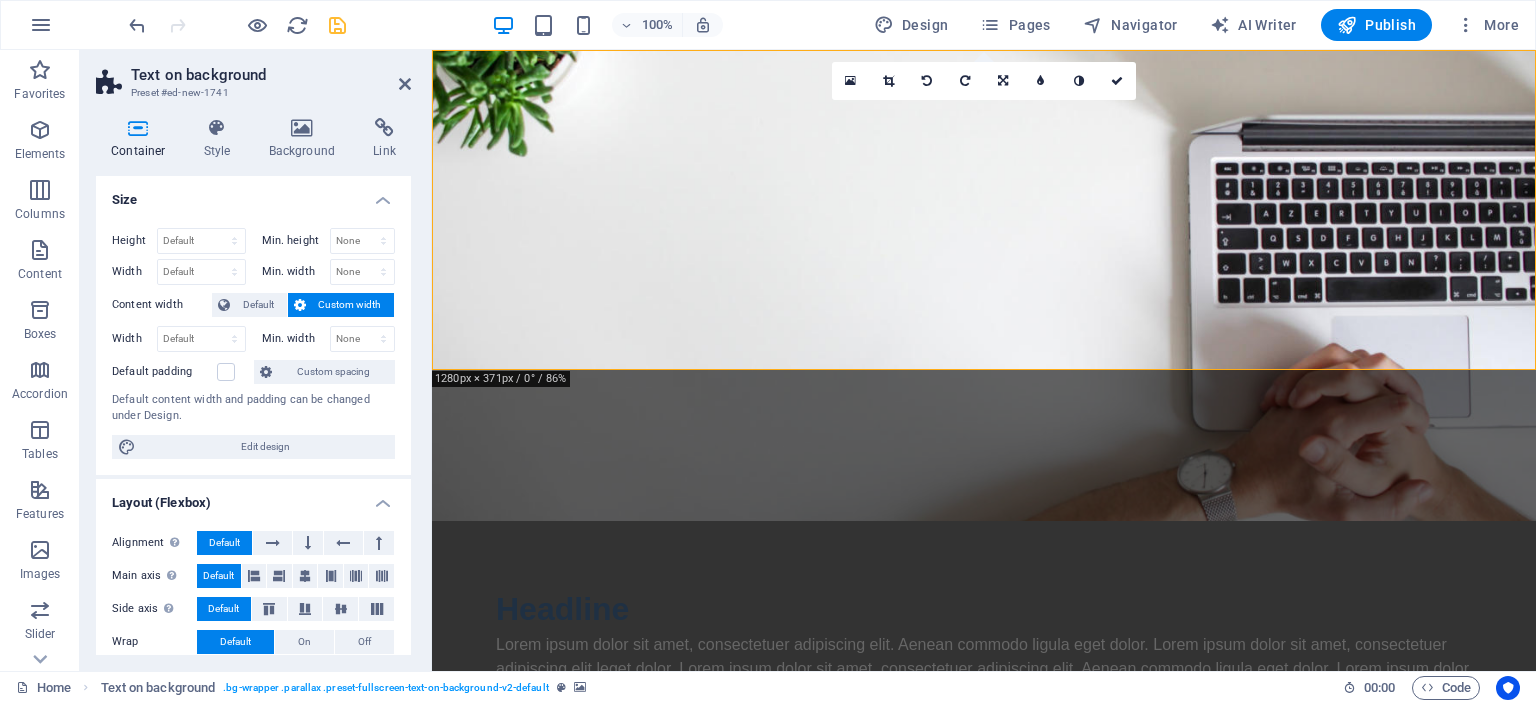 click on "Skip to main content
Headline Lorem ipsum dolor sit amet, consectetuer adipiscing elit. Aenean commodo ligula eget dolor. Lorem ipsum dolor sit amet, consectetuer adipiscing elit leget dolor. Lorem ipsum dolor sit amet, consectetuer adipiscing elit. Aenean commodo ligula eget dolor. Lorem ipsum dolor sit amet, consectetuer adipiscing elit dolor." at bounding box center (984, 409) 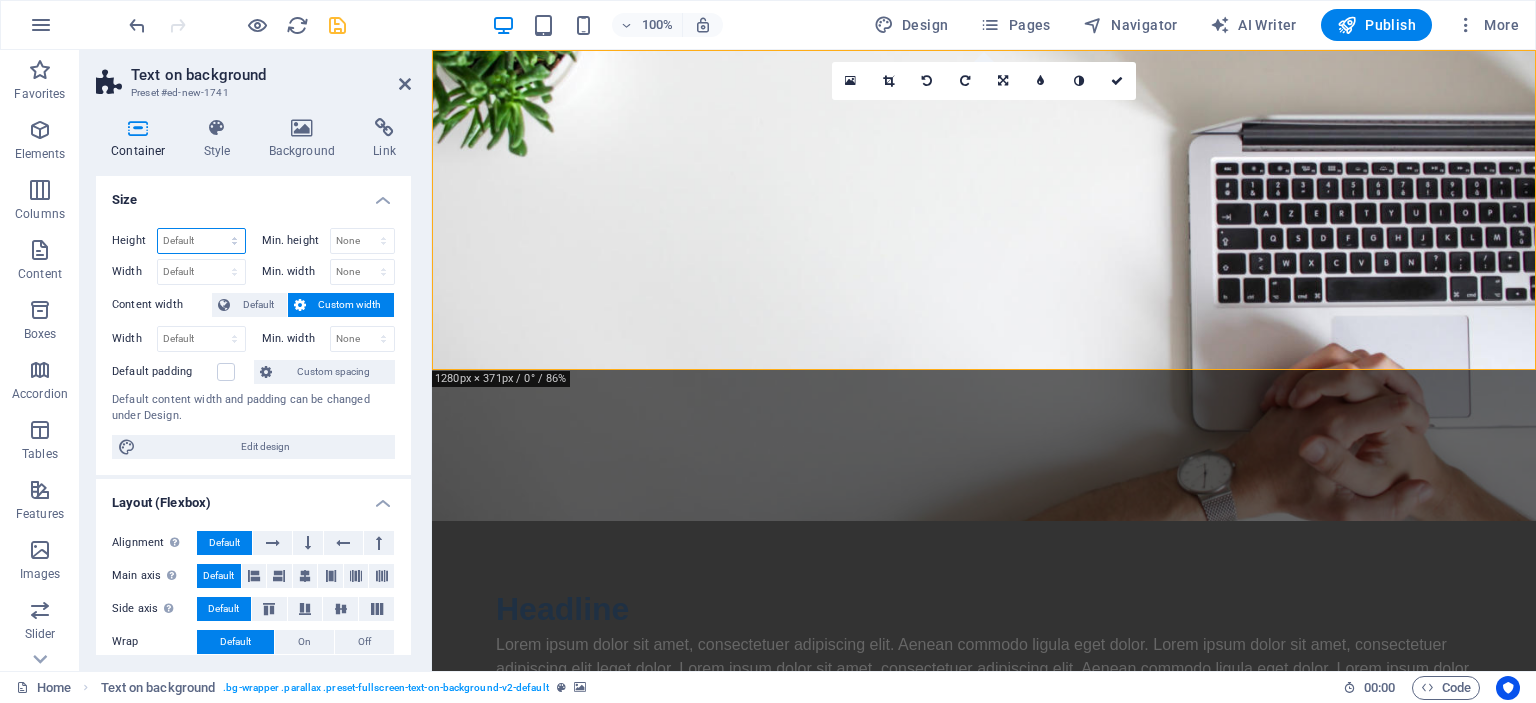 click on "Default px rem % vh vw" at bounding box center (201, 241) 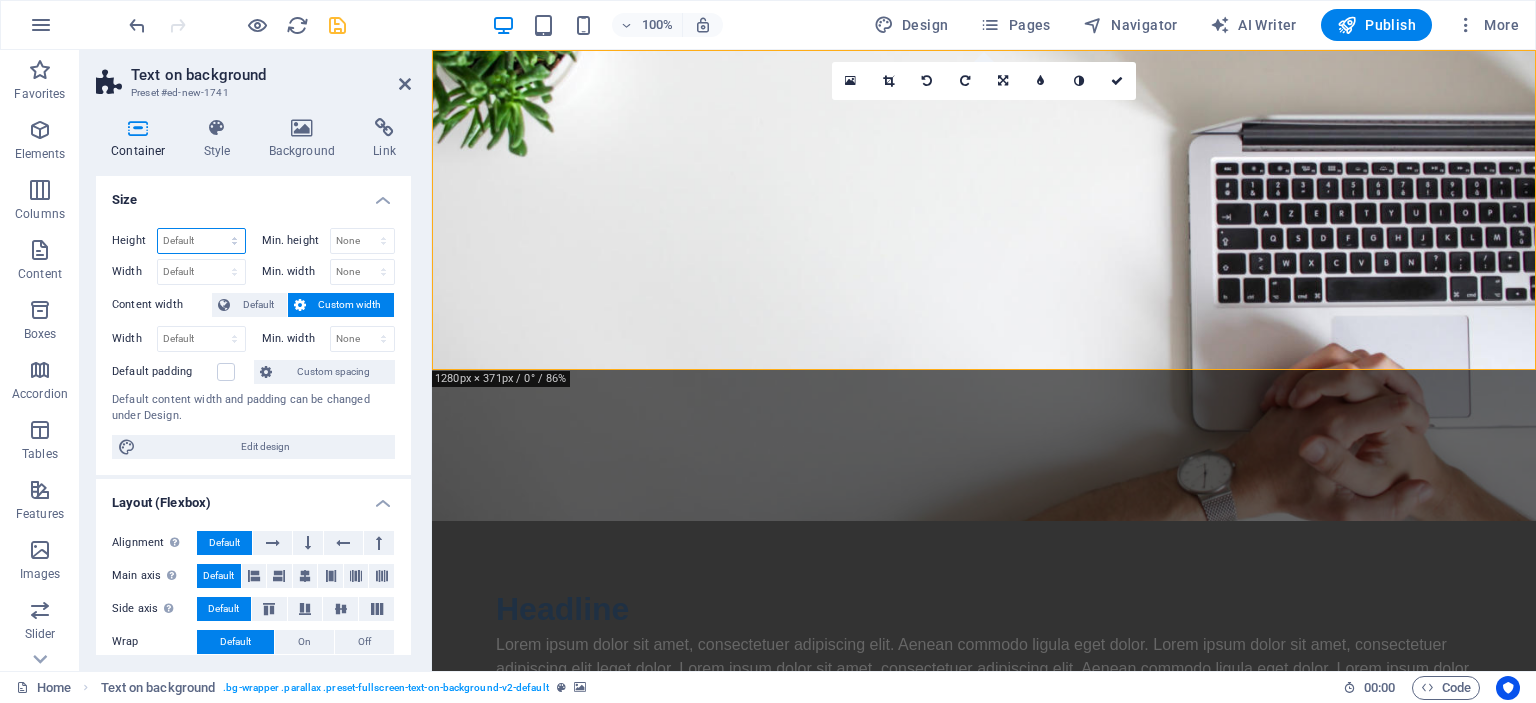 click on "Default px rem % vh vw" at bounding box center [201, 241] 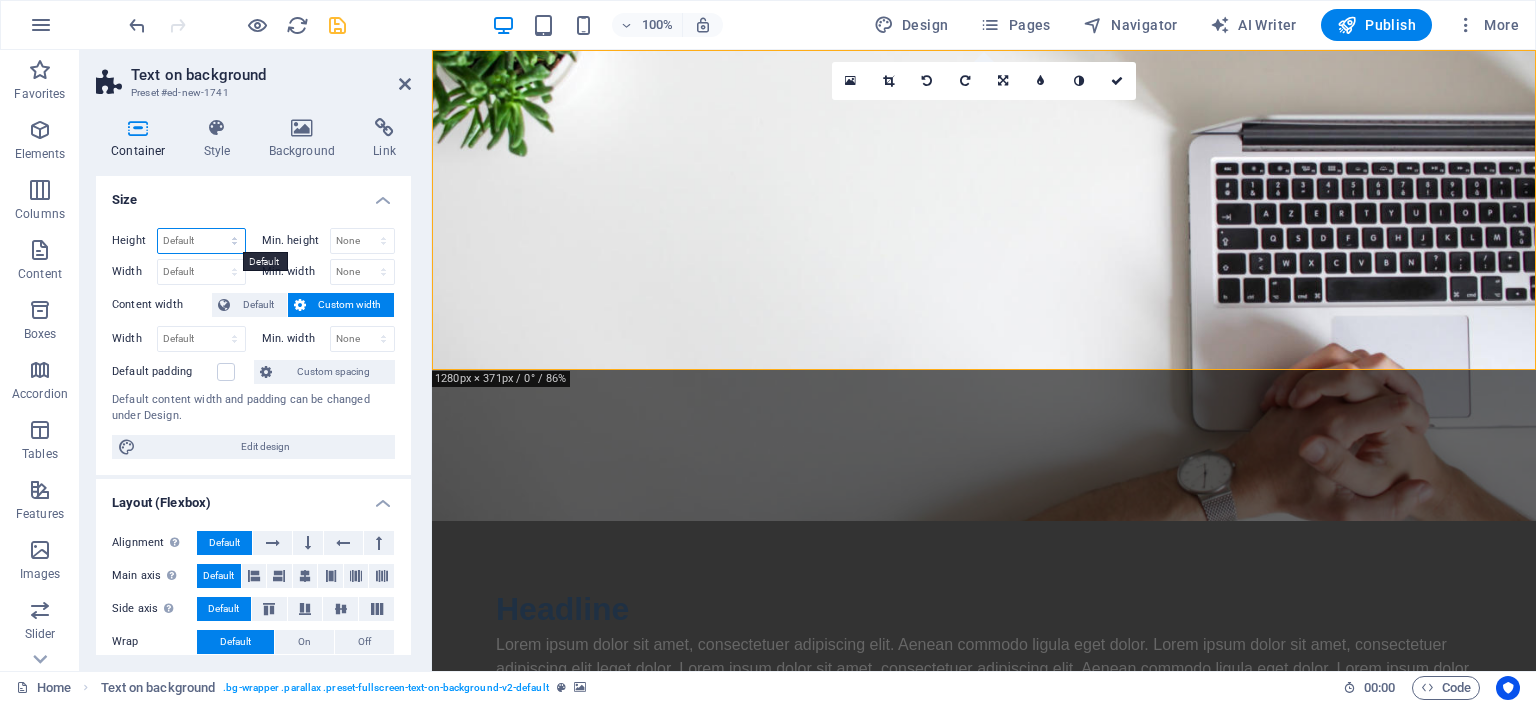 click on "Default px rem % vh vw" at bounding box center [201, 241] 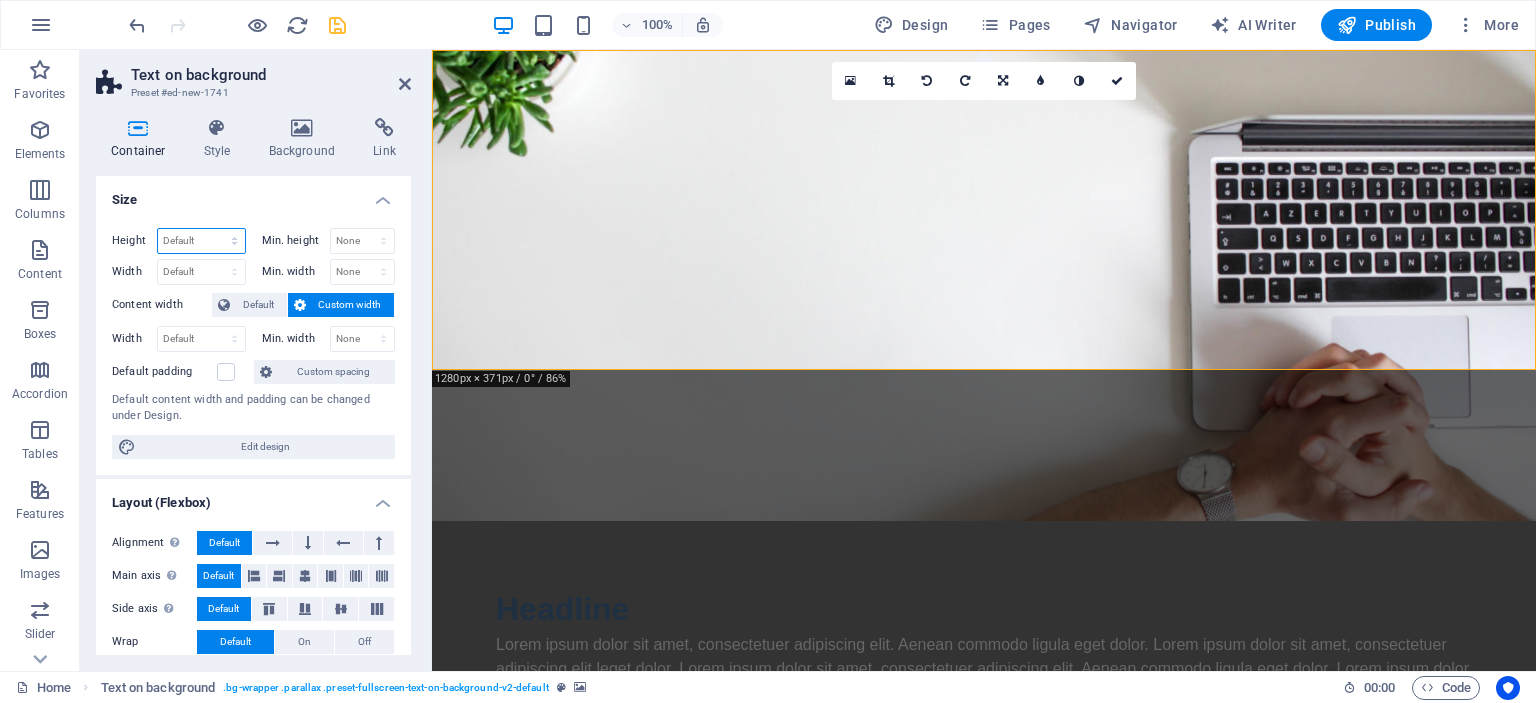 click on "Default px rem % vh vw" at bounding box center [201, 241] 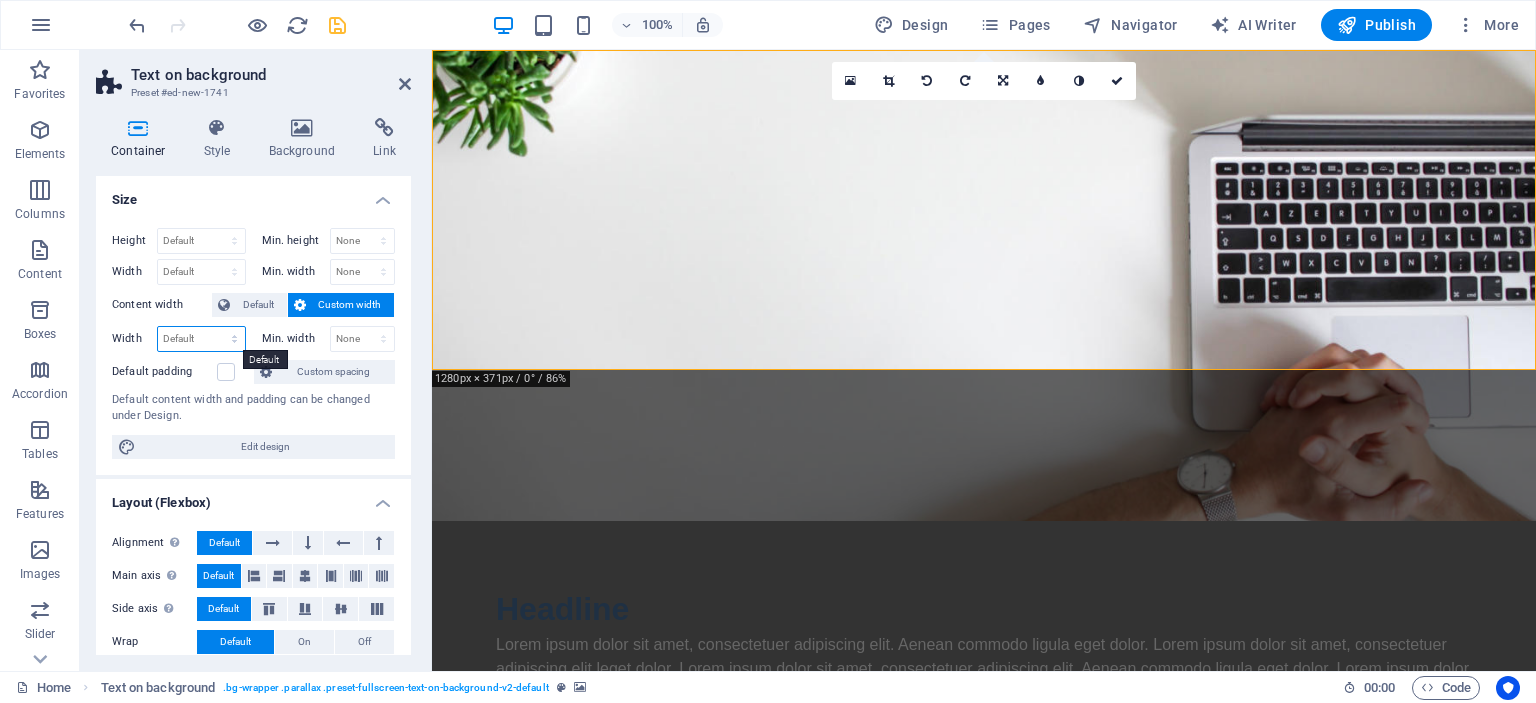 click on "Default px rem % em vh vw" at bounding box center [201, 339] 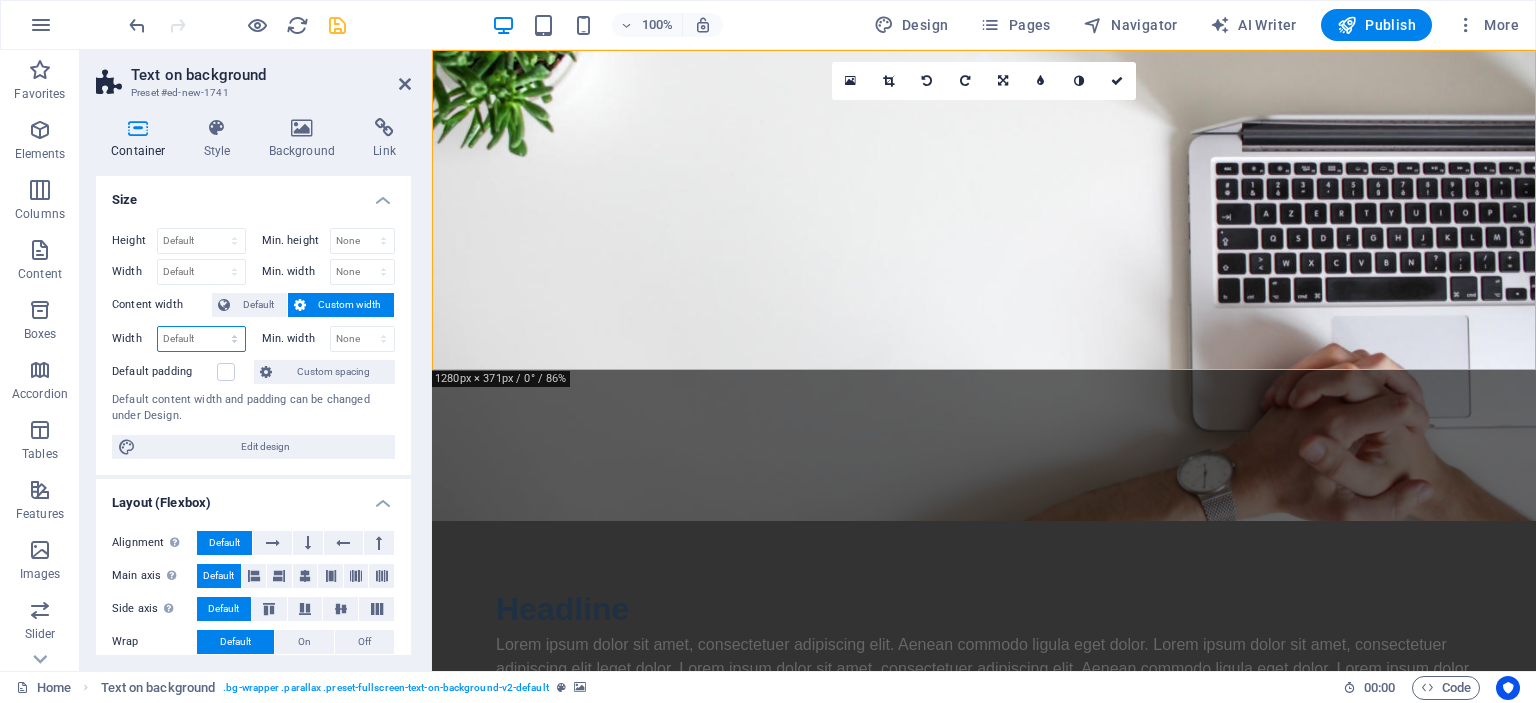 click on "Default px rem % em vh vw" at bounding box center (201, 339) 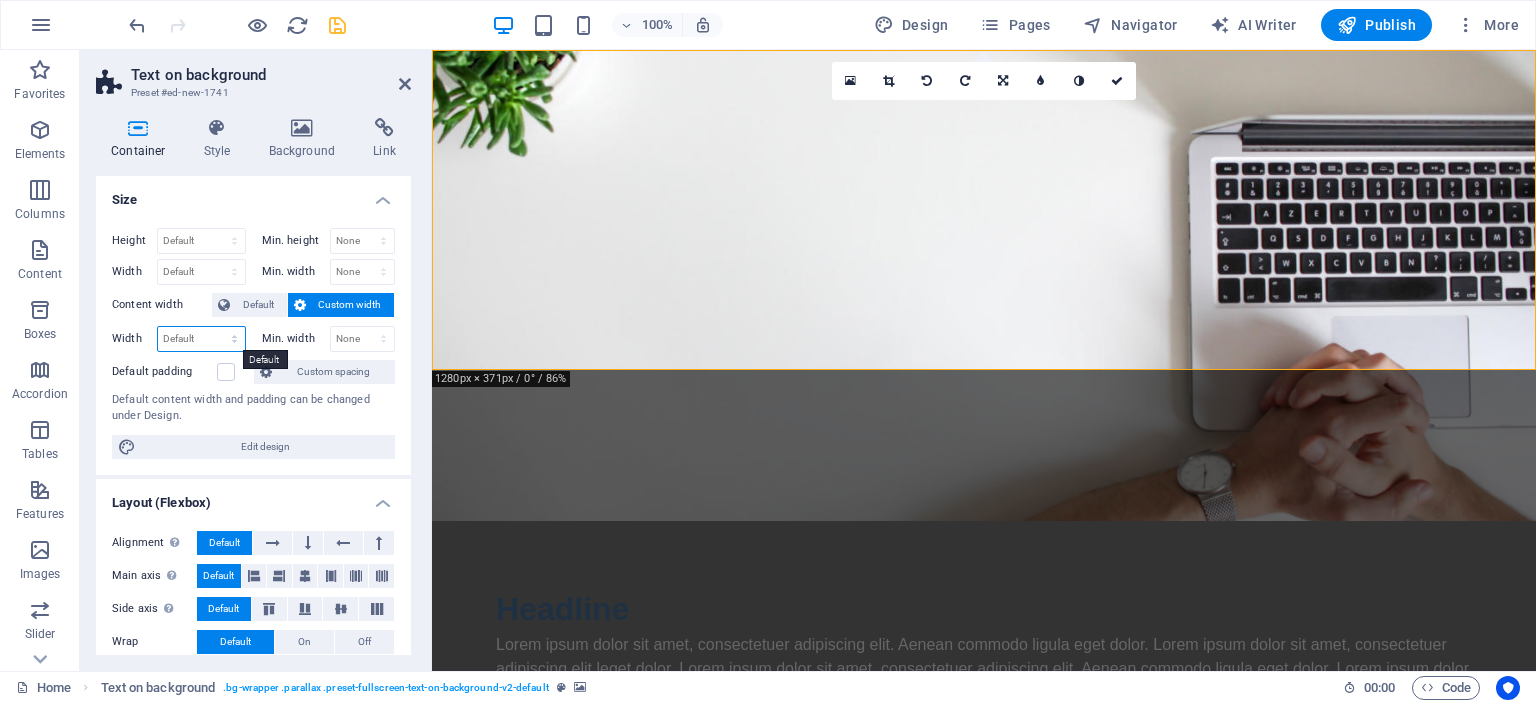 click on "Default px rem % em vh vw" at bounding box center [201, 339] 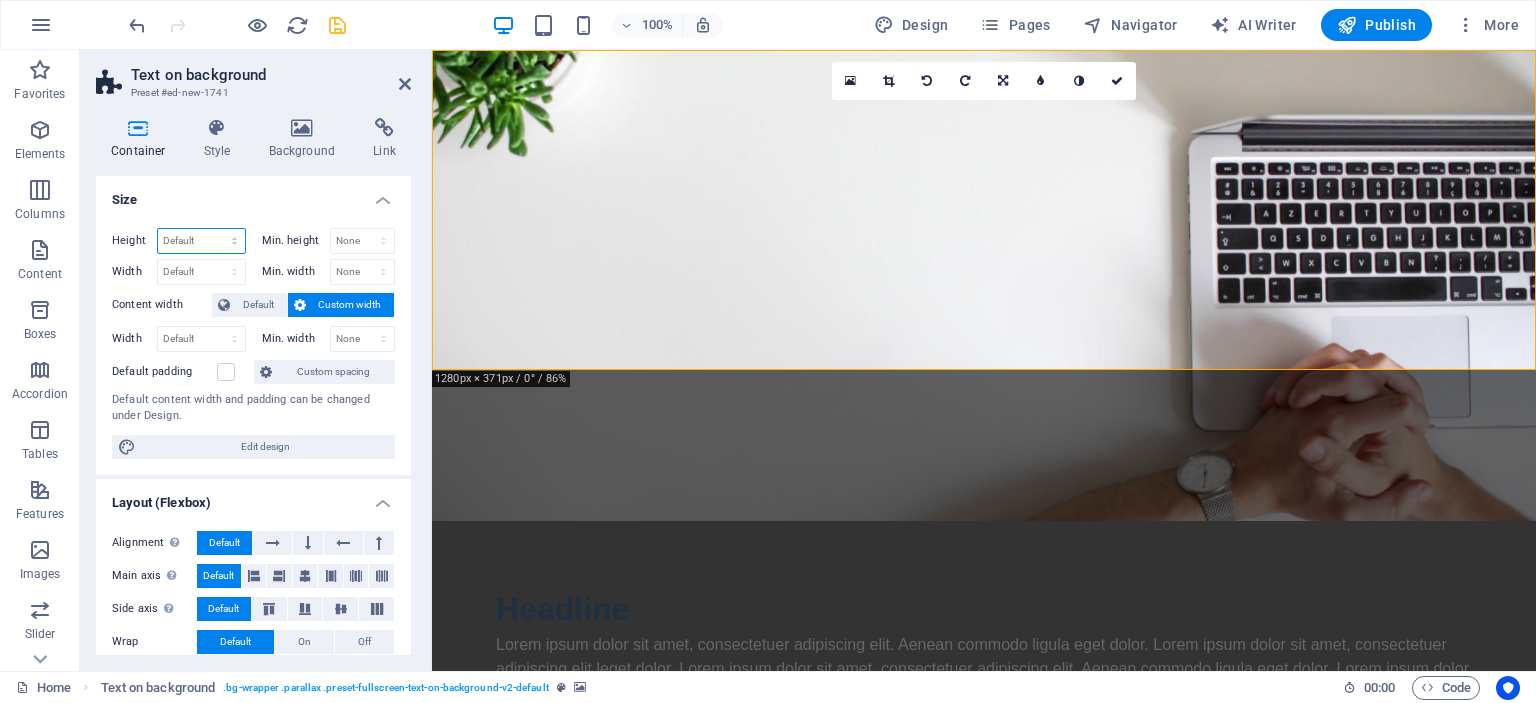 click on "Default px rem % vh vw" at bounding box center [201, 241] 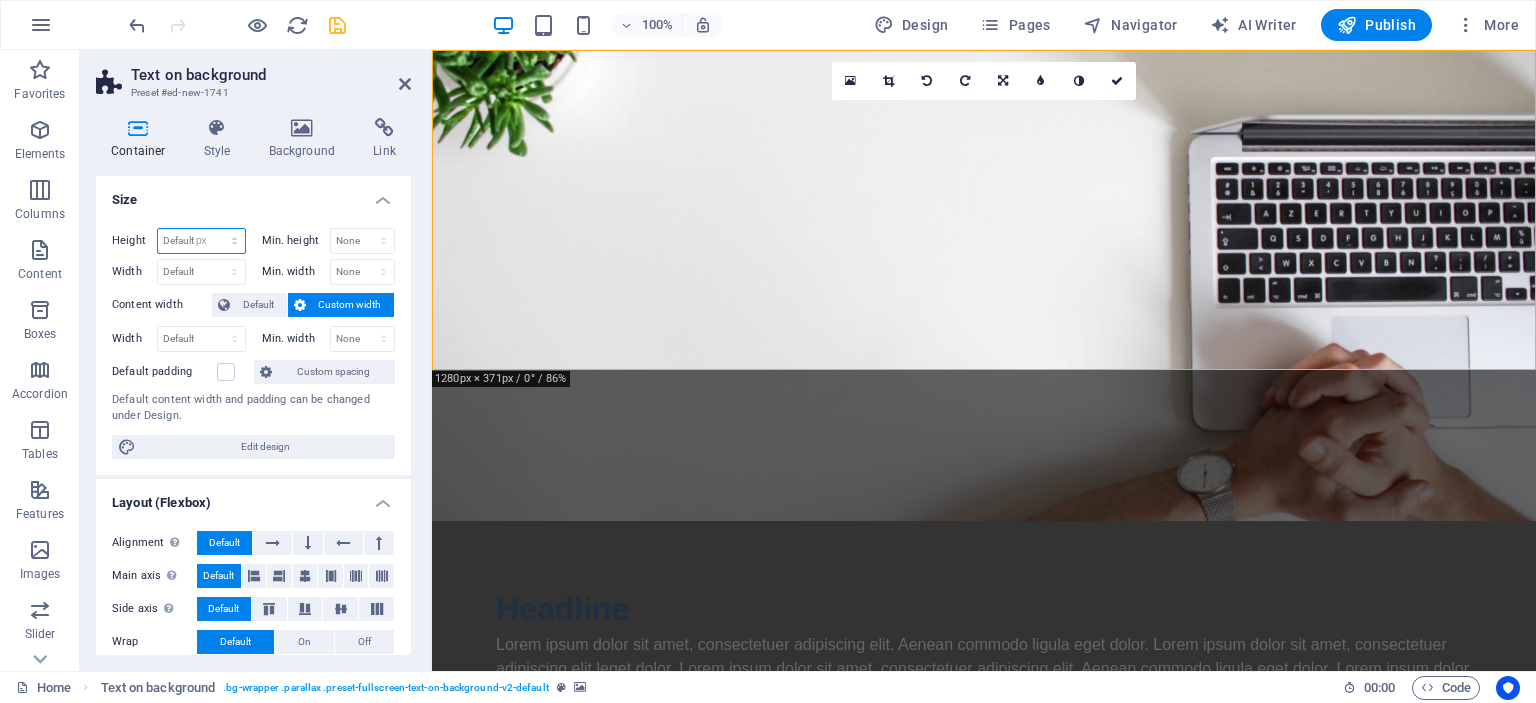 click on "Default px rem % vh vw" at bounding box center (201, 241) 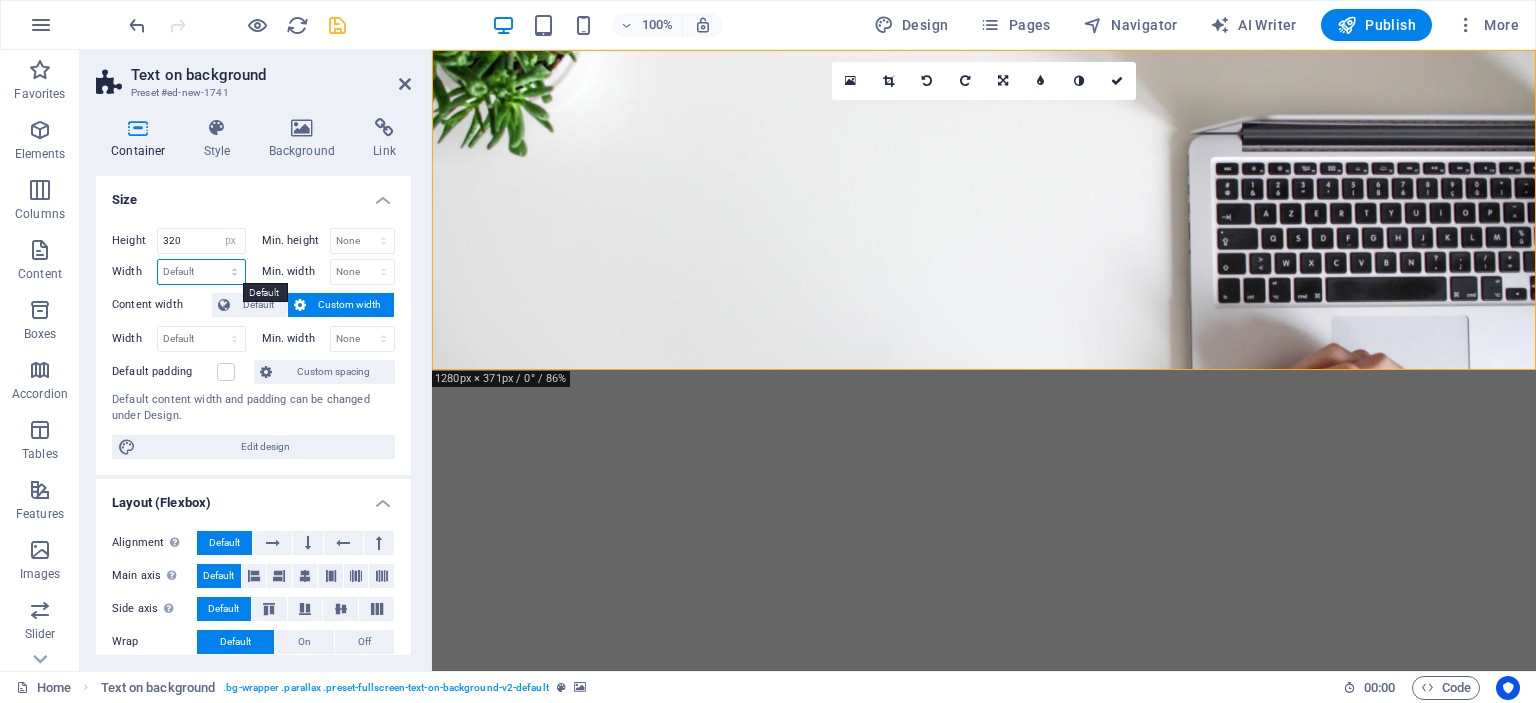 click on "Default px rem % em vh vw" at bounding box center [201, 272] 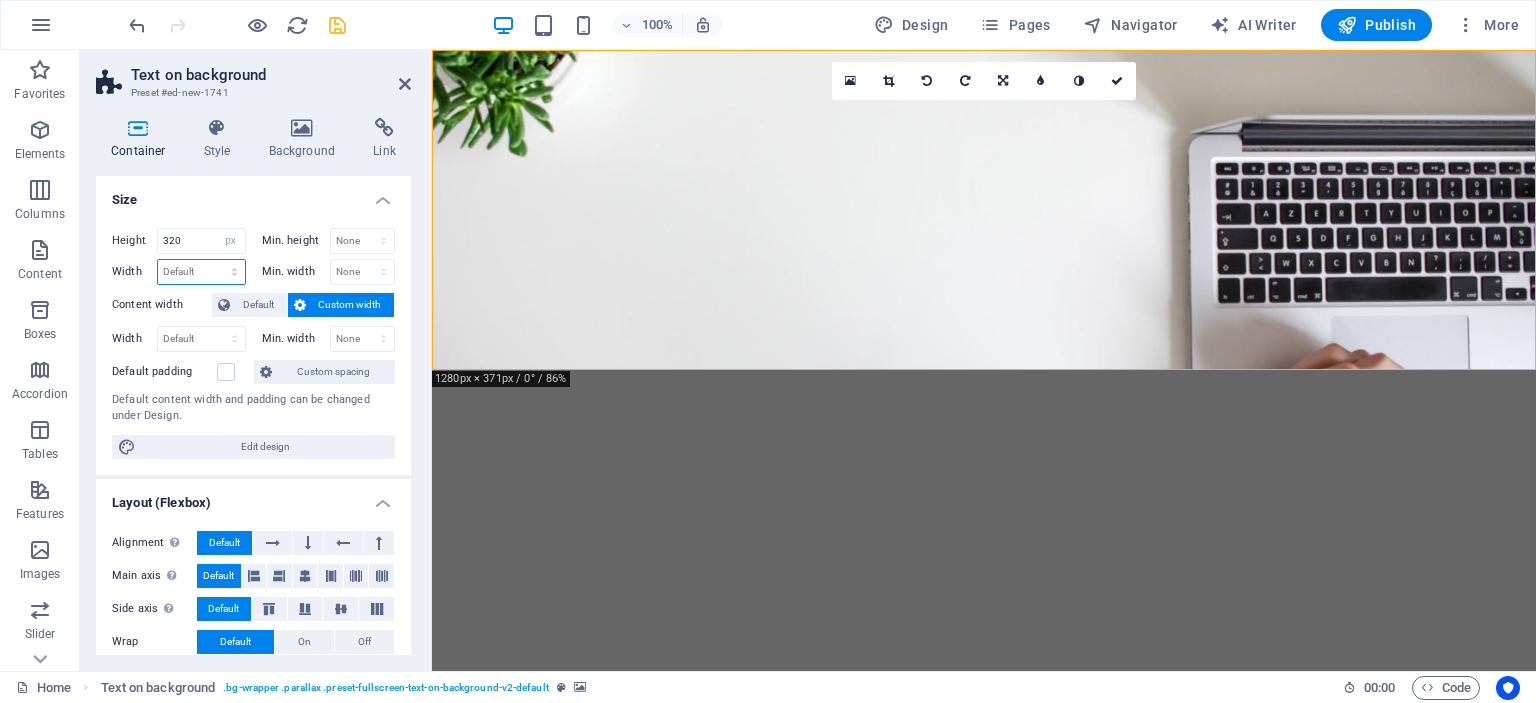 select on "px" 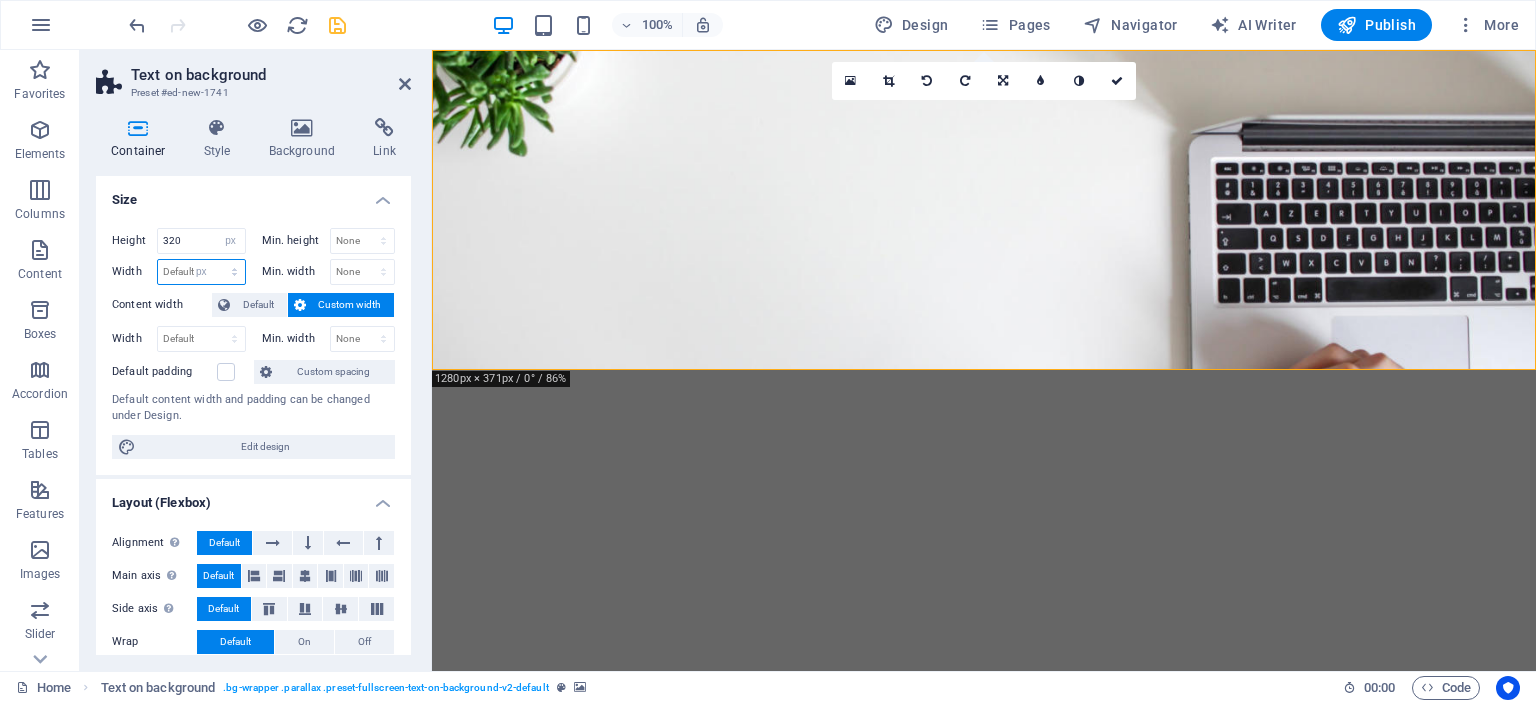 click on "Default px rem % em vh vw" at bounding box center [201, 272] 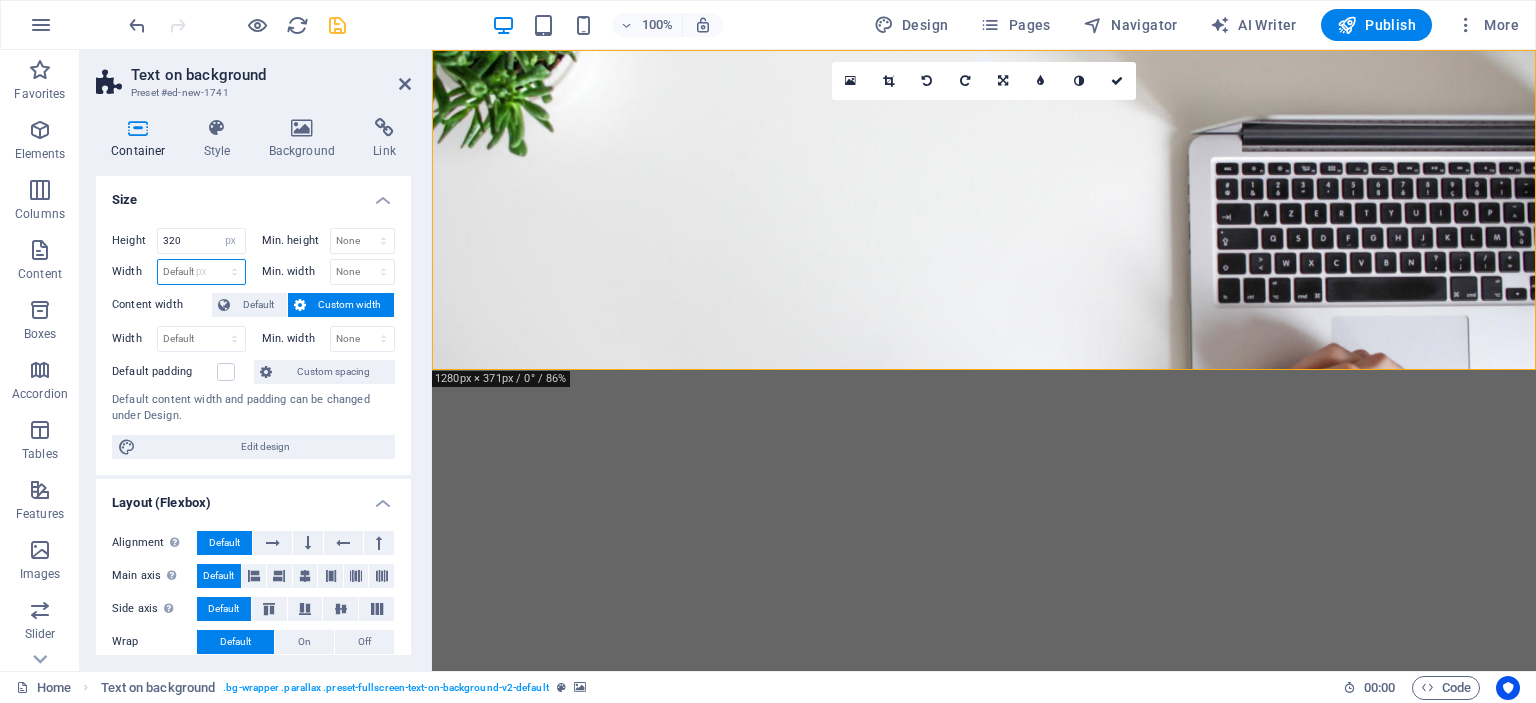 type on "1104" 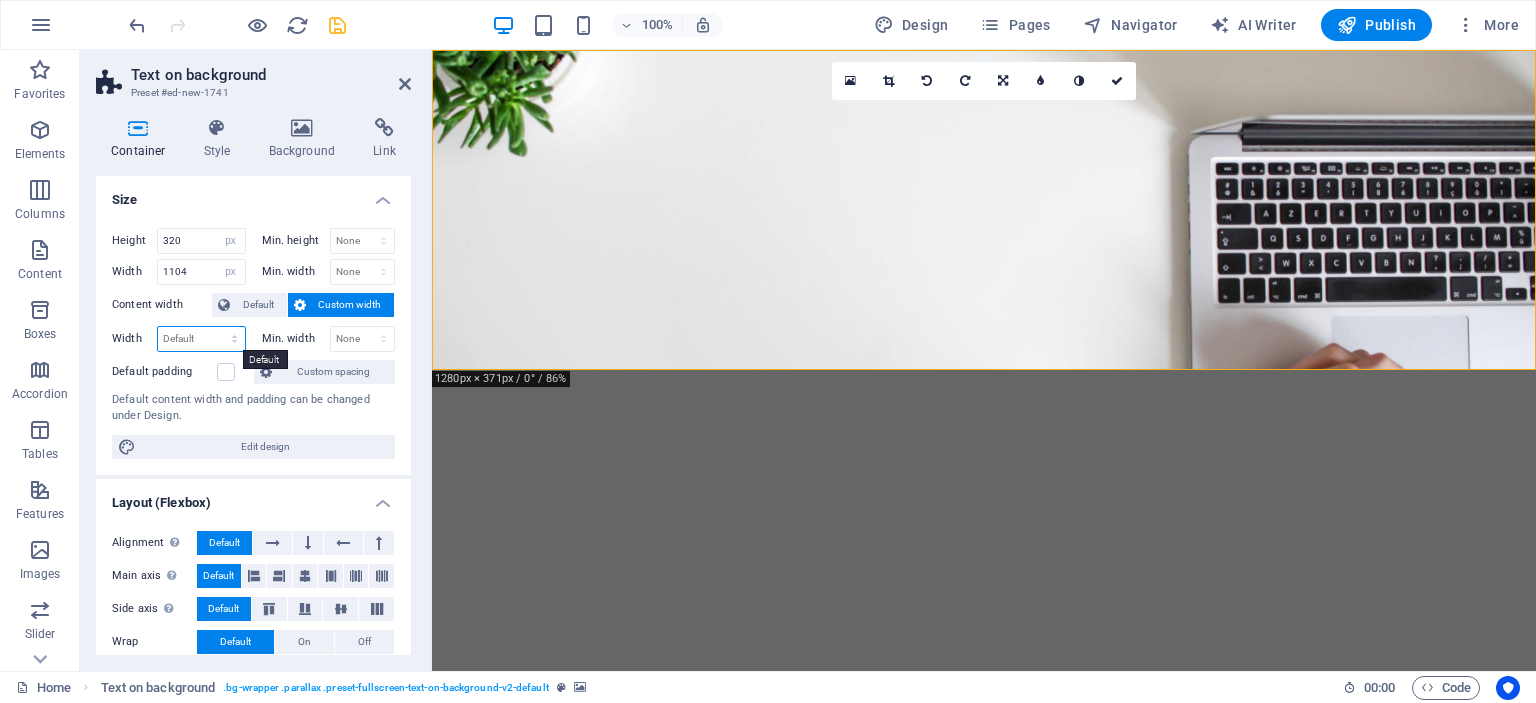 click on "Default px rem % em vh vw" at bounding box center [201, 339] 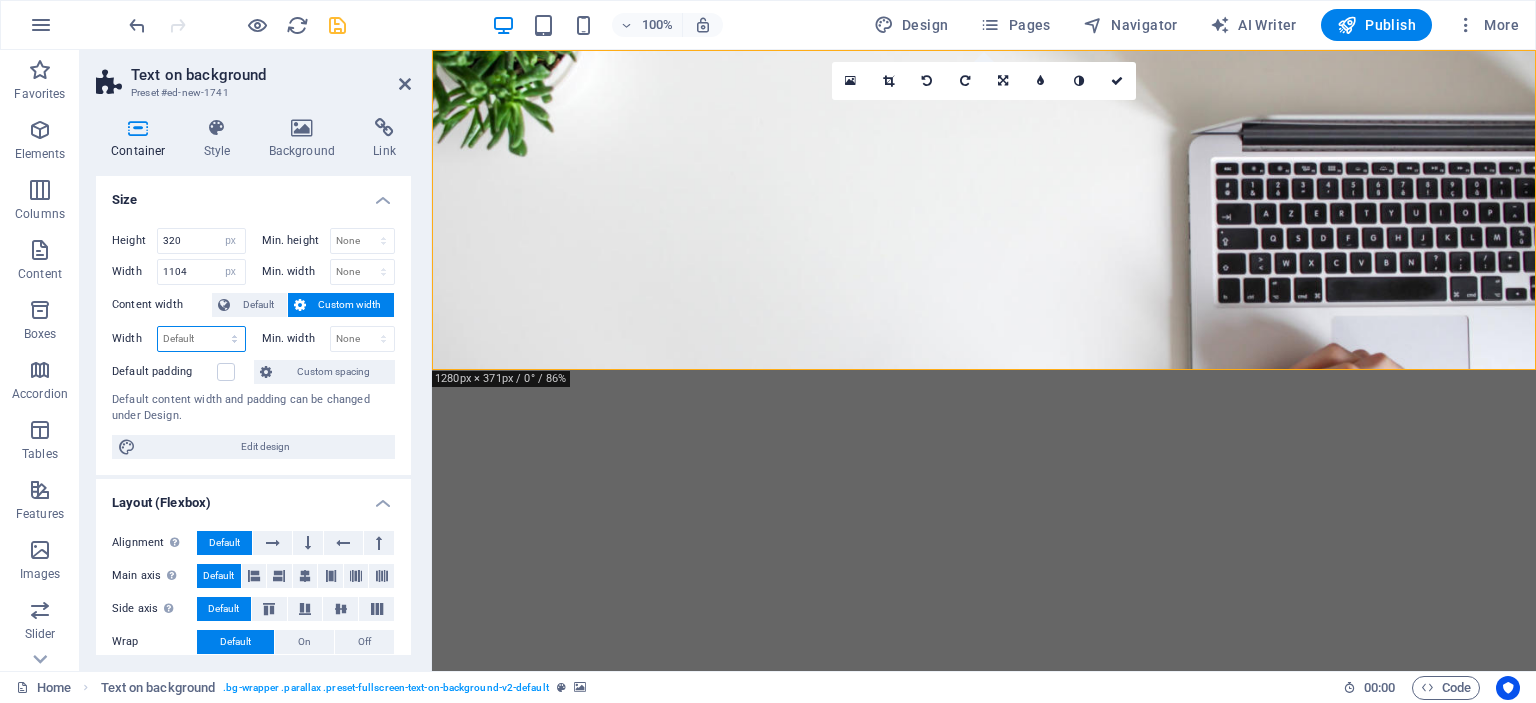 click on "Default px rem % em vh vw" at bounding box center [201, 339] 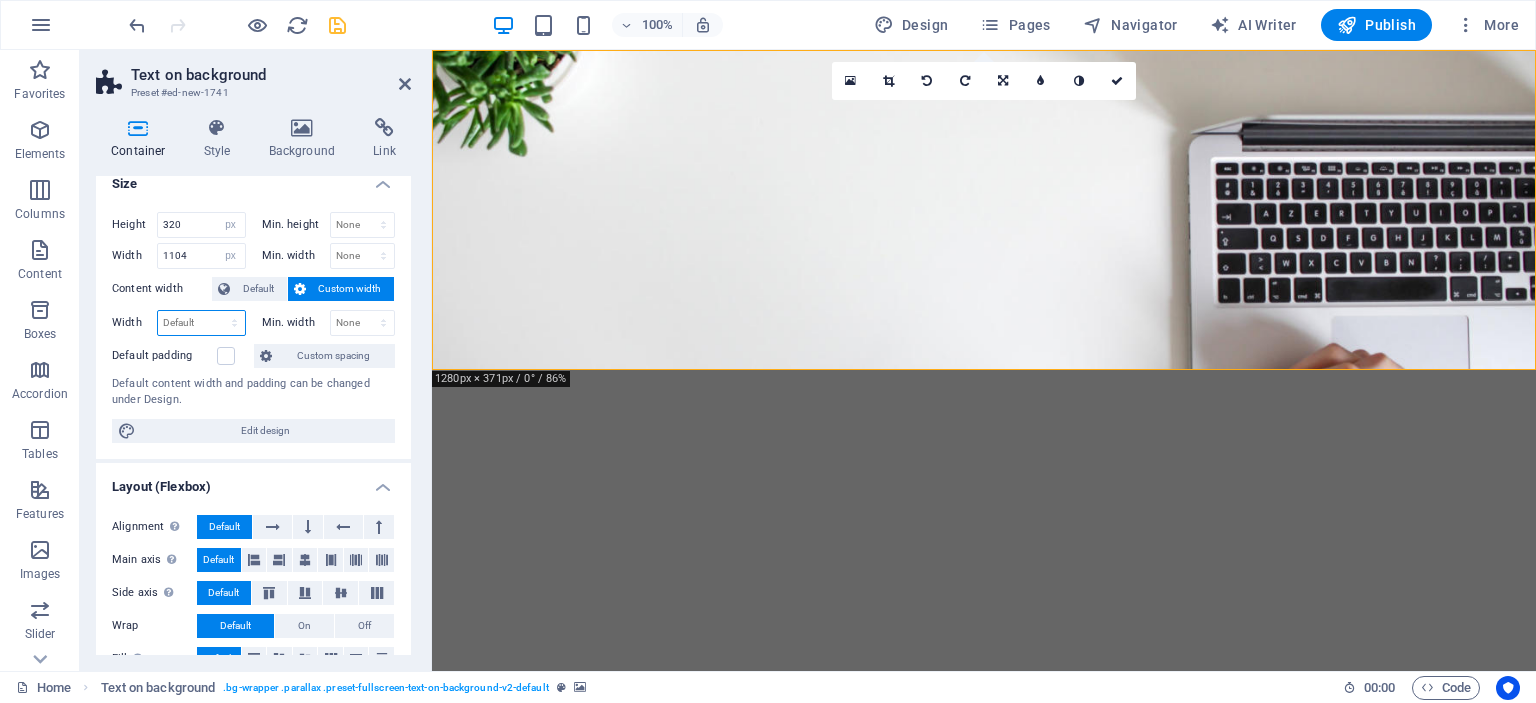 scroll, scrollTop: 0, scrollLeft: 0, axis: both 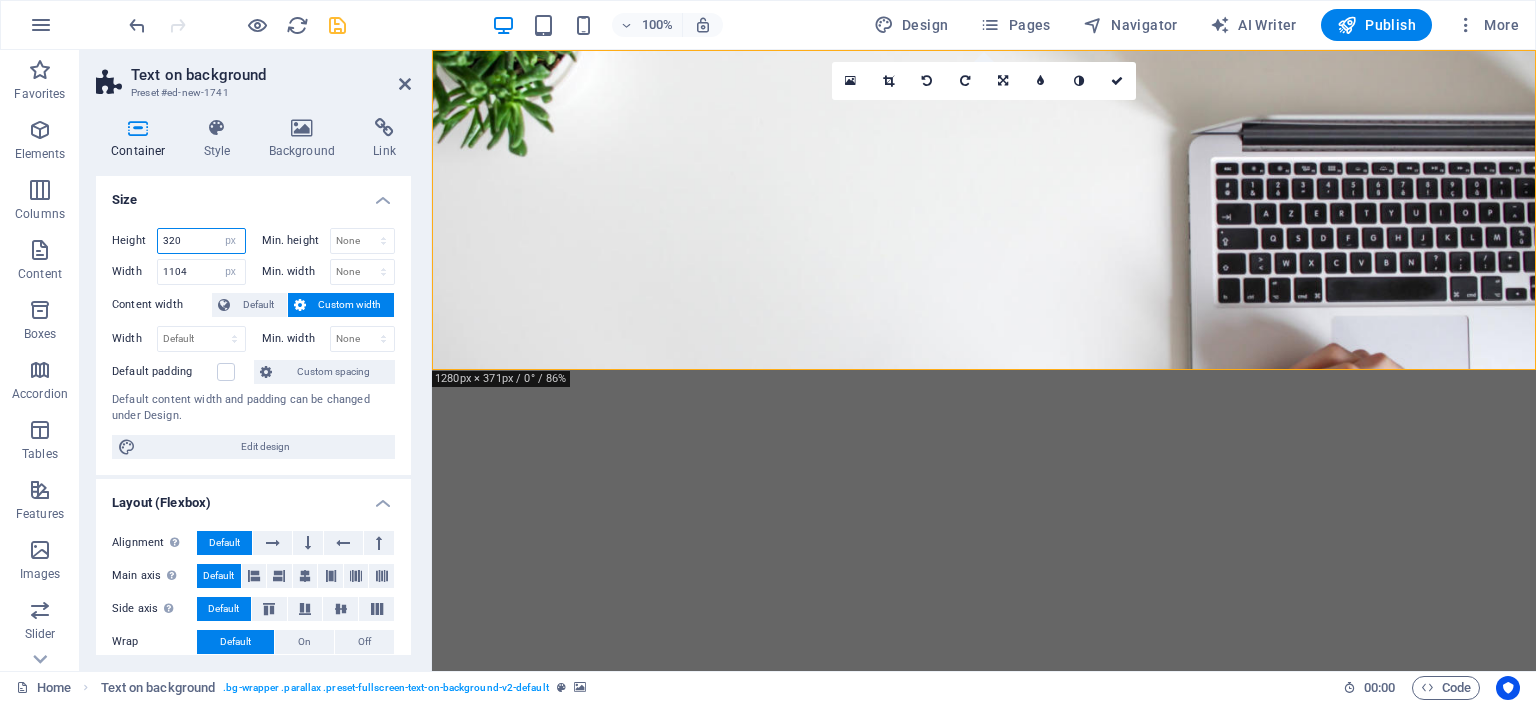 click on "320" at bounding box center (201, 241) 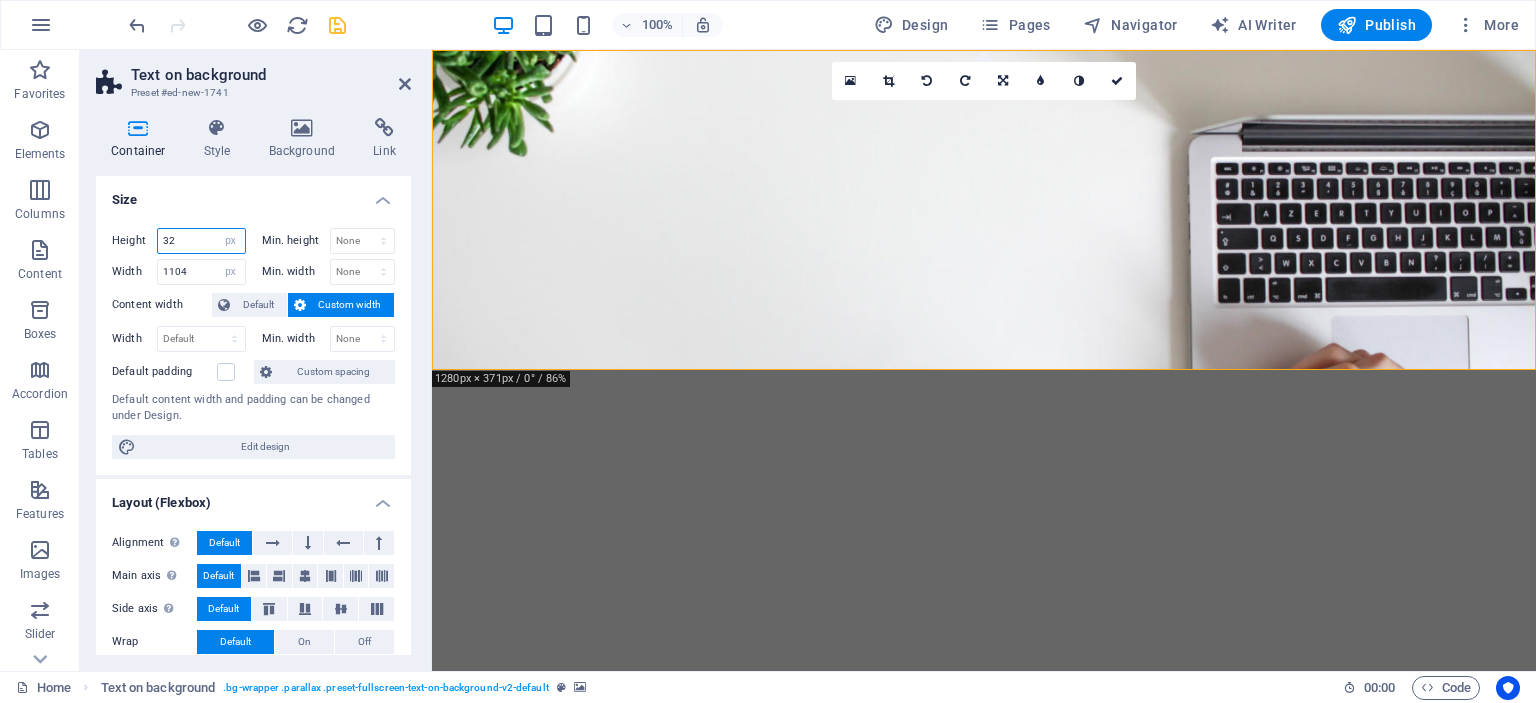 type on "3" 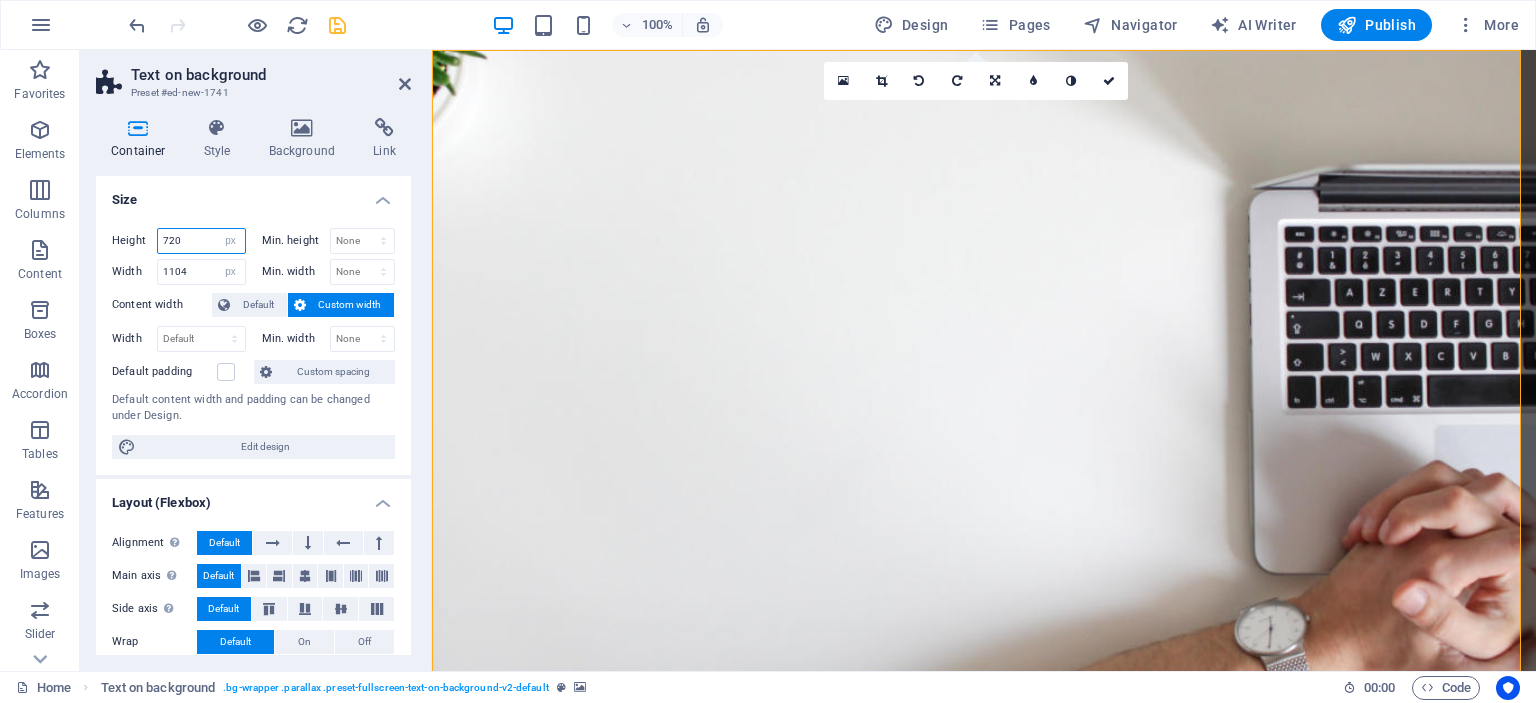 type on "720" 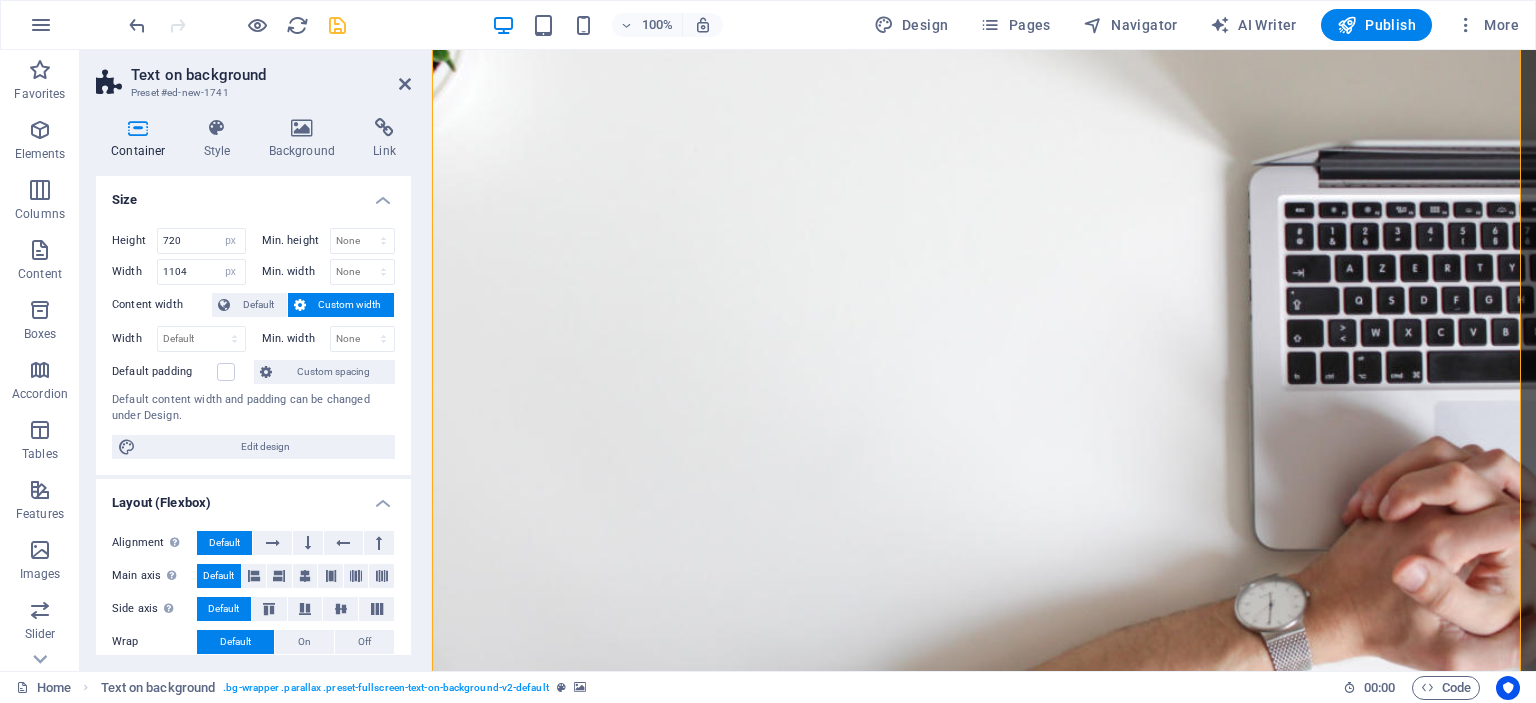 scroll, scrollTop: 0, scrollLeft: 0, axis: both 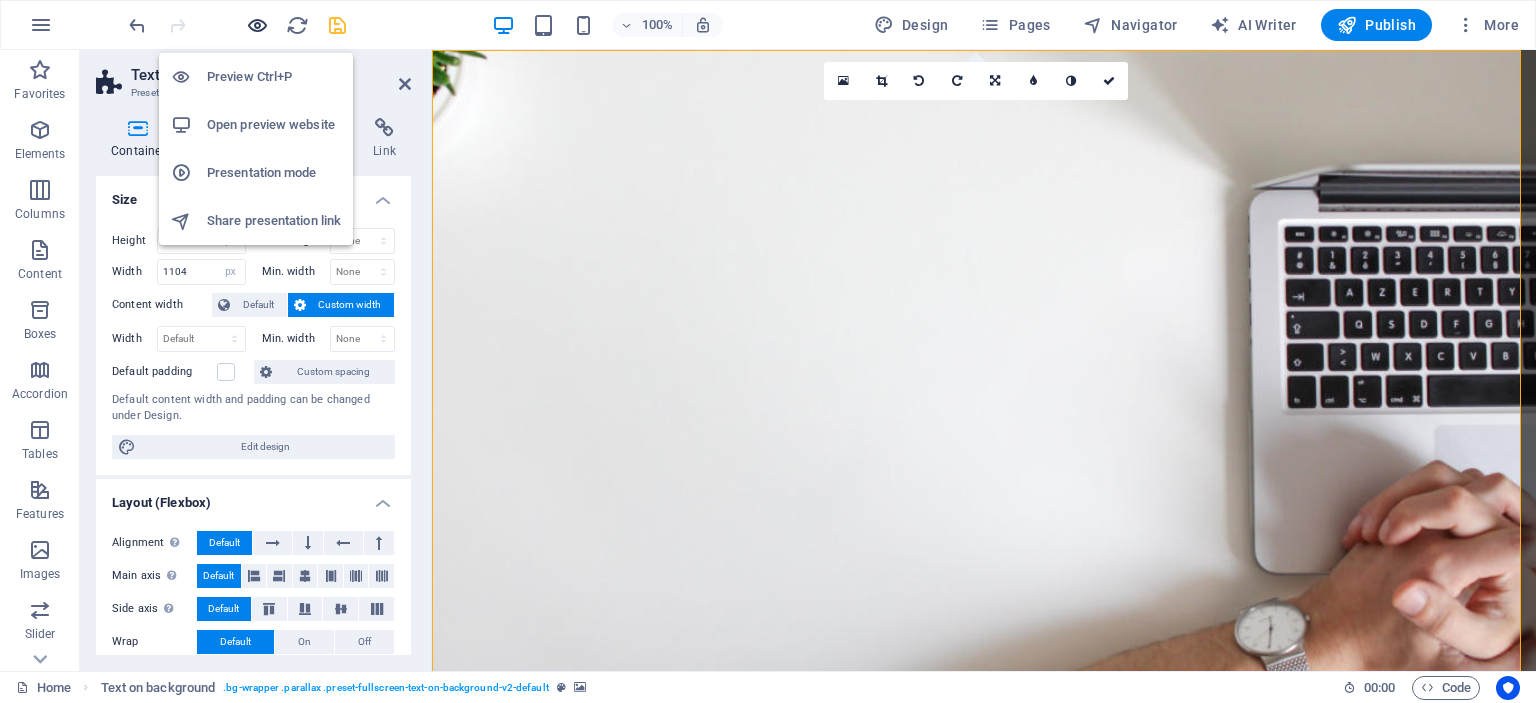 click at bounding box center [257, 25] 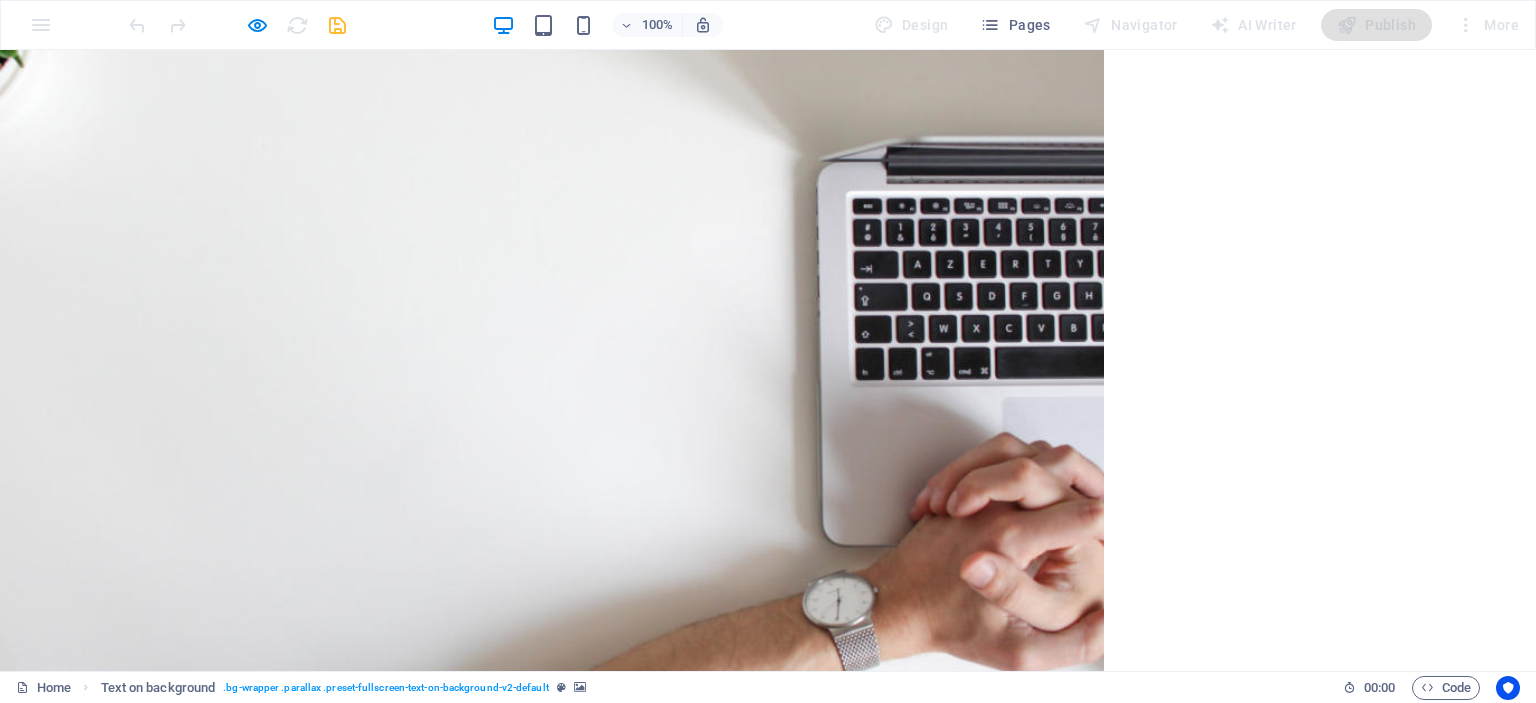 scroll, scrollTop: 0, scrollLeft: 0, axis: both 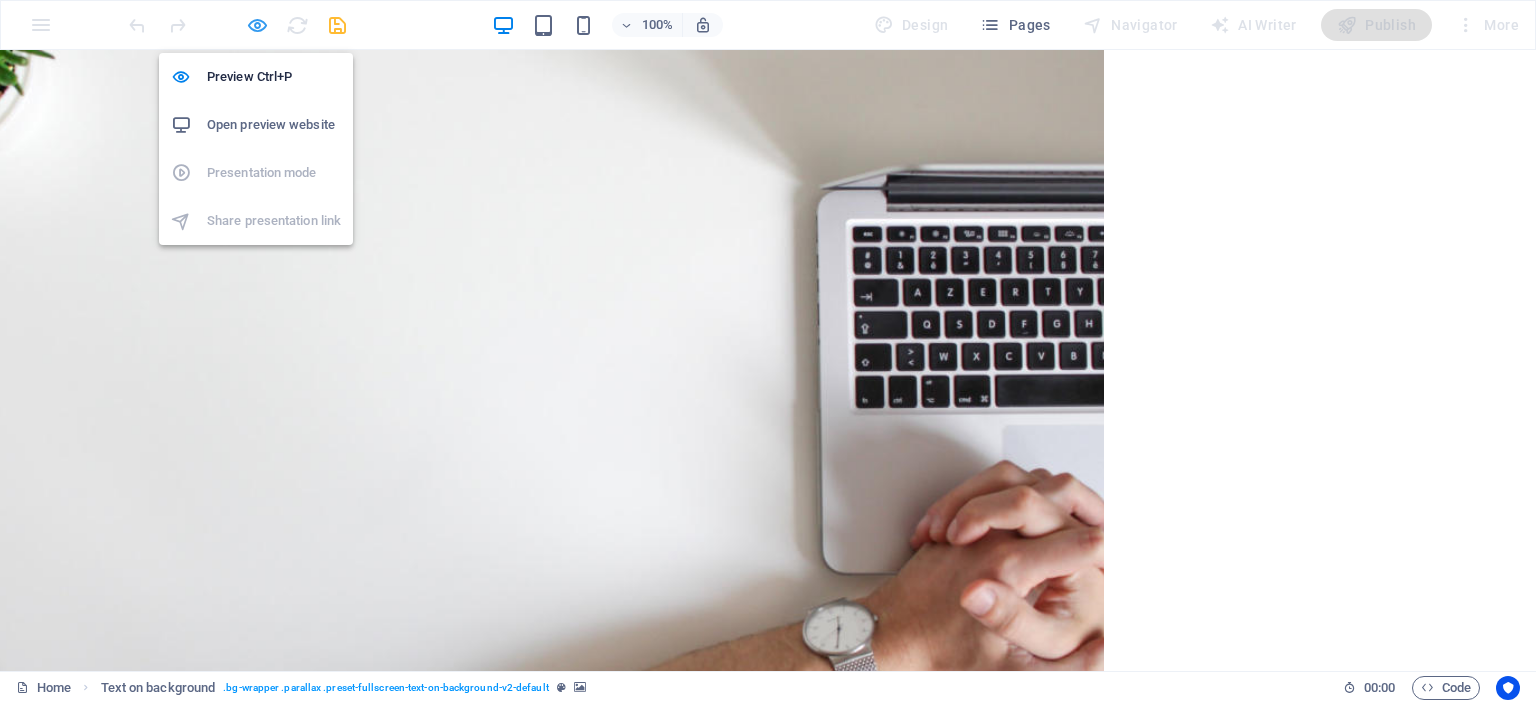 click at bounding box center [257, 25] 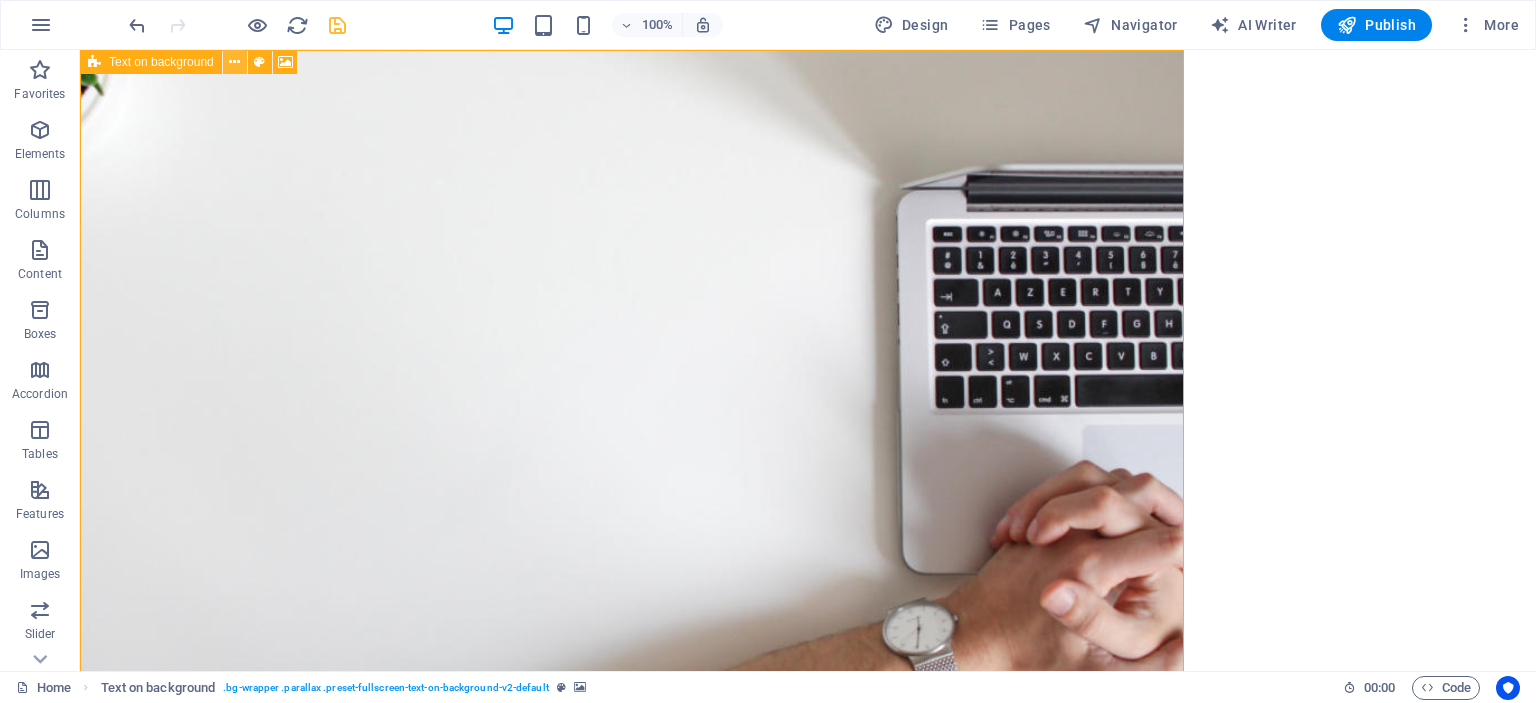 click at bounding box center (234, 62) 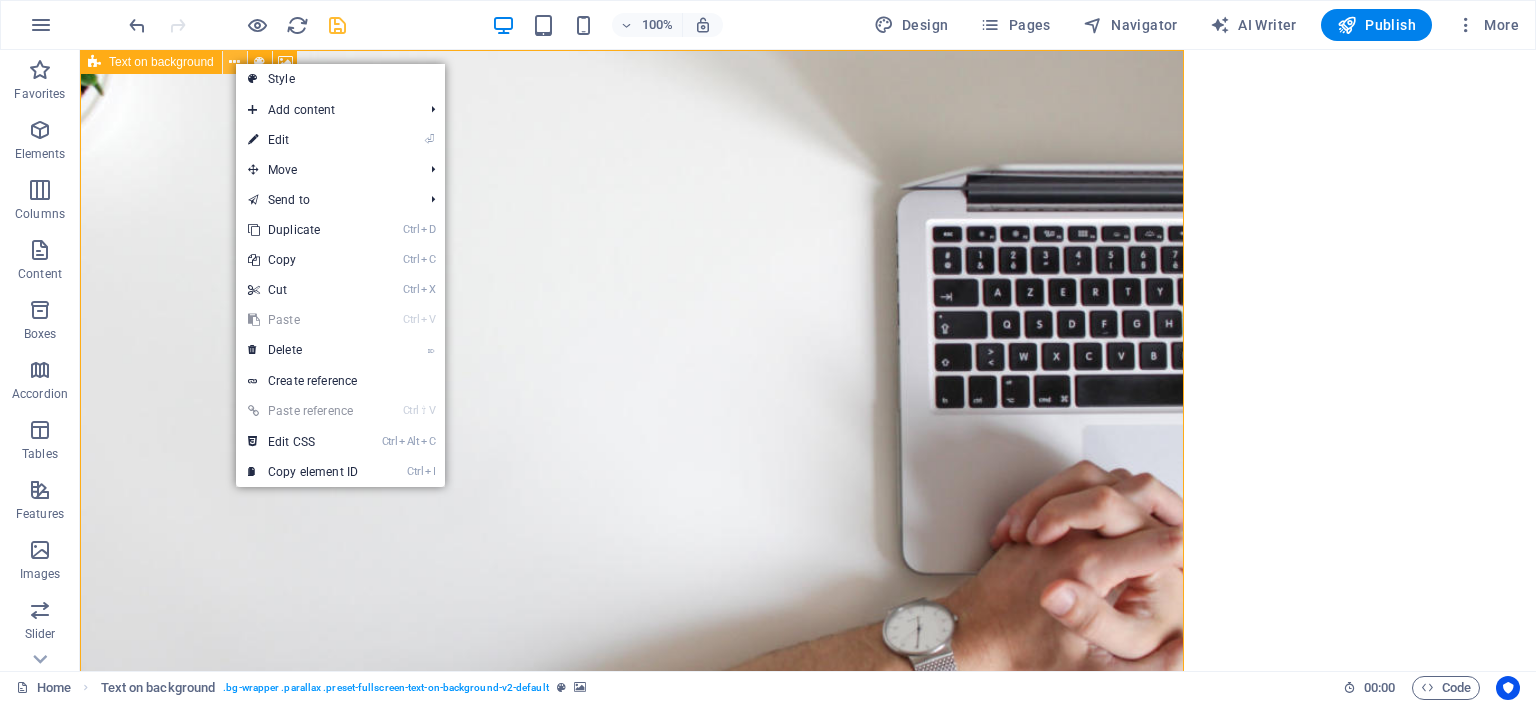 click at bounding box center [234, 62] 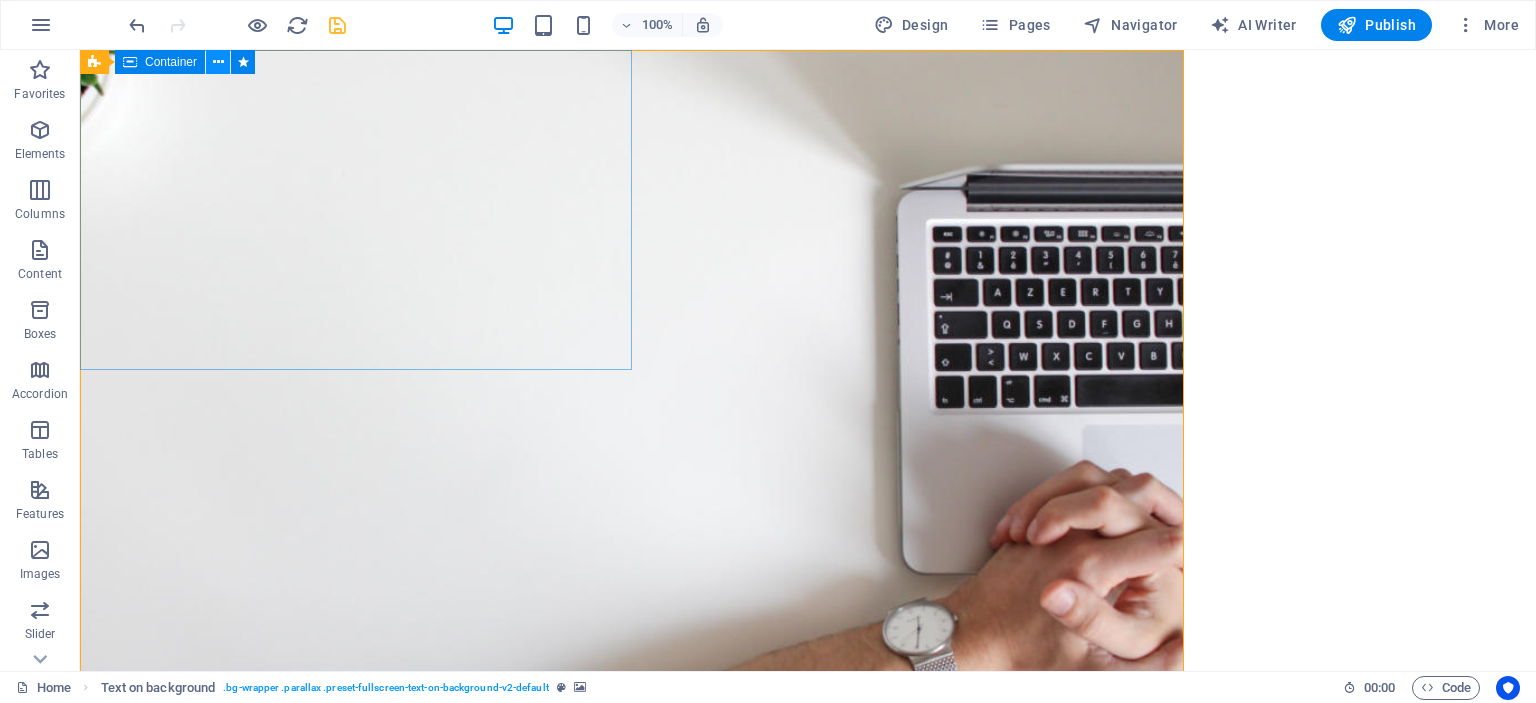 click at bounding box center (218, 62) 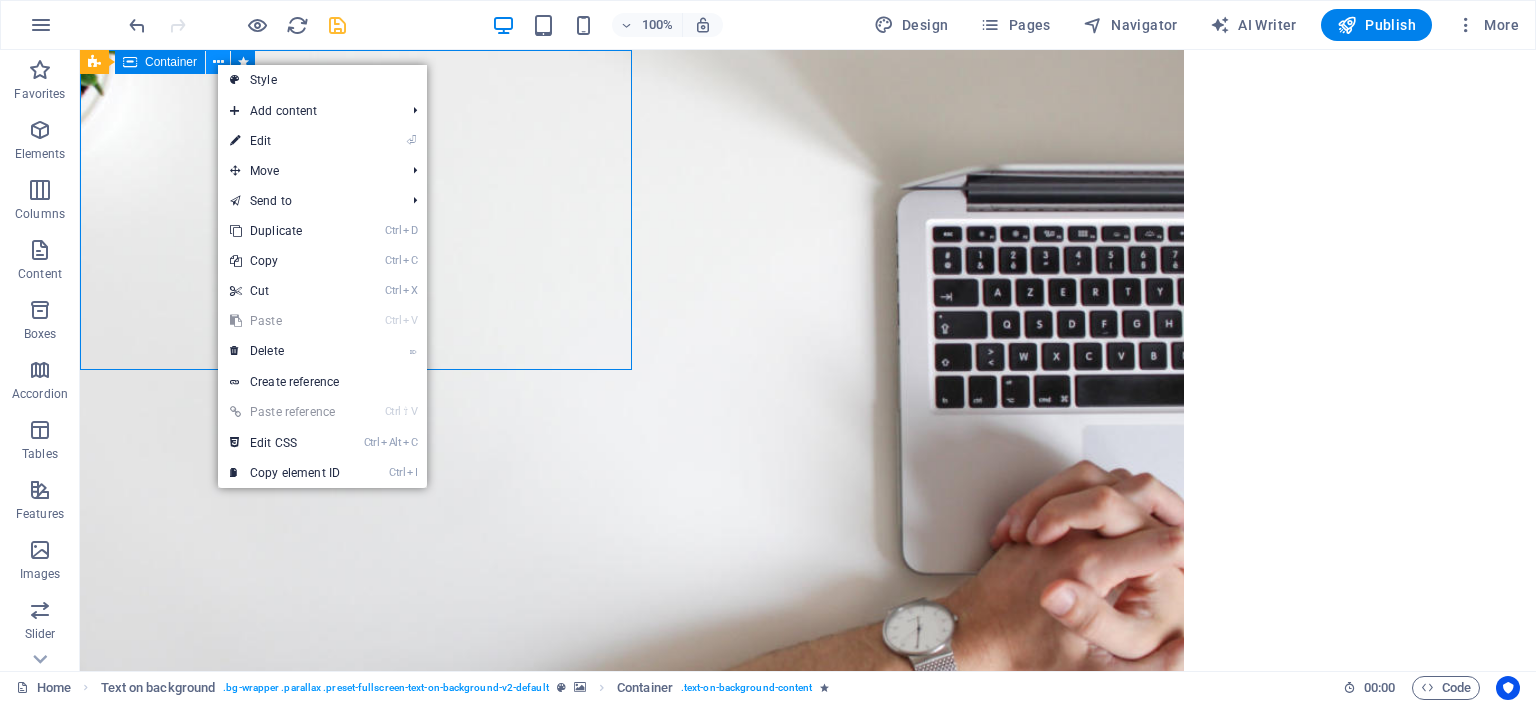 click at bounding box center (218, 62) 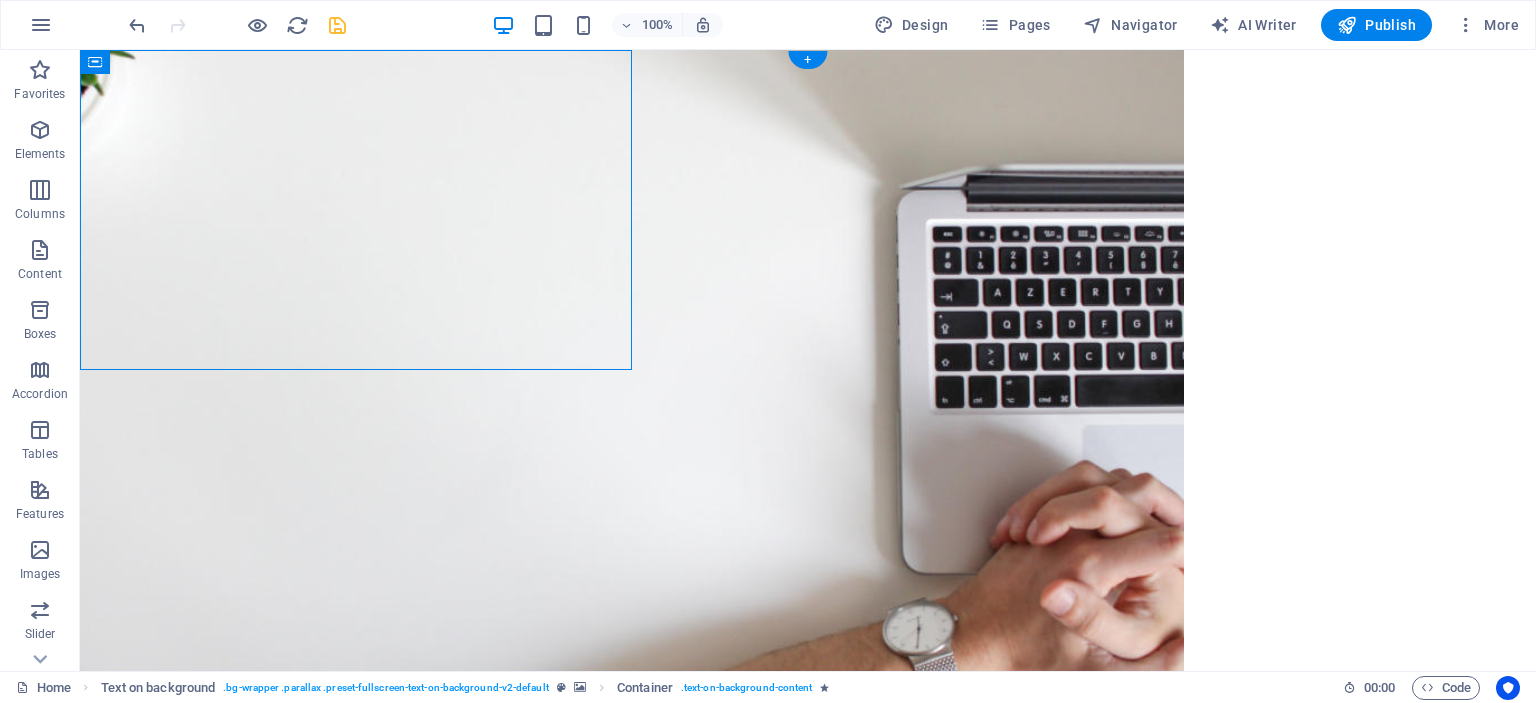 click at bounding box center (632, 385) 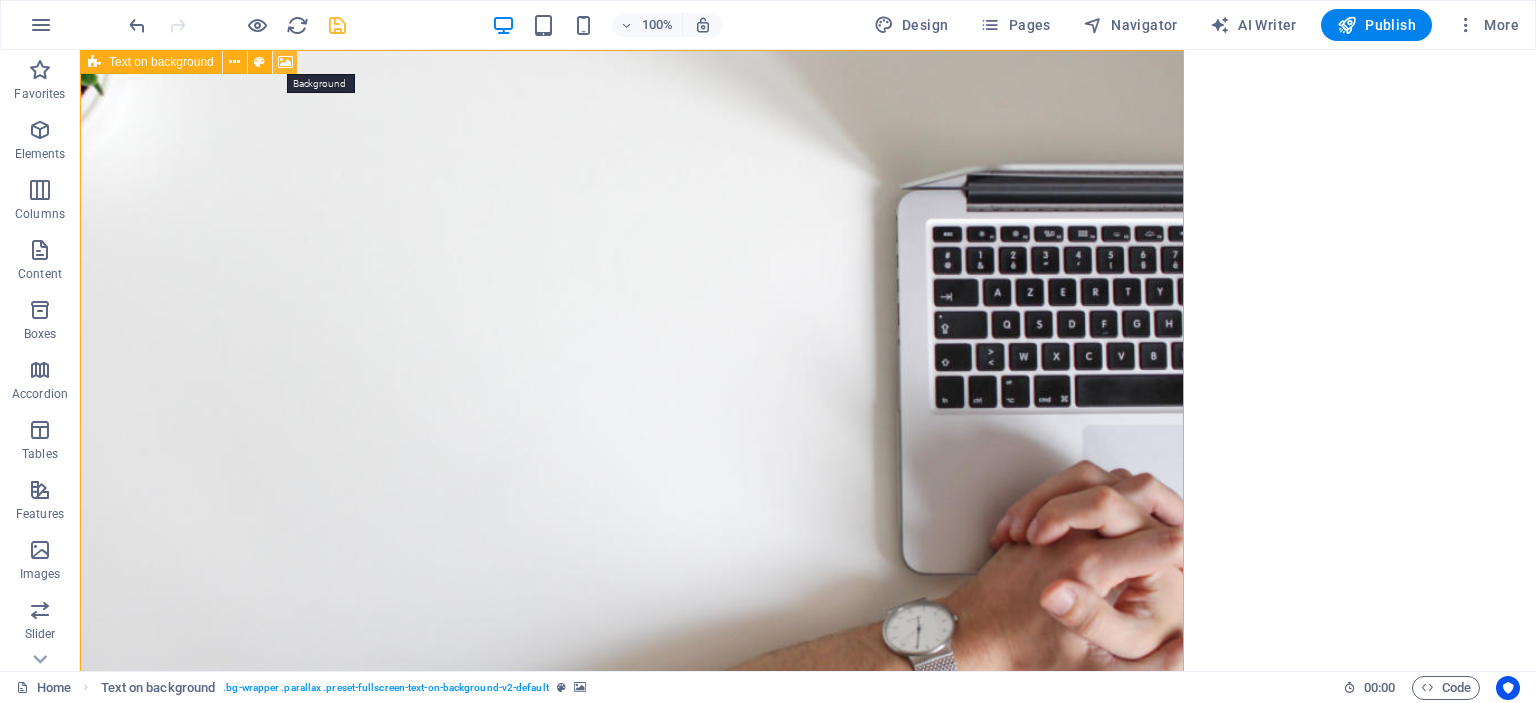 click at bounding box center (285, 62) 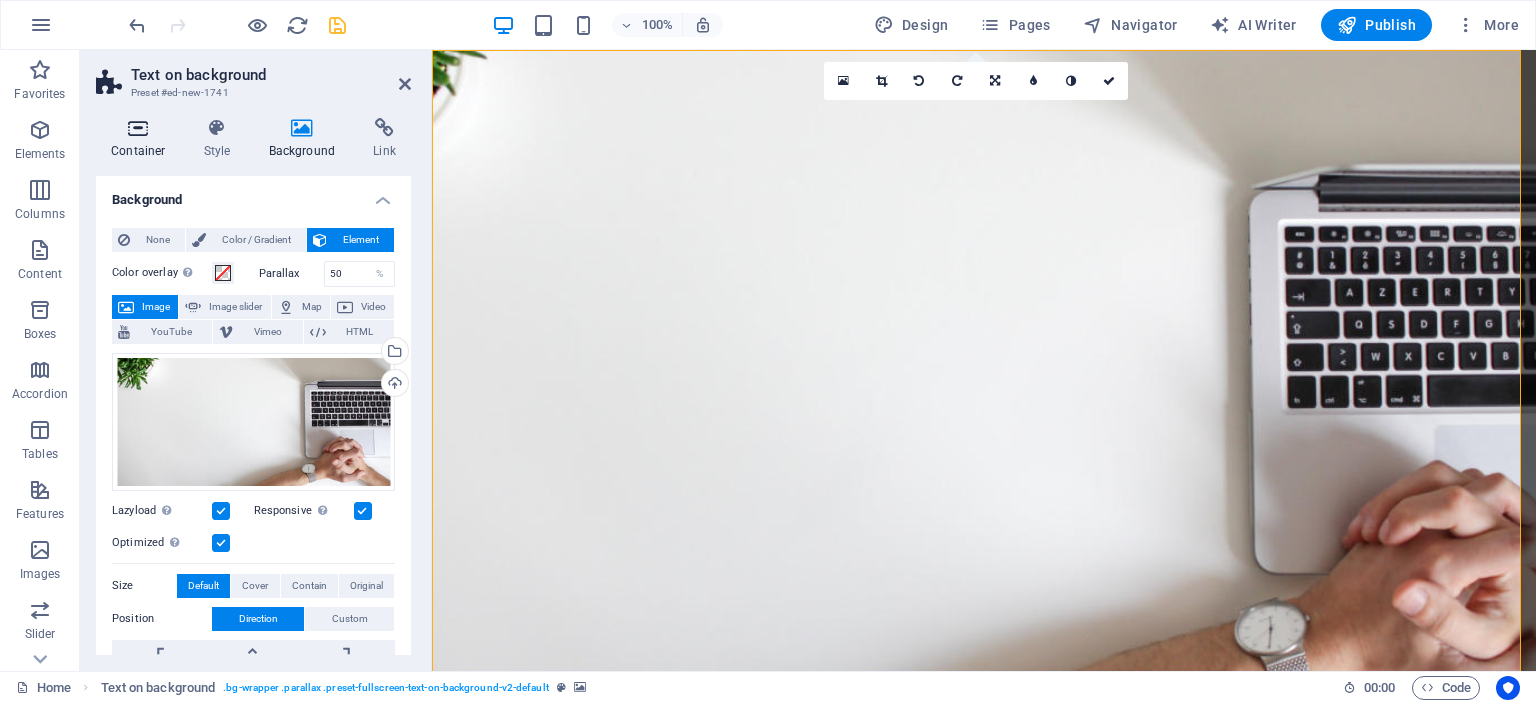 click on "Container" at bounding box center [142, 139] 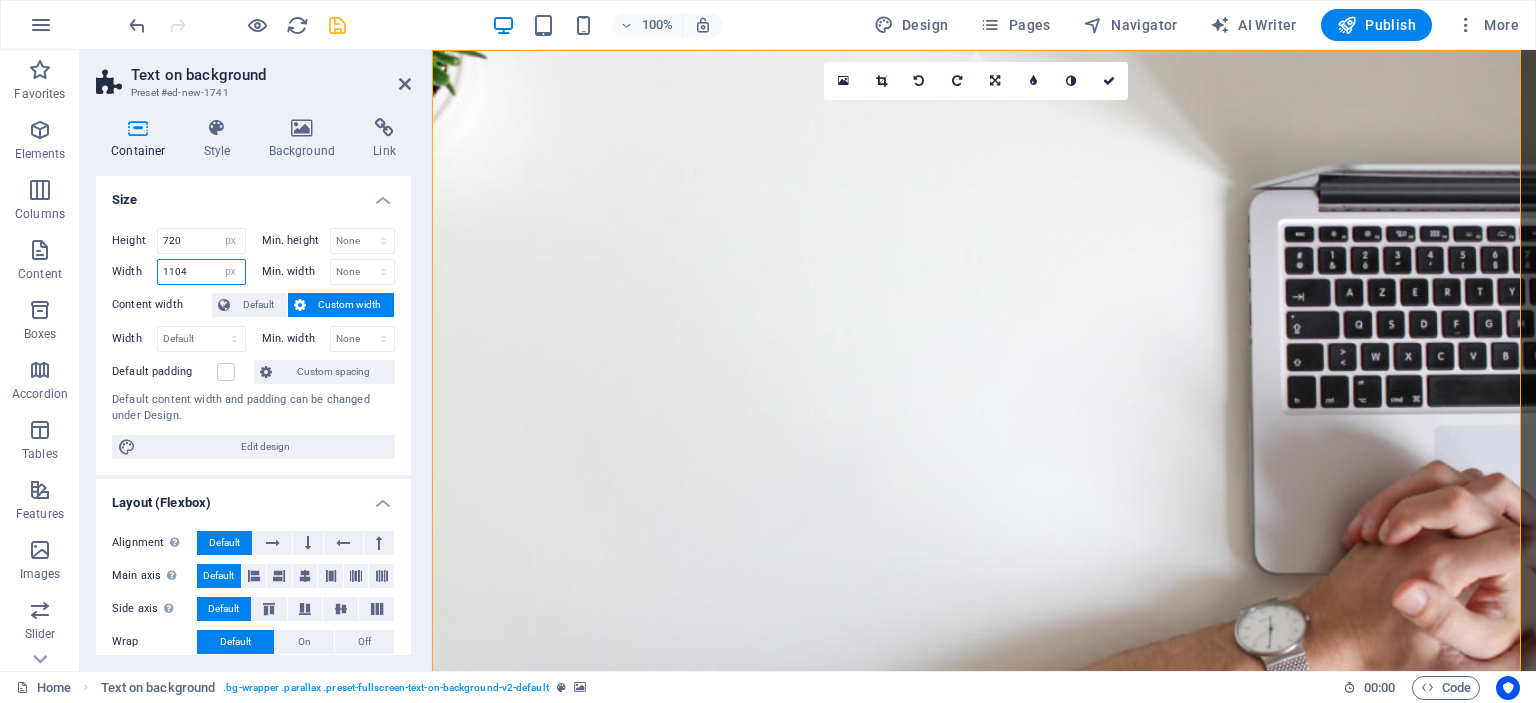click on "1104" at bounding box center [201, 272] 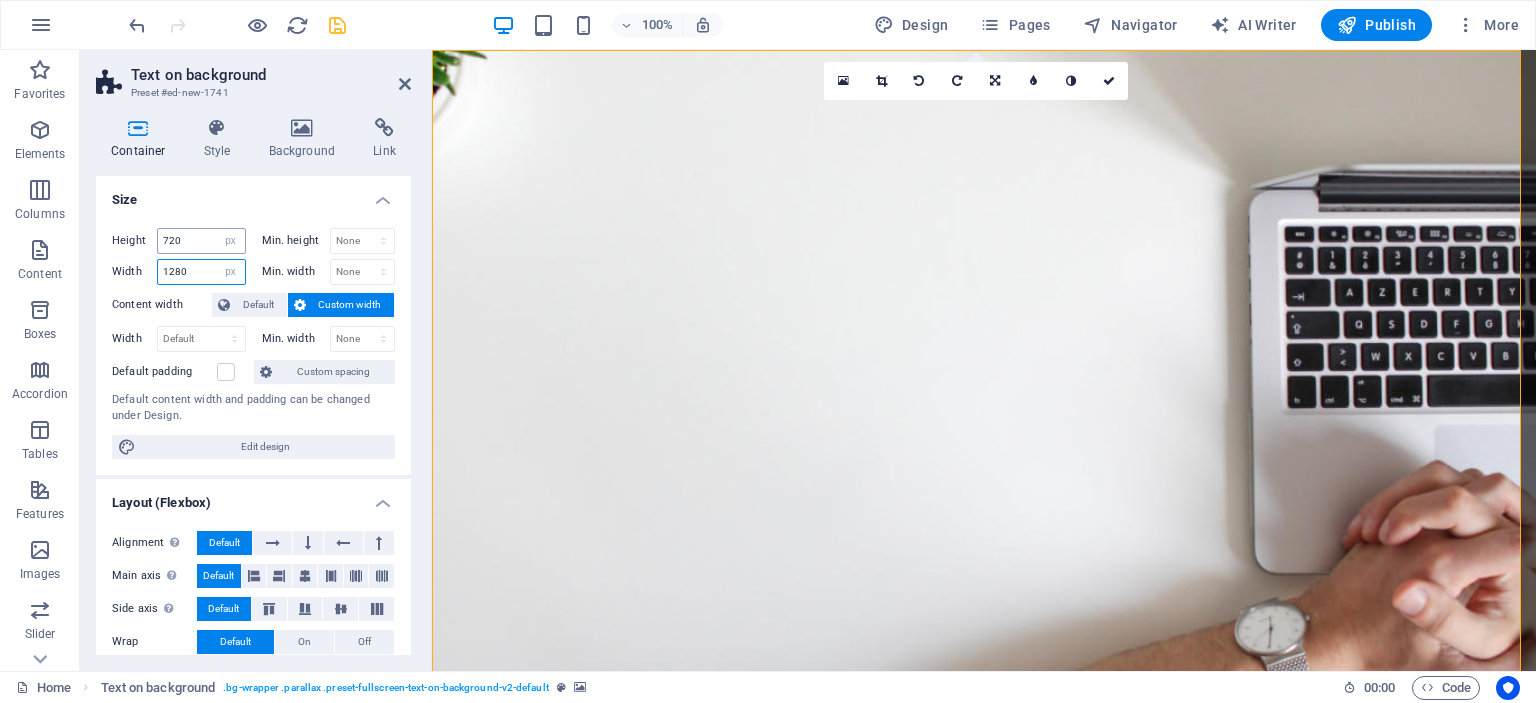 type on "1280" 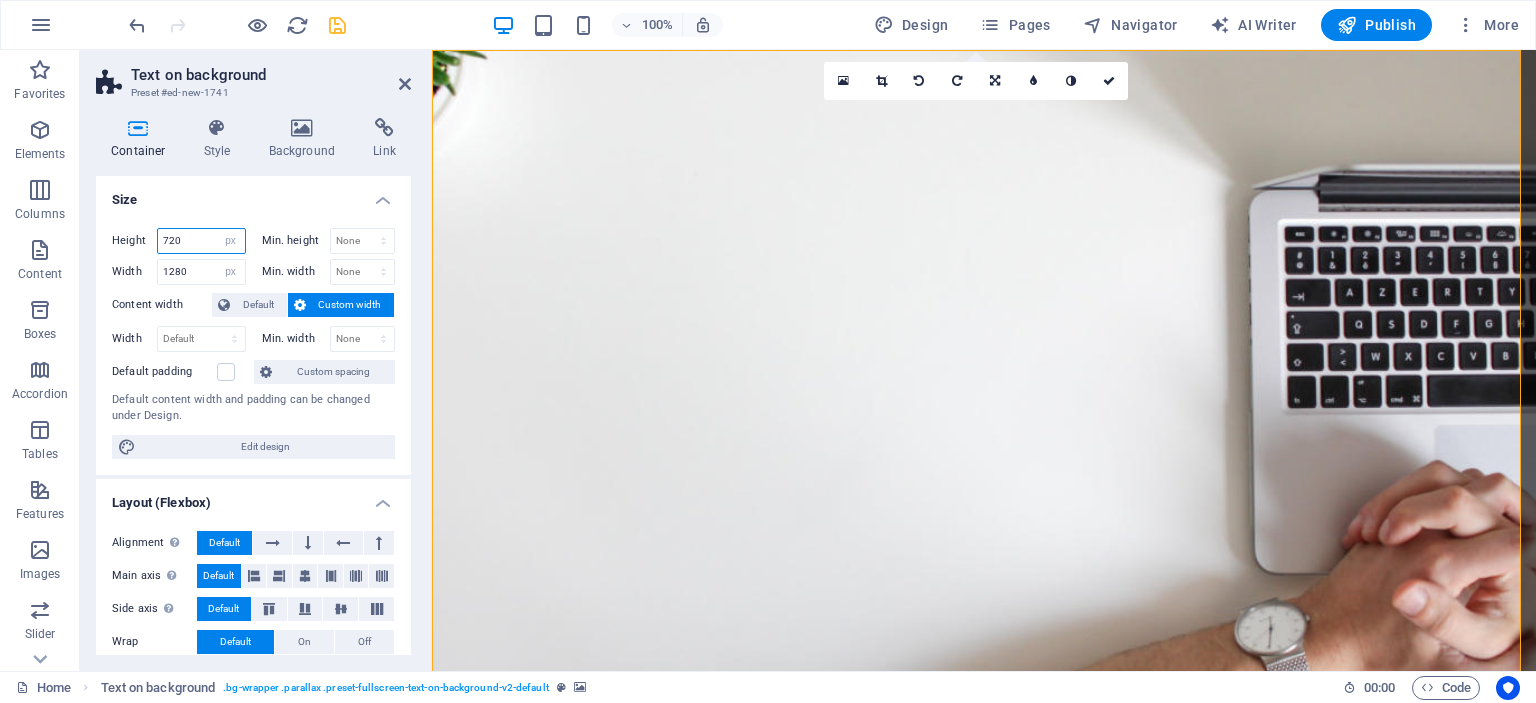 click on "720" at bounding box center (201, 241) 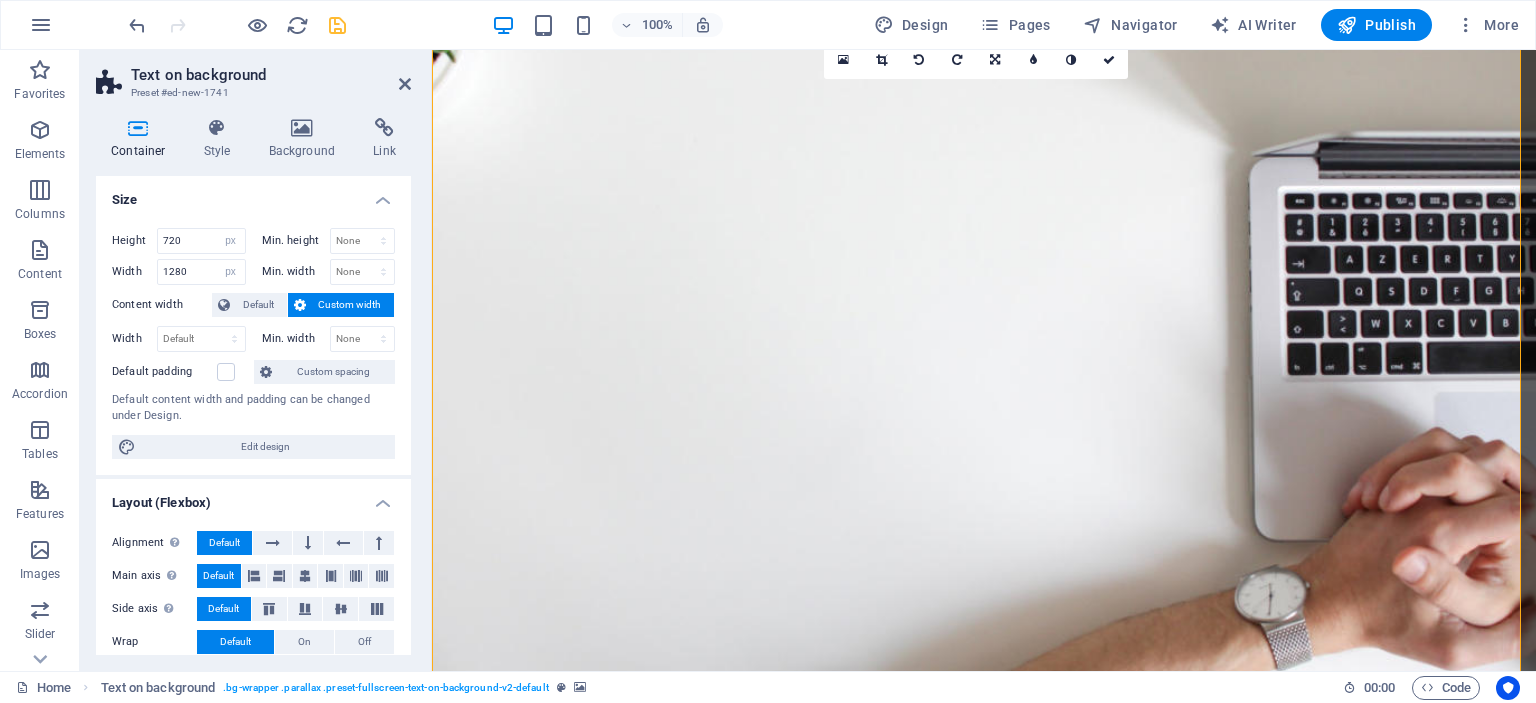 scroll, scrollTop: 0, scrollLeft: 0, axis: both 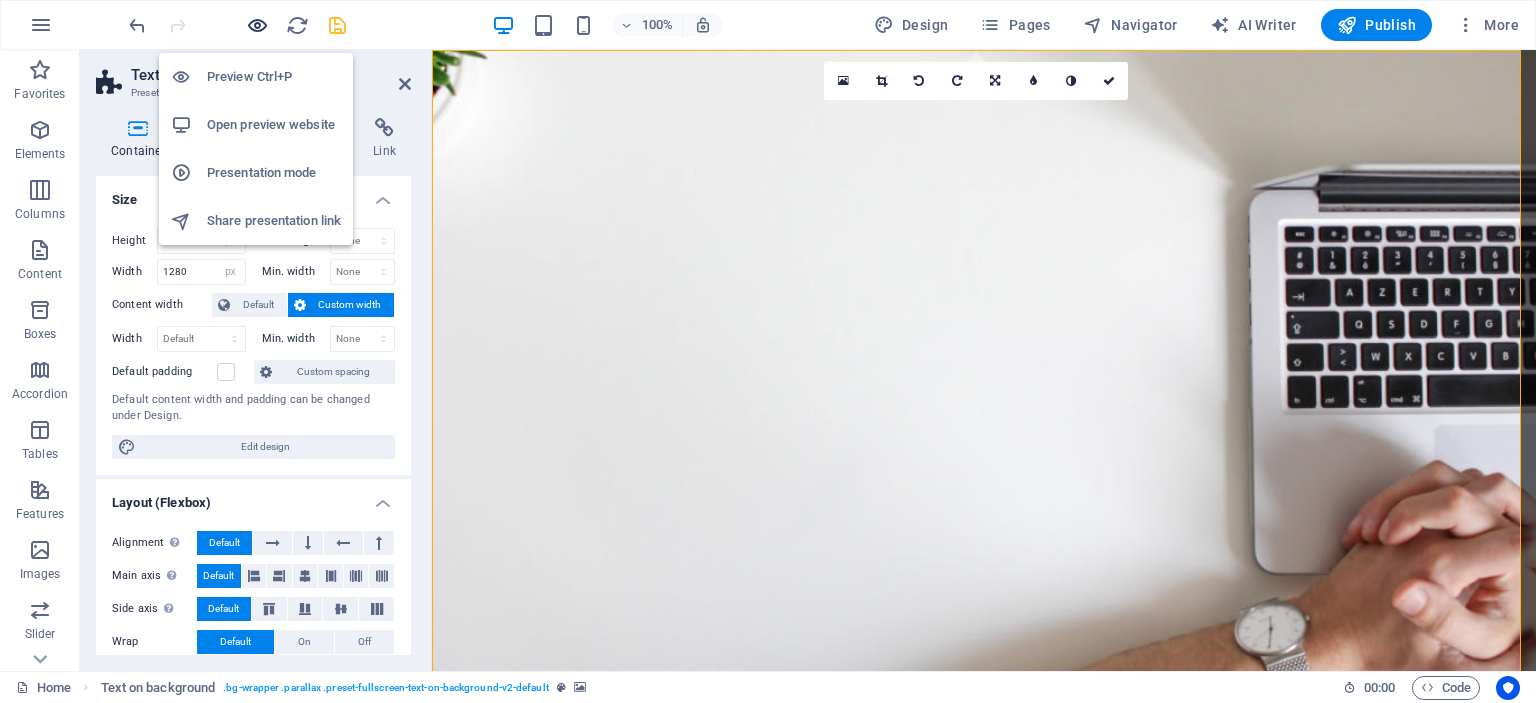 click at bounding box center [257, 25] 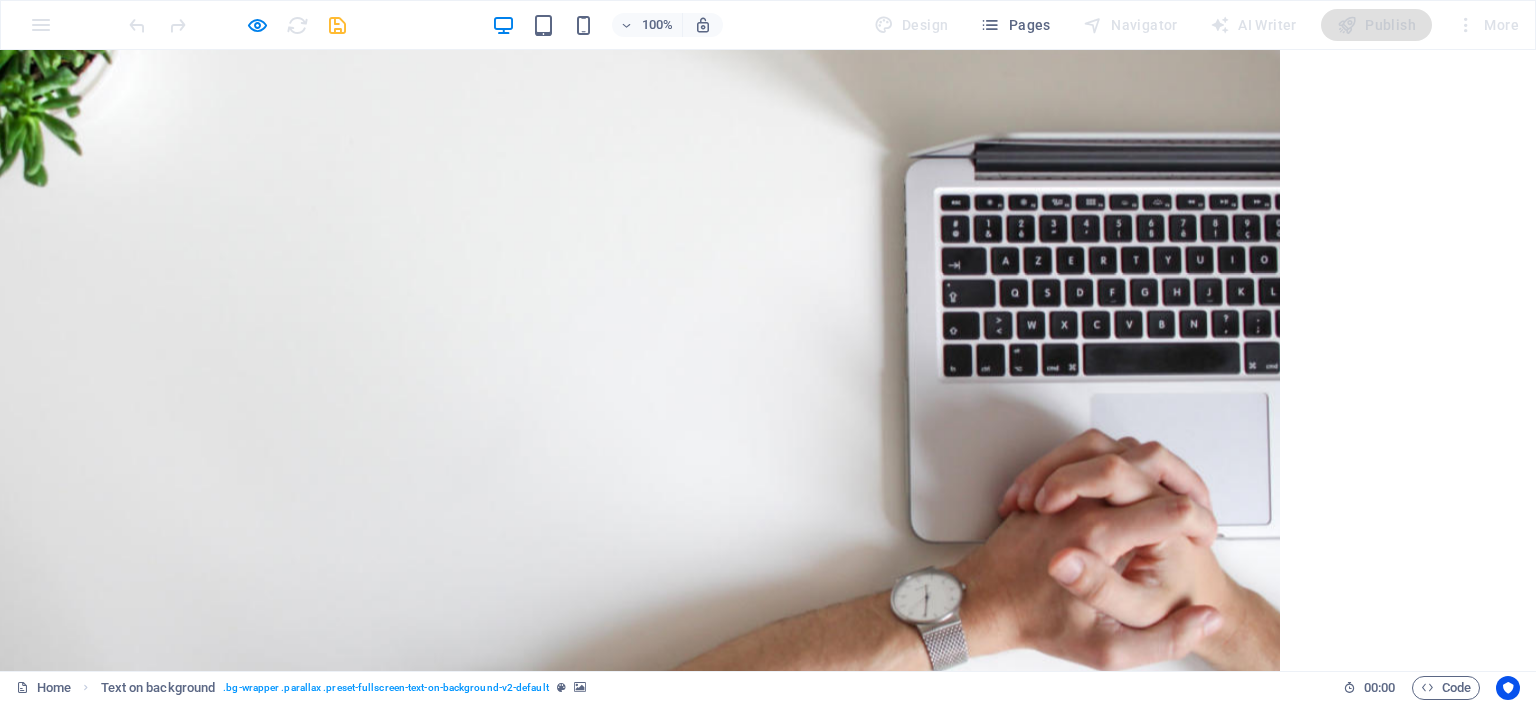 scroll, scrollTop: 0, scrollLeft: 0, axis: both 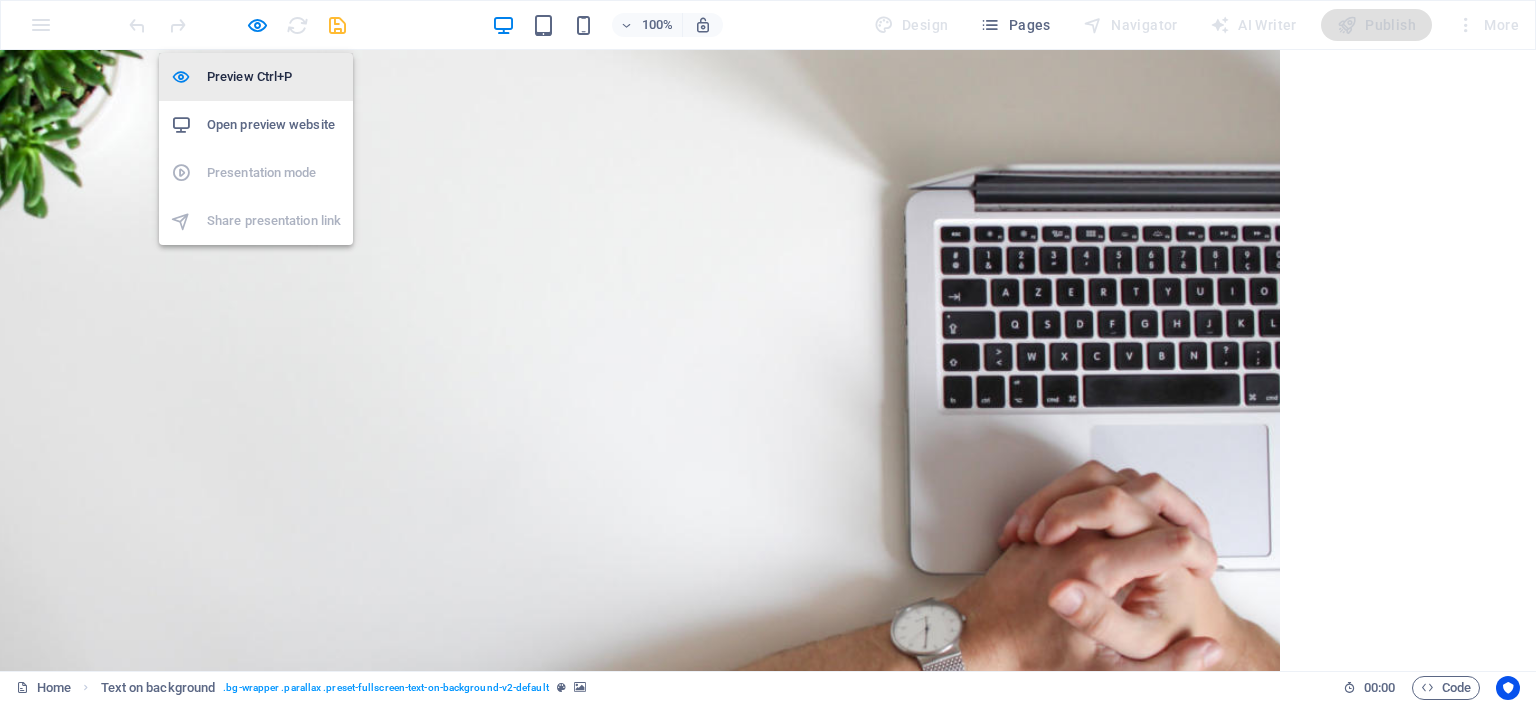 drag, startPoint x: 255, startPoint y: 23, endPoint x: 288, endPoint y: 83, distance: 68.47627 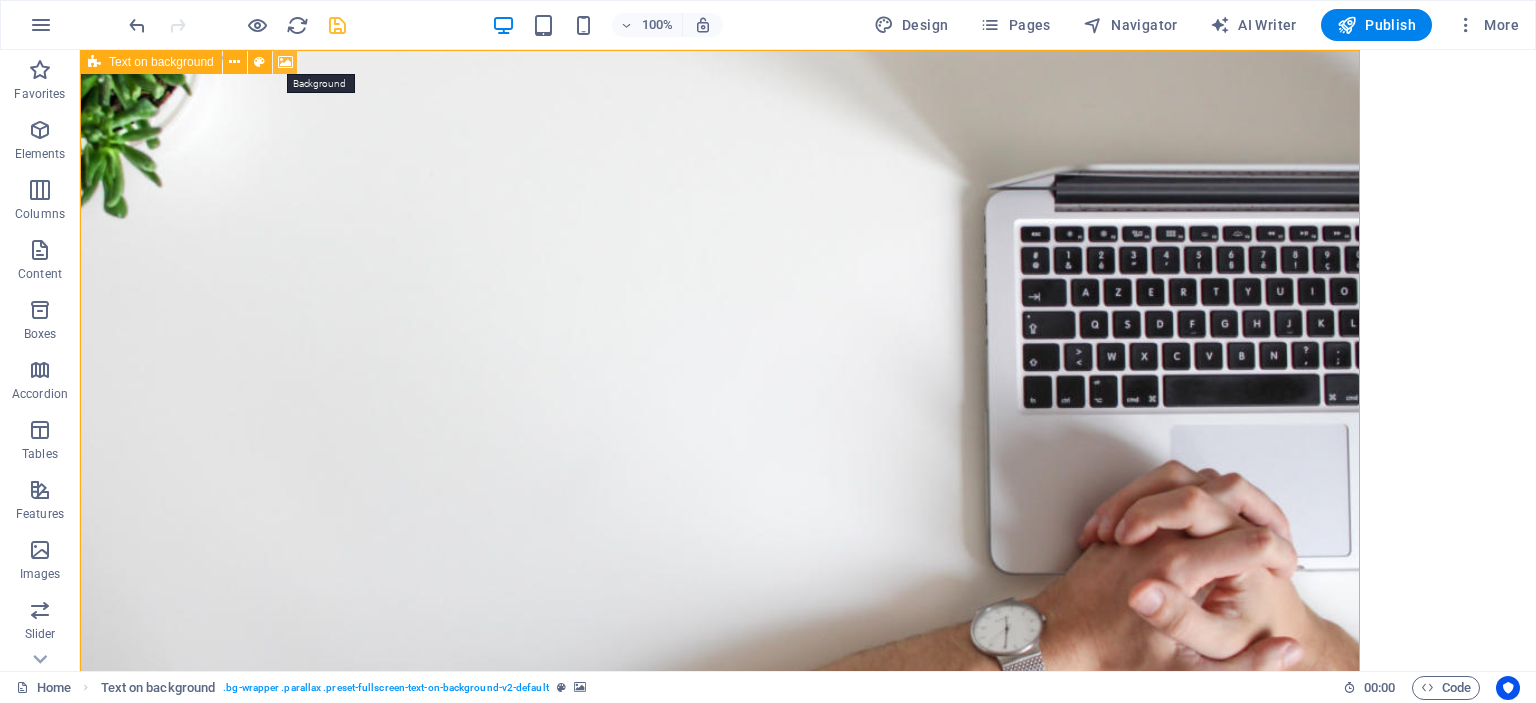click at bounding box center [285, 62] 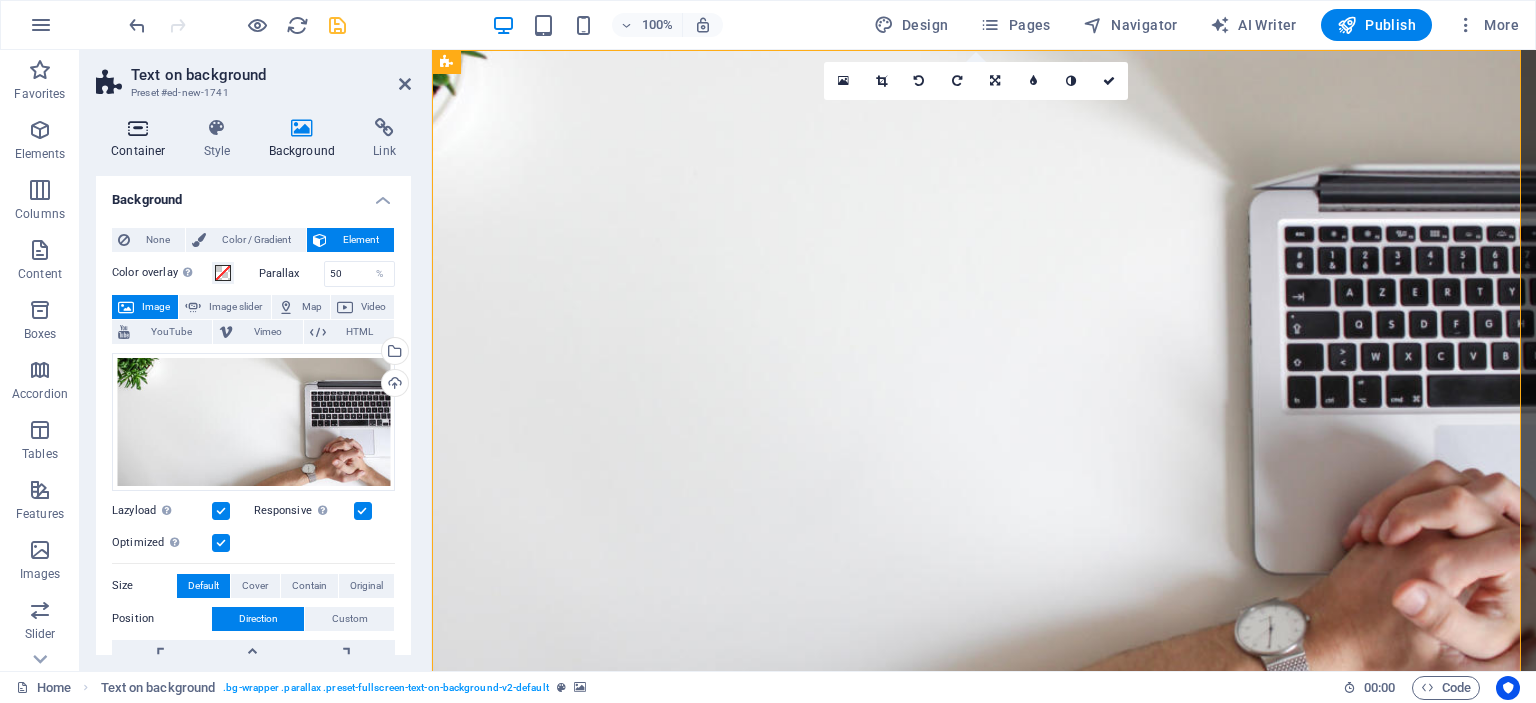click on "Container" at bounding box center [142, 139] 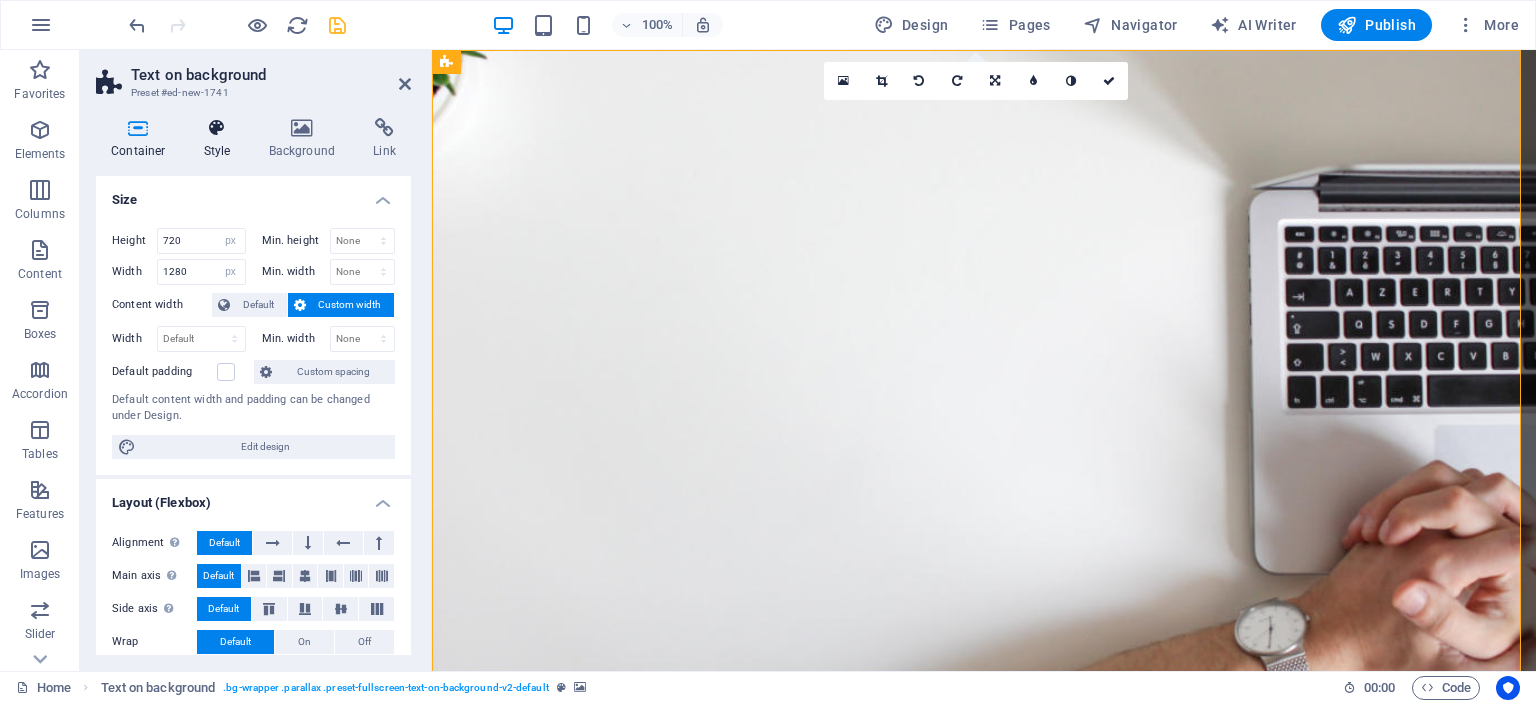 click at bounding box center (217, 128) 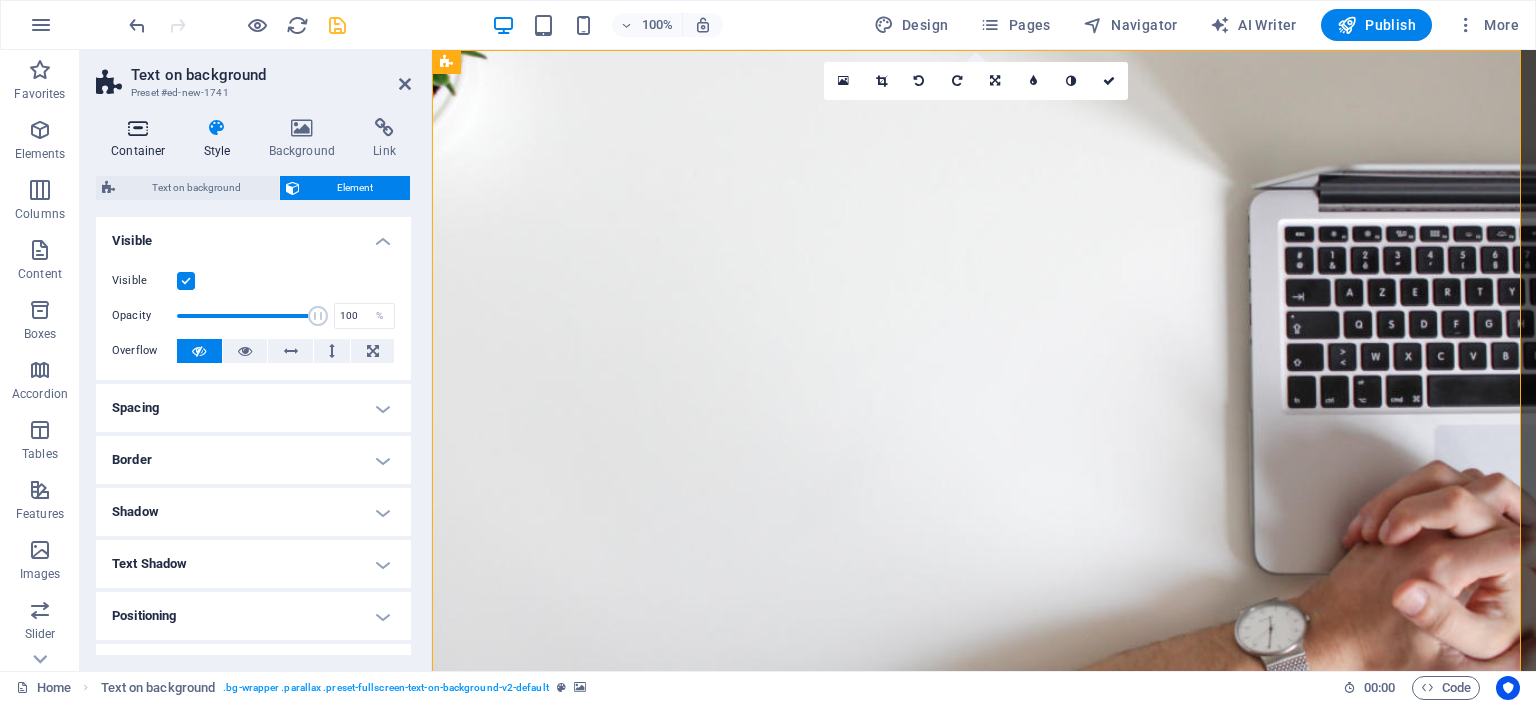 click on "Container" at bounding box center (142, 139) 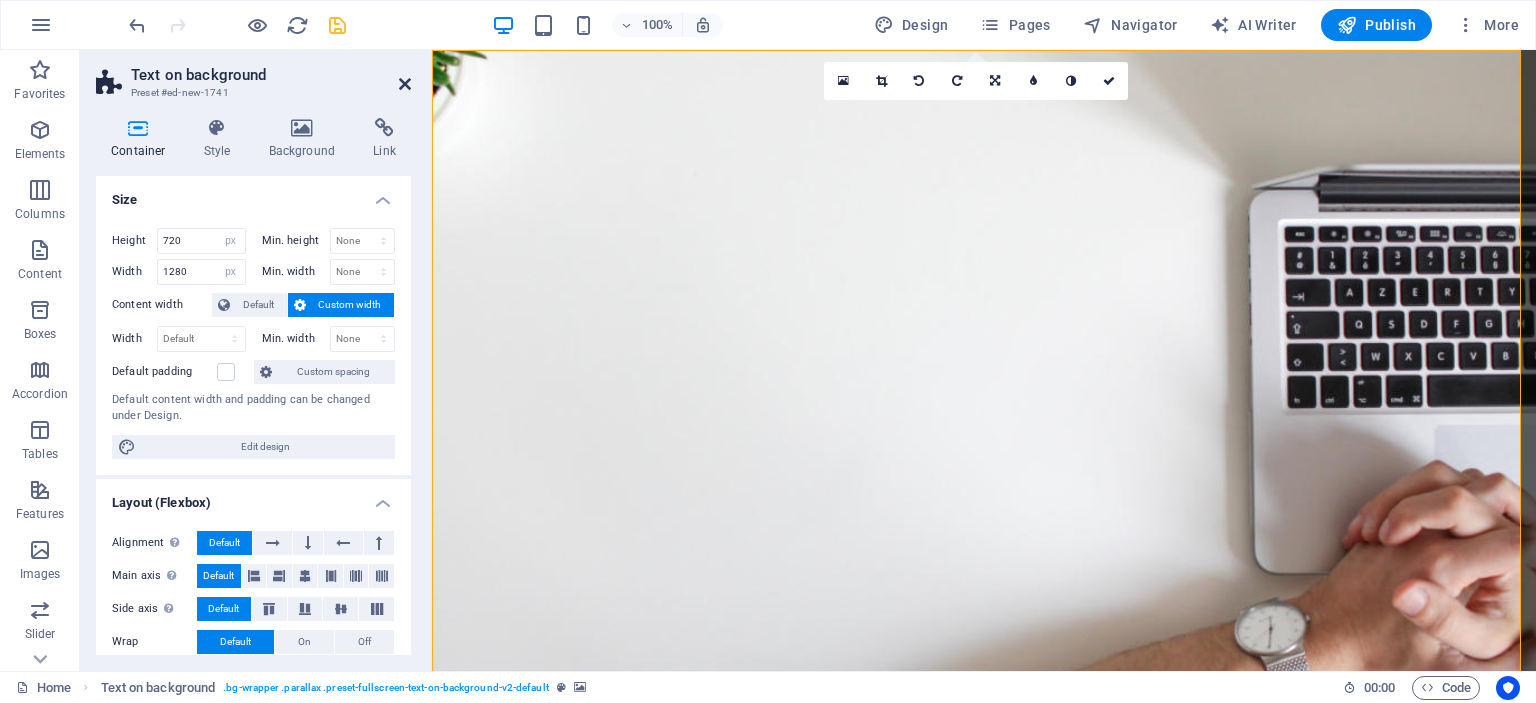 click at bounding box center (405, 84) 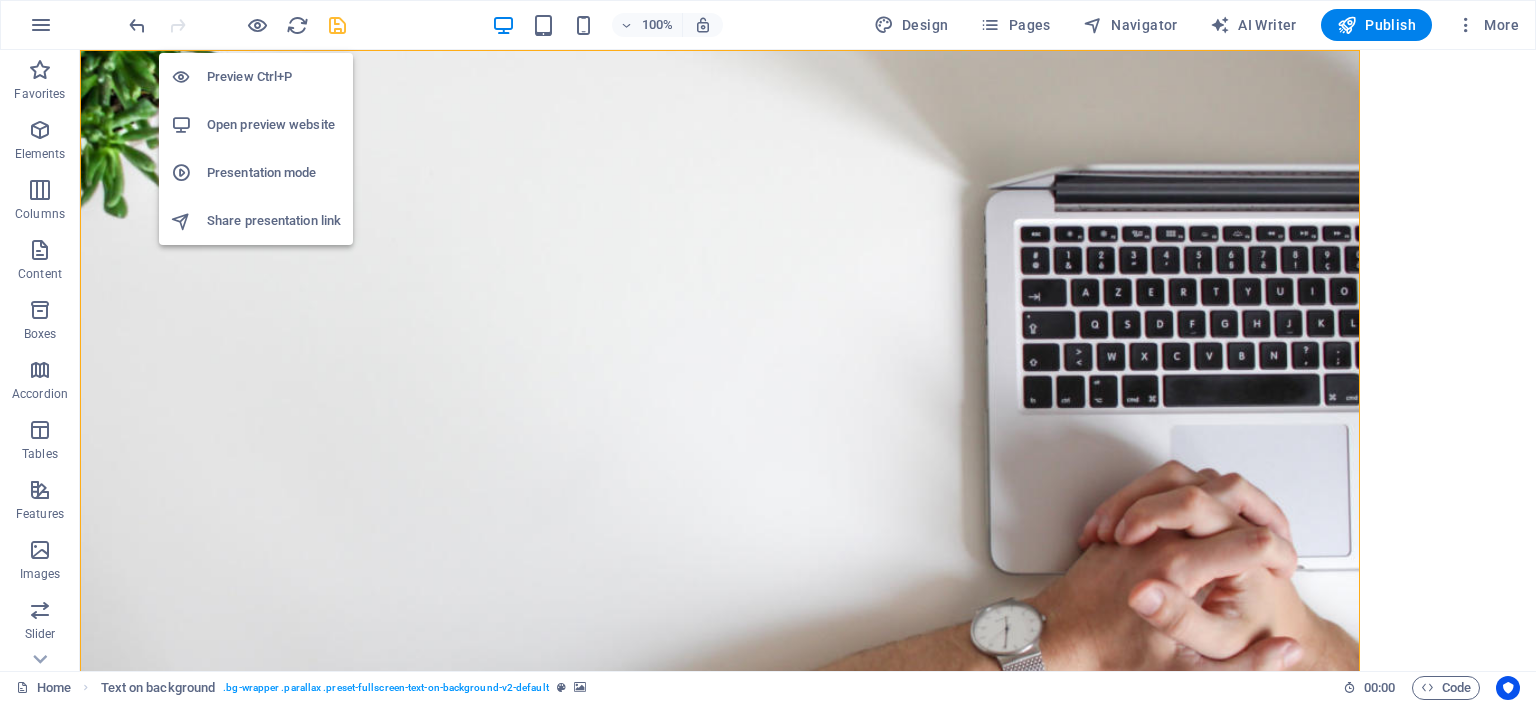 click on "Open preview website" at bounding box center (274, 125) 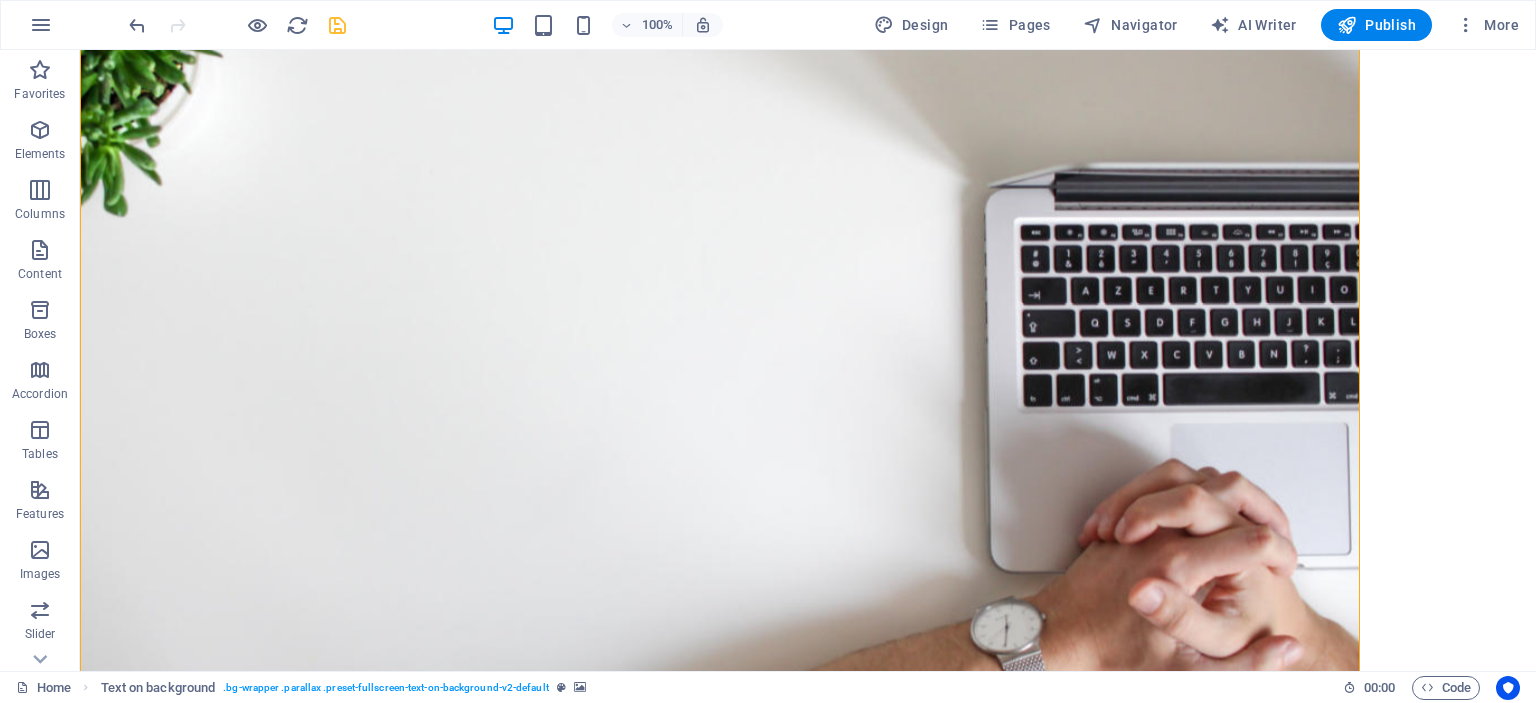 scroll, scrollTop: 0, scrollLeft: 0, axis: both 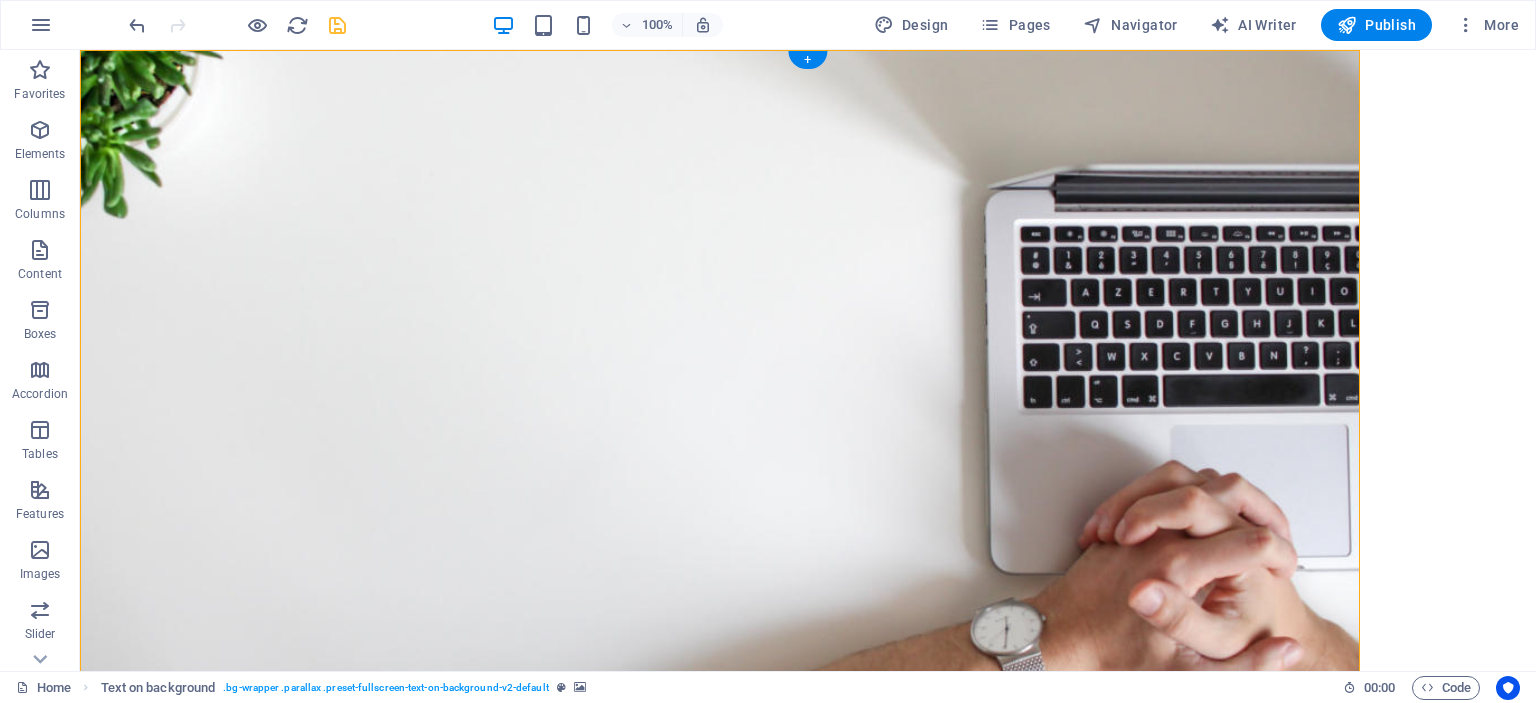 click at bounding box center [720, 385] 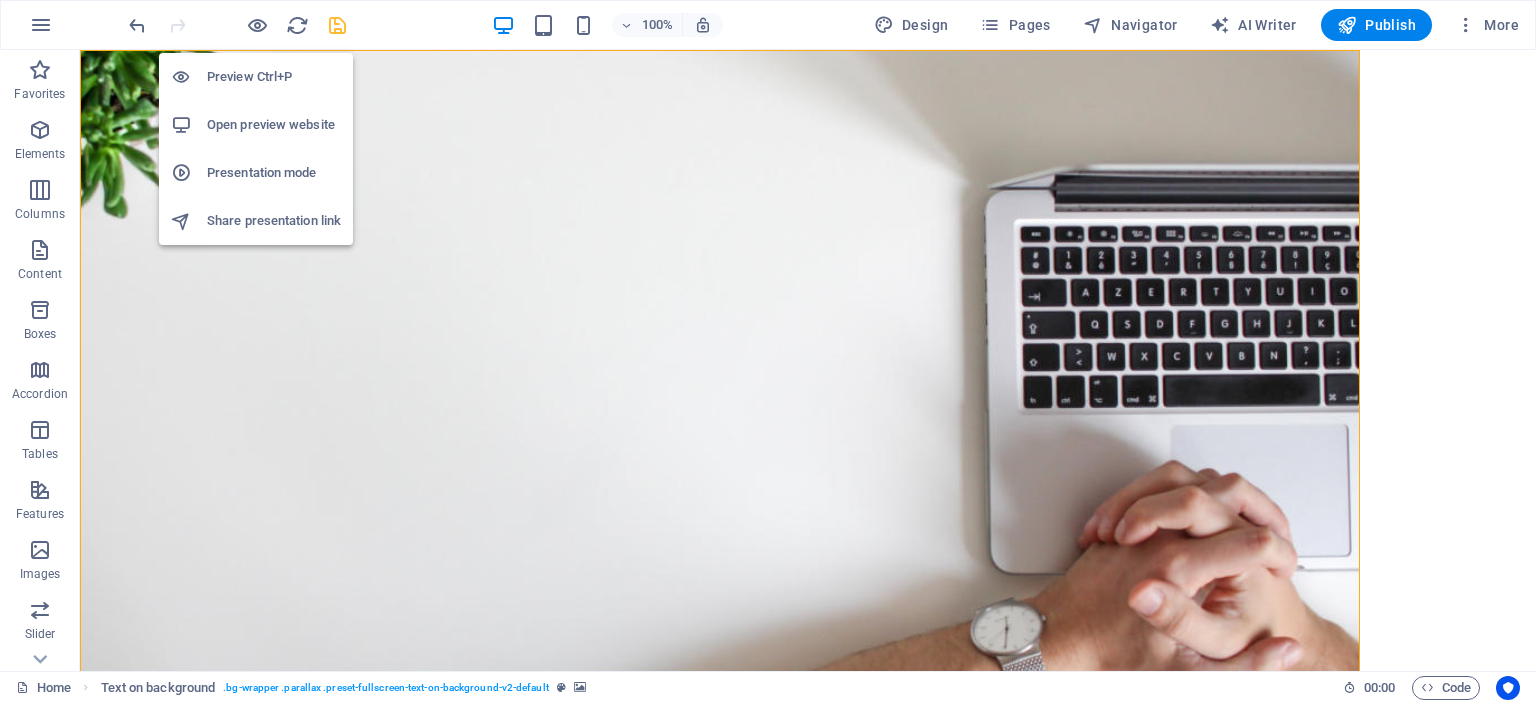 click on "Presentation mode" at bounding box center [274, 173] 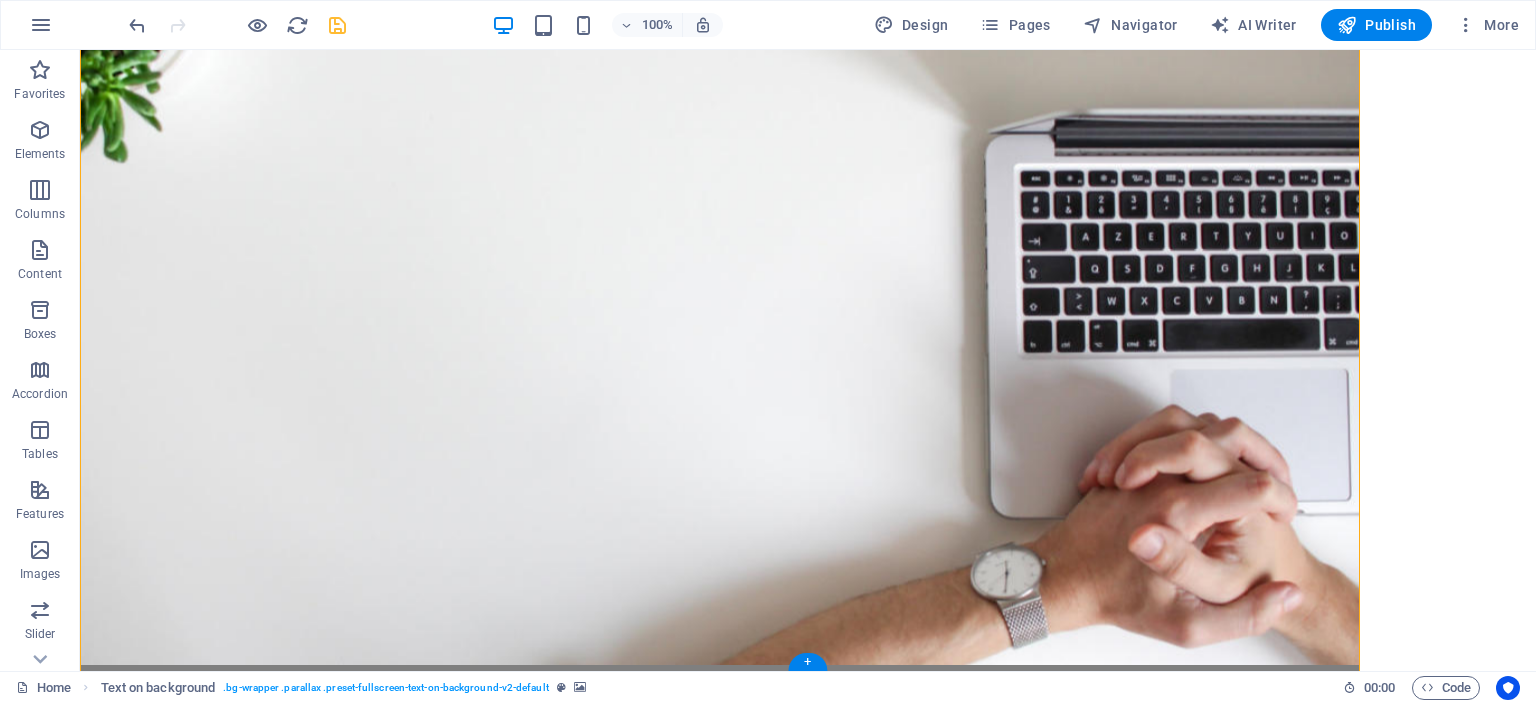 scroll, scrollTop: 0, scrollLeft: 0, axis: both 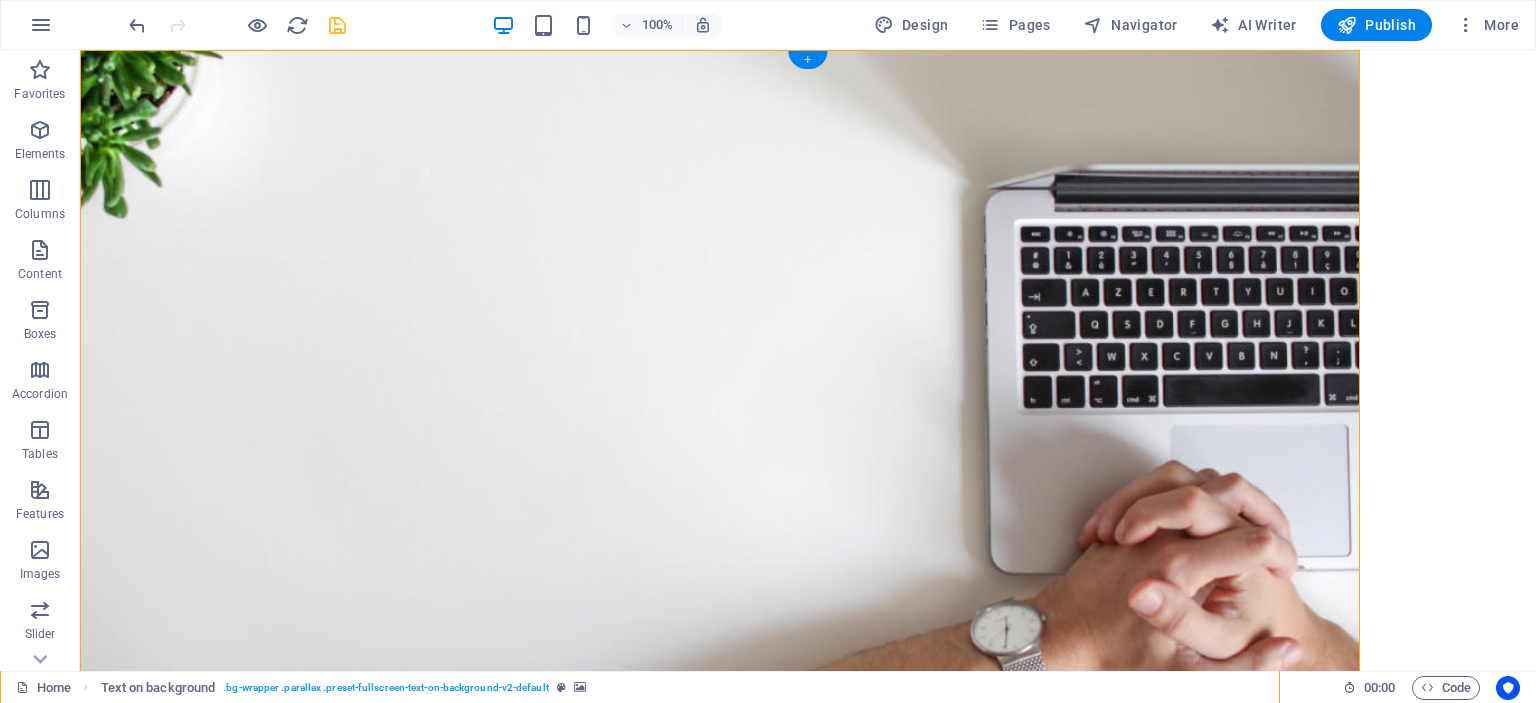 click on "+" at bounding box center (807, 60) 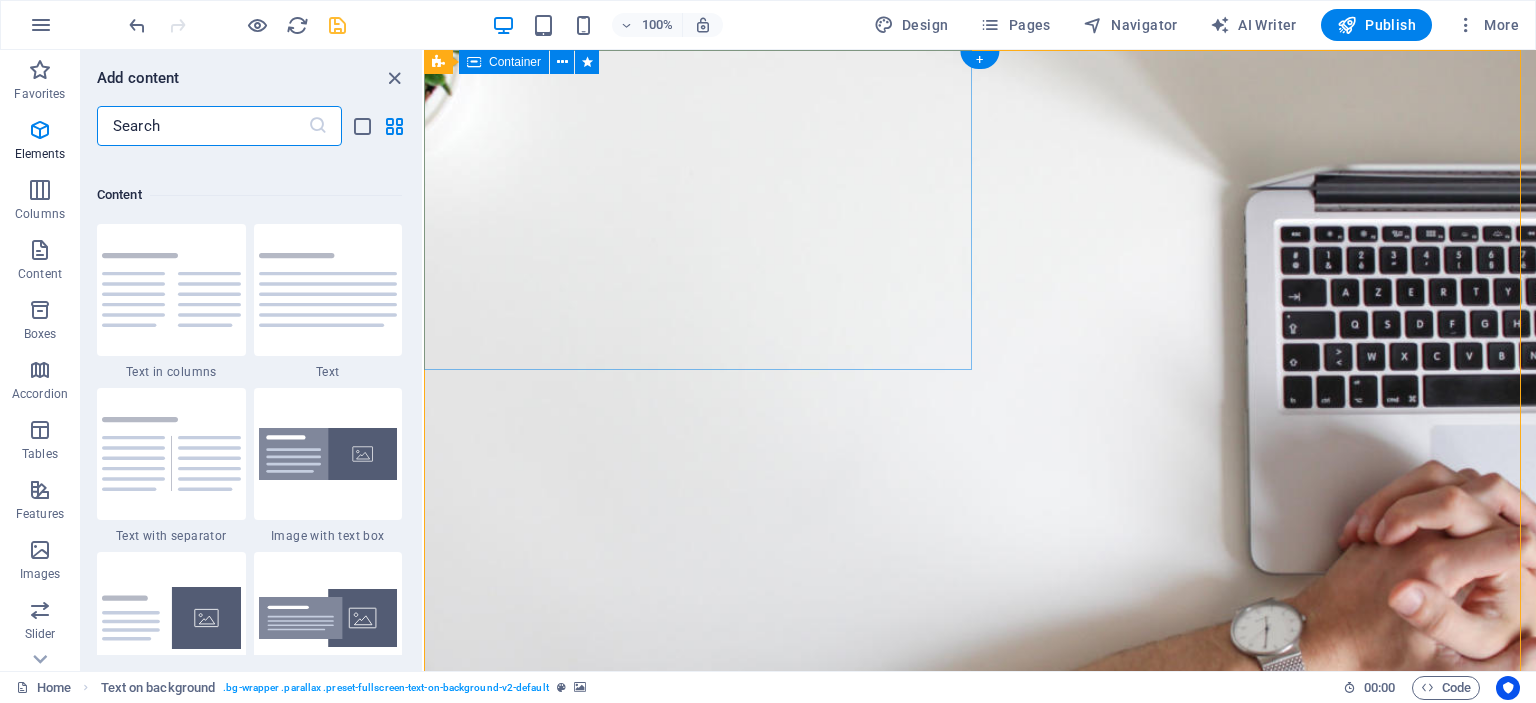 scroll, scrollTop: 3499, scrollLeft: 0, axis: vertical 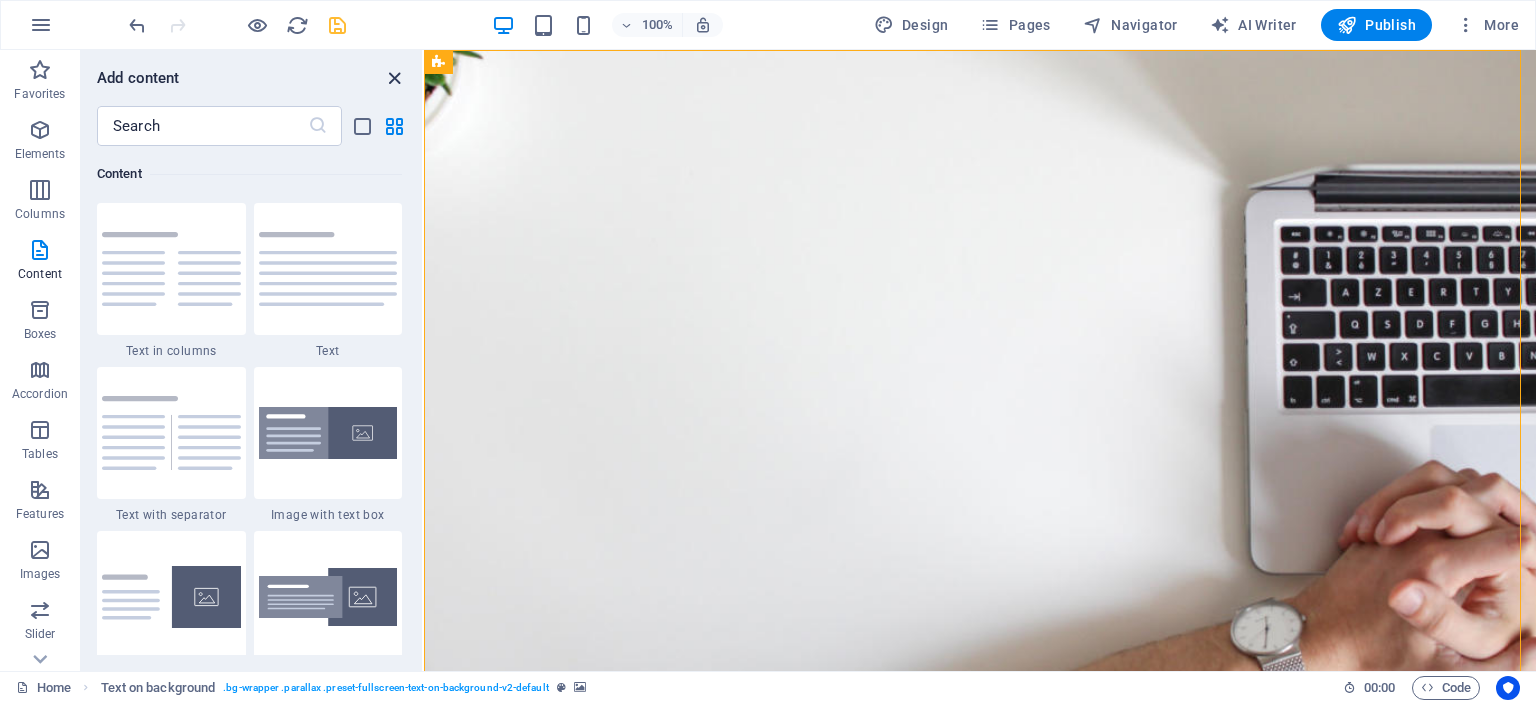 click at bounding box center (394, 78) 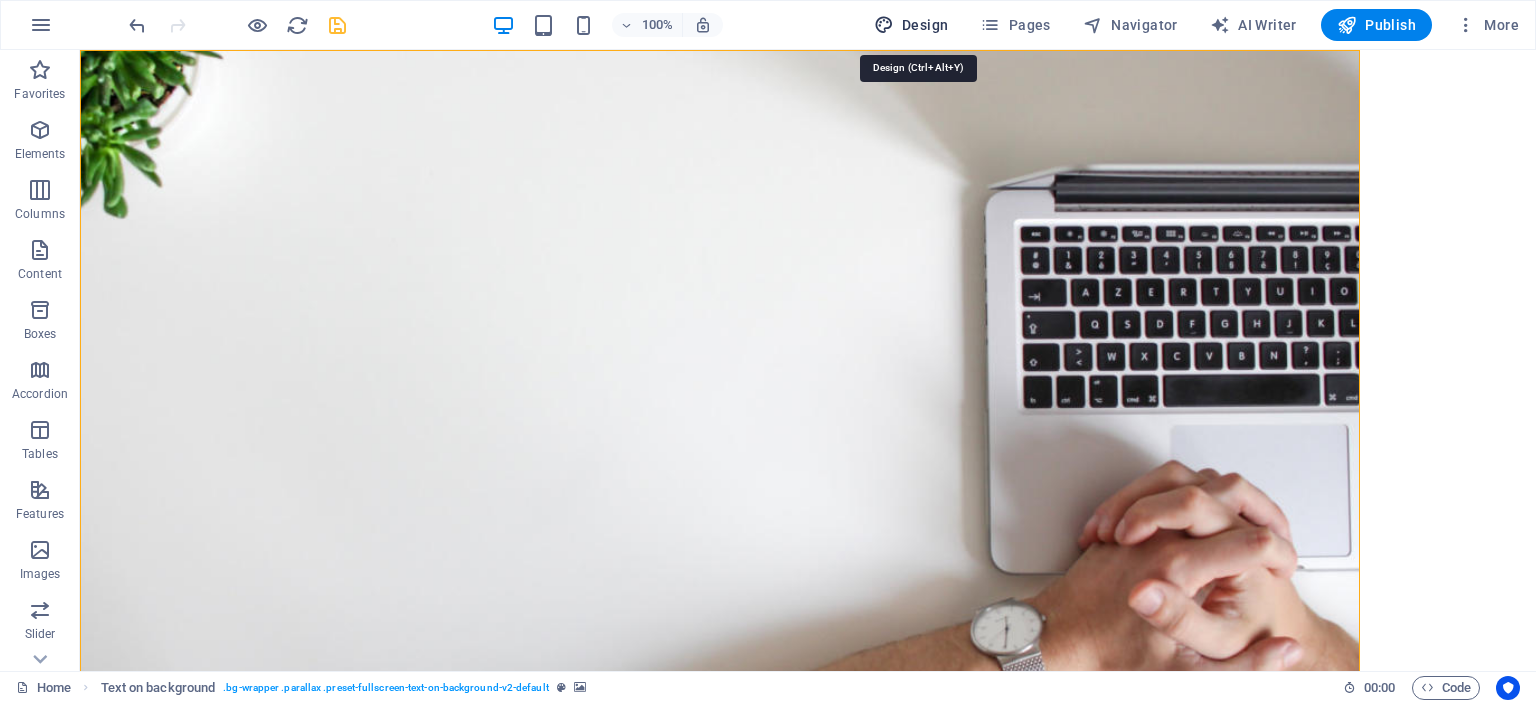 click on "Design" at bounding box center [911, 25] 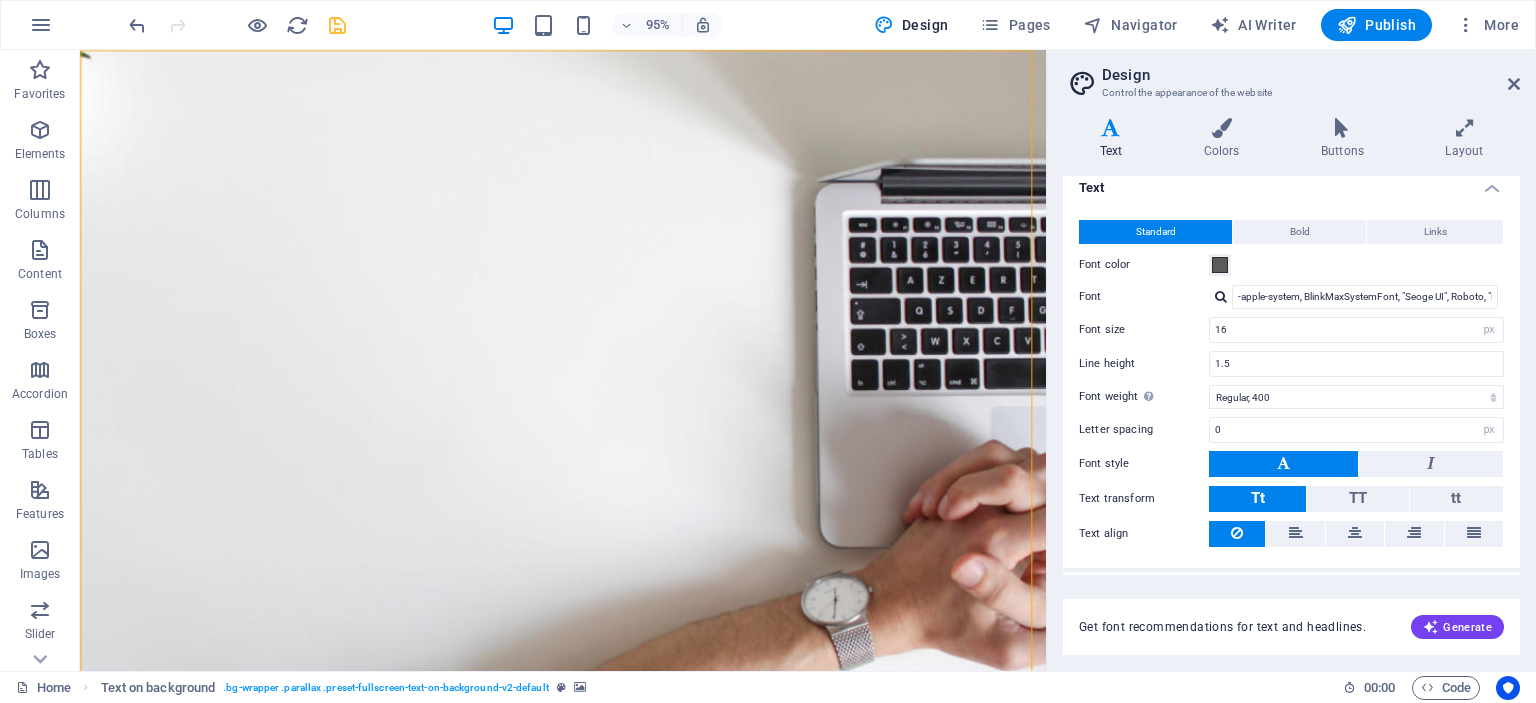scroll, scrollTop: 0, scrollLeft: 0, axis: both 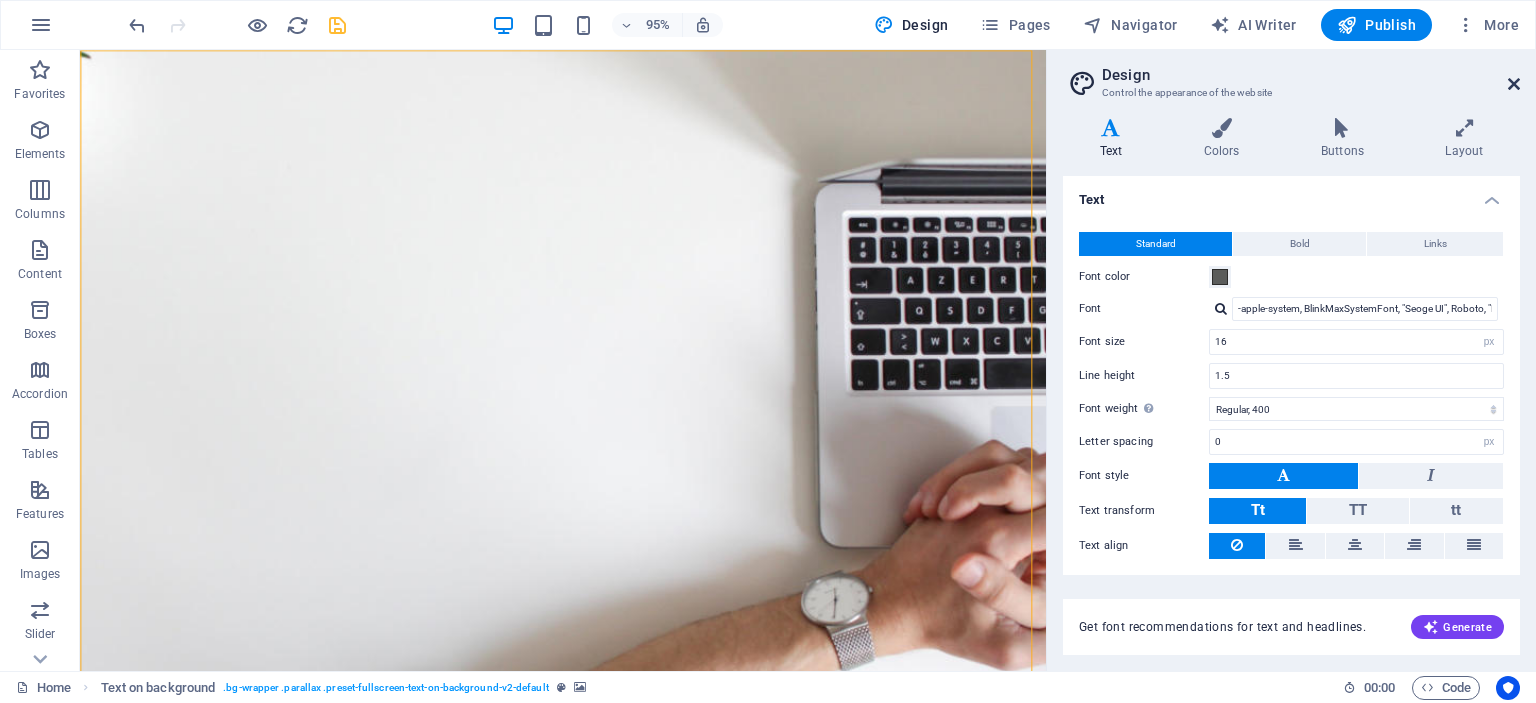 click at bounding box center (1514, 84) 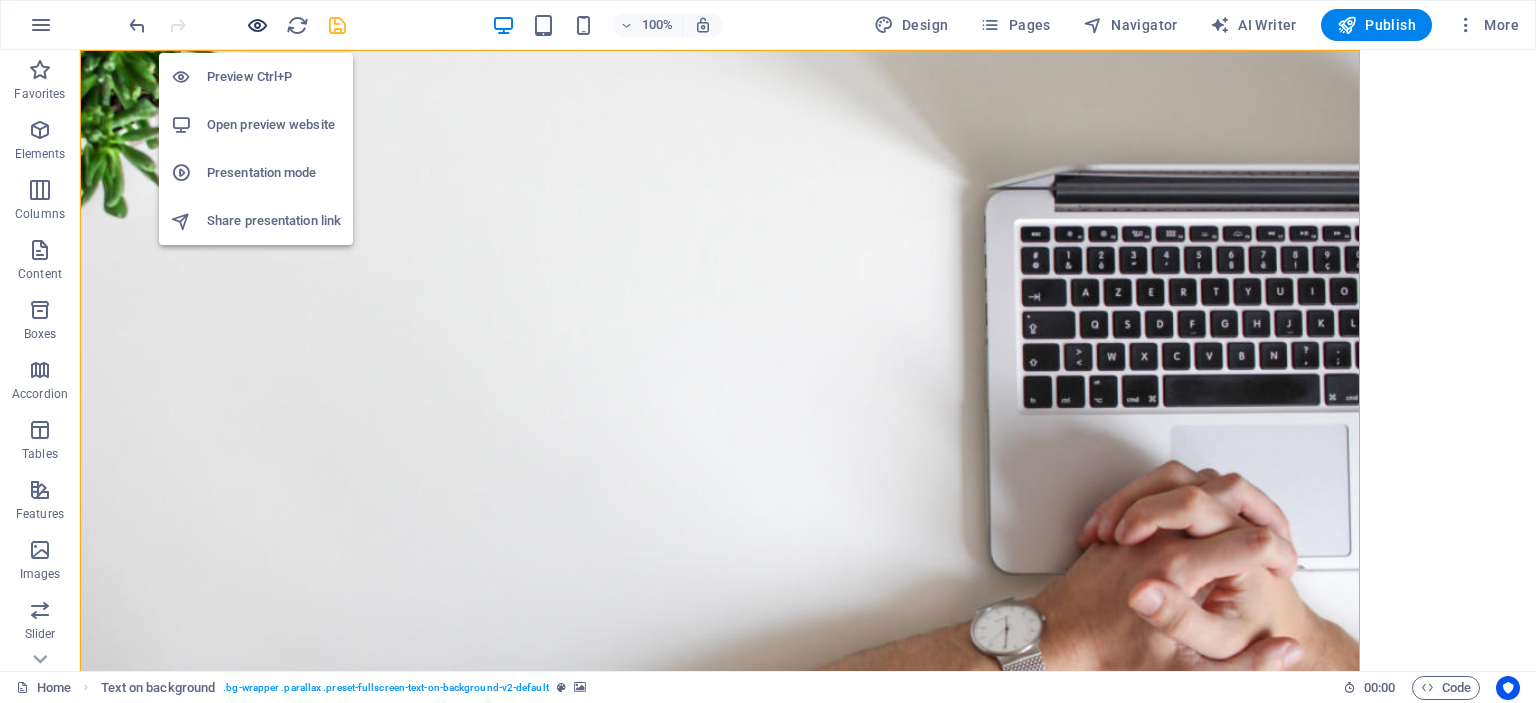click at bounding box center [257, 25] 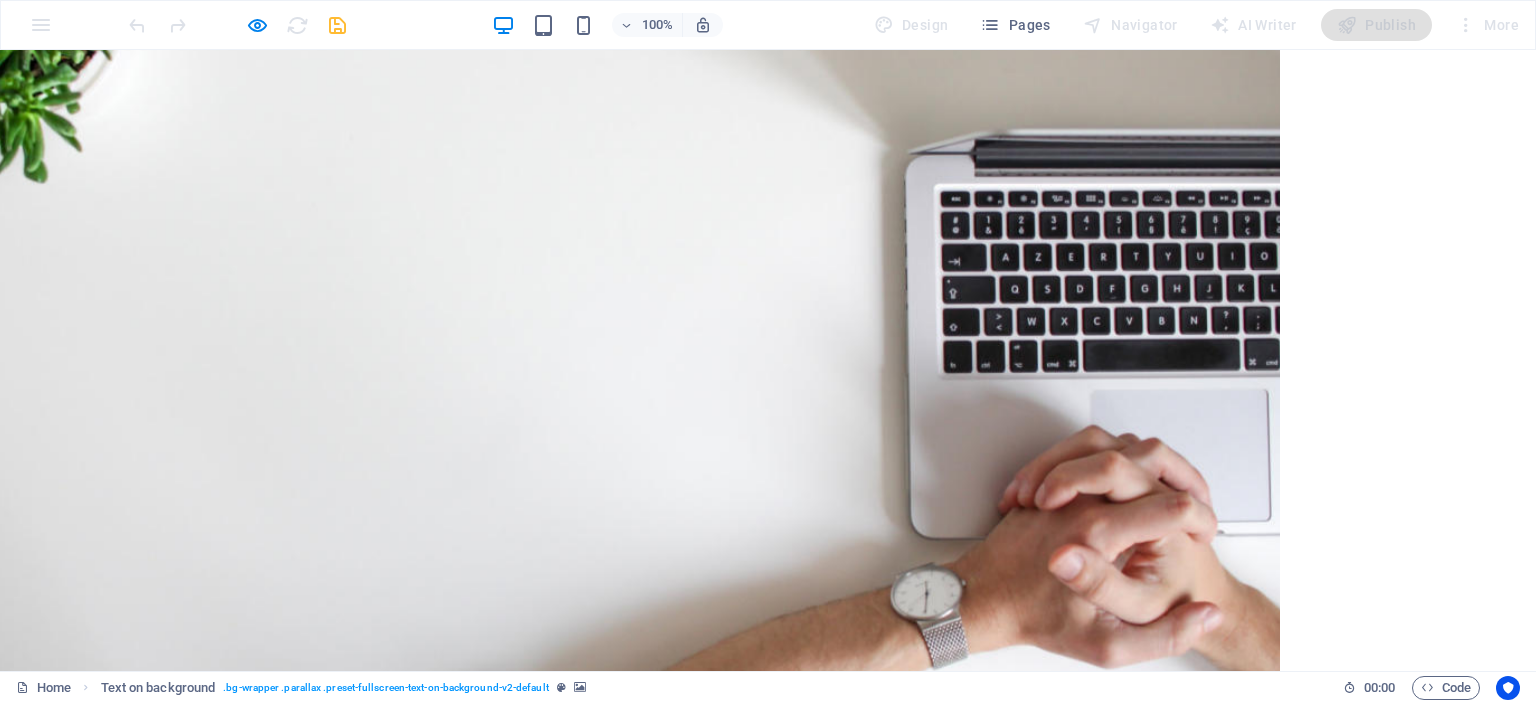 scroll, scrollTop: 0, scrollLeft: 0, axis: both 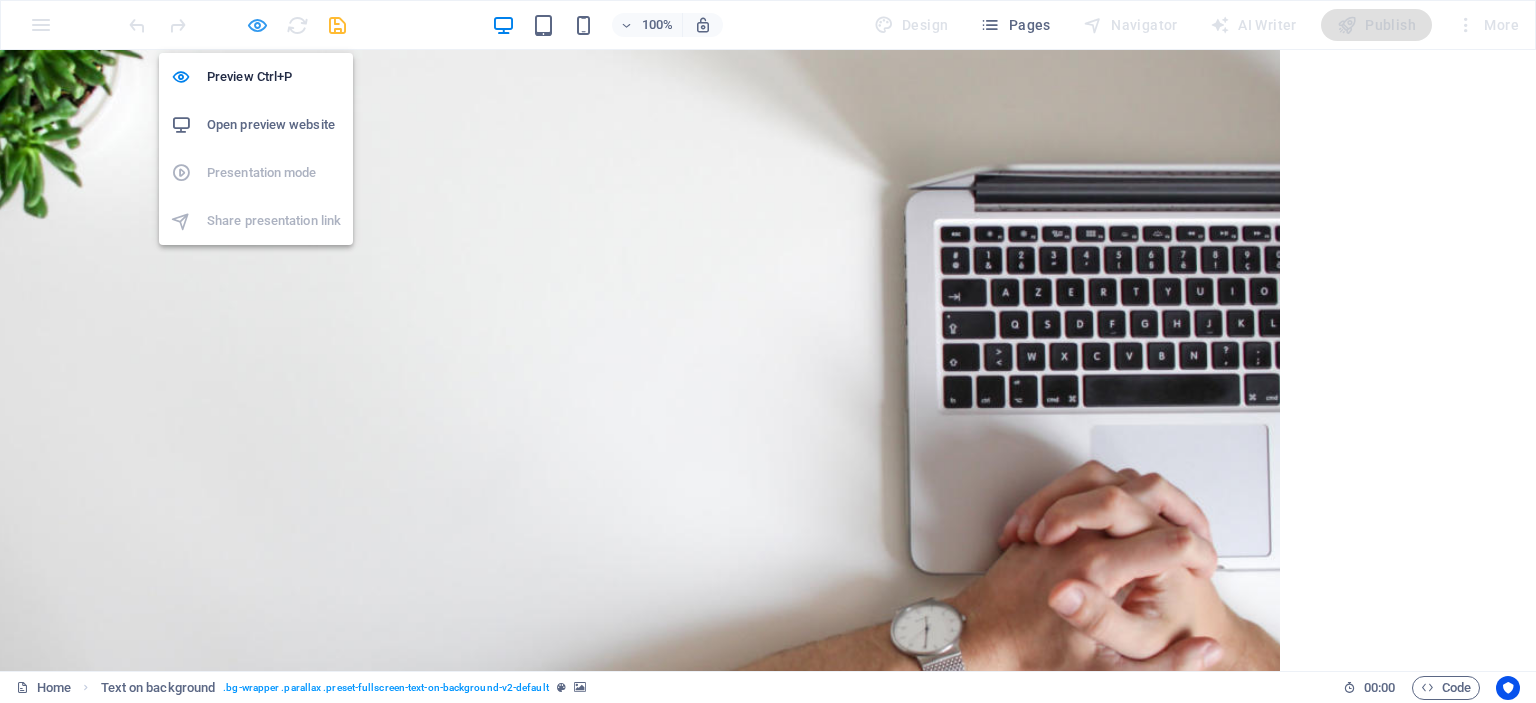 click at bounding box center (257, 25) 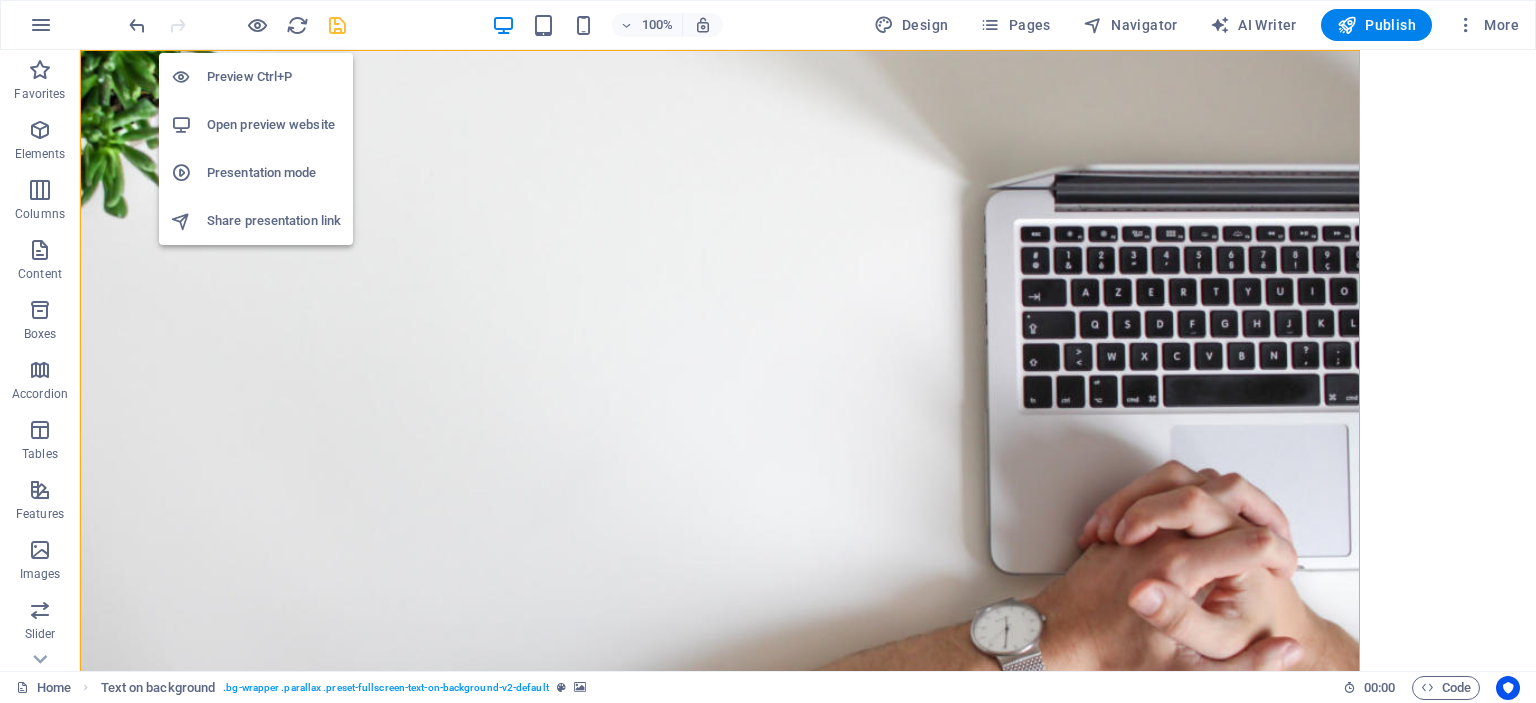 click on "Open preview website" at bounding box center (274, 125) 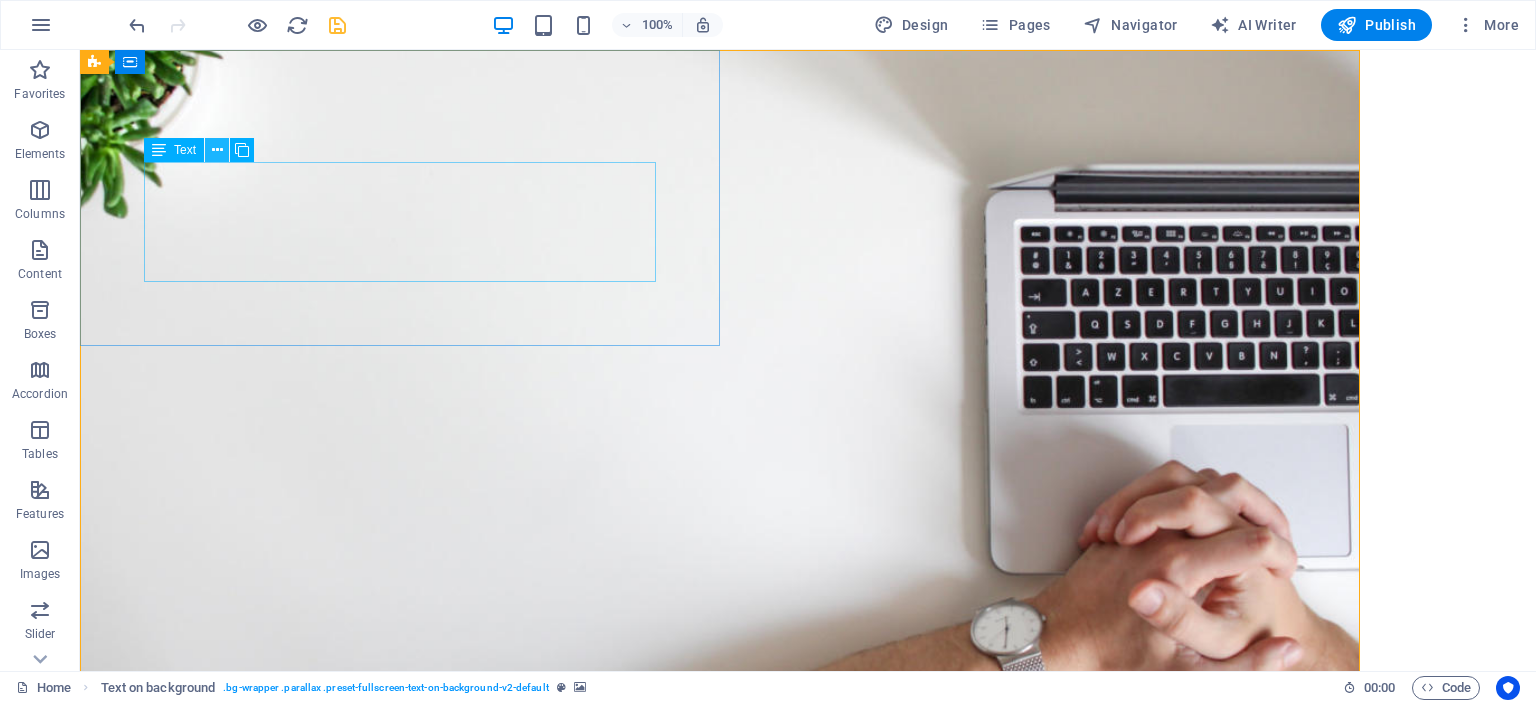 click at bounding box center [217, 150] 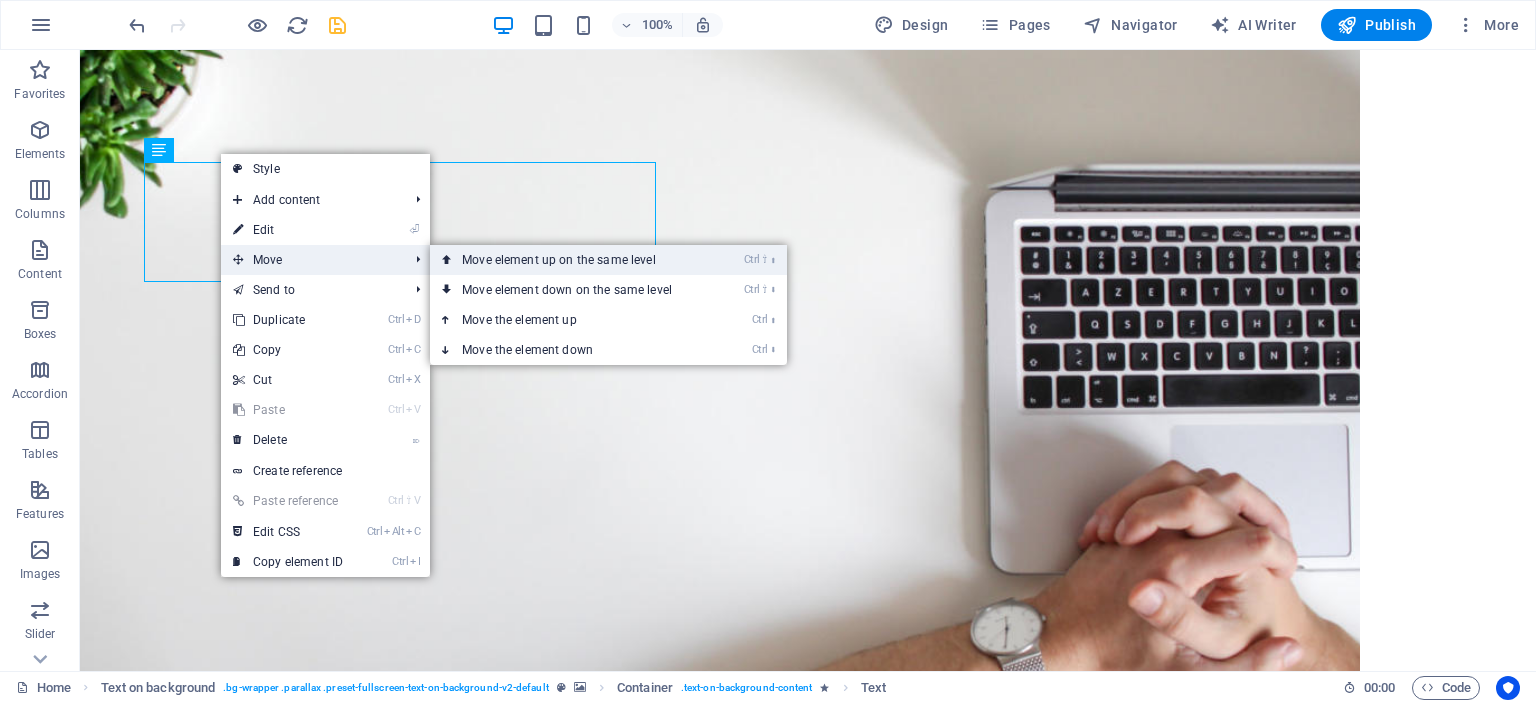 click on "Ctrl ⇧ ⬆  Move element up on the same level" at bounding box center (571, 260) 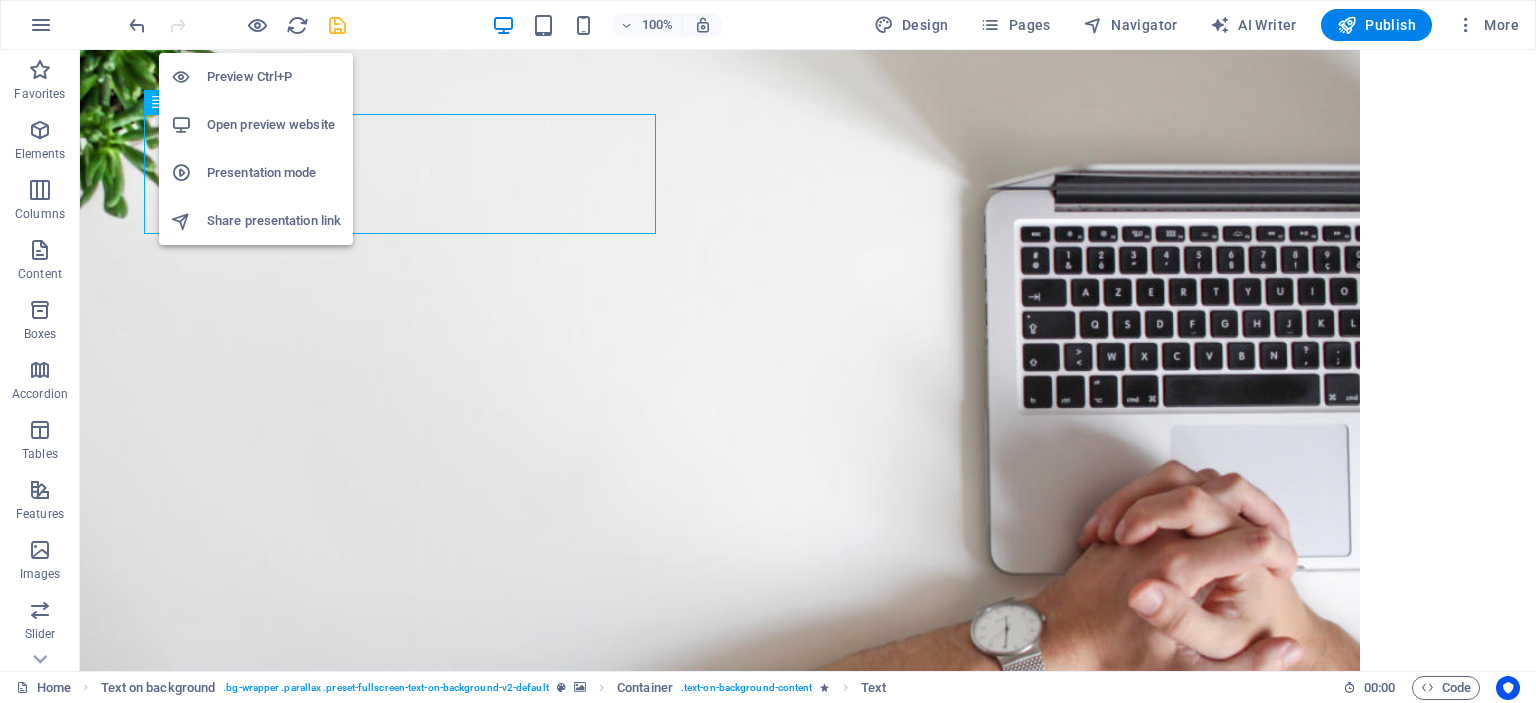 click on "Open preview website" at bounding box center [274, 125] 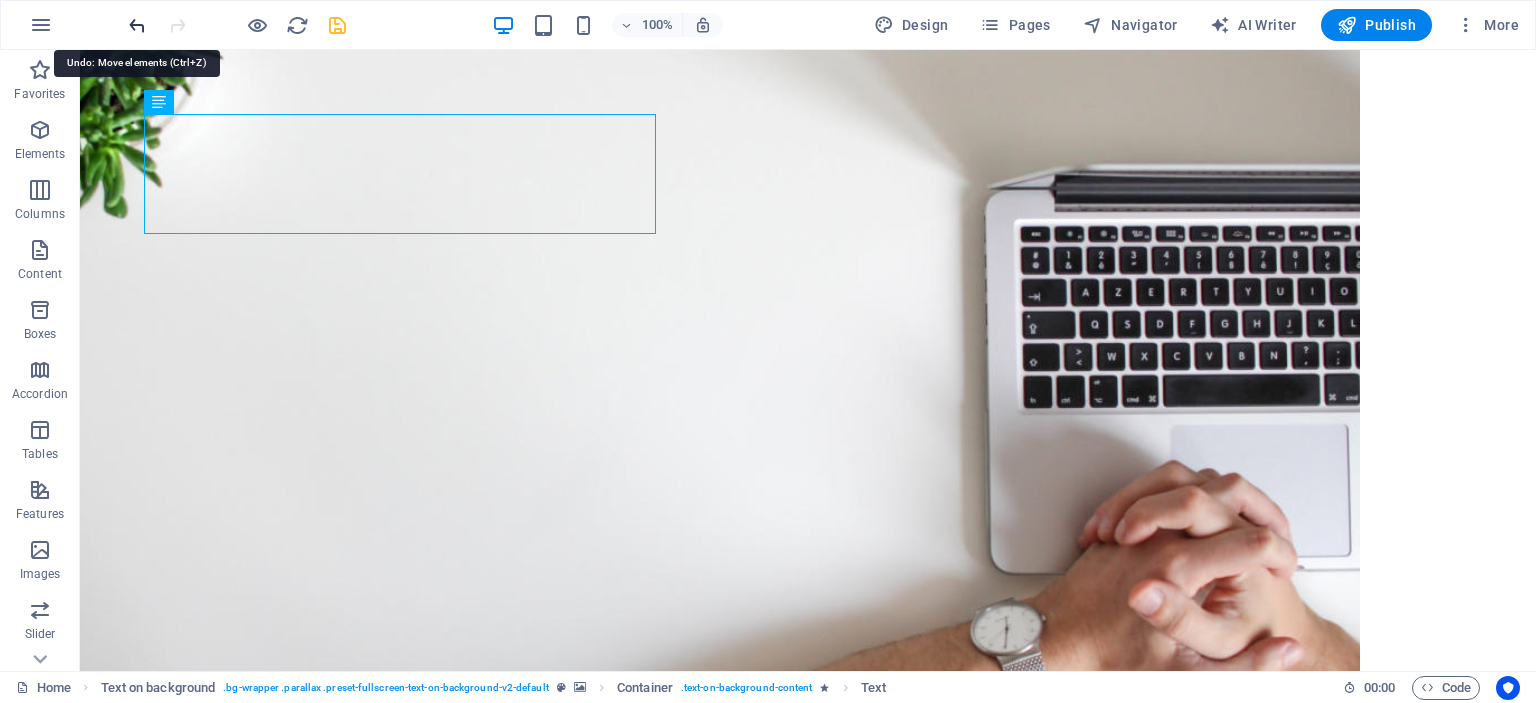 click at bounding box center (137, 25) 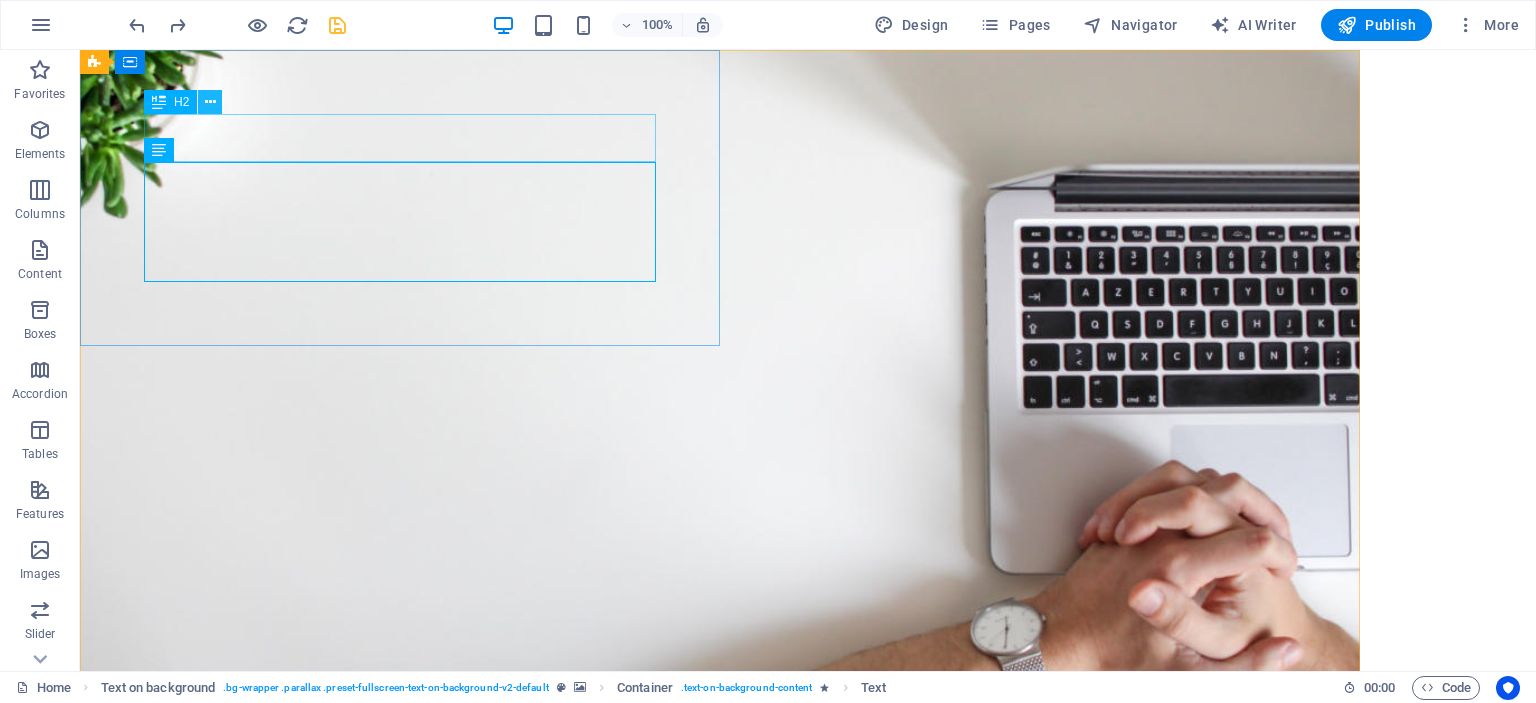 click at bounding box center [210, 102] 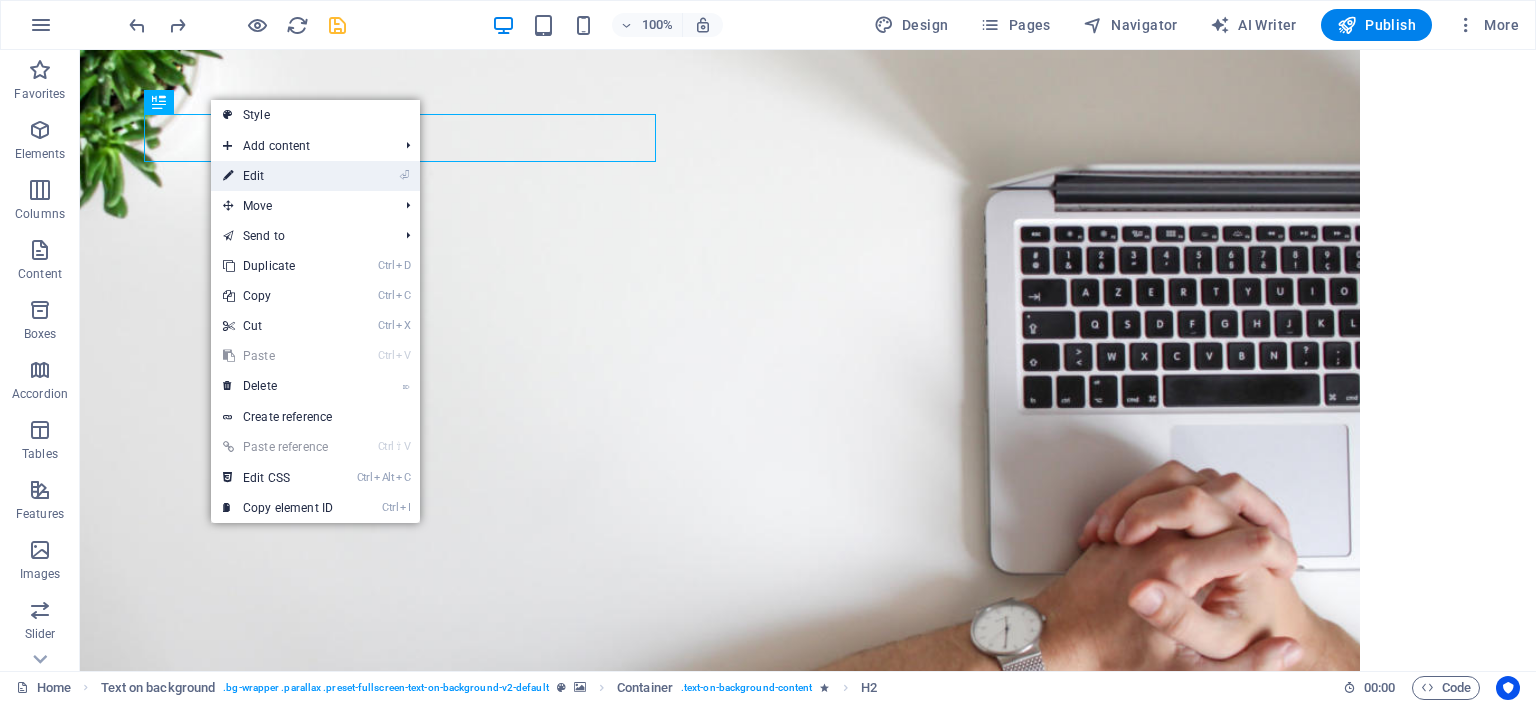 click on "⏎  Edit" at bounding box center [278, 176] 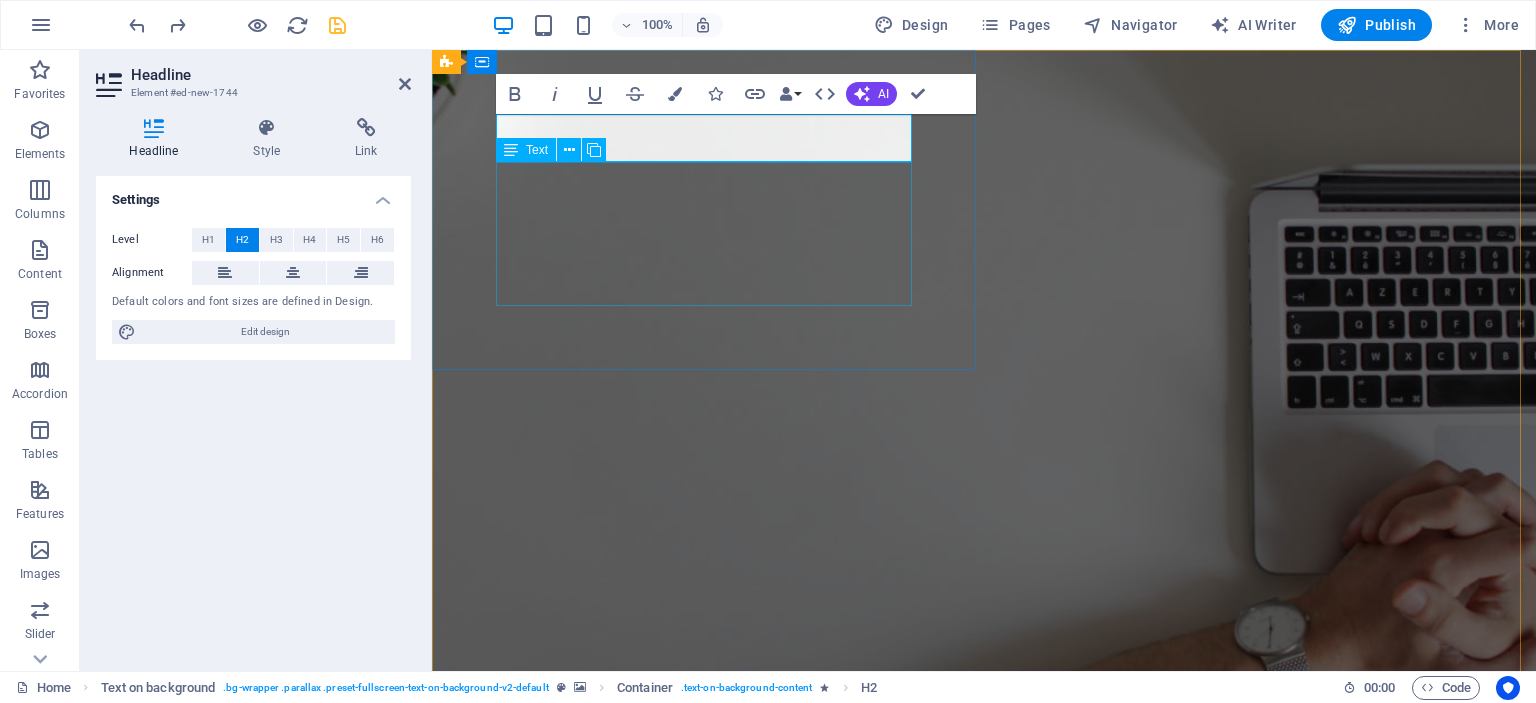 type 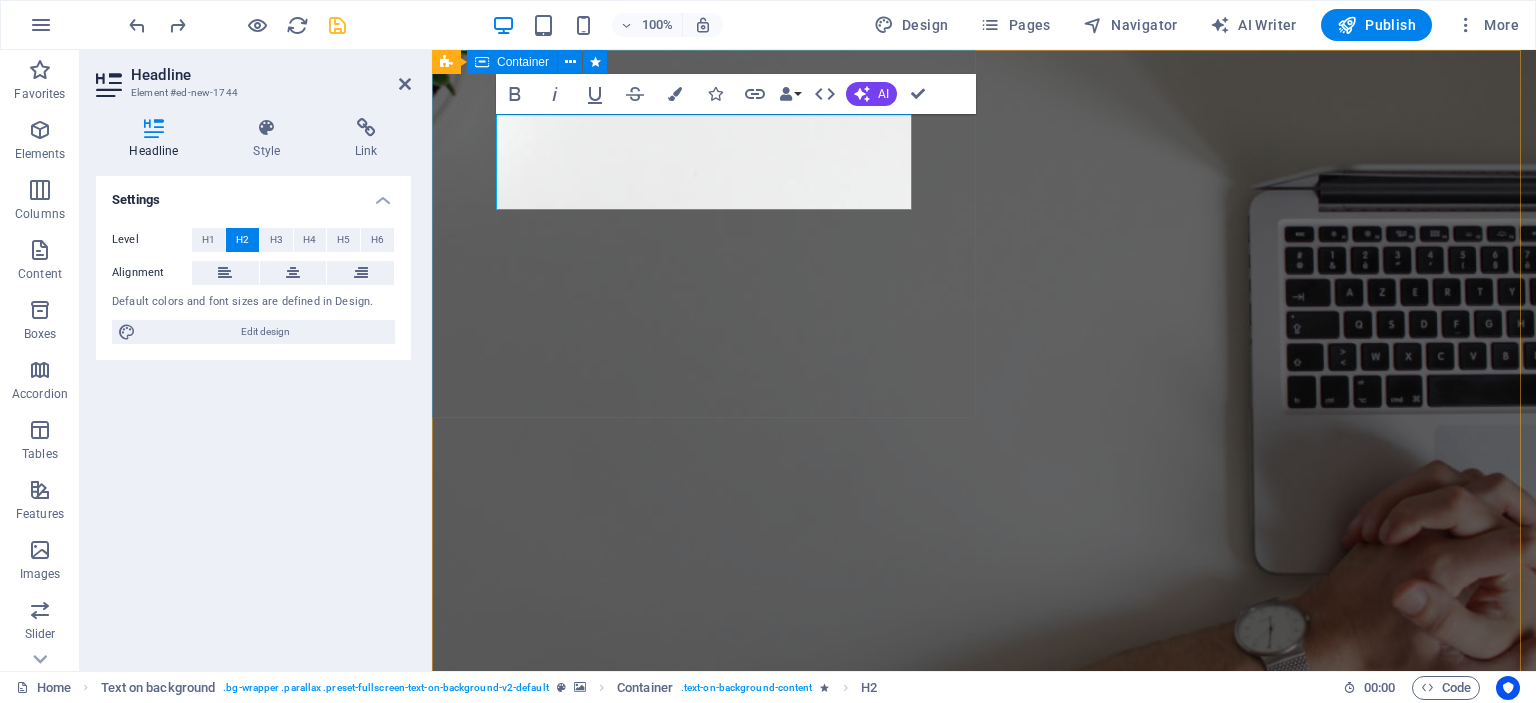 click on "Eğitim ve Danışmanlık Hizmetleri Lorem ipsum dolor sit amet, consectetuer adipiscing elit. Aenean commodo ligula eget dolor. Lorem ipsum dolor sit amet, consectetuer adipiscing elit leget dolor. Lorem ipsum dolor sit amet, consectetuer adipiscing elit. Aenean commodo ligula eget dolor. Lorem ipsum dolor sit amet, consectetuer adipiscing elit dolor." at bounding box center [984, 845] 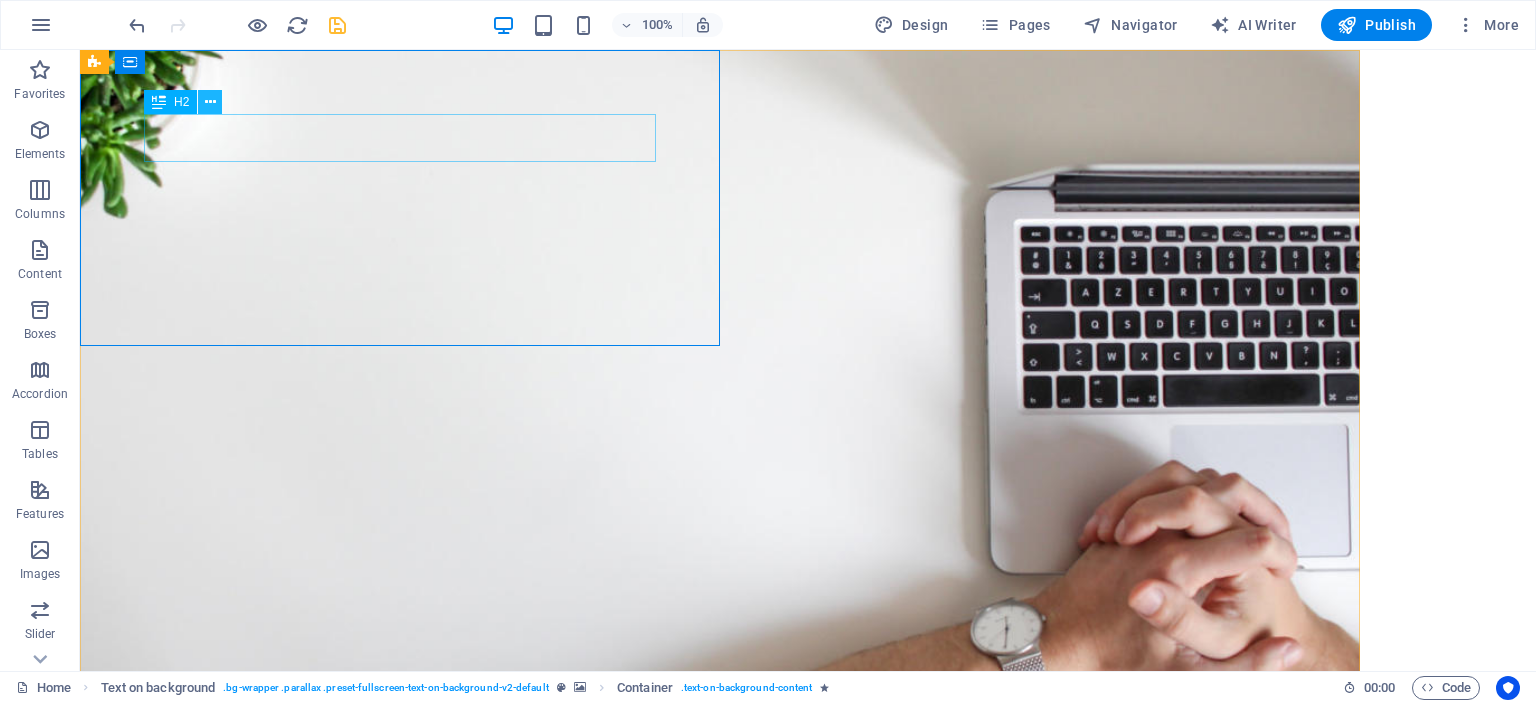 click at bounding box center (210, 102) 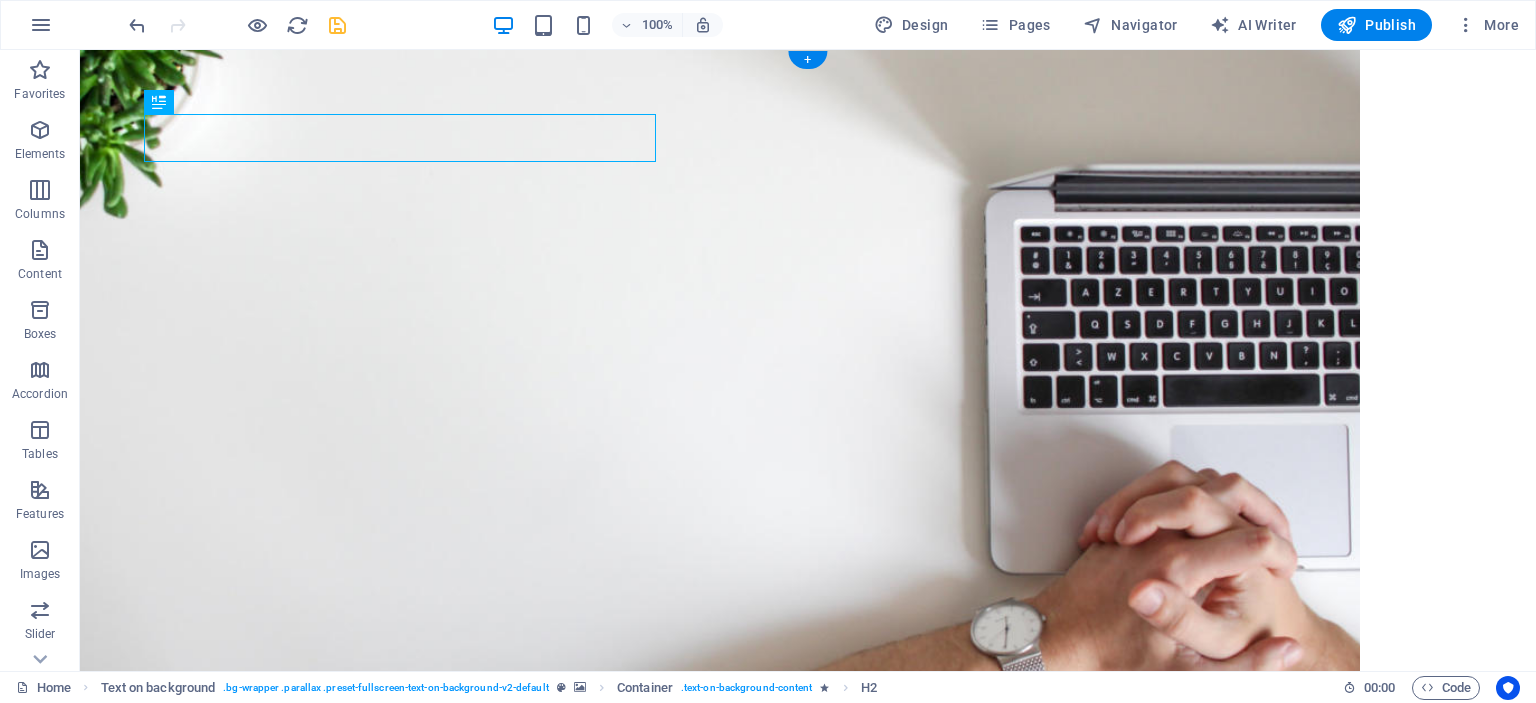 click at bounding box center (720, 385) 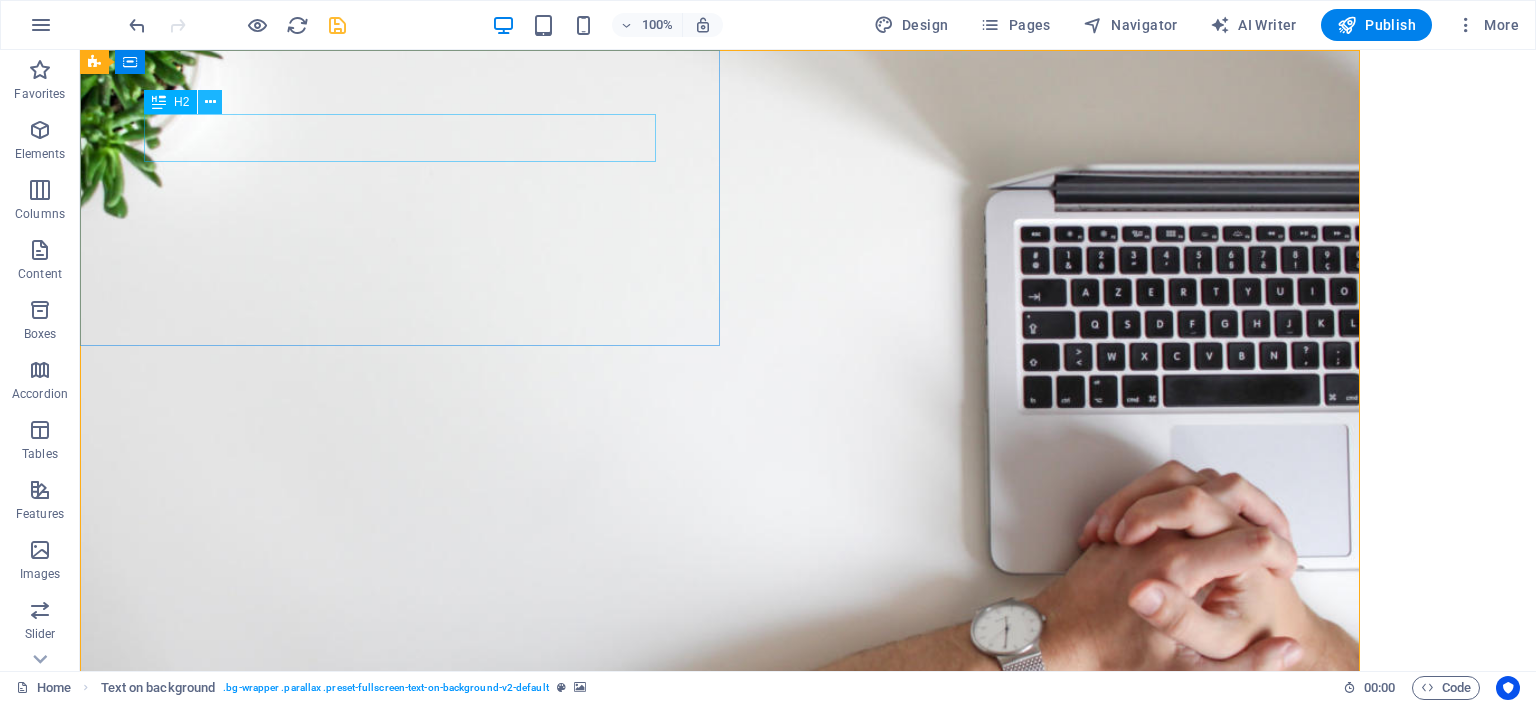 click at bounding box center [210, 102] 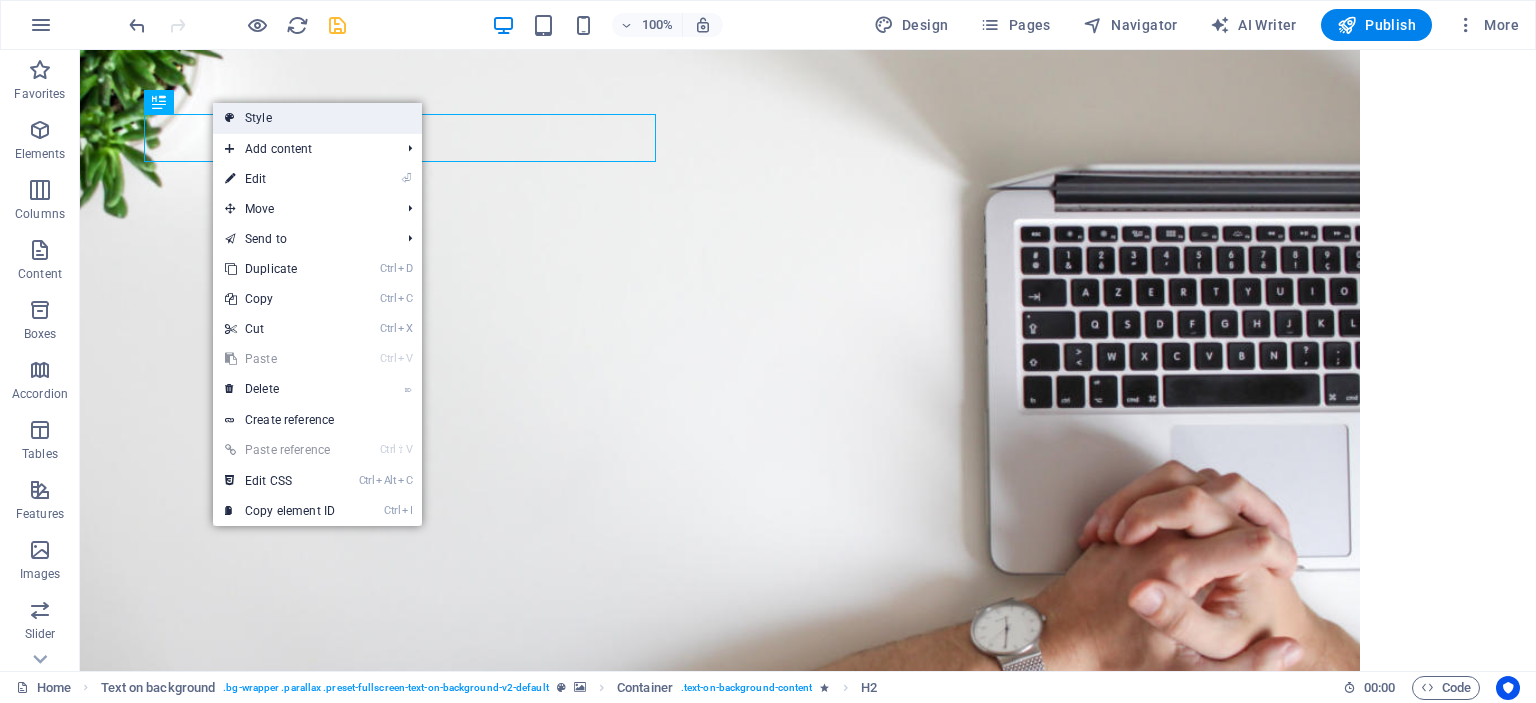 click on "Style" at bounding box center (317, 118) 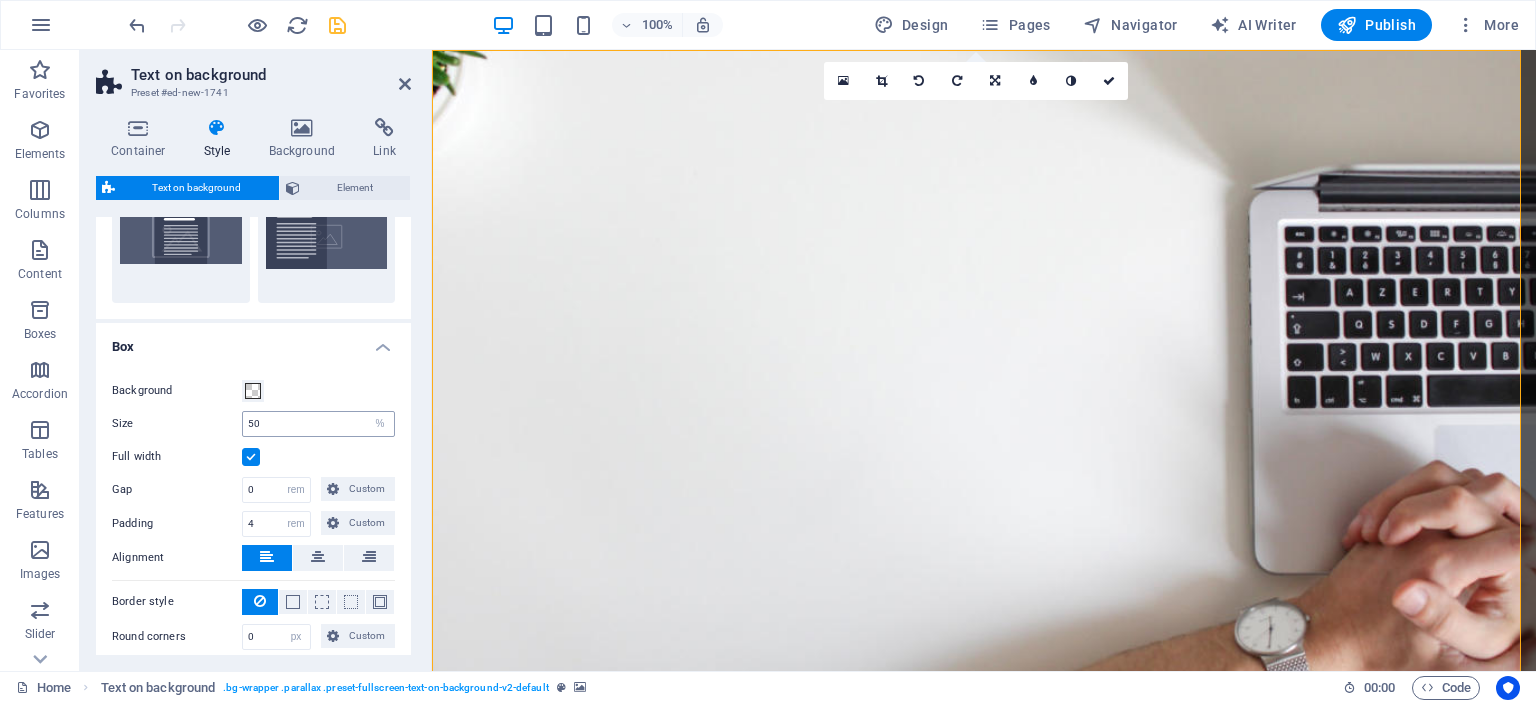 scroll, scrollTop: 0, scrollLeft: 0, axis: both 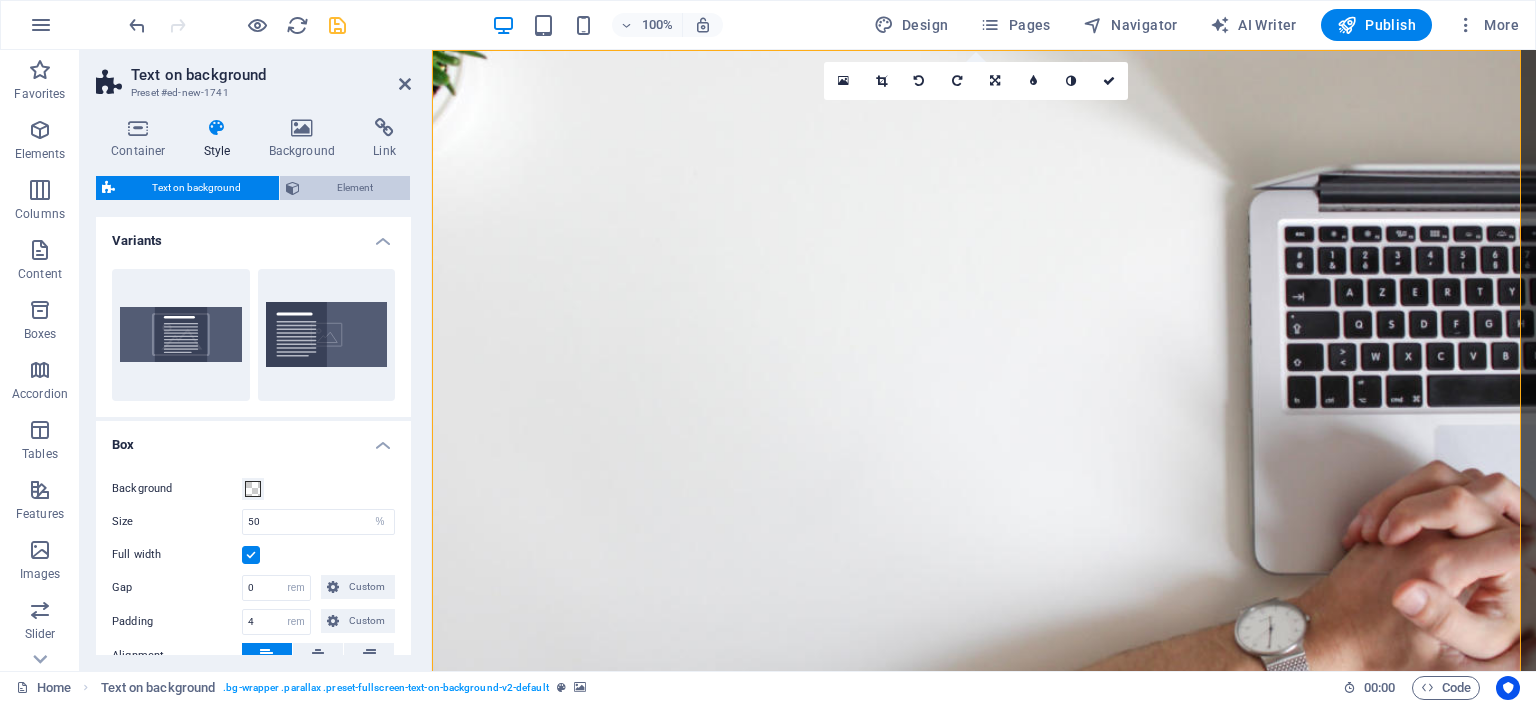click on "Element" at bounding box center [355, 188] 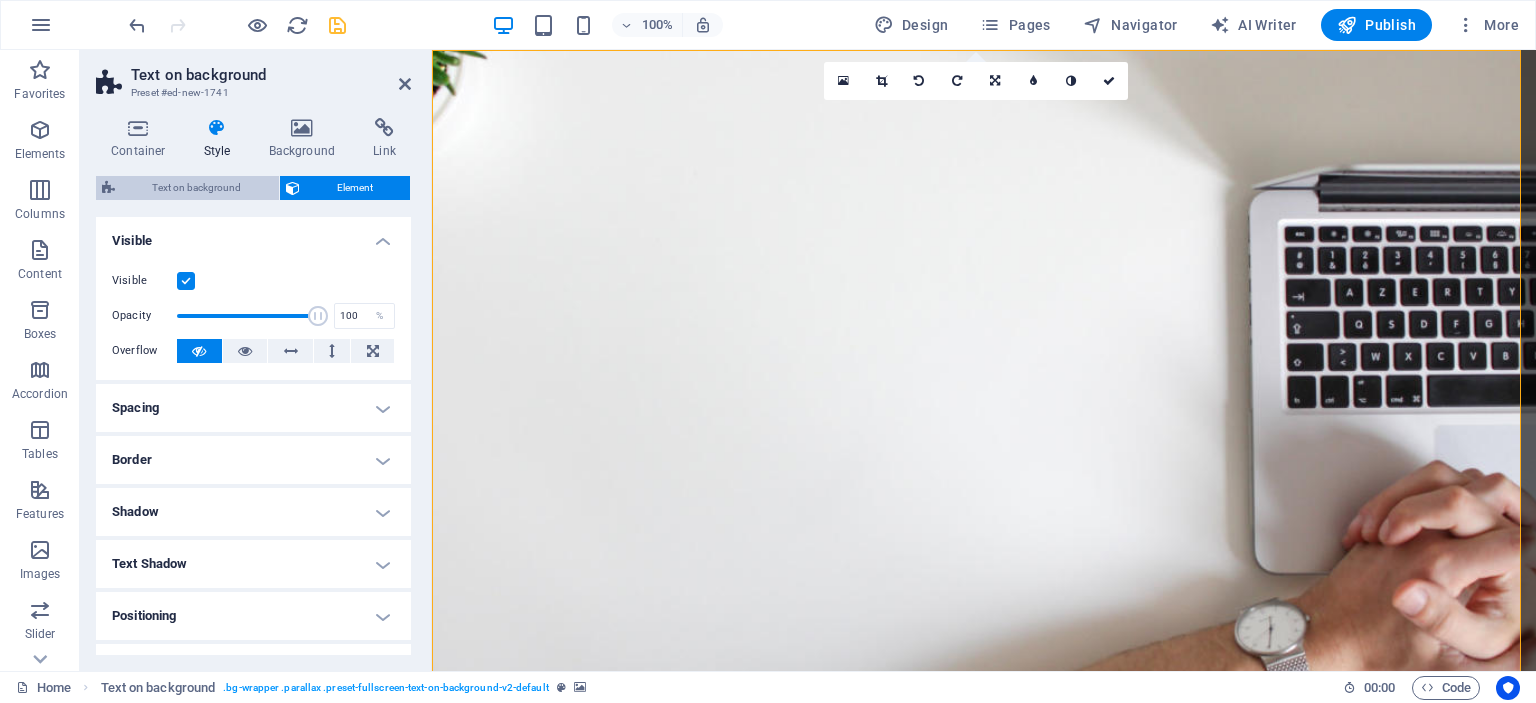 click on "Text on background" at bounding box center [197, 188] 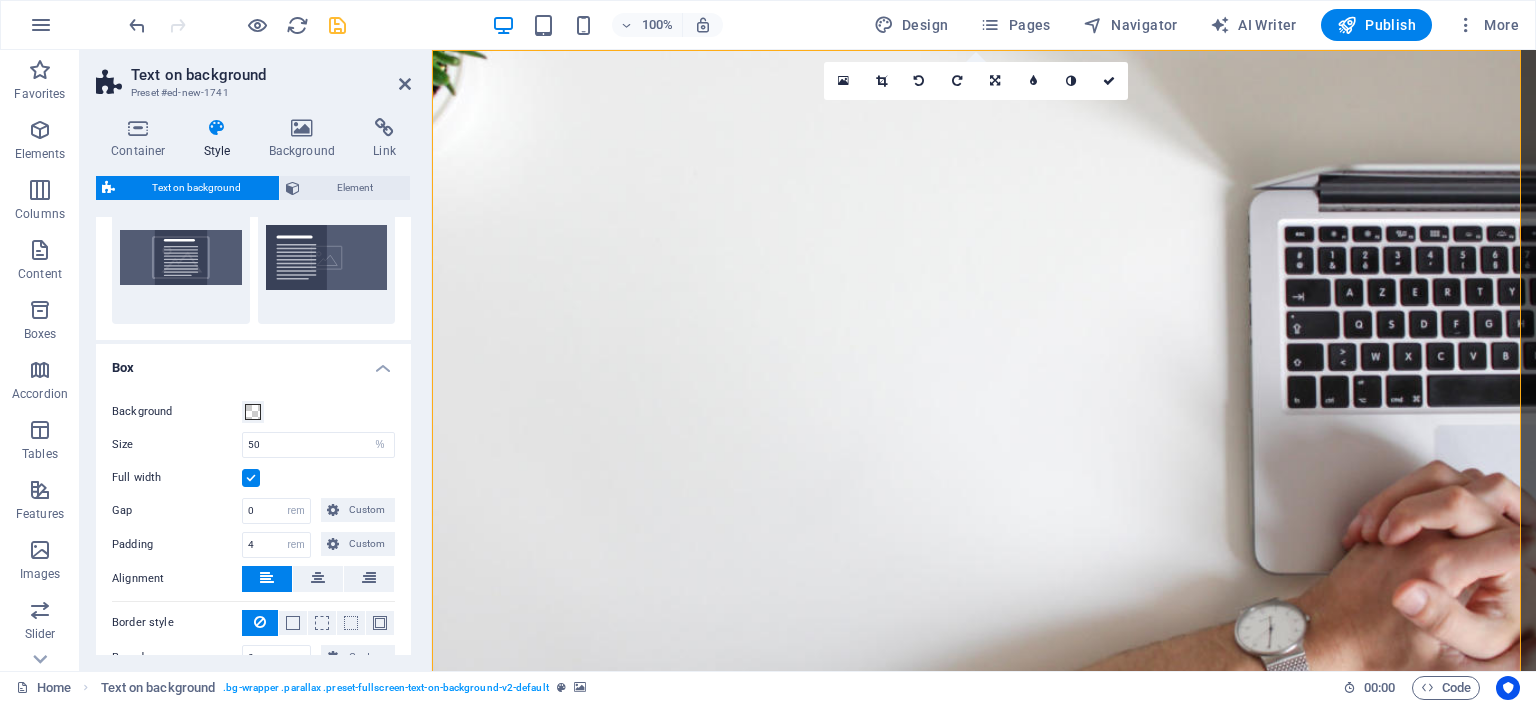scroll, scrollTop: 0, scrollLeft: 0, axis: both 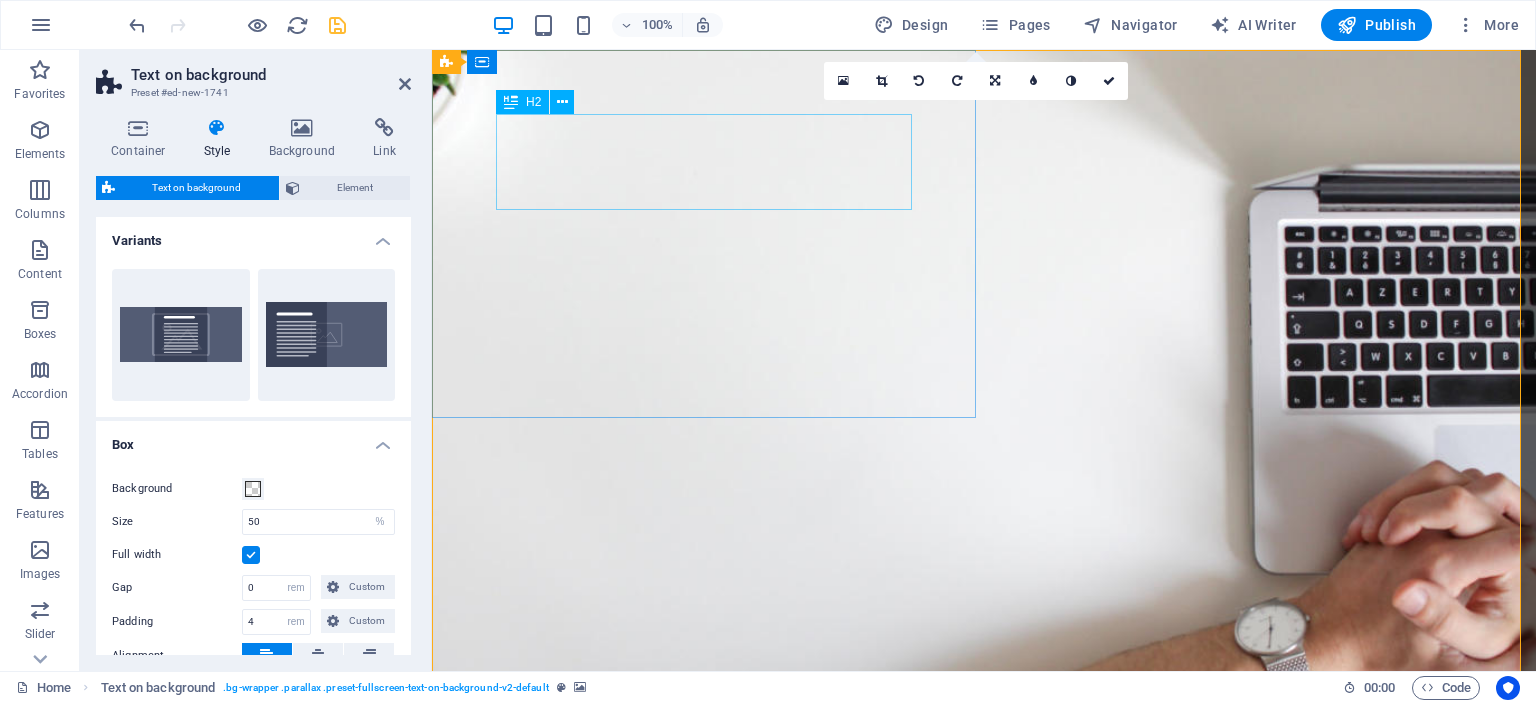 click on "Eğitim ve Danışmanlık Hizmetleri" at bounding box center [984, 809] 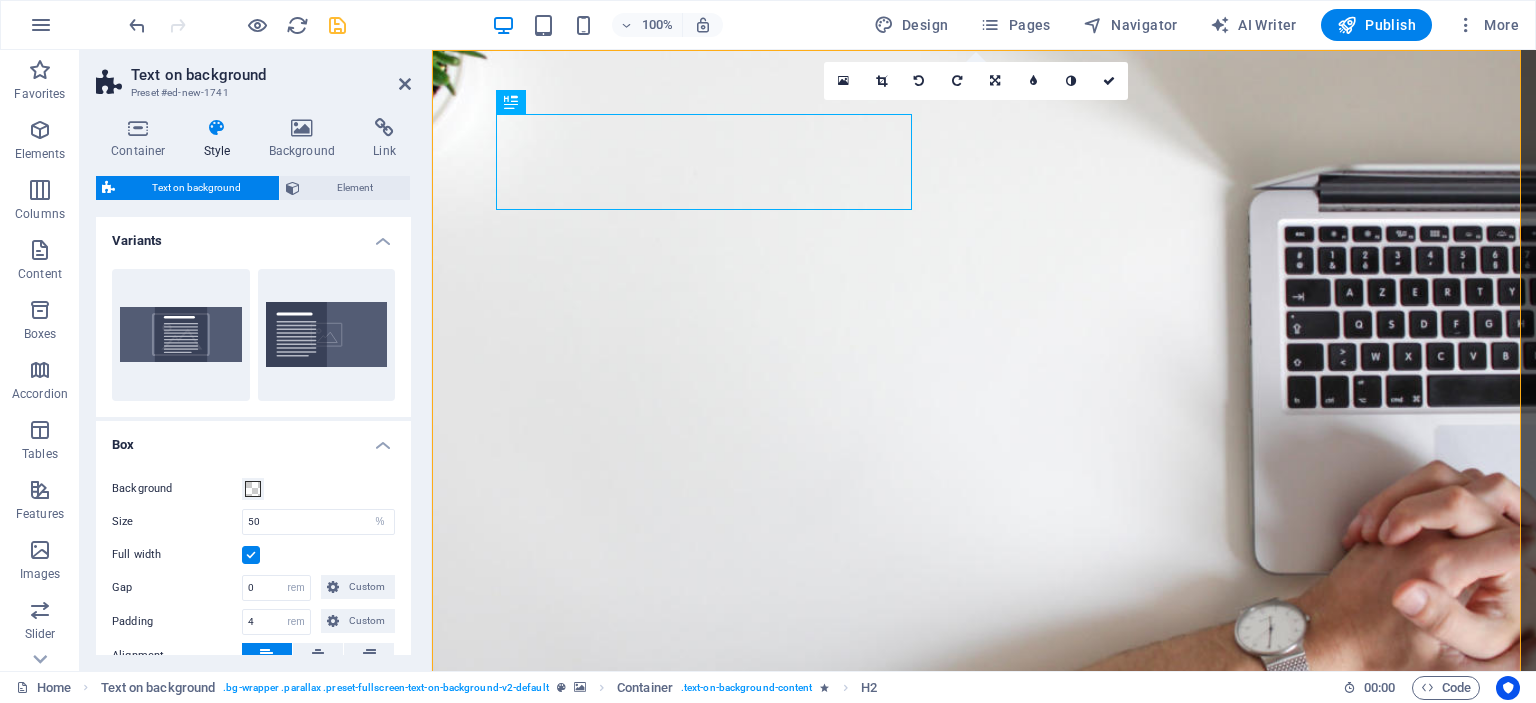 scroll, scrollTop: 100, scrollLeft: 0, axis: vertical 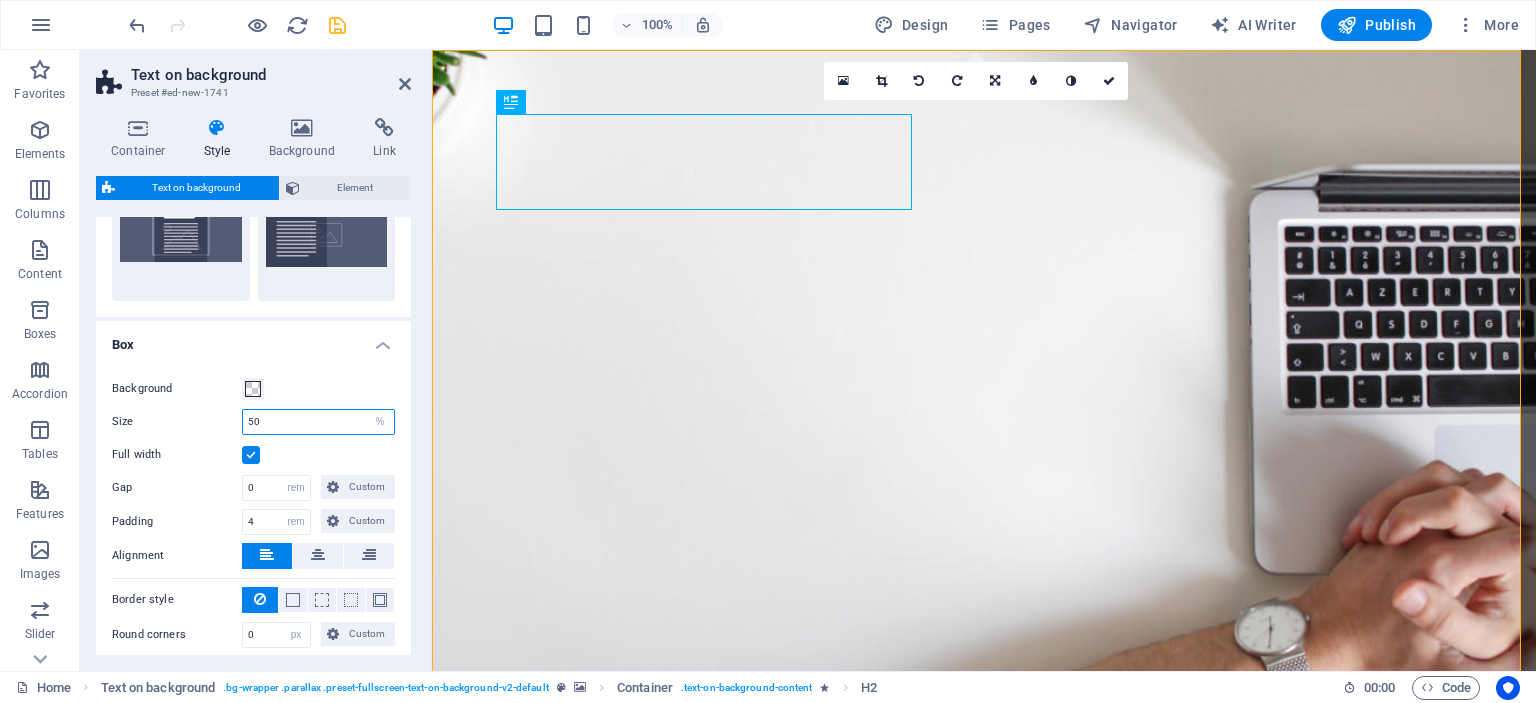 click on "50" at bounding box center (318, 422) 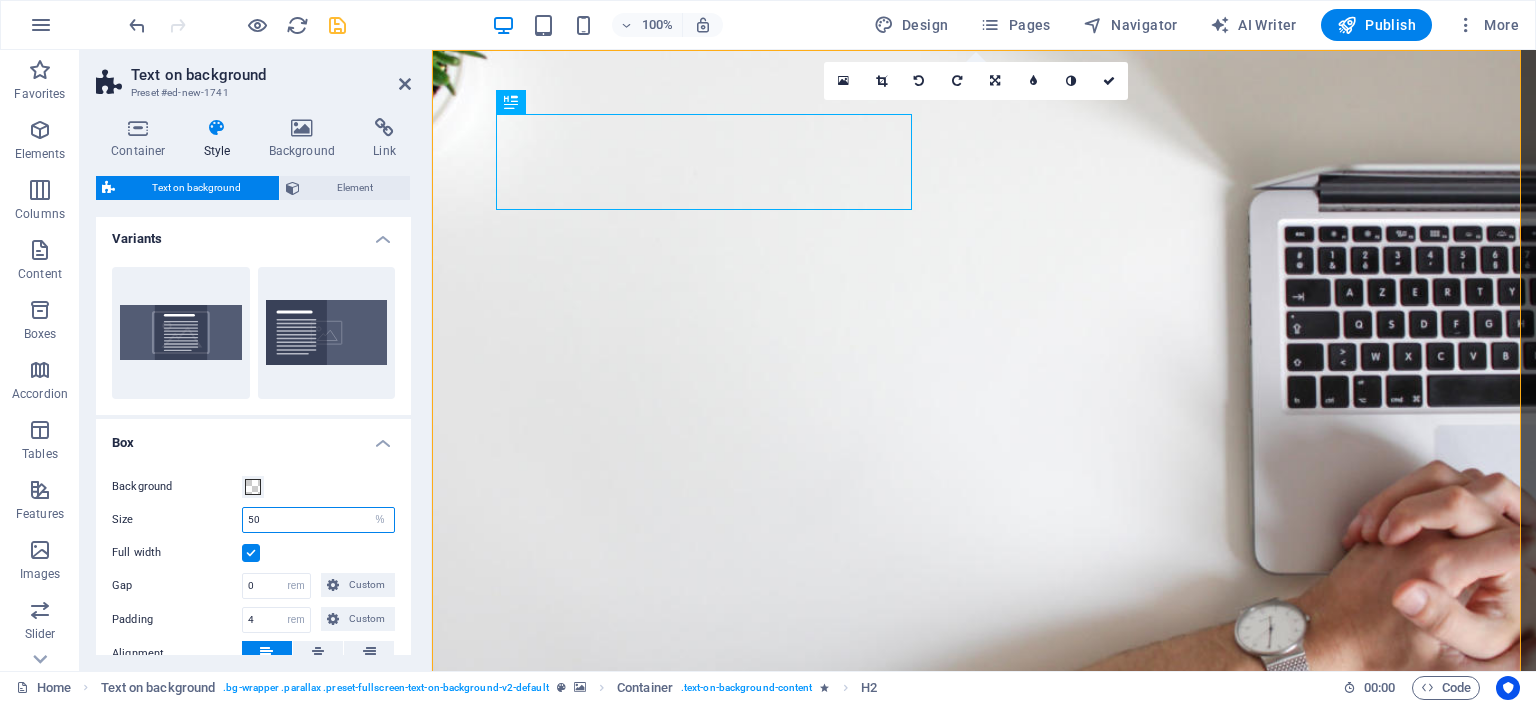 scroll, scrollTop: 0, scrollLeft: 0, axis: both 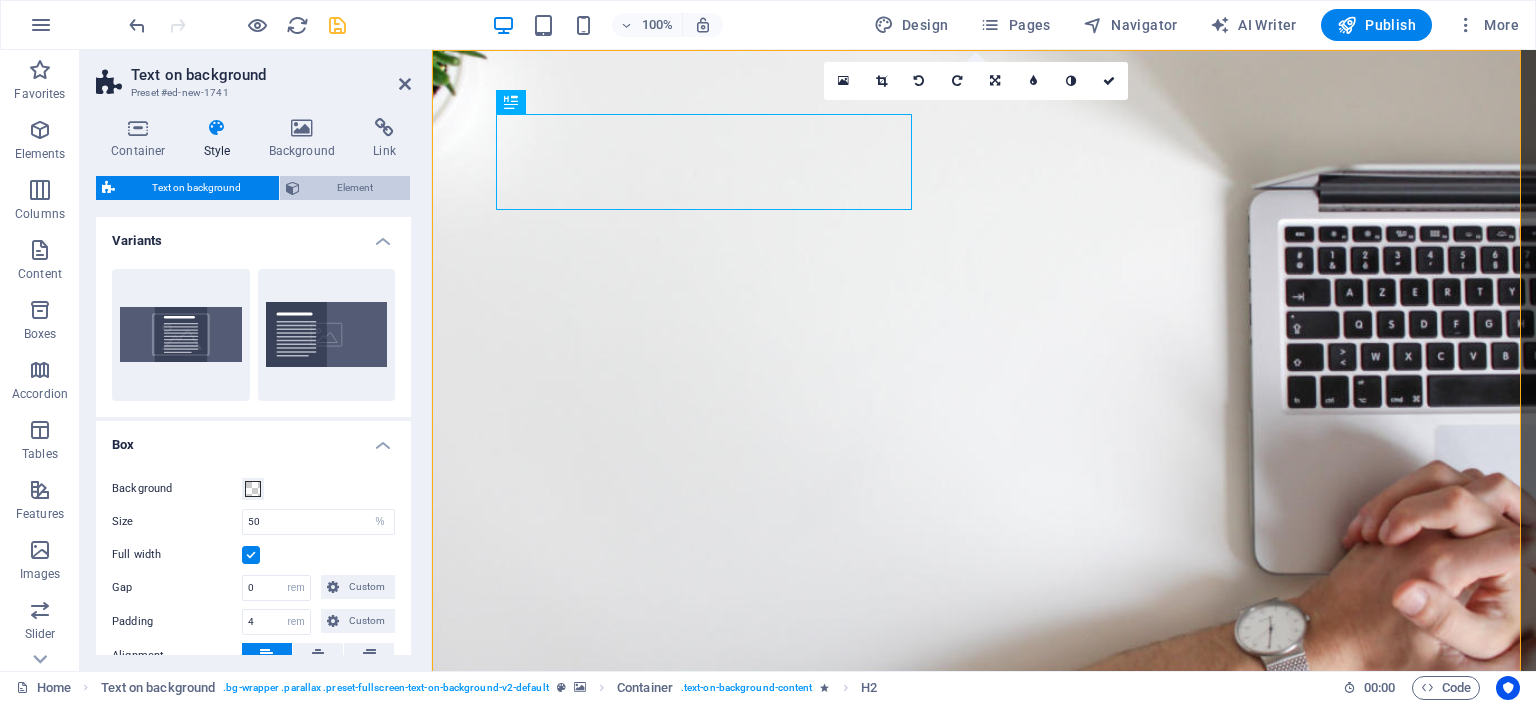 click on "Element" at bounding box center (355, 188) 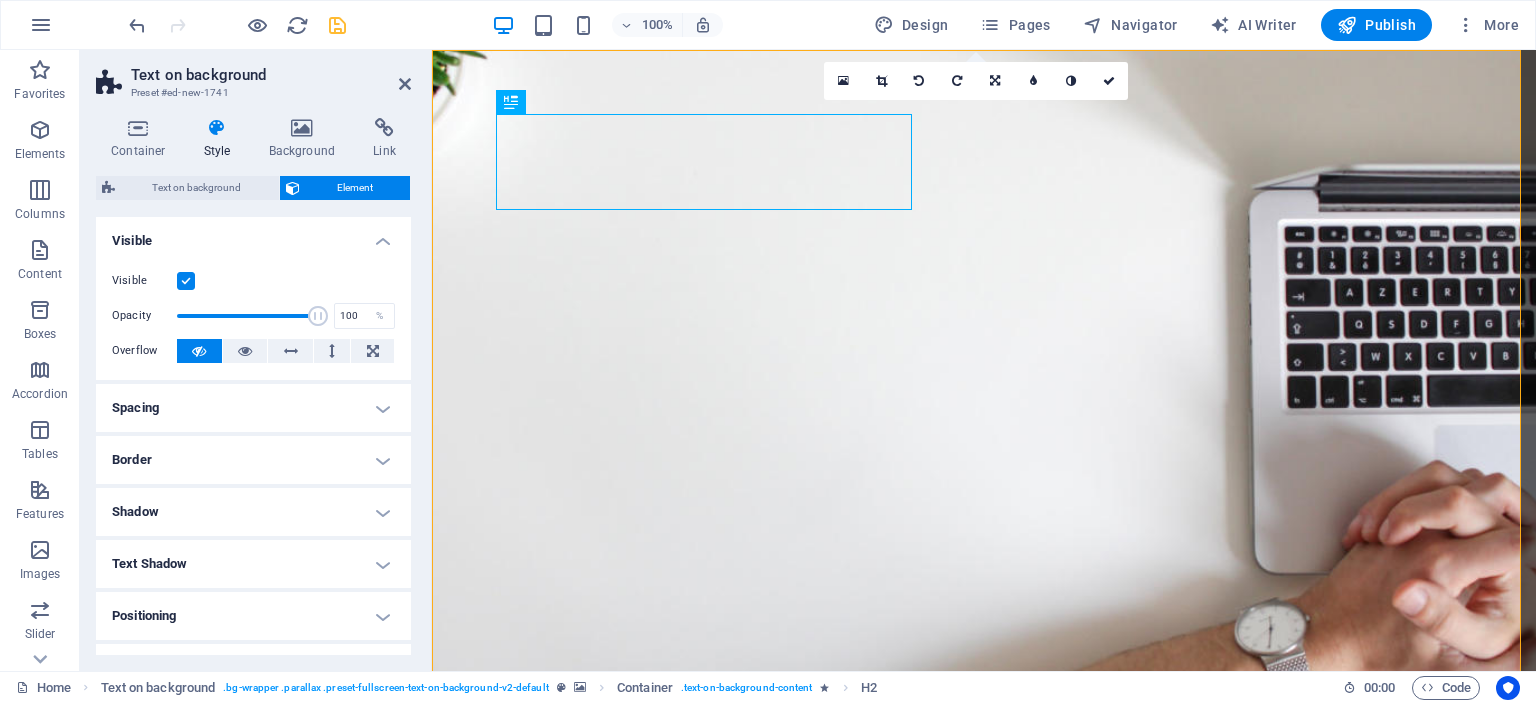 scroll, scrollTop: 100, scrollLeft: 0, axis: vertical 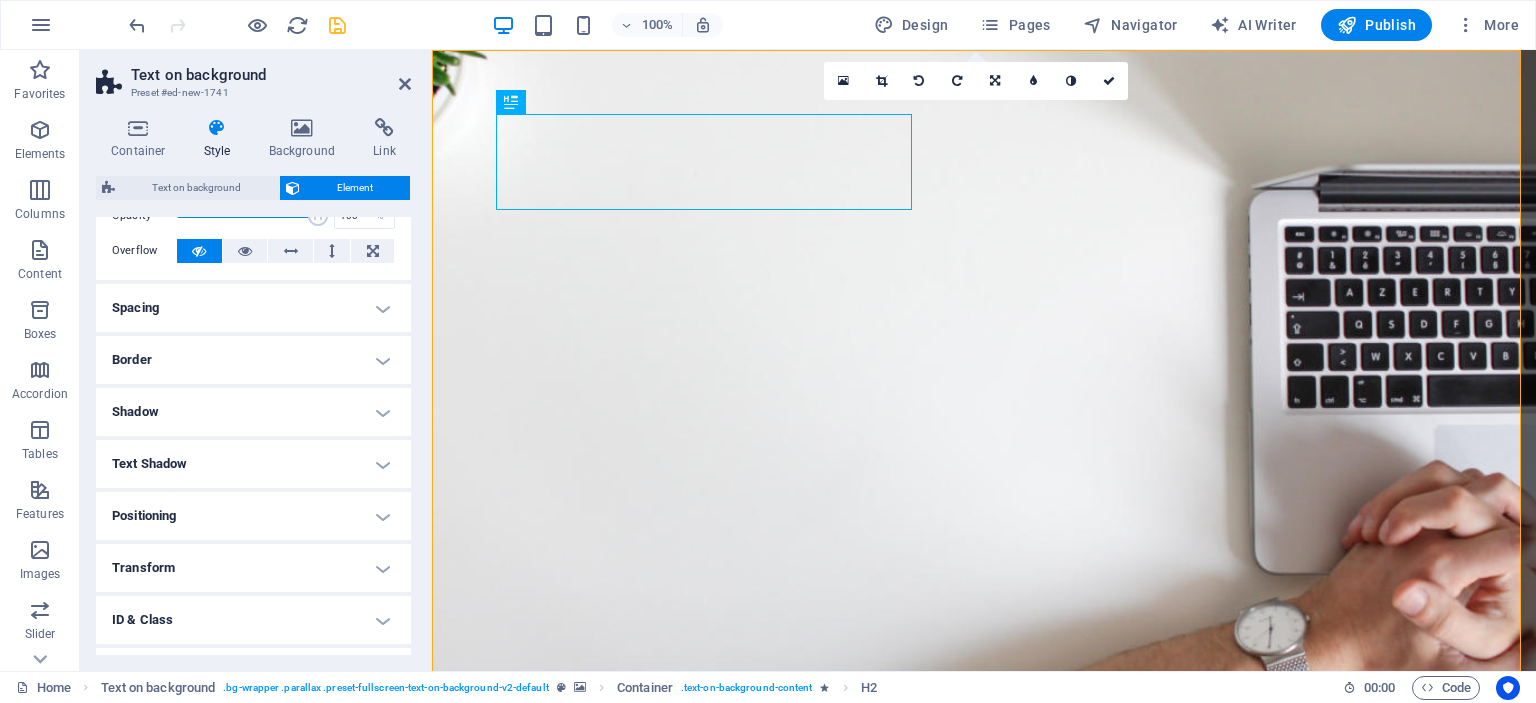 click on "Text Shadow" at bounding box center [253, 464] 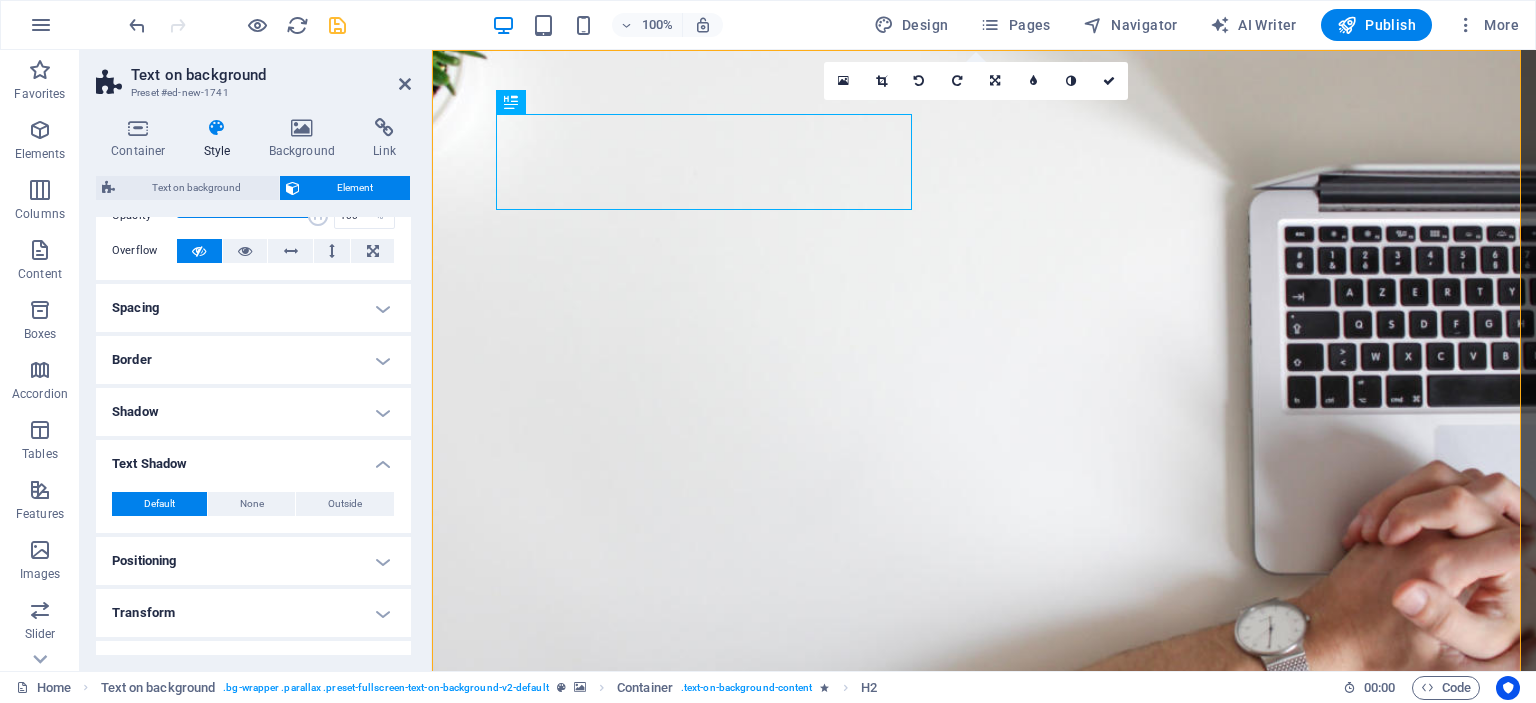 click on "Text Shadow" at bounding box center (253, 458) 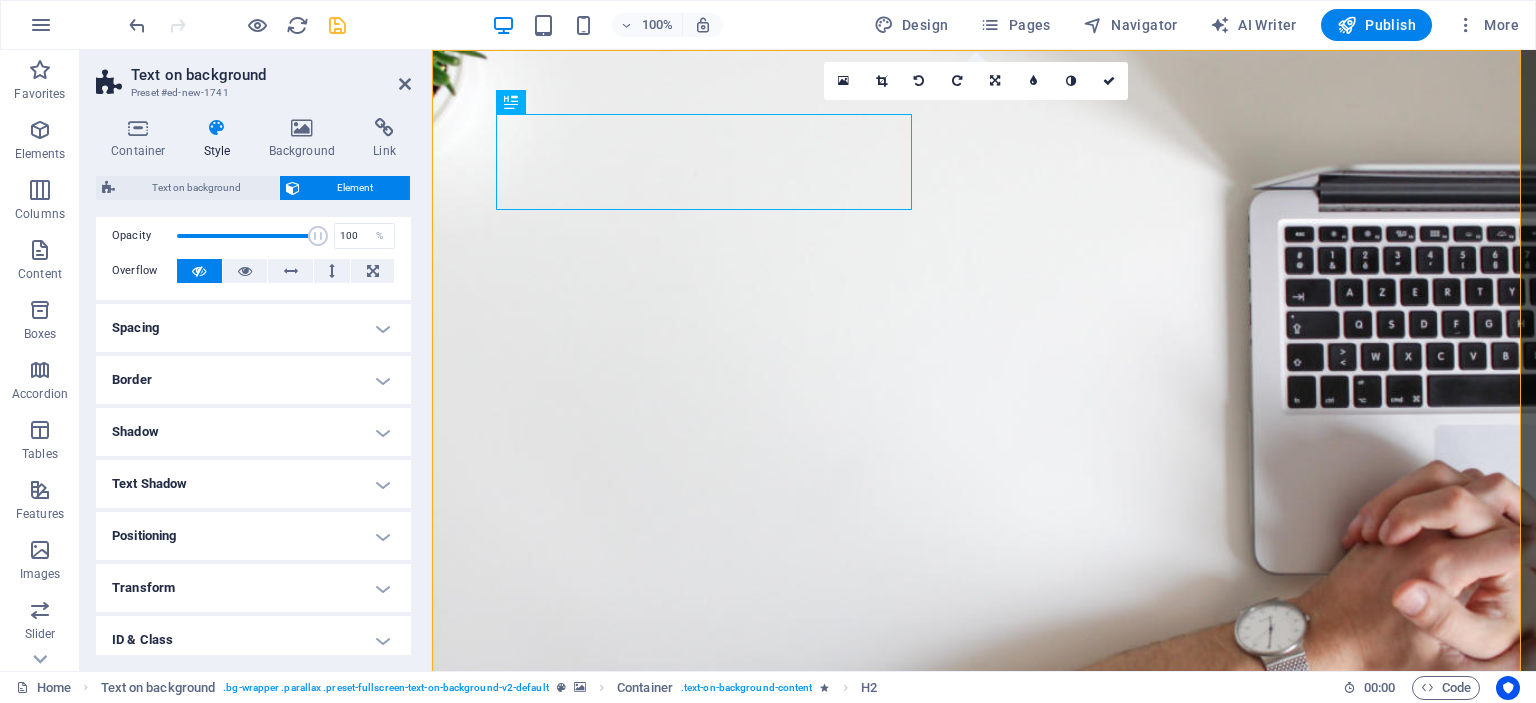 scroll, scrollTop: 0, scrollLeft: 0, axis: both 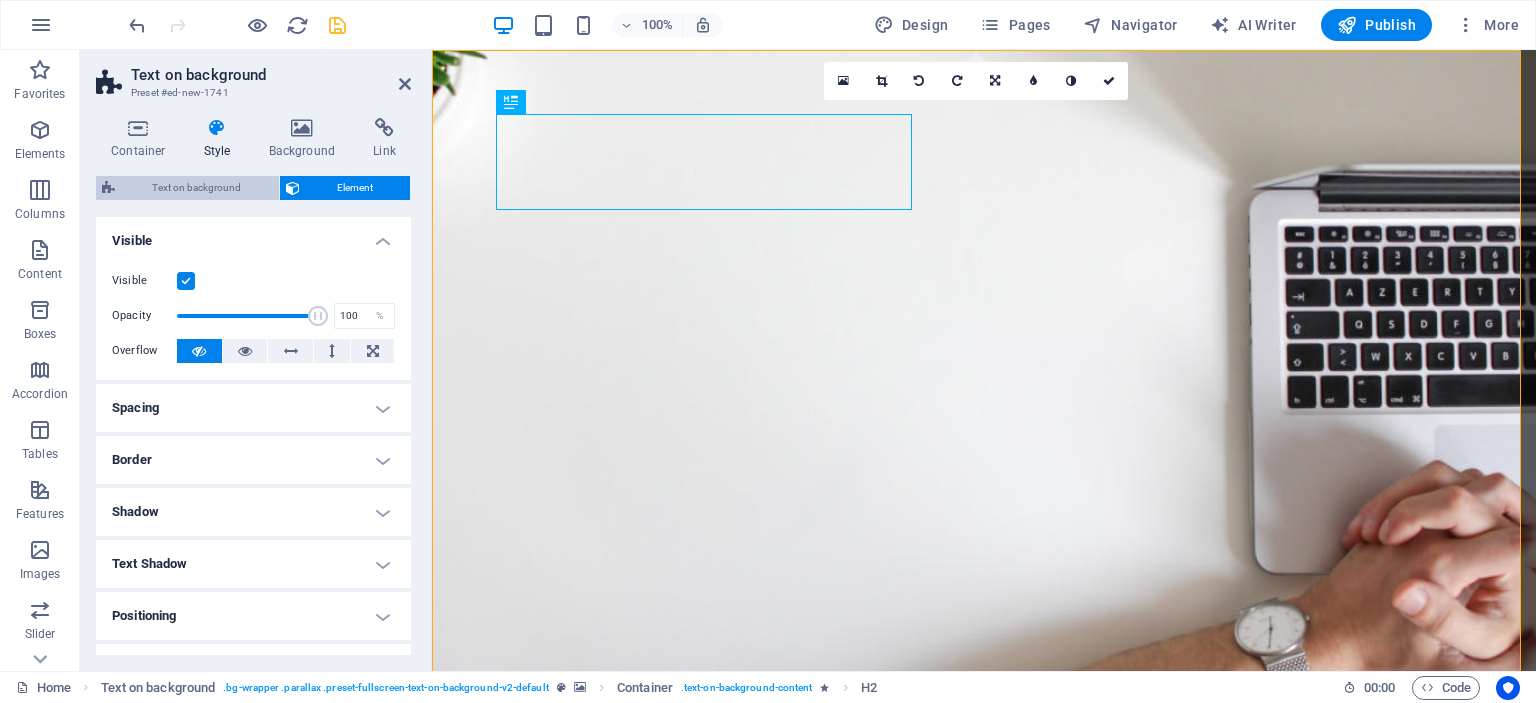 click on "Text on background" at bounding box center (197, 188) 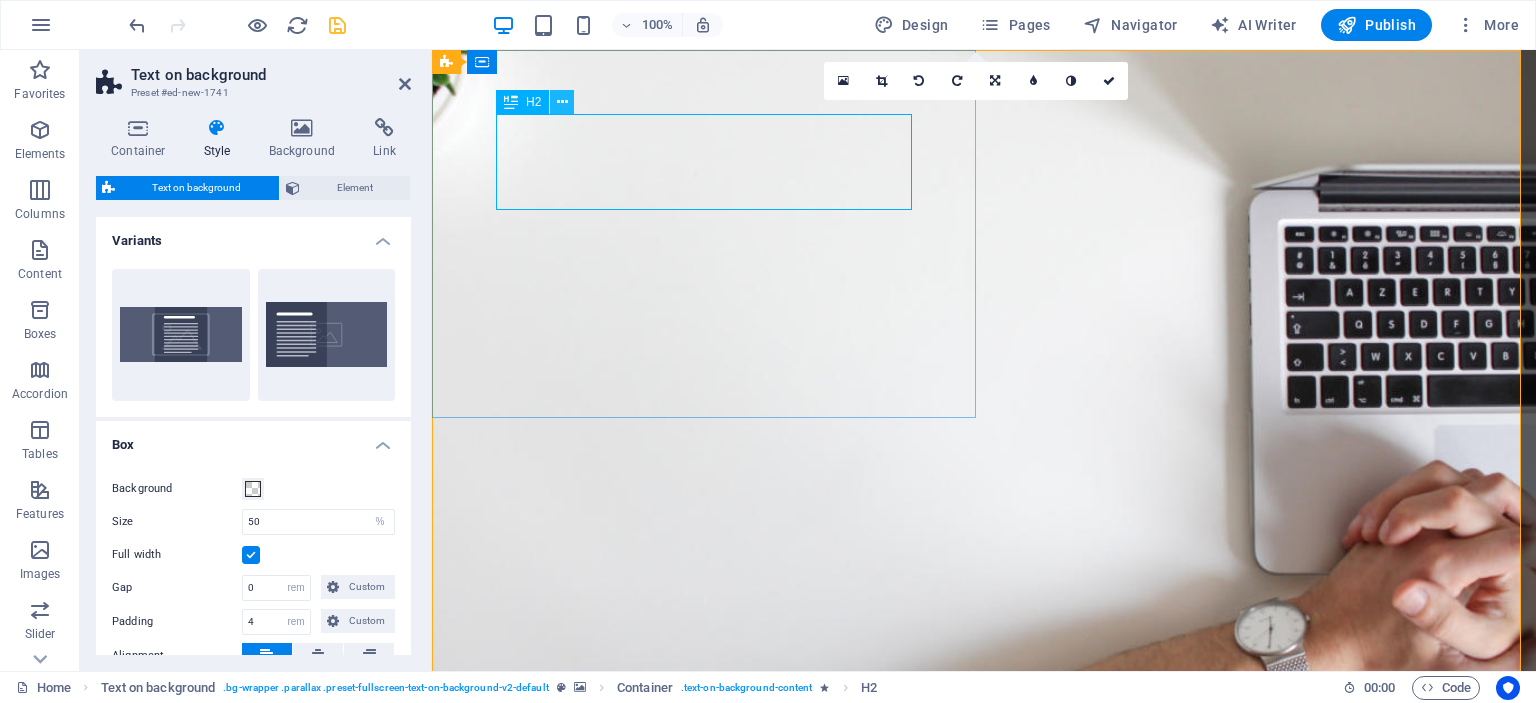 click at bounding box center (562, 102) 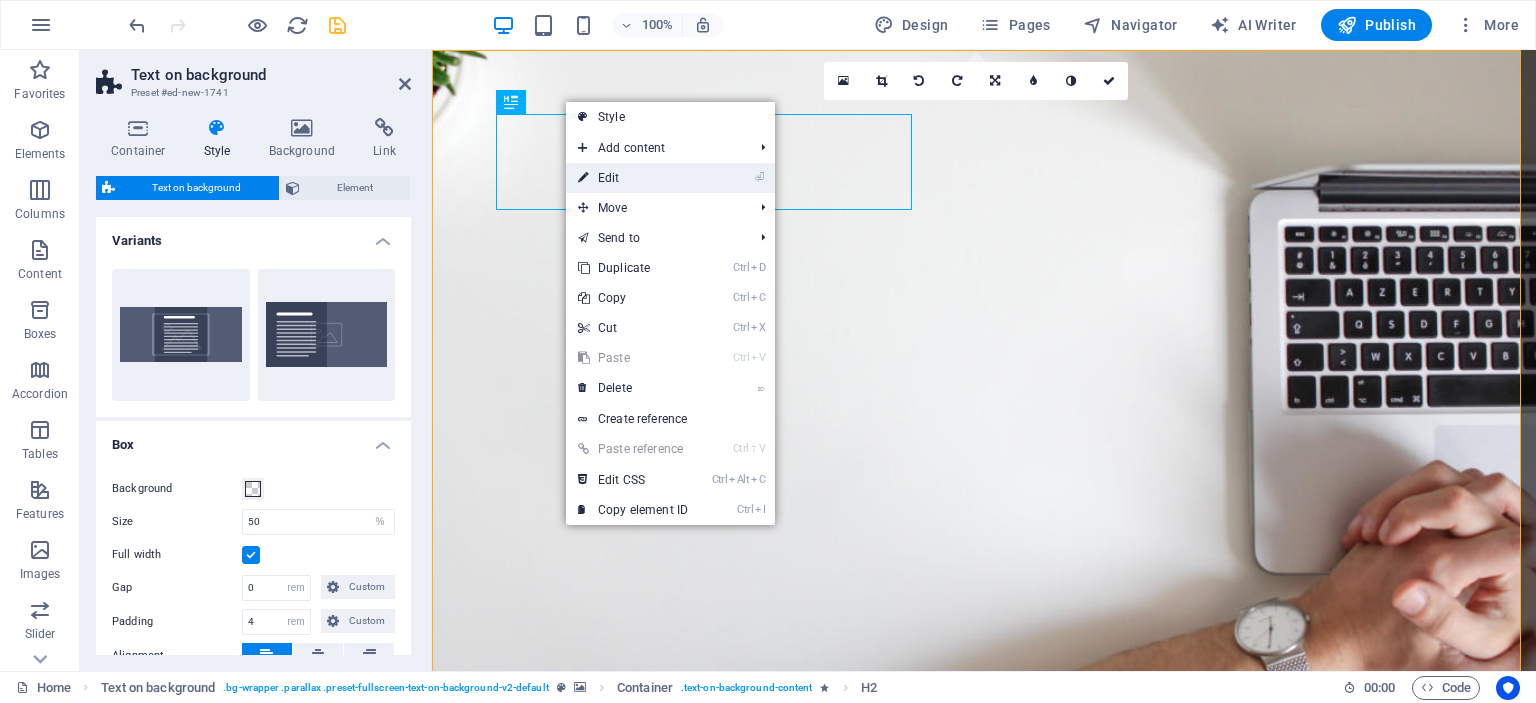 click on "⏎  Edit" at bounding box center [633, 178] 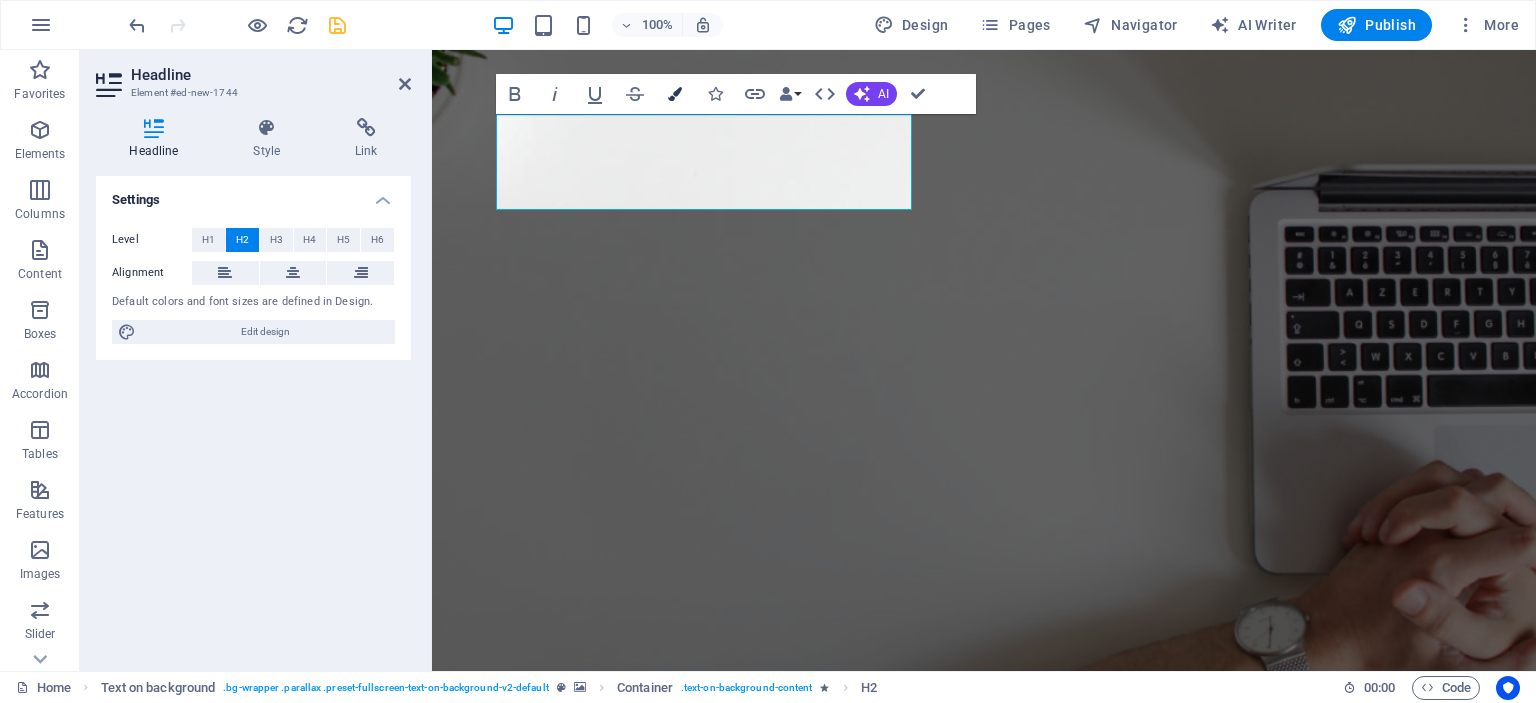 click at bounding box center [675, 94] 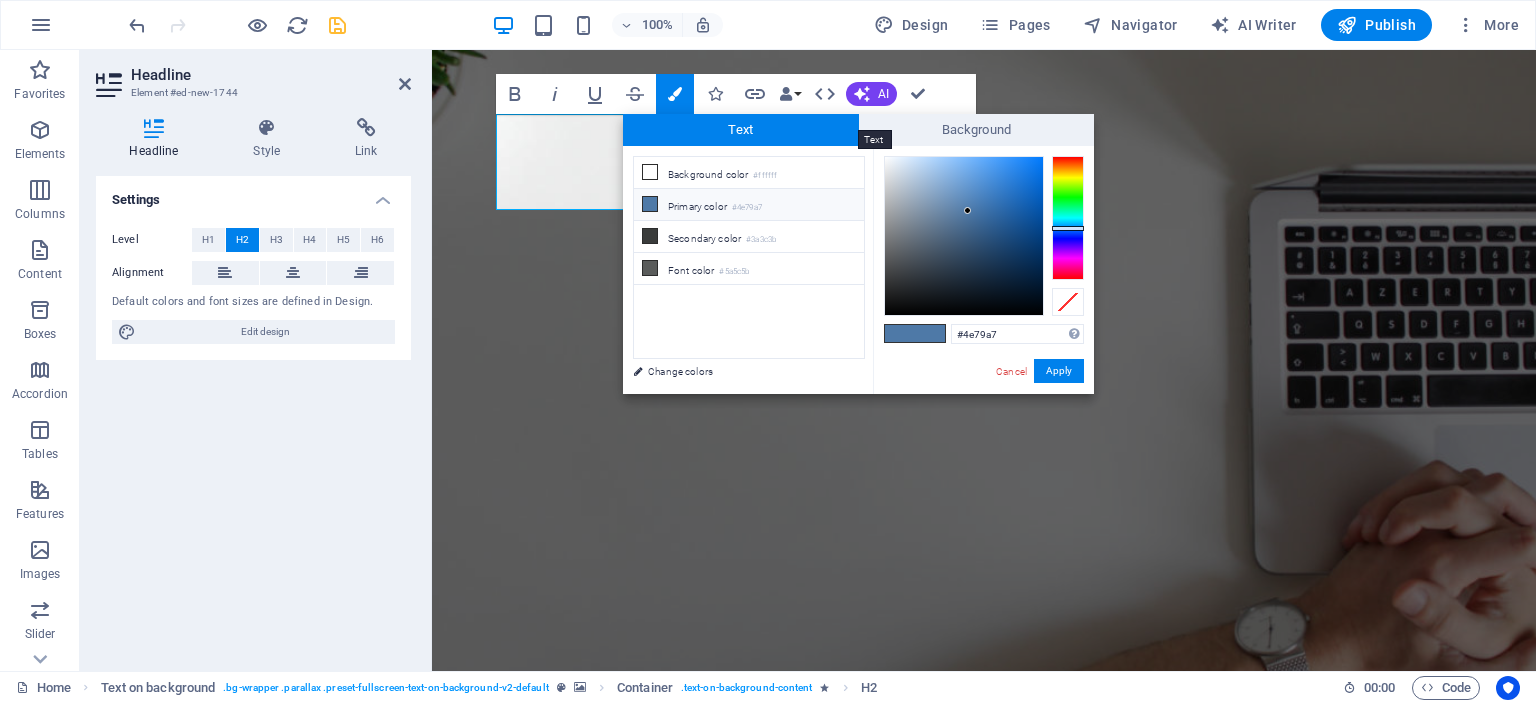 click on "Text" at bounding box center [741, 130] 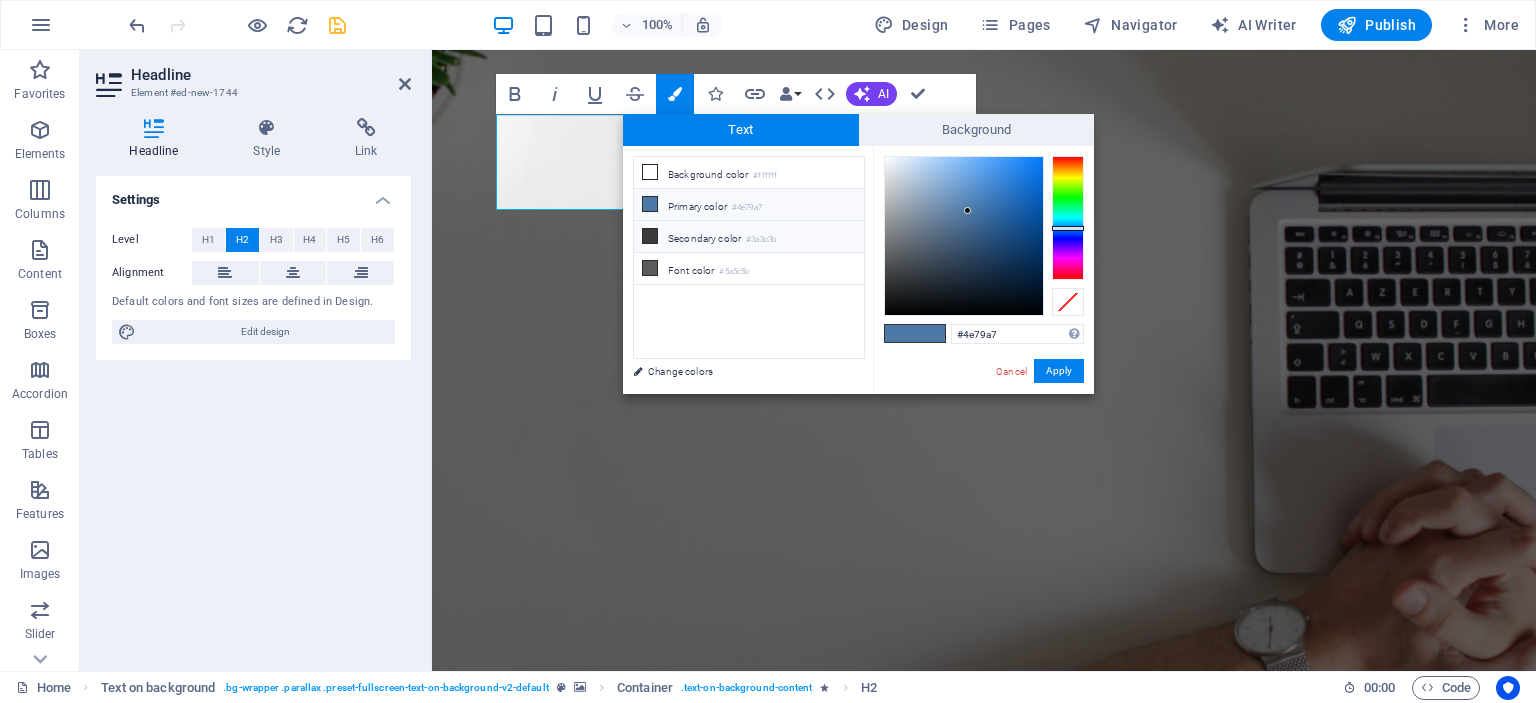click at bounding box center (650, 236) 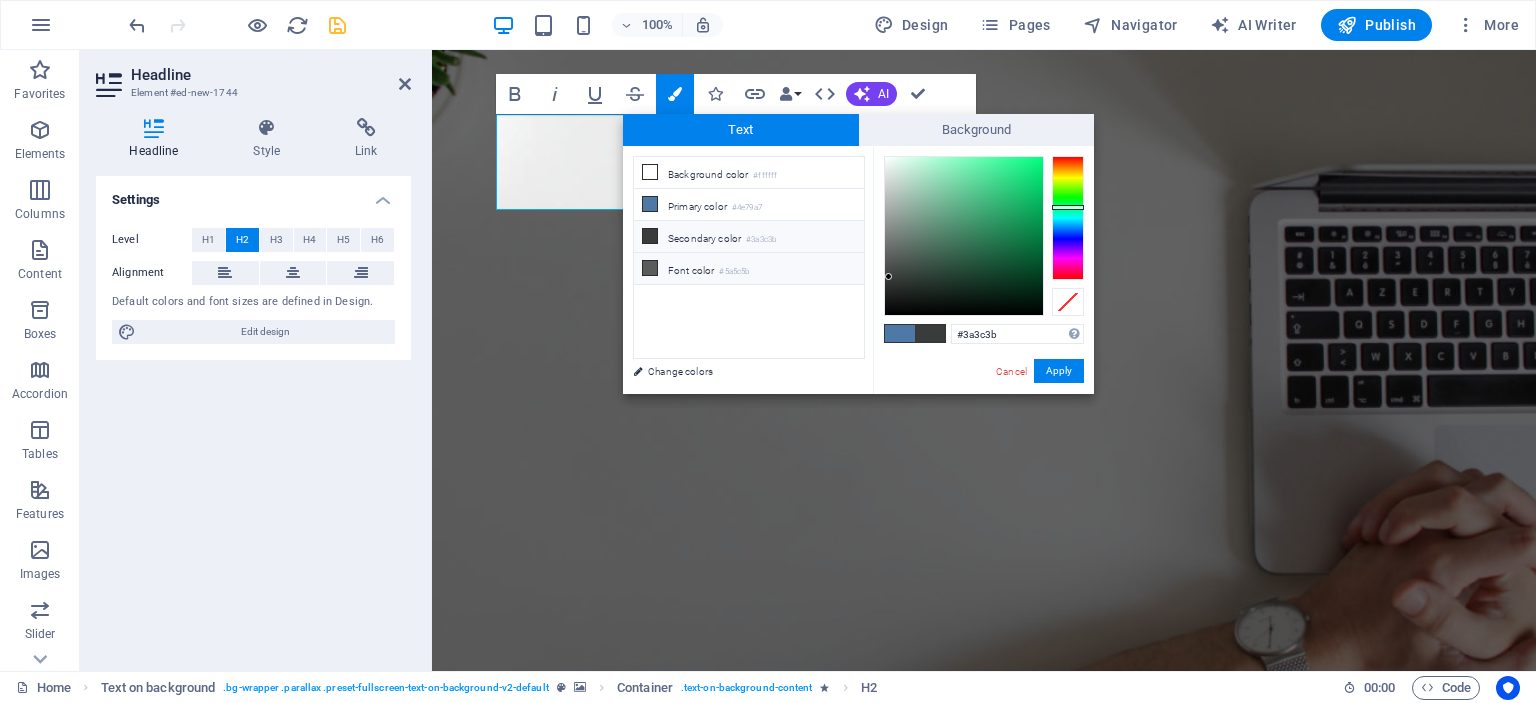 click at bounding box center (650, 268) 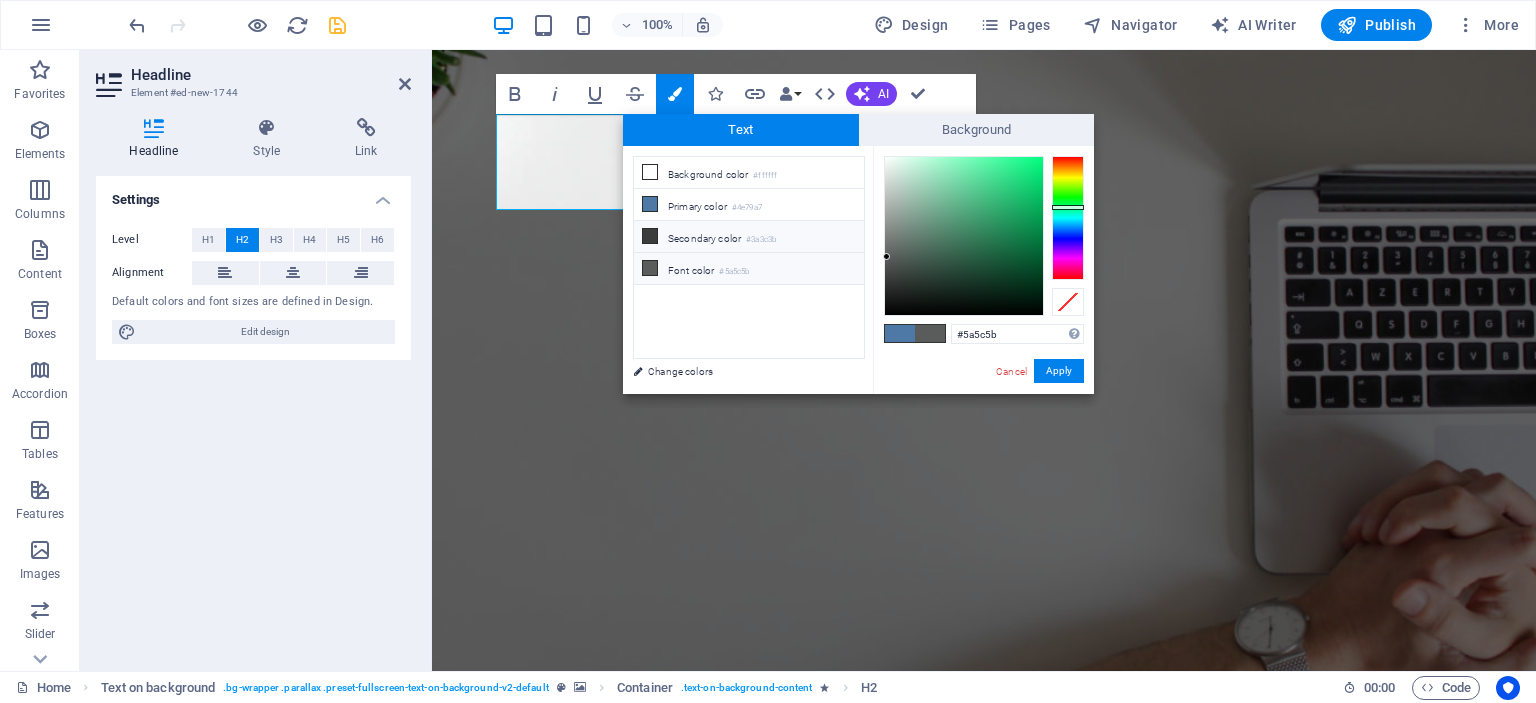 click at bounding box center (650, 236) 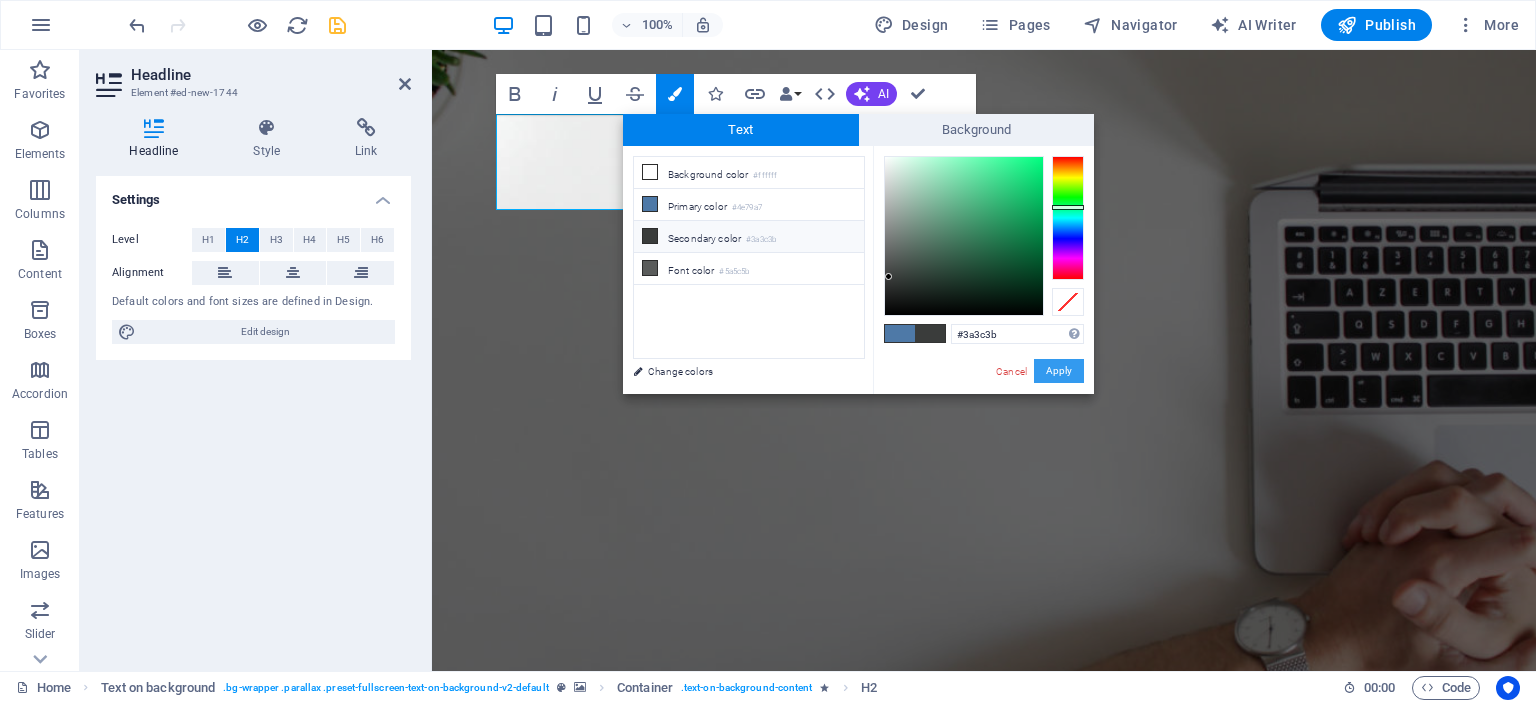 click on "Apply" at bounding box center (1059, 371) 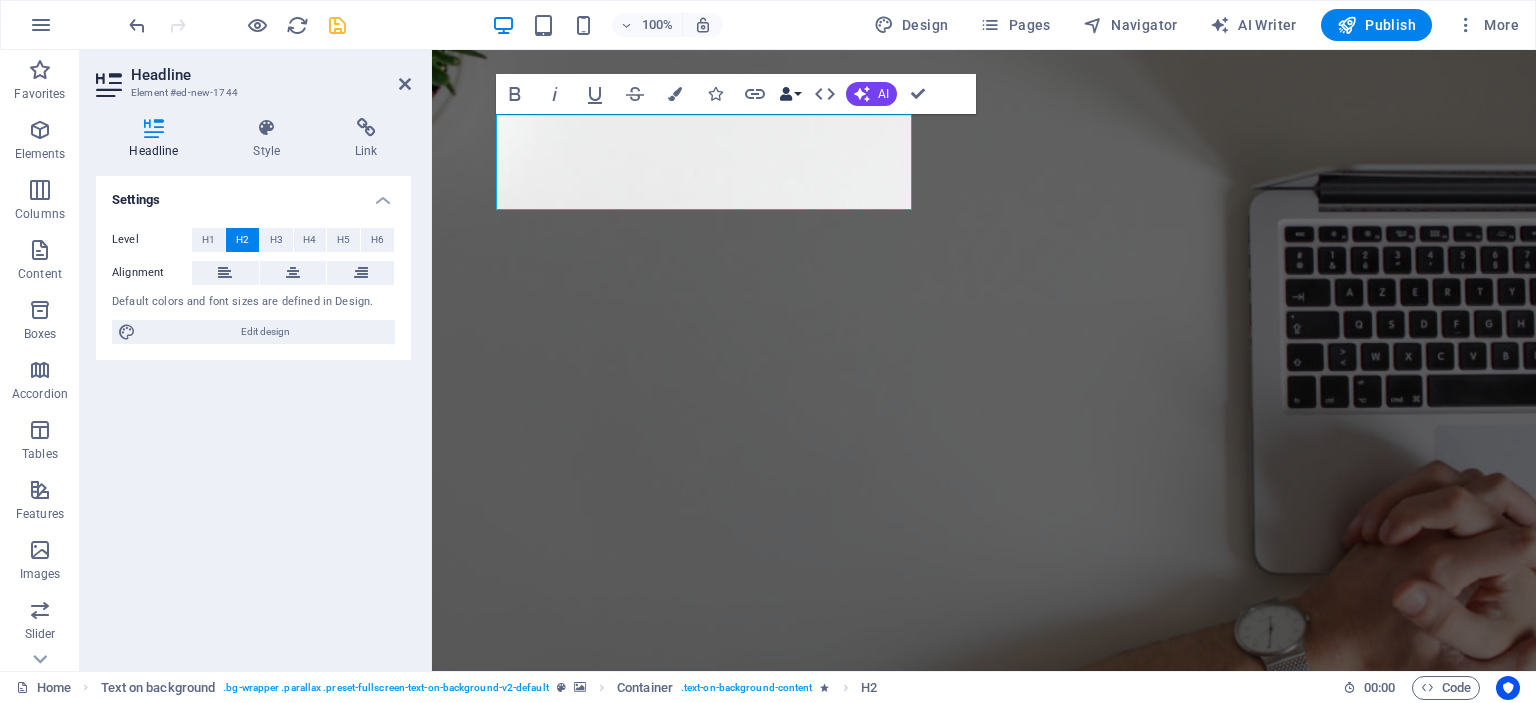 click on "Data Bindings" at bounding box center (790, 94) 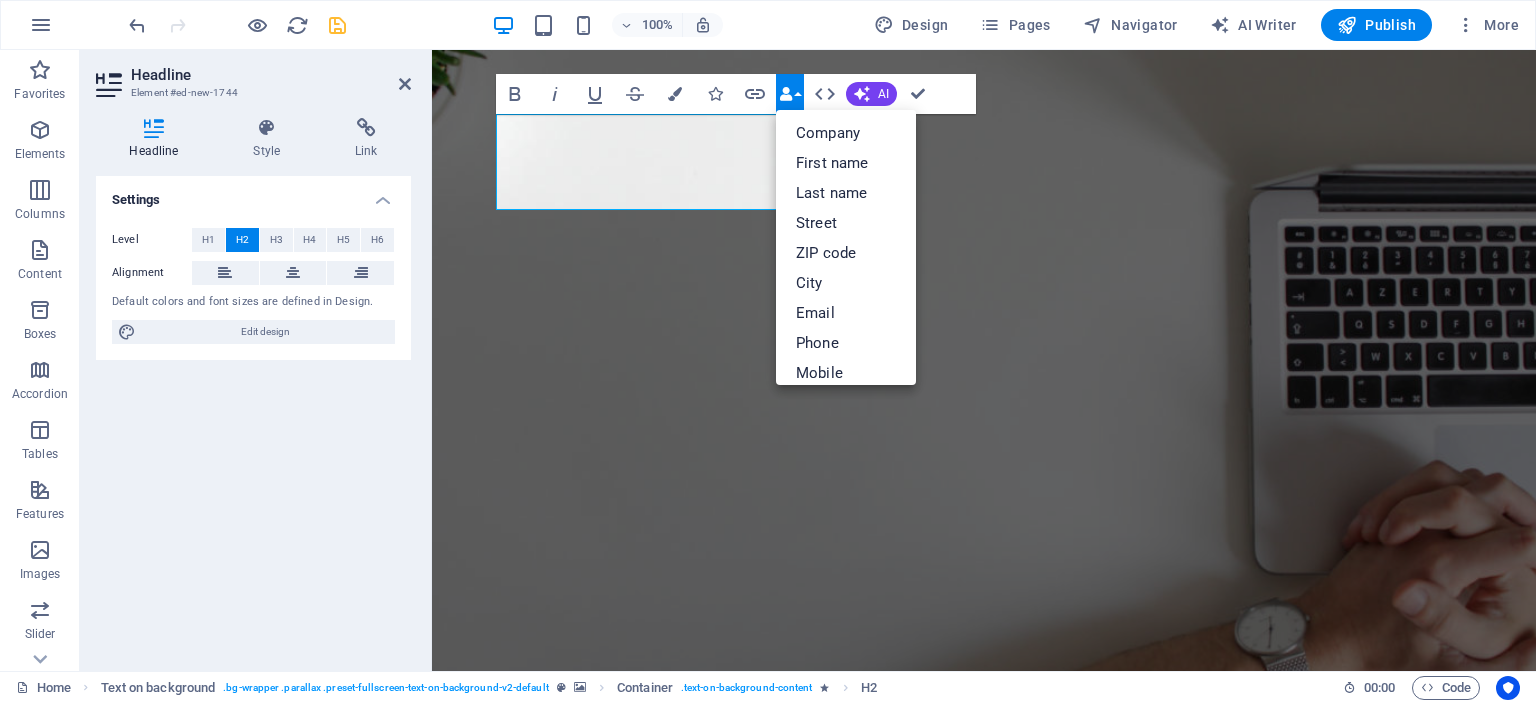 click on "Data Bindings" at bounding box center (790, 94) 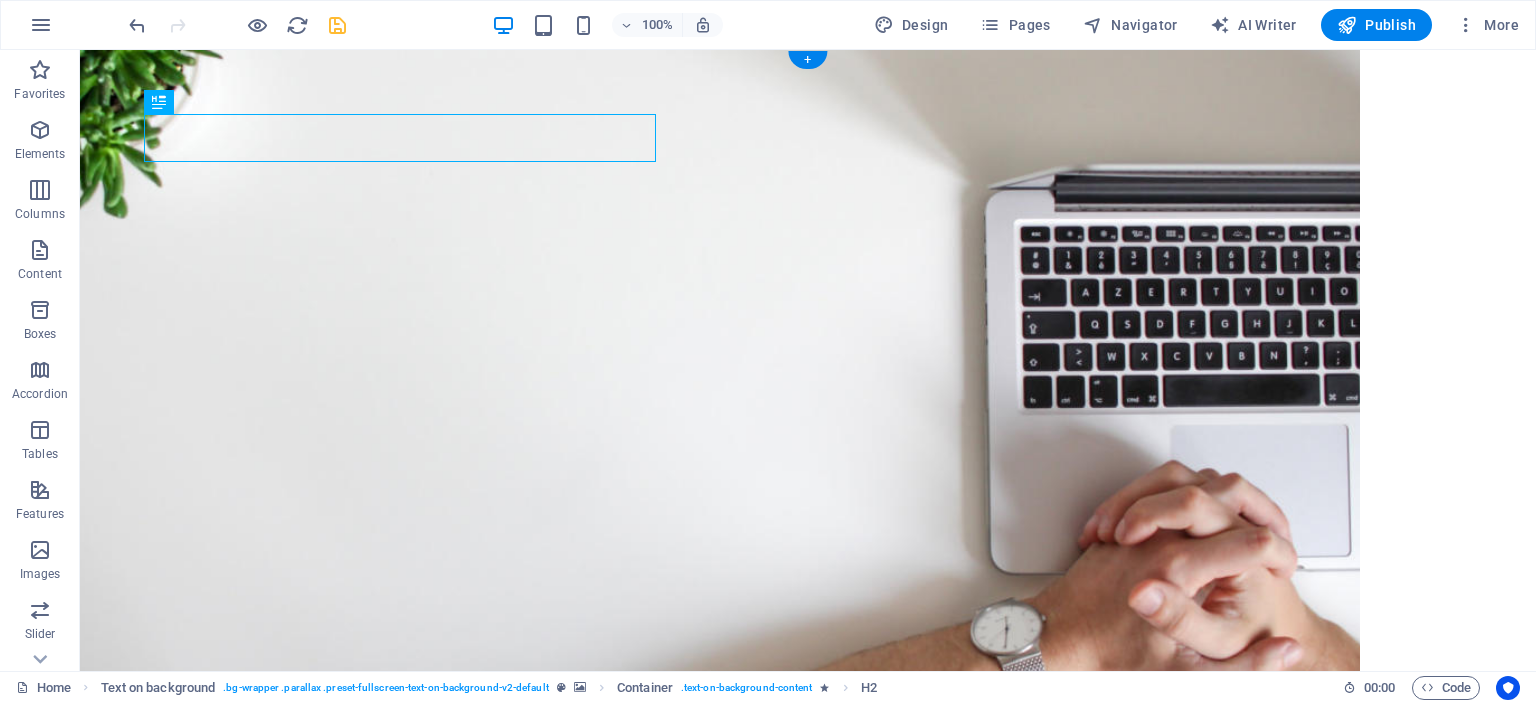 click at bounding box center [720, 385] 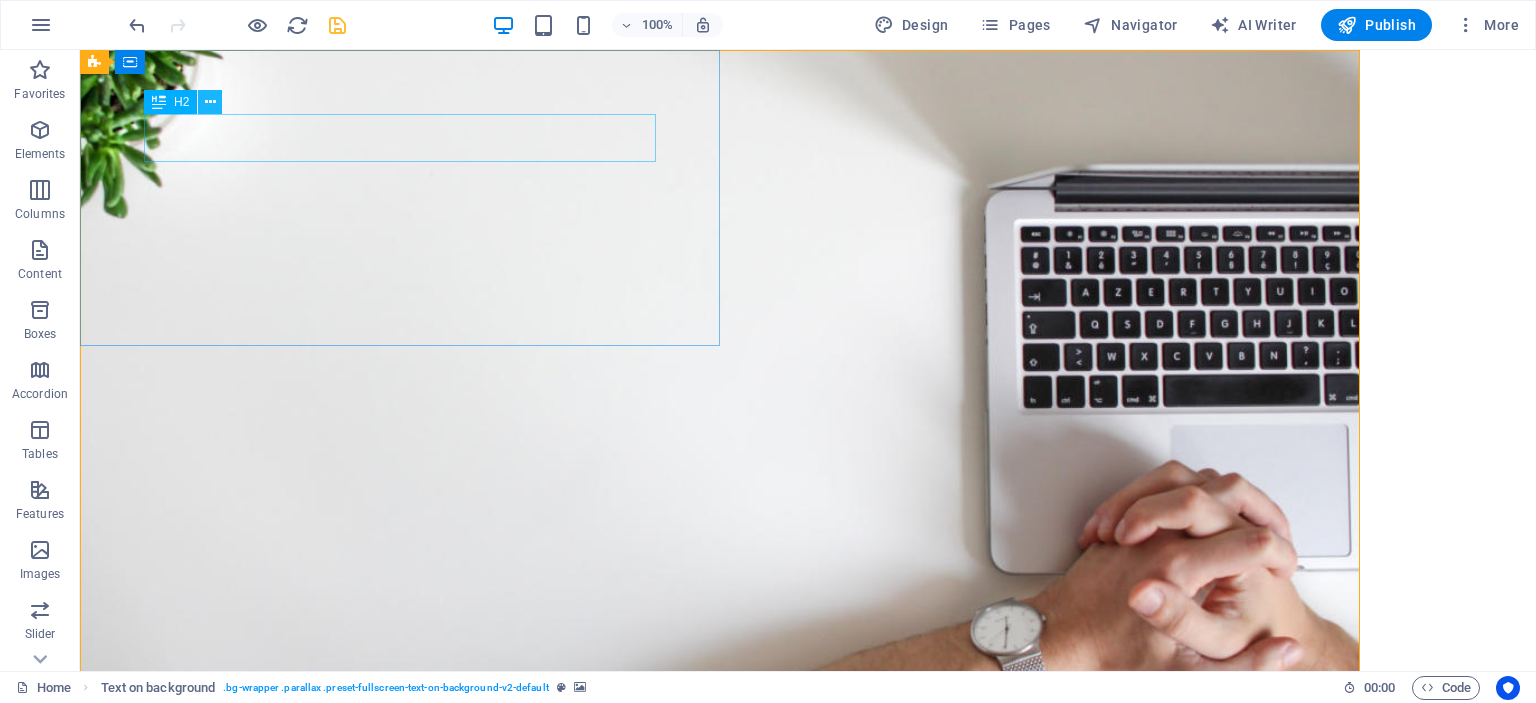 click at bounding box center (210, 102) 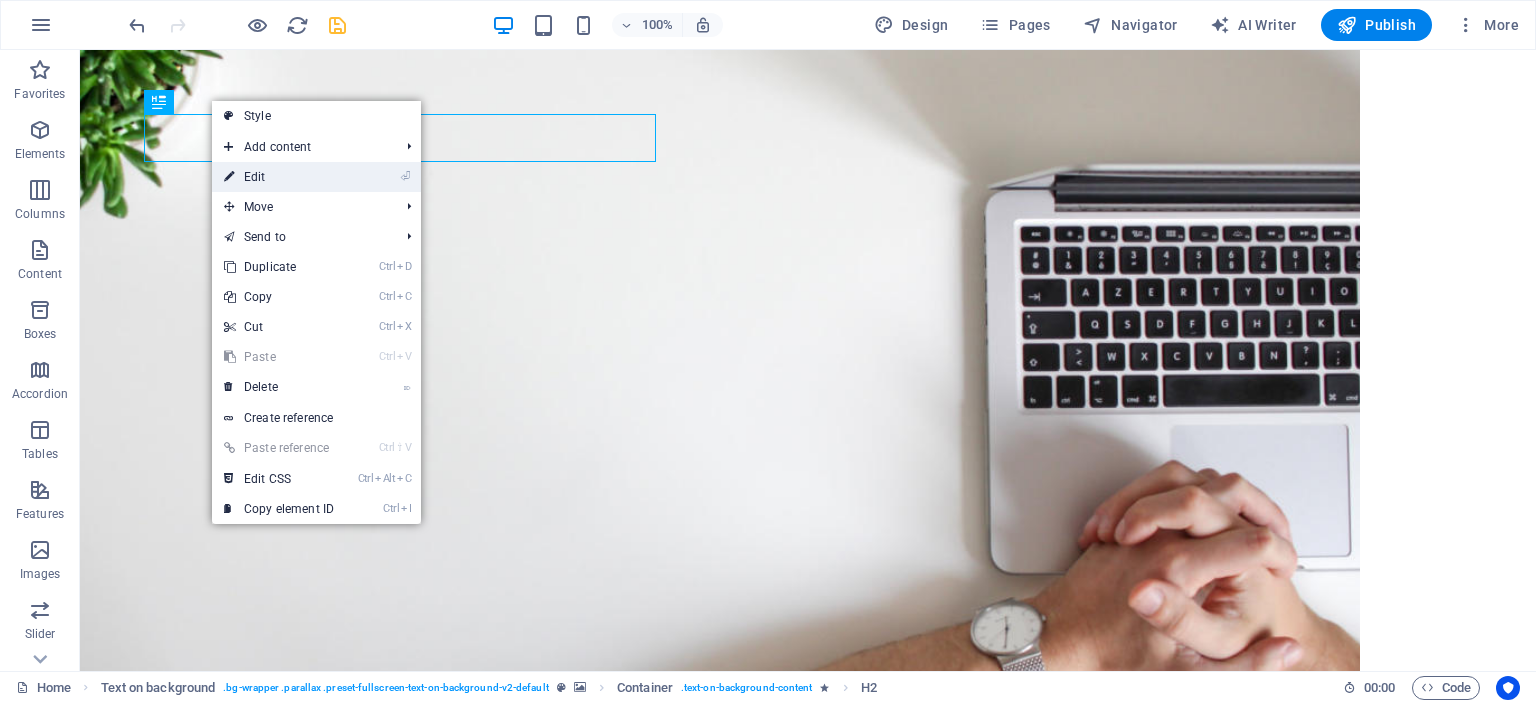 click on "⏎  Edit" at bounding box center (279, 177) 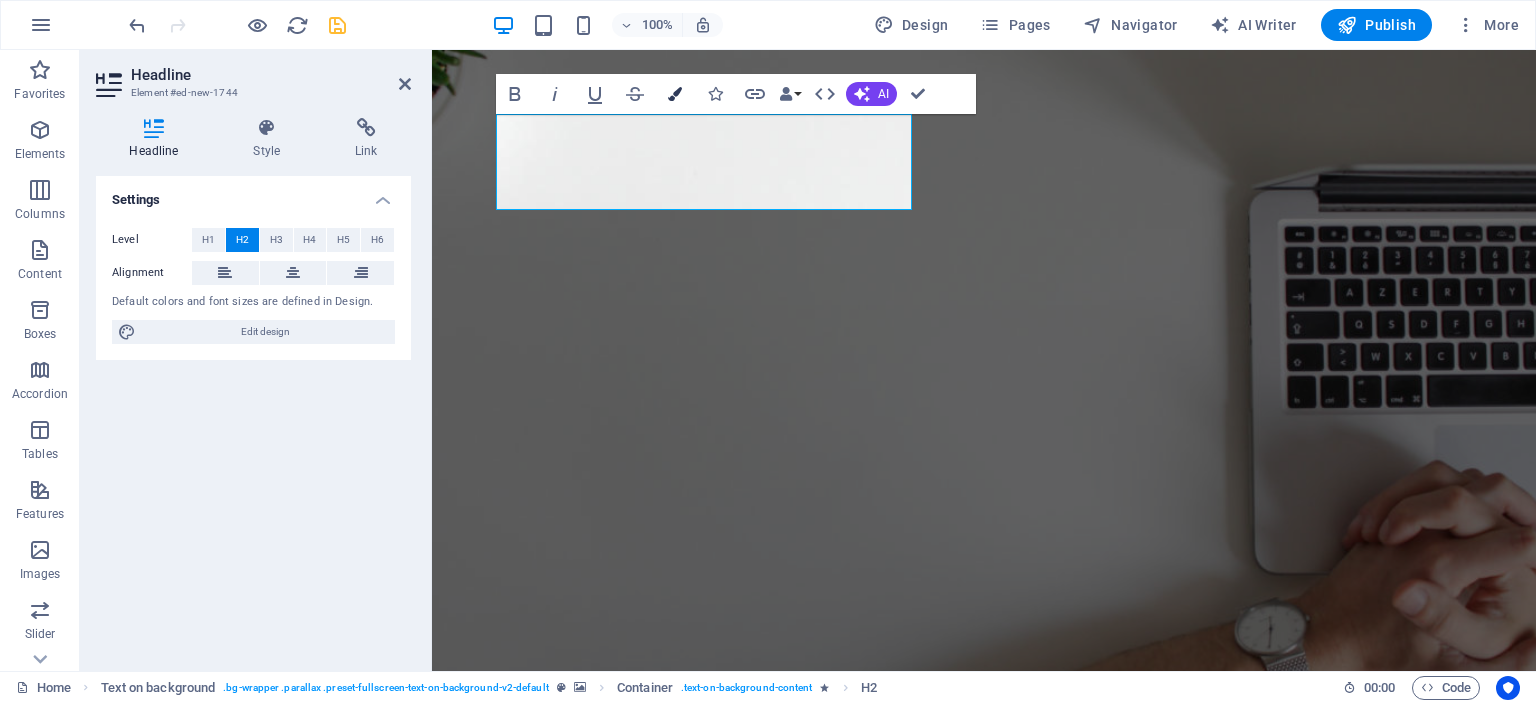click at bounding box center (675, 94) 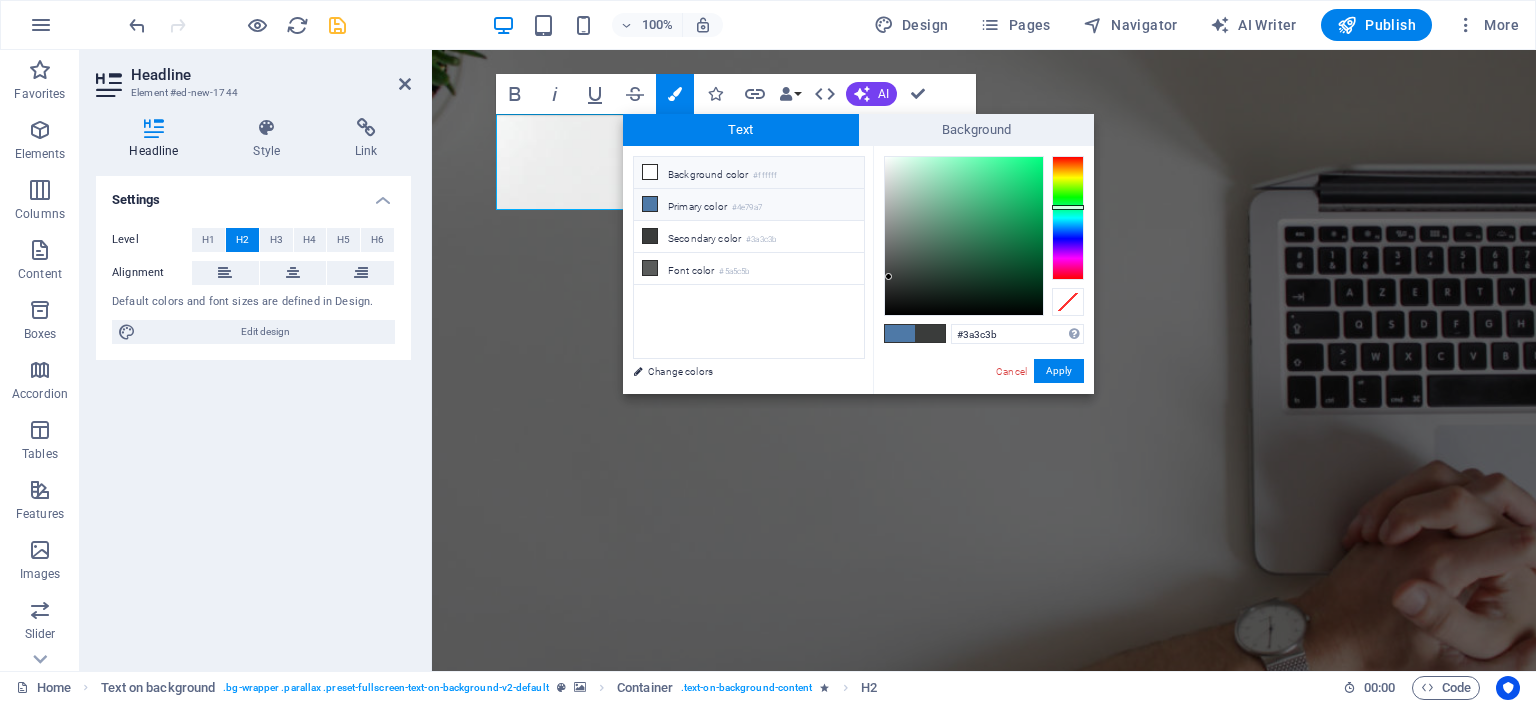 click at bounding box center (650, 172) 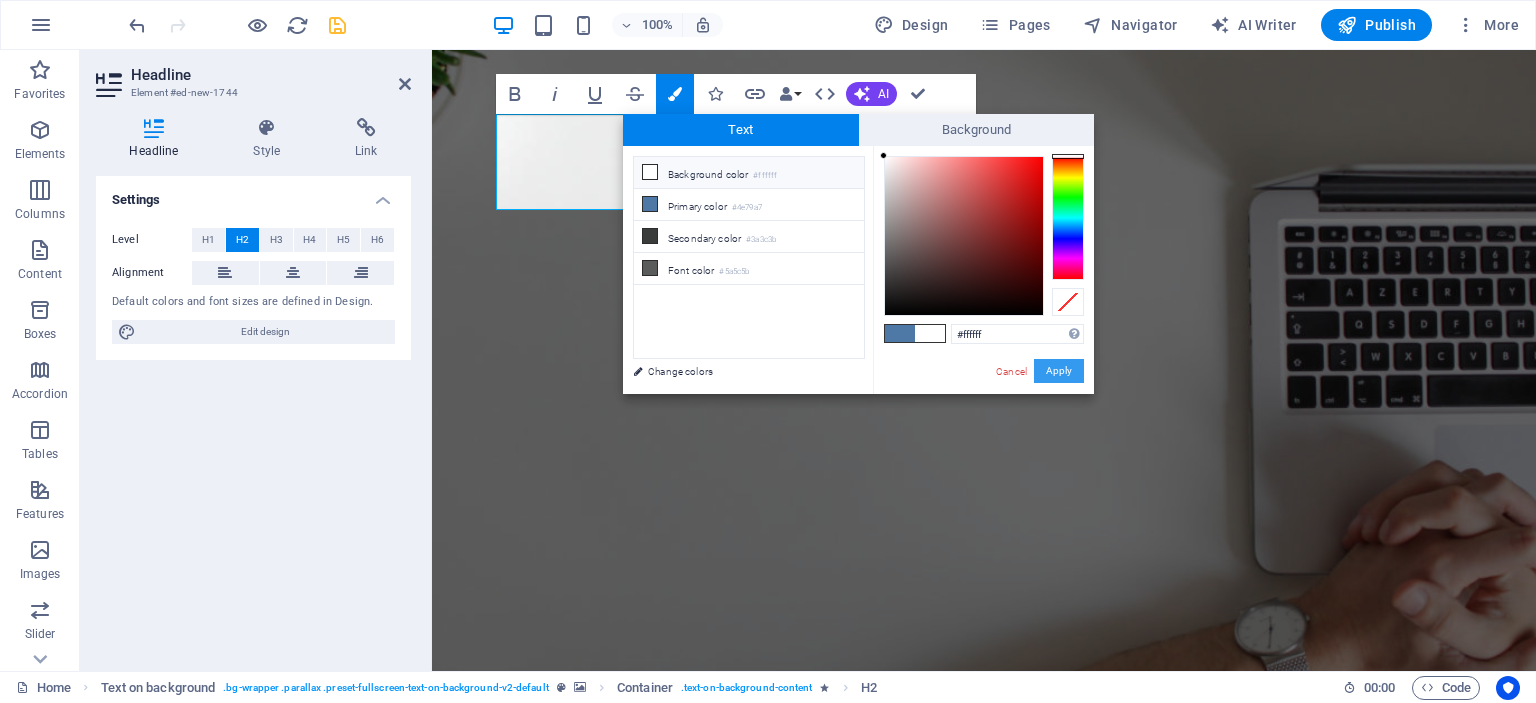 click on "Apply" at bounding box center [1059, 371] 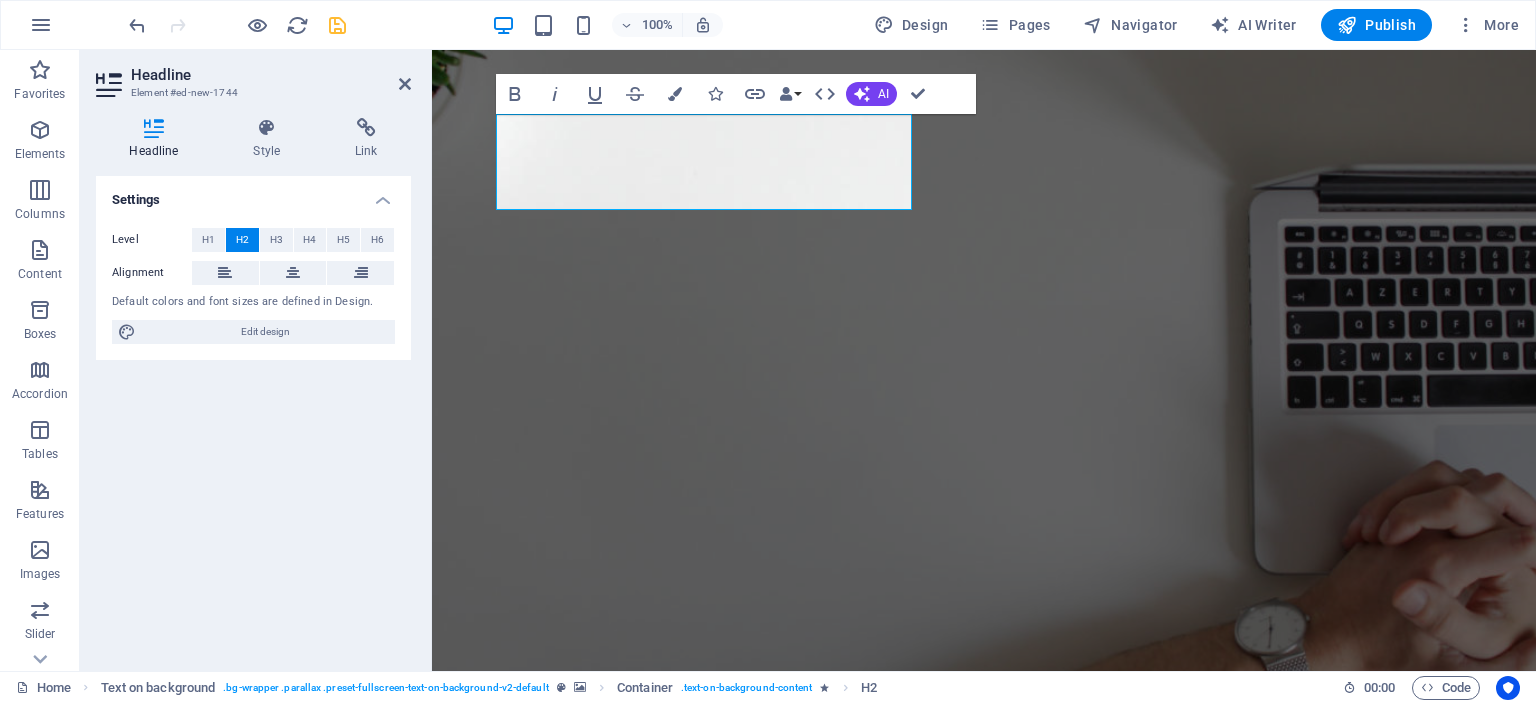 click at bounding box center (984, 385) 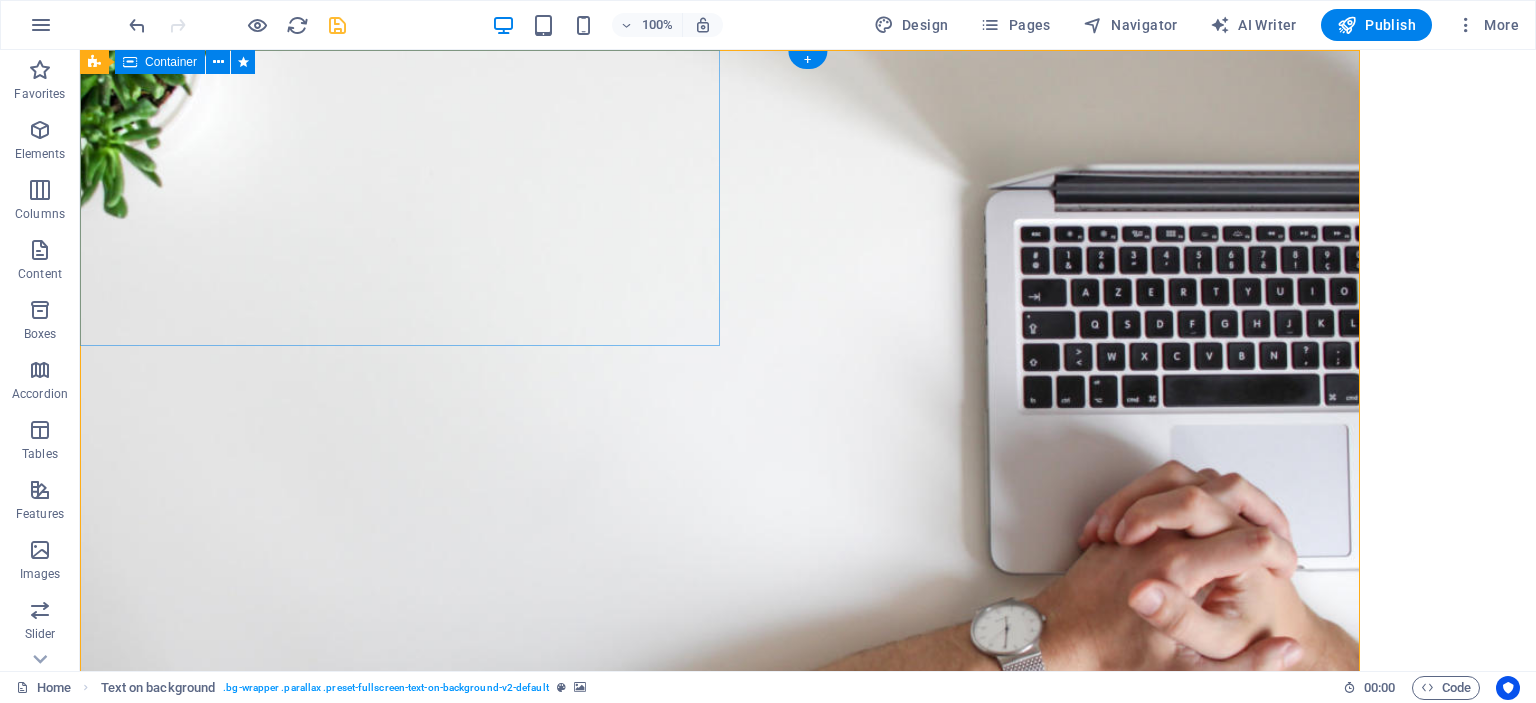 click on "Eğitim ve Danışmanlık Hizmetleri Lorem ipsum dolor sit amet, consectetuer adipiscing elit. Aenean commodo ligula eget dolor. Lorem ipsum dolor sit amet, consectetuer adipiscing elit leget dolor. Lorem ipsum dolor sit amet, consectetuer adipiscing elit. Aenean commodo ligula eget dolor. Lorem ipsum dolor sit amet, consectetuer adipiscing elit dolor." at bounding box center (720, 833) 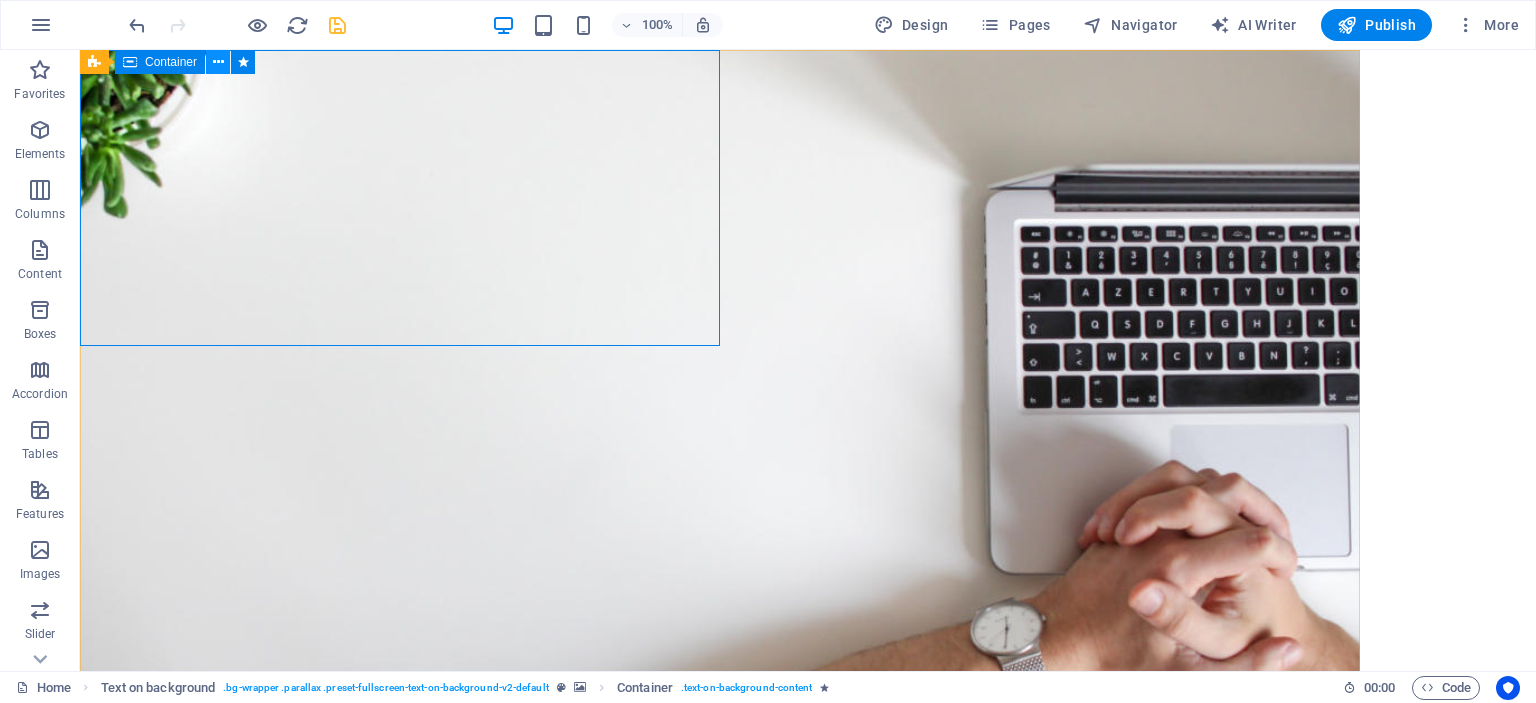 click at bounding box center (218, 62) 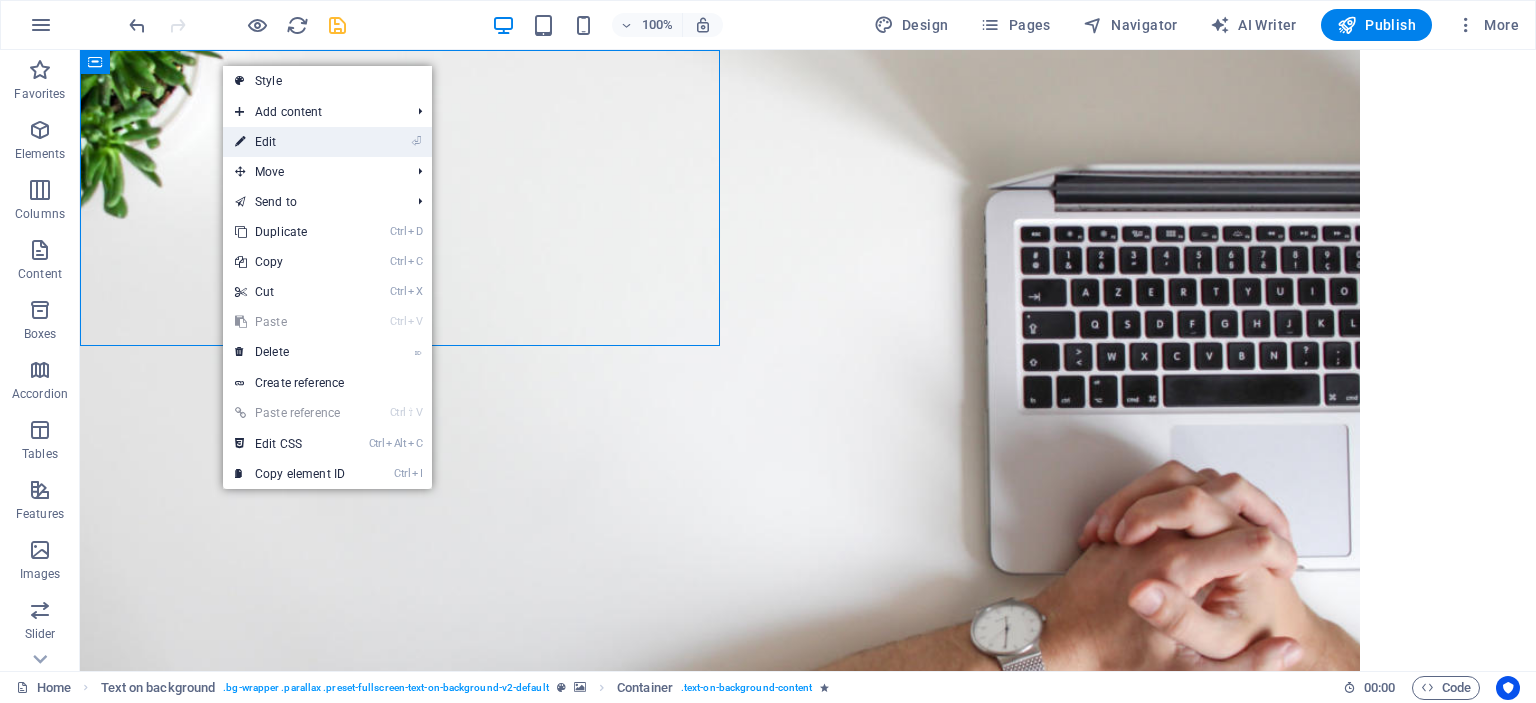 click on "⏎  Edit" at bounding box center [290, 142] 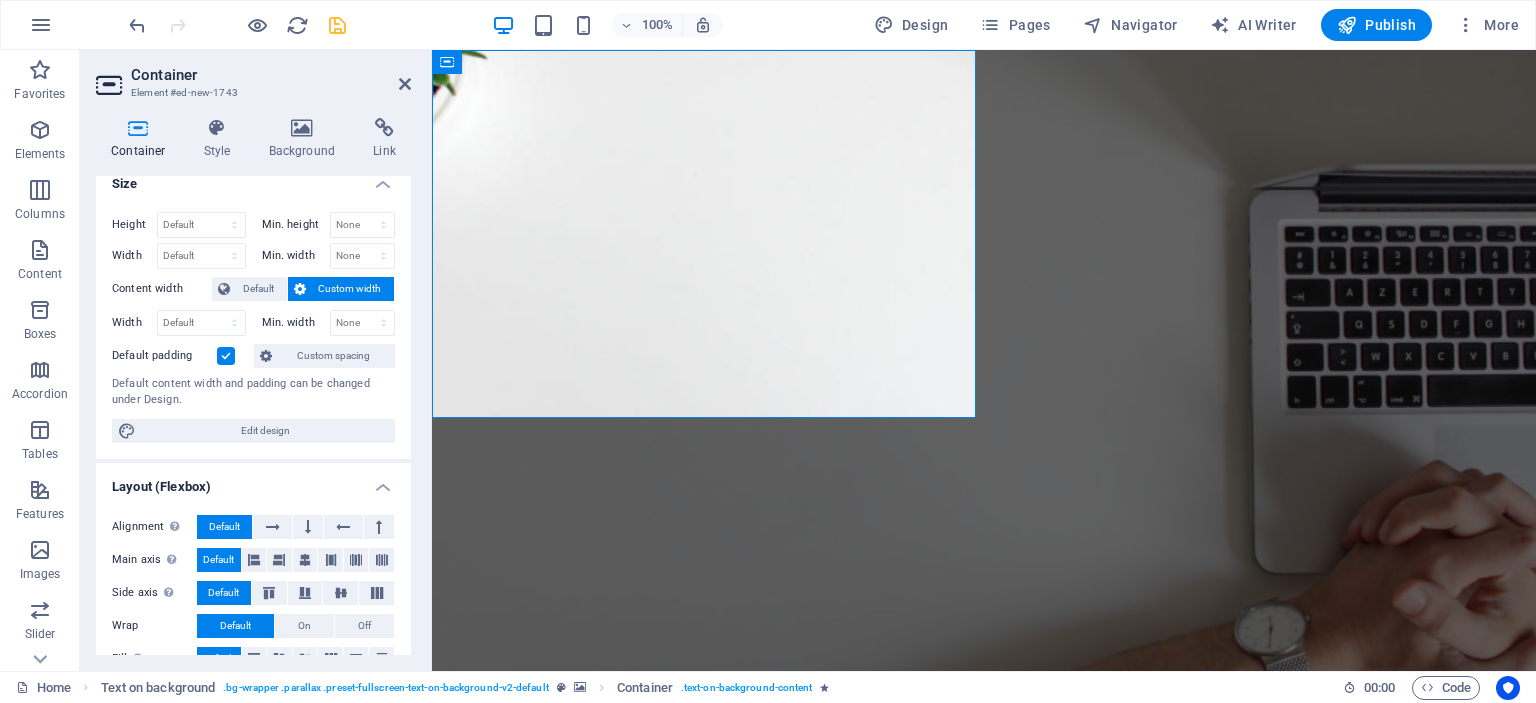 scroll, scrollTop: 0, scrollLeft: 0, axis: both 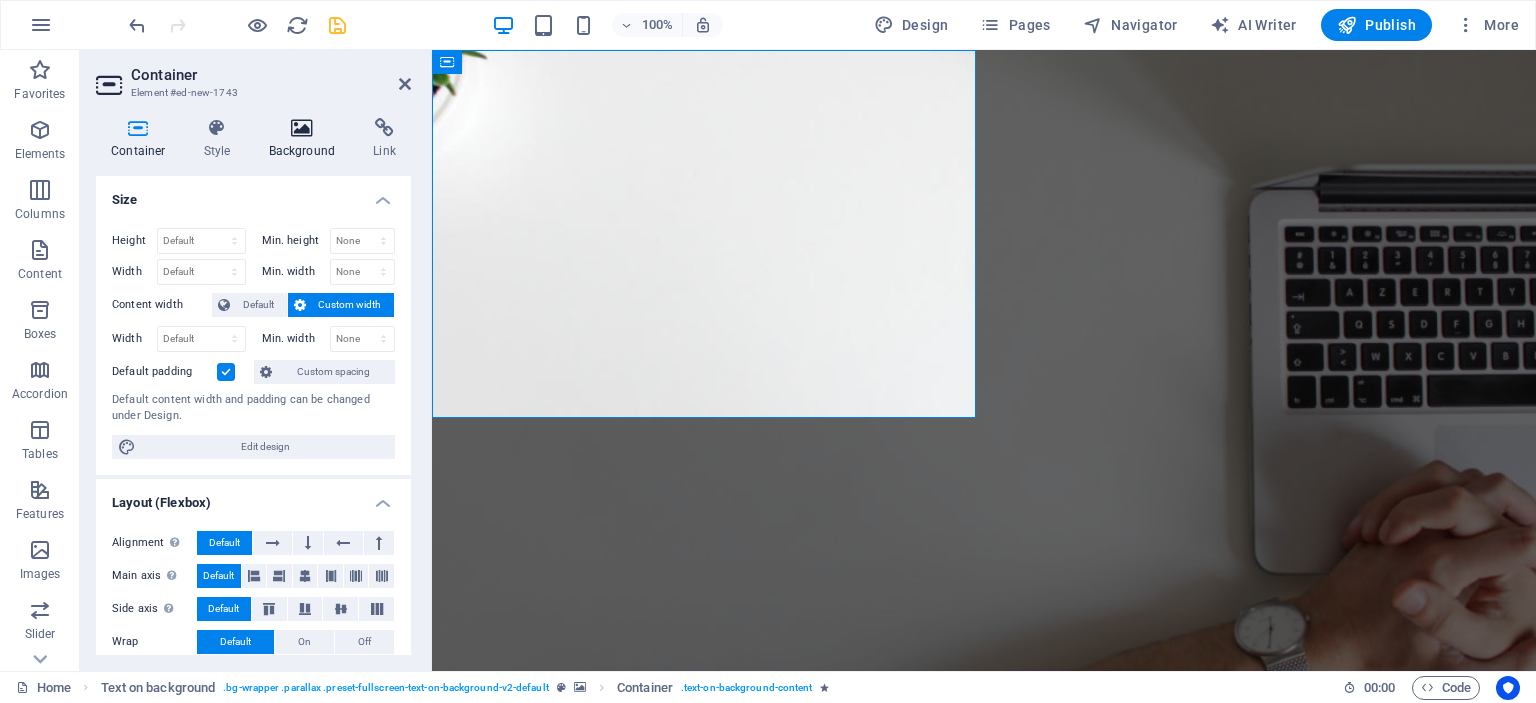 click on "Background" at bounding box center [306, 139] 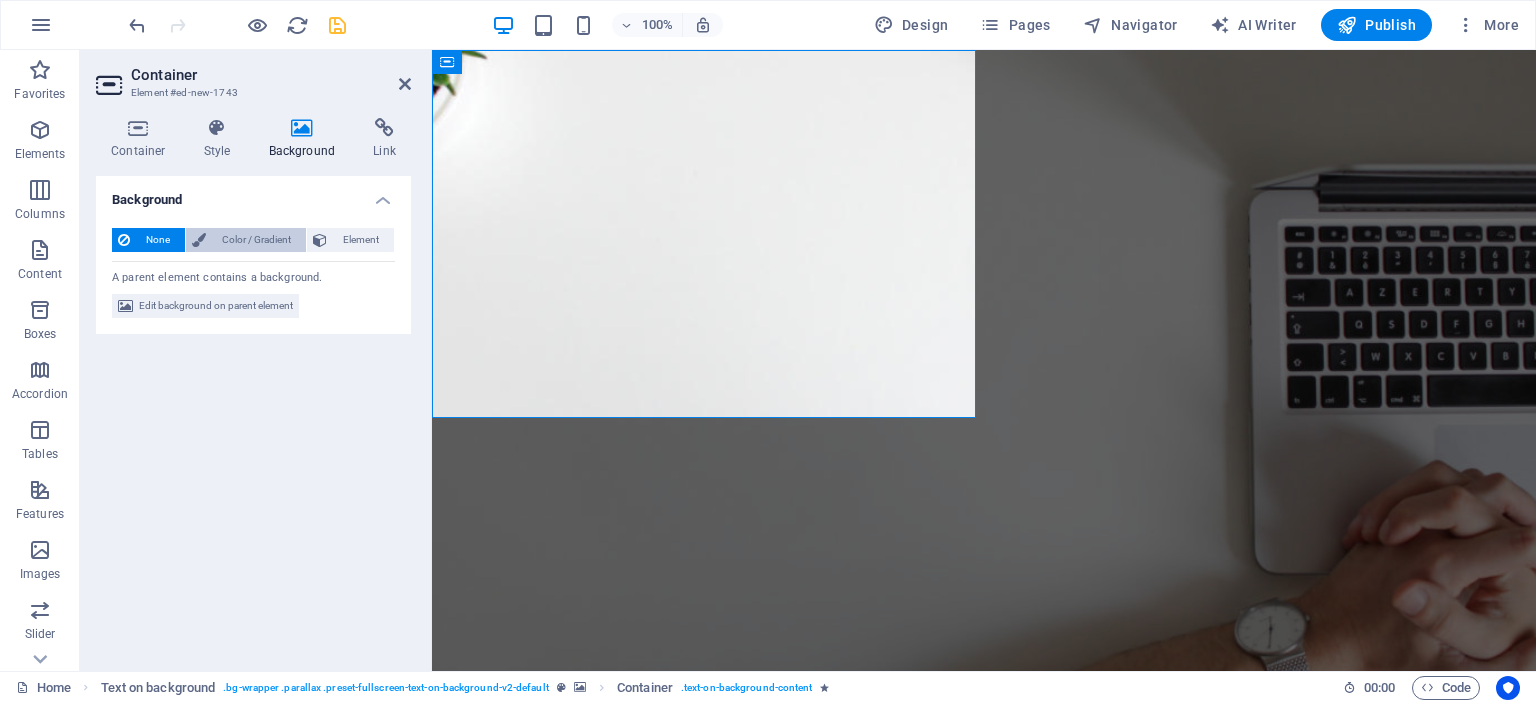 click on "Color / Gradient" at bounding box center (256, 240) 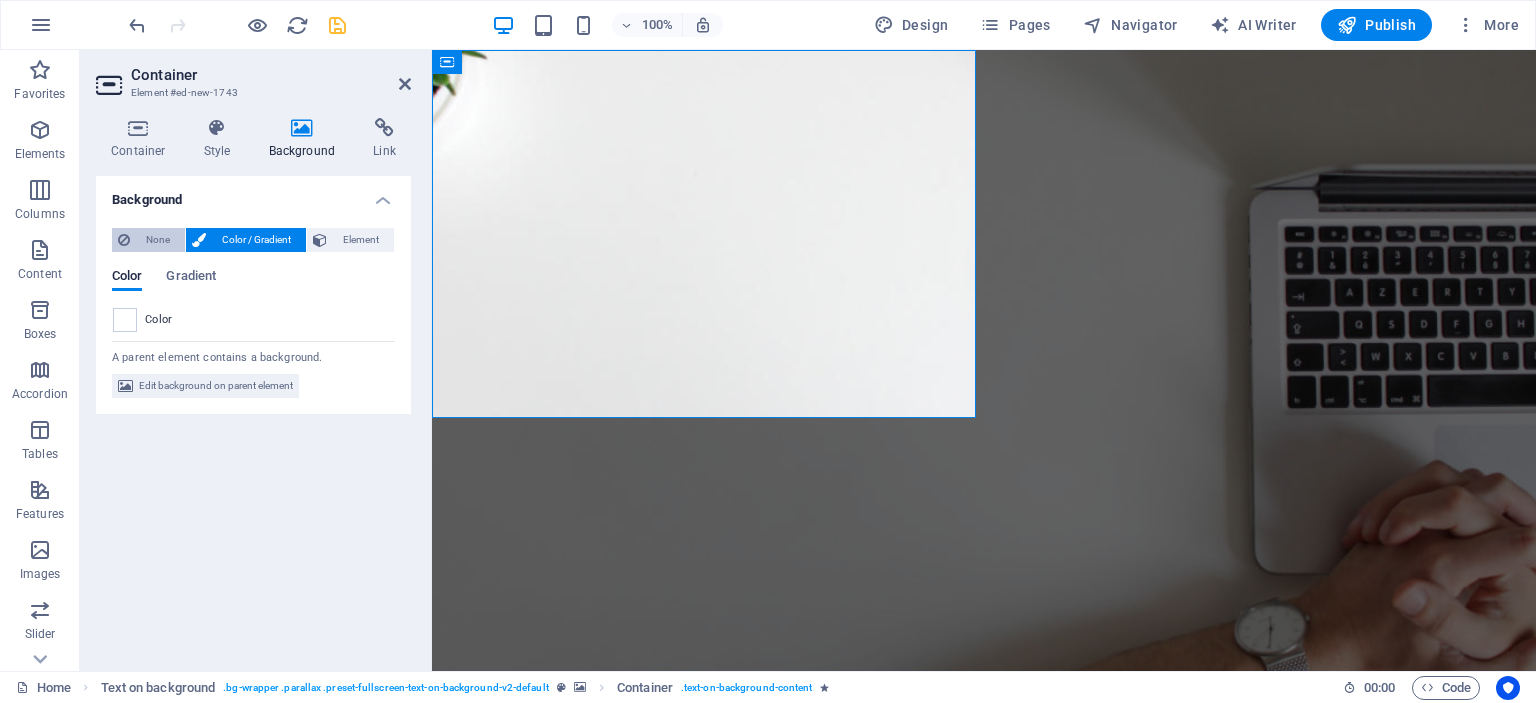 click on "None" at bounding box center [157, 240] 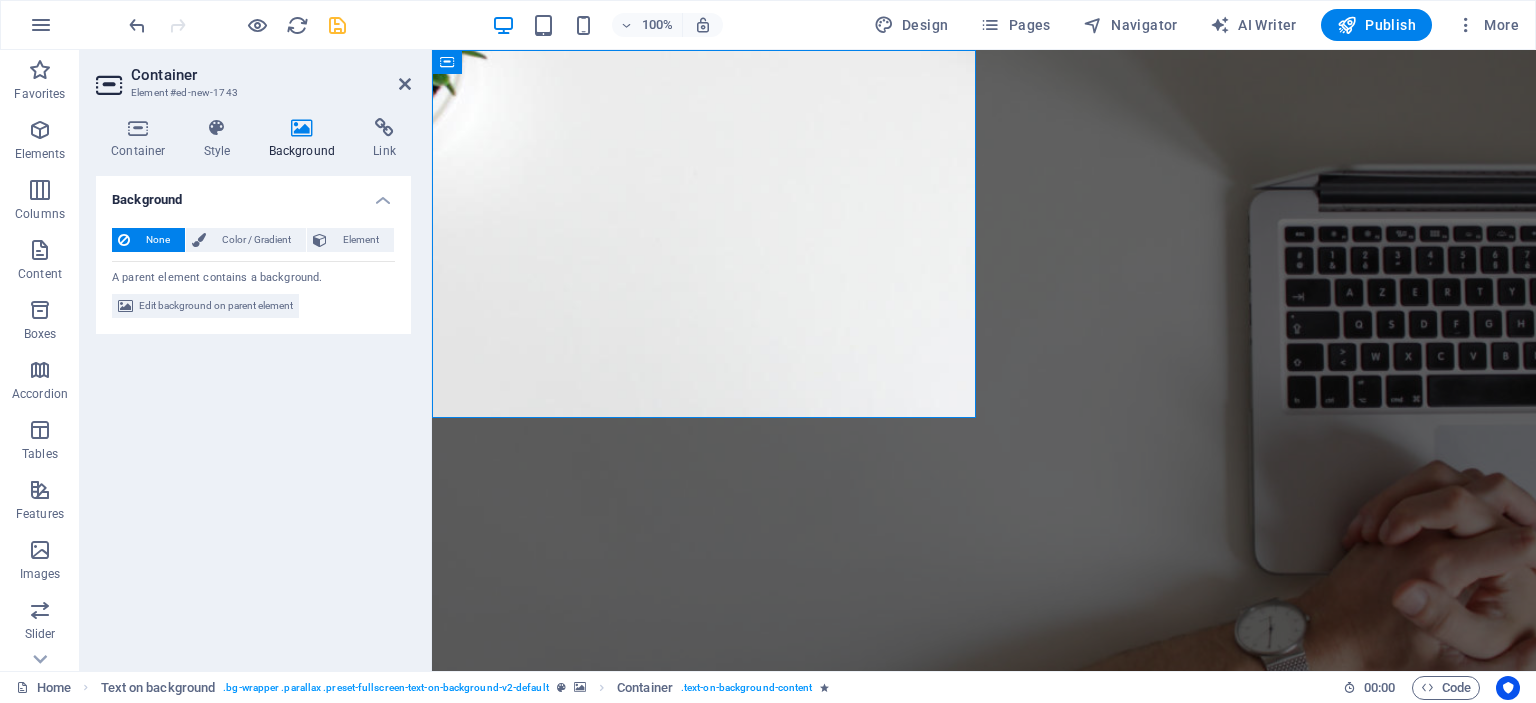 click on "None" at bounding box center [157, 240] 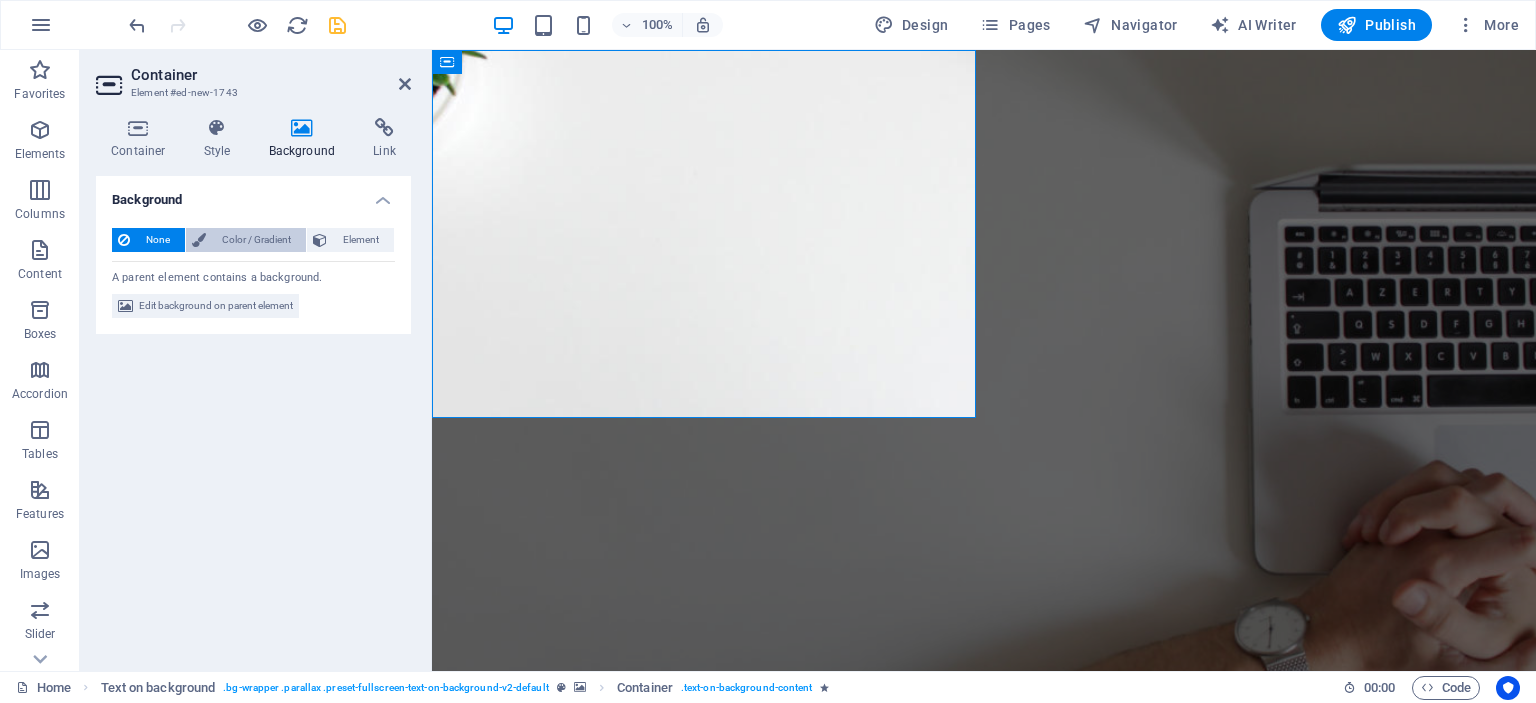 click on "Color / Gradient" at bounding box center [256, 240] 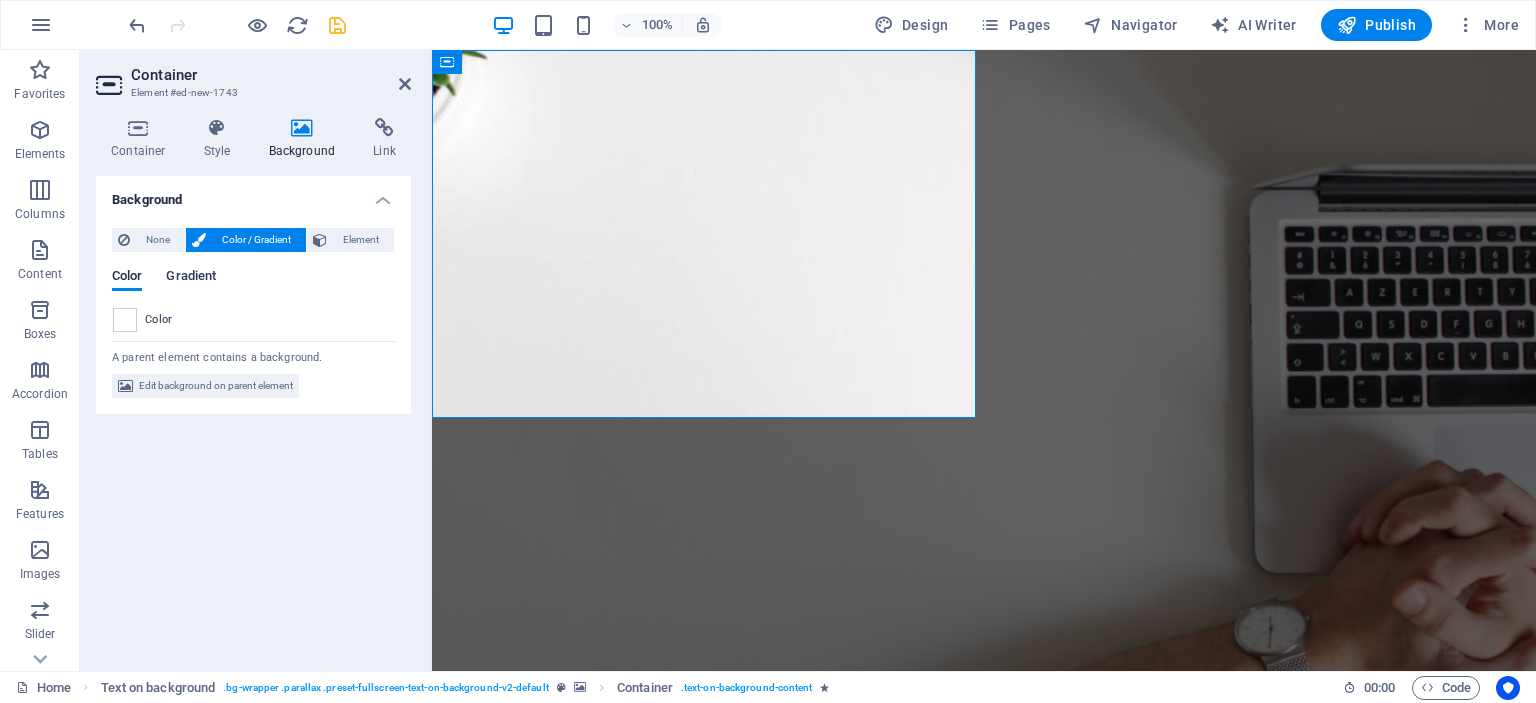 click on "Gradient" at bounding box center (191, 278) 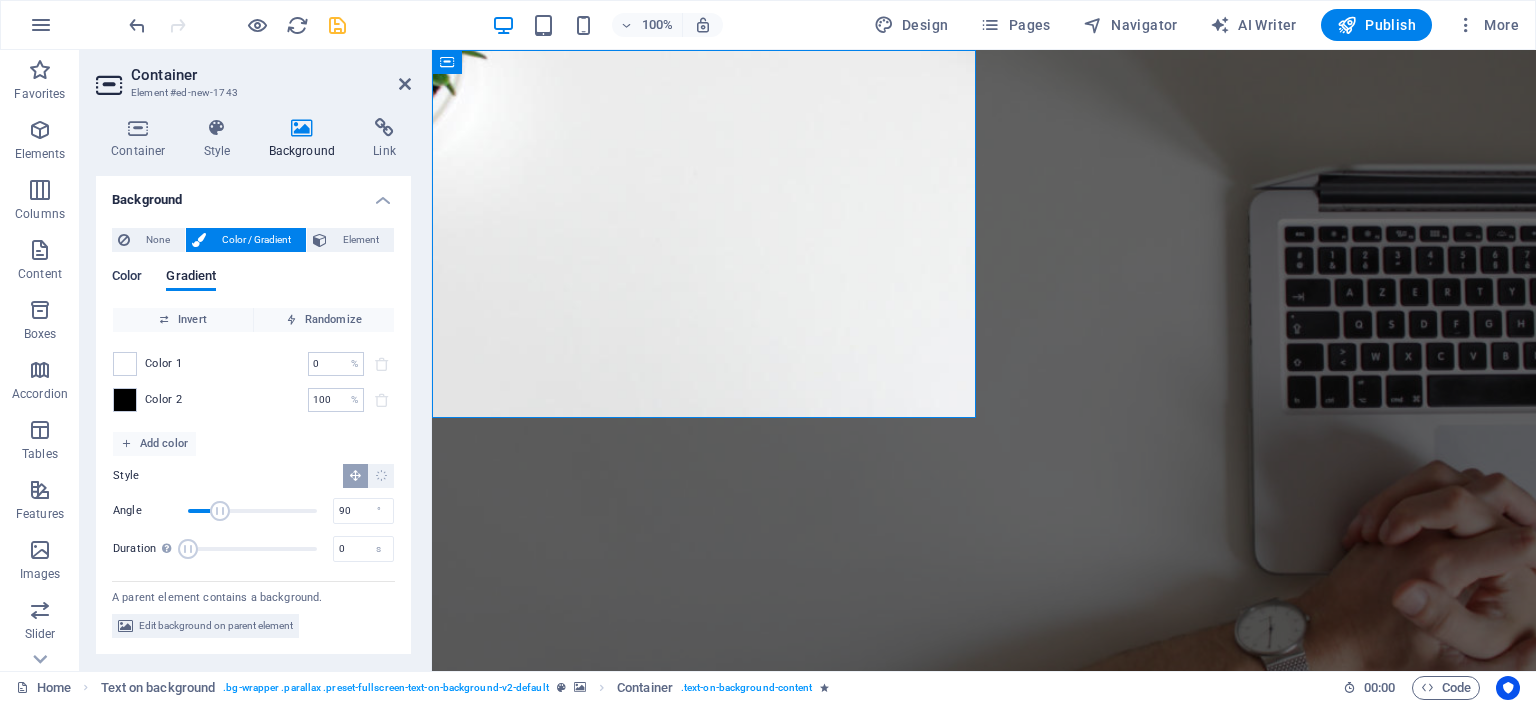 click on "Color" at bounding box center (127, 278) 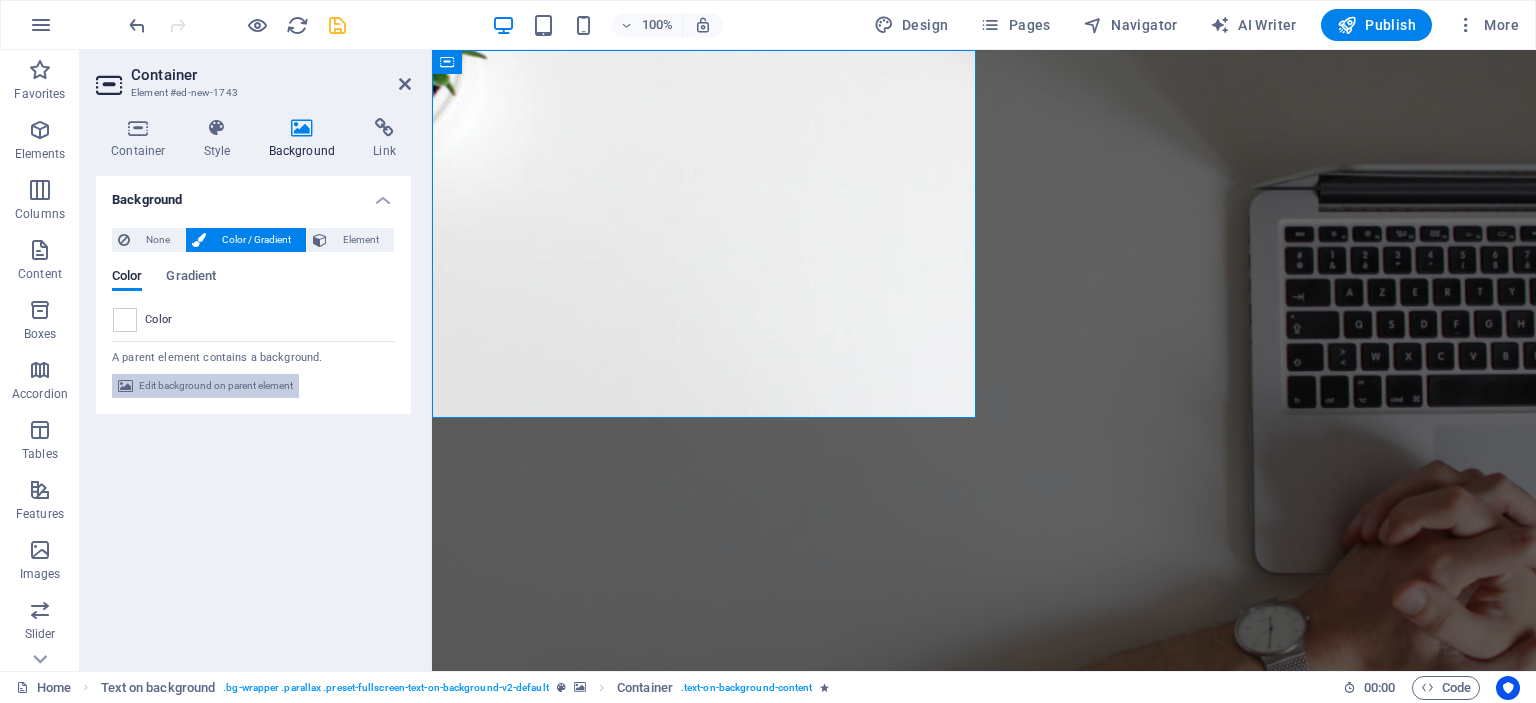 click on "Edit background on parent element" at bounding box center (216, 386) 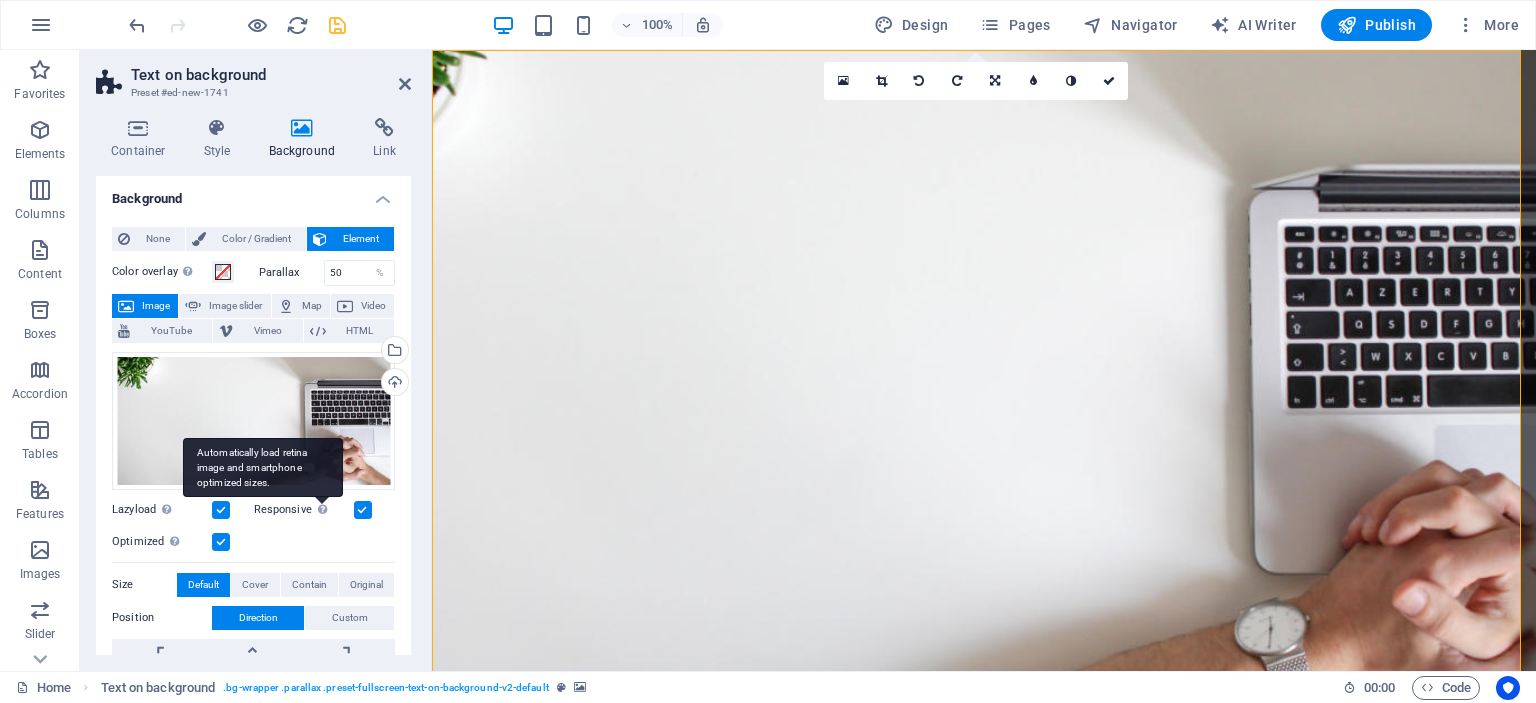 scroll, scrollTop: 0, scrollLeft: 0, axis: both 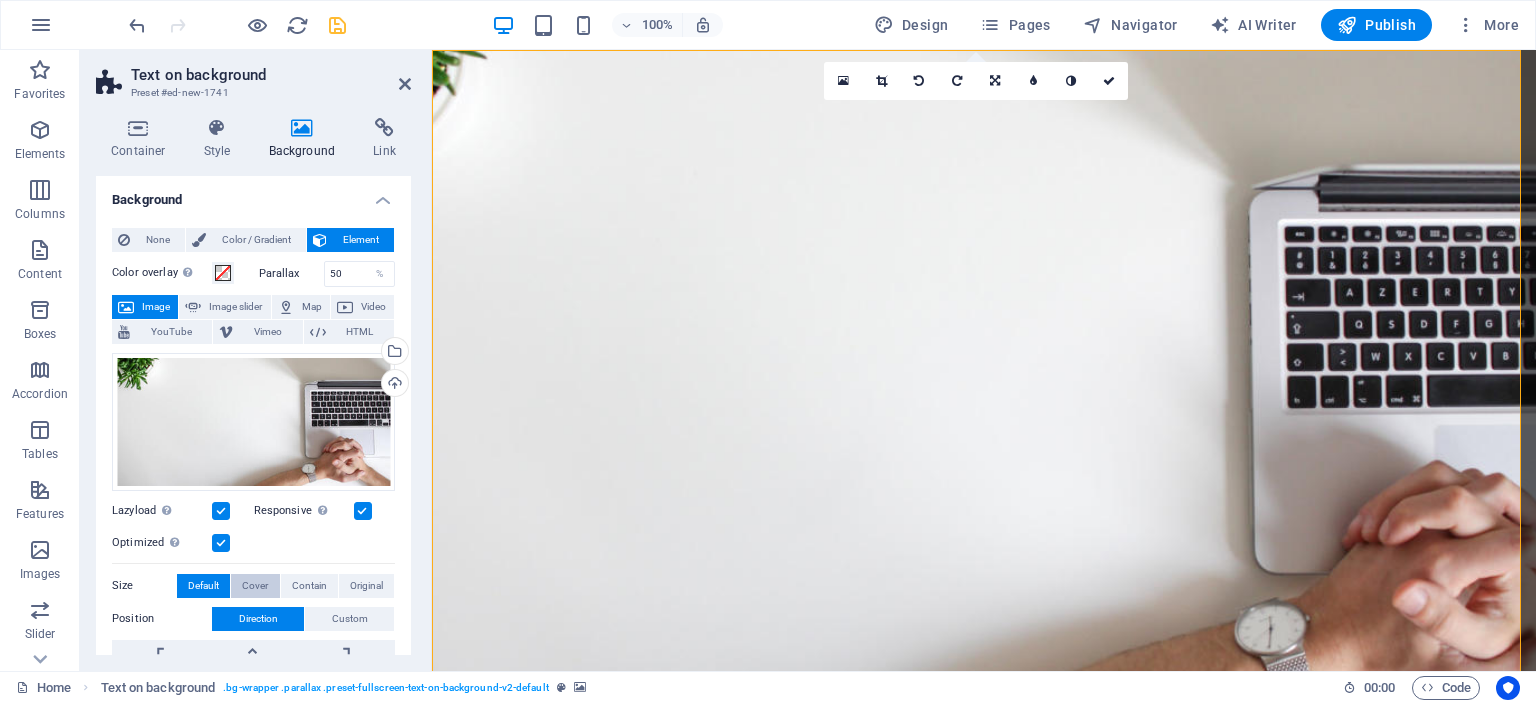 click on "Cover" at bounding box center (255, 586) 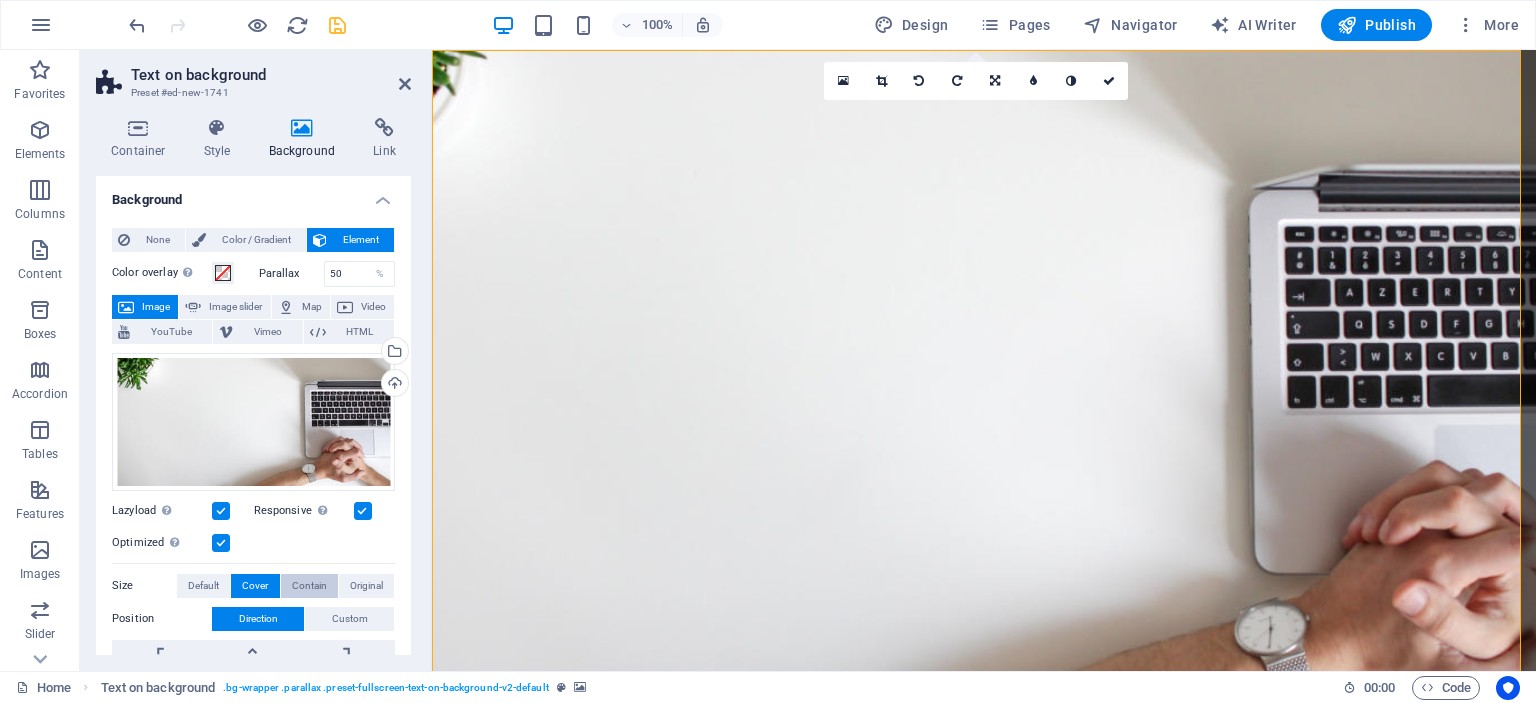 click on "Contain" at bounding box center (309, 586) 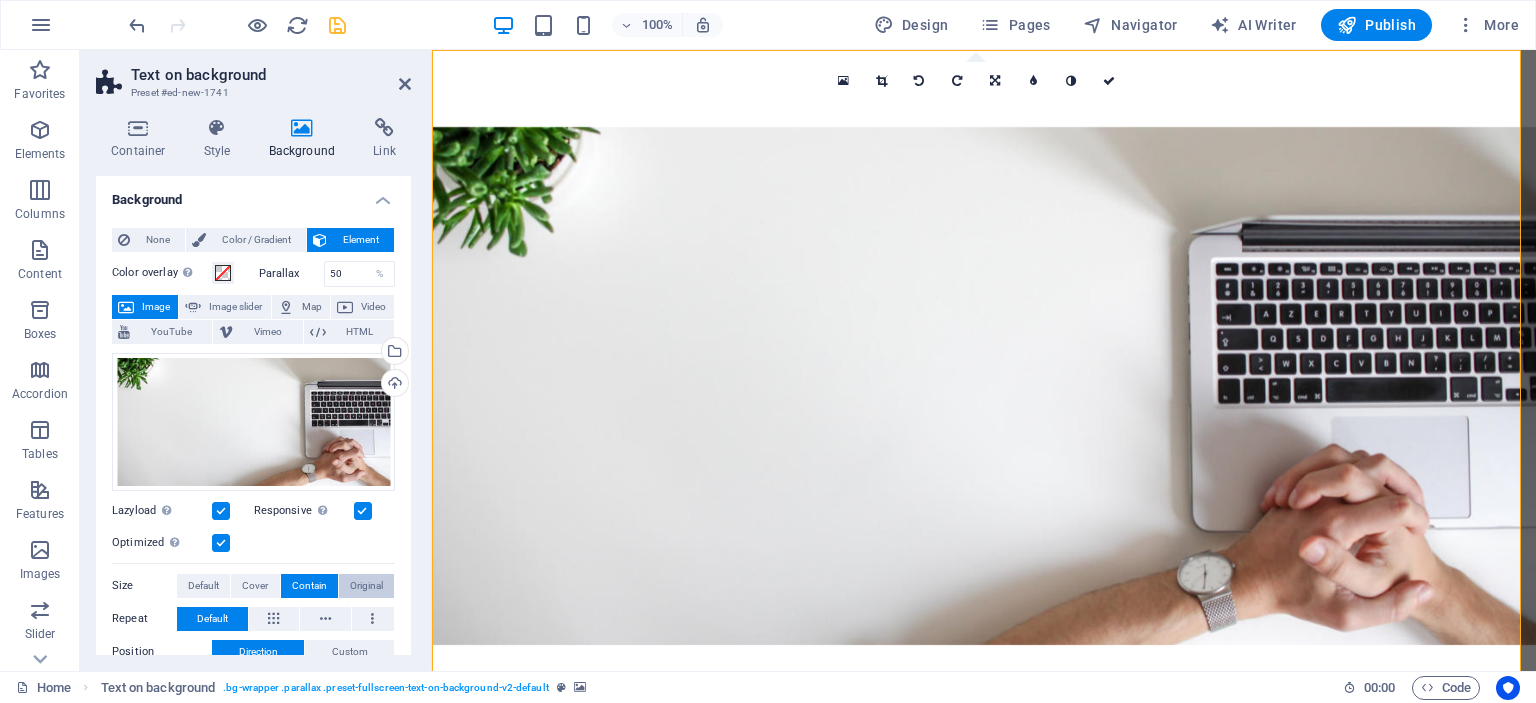 click on "Original" at bounding box center [366, 586] 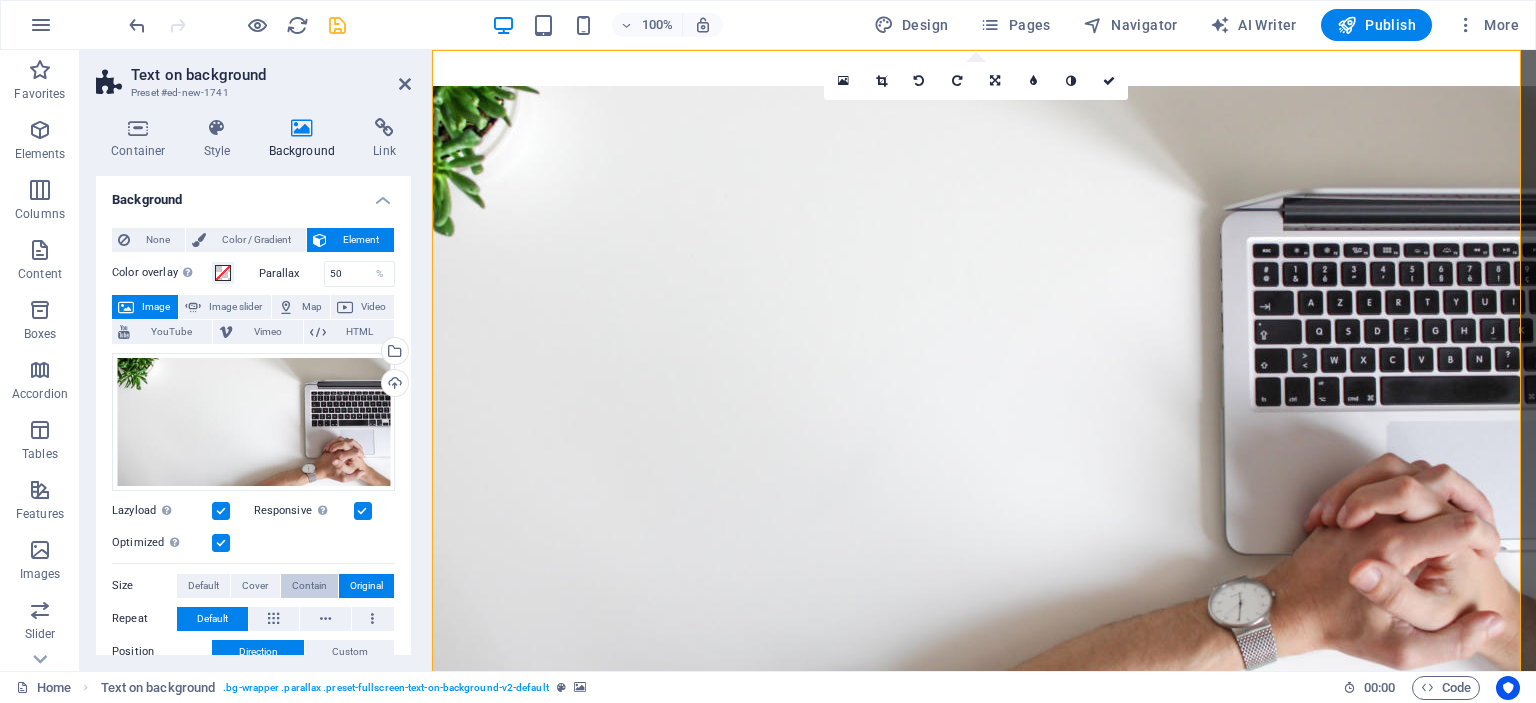 click on "Contain" at bounding box center (309, 586) 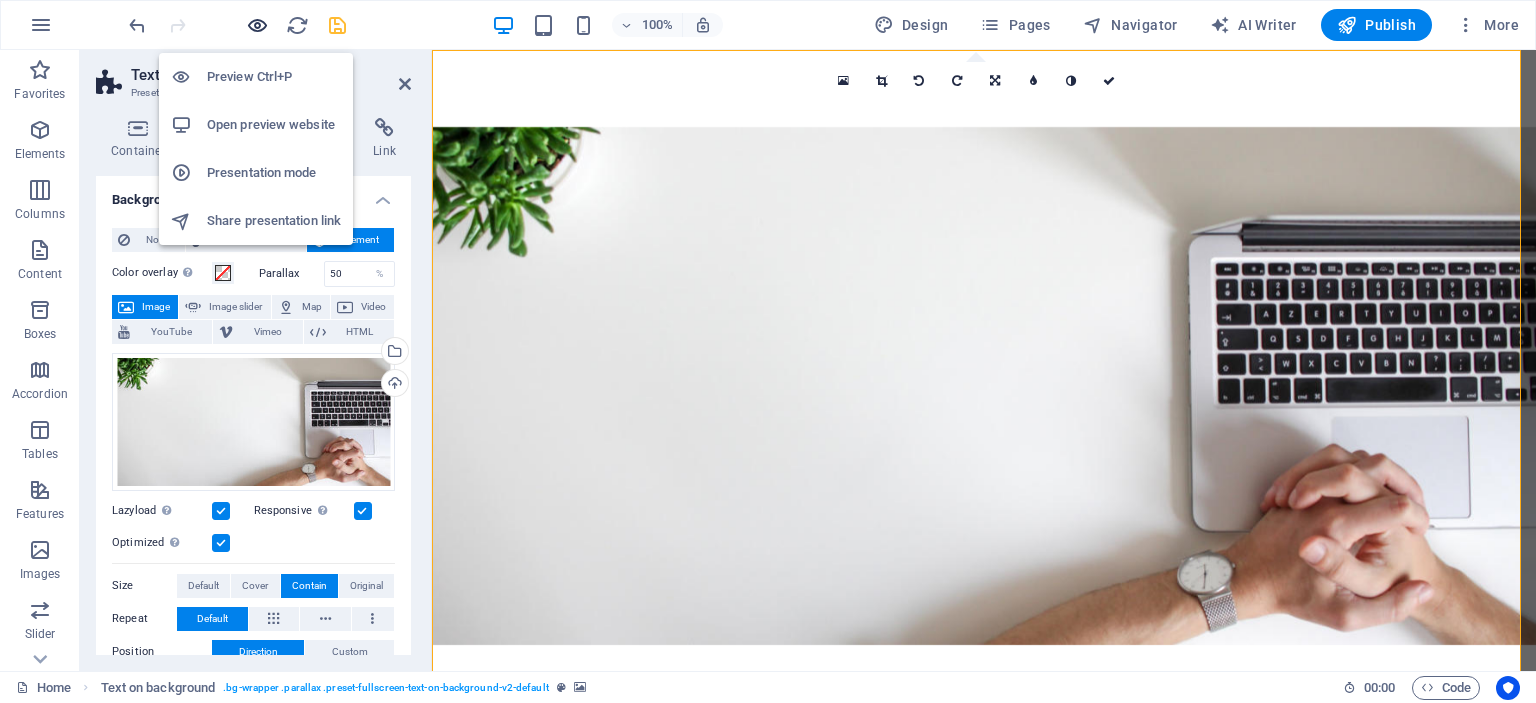 click at bounding box center [257, 25] 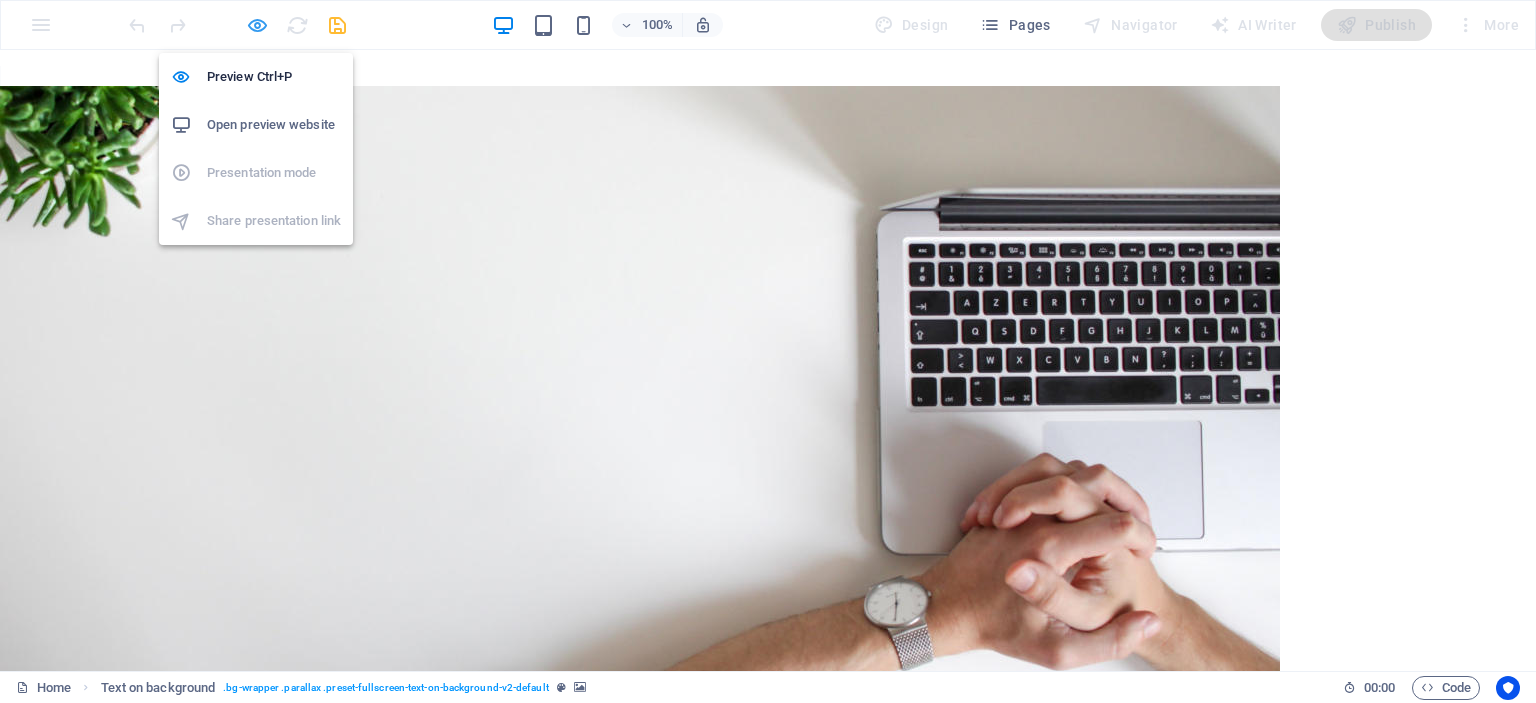click at bounding box center [257, 25] 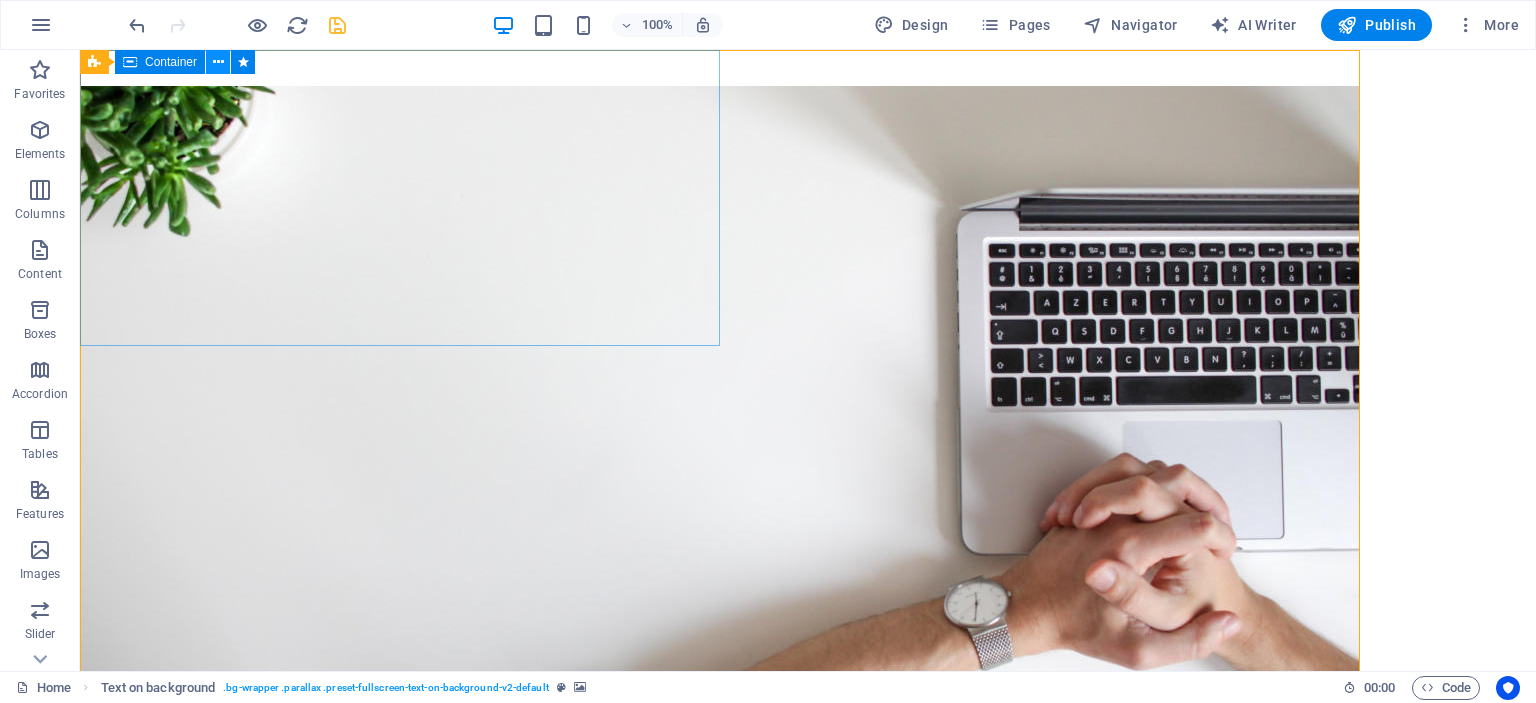 click at bounding box center (218, 62) 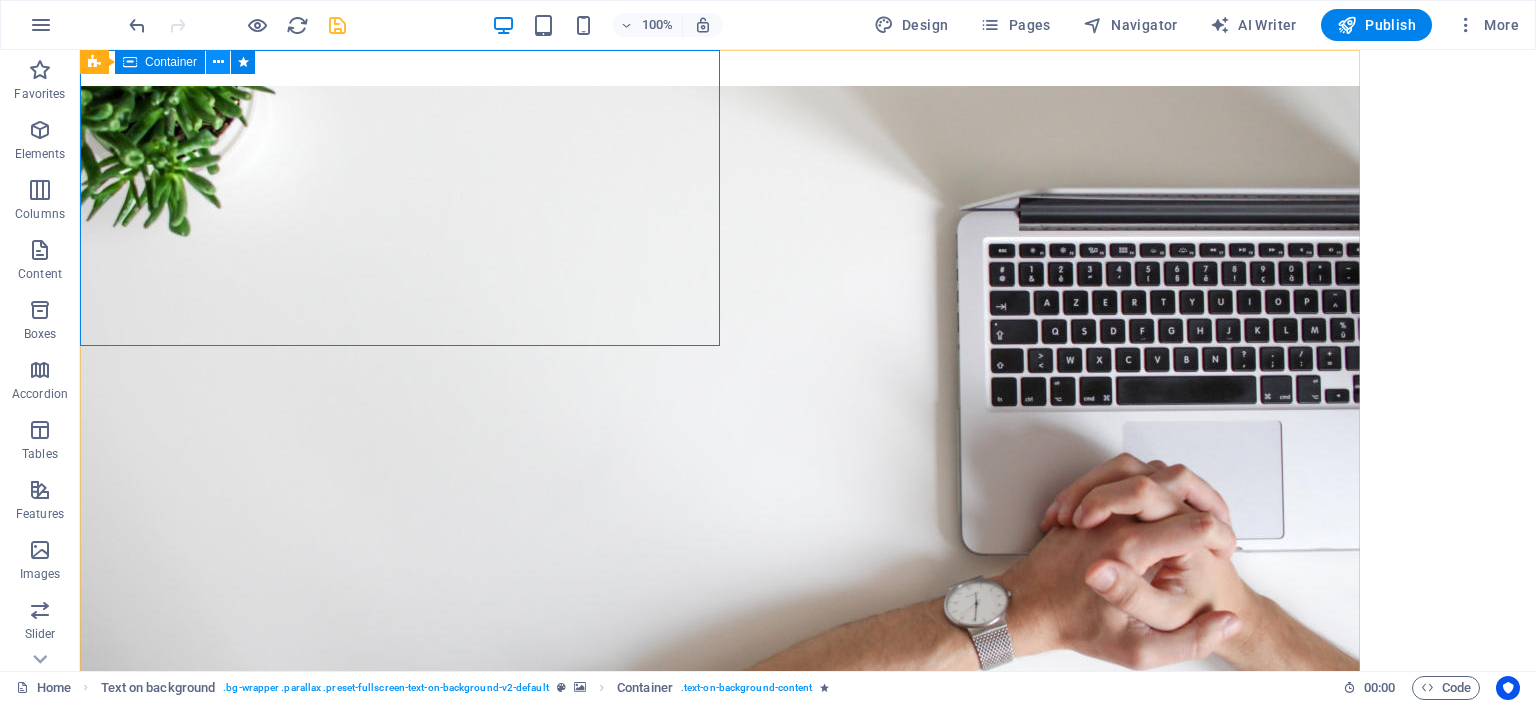 click at bounding box center (218, 62) 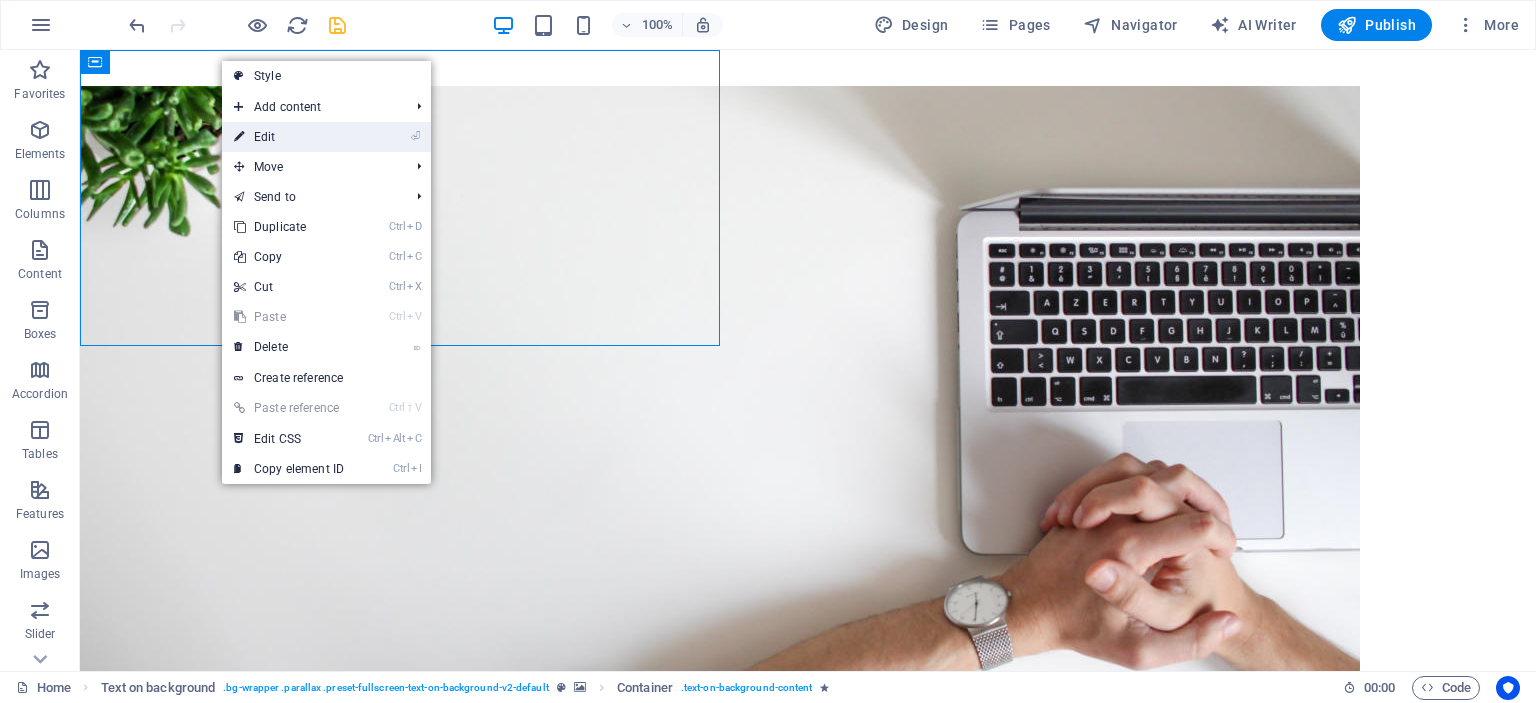 click on "⏎  Edit" at bounding box center [289, 137] 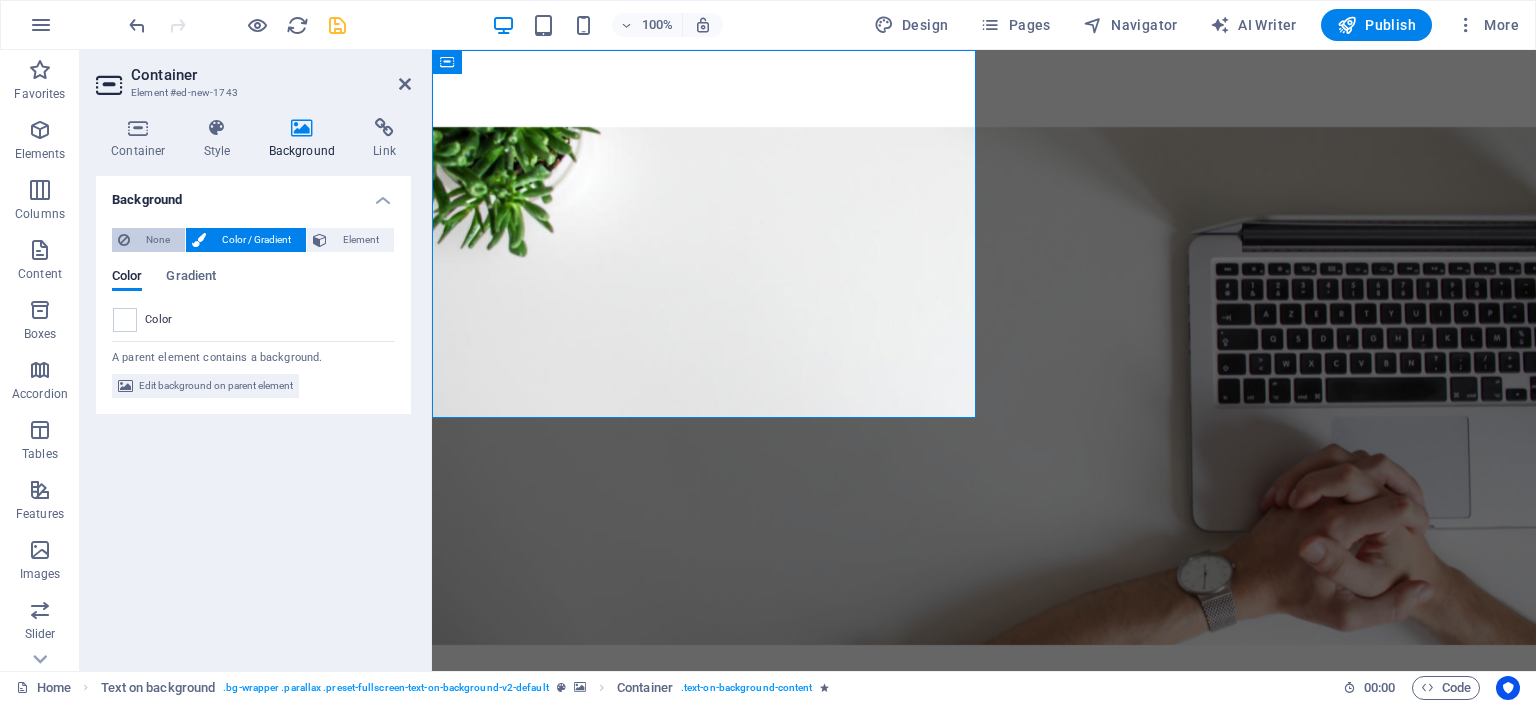 click on "None" at bounding box center (157, 240) 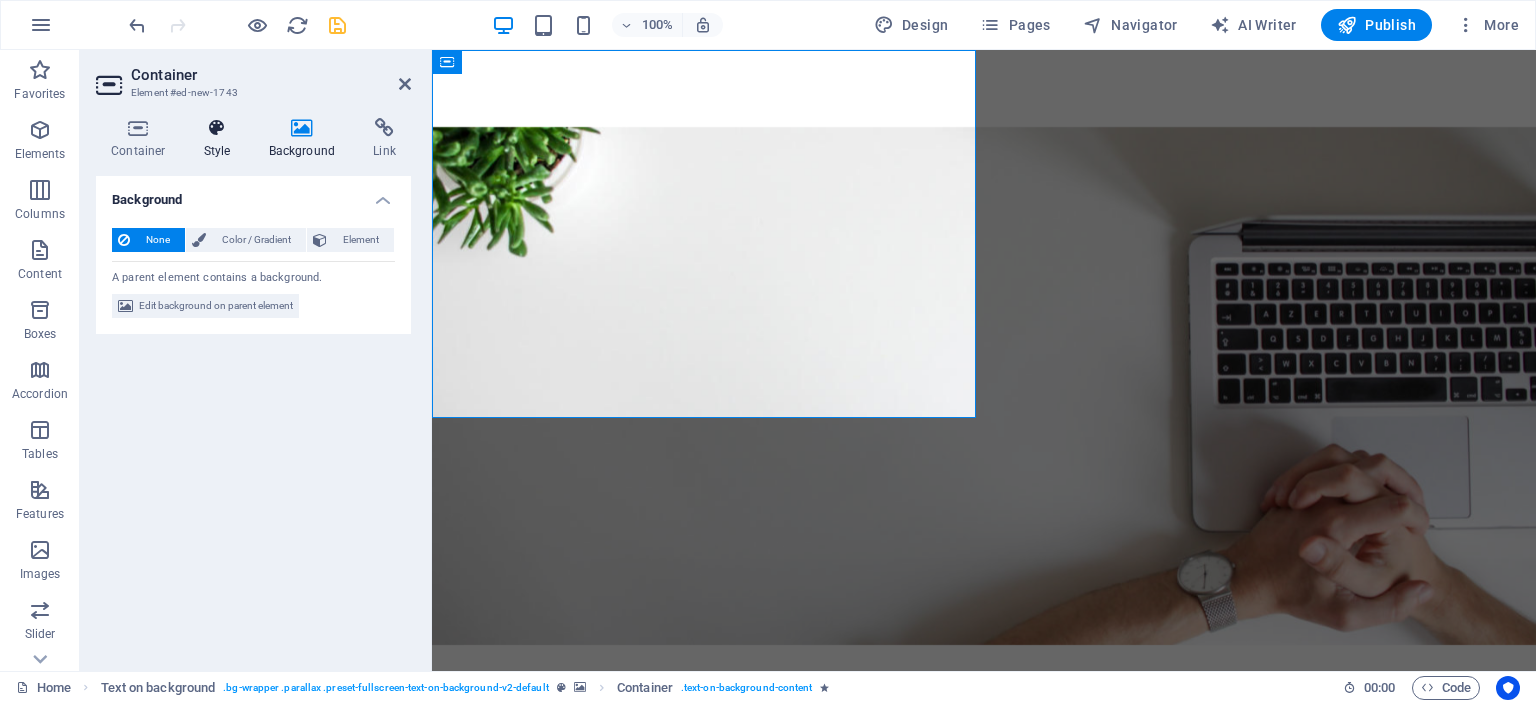 click on "Style" at bounding box center (221, 139) 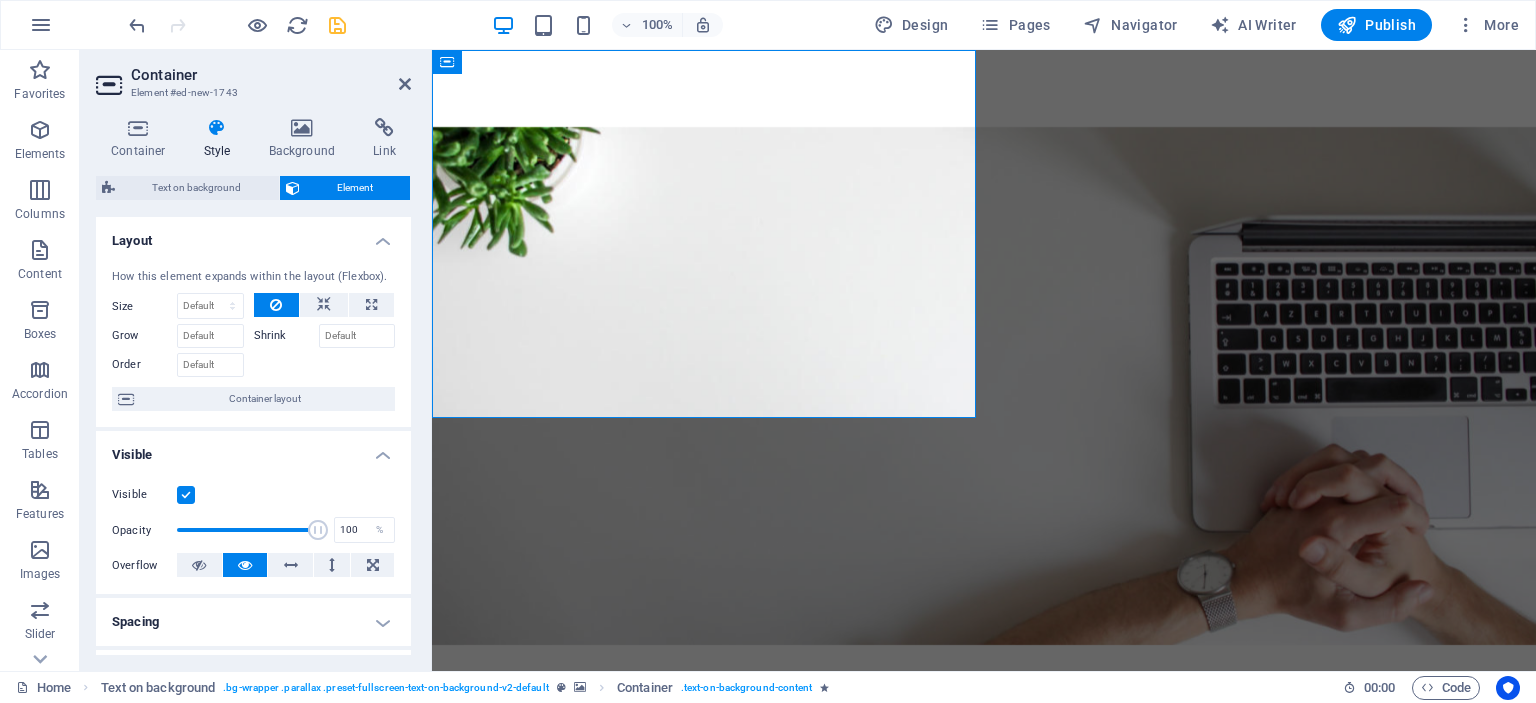 click at bounding box center [186, 495] 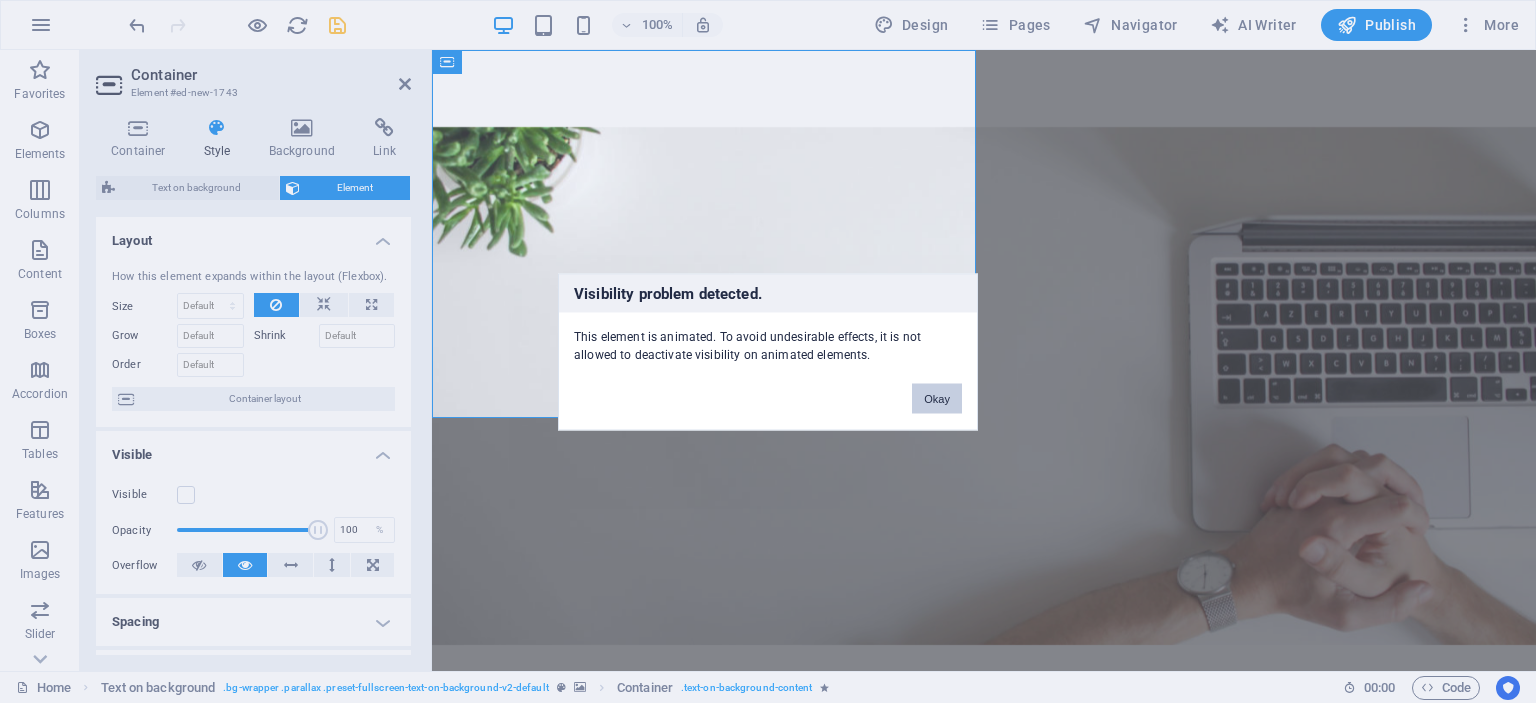 click on "Okay" at bounding box center [937, 398] 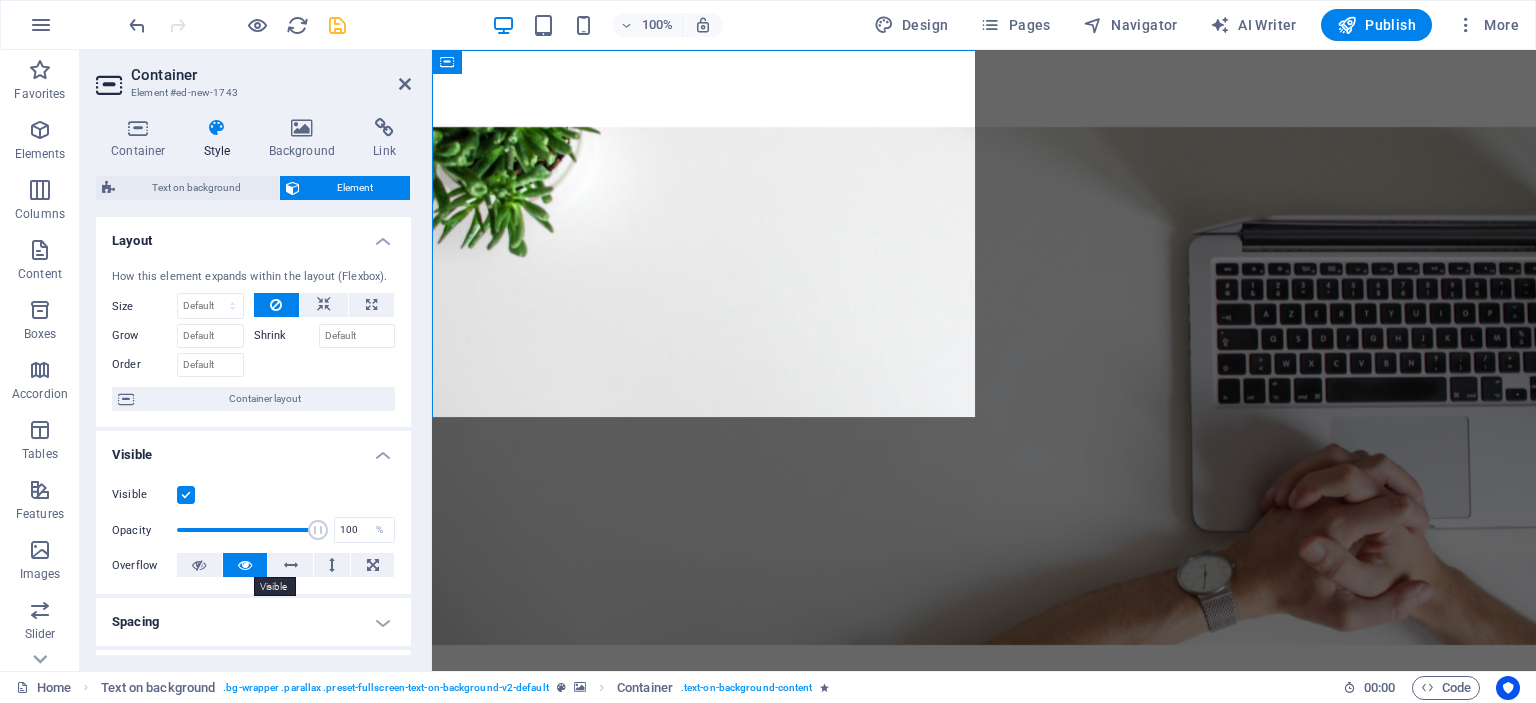 click at bounding box center [245, 565] 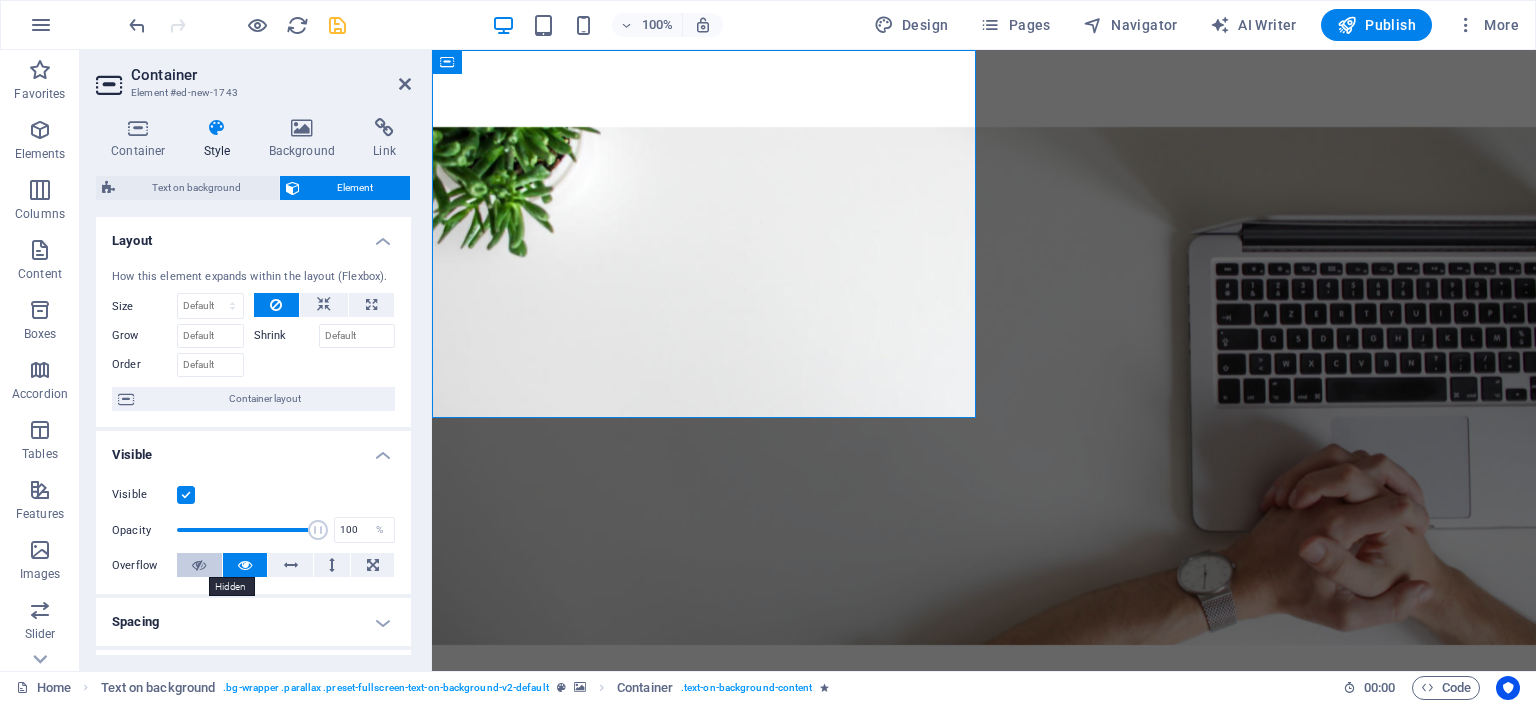 click at bounding box center [199, 565] 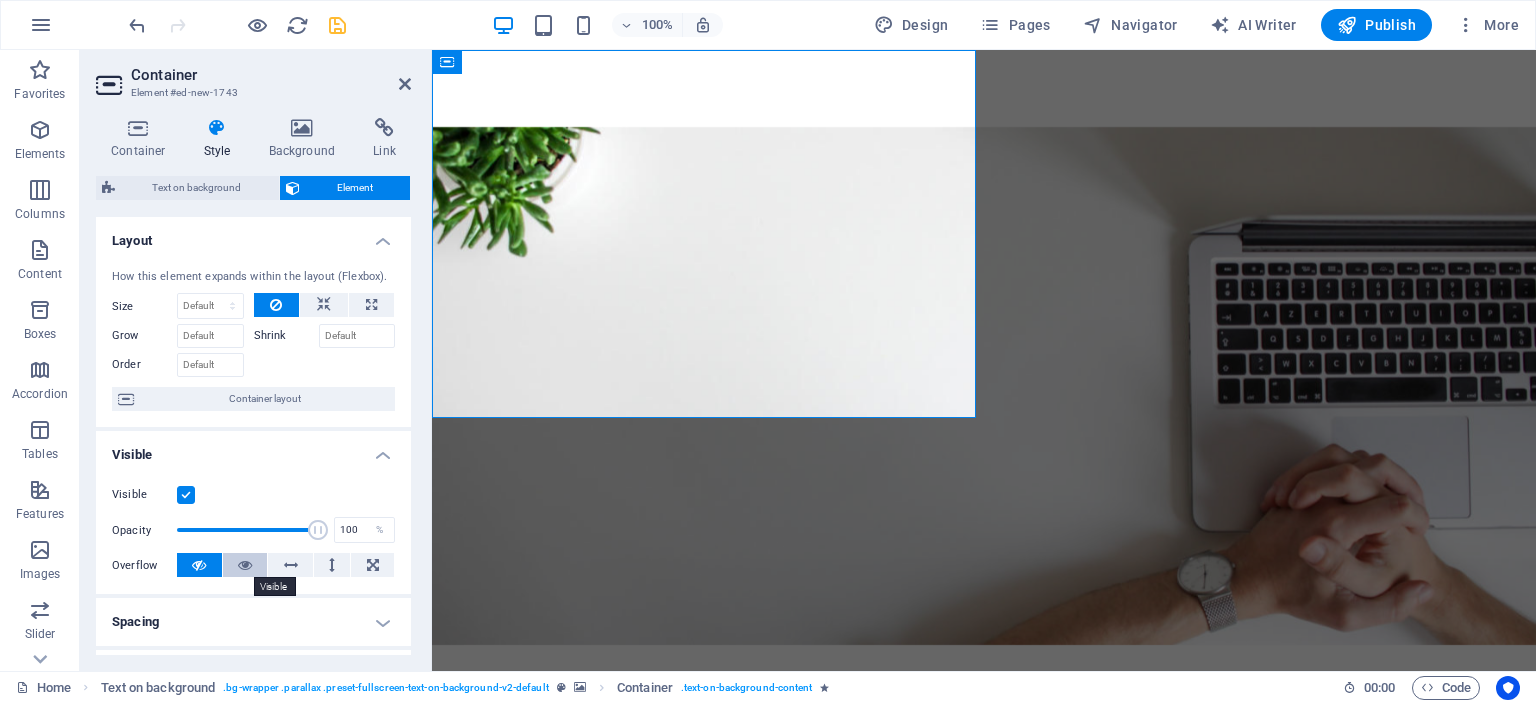 click at bounding box center [245, 565] 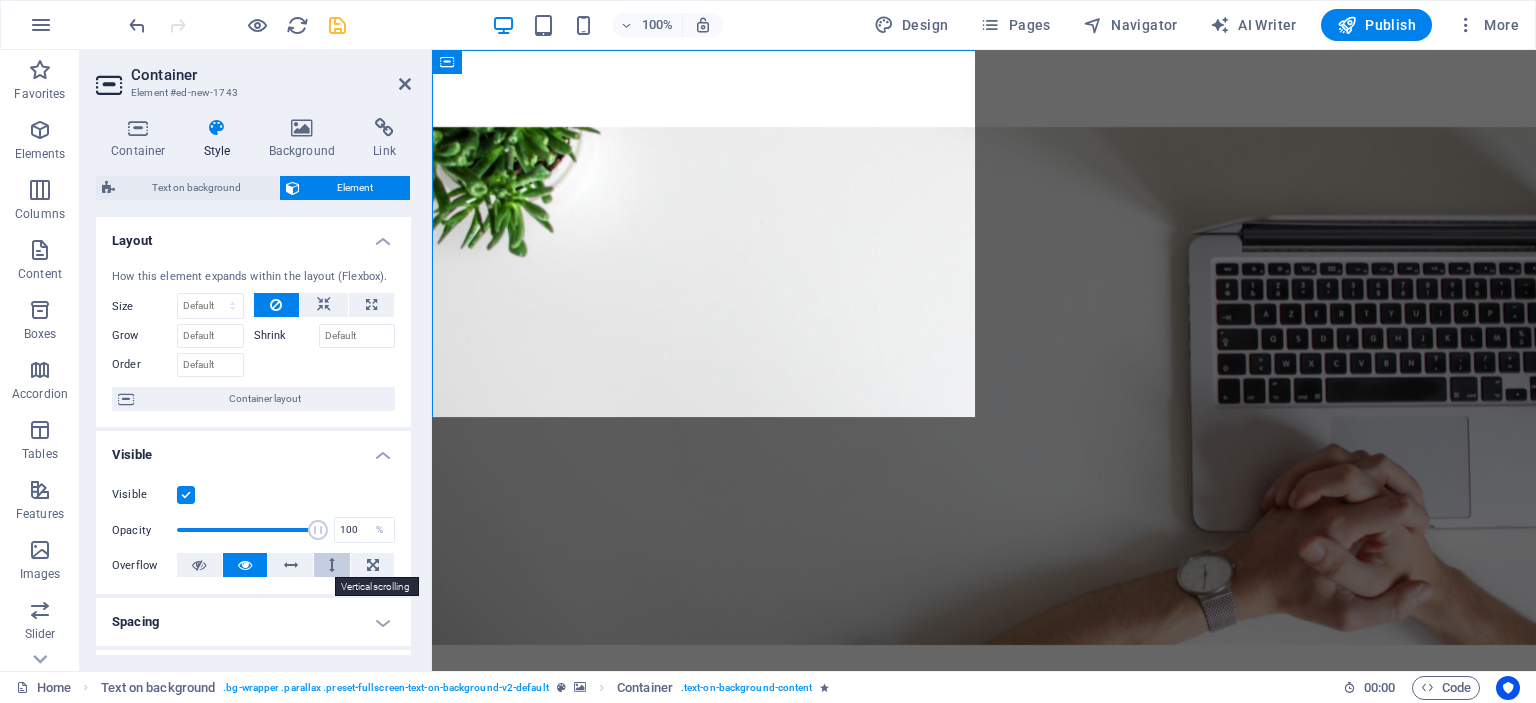 click at bounding box center (332, 565) 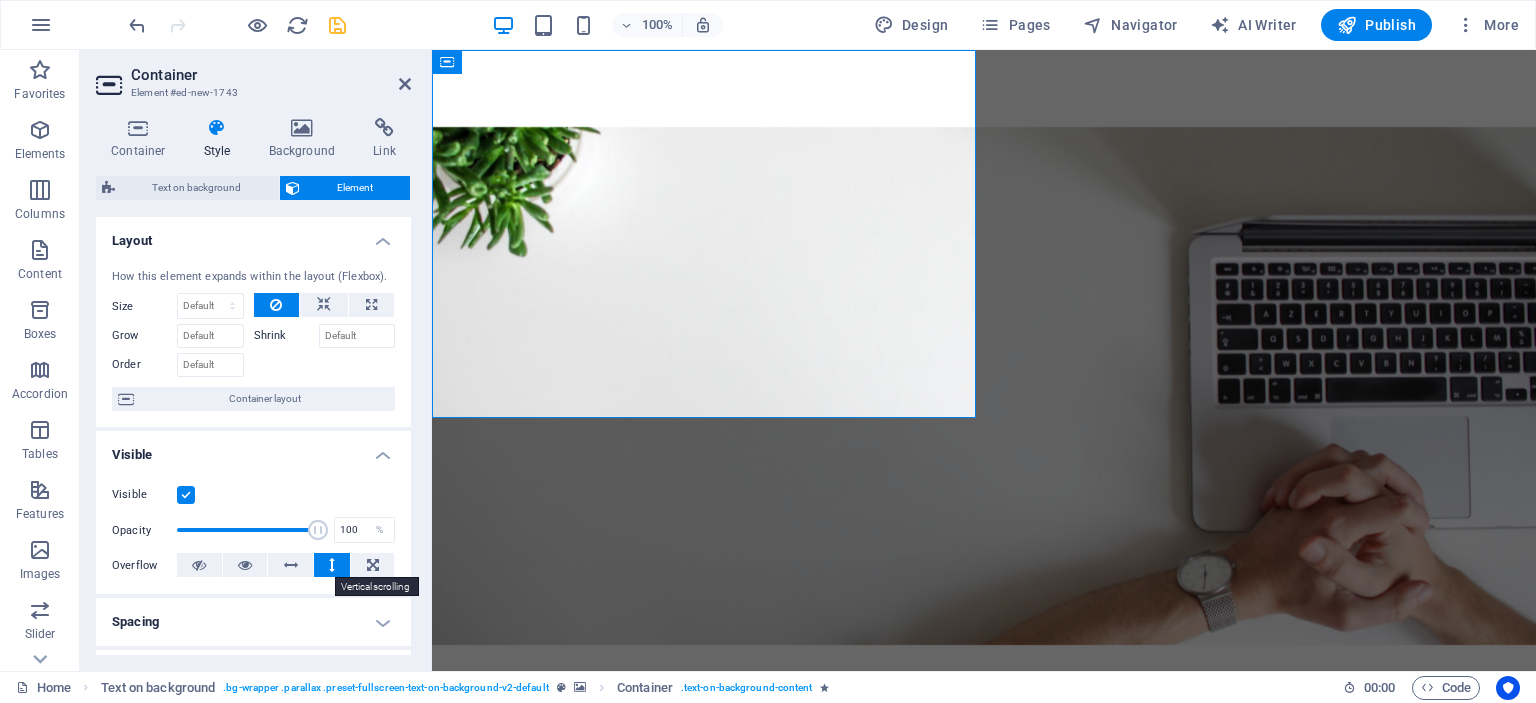 click at bounding box center [332, 565] 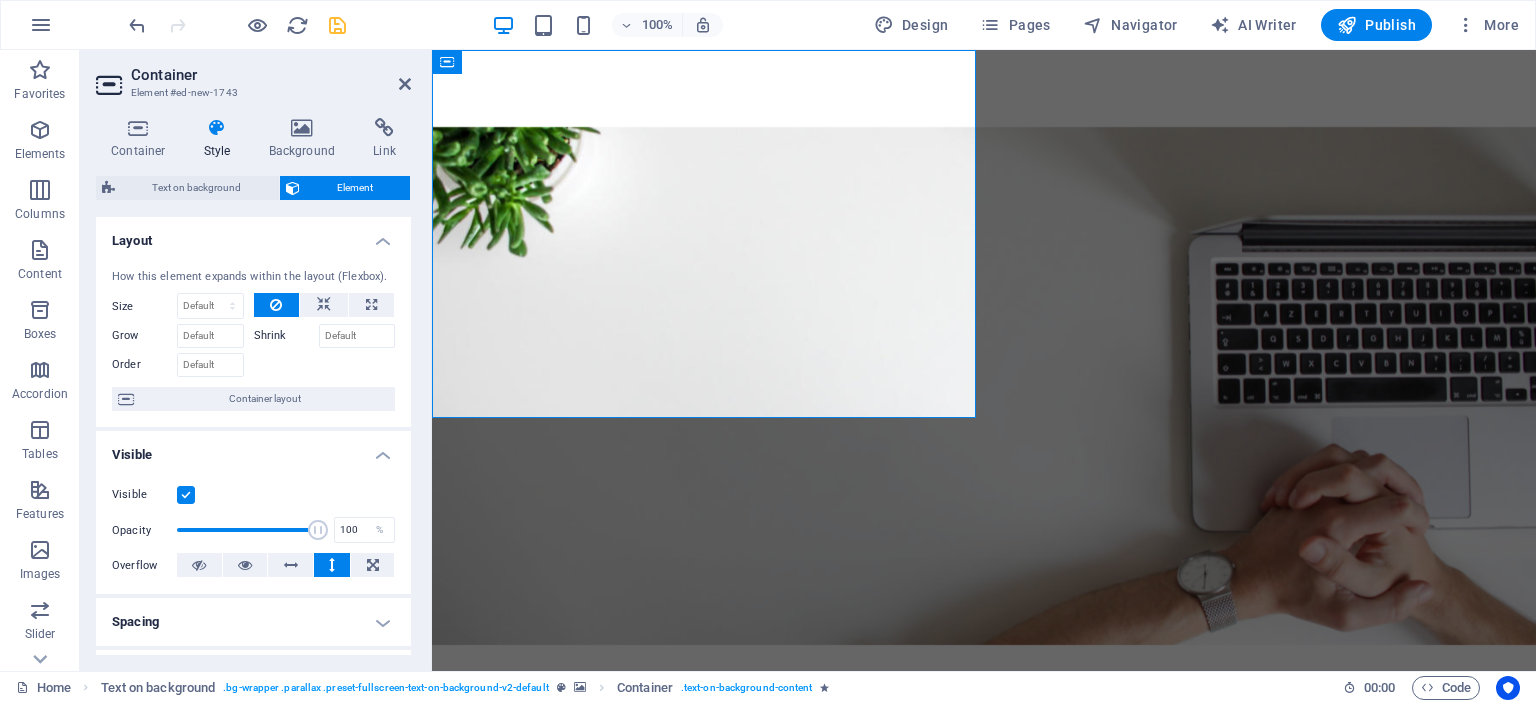 click at bounding box center (332, 565) 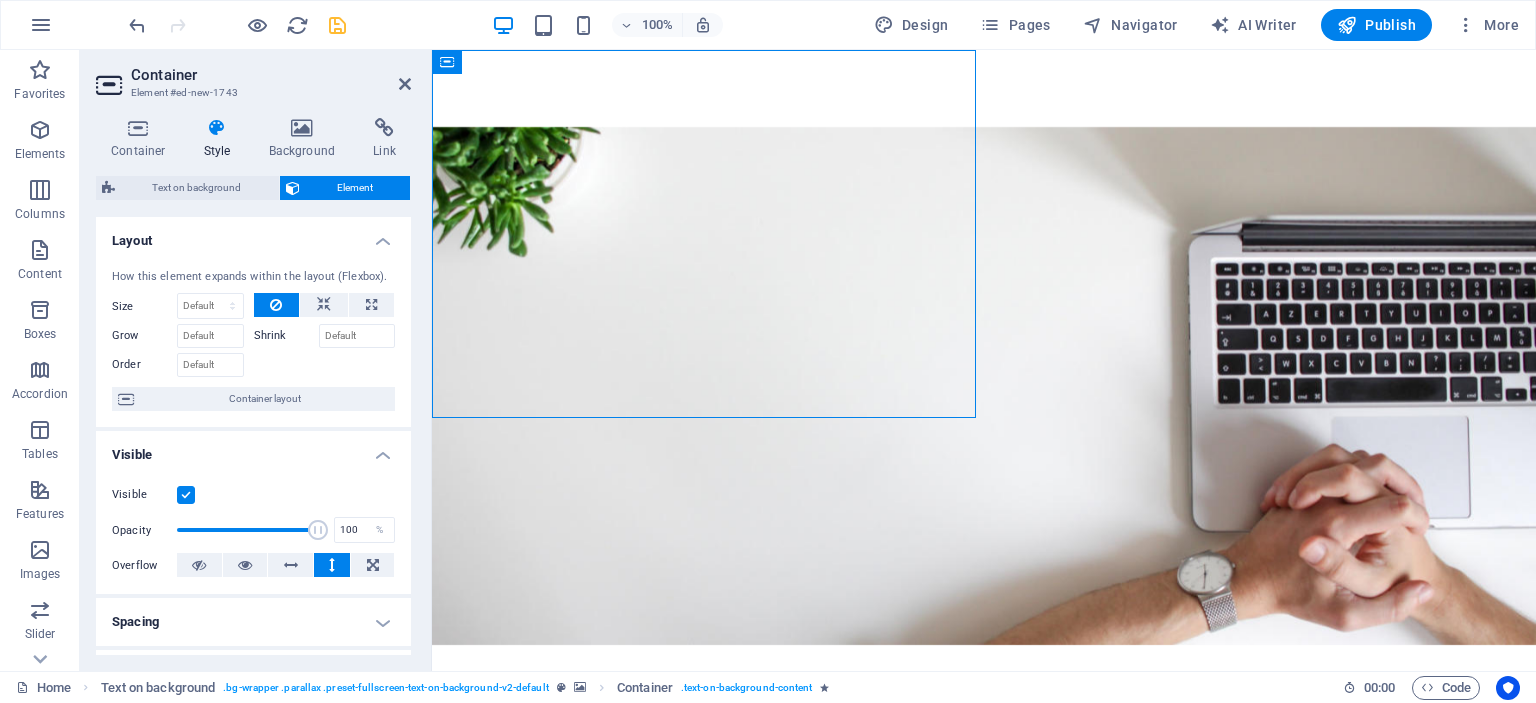 drag, startPoint x: 642, startPoint y: 399, endPoint x: 645, endPoint y: 432, distance: 33.13608 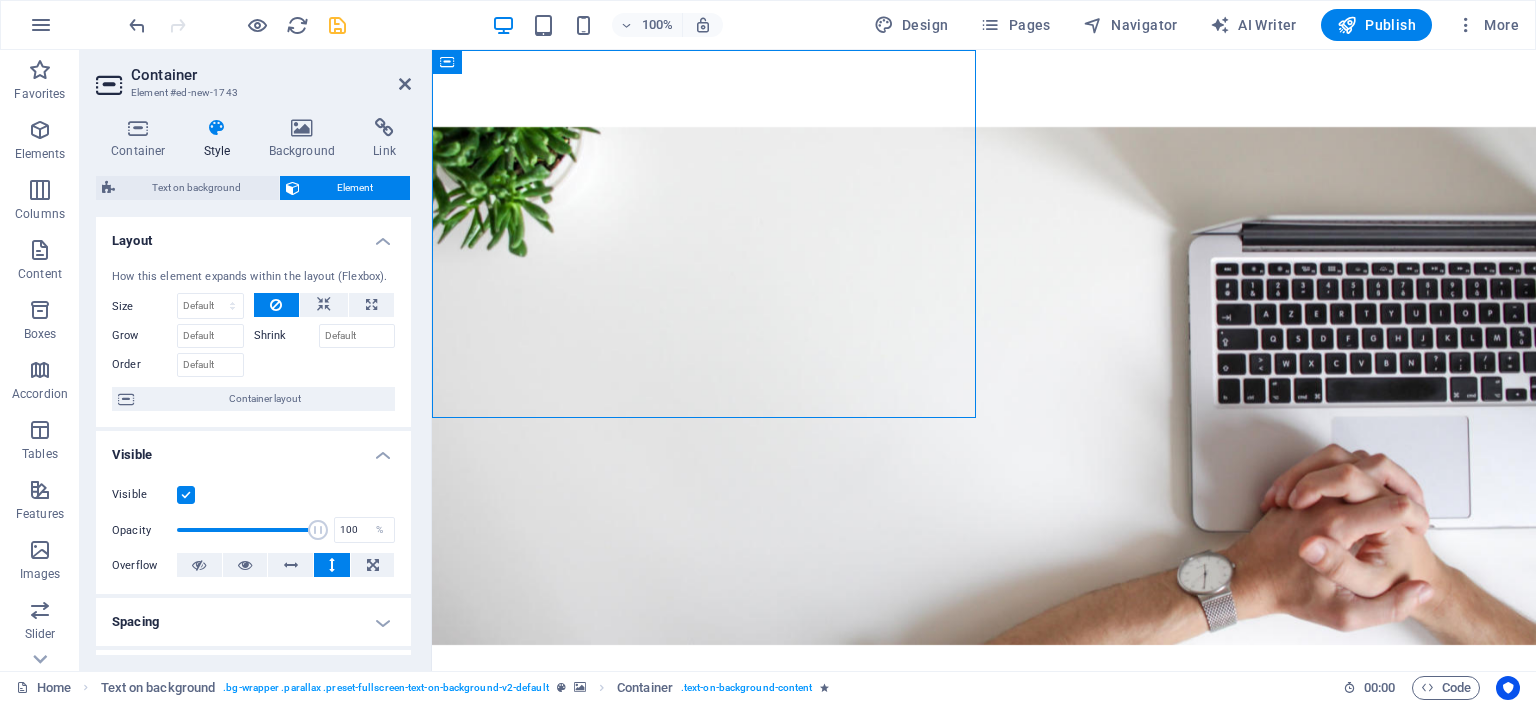 click on "Eğitim ve Danışmanlık Hizmetleri Lorem ipsum dolor sit amet, consectetuer adipiscing elit. Aenean commodo ligula eget dolor. Lorem ipsum dolor sit amet, consectetuer adipiscing elit leget dolor. Lorem ipsum dolor sit amet, consectetuer adipiscing elit. Aenean commodo ligula eget dolor. Lorem ipsum dolor sit amet, consectetuer adipiscing elit dolor." at bounding box center (984, 410) 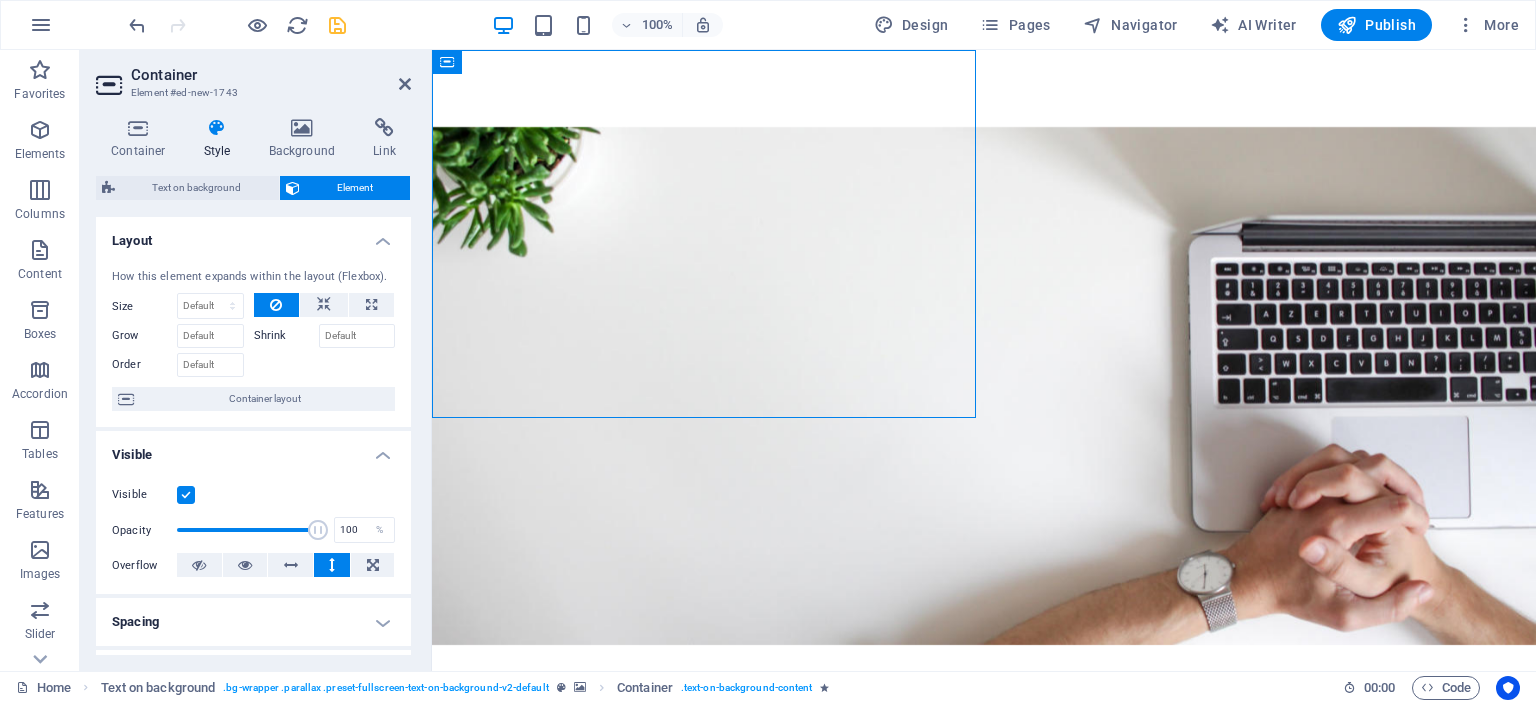 drag, startPoint x: 636, startPoint y: 406, endPoint x: 649, endPoint y: 516, distance: 110.76552 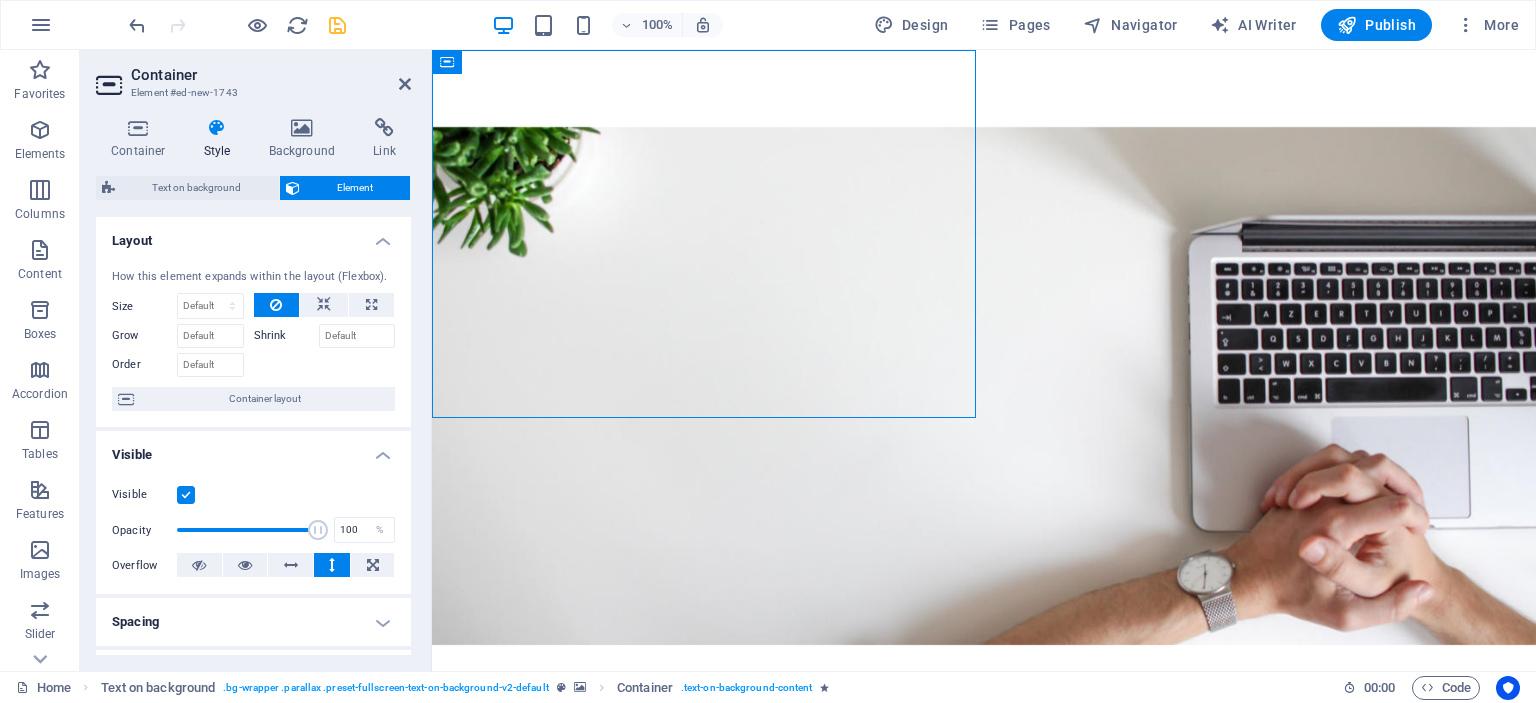 click on "Eğitim ve Danışmanlık Hizmetleri Lorem ipsum dolor sit amet, consectetuer adipiscing elit. Aenean commodo ligula eget dolor. Lorem ipsum dolor sit amet, consectetuer adipiscing elit leget dolor. Lorem ipsum dolor sit amet, consectetuer adipiscing elit. Aenean commodo ligula eget dolor. Lorem ipsum dolor sit amet, consectetuer adipiscing elit dolor." at bounding box center (984, 410) 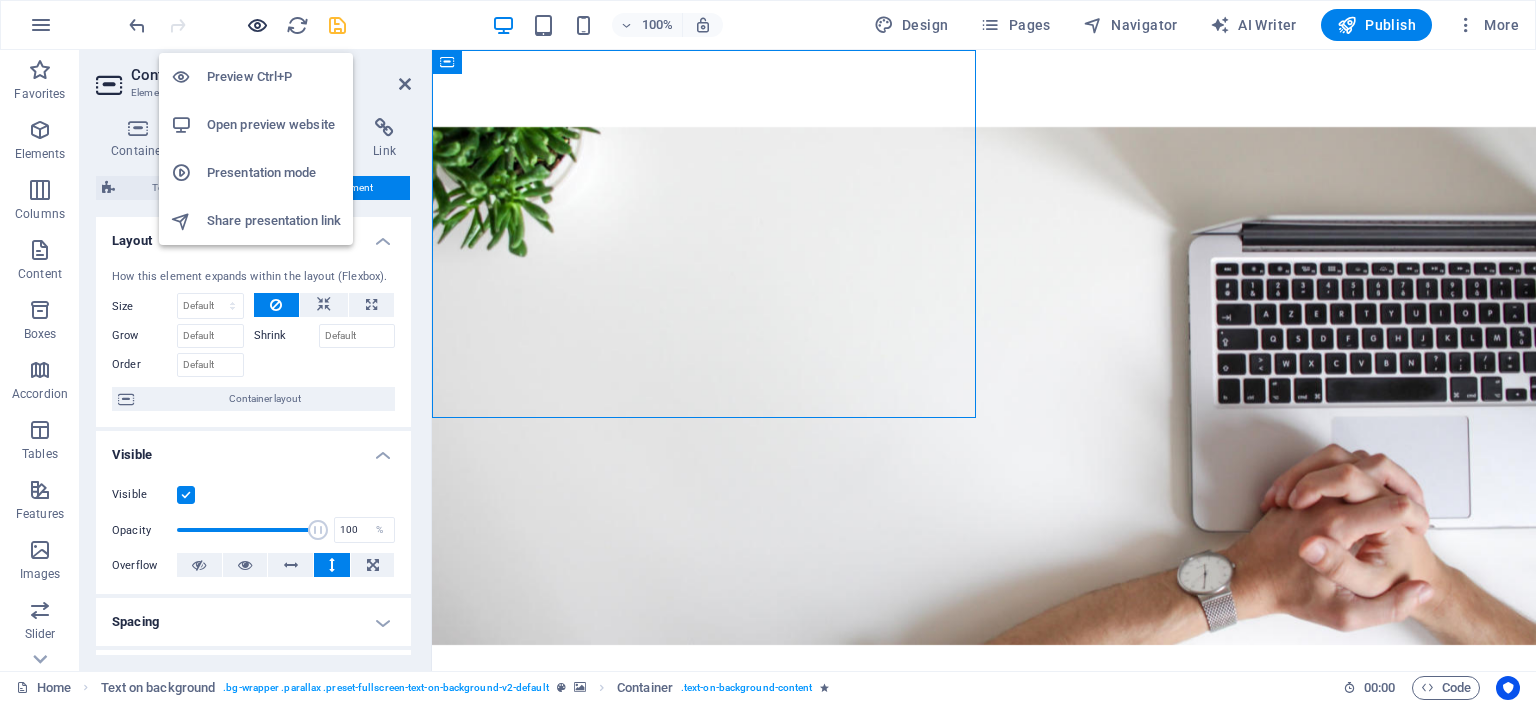 click at bounding box center [257, 25] 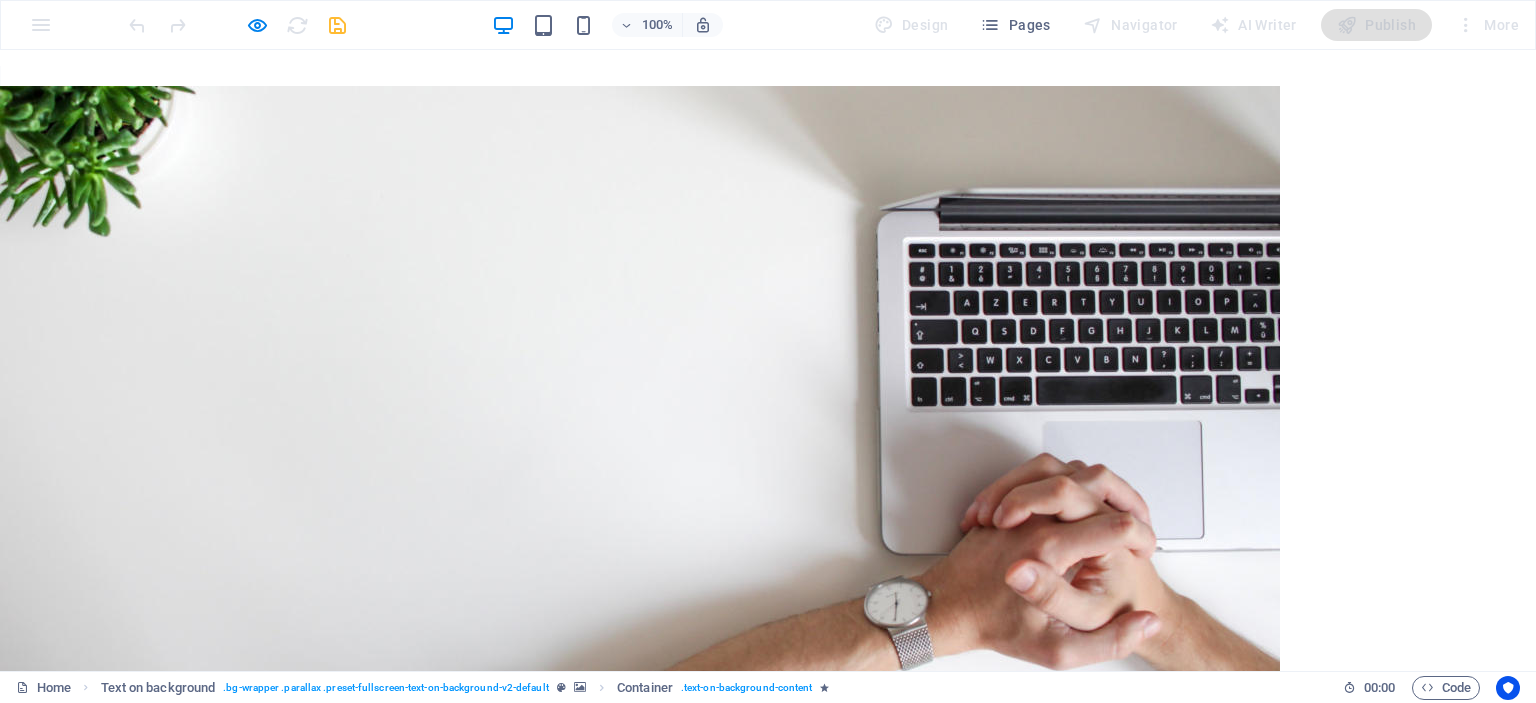 scroll, scrollTop: 0, scrollLeft: 0, axis: both 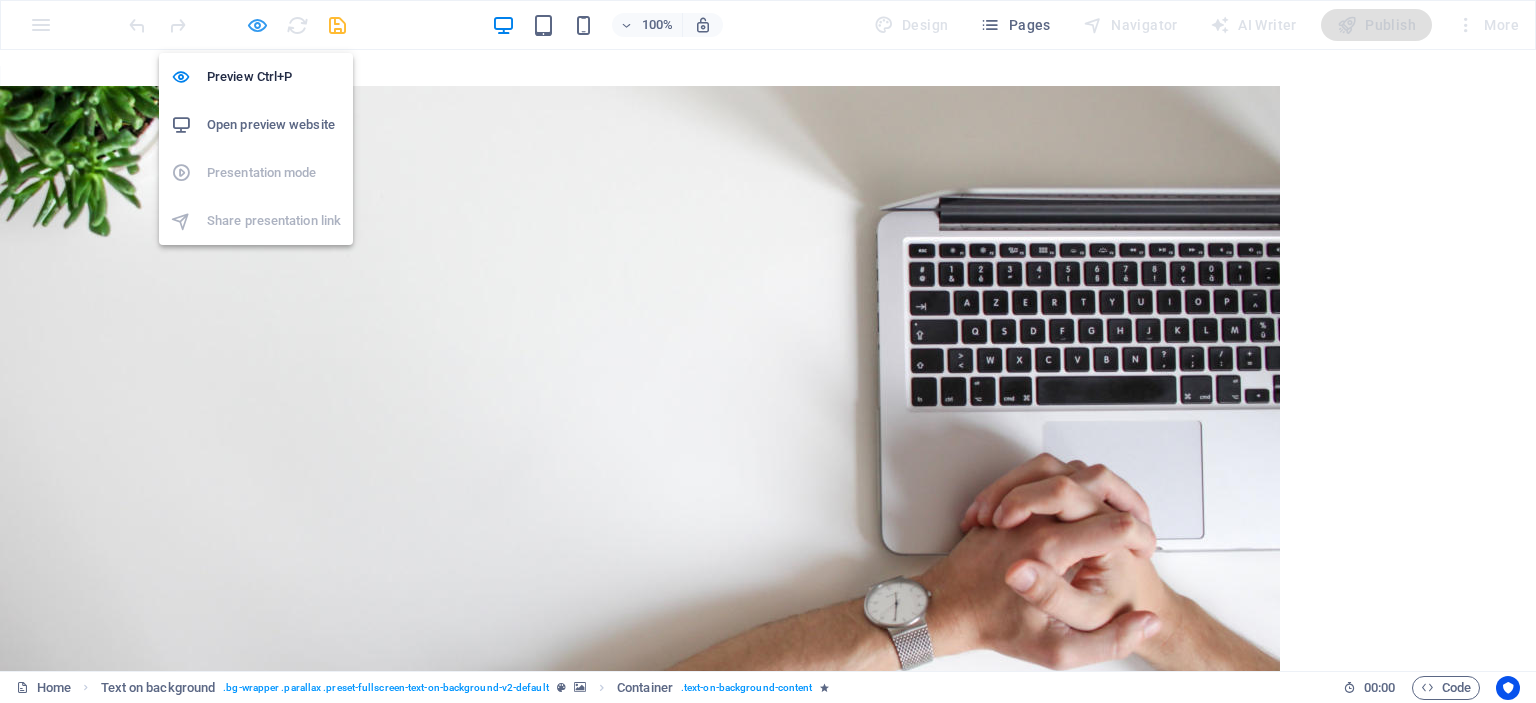 click at bounding box center (257, 25) 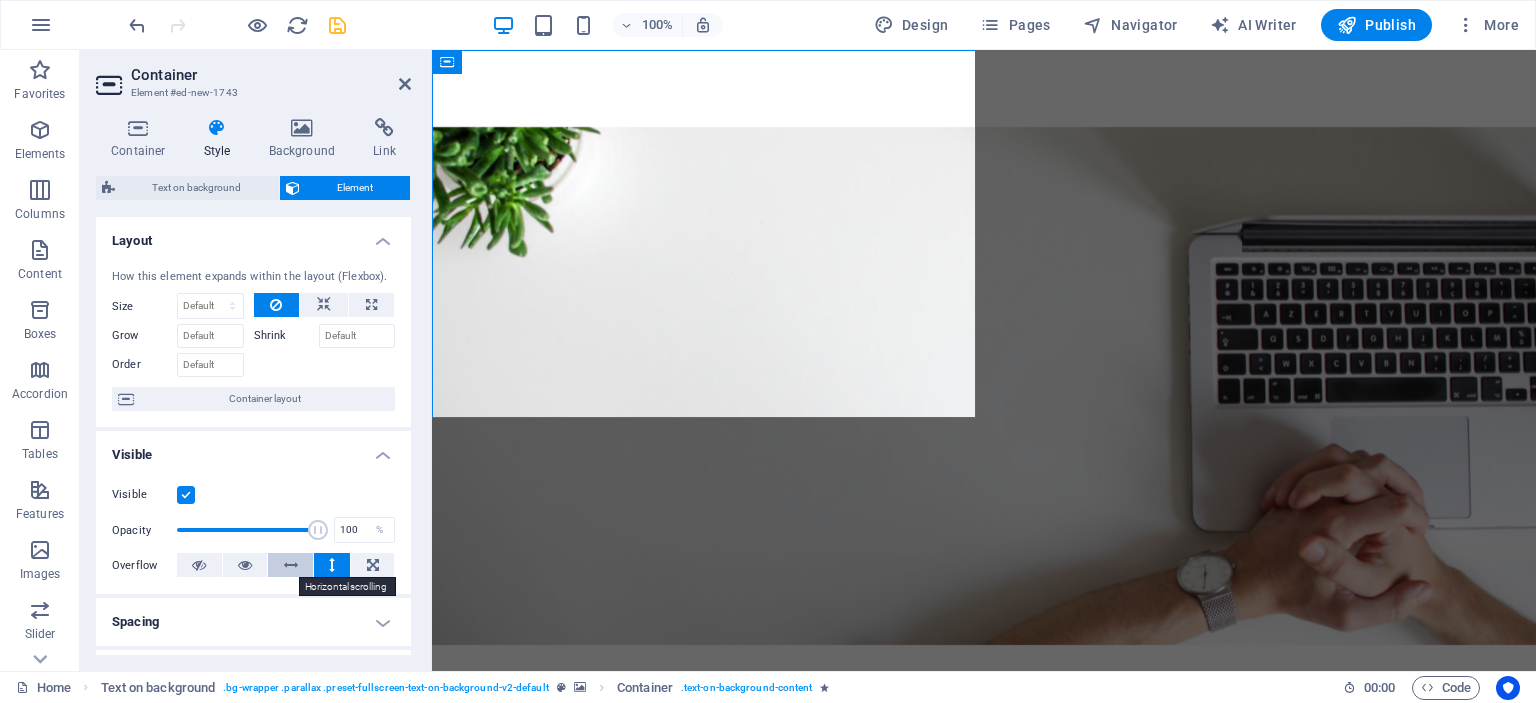 click at bounding box center [291, 565] 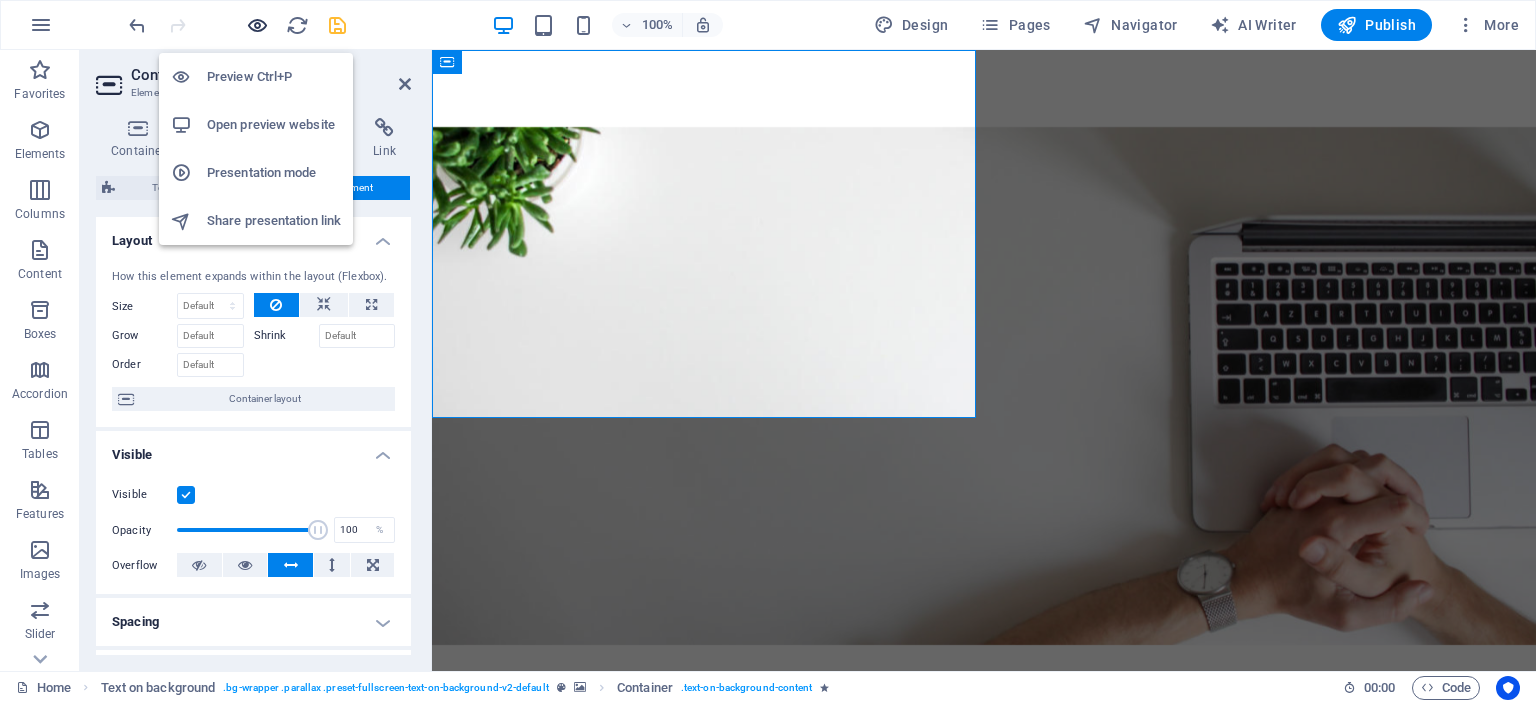 click at bounding box center (257, 25) 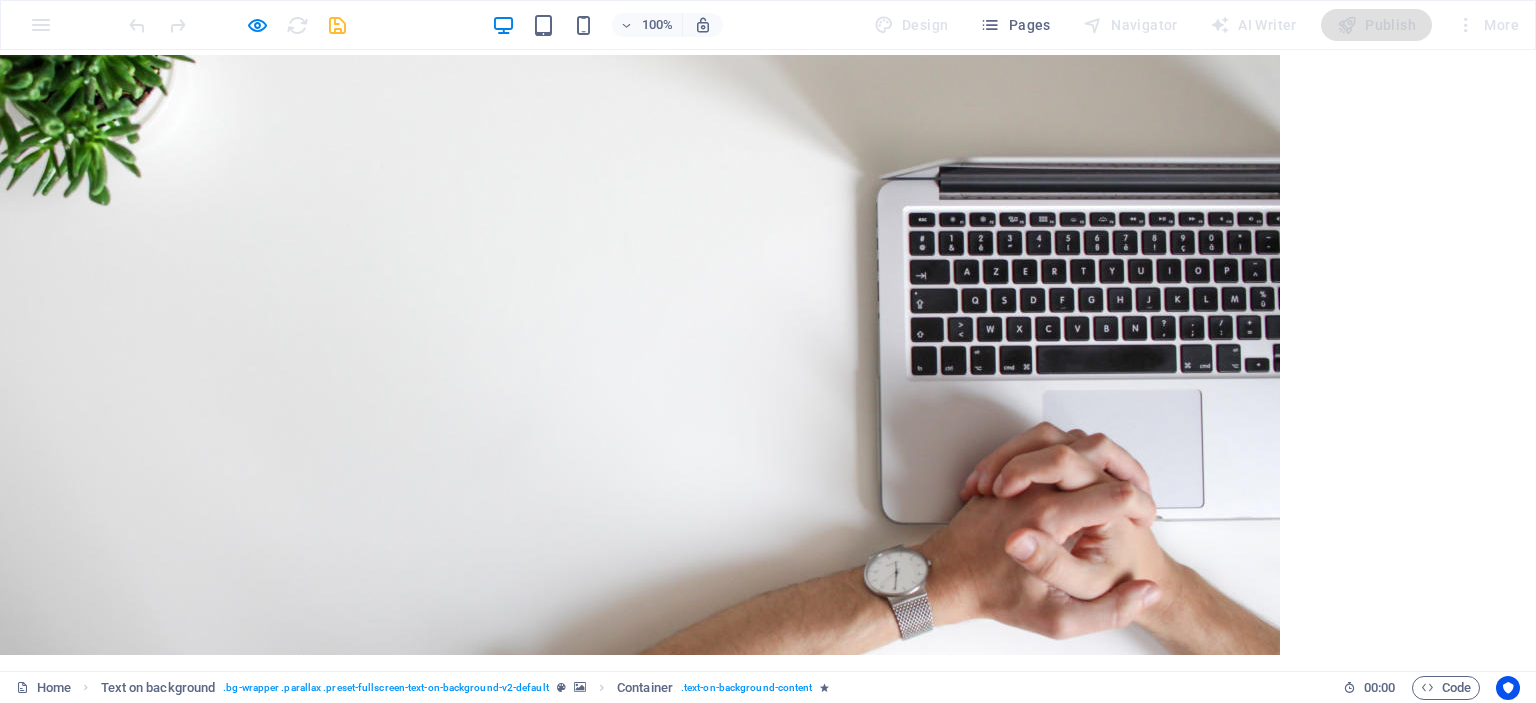 scroll, scrollTop: 0, scrollLeft: 0, axis: both 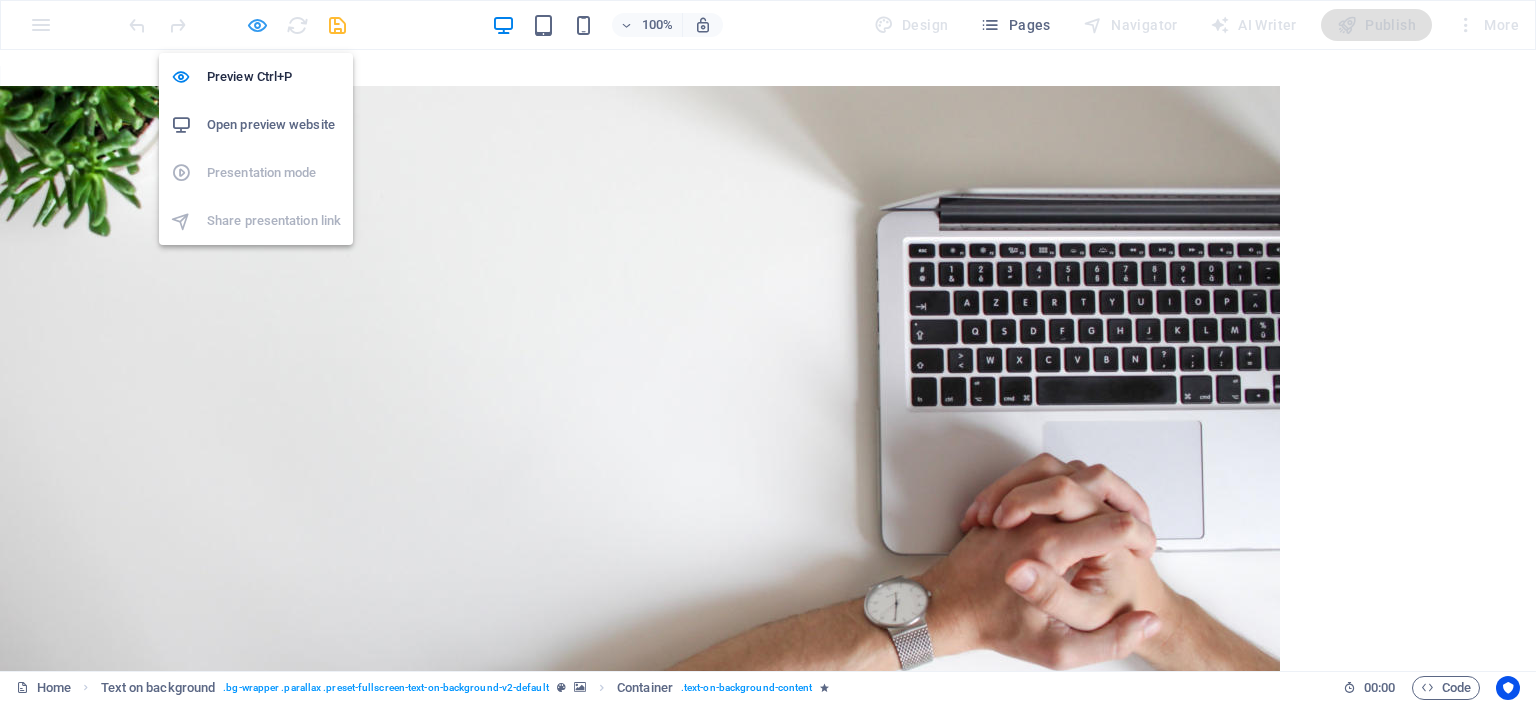 click at bounding box center (257, 25) 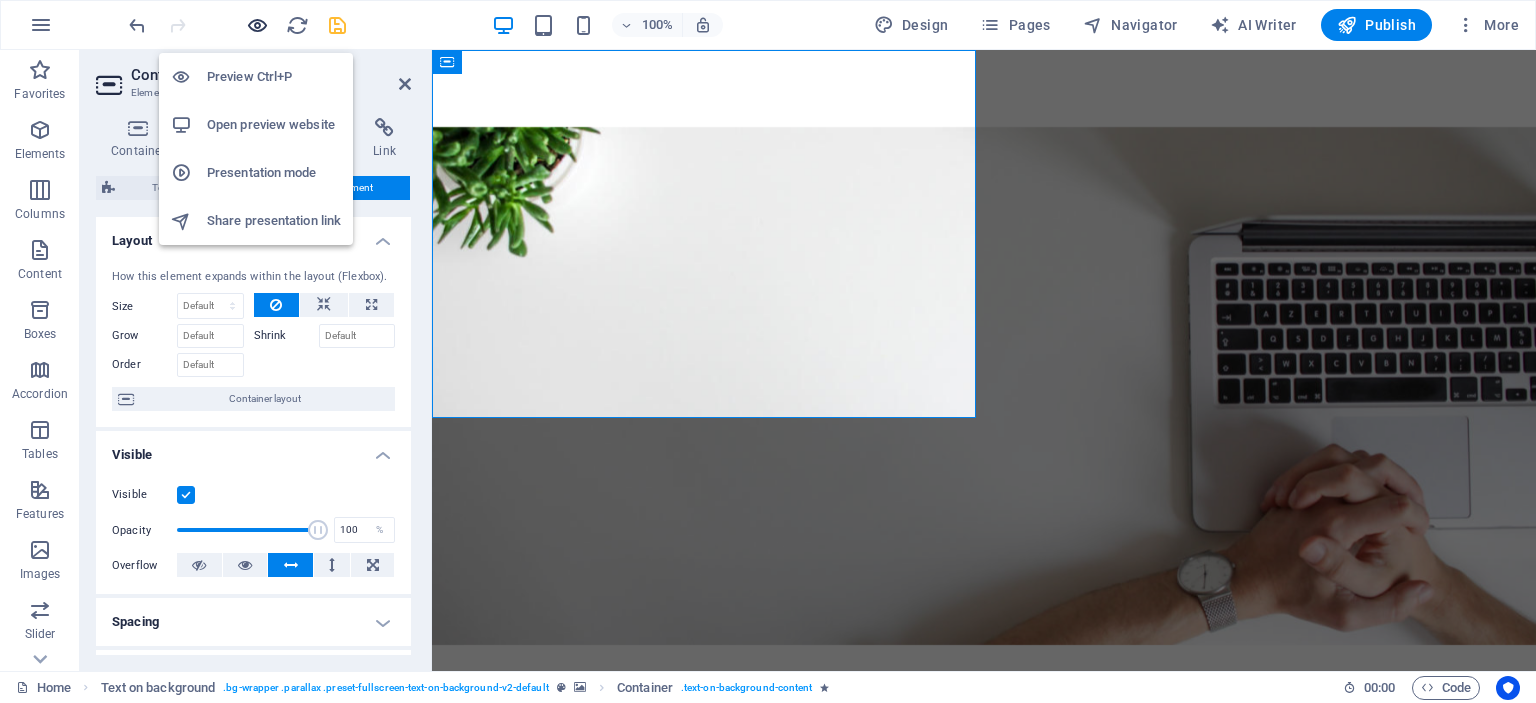 click at bounding box center (257, 25) 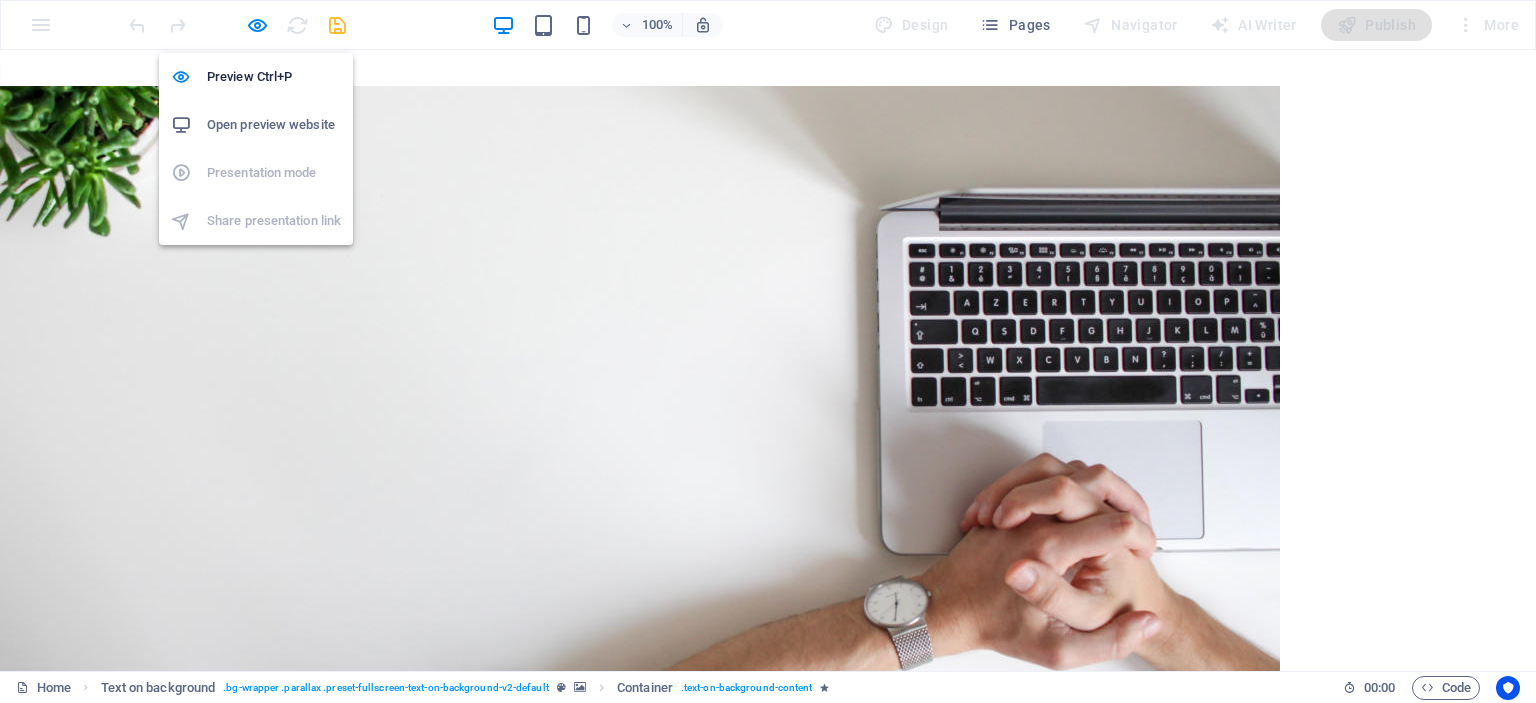 click on "Open preview website" at bounding box center (274, 125) 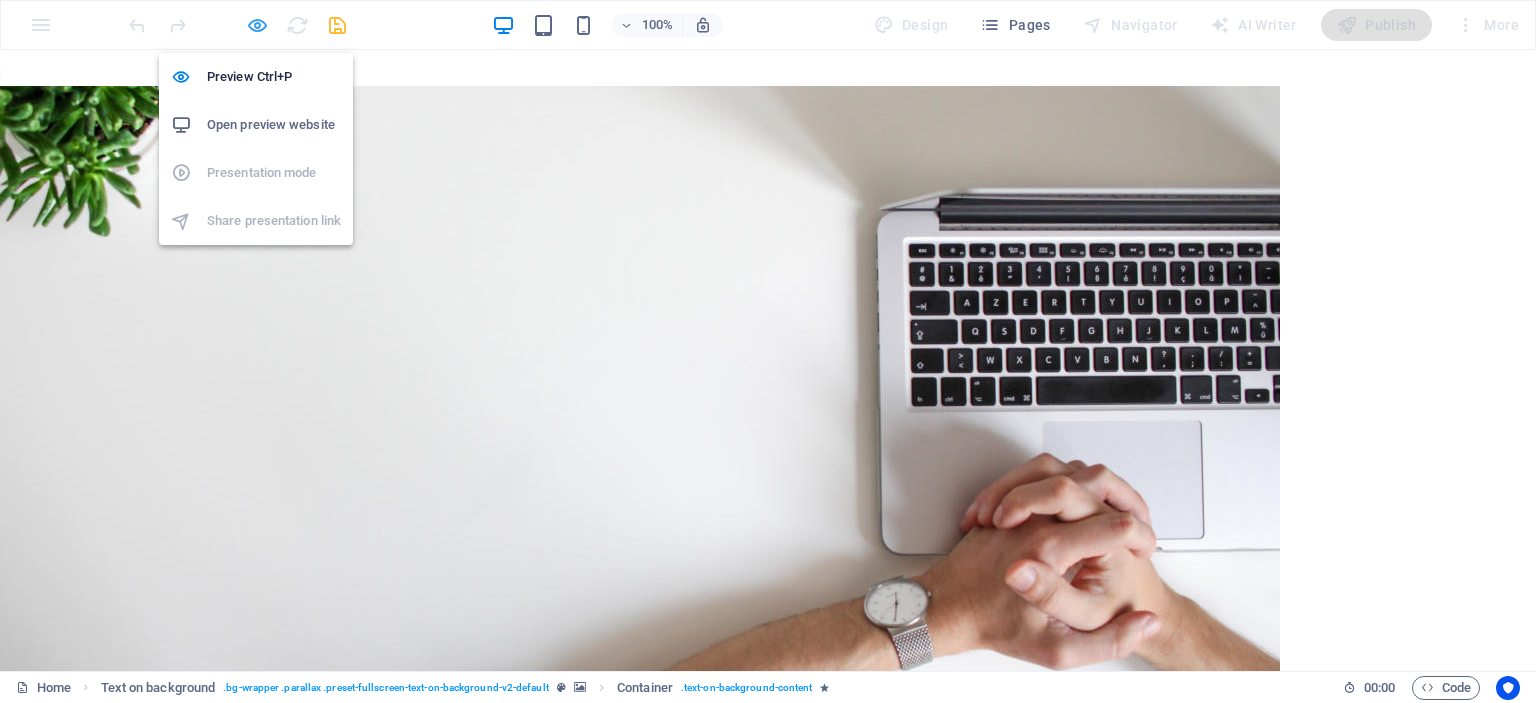 click at bounding box center (257, 25) 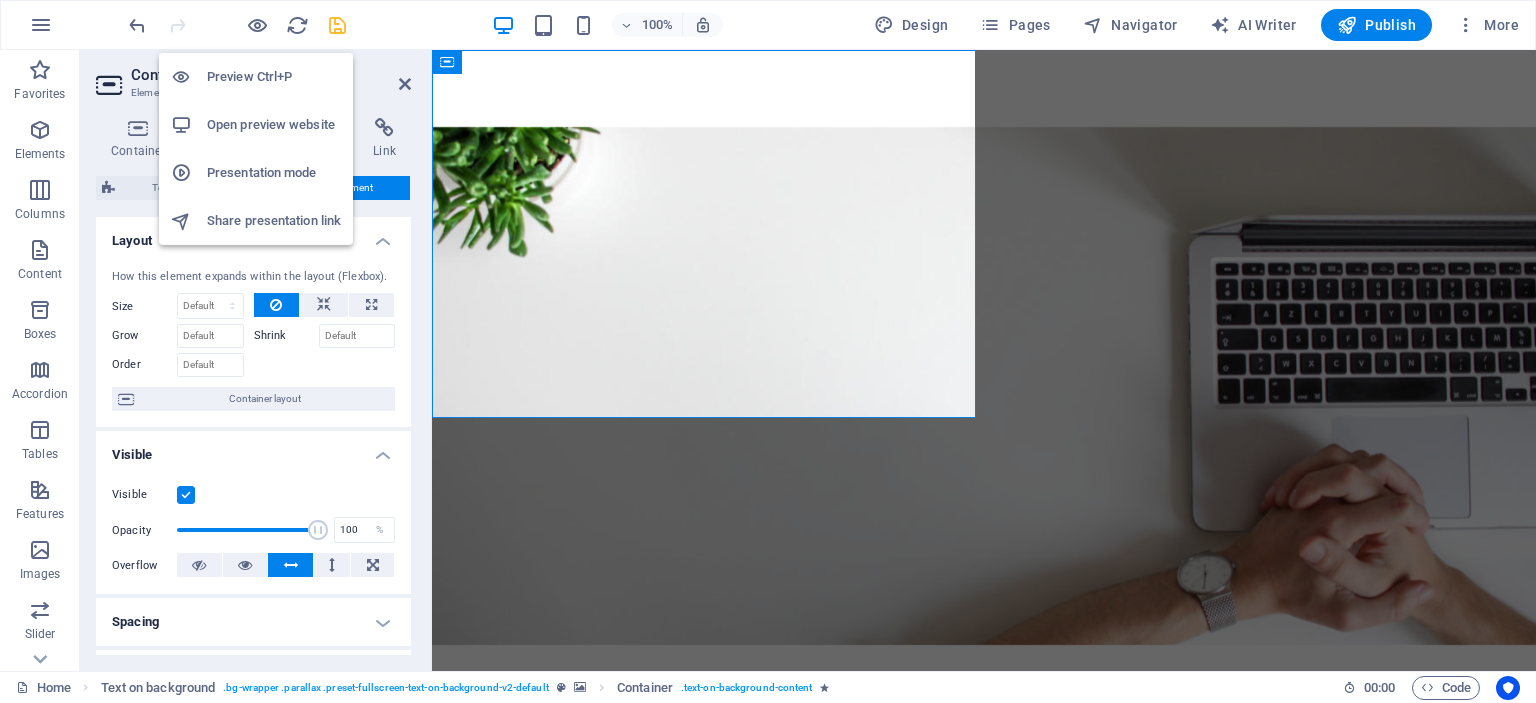 click on "Preview Ctrl+P" at bounding box center [274, 77] 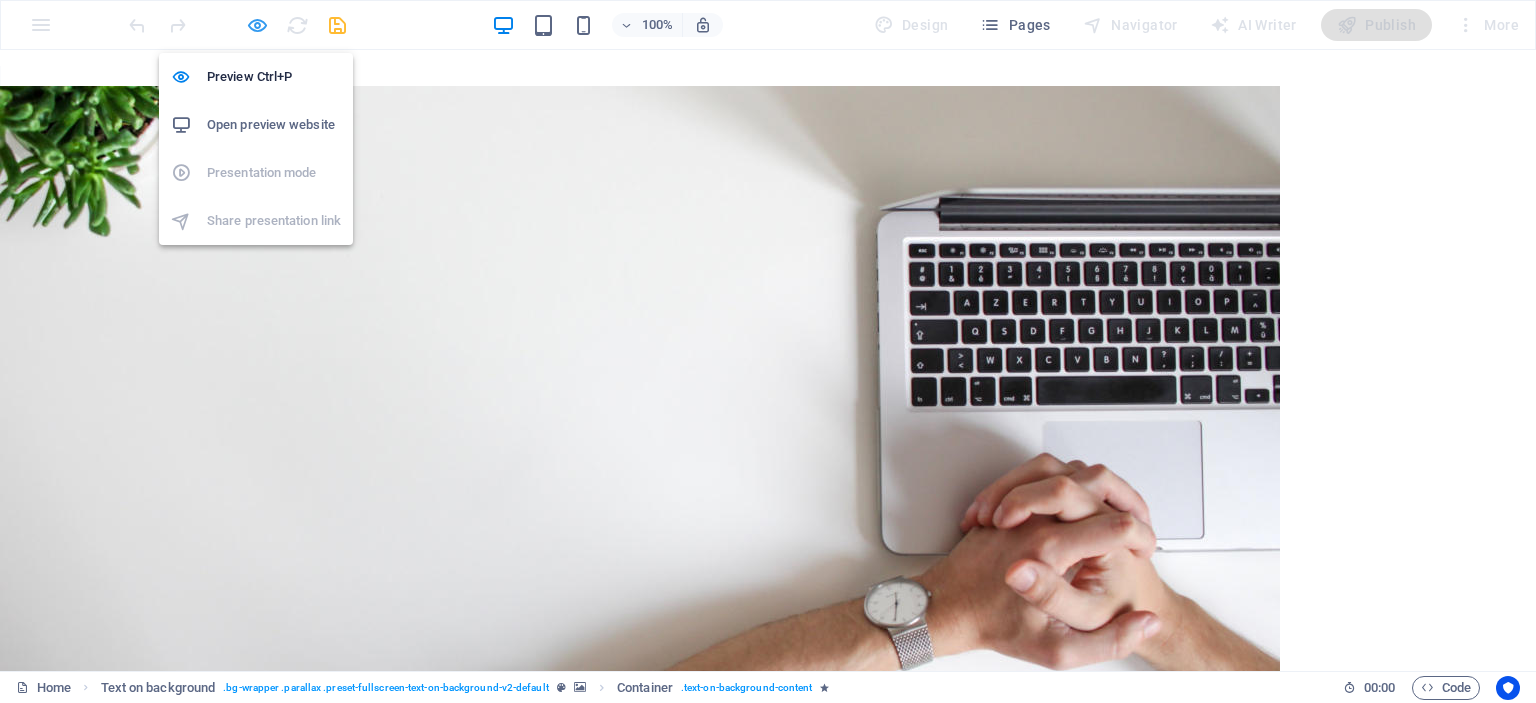 click at bounding box center [257, 25] 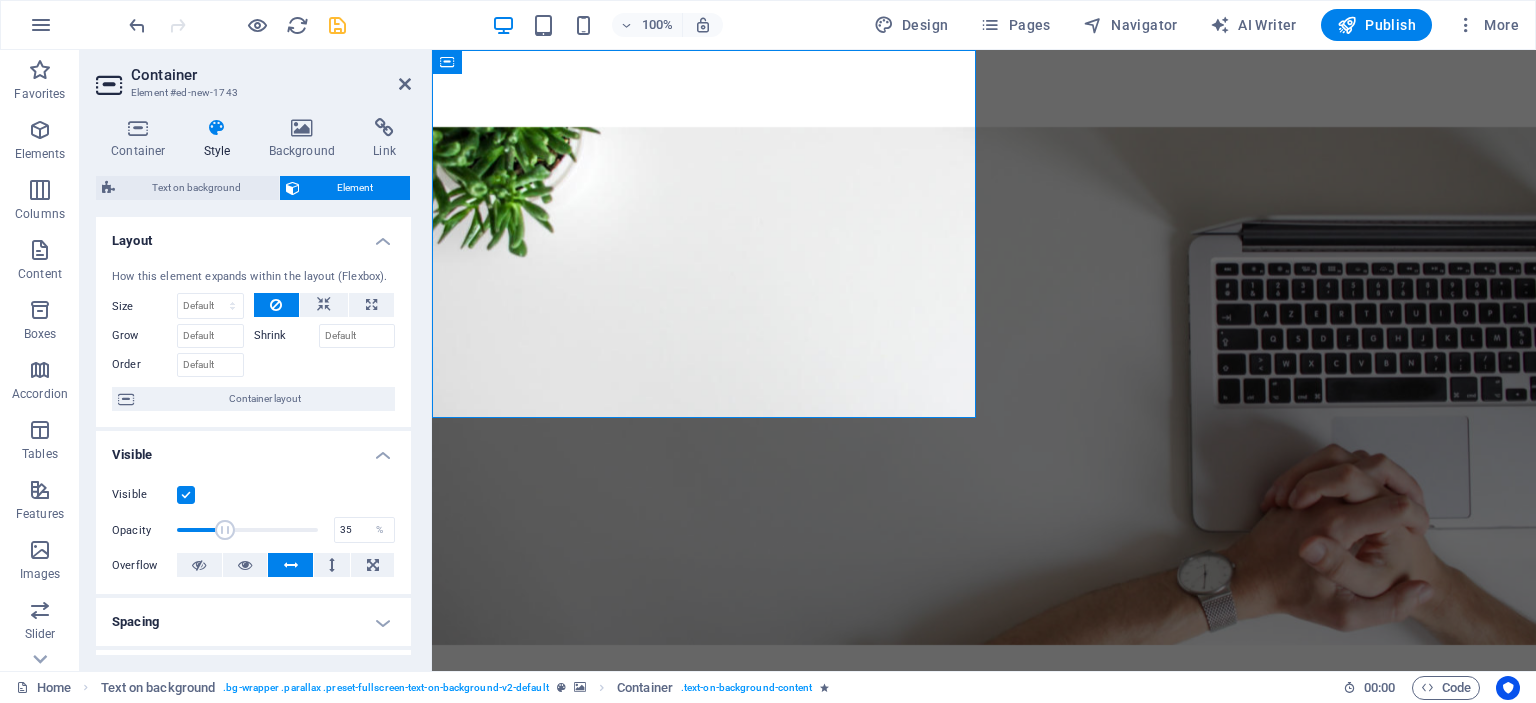 drag, startPoint x: 310, startPoint y: 535, endPoint x: 224, endPoint y: 527, distance: 86.37129 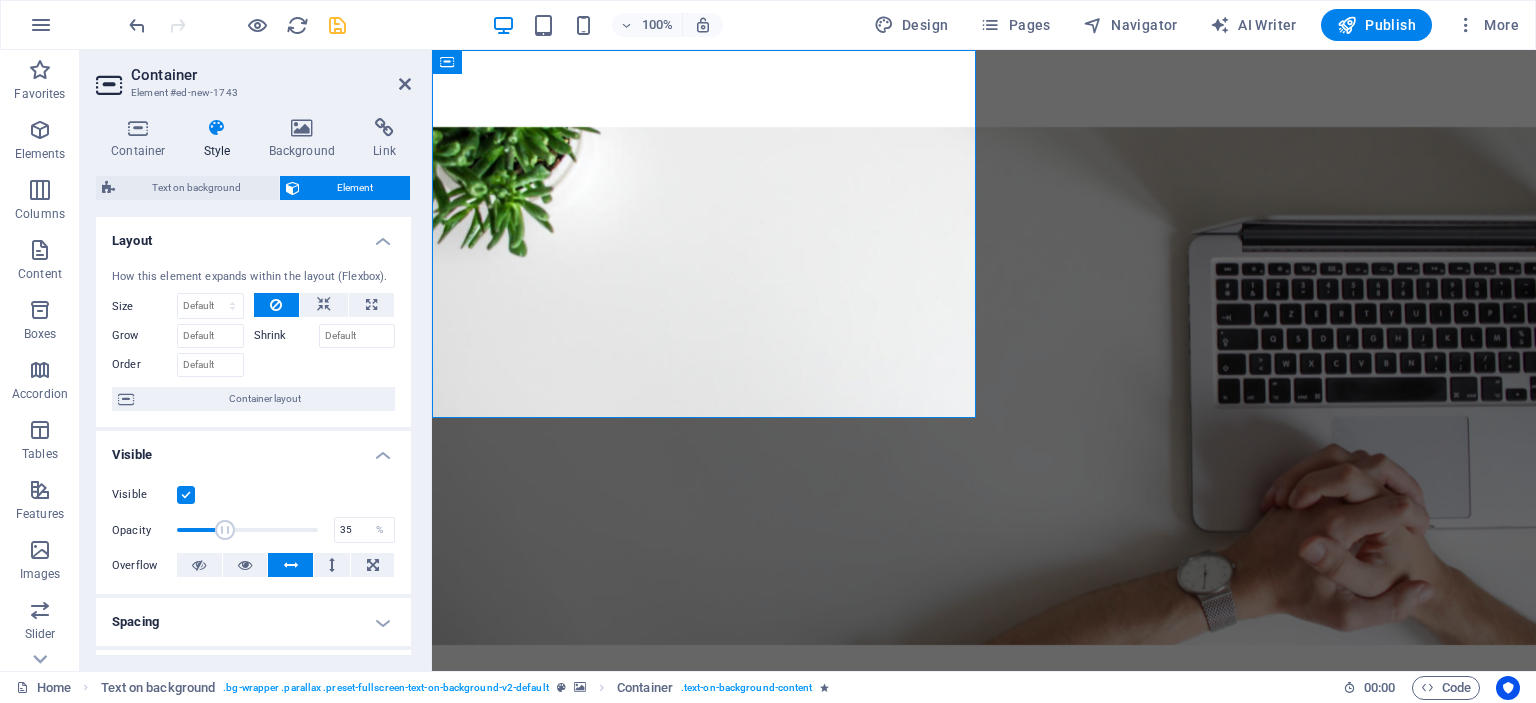 click at bounding box center [225, 530] 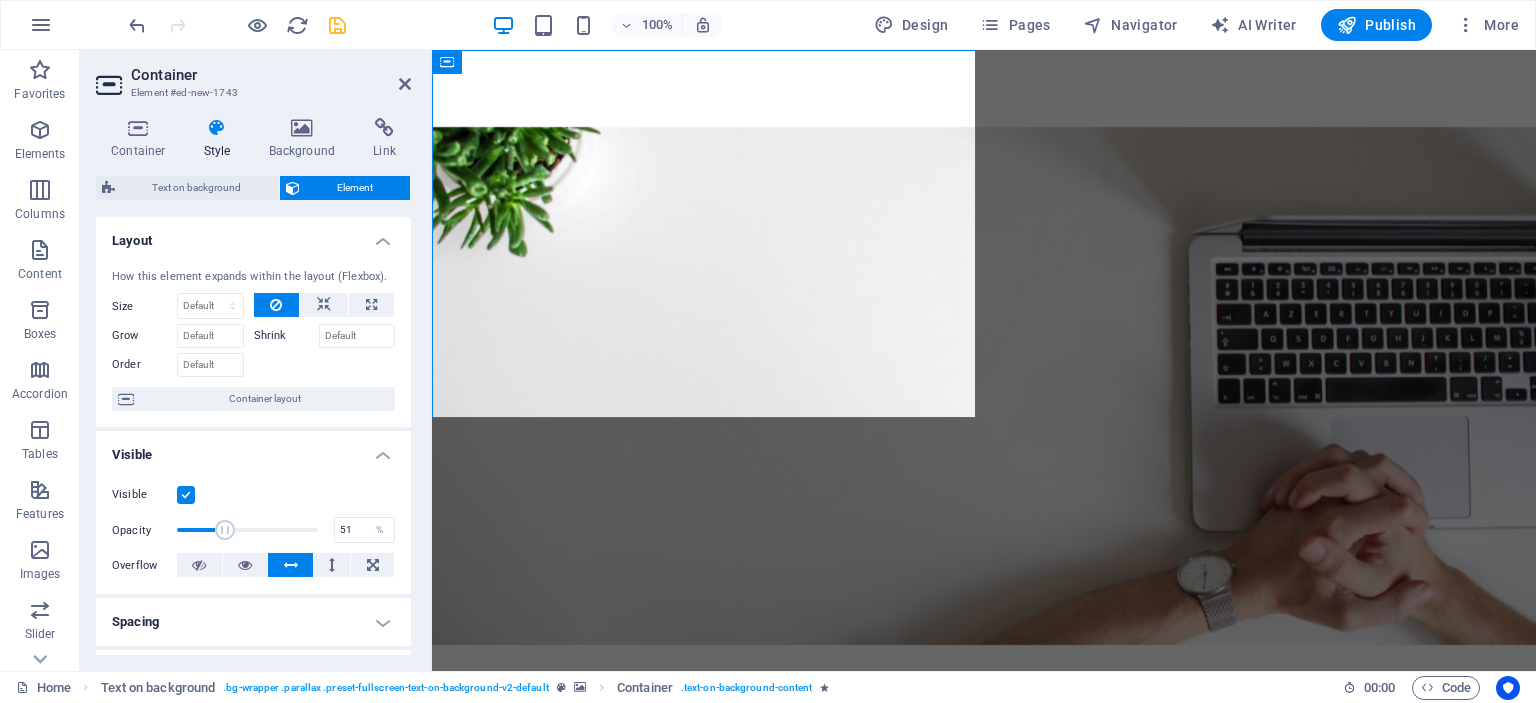 drag, startPoint x: 245, startPoint y: 529, endPoint x: 269, endPoint y: 528, distance: 24.020824 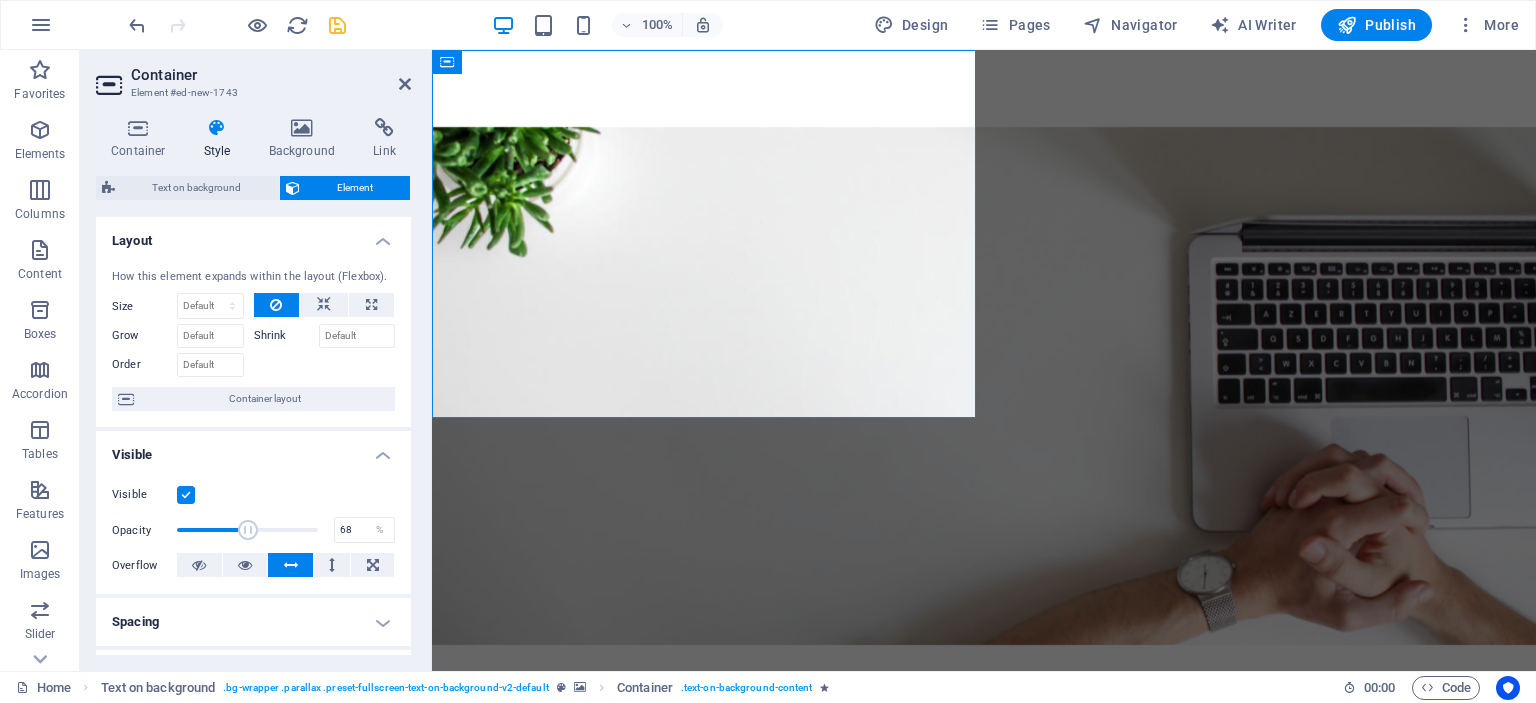 click at bounding box center [247, 530] 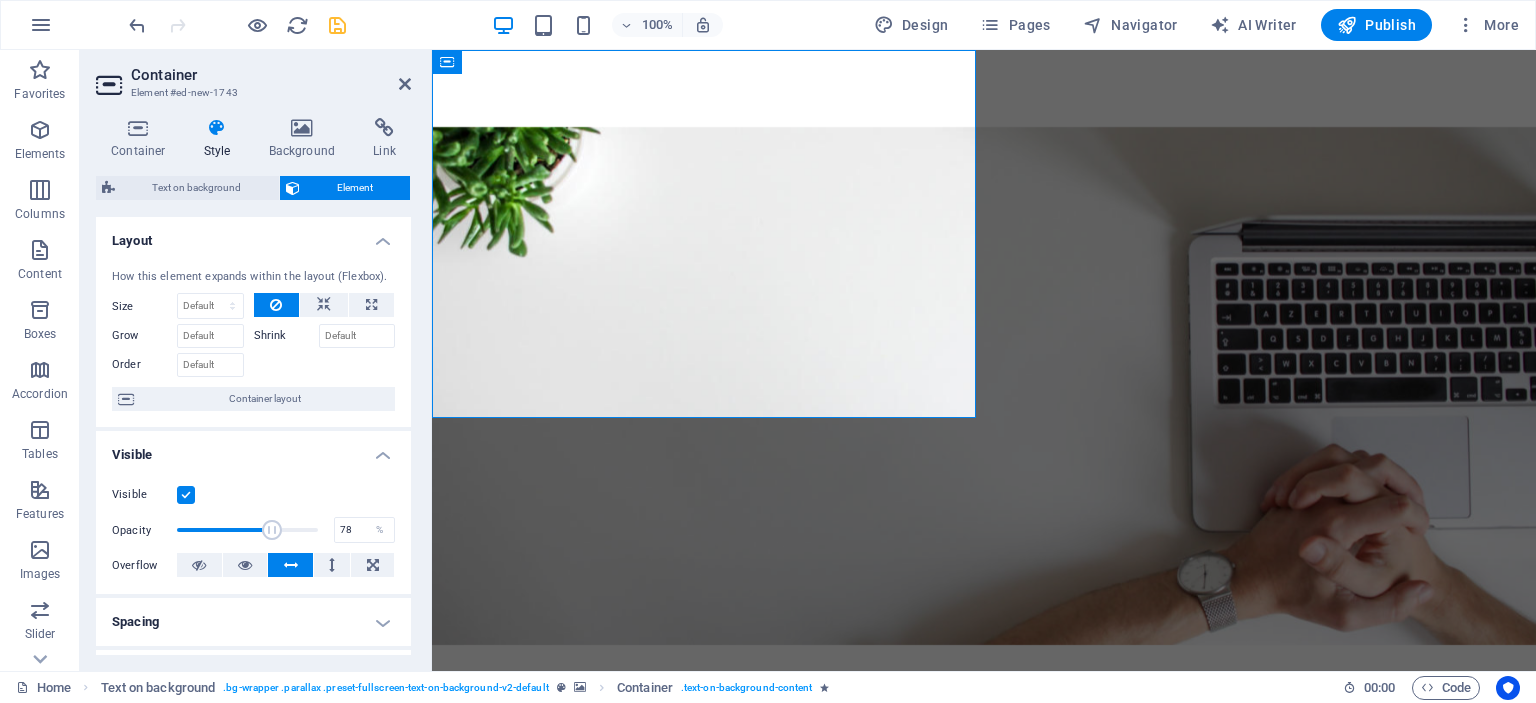 click at bounding box center [247, 530] 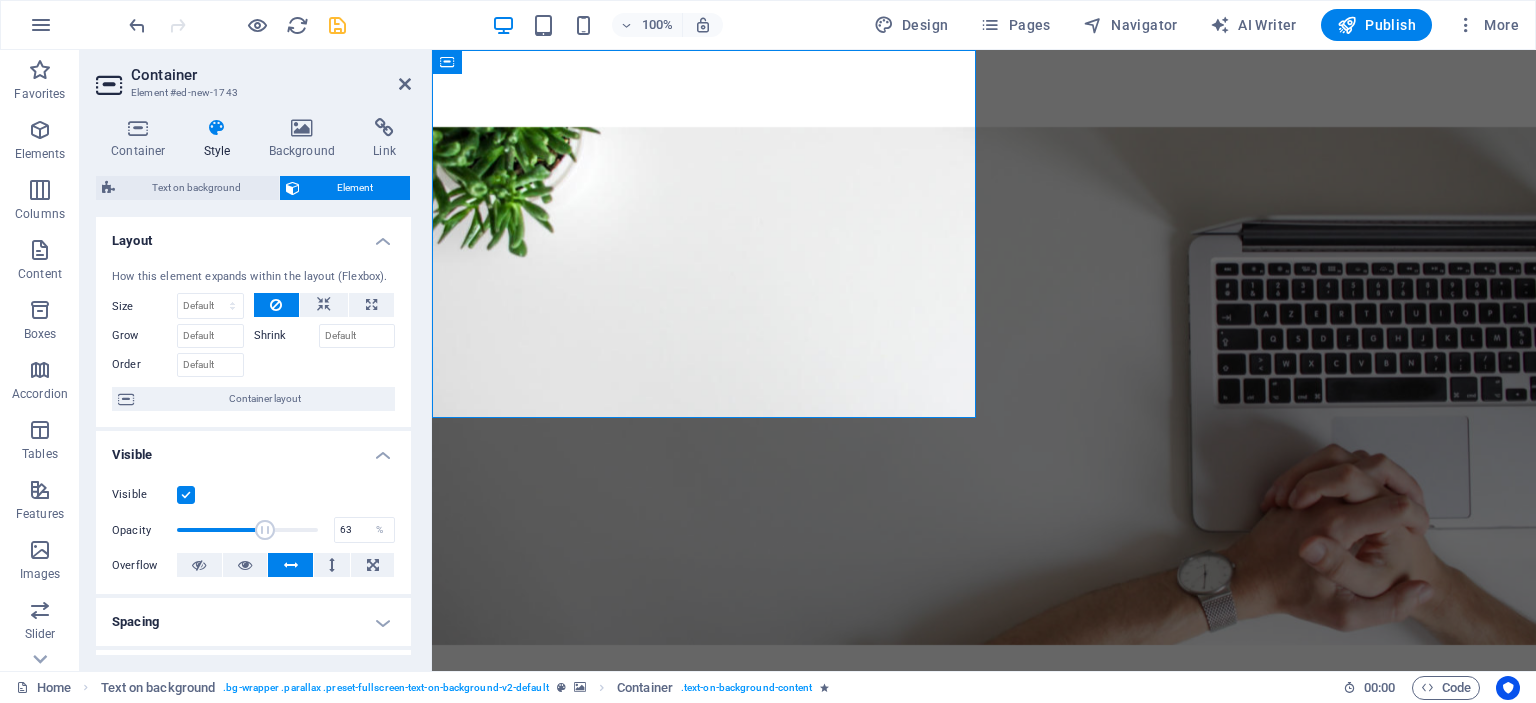 click at bounding box center [247, 530] 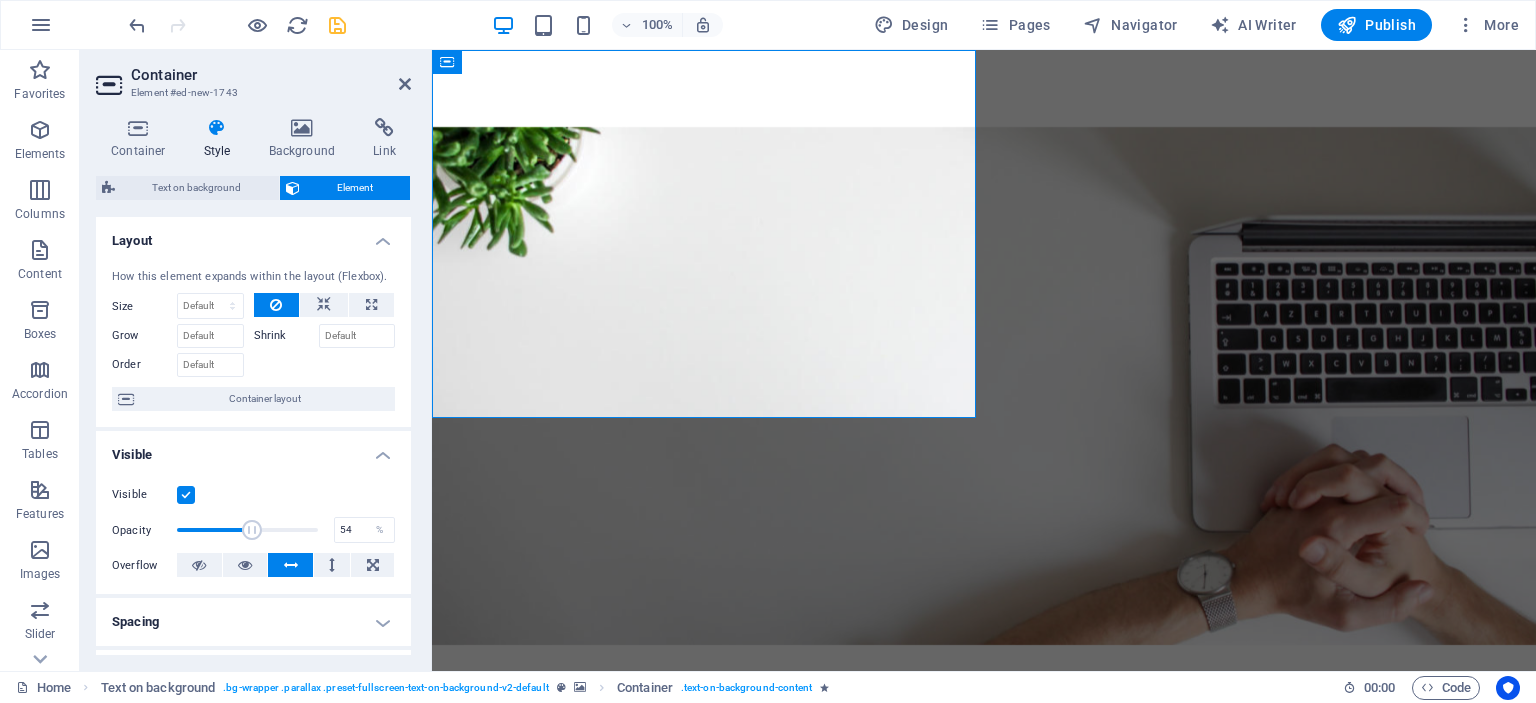 click at bounding box center [247, 530] 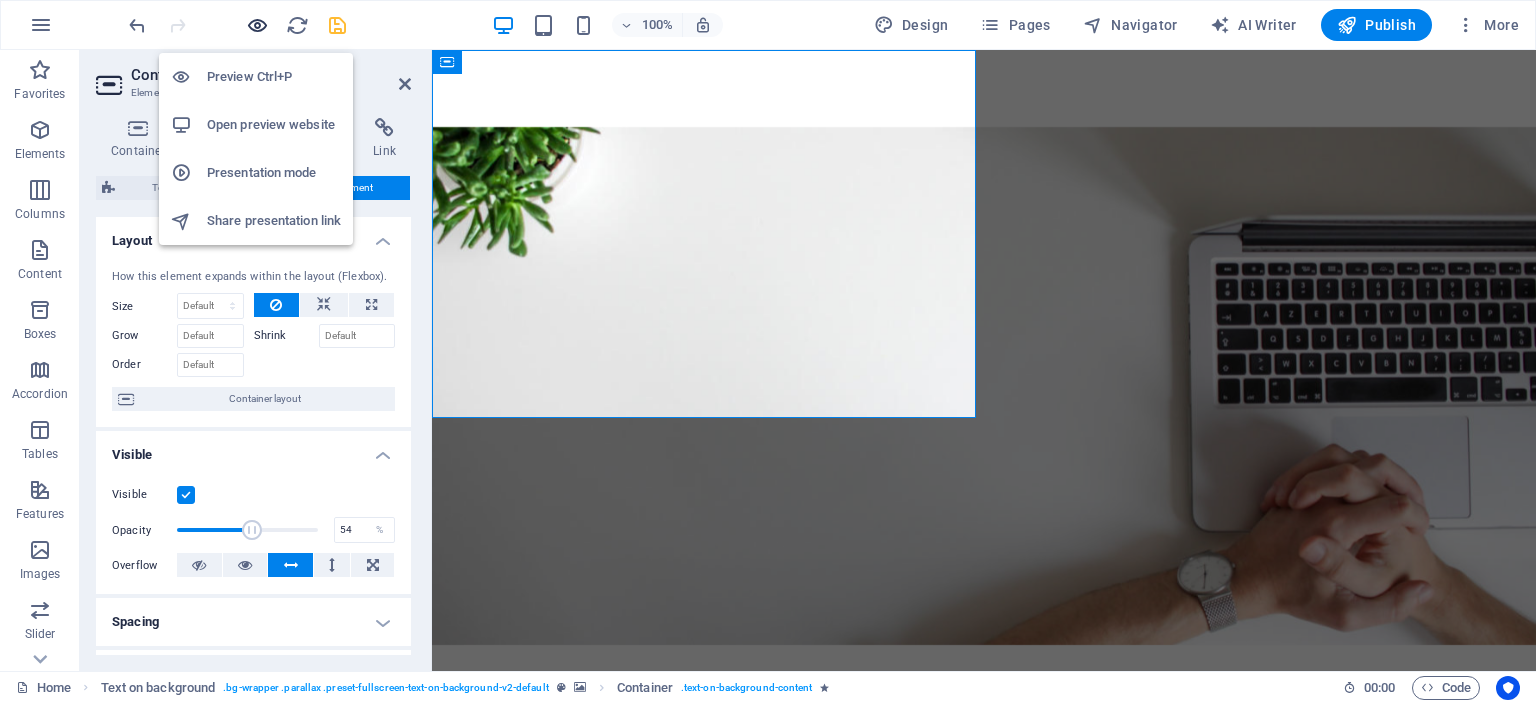 click at bounding box center [257, 25] 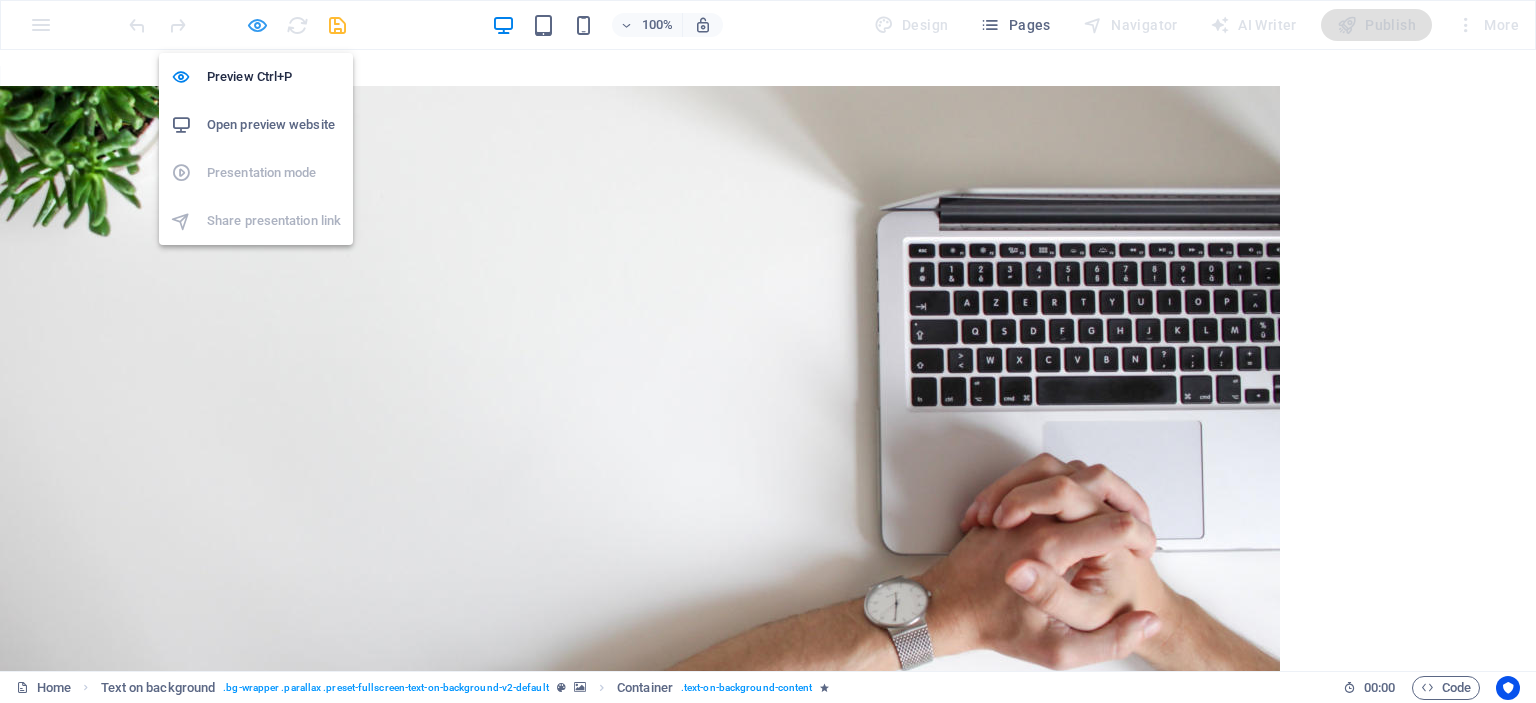 click at bounding box center (257, 25) 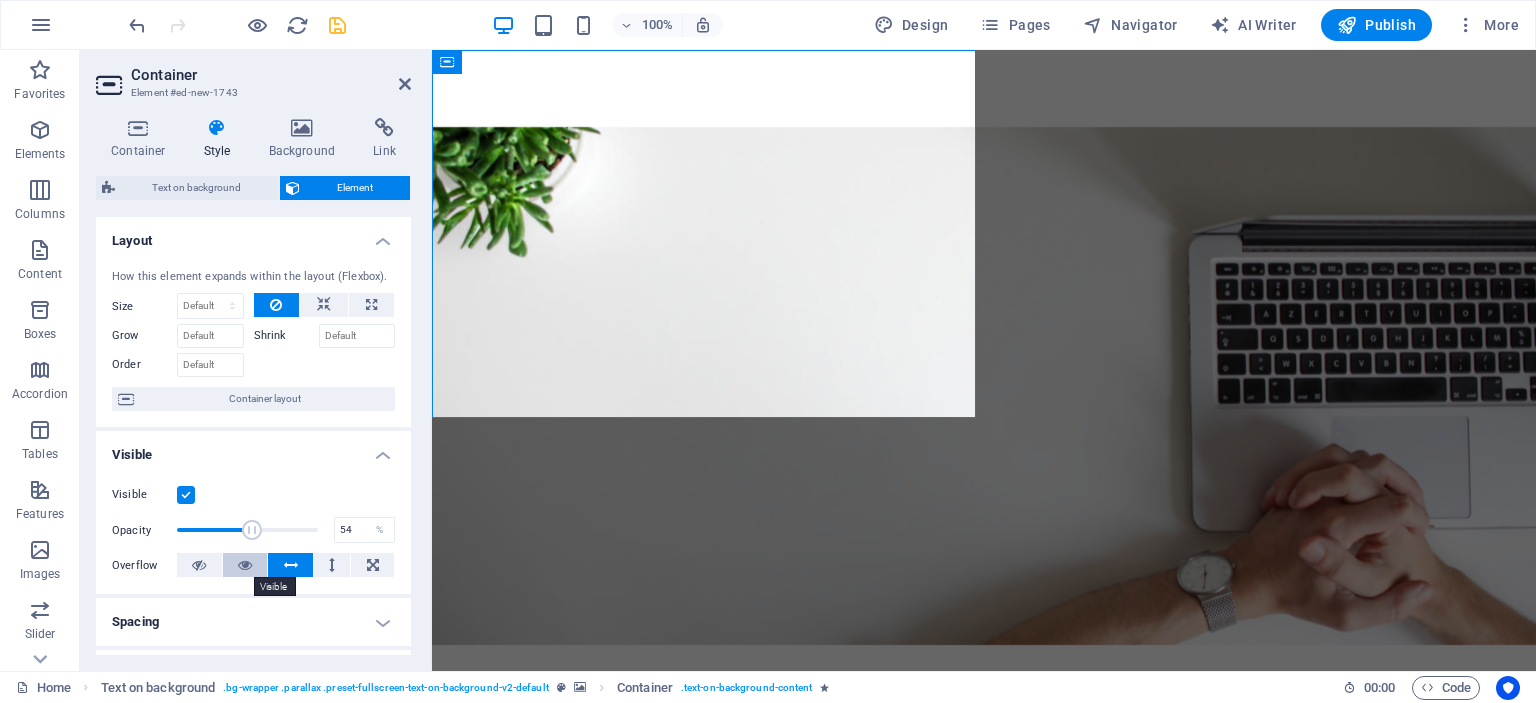 click at bounding box center [245, 565] 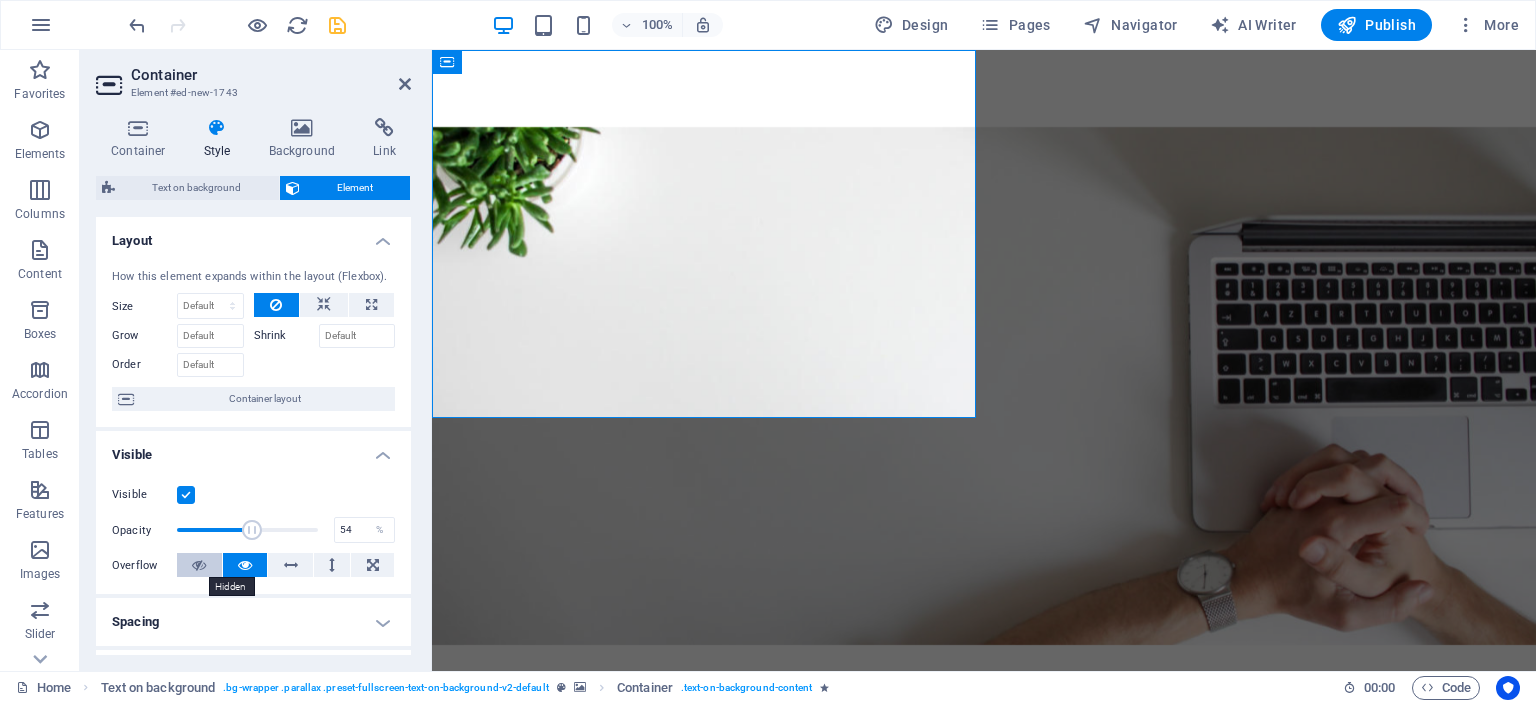 click at bounding box center [199, 565] 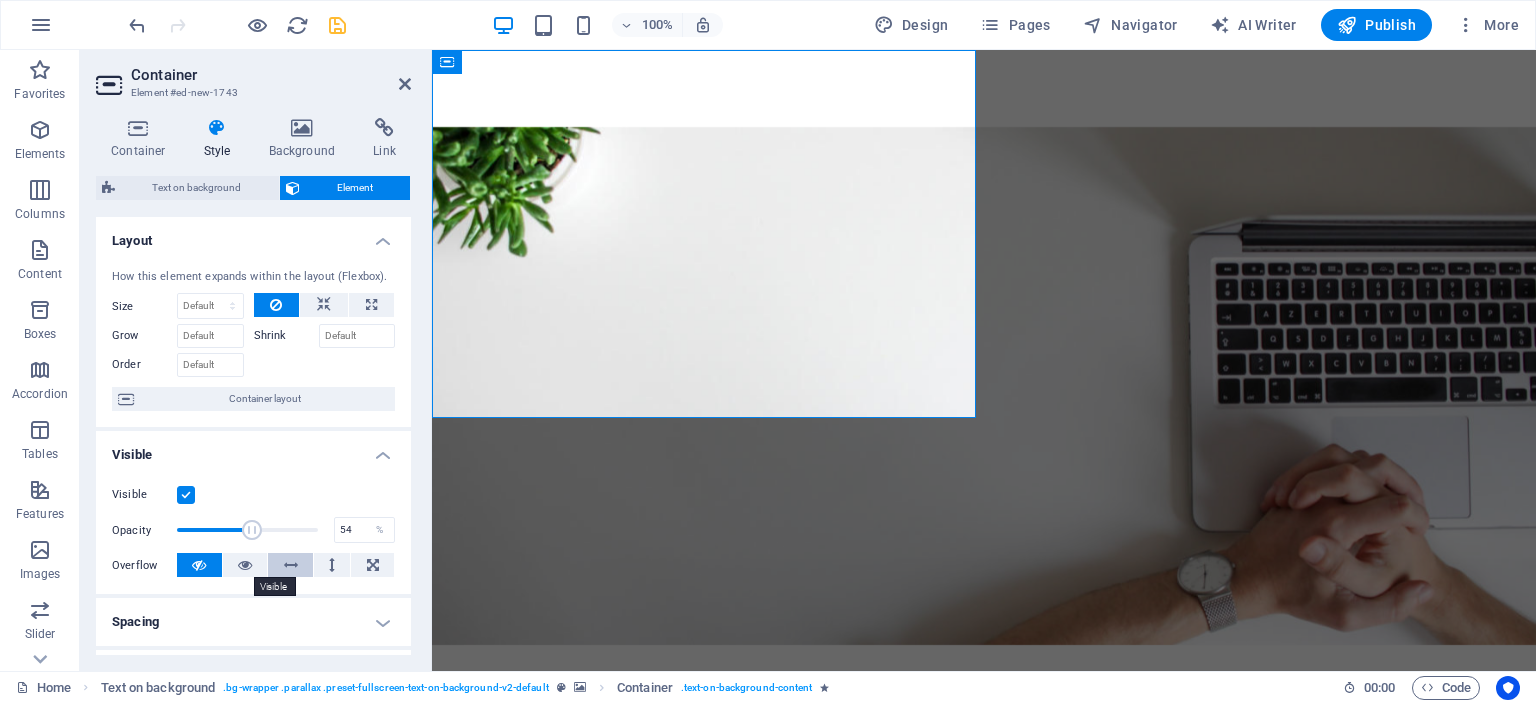 drag, startPoint x: 238, startPoint y: 561, endPoint x: 271, endPoint y: 567, distance: 33.54102 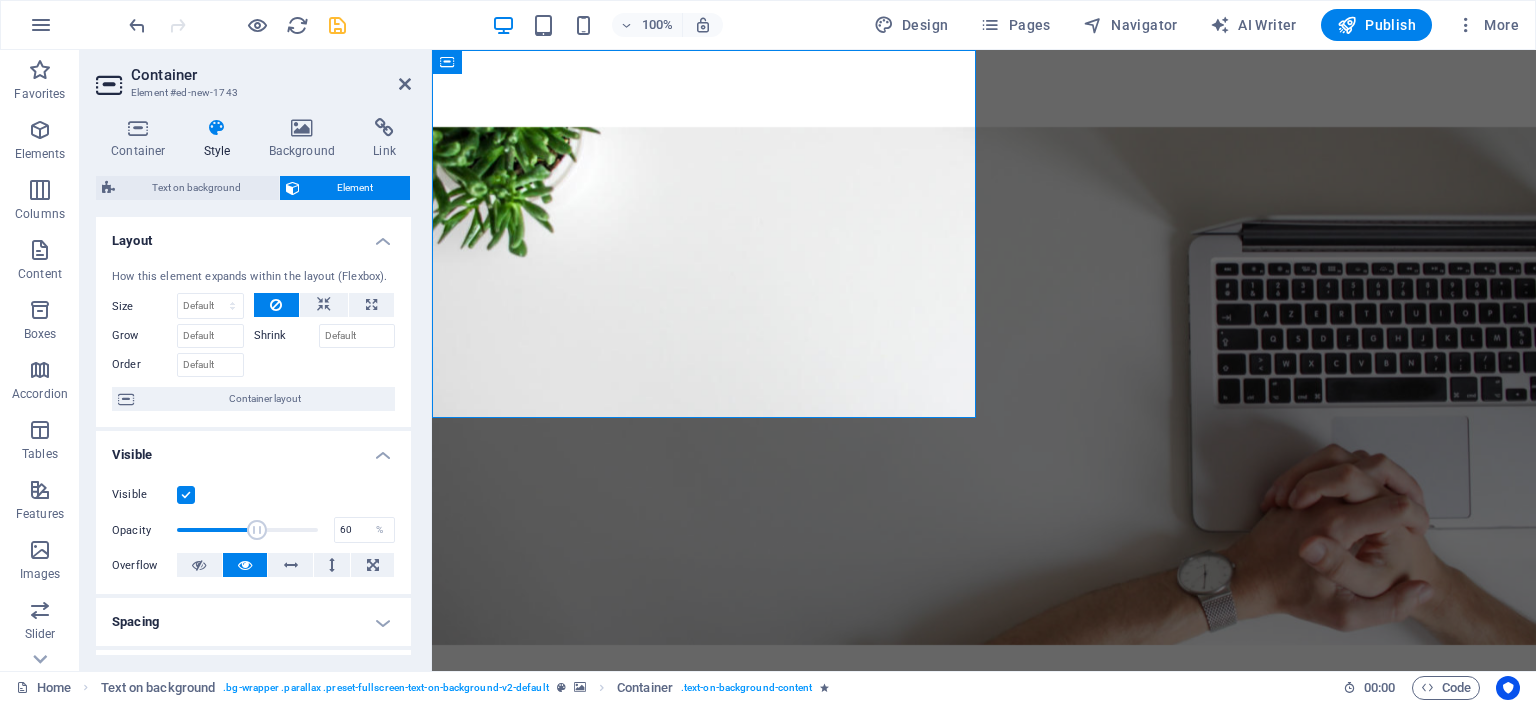 type on "61" 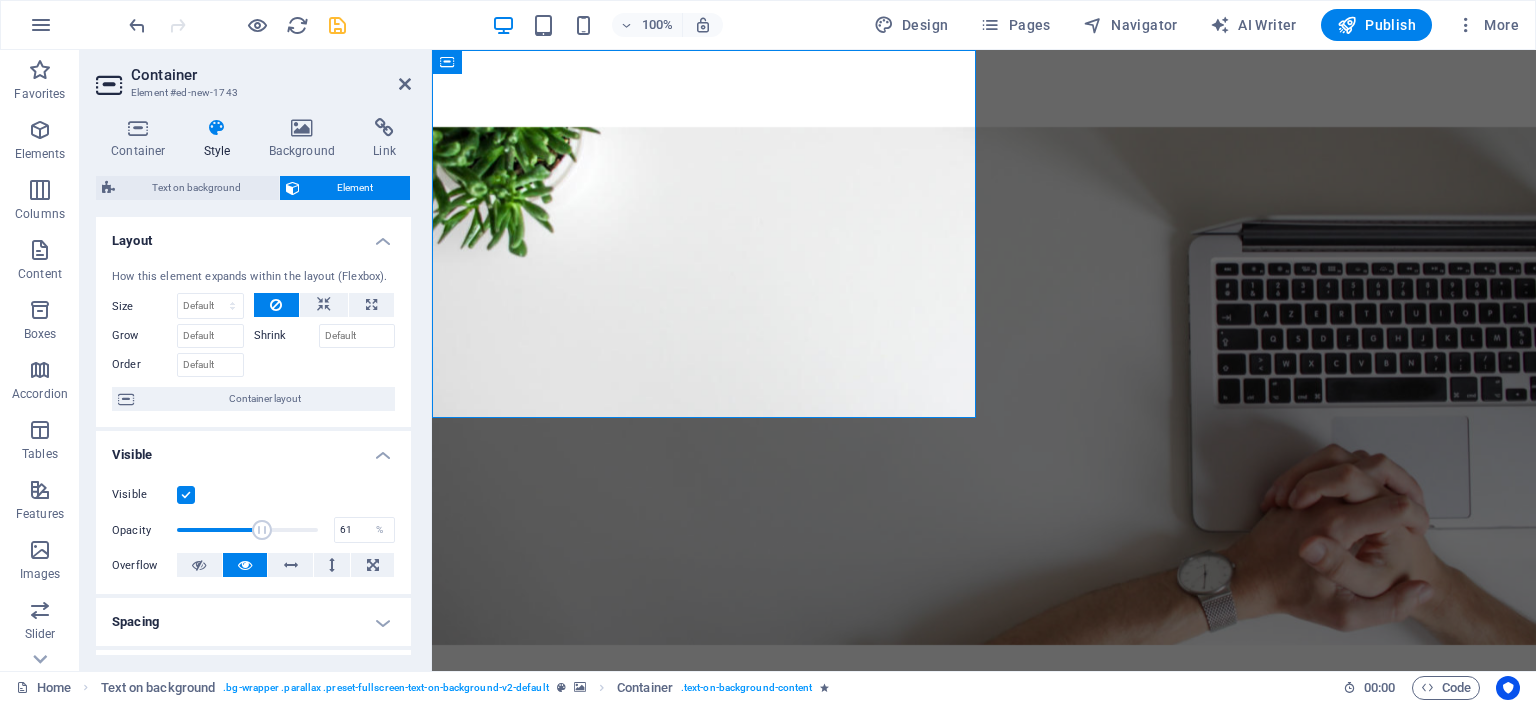 drag, startPoint x: 250, startPoint y: 535, endPoint x: 260, endPoint y: 534, distance: 10.049875 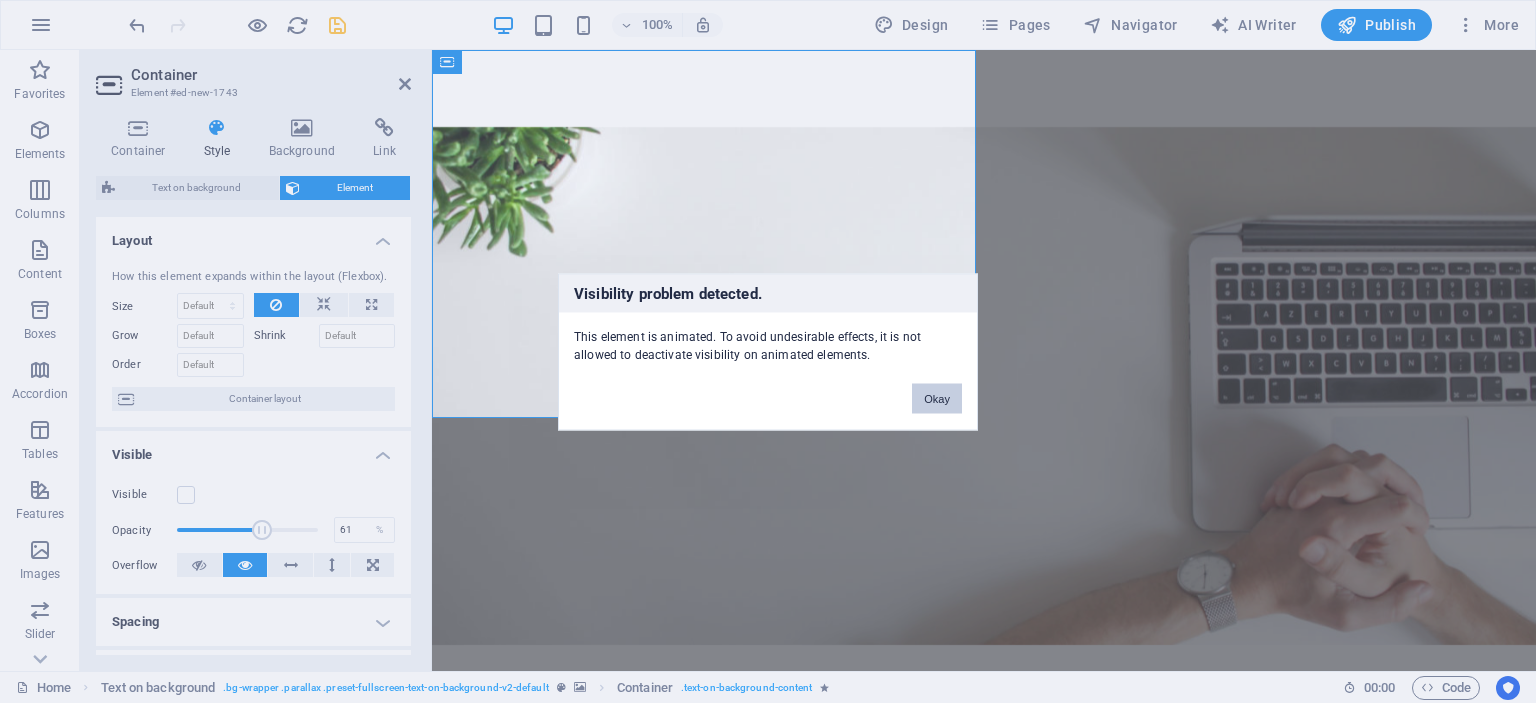 click on "Okay" at bounding box center [937, 398] 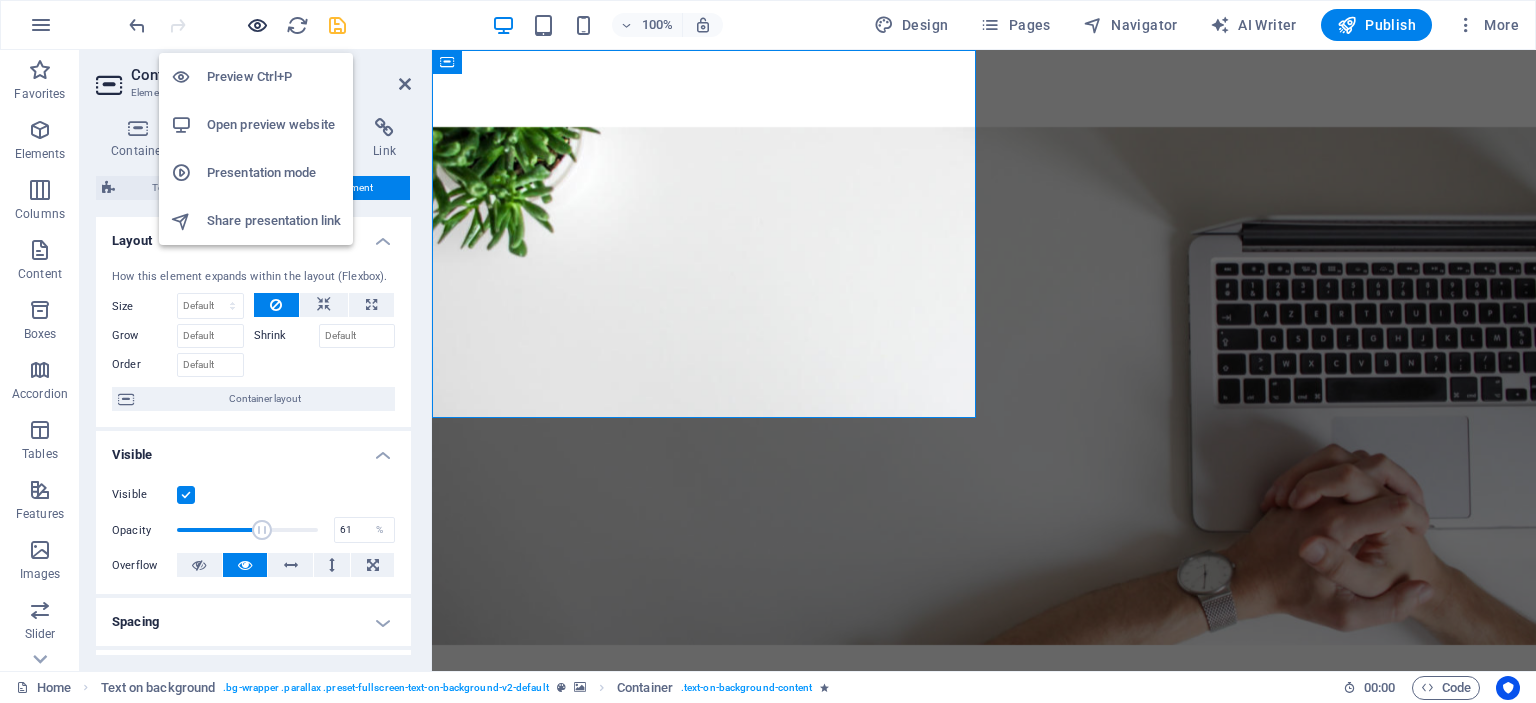 click at bounding box center [257, 25] 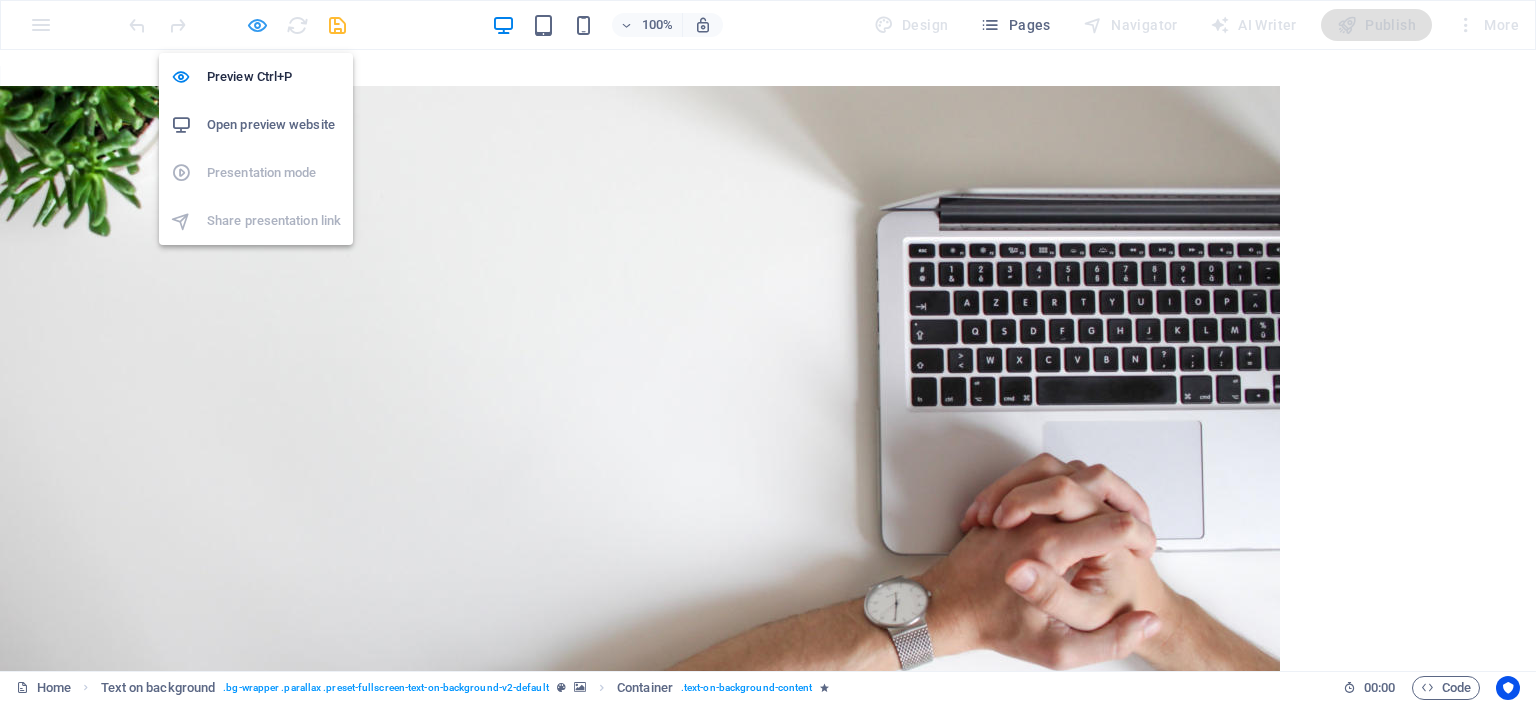 click at bounding box center [257, 25] 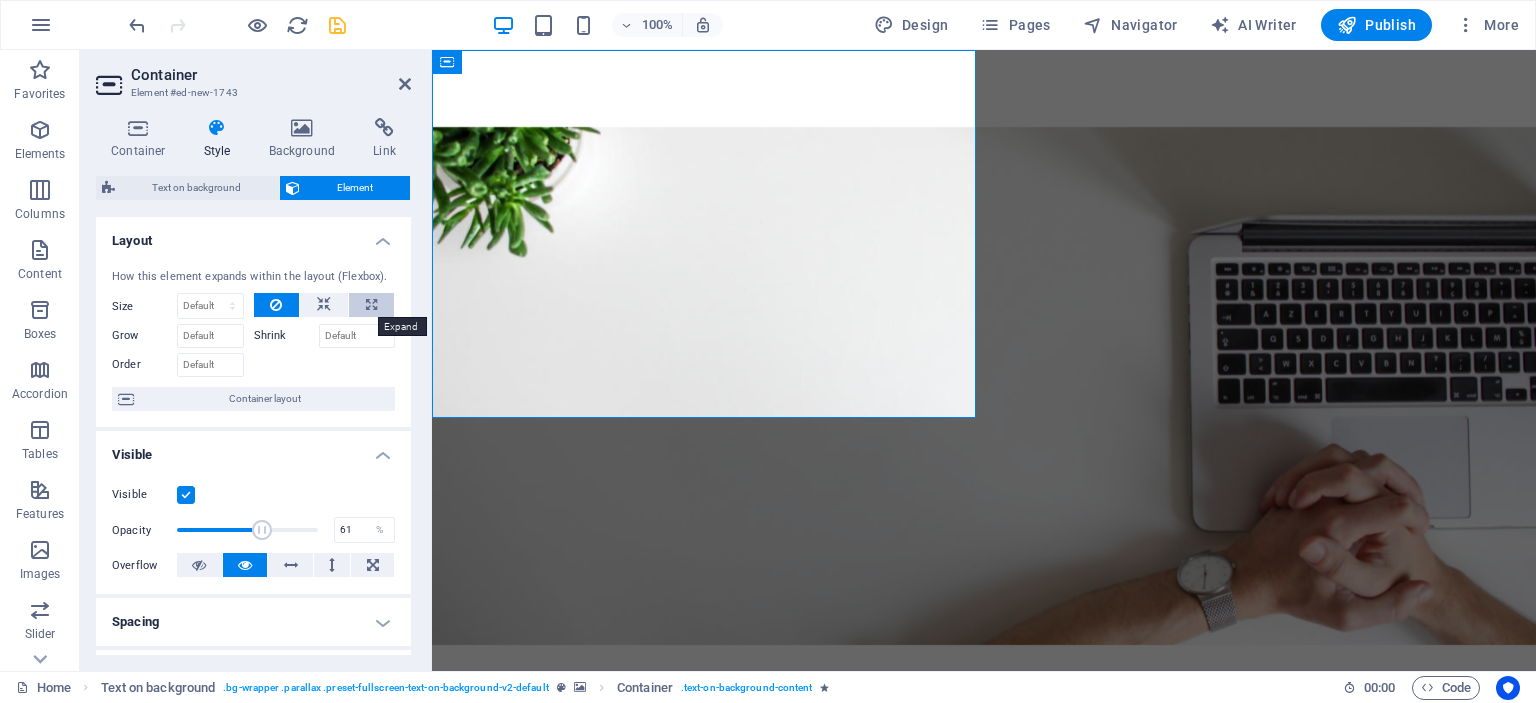click at bounding box center [371, 305] 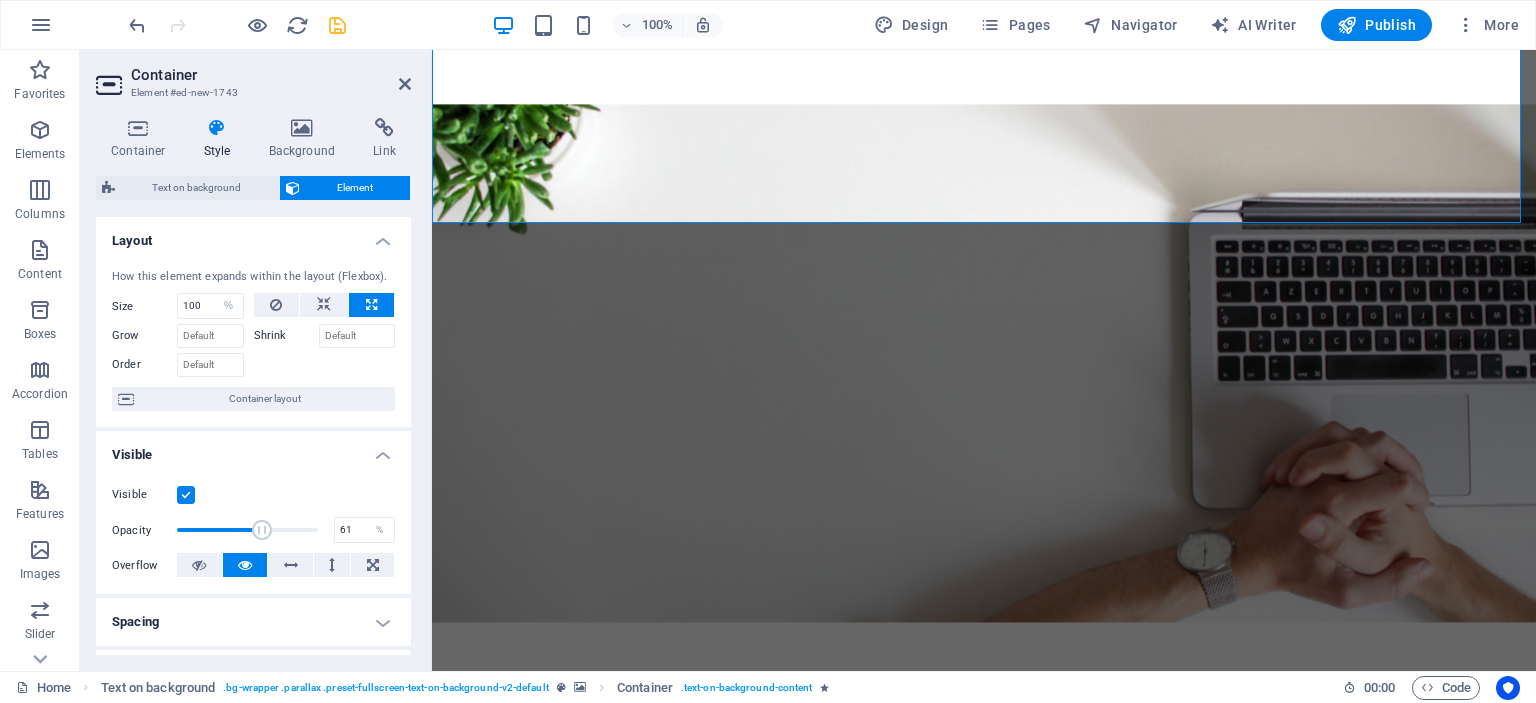 scroll, scrollTop: 0, scrollLeft: 0, axis: both 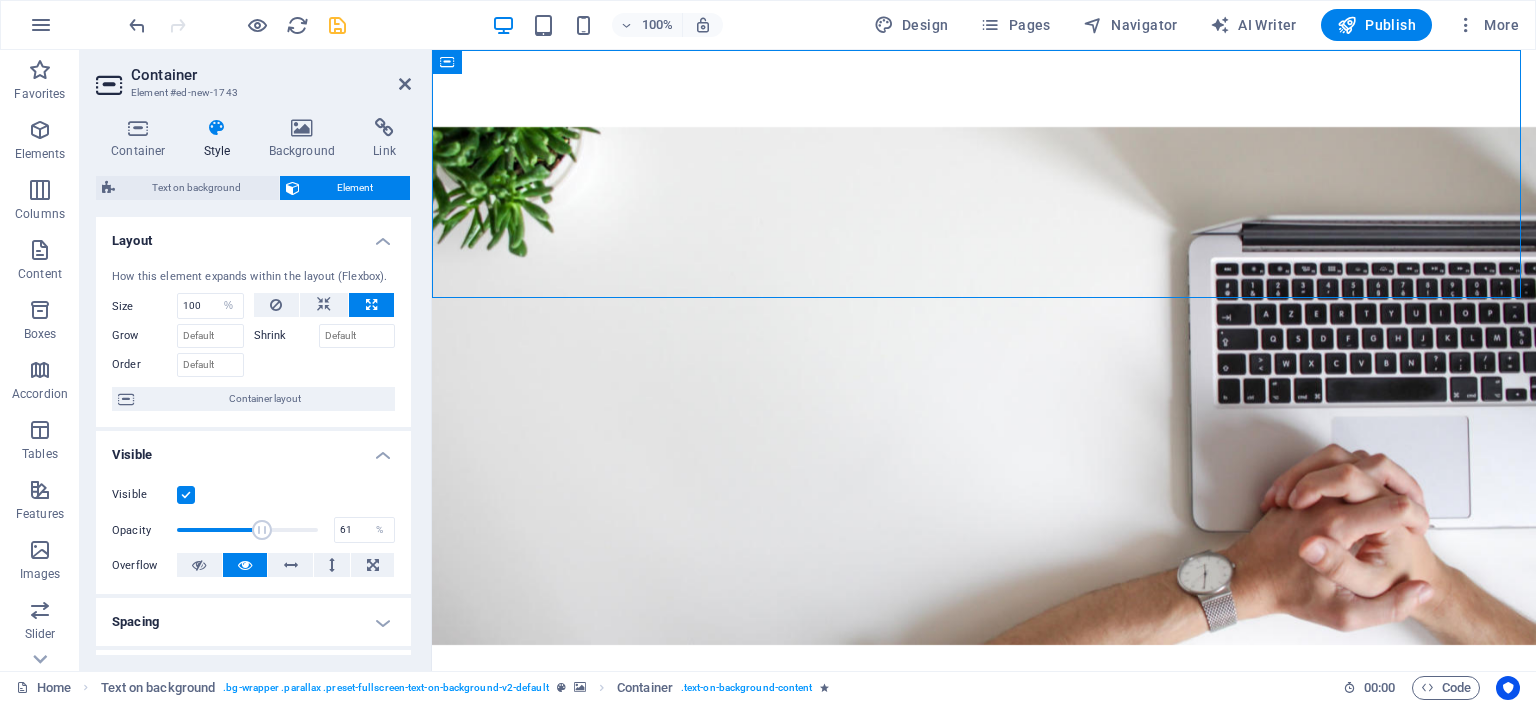 drag, startPoint x: 796, startPoint y: 274, endPoint x: 804, endPoint y: 311, distance: 37.85499 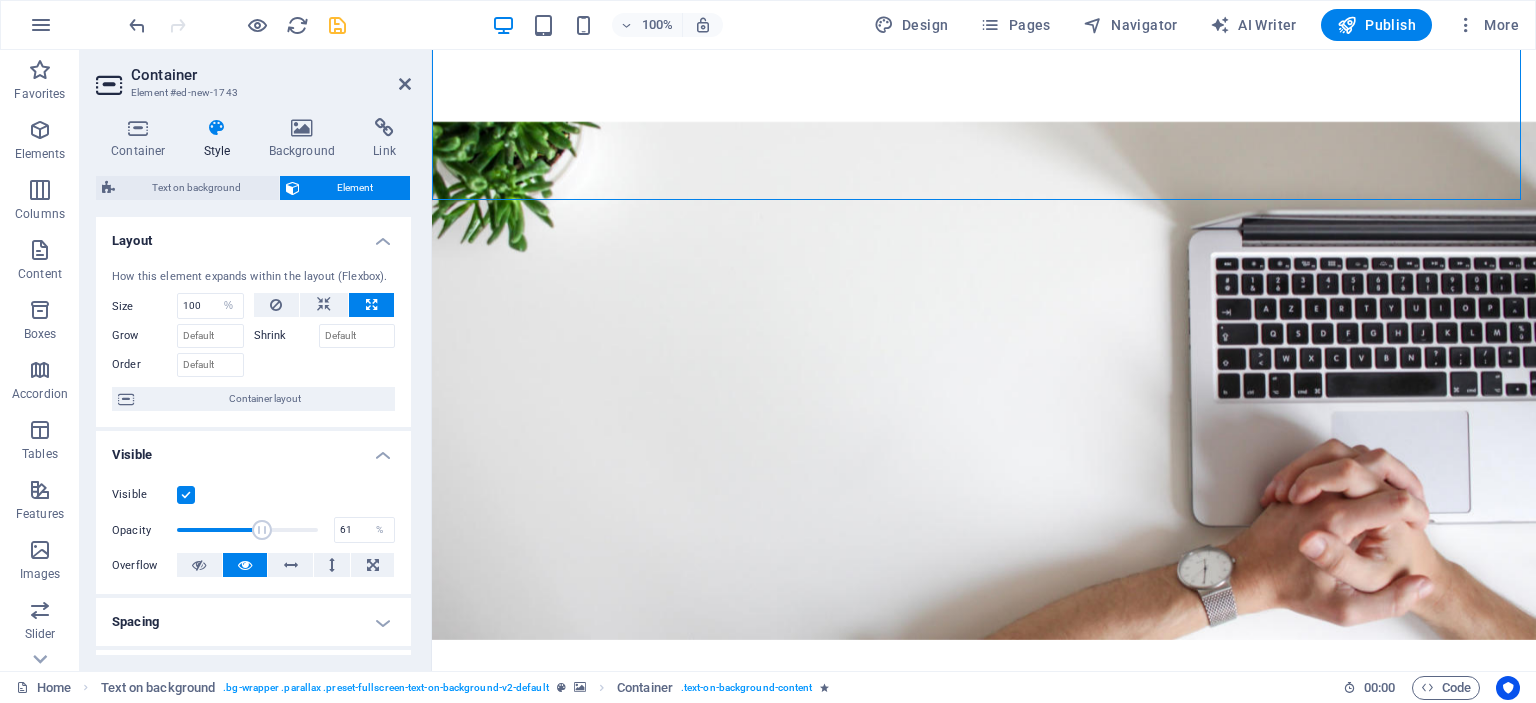 scroll, scrollTop: 0, scrollLeft: 0, axis: both 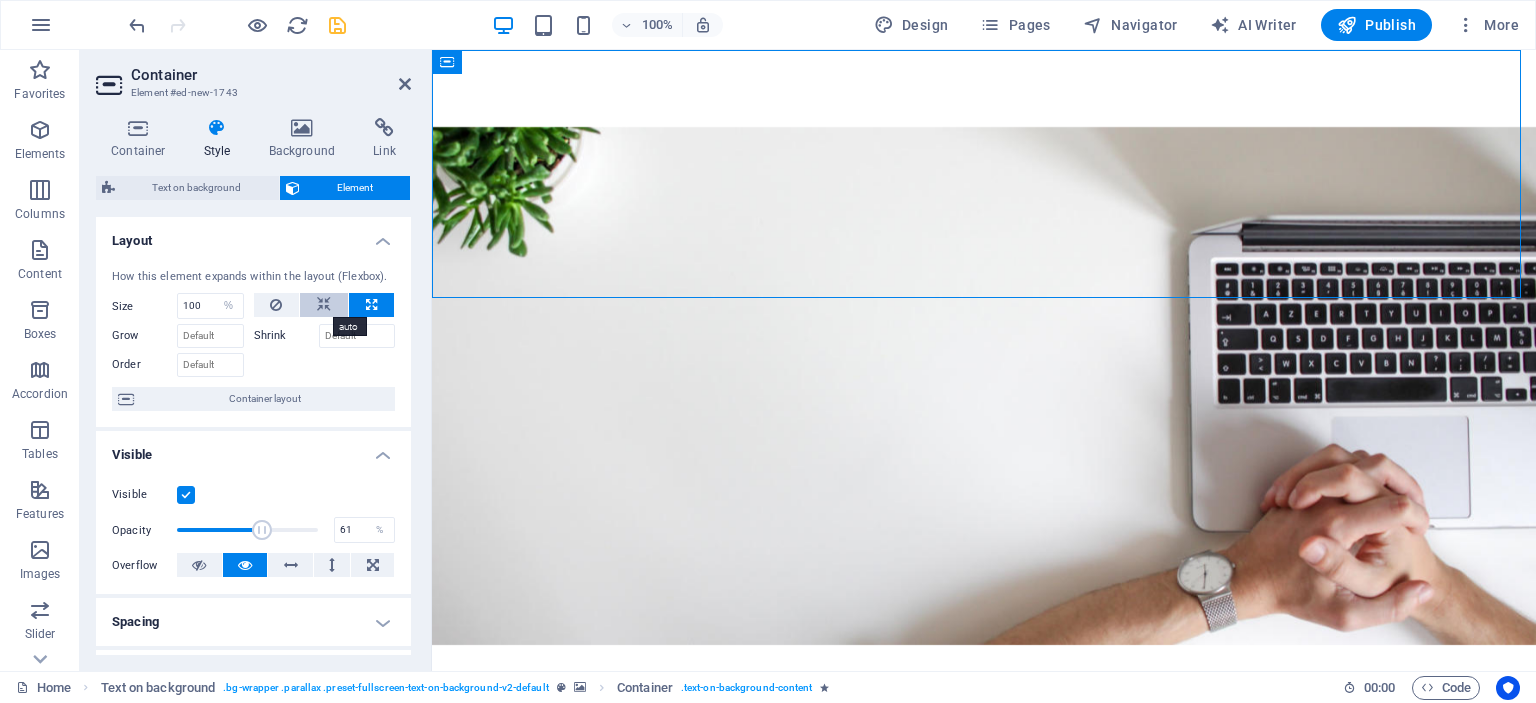 click at bounding box center [324, 305] 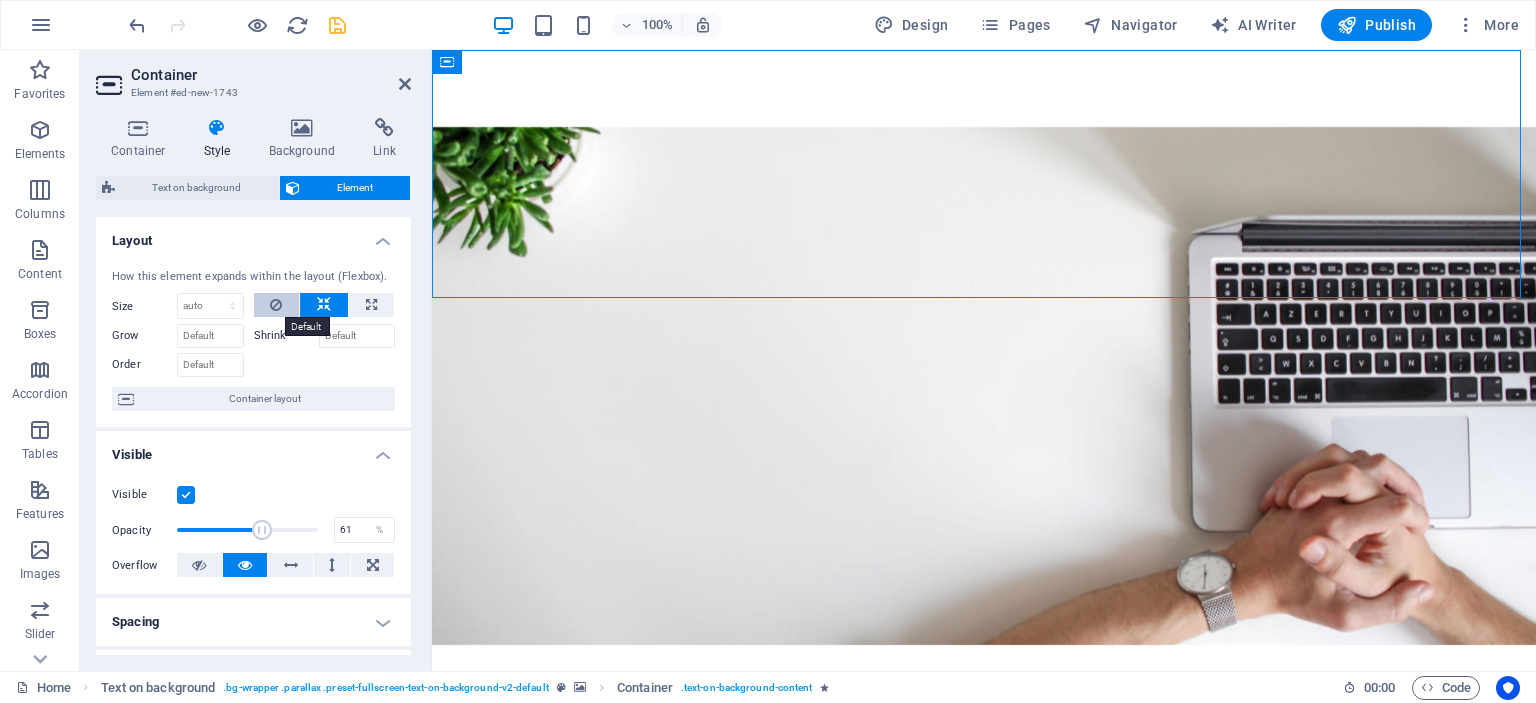 click at bounding box center [276, 305] 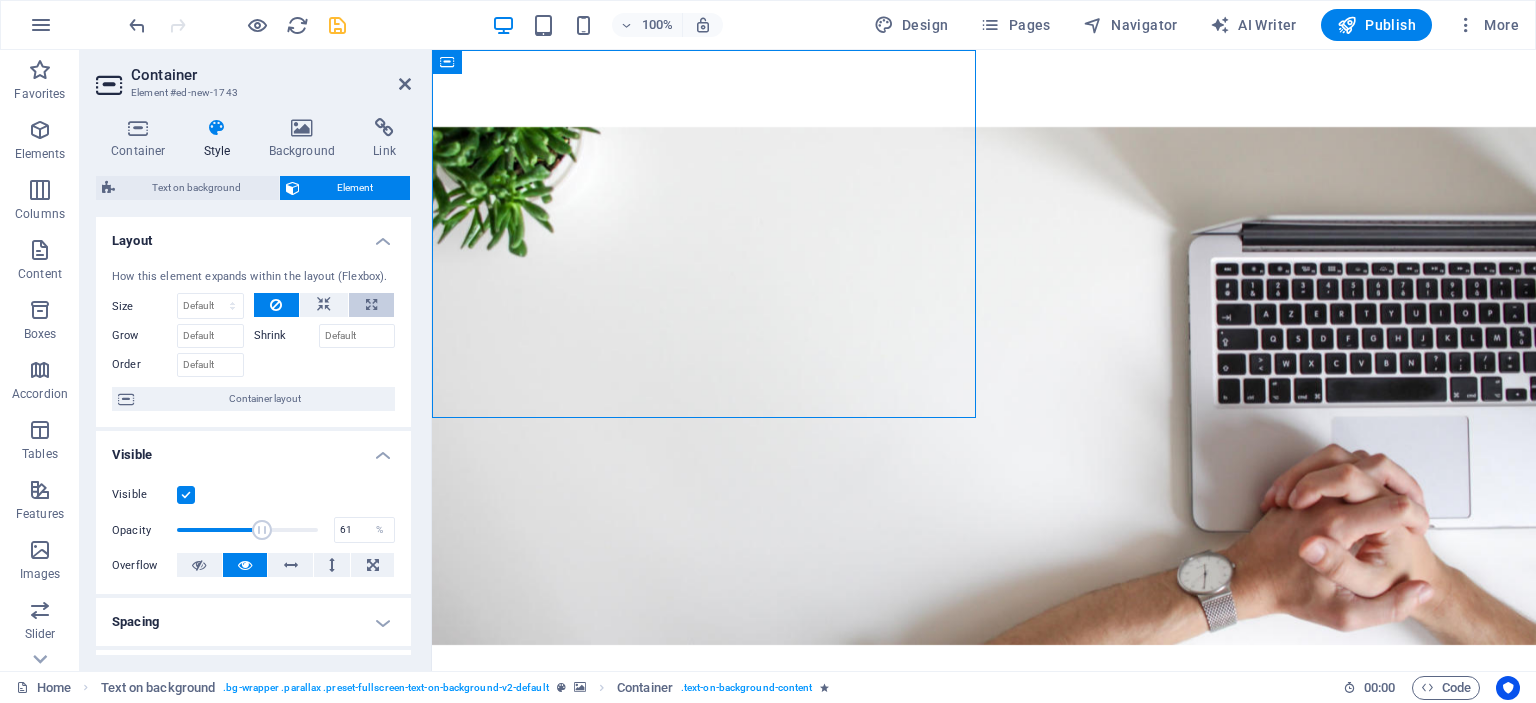 click at bounding box center [371, 305] 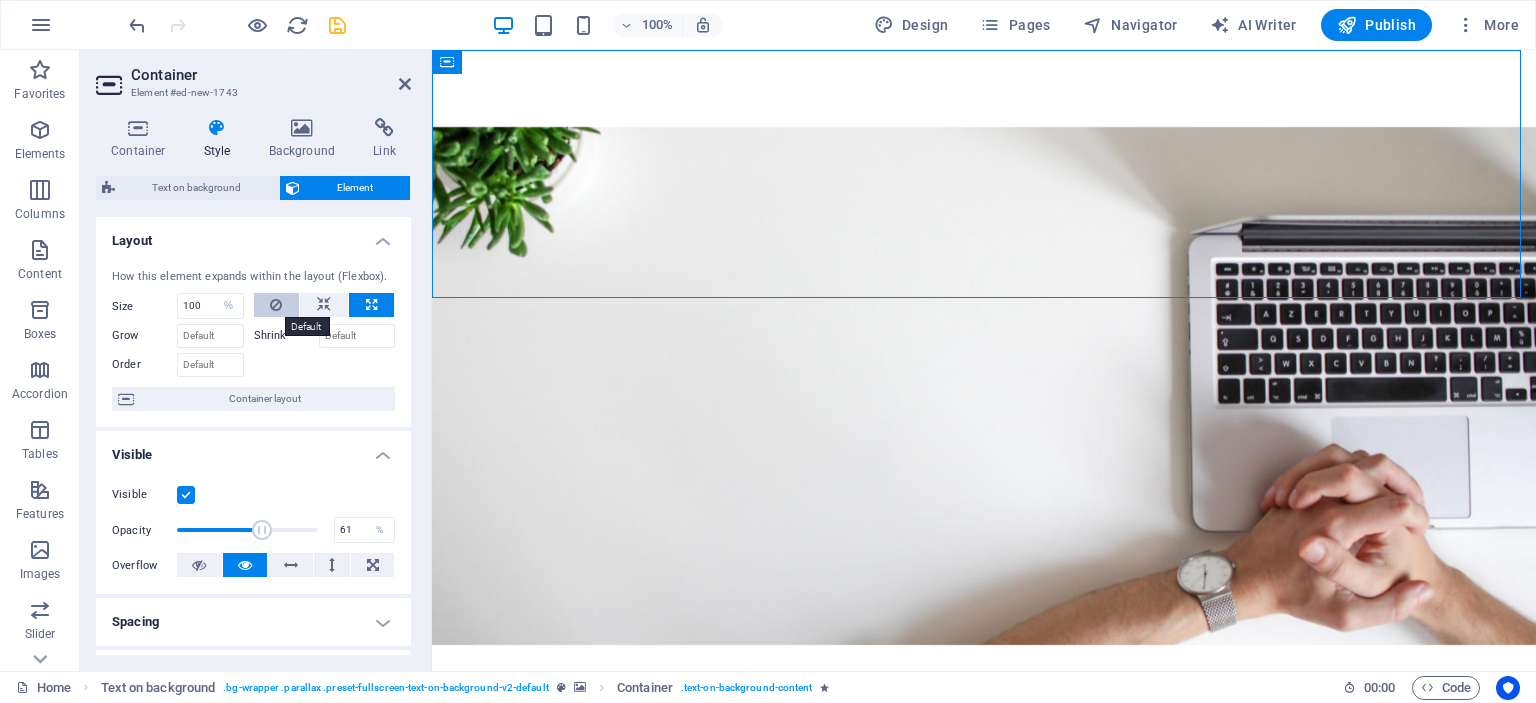 click at bounding box center [276, 305] 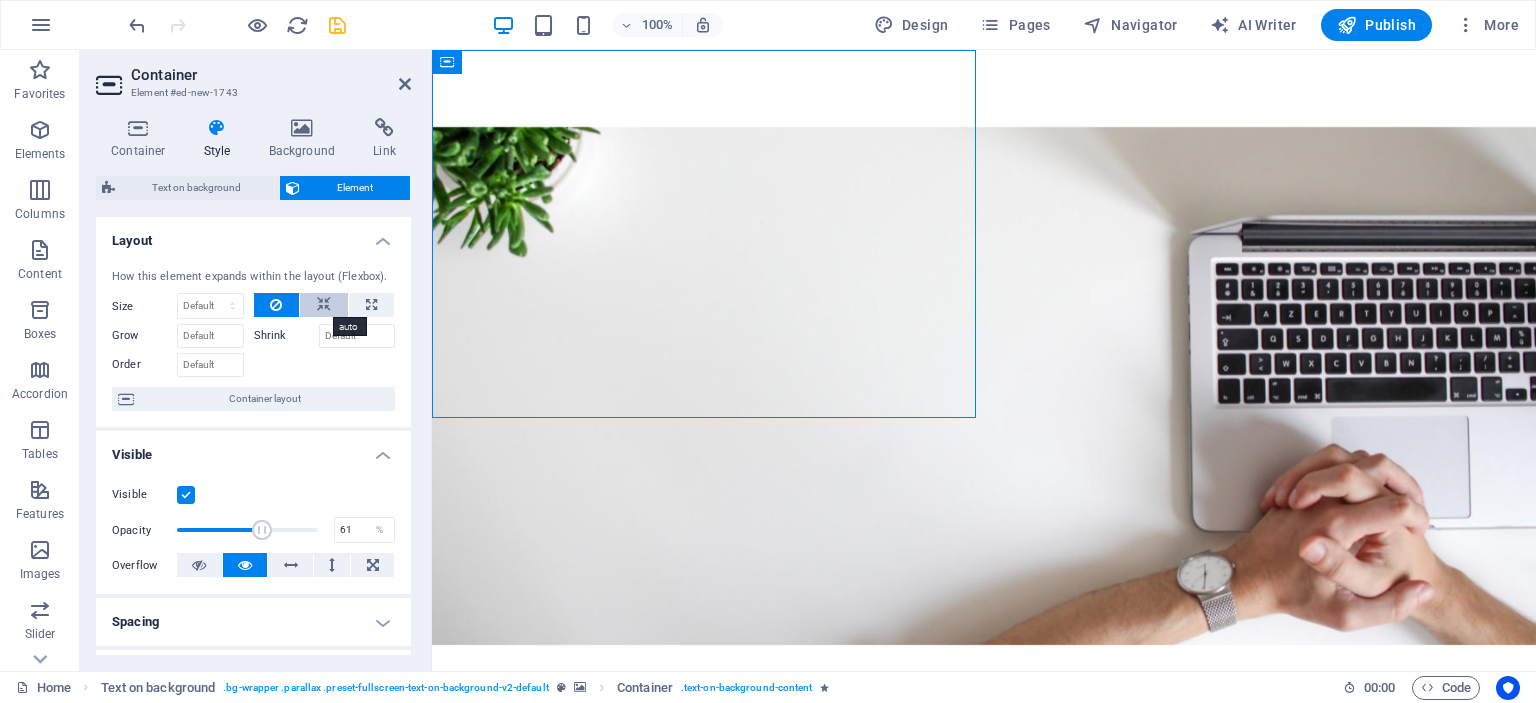 click at bounding box center [324, 305] 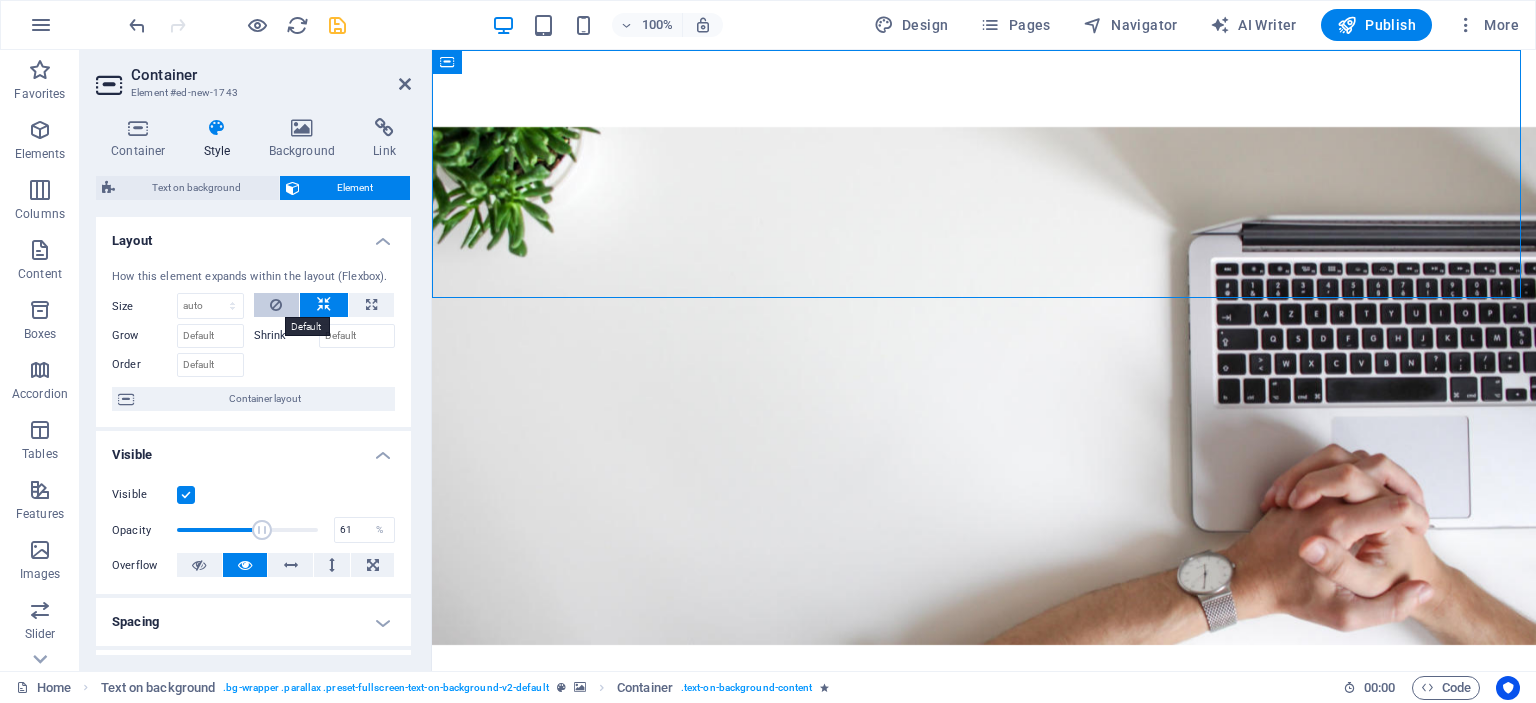 click at bounding box center (276, 305) 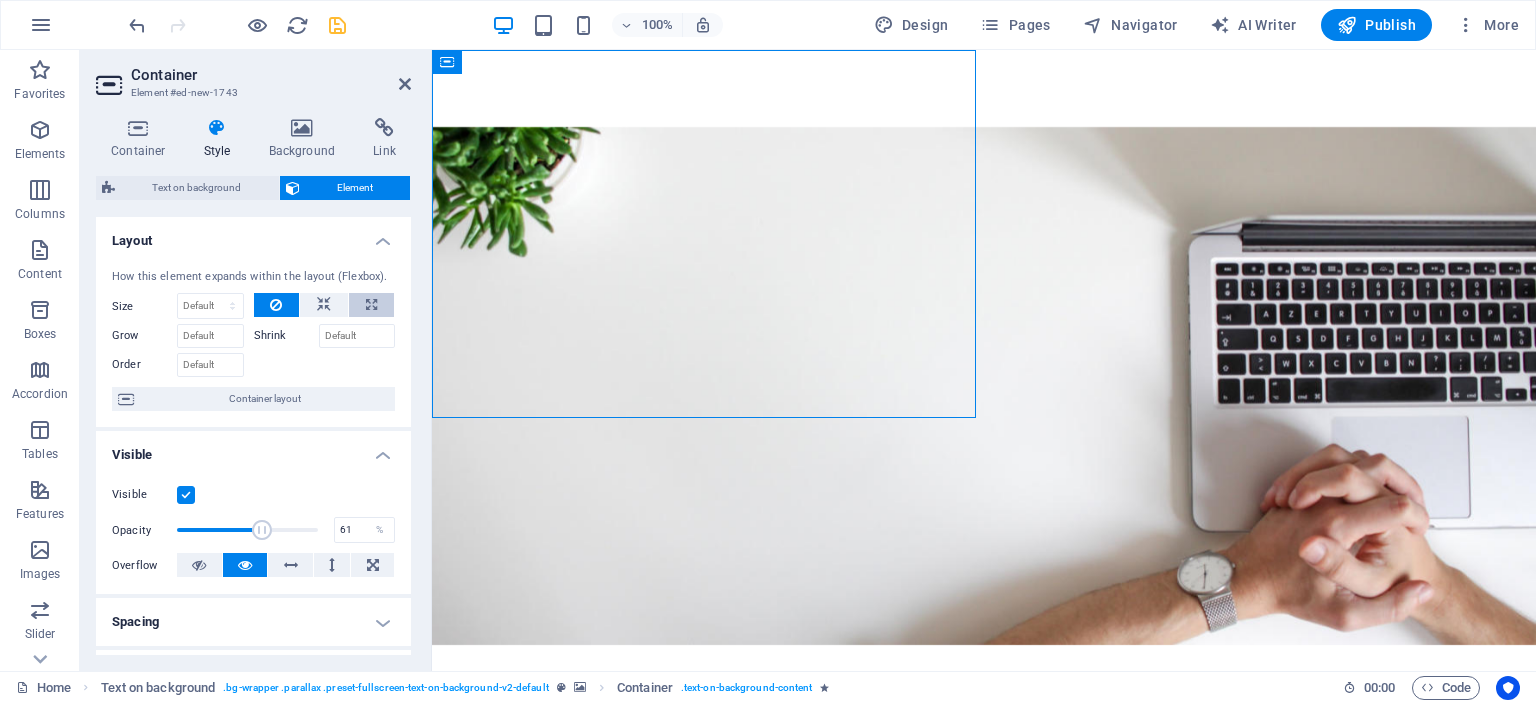 click at bounding box center [371, 305] 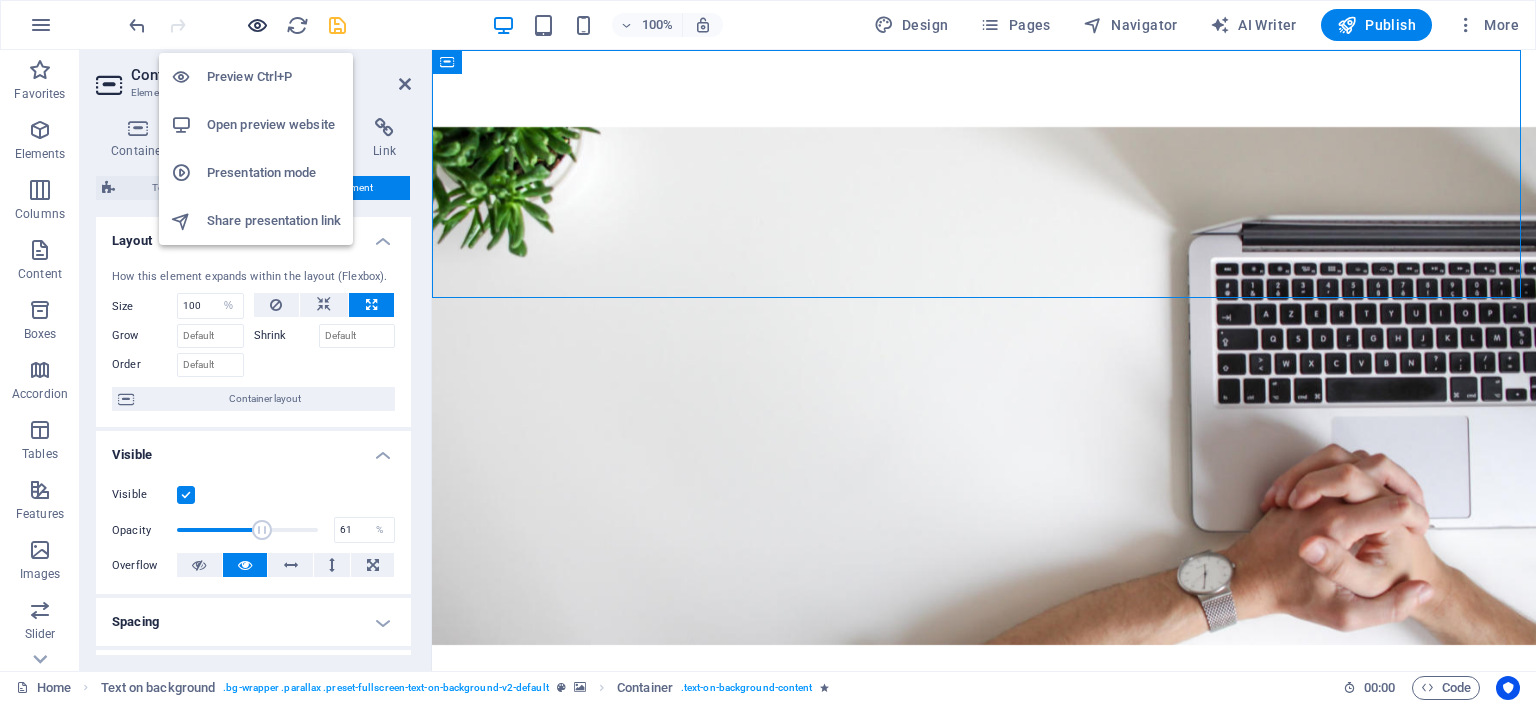 click at bounding box center (257, 25) 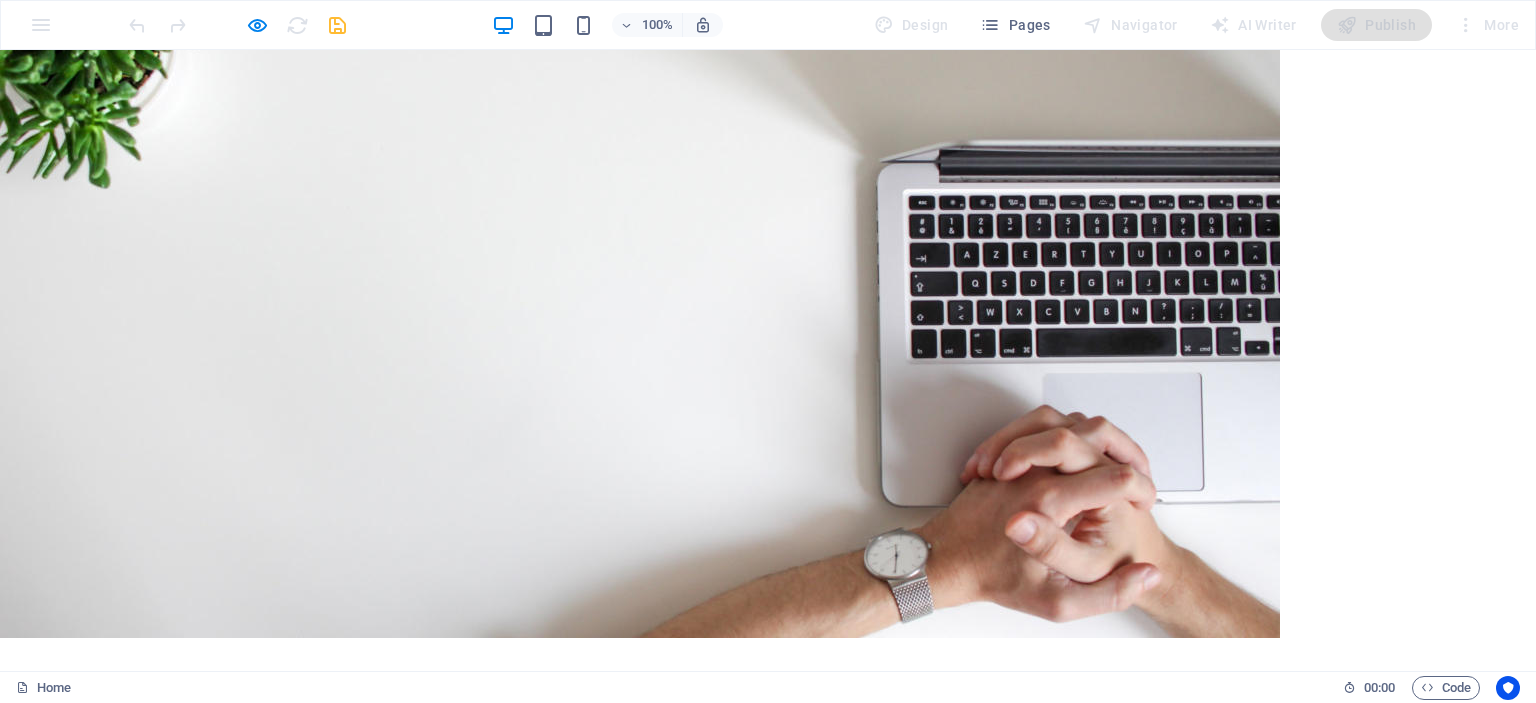 scroll, scrollTop: 0, scrollLeft: 0, axis: both 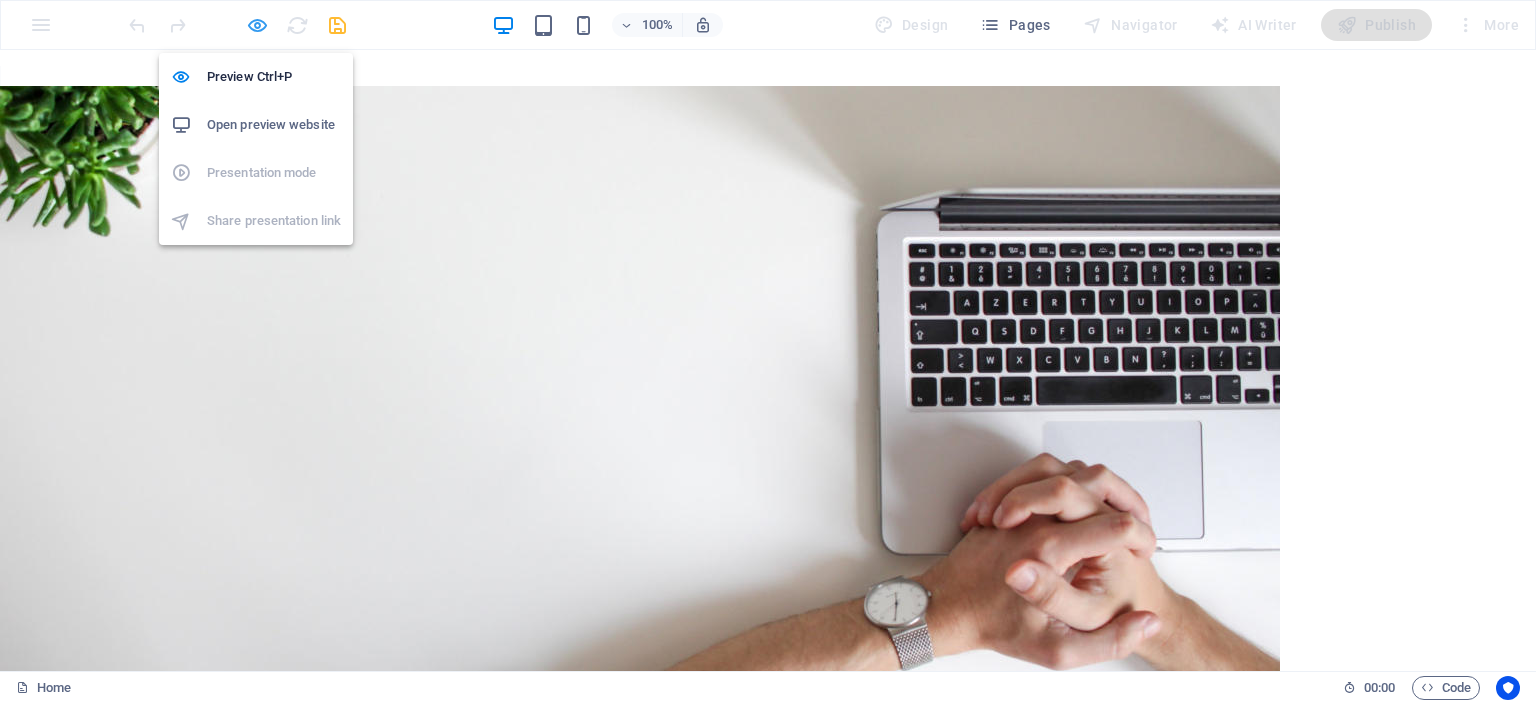 click at bounding box center [257, 25] 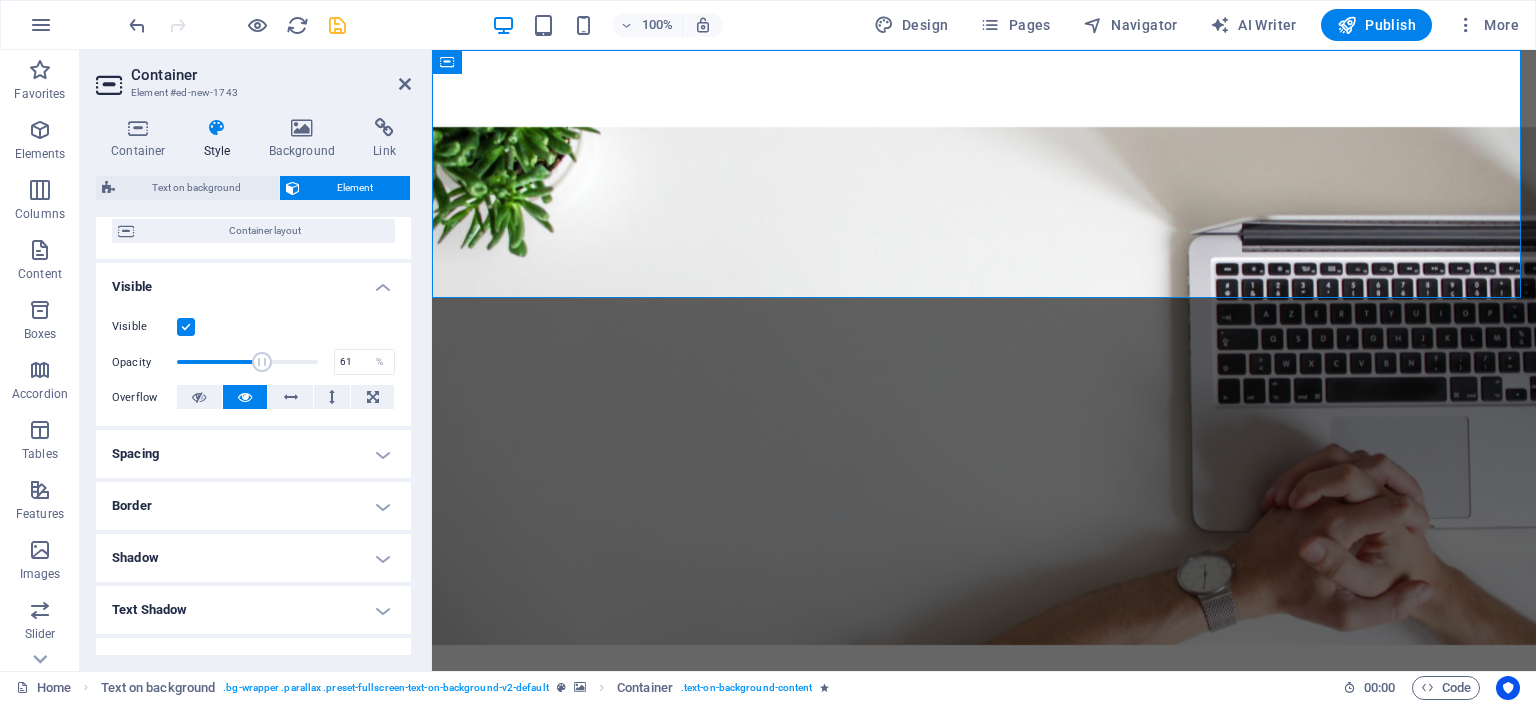 scroll, scrollTop: 300, scrollLeft: 0, axis: vertical 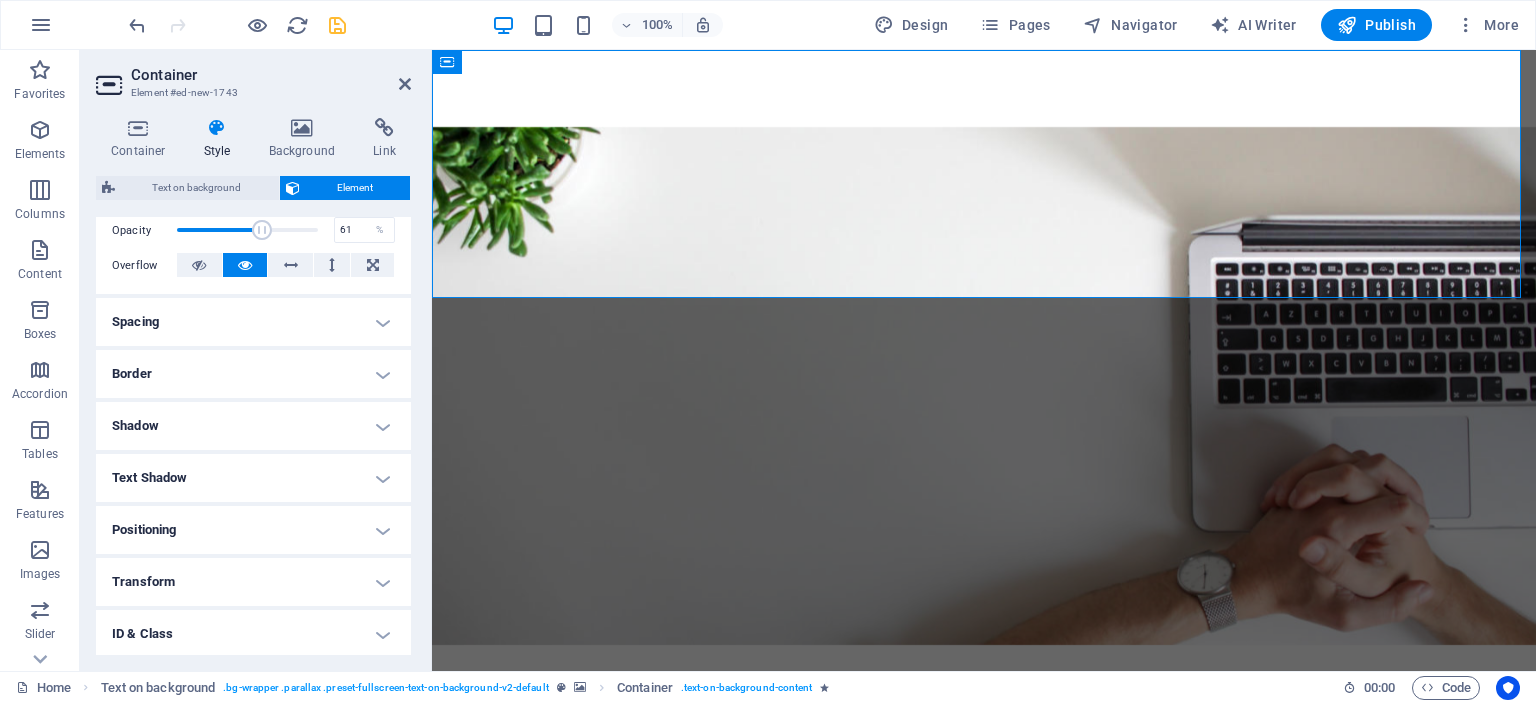 click on "Spacing" at bounding box center (253, 322) 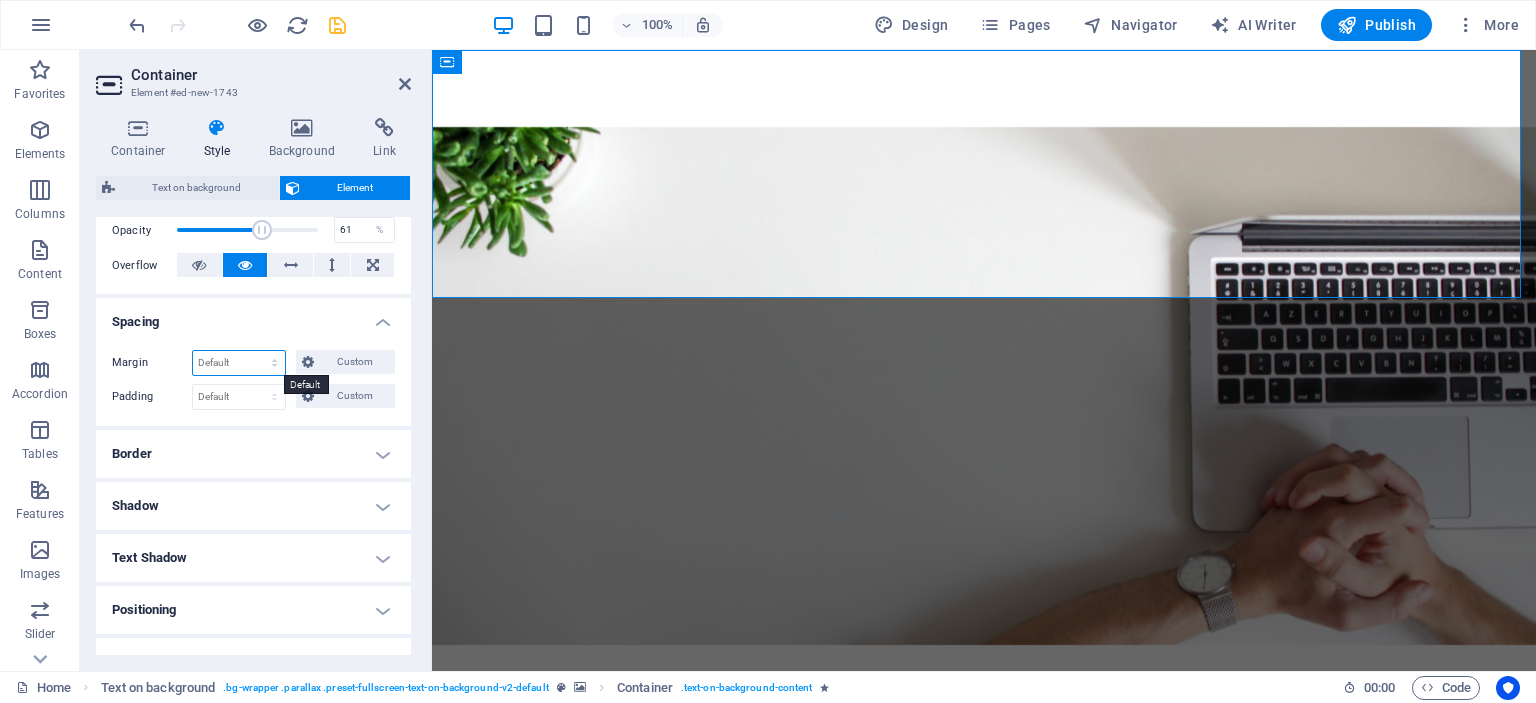 click on "Default auto px % rem vw vh Custom" at bounding box center (239, 363) 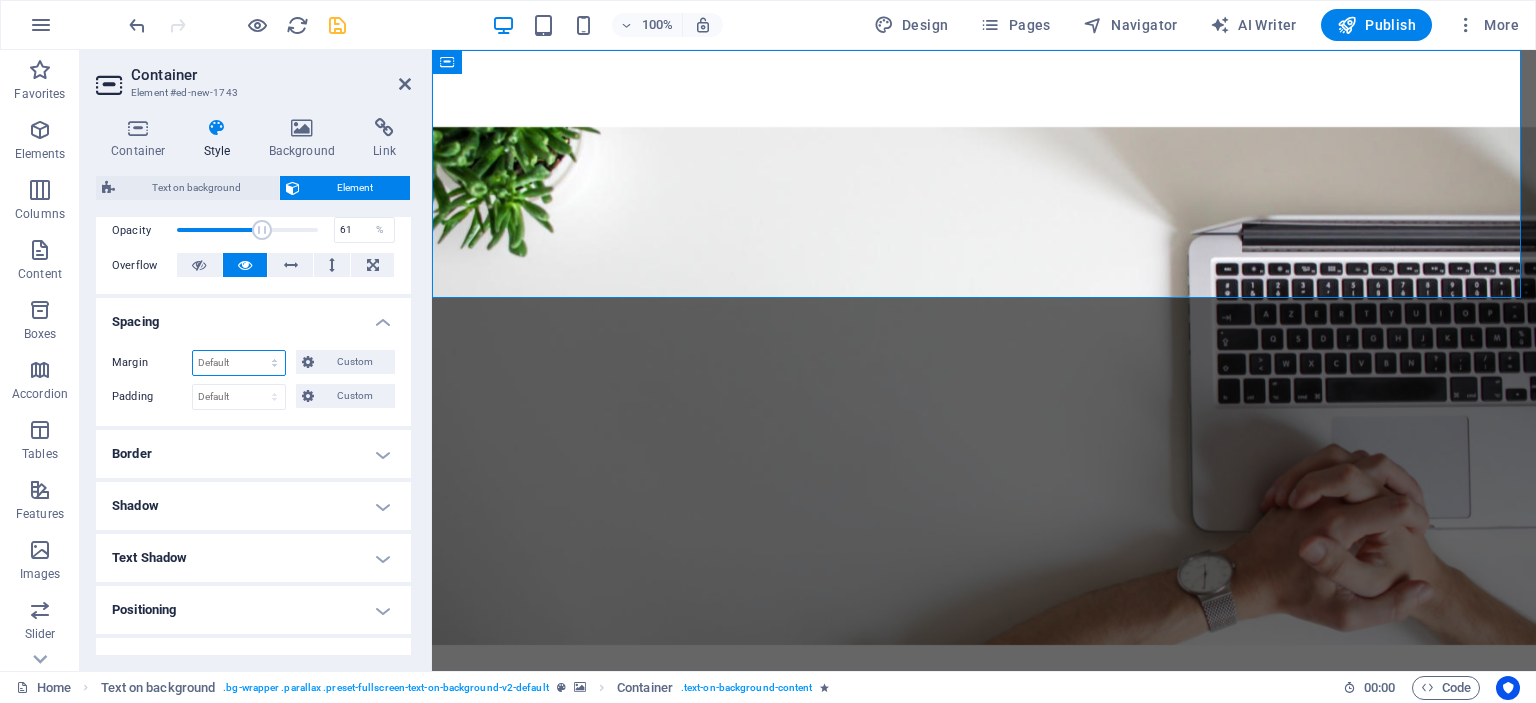click on "Default auto px % rem vw vh Custom" at bounding box center (239, 363) 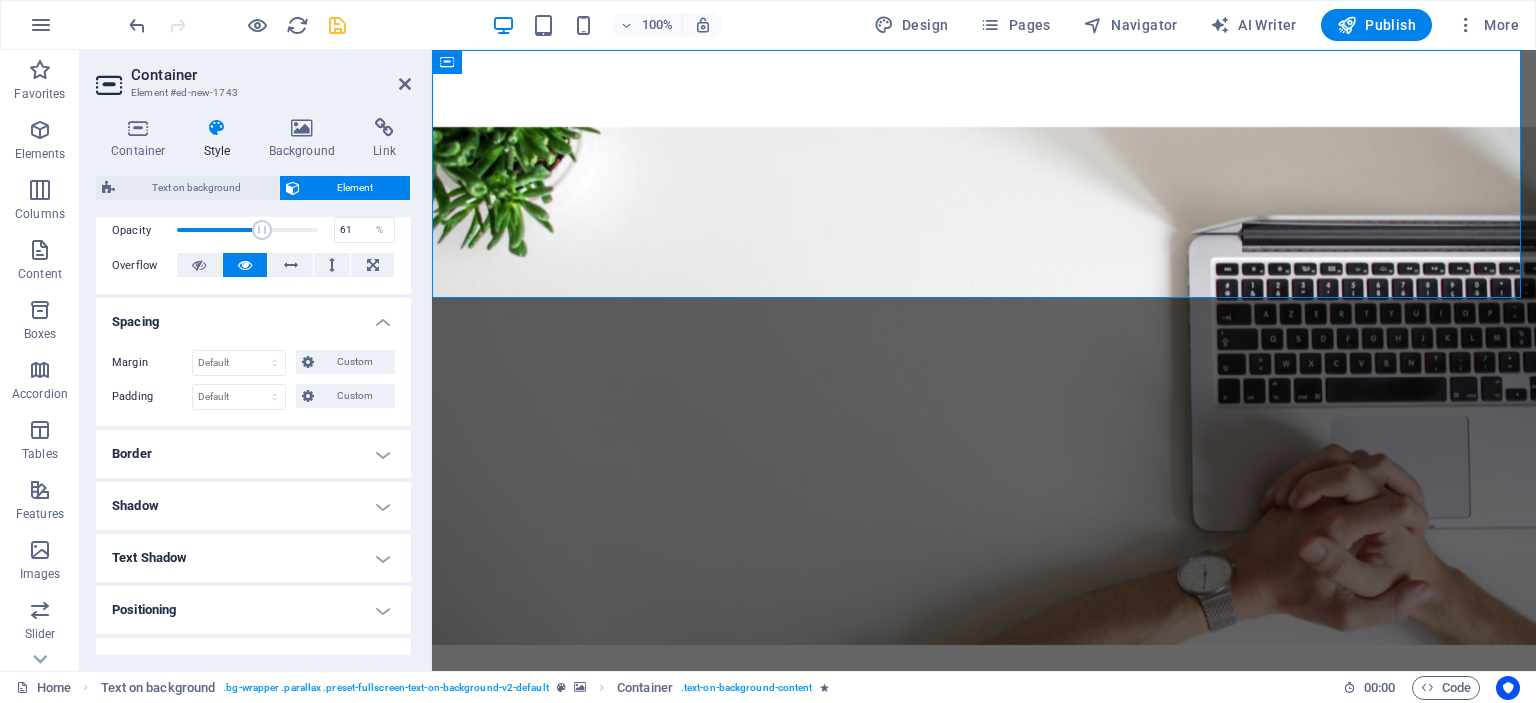click on "Positioning" at bounding box center [253, 610] 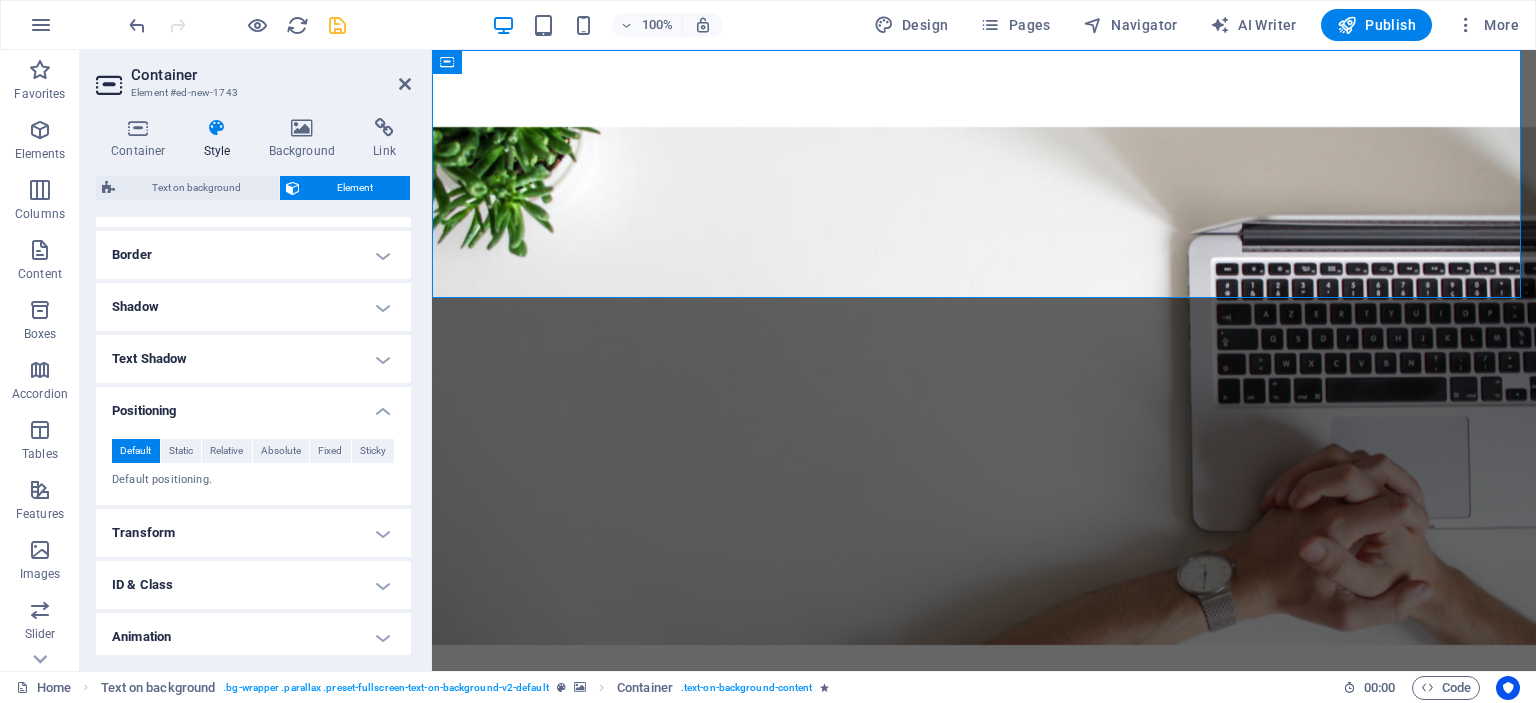 scroll, scrollTop: 500, scrollLeft: 0, axis: vertical 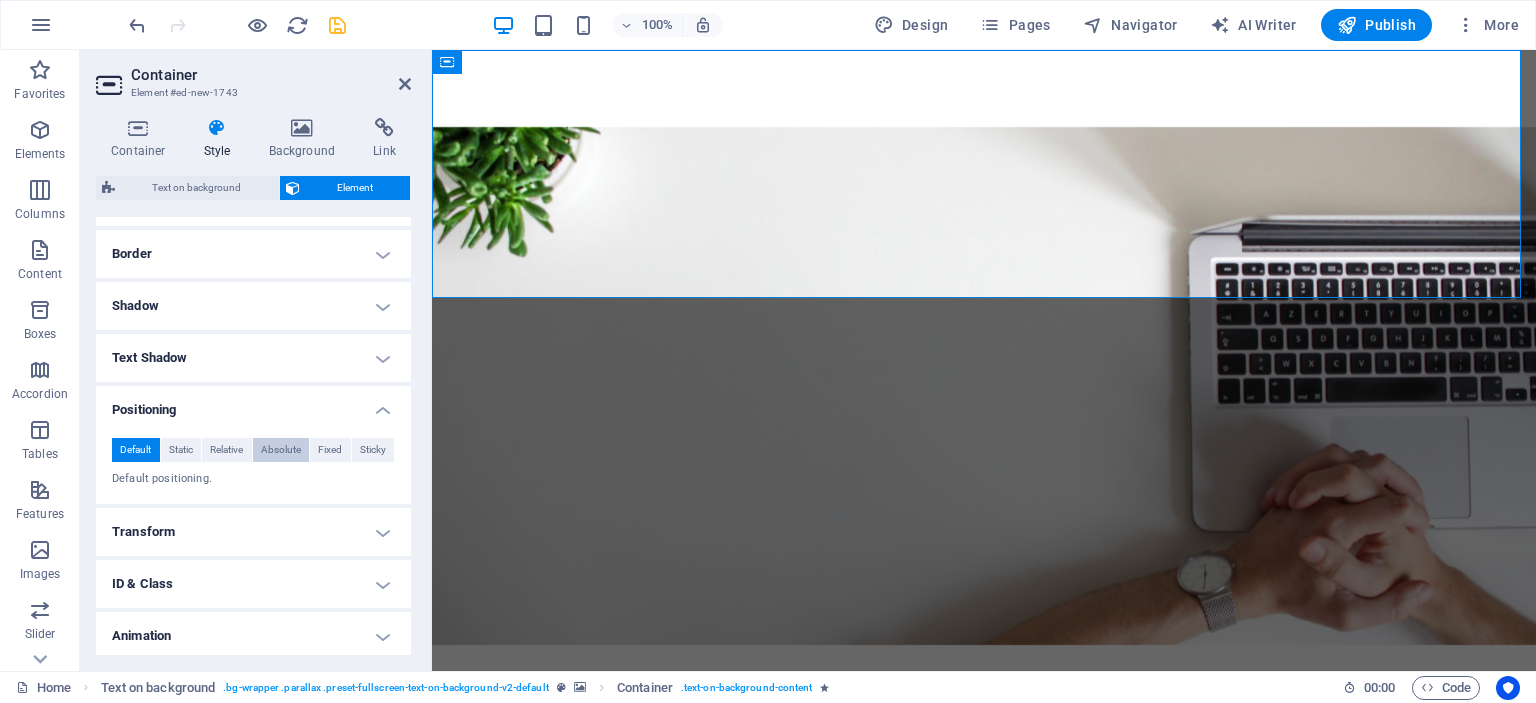 click on "Absolute" at bounding box center [281, 450] 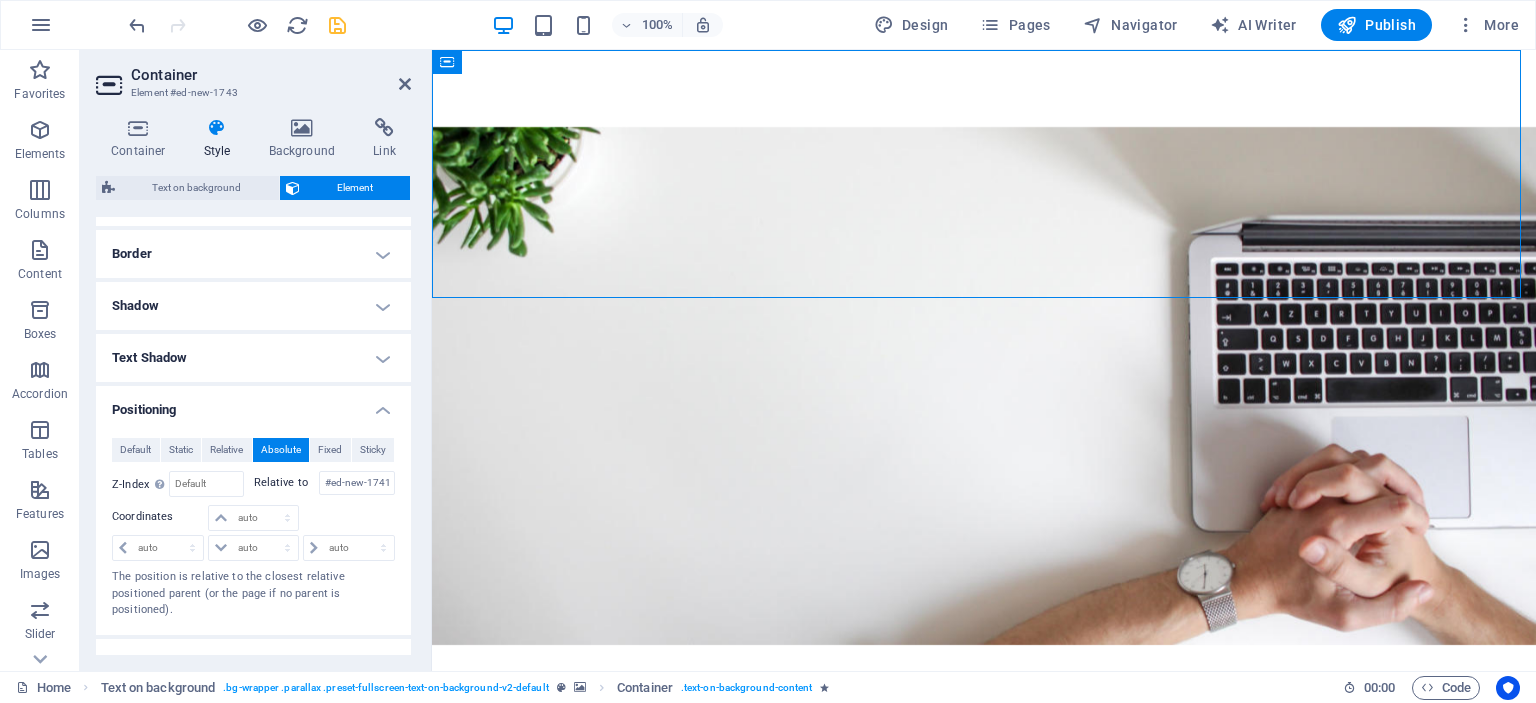 drag, startPoint x: 604, startPoint y: 267, endPoint x: 608, endPoint y: 305, distance: 38.209946 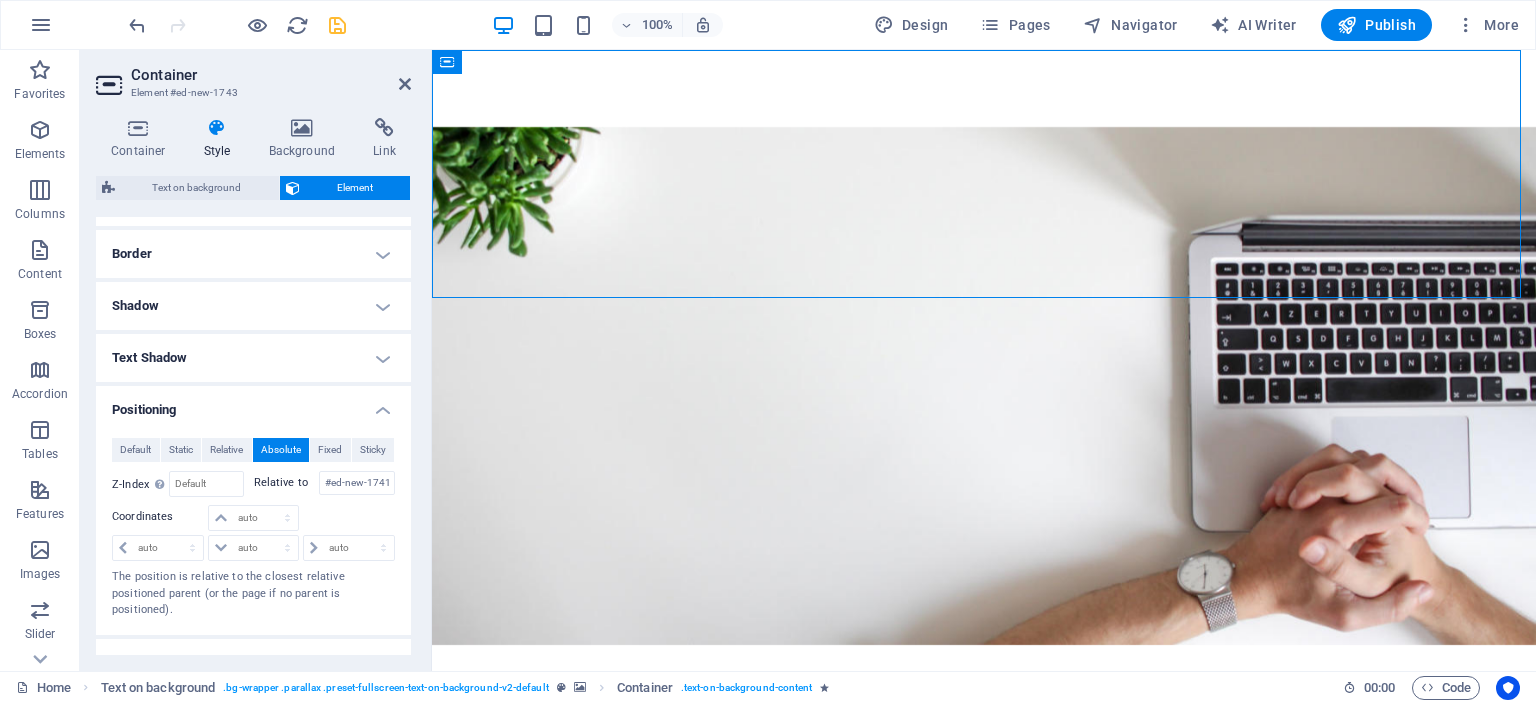 click on "Eğitim ve Danışmanlık Hizmetleri Lorem ipsum dolor sit amet, consectetuer adipiscing elit. Aenean commodo ligula eget dolor. Lorem ipsum dolor sit amet, consectetuer adipiscing elit leget dolor. Lorem ipsum dolor sit amet, consectetuer adipiscing elit. Aenean commodo ligula eget dolor. Lorem ipsum dolor sit amet, consectetuer adipiscing elit dolor." at bounding box center [984, 410] 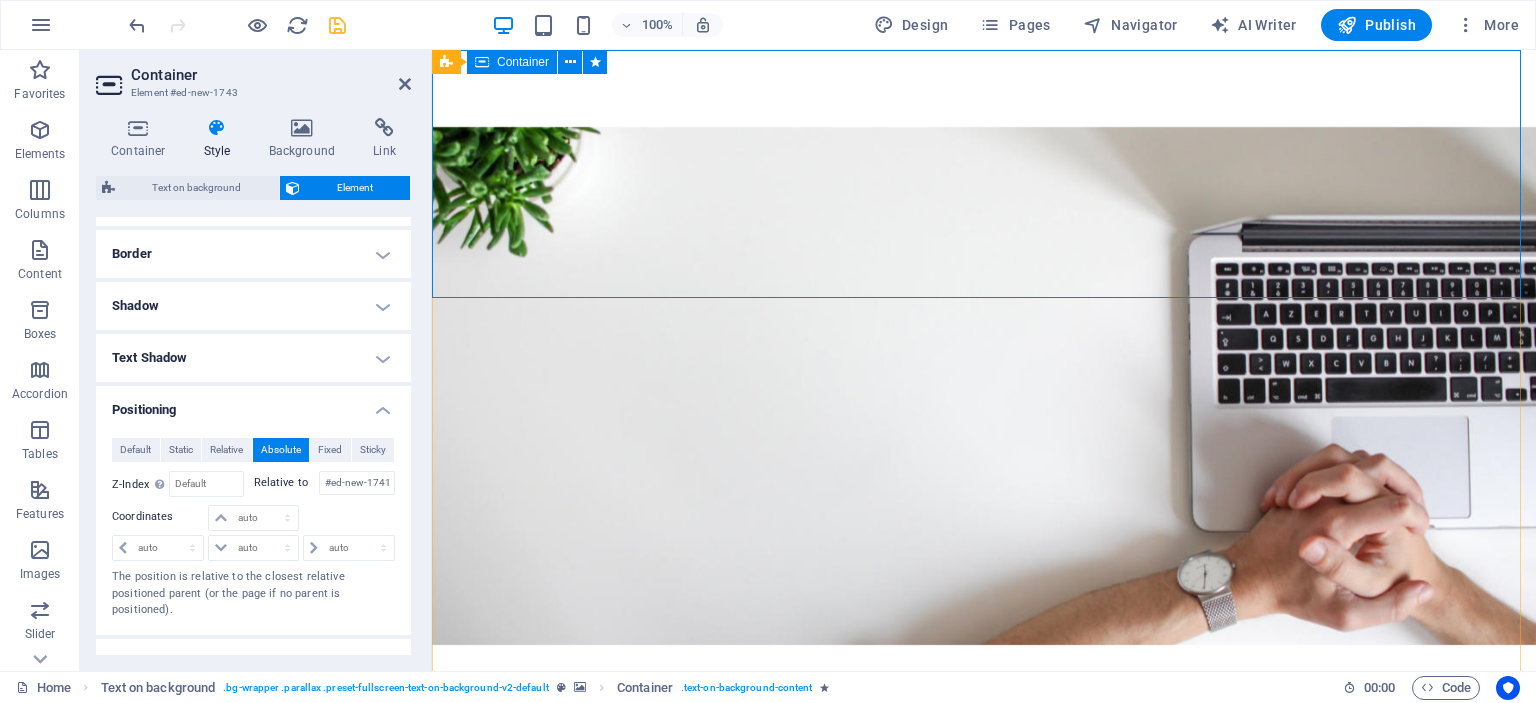 click on "Eğitim ve Danışmanlık Hizmetleri Lorem ipsum dolor sit amet, consectetuer adipiscing elit. Aenean commodo ligula eget dolor. Lorem ipsum dolor sit amet, consectetuer adipiscing elit leget dolor. Lorem ipsum dolor sit amet, consectetuer adipiscing elit. Aenean commodo ligula eget dolor. Lorem ipsum dolor sit amet, consectetuer adipiscing elit dolor." at bounding box center [984, 845] 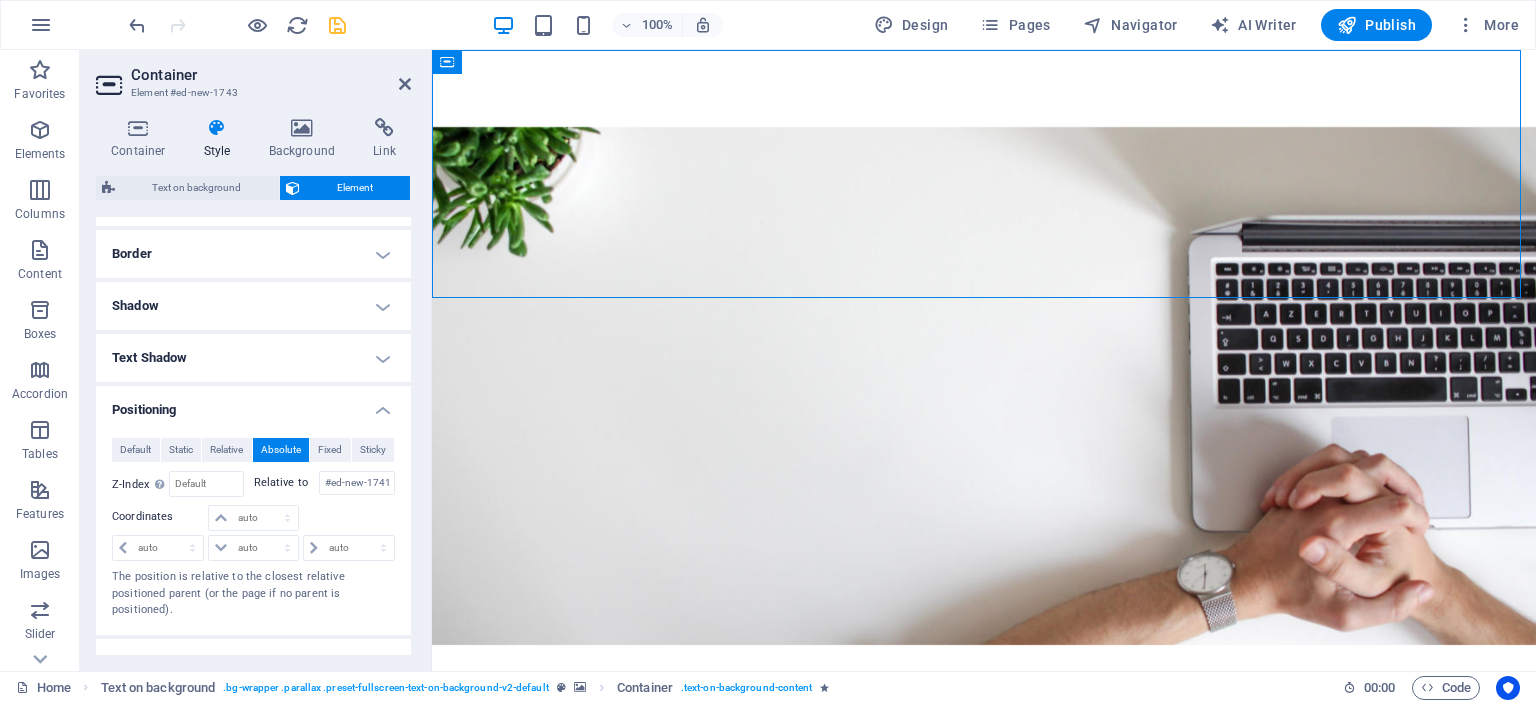 drag, startPoint x: 600, startPoint y: 273, endPoint x: 594, endPoint y: 384, distance: 111.16204 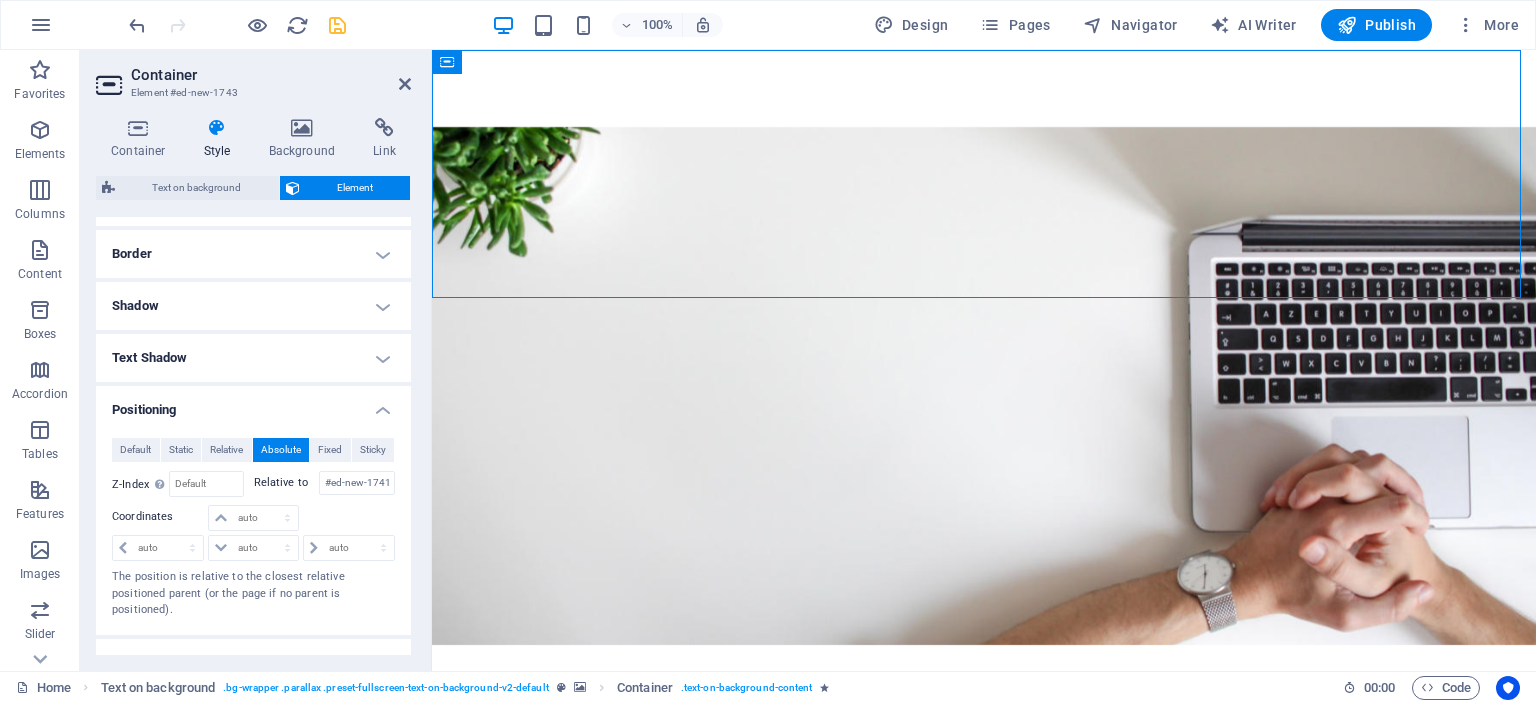 click on "Eğitim ve Danışmanlık Hizmetleri Lorem ipsum dolor sit amet, consectetuer adipiscing elit. Aenean commodo ligula eget dolor. Lorem ipsum dolor sit amet, consectetuer adipiscing elit leget dolor. Lorem ipsum dolor sit amet, consectetuer adipiscing elit. Aenean commodo ligula eget dolor. Lorem ipsum dolor sit amet, consectetuer adipiscing elit dolor." at bounding box center (984, 410) 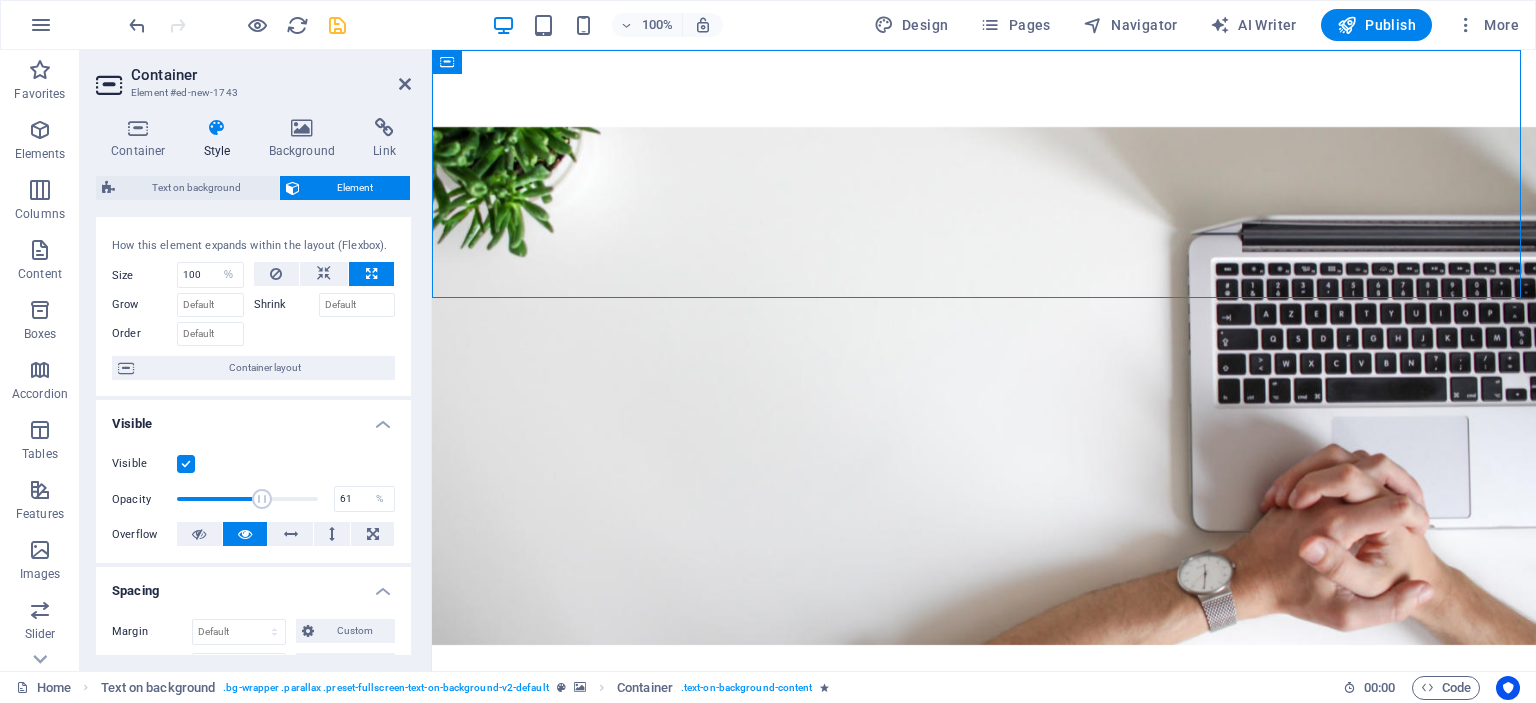 scroll, scrollTop: 0, scrollLeft: 0, axis: both 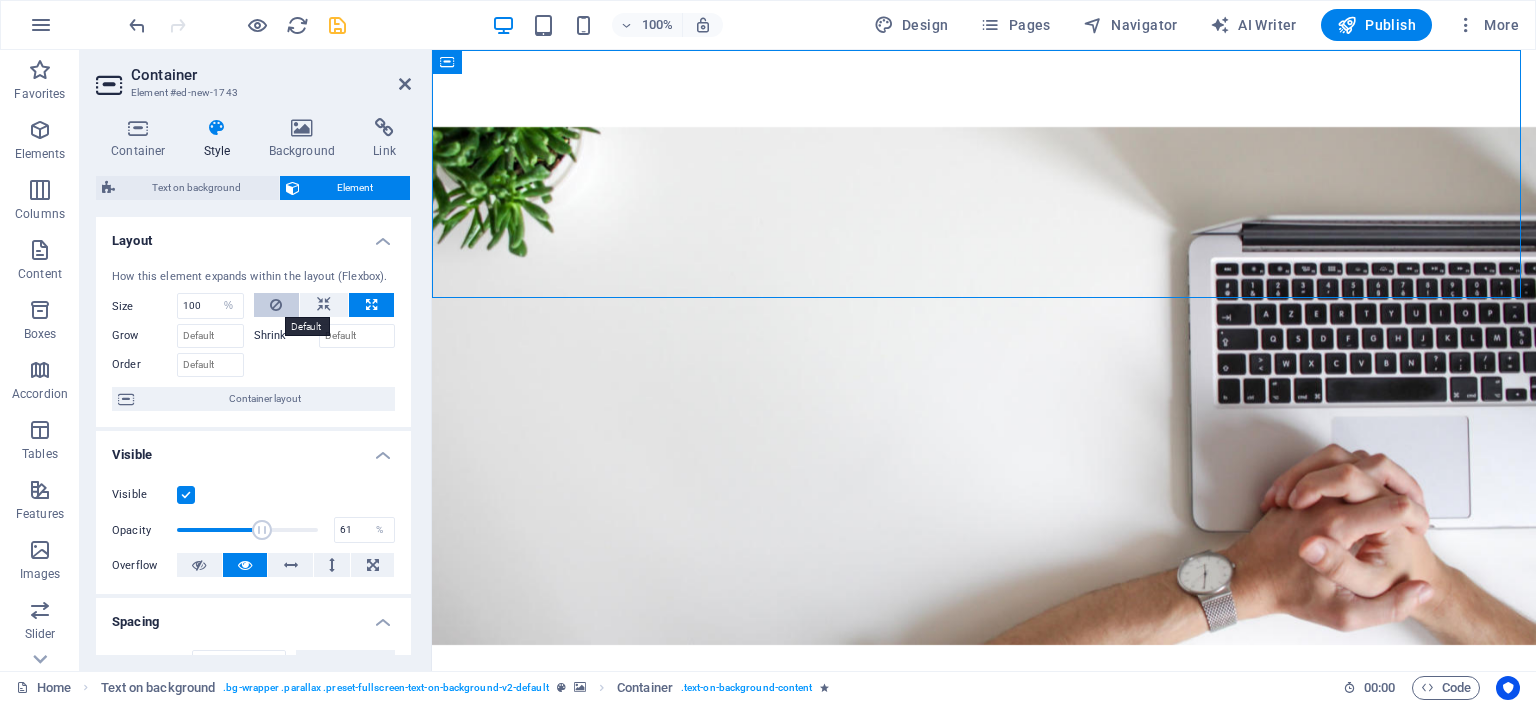 click at bounding box center (276, 305) 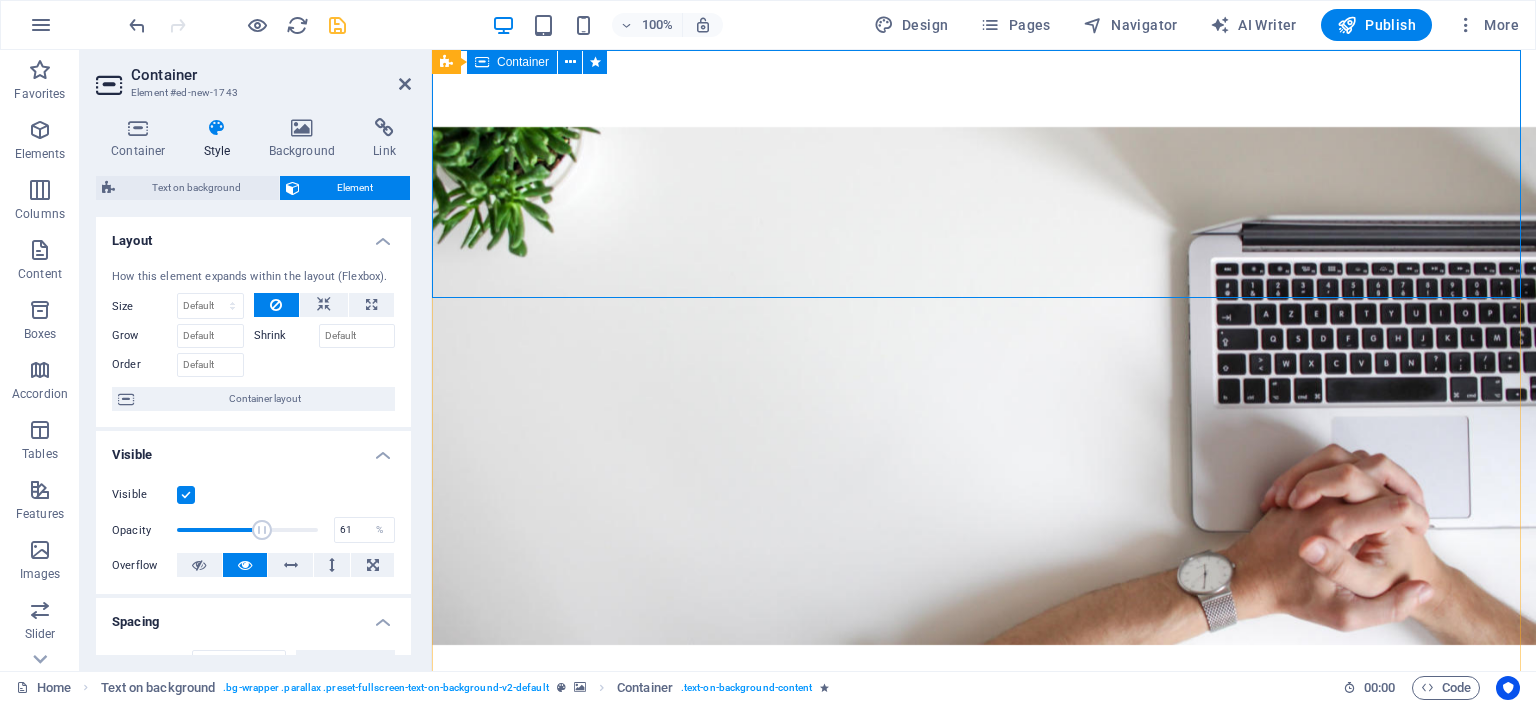 click on "Eğitim ve Danışmanlık Hizmetleri Lorem ipsum dolor sit amet, consectetuer adipiscing elit. Aenean commodo ligula eget dolor. Lorem ipsum dolor sit amet, consectetuer adipiscing elit leget dolor. Lorem ipsum dolor sit amet, consectetuer adipiscing elit. Aenean commodo ligula eget dolor. Lorem ipsum dolor sit amet, consectetuer adipiscing elit dolor." at bounding box center (984, 845) 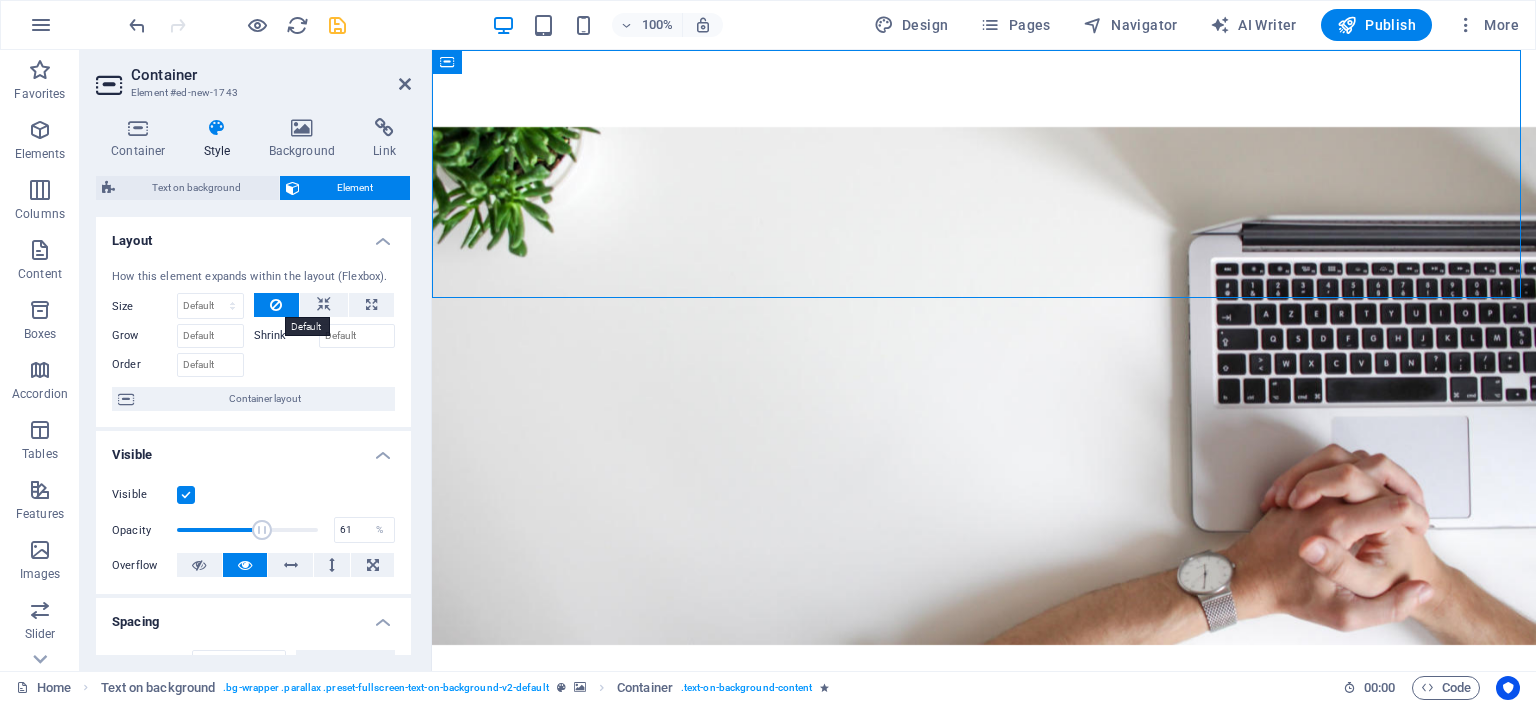 click at bounding box center [276, 305] 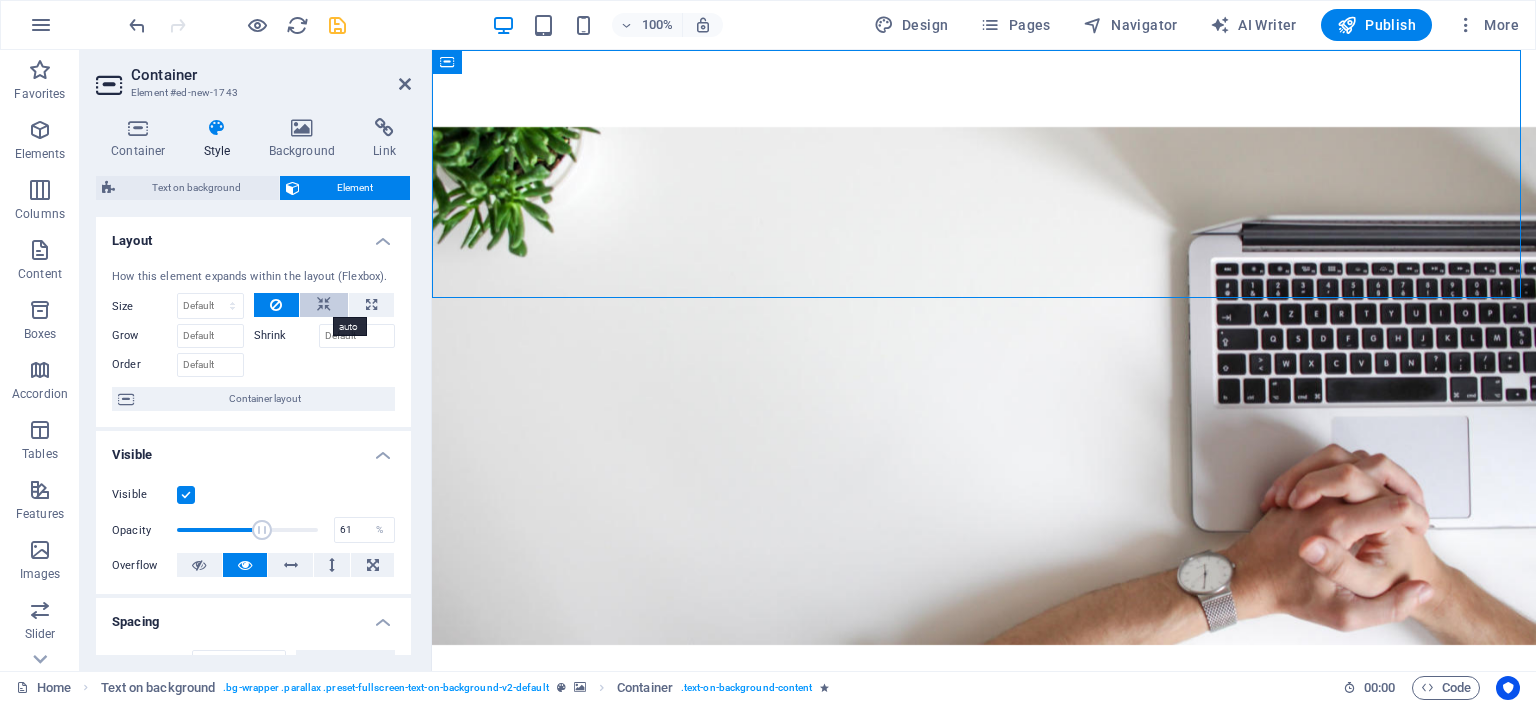 click at bounding box center [324, 305] 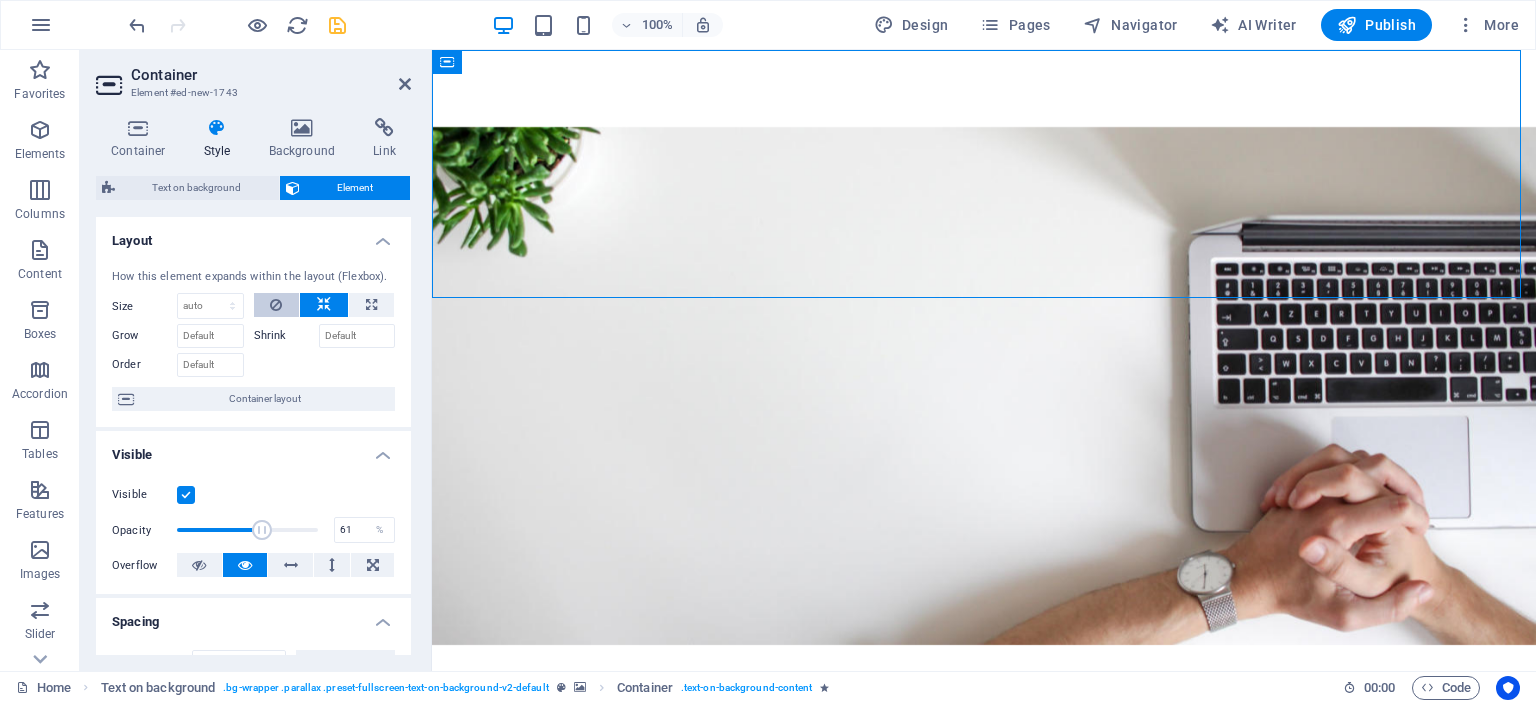 click at bounding box center (276, 305) 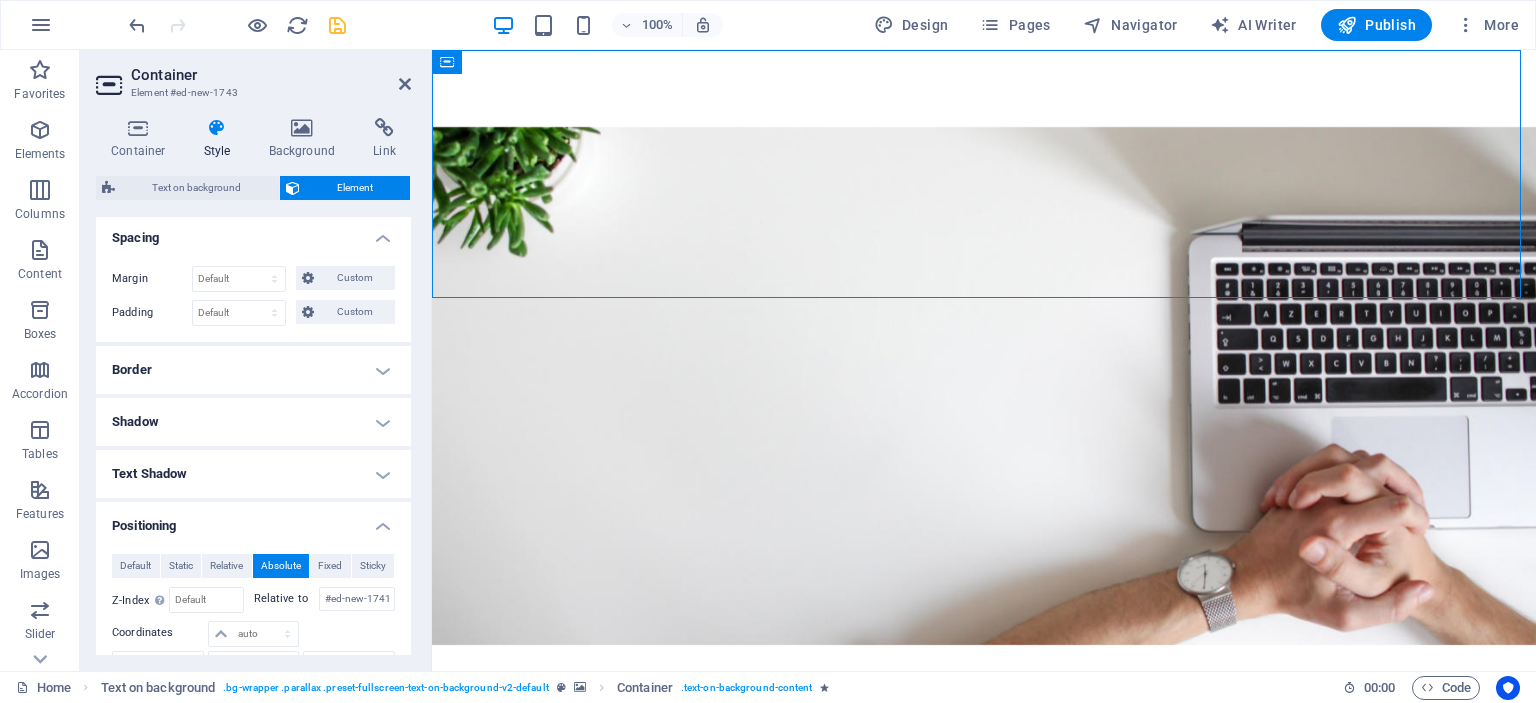 scroll, scrollTop: 500, scrollLeft: 0, axis: vertical 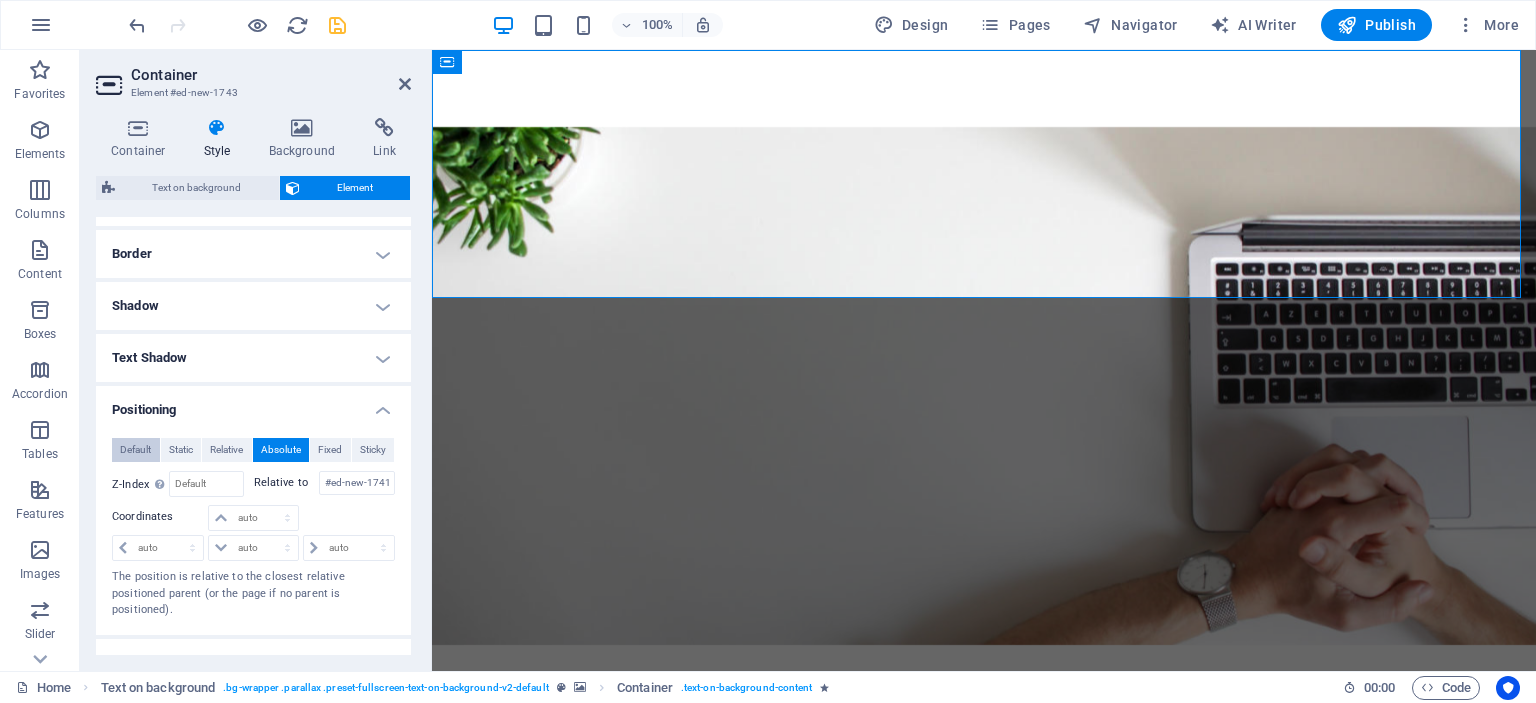 click on "Default" at bounding box center (135, 450) 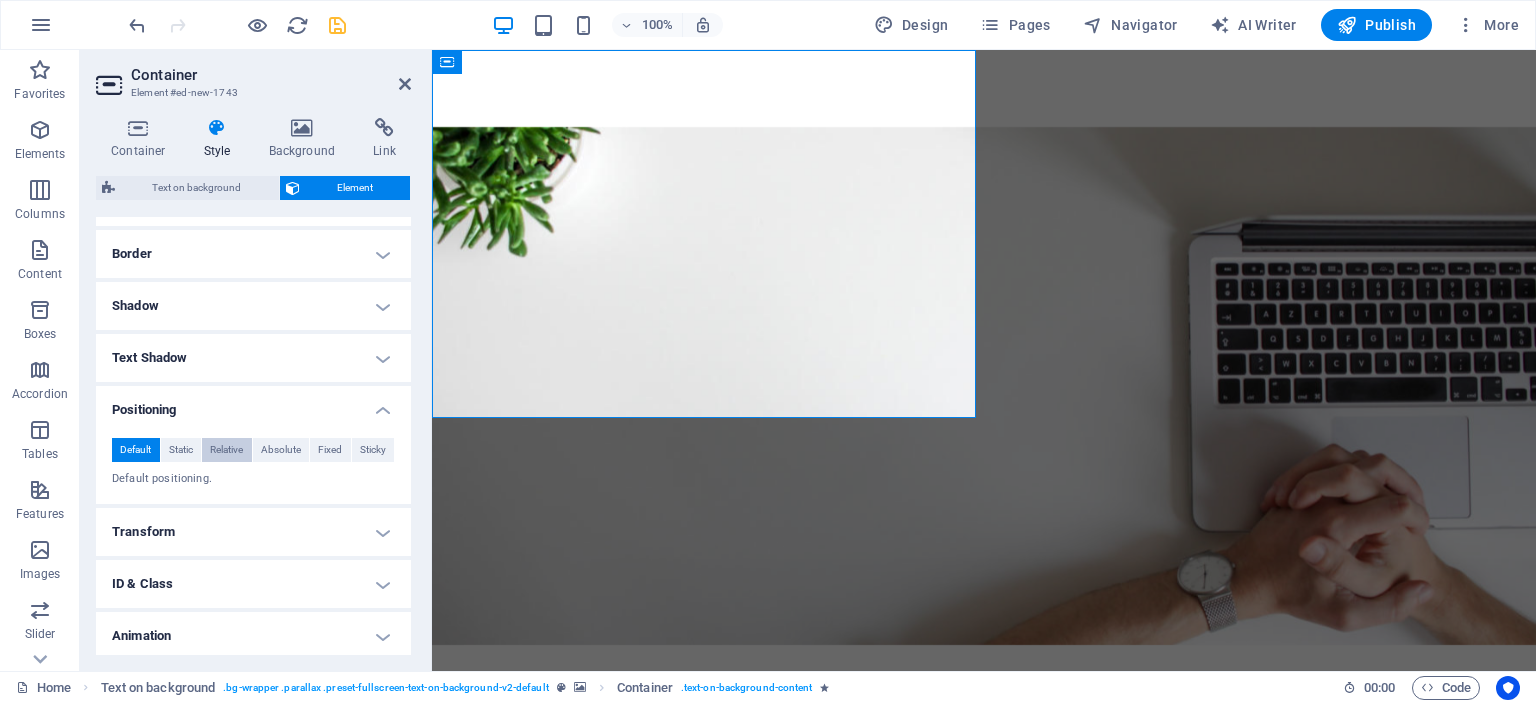 click on "Relative" at bounding box center [226, 450] 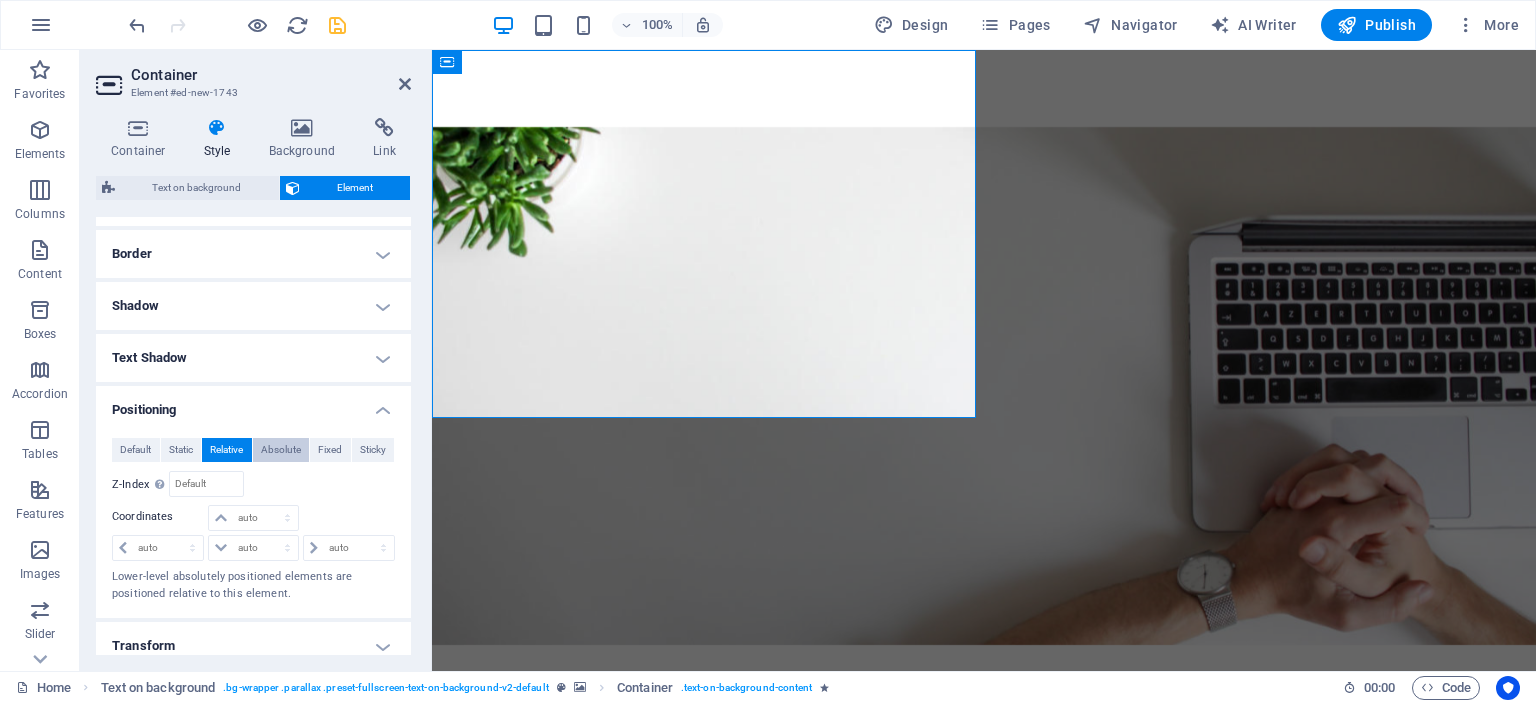 click on "Absolute" at bounding box center [281, 450] 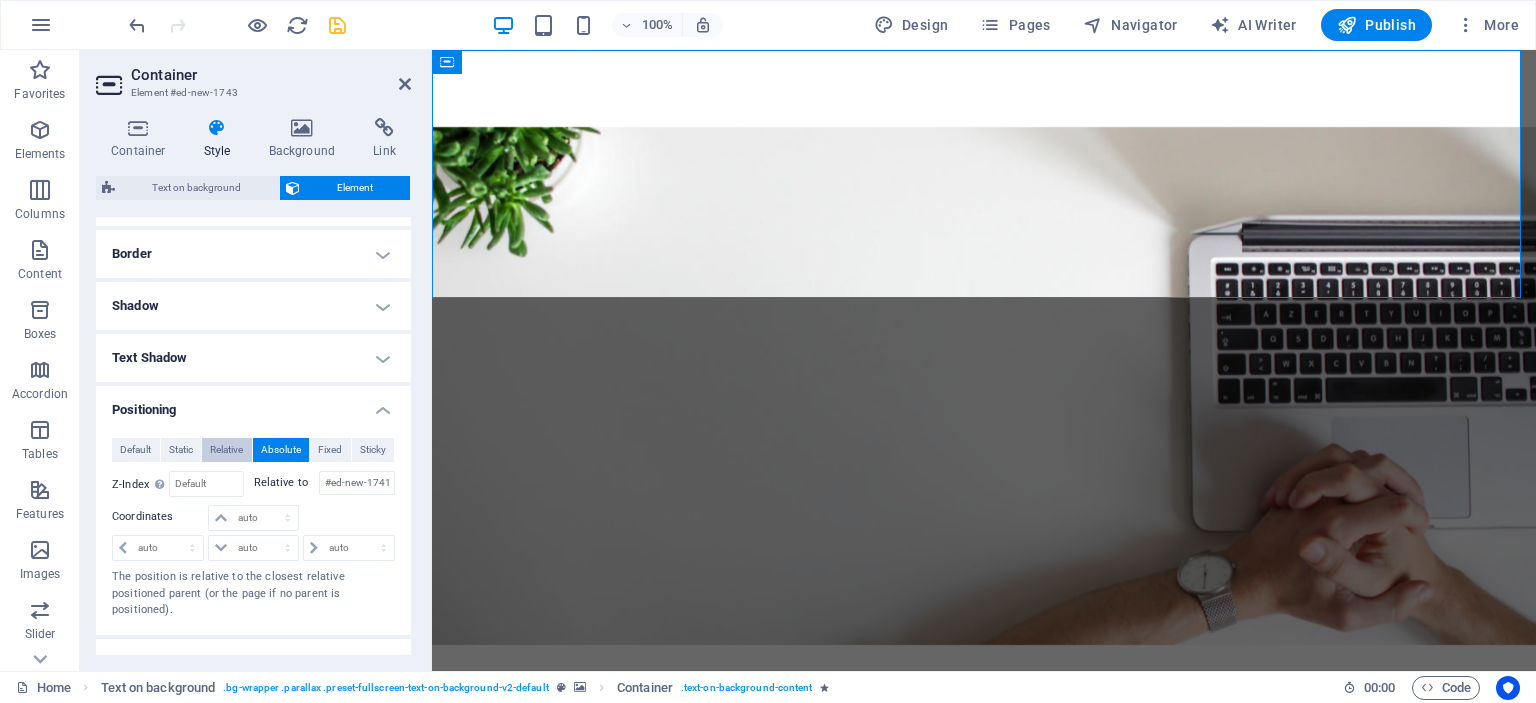 click on "Relative" at bounding box center (226, 450) 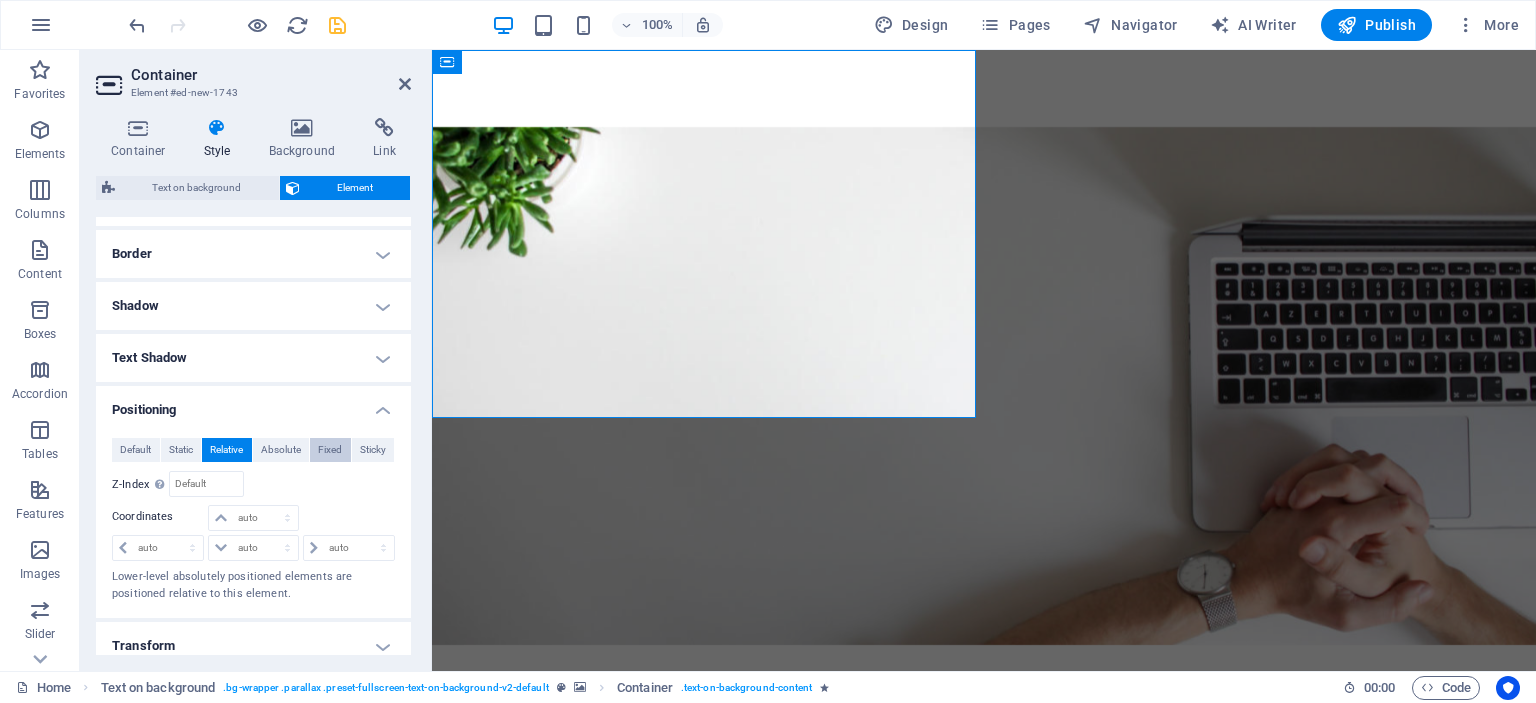 click on "Fixed" at bounding box center [330, 450] 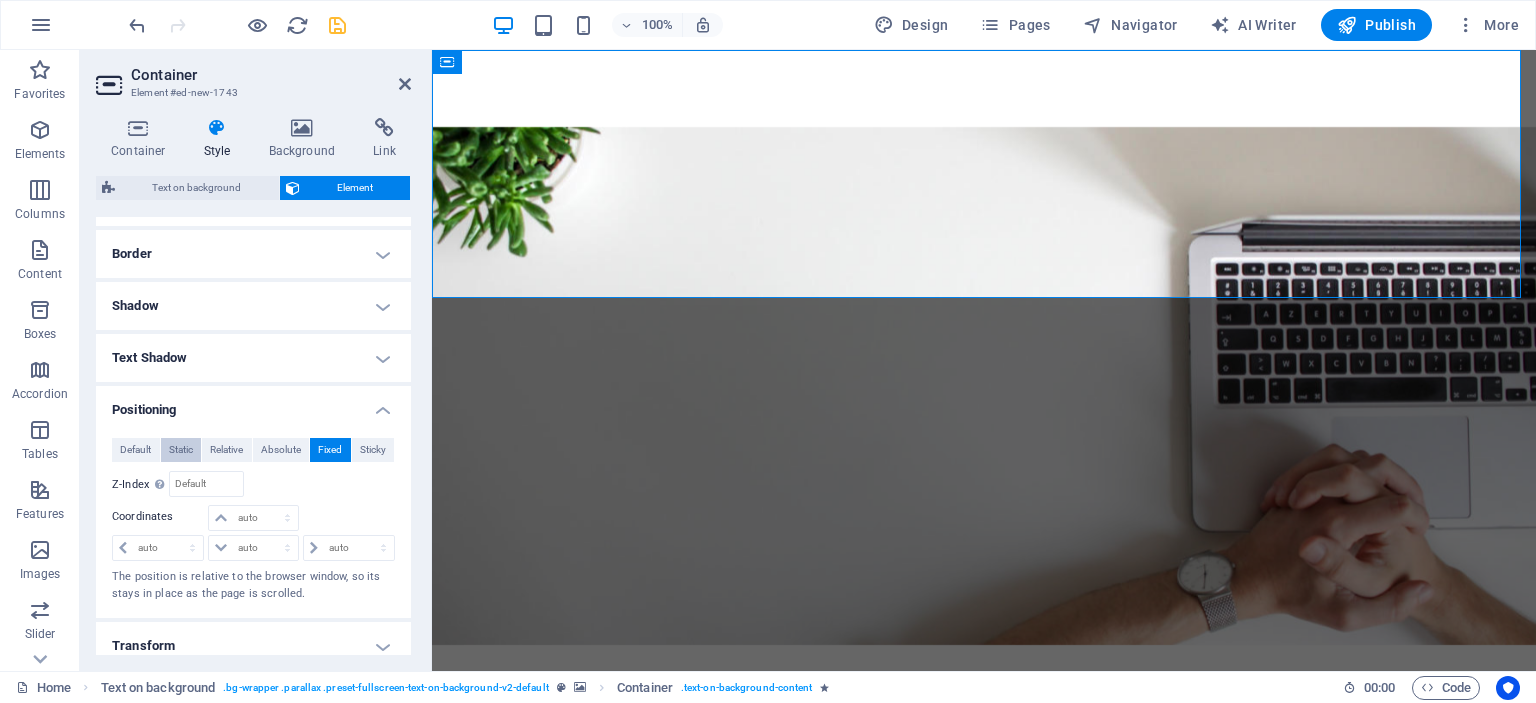 click on "Static" at bounding box center (181, 450) 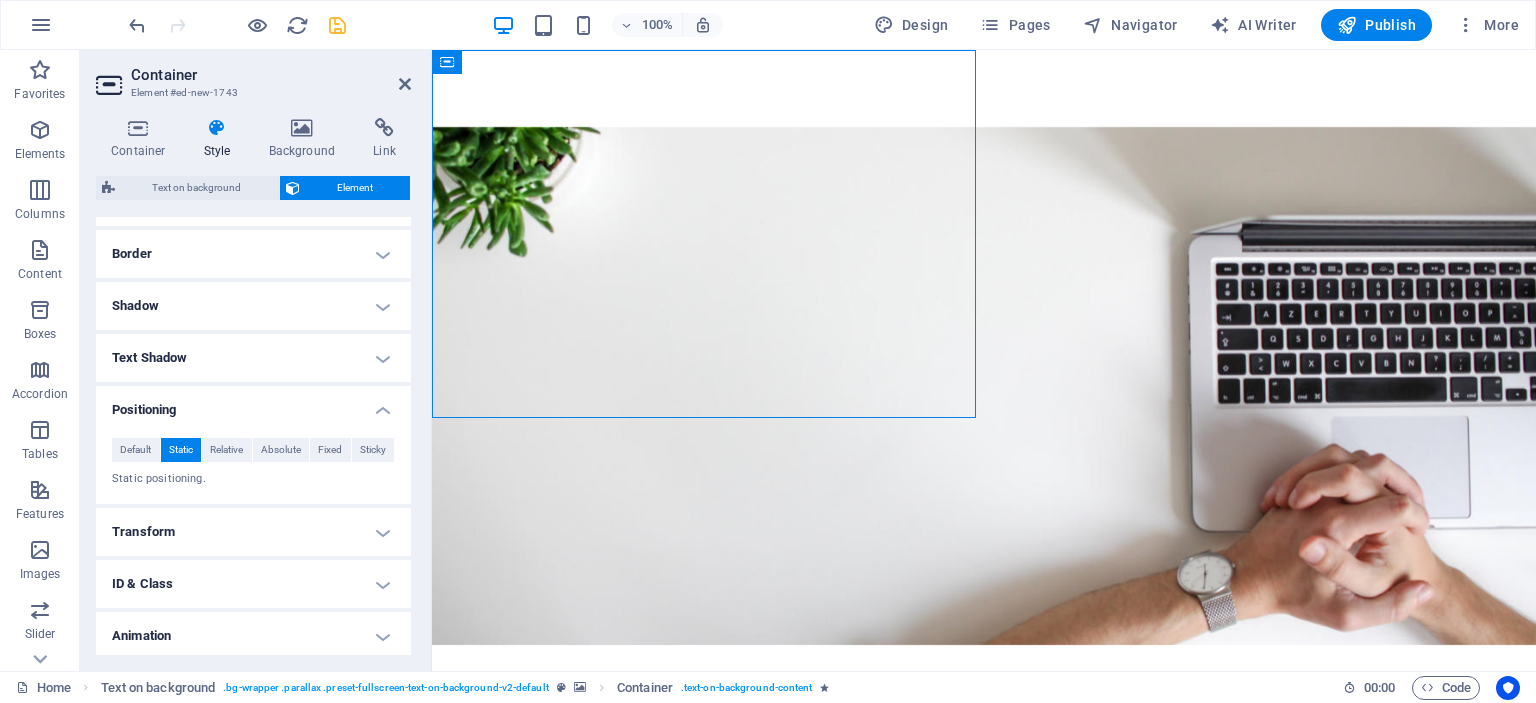 drag, startPoint x: 585, startPoint y: 378, endPoint x: 589, endPoint y: 412, distance: 34.234486 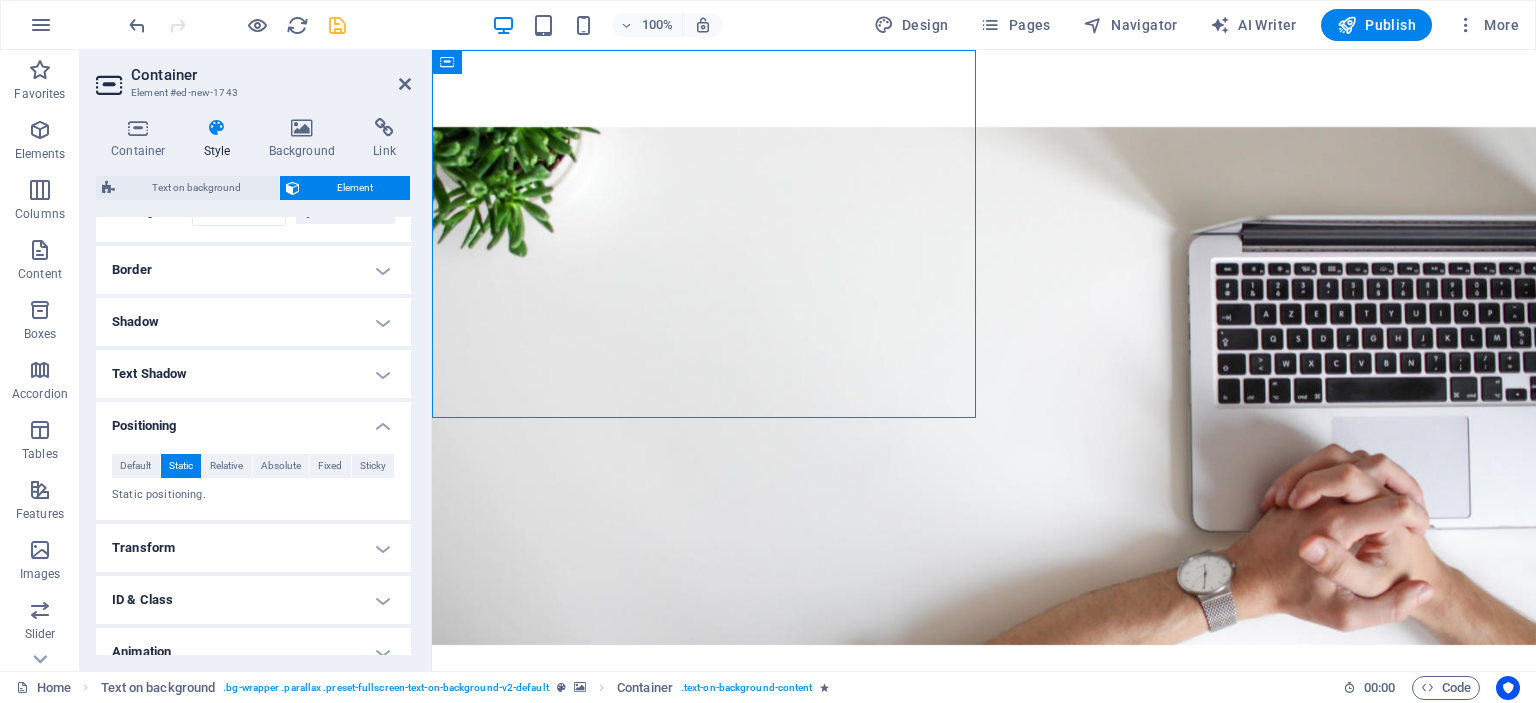 scroll, scrollTop: 455, scrollLeft: 0, axis: vertical 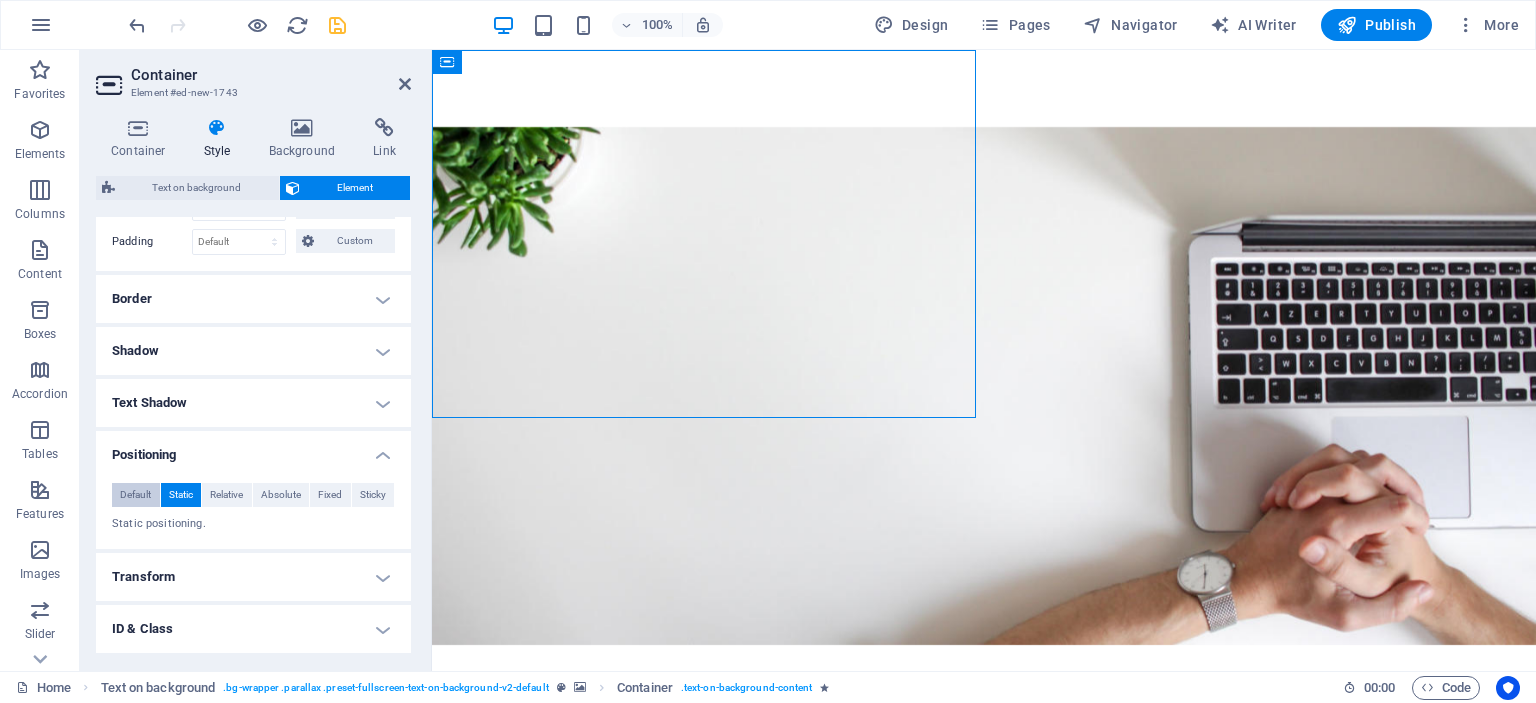 click on "Default" at bounding box center [135, 495] 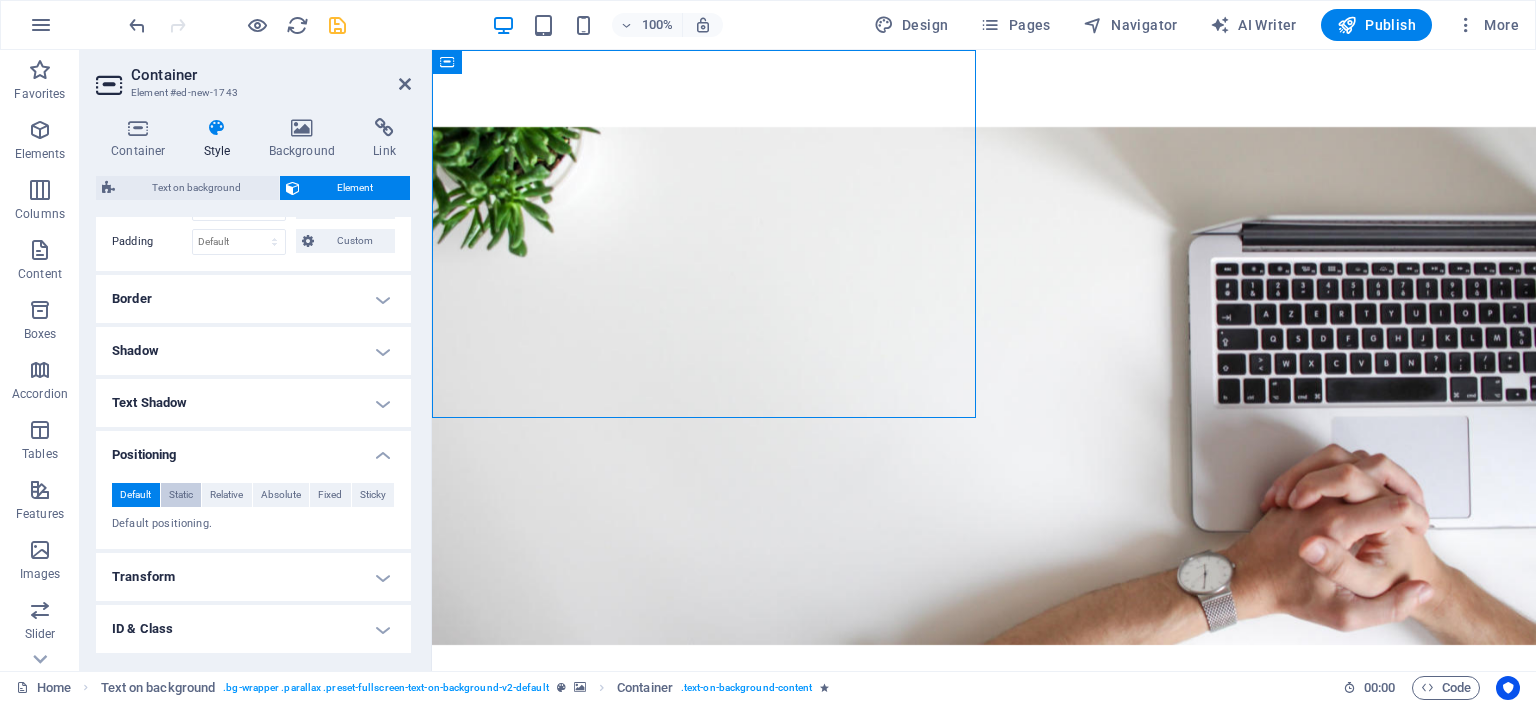 click on "Static" at bounding box center [181, 495] 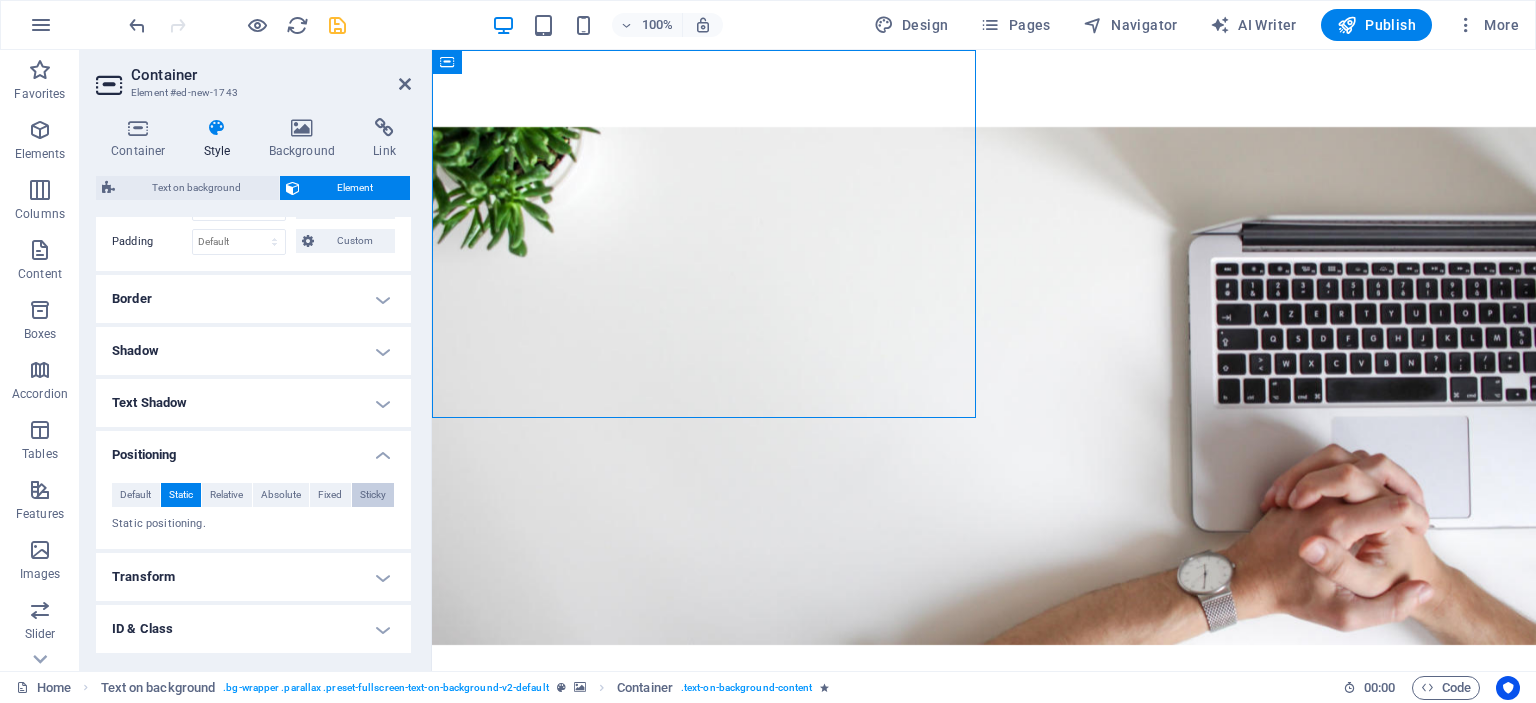 click on "Sticky" at bounding box center (373, 495) 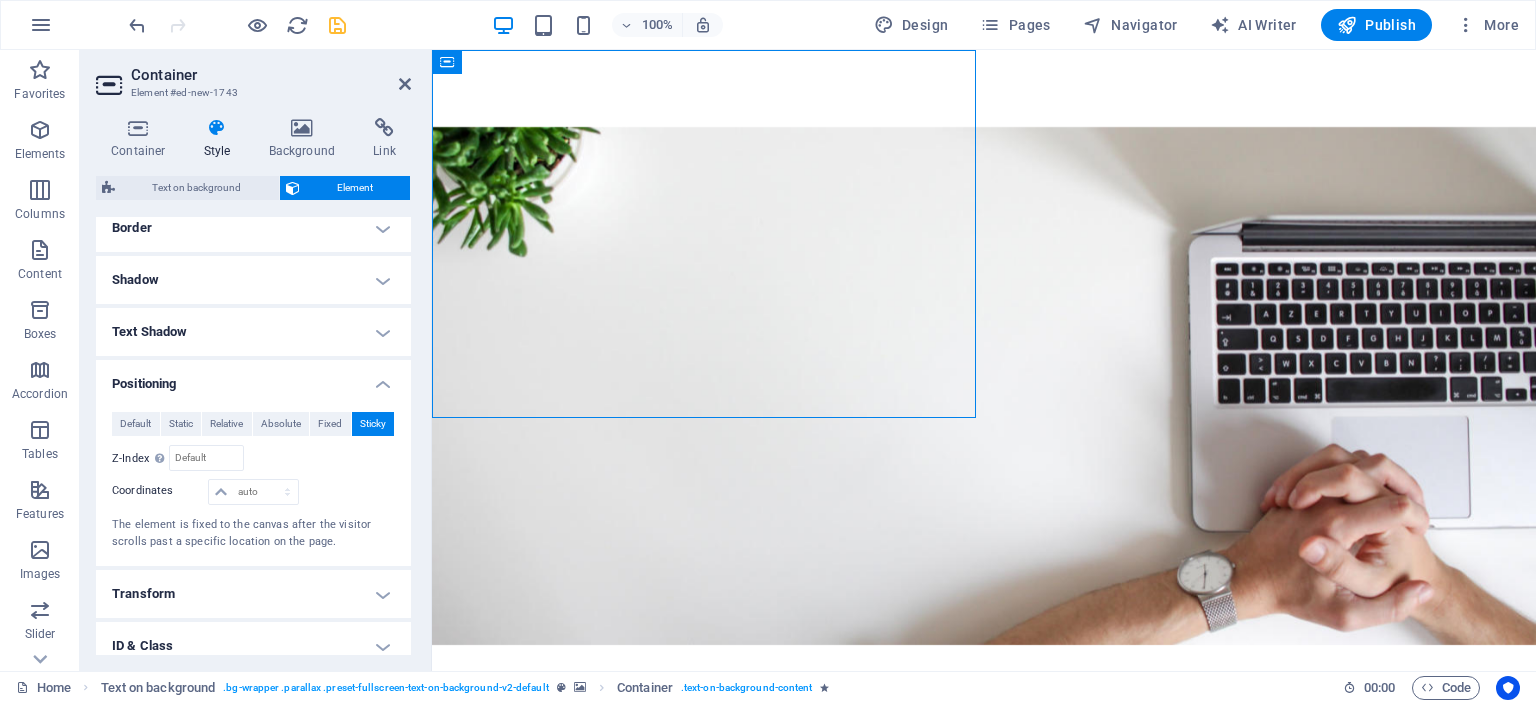scroll, scrollTop: 555, scrollLeft: 0, axis: vertical 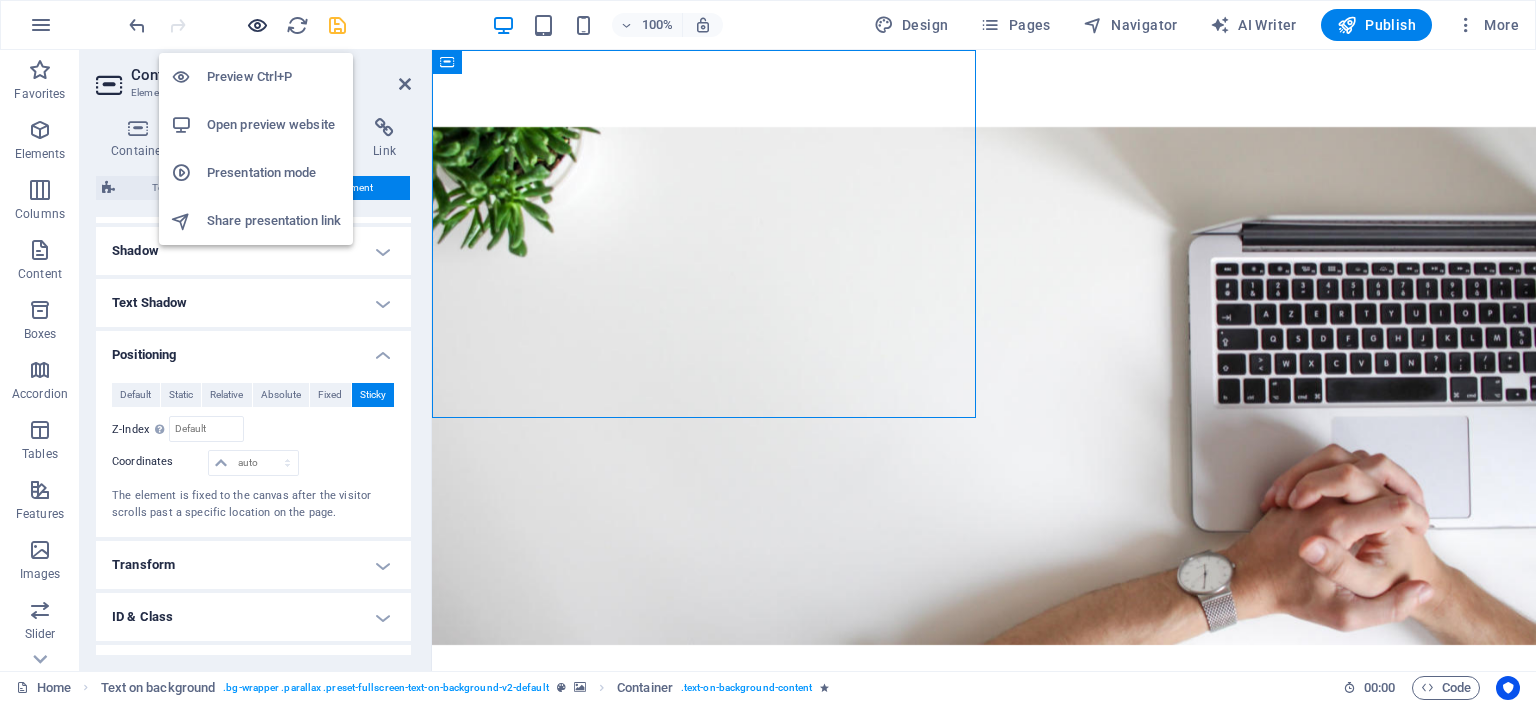 click at bounding box center (257, 25) 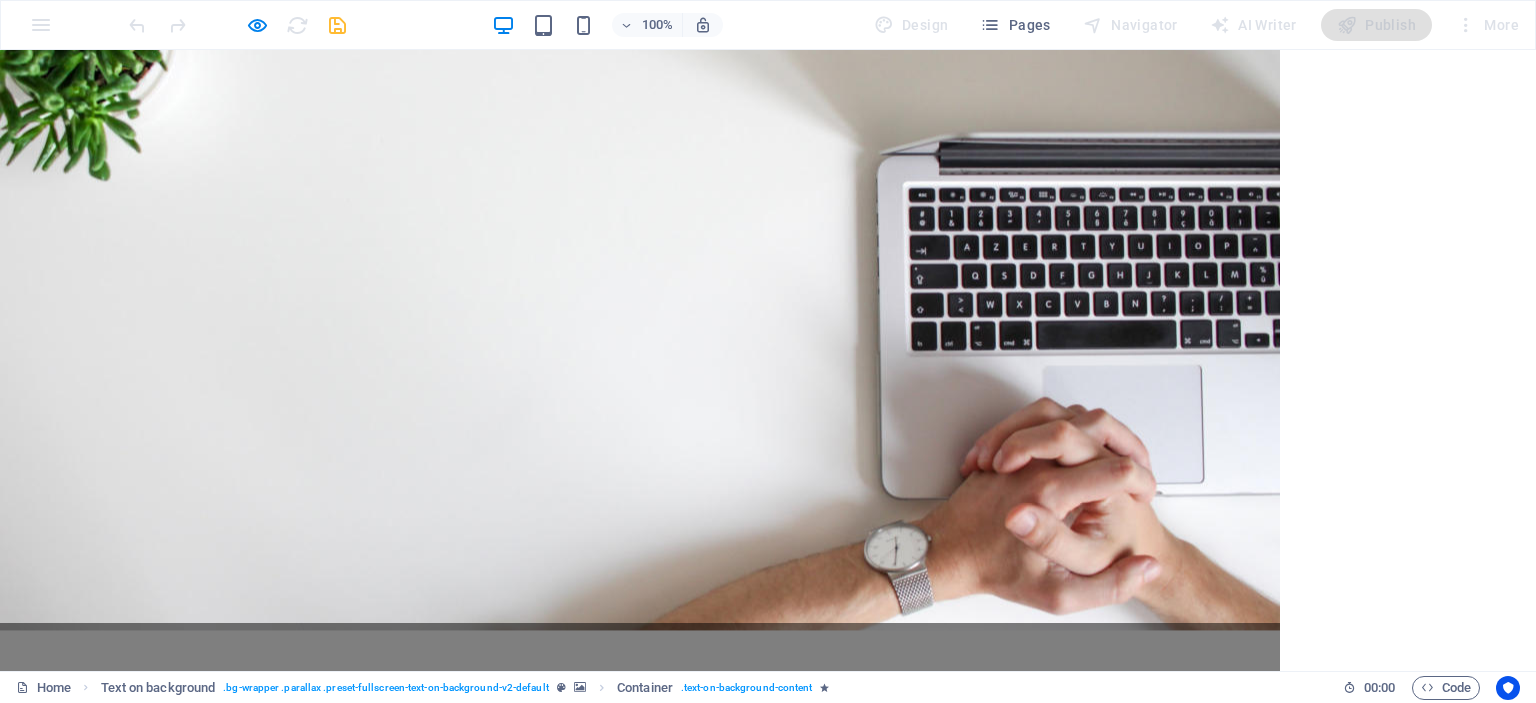 scroll, scrollTop: 0, scrollLeft: 0, axis: both 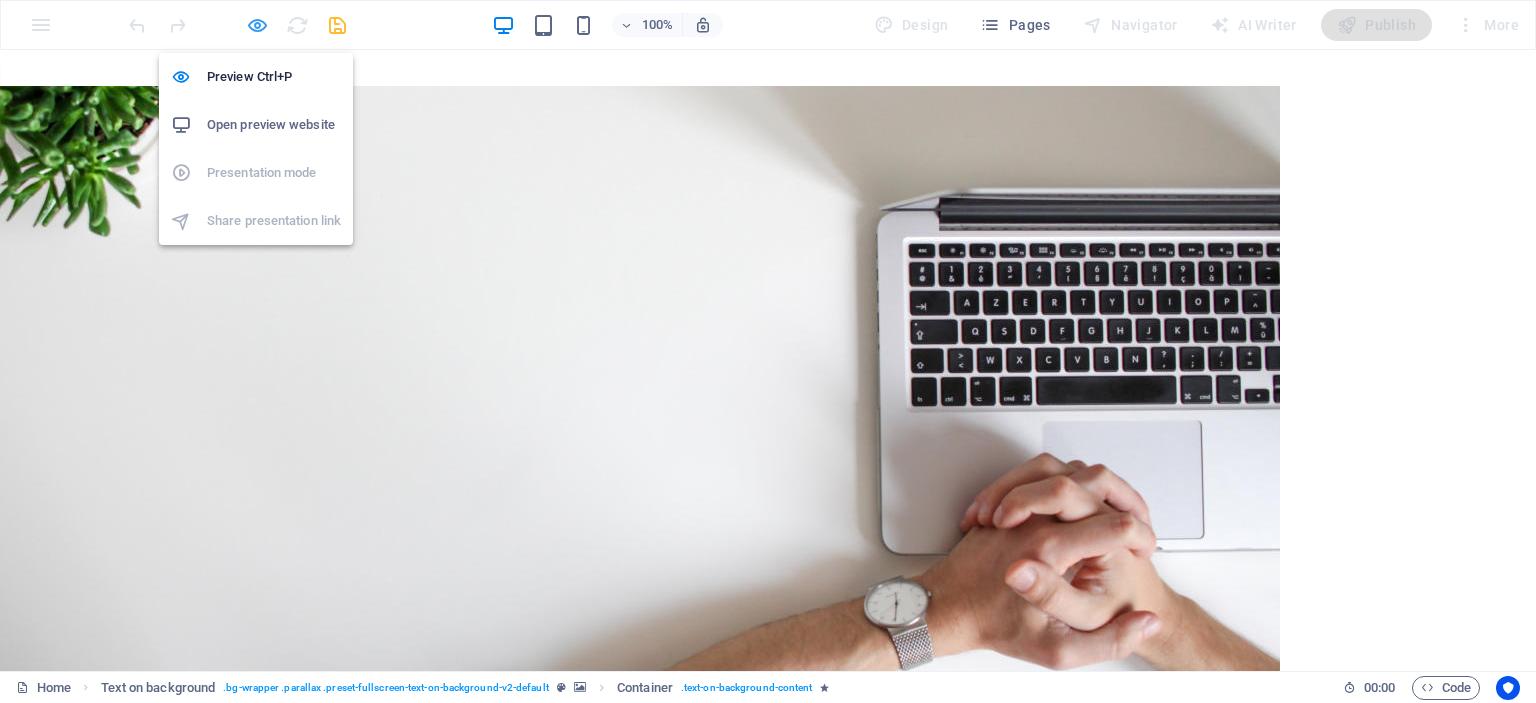 click at bounding box center (257, 25) 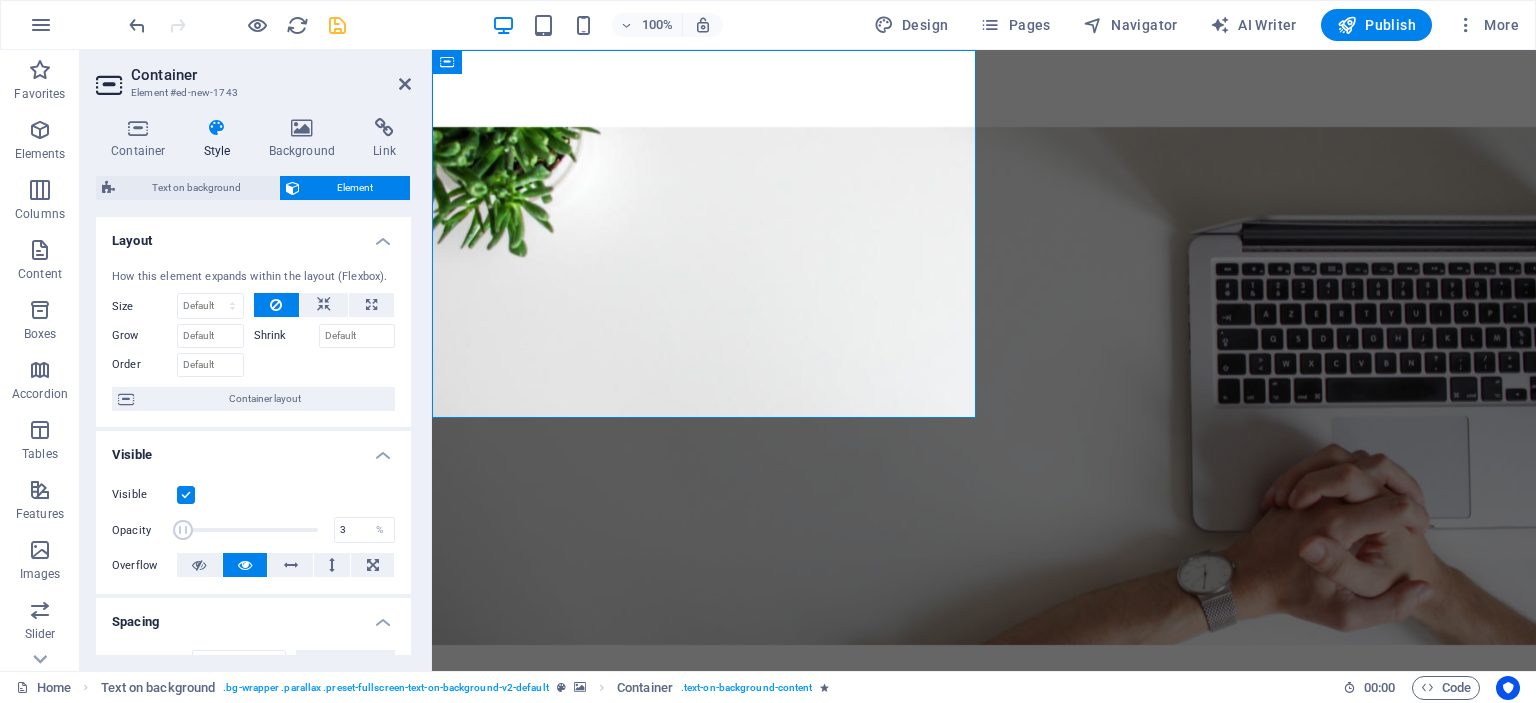 type on "1" 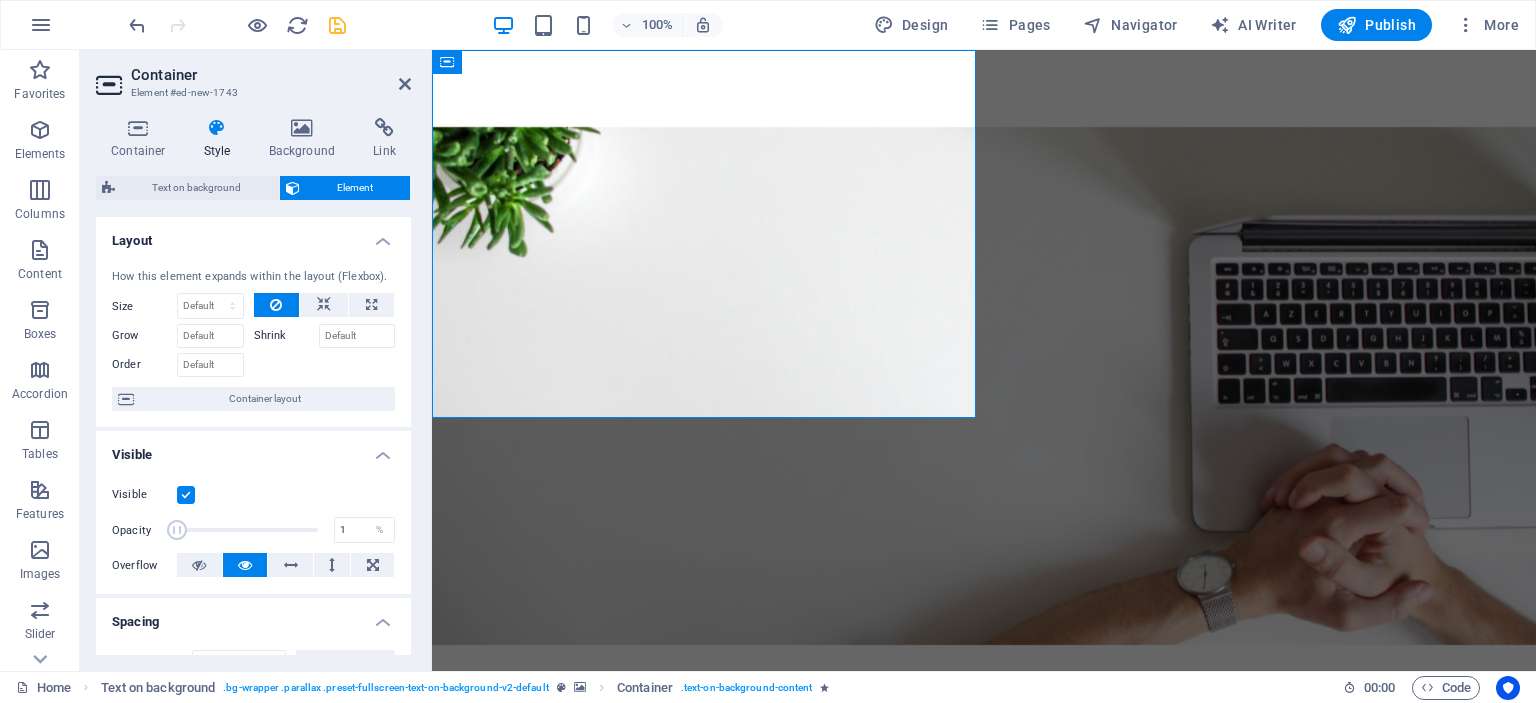 drag, startPoint x: 254, startPoint y: 533, endPoint x: 170, endPoint y: 530, distance: 84.05355 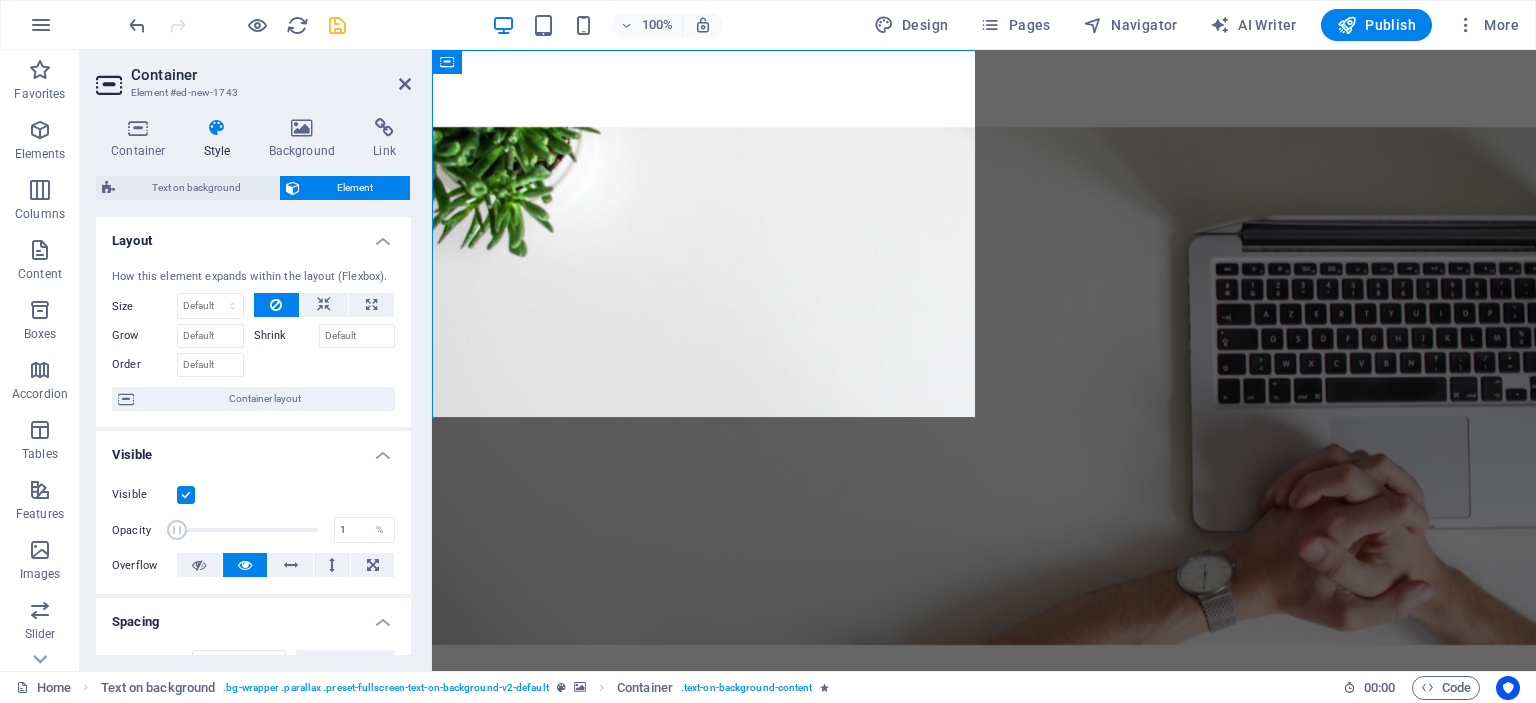 click at bounding box center (186, 495) 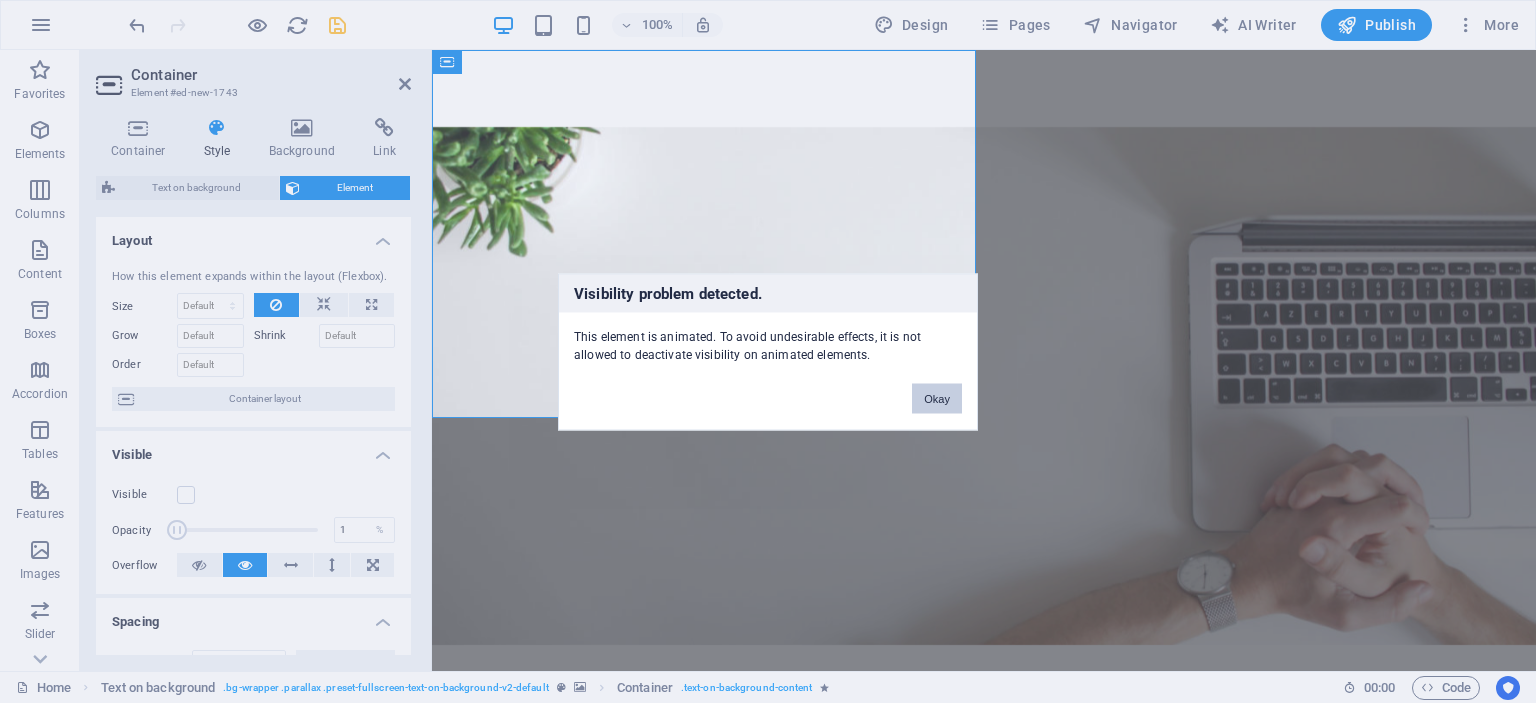 click on "Okay" at bounding box center (937, 398) 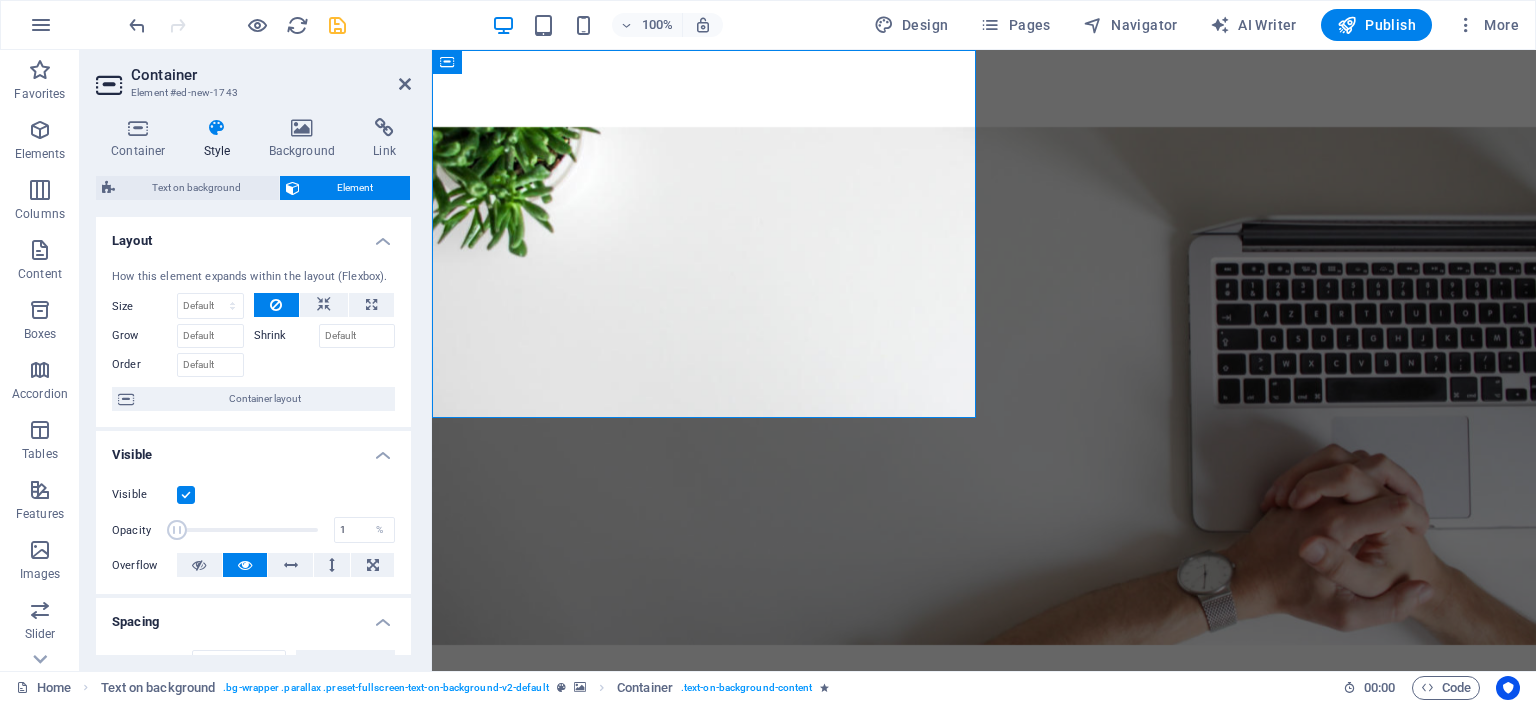 click on "Visible Opacity 1 % Overflow" at bounding box center [253, 530] 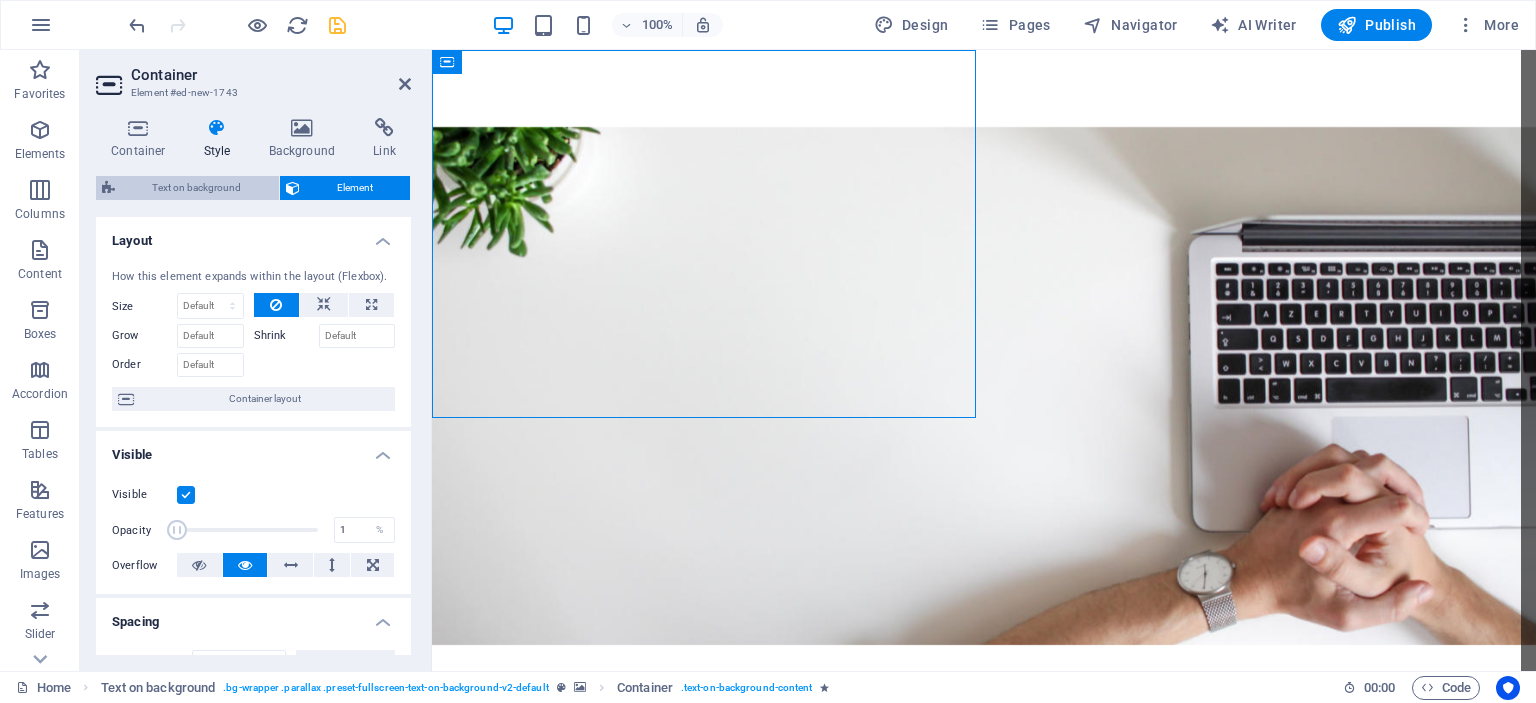 click on "Text on background" at bounding box center [197, 188] 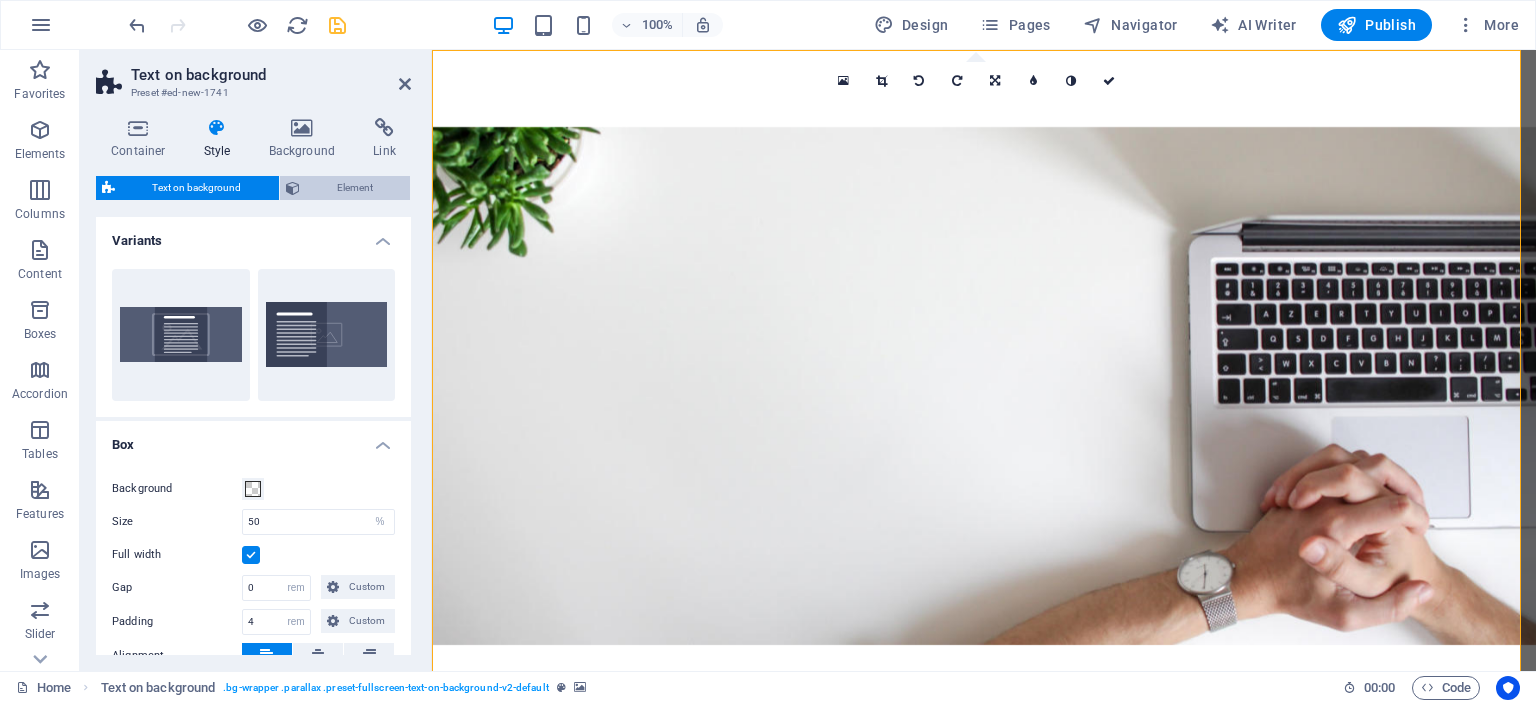 click on "Element" at bounding box center (355, 188) 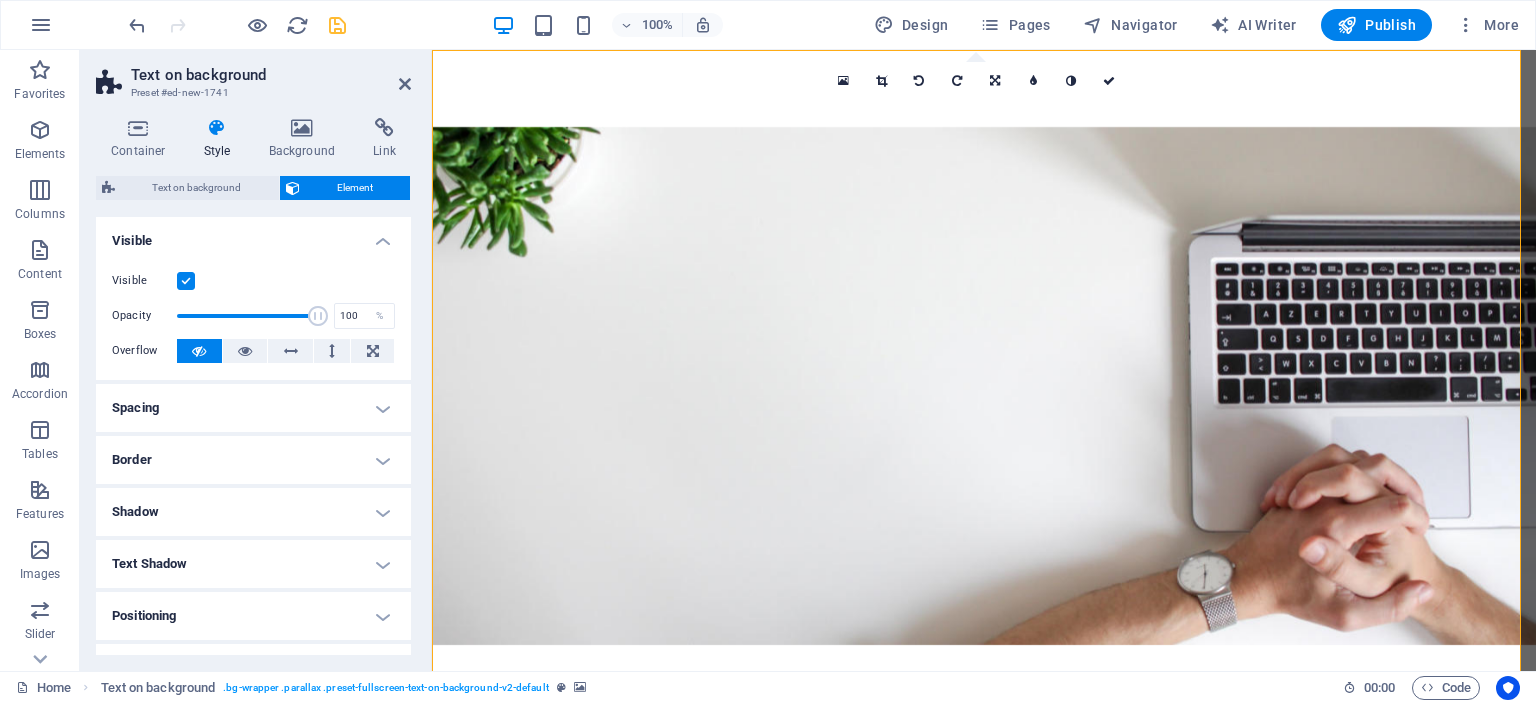click at bounding box center (984, 385) 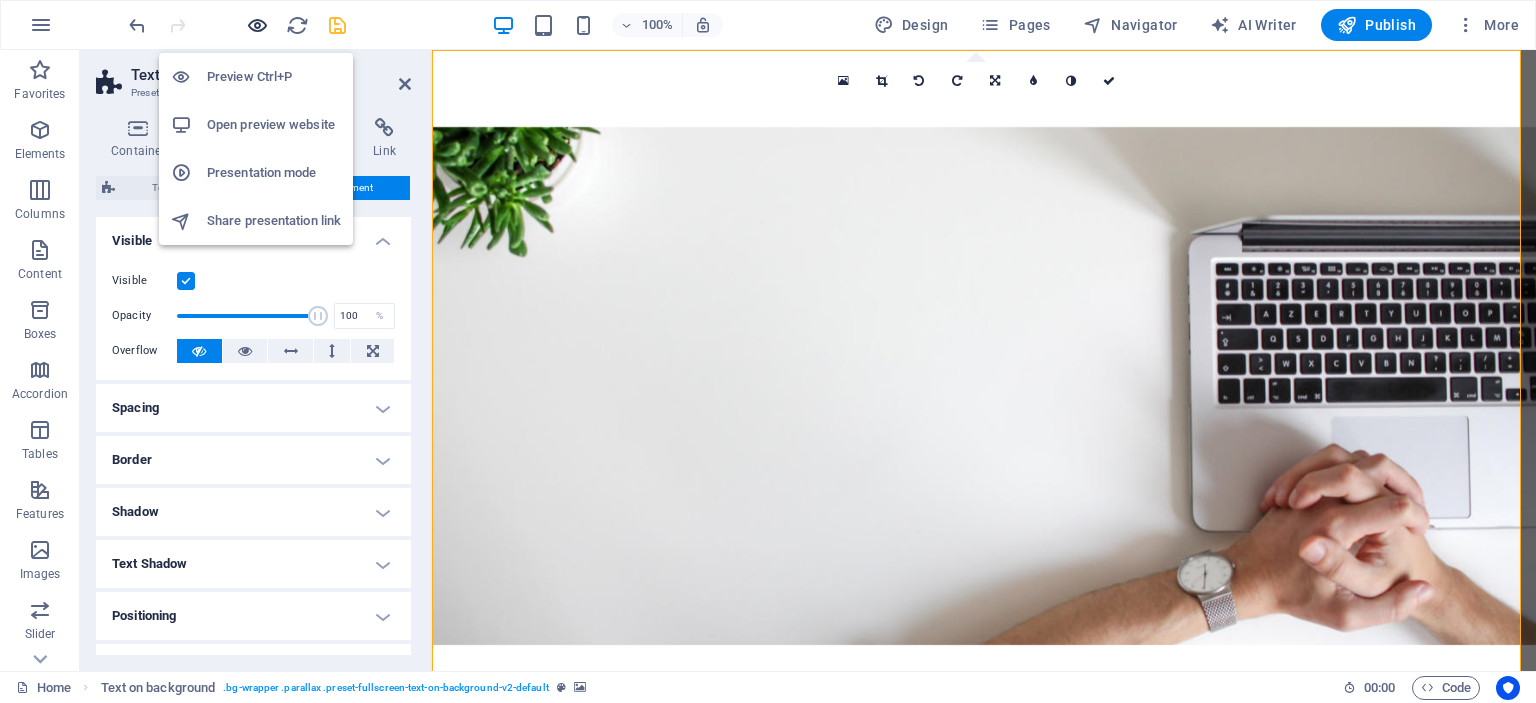 click at bounding box center [257, 25] 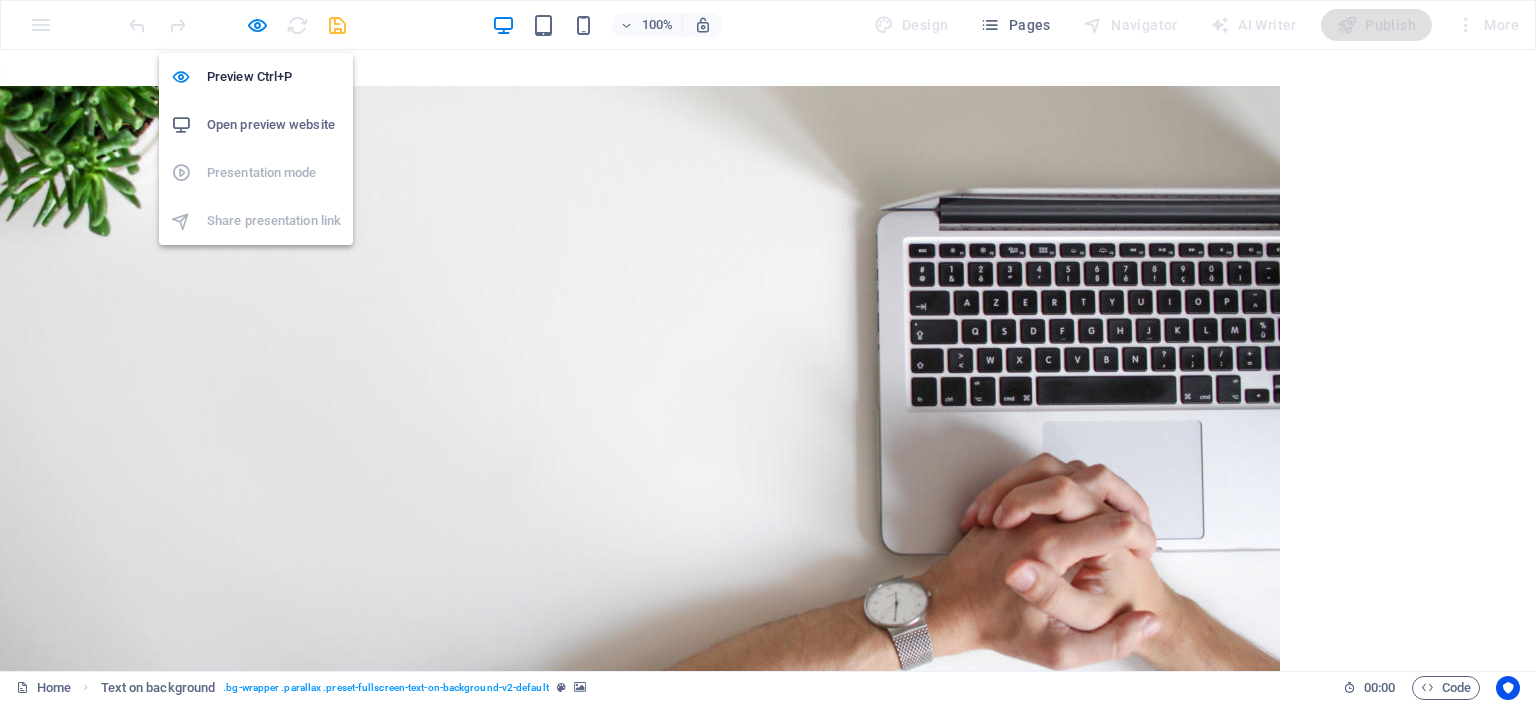 click on "Open preview website" at bounding box center (274, 125) 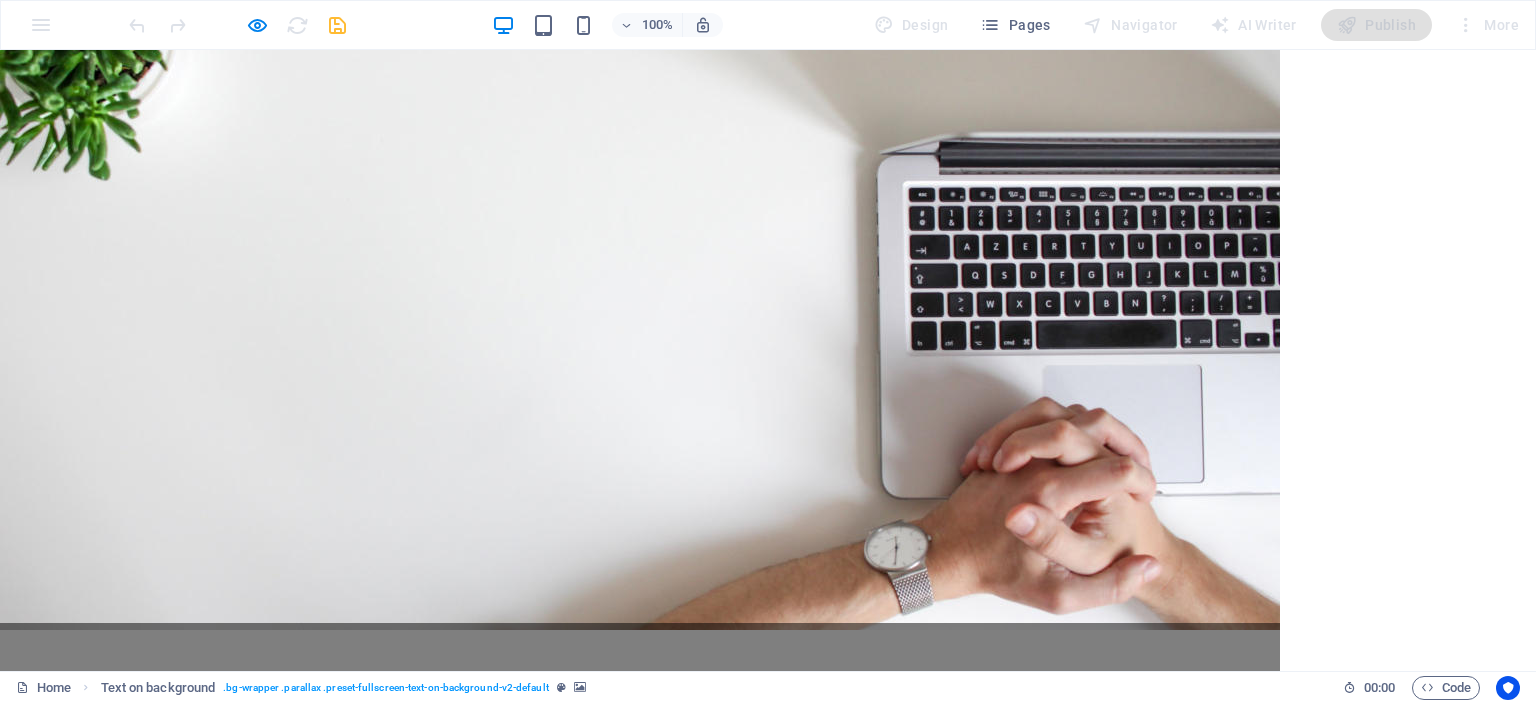 scroll, scrollTop: 0, scrollLeft: 0, axis: both 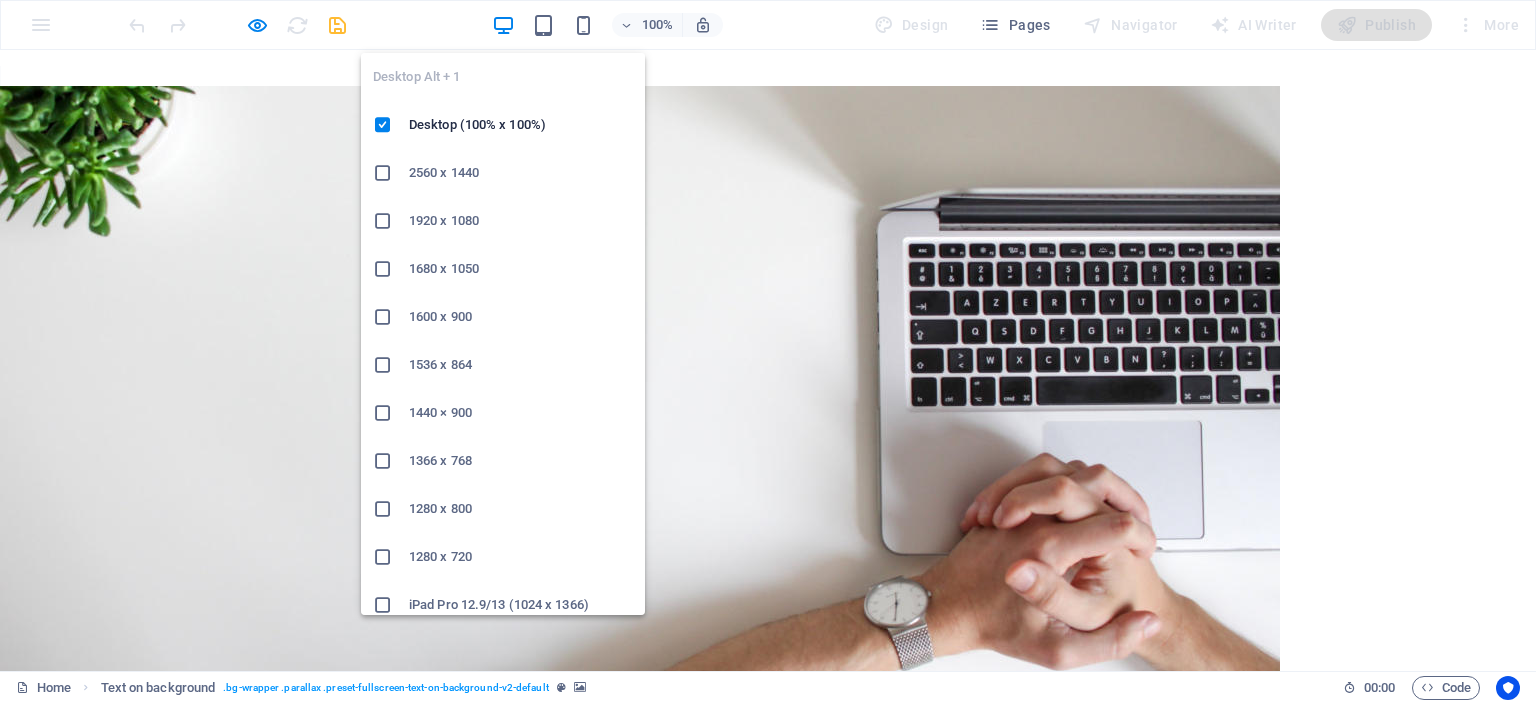 click at bounding box center [383, 221] 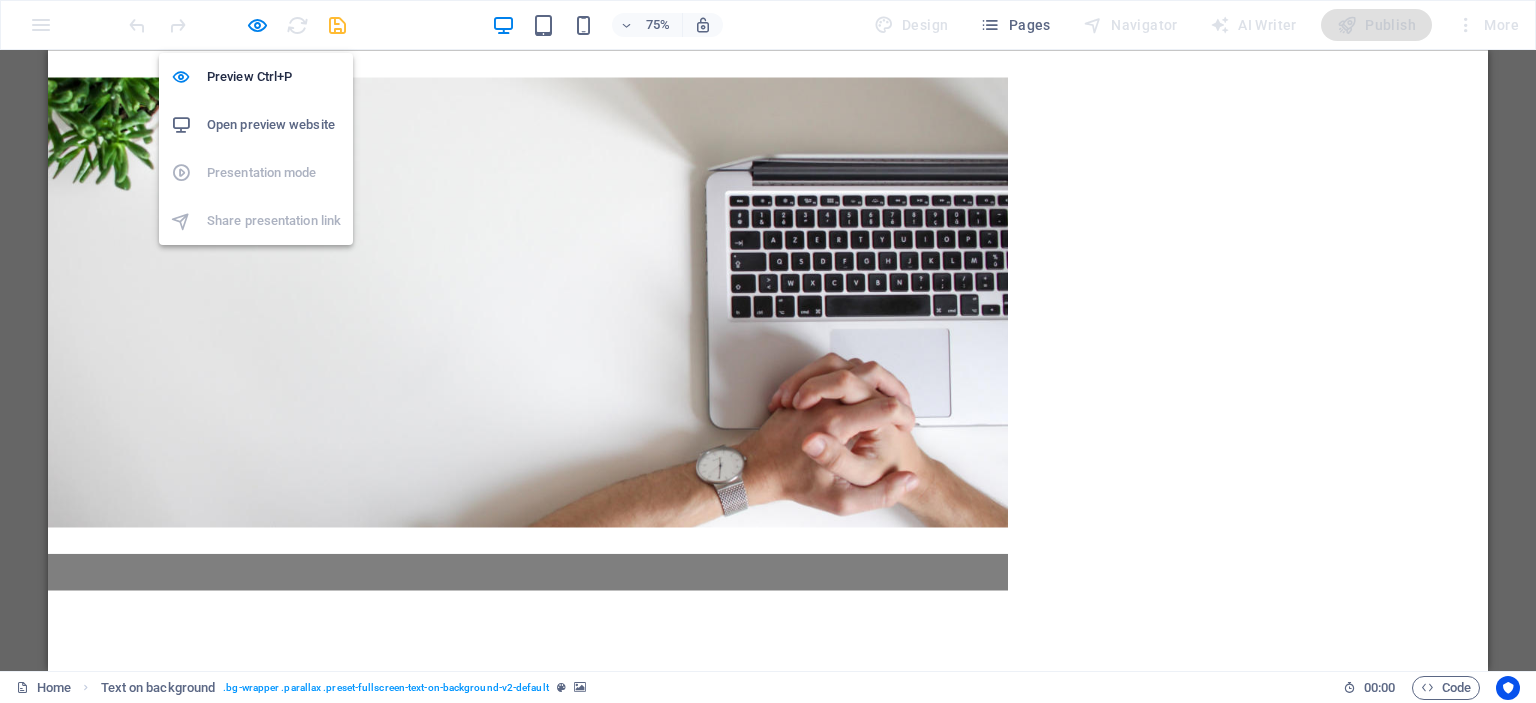 click on "Open preview website" at bounding box center [274, 125] 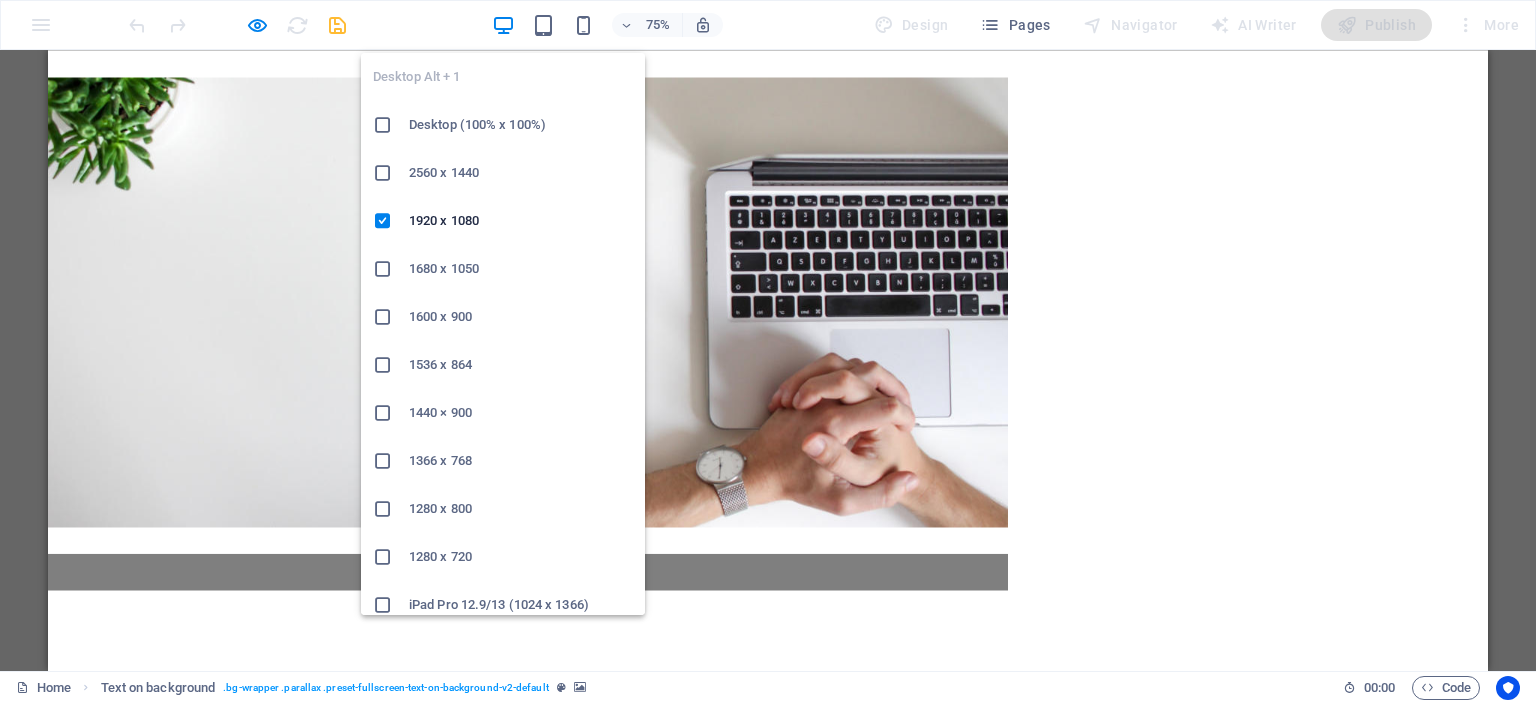 drag, startPoint x: 465, startPoint y: 117, endPoint x: 496, endPoint y: 124, distance: 31.780497 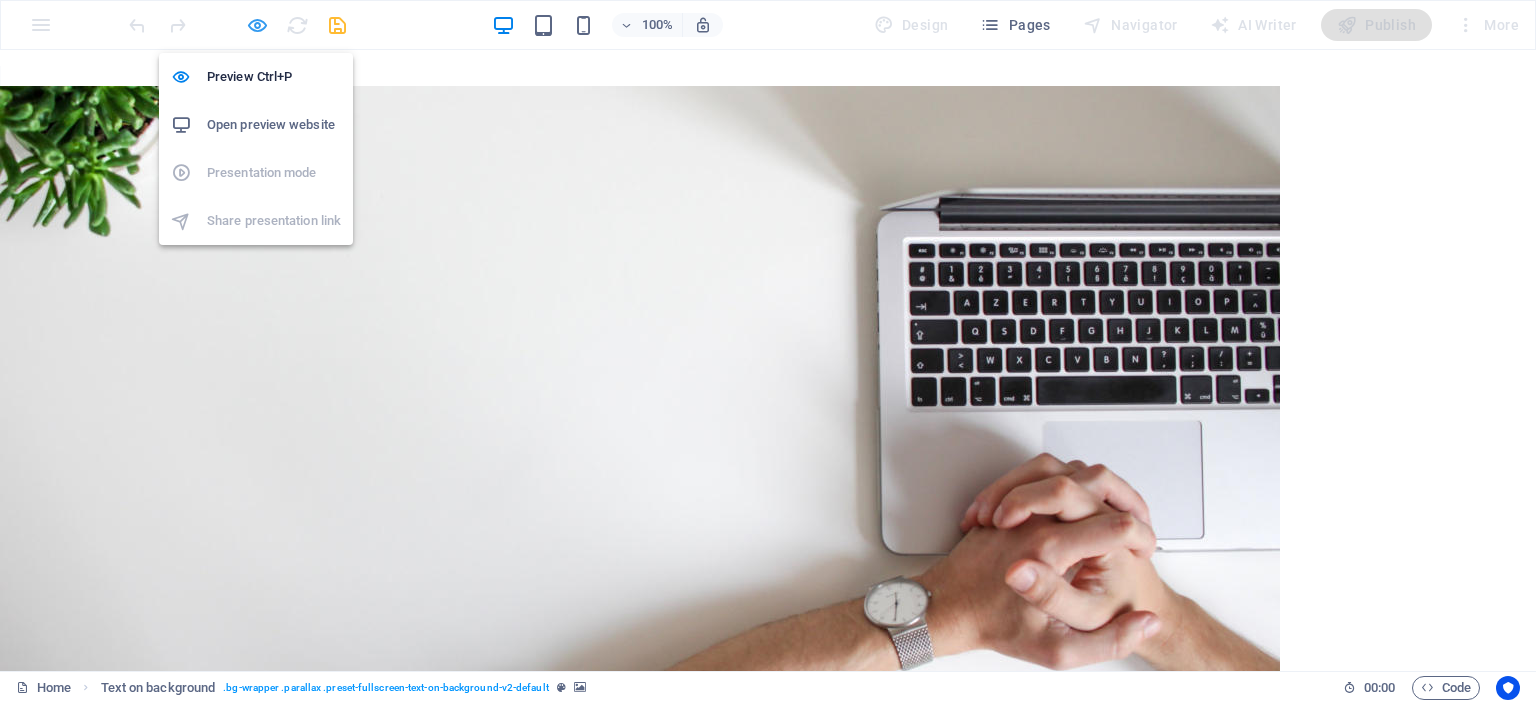 click at bounding box center (257, 25) 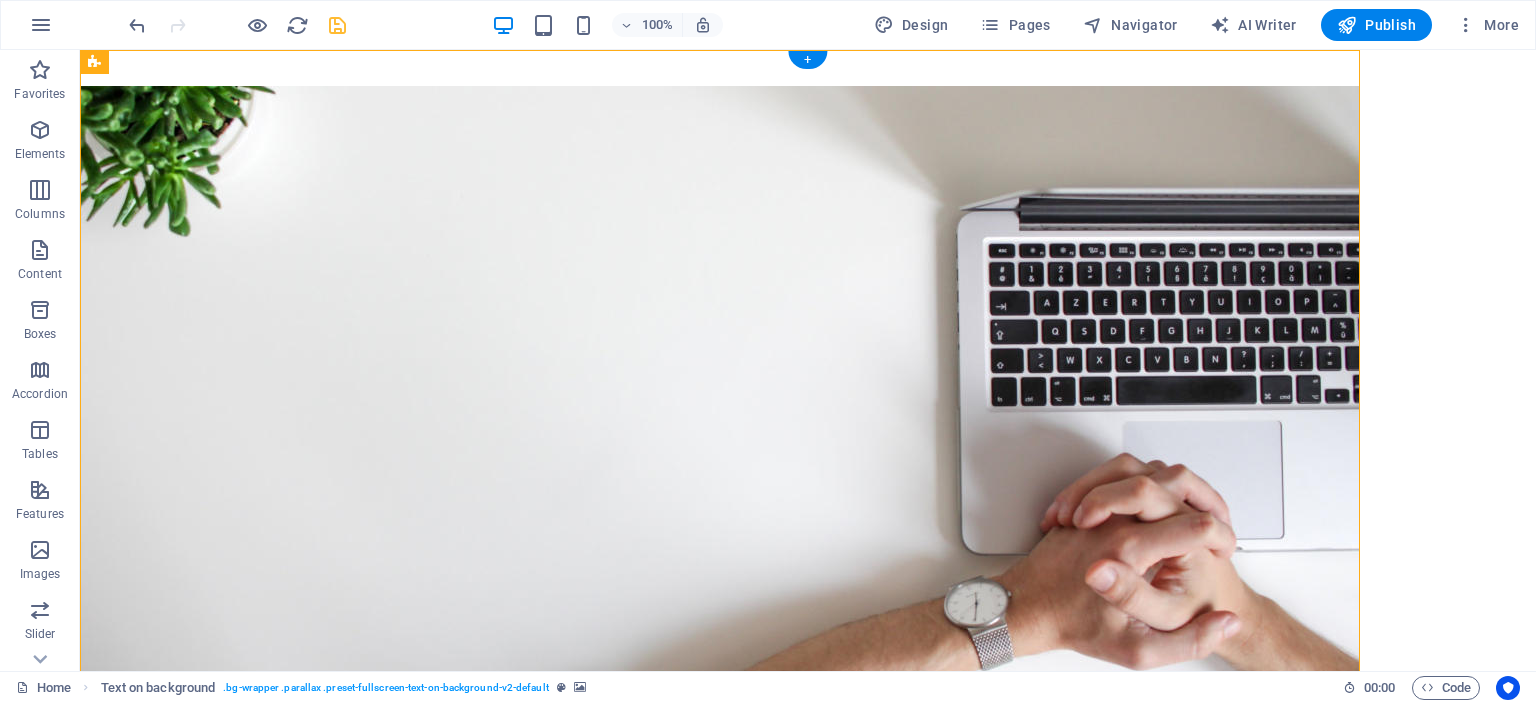 drag, startPoint x: 174, startPoint y: 113, endPoint x: 125, endPoint y: 154, distance: 63.89053 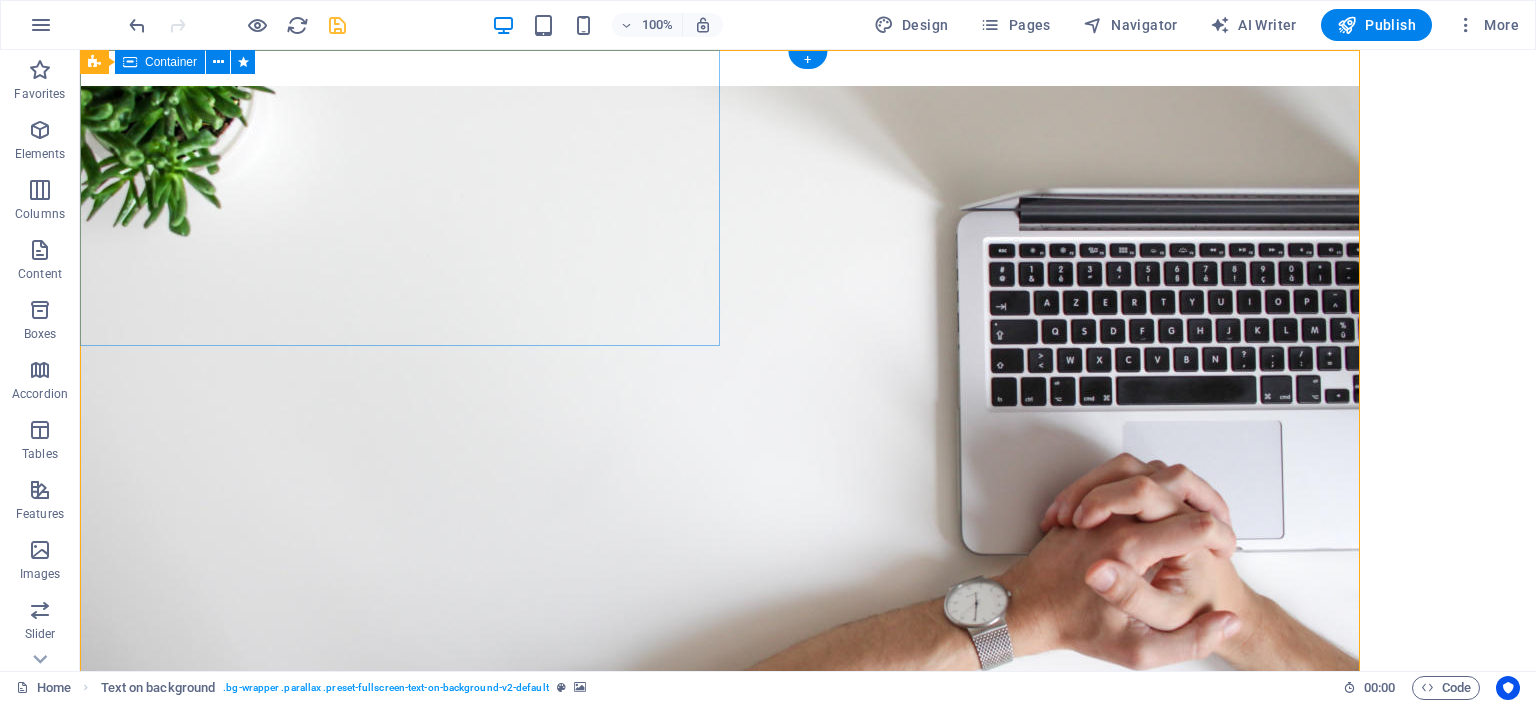 click on "Eğitim ve Danışmanlık Hizmetleri Lorem ipsum dolor sit amet, consectetuer adipiscing elit. Aenean commodo ligula eget dolor. Lorem ipsum dolor sit amet, consectetuer adipiscing elit leget dolor. Lorem ipsum dolor sit amet, consectetuer adipiscing elit. Aenean commodo ligula eget dolor. Lorem ipsum dolor sit amet, consectetuer adipiscing elit dolor." at bounding box center (720, 833) 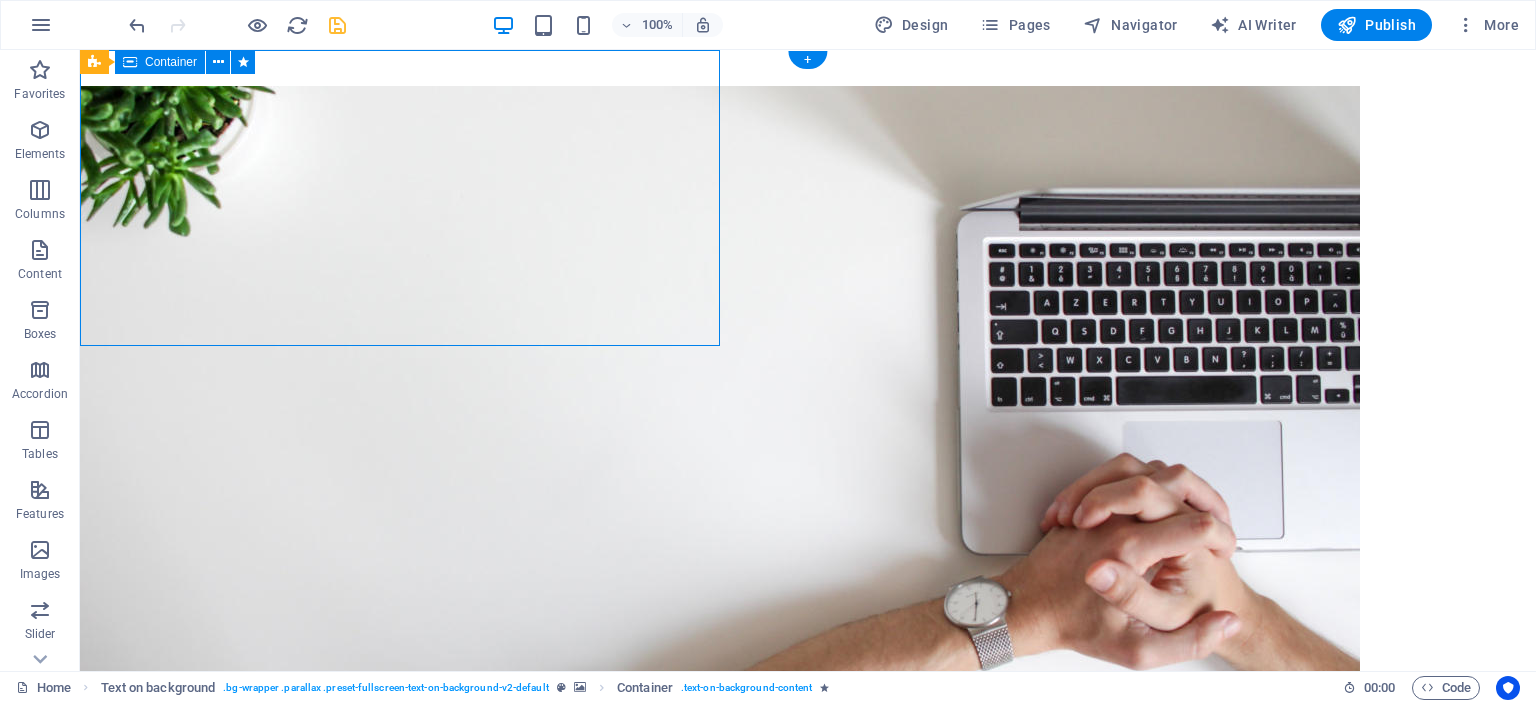 click on "Eğitim ve Danışmanlık Hizmetleri Lorem ipsum dolor sit amet, consectetuer adipiscing elit. Aenean commodo ligula eget dolor. Lorem ipsum dolor sit amet, consectetuer adipiscing elit leget dolor. Lorem ipsum dolor sit amet, consectetuer adipiscing elit. Aenean commodo ligula eget dolor. Lorem ipsum dolor sit amet, consectetuer adipiscing elit dolor." at bounding box center (720, 833) 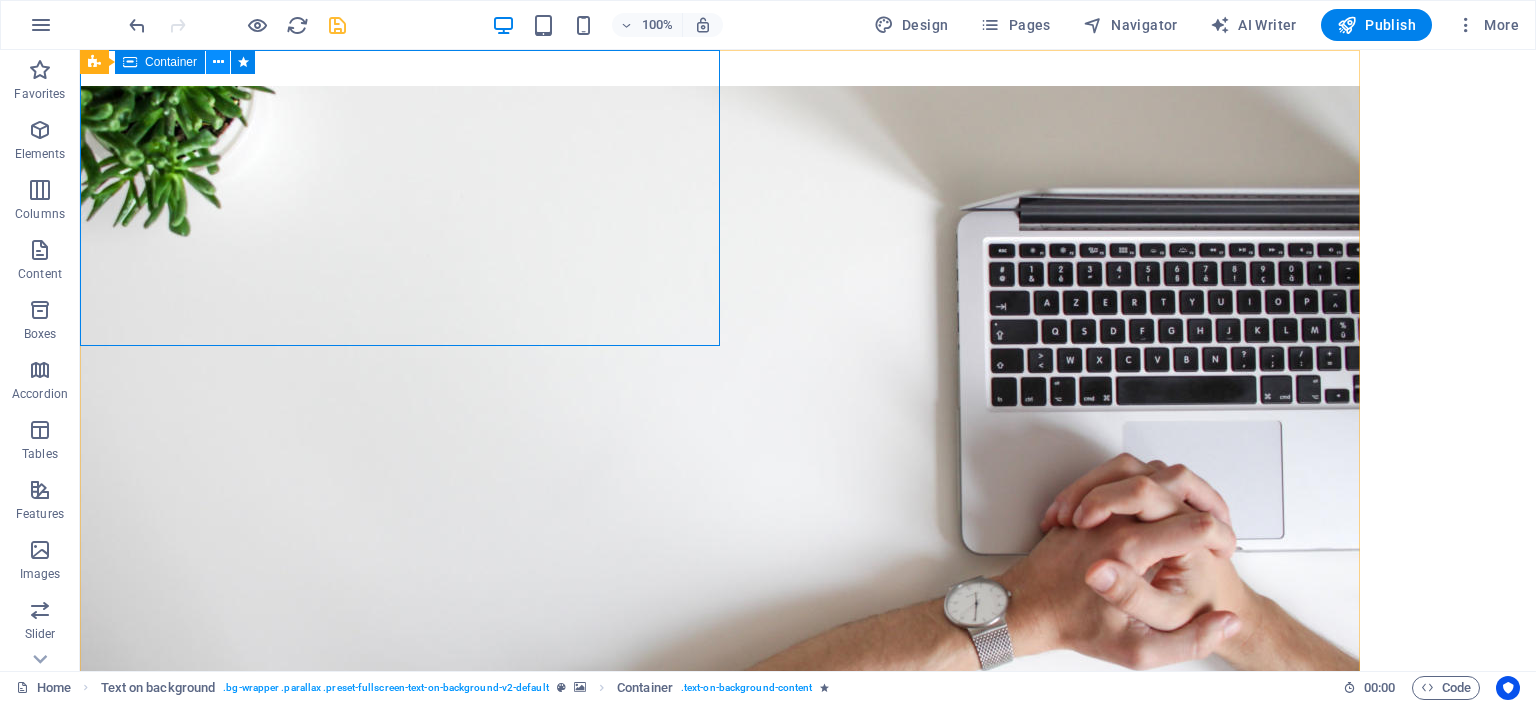click at bounding box center [218, 62] 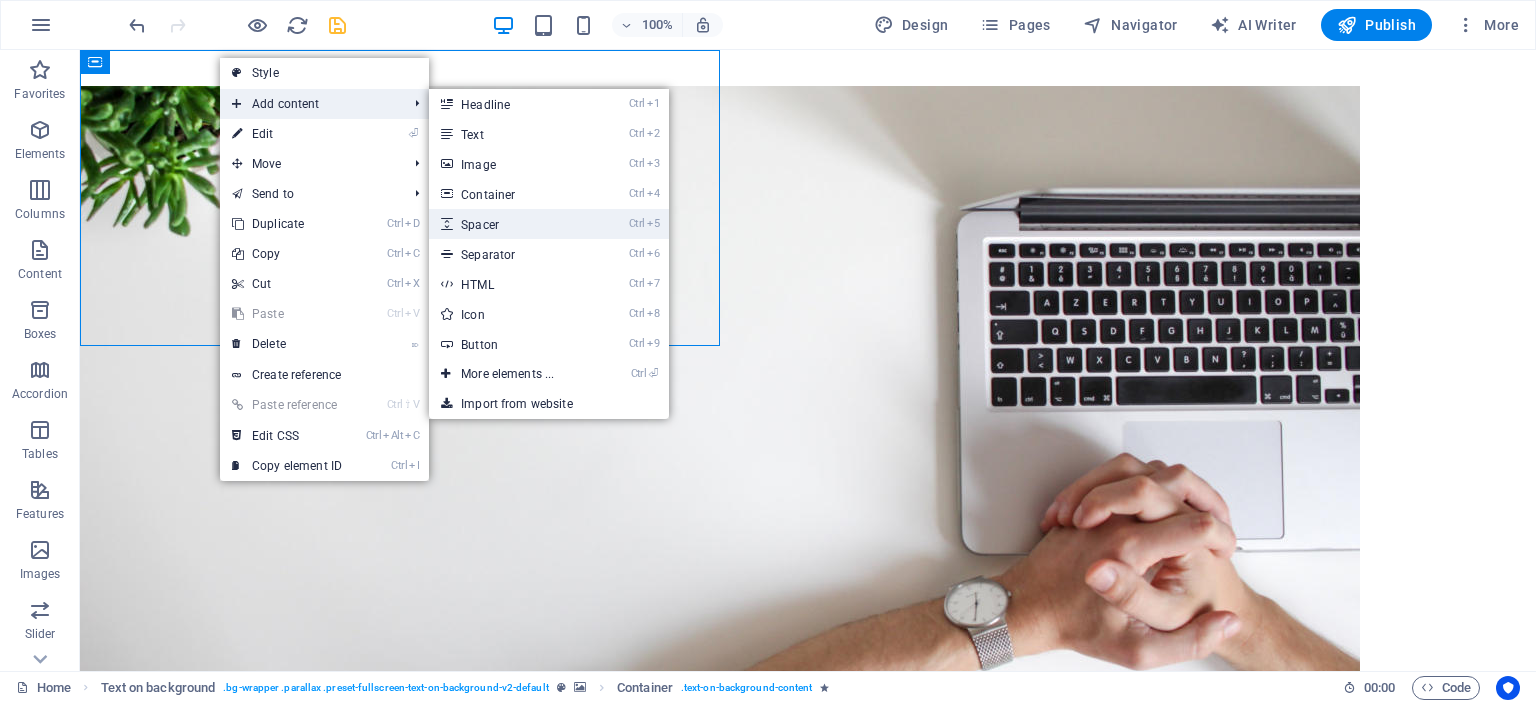 click on "Ctrl 5  Spacer" at bounding box center (511, 224) 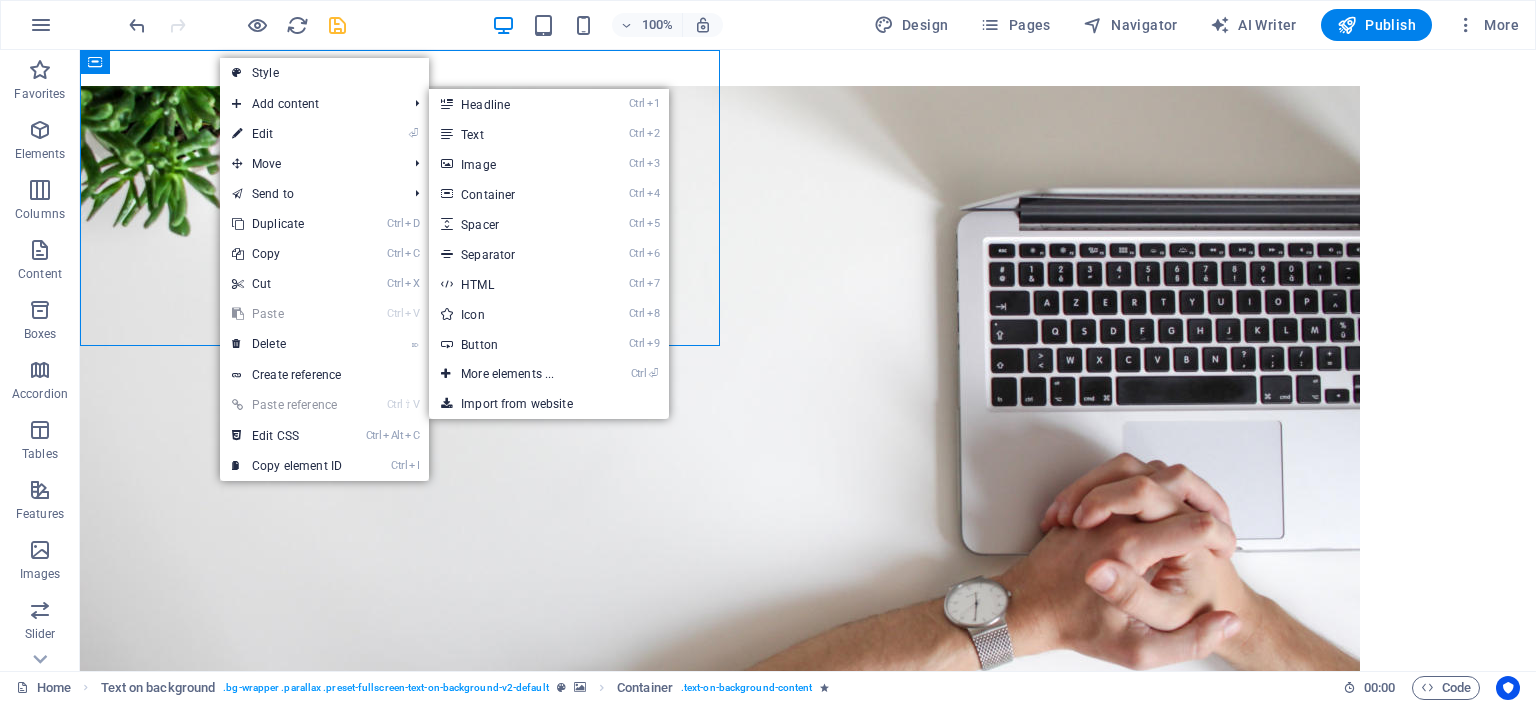 select on "px" 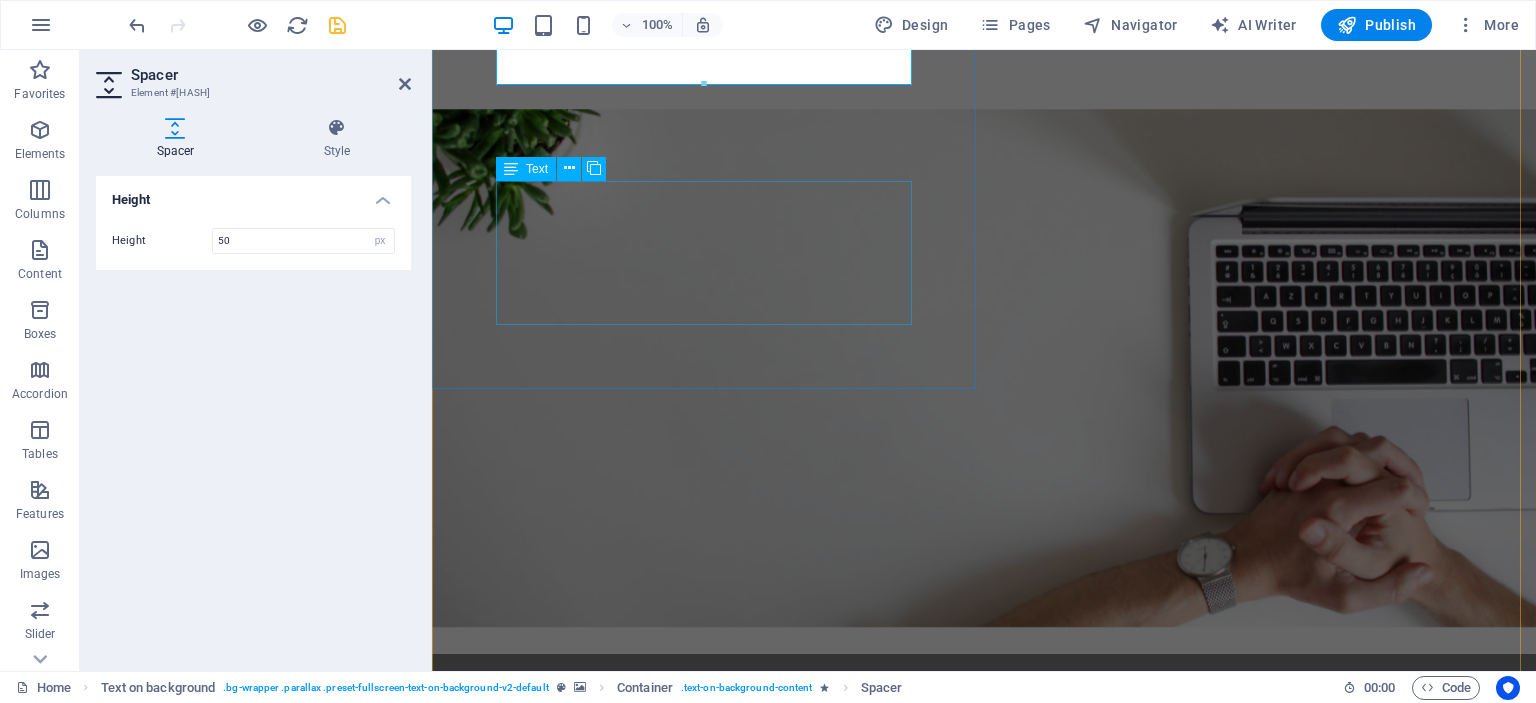 scroll, scrollTop: 98, scrollLeft: 0, axis: vertical 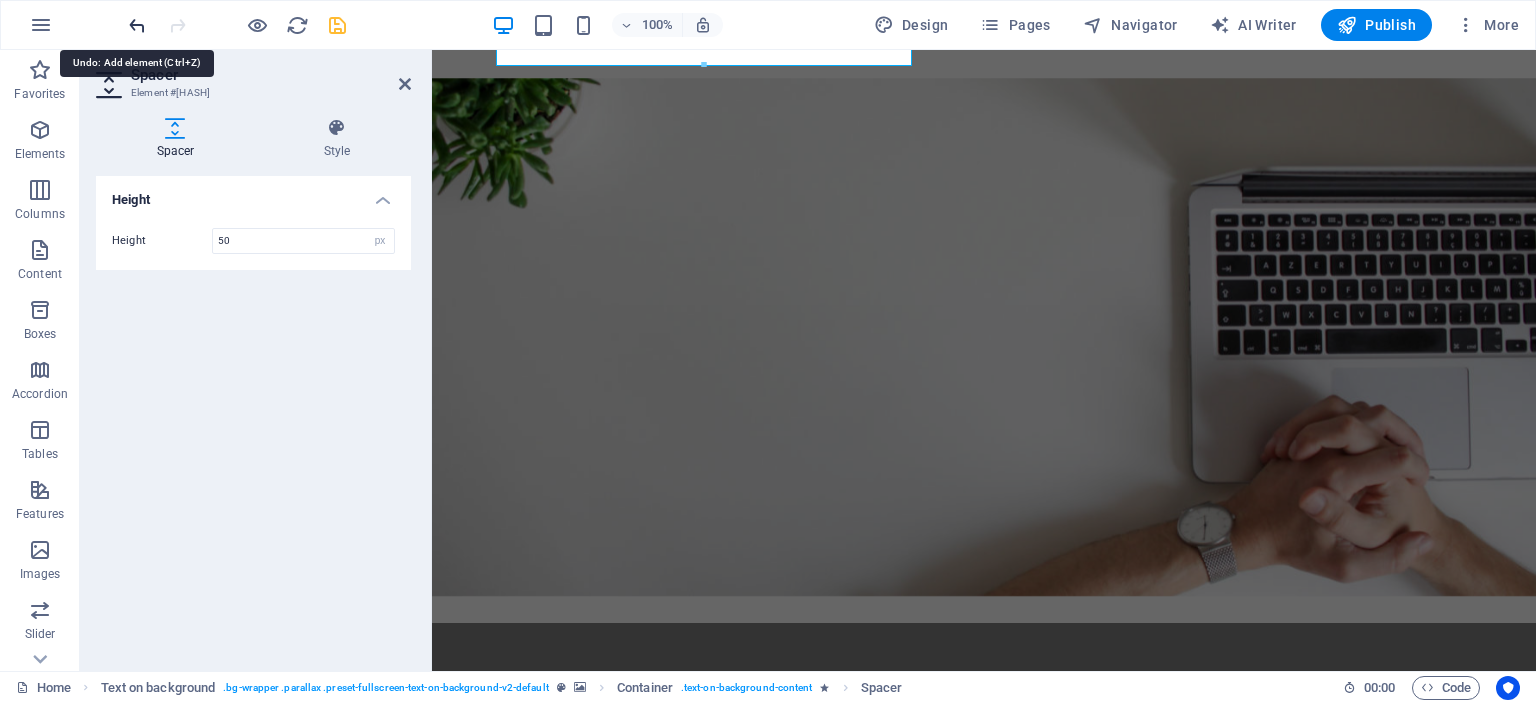 click at bounding box center [137, 25] 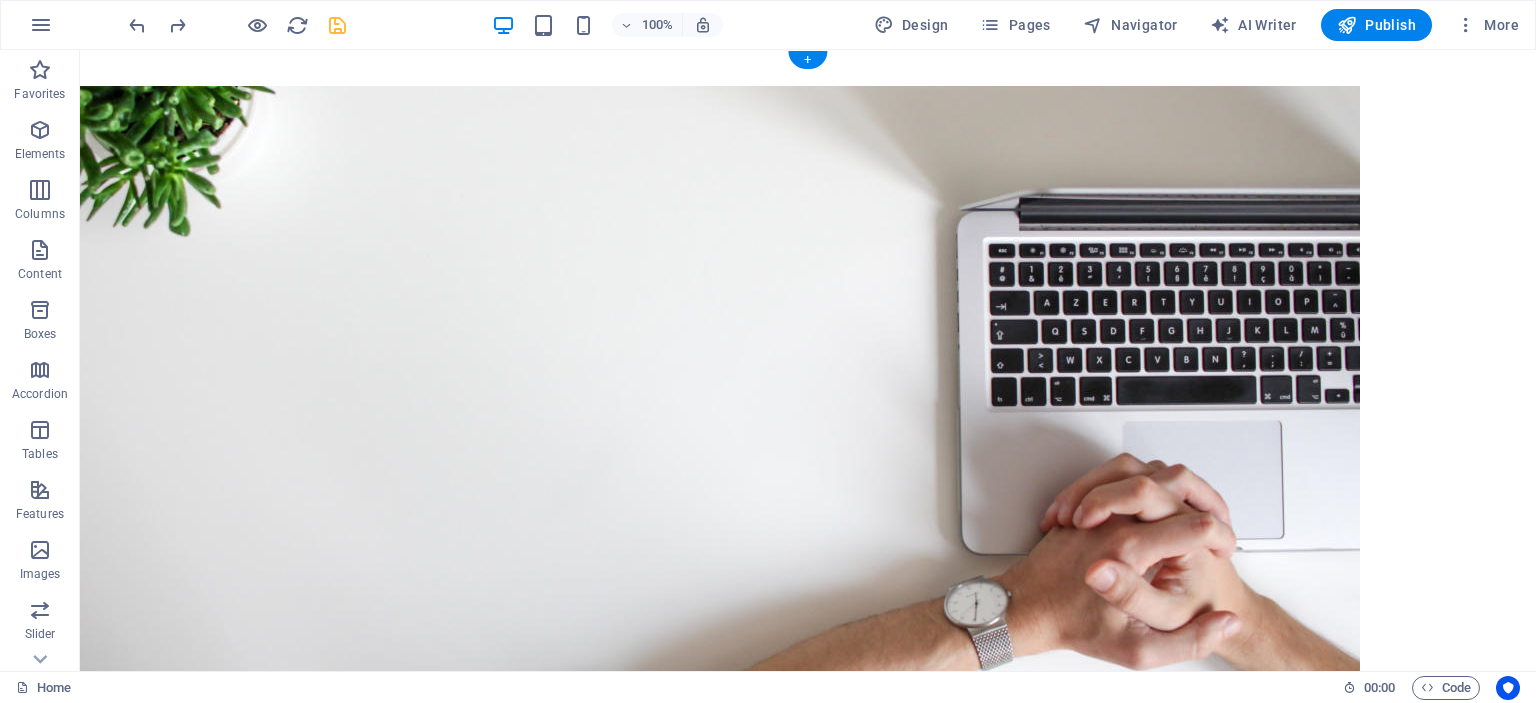 scroll, scrollTop: 0, scrollLeft: 0, axis: both 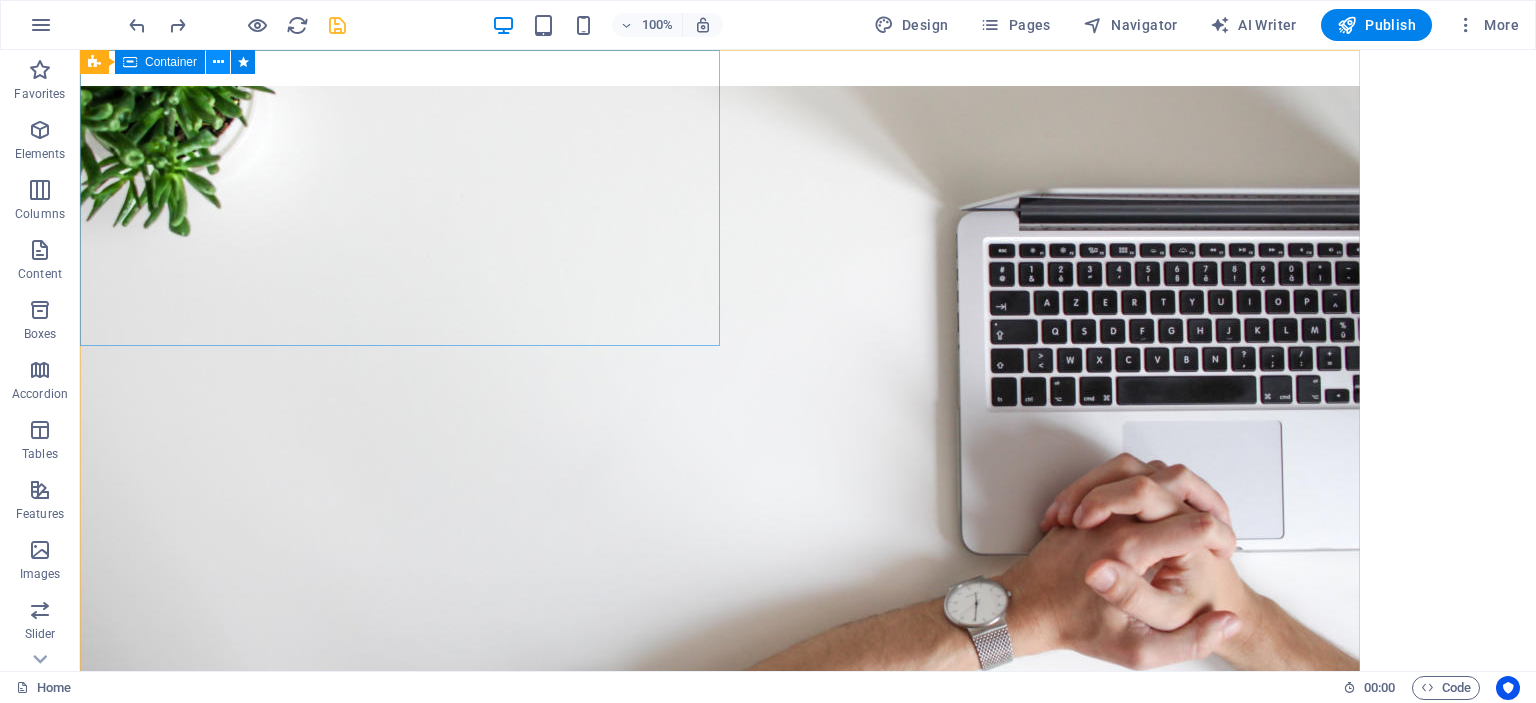 click at bounding box center [218, 62] 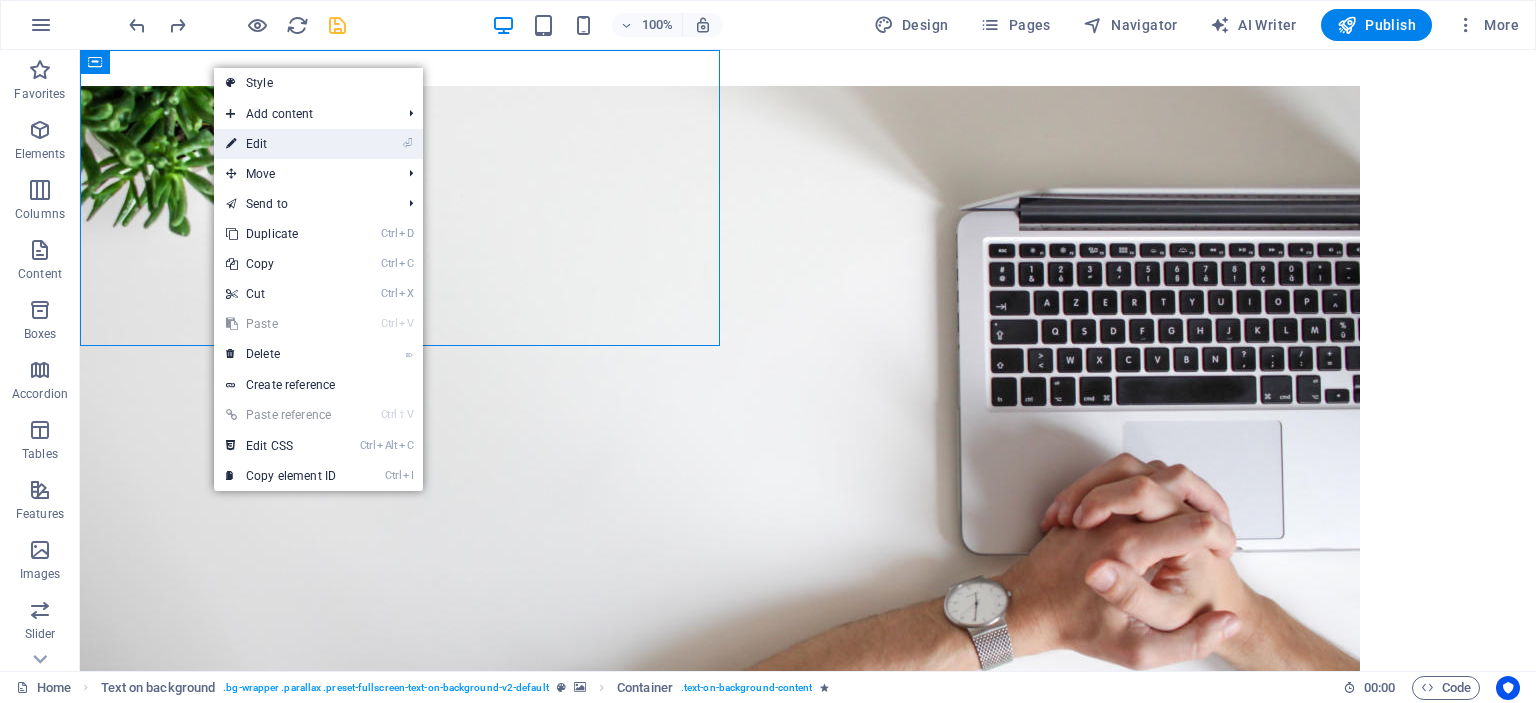 click on "⏎  Edit" at bounding box center [281, 144] 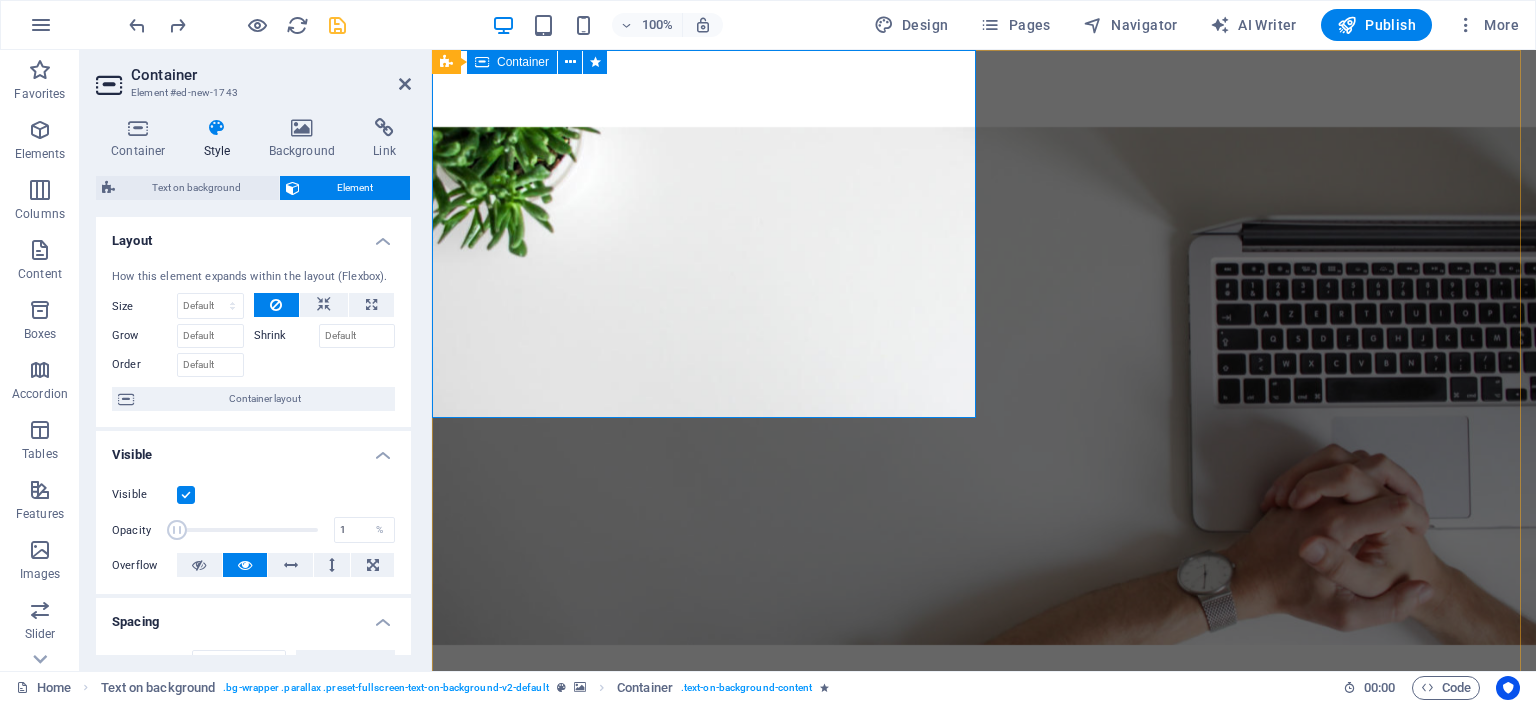click on "Eğitim ve Danışmanlık Hizmetleri Lorem ipsum dolor sit amet, consectetuer adipiscing elit. Aenean commodo ligula eget dolor. Lorem ipsum dolor sit amet, consectetuer adipiscing elit leget dolor. Lorem ipsum dolor sit amet, consectetuer adipiscing elit. Aenean commodo ligula eget dolor. Lorem ipsum dolor sit amet, consectetuer adipiscing elit dolor." at bounding box center [984, 845] 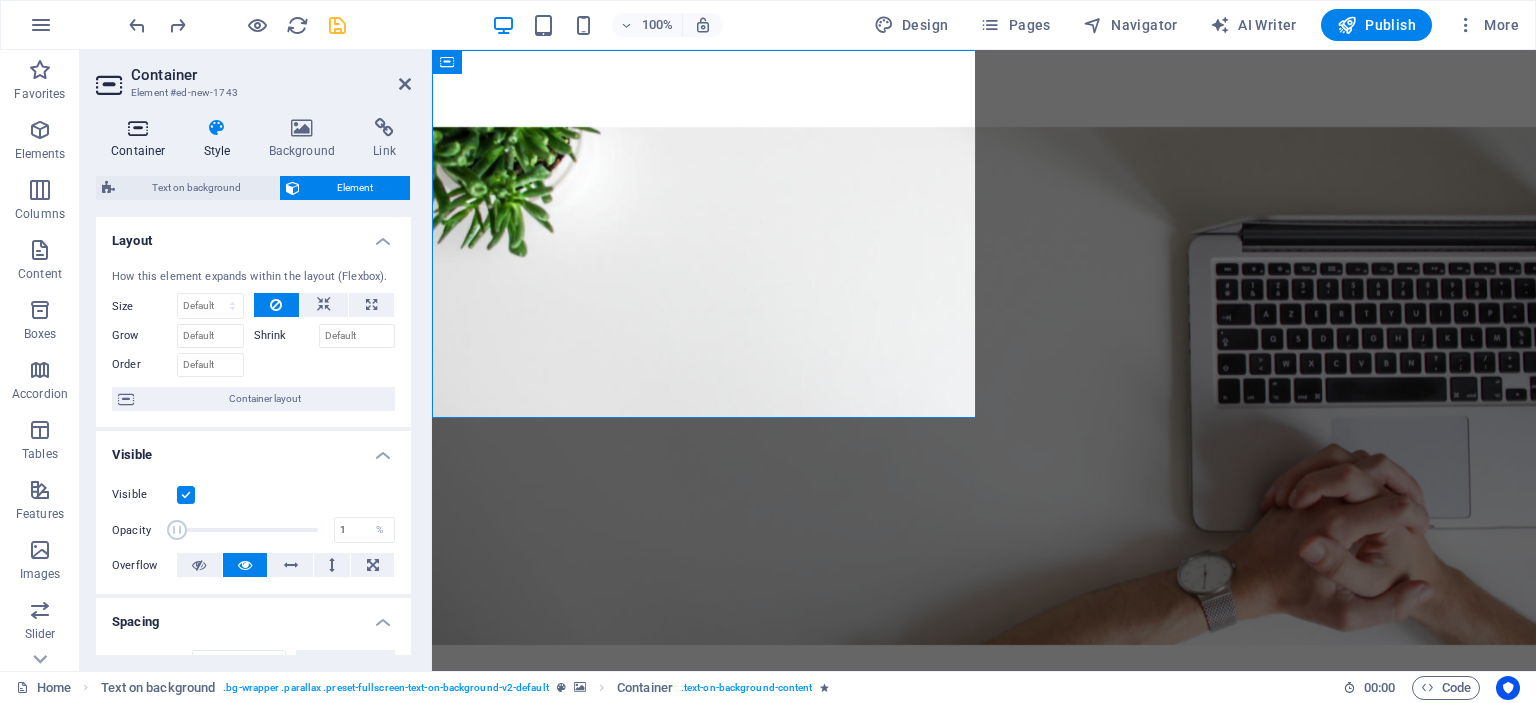 click at bounding box center [138, 128] 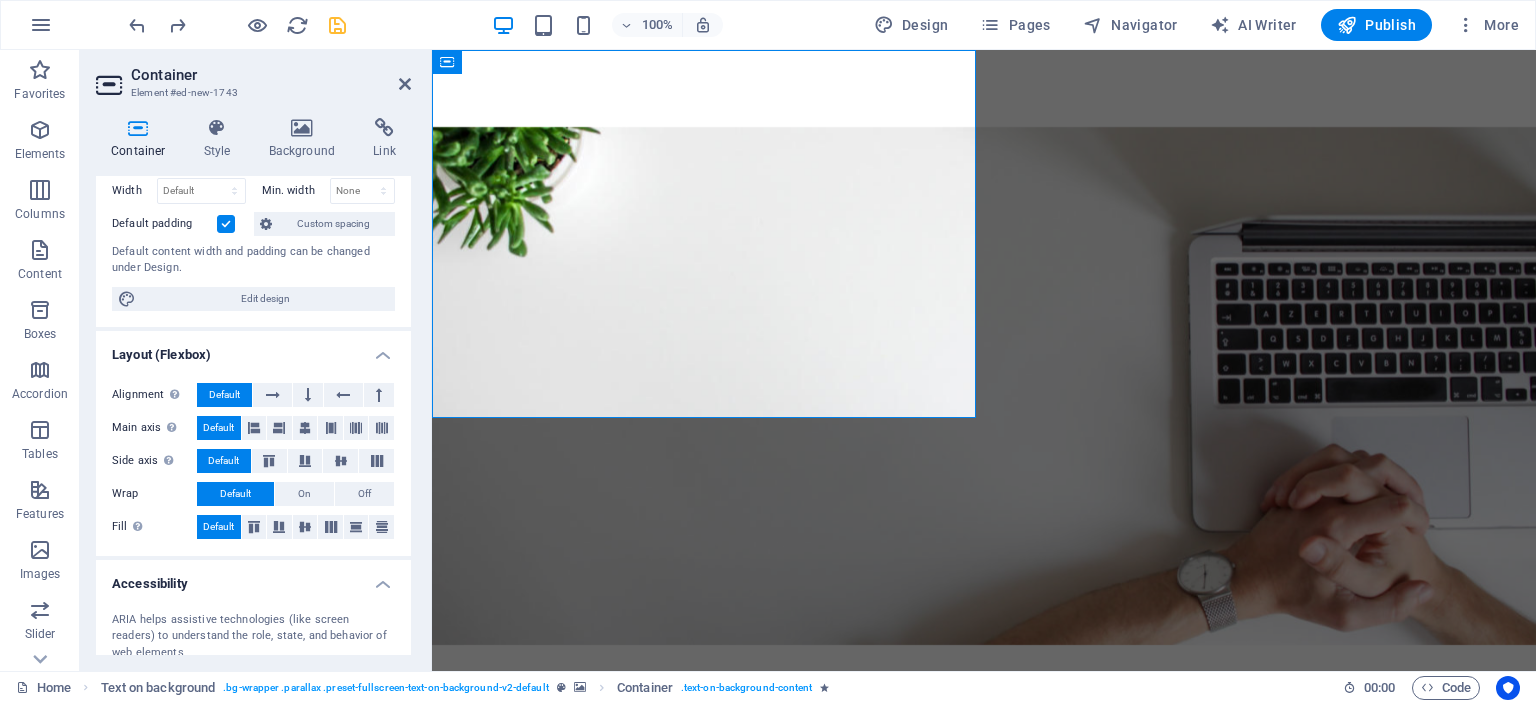 scroll, scrollTop: 200, scrollLeft: 0, axis: vertical 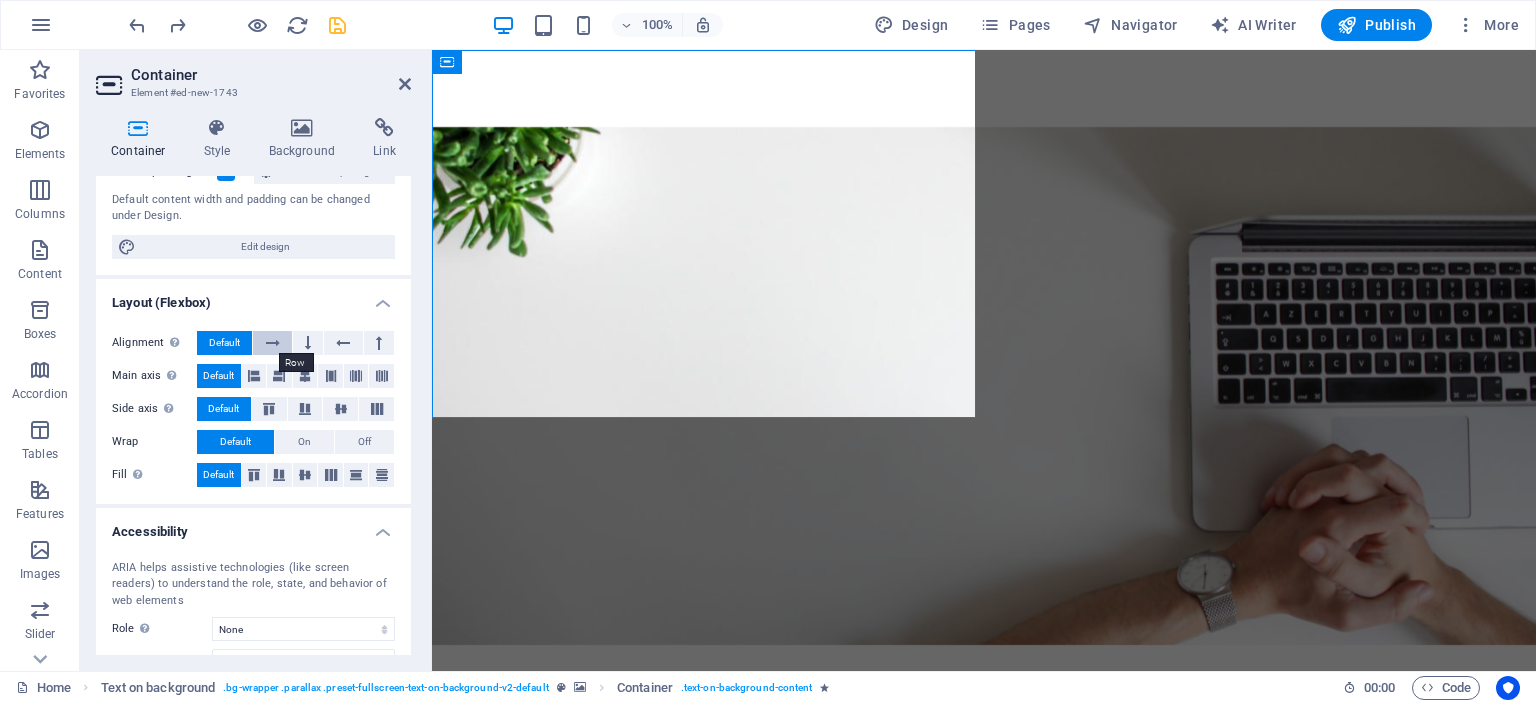 click at bounding box center [273, 343] 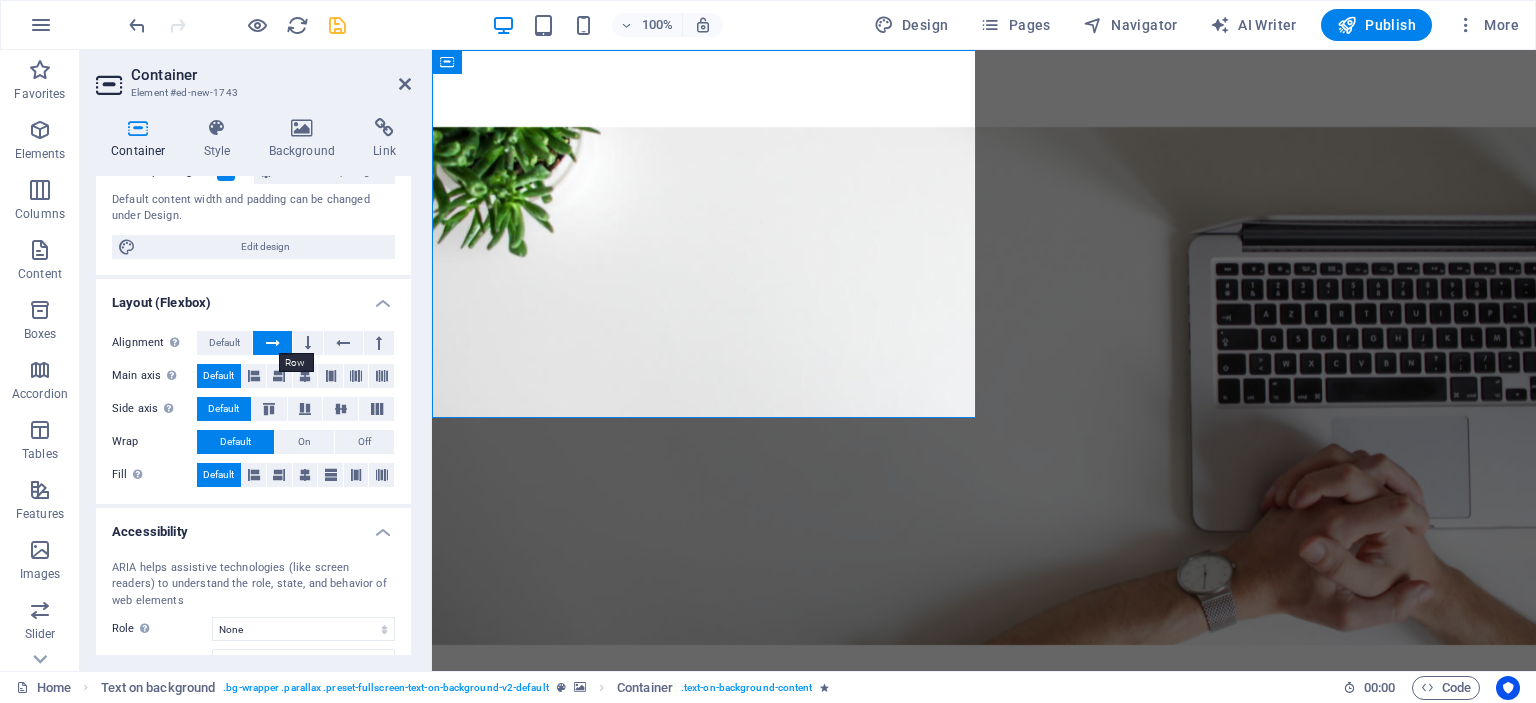 click at bounding box center (273, 343) 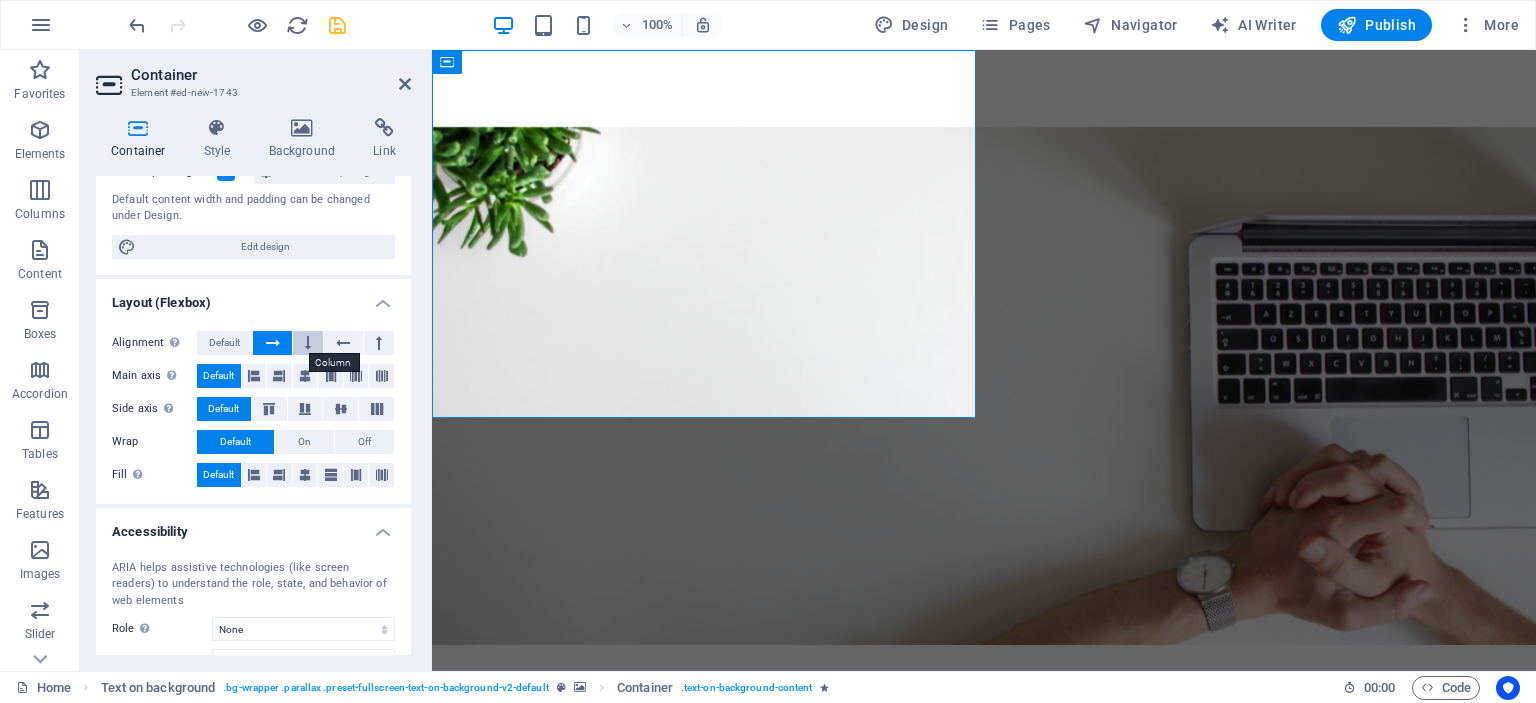 click at bounding box center [308, 343] 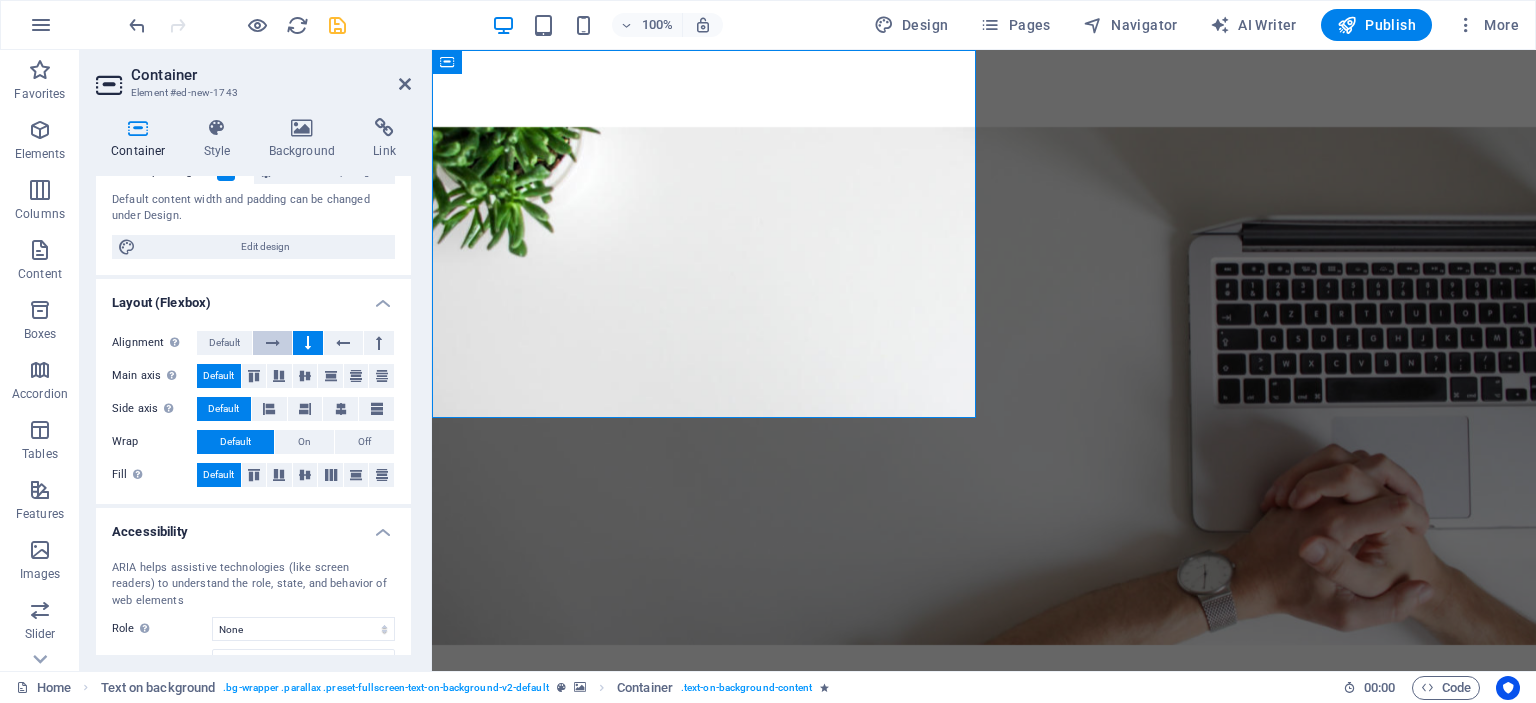 click at bounding box center (273, 343) 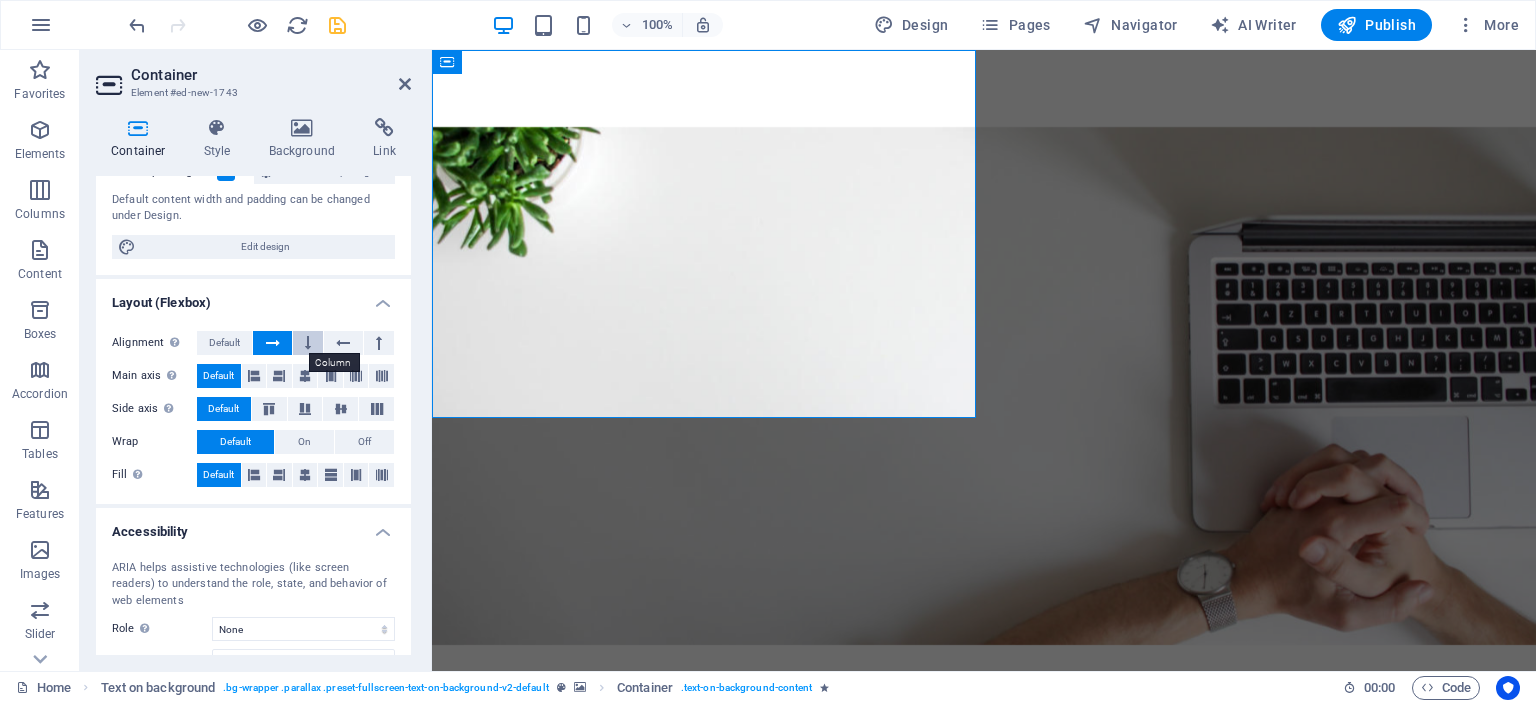 click at bounding box center (308, 343) 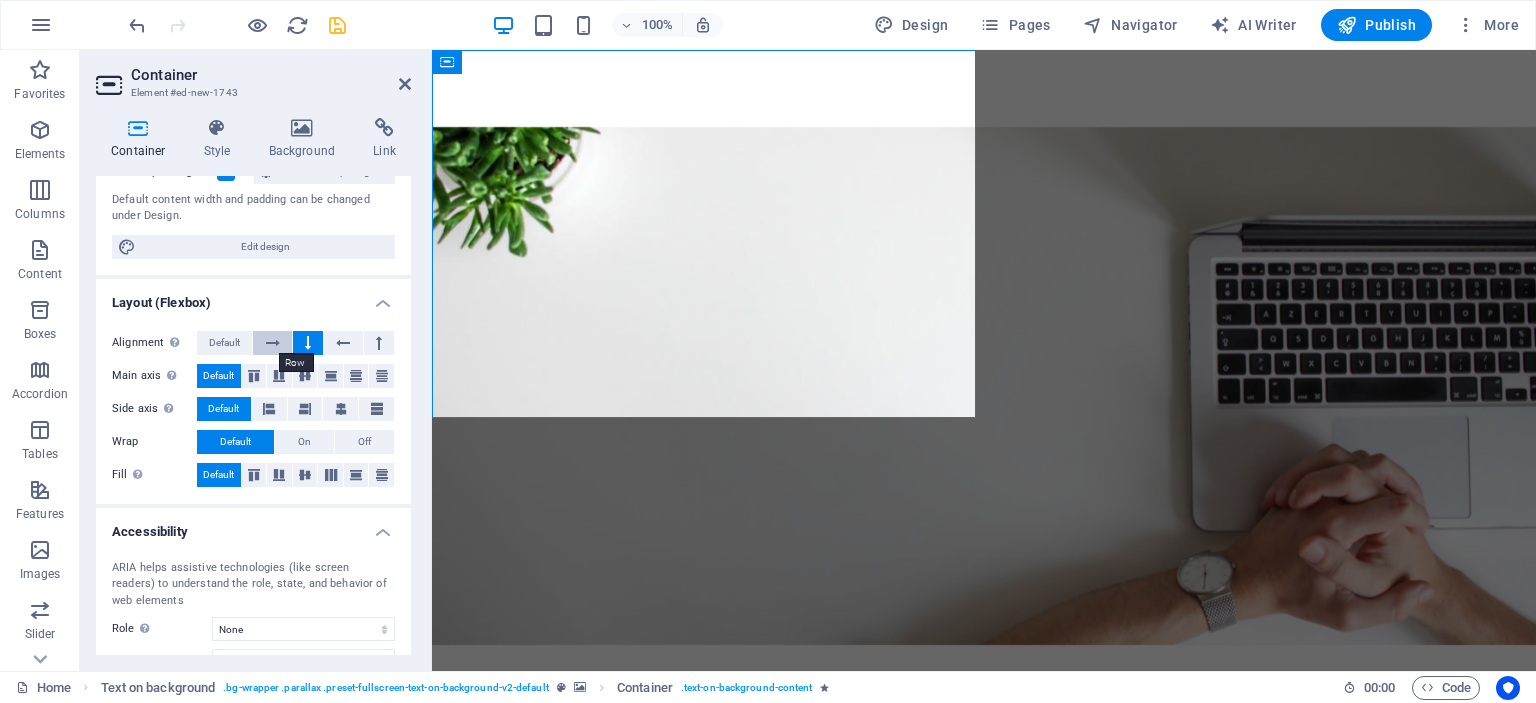click at bounding box center (273, 343) 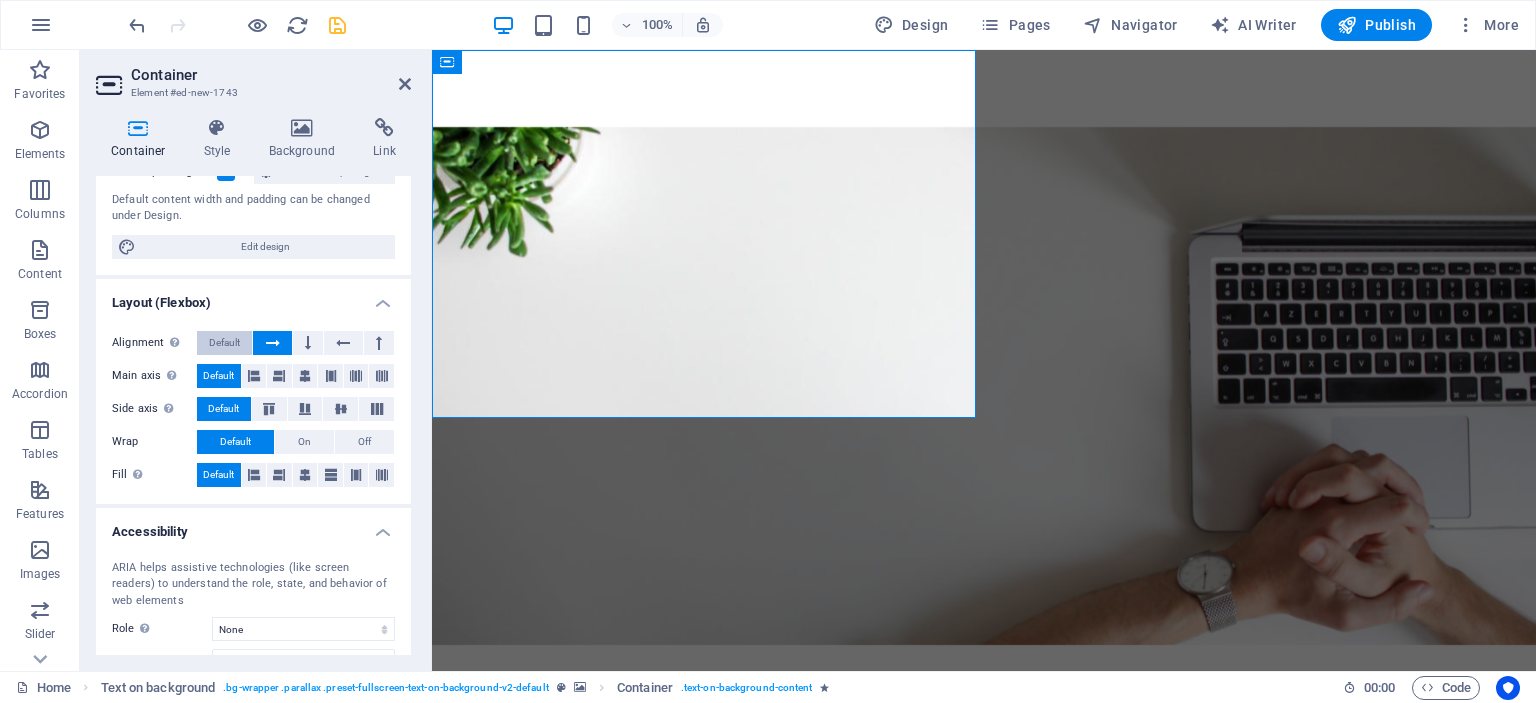 click on "Default" at bounding box center (224, 343) 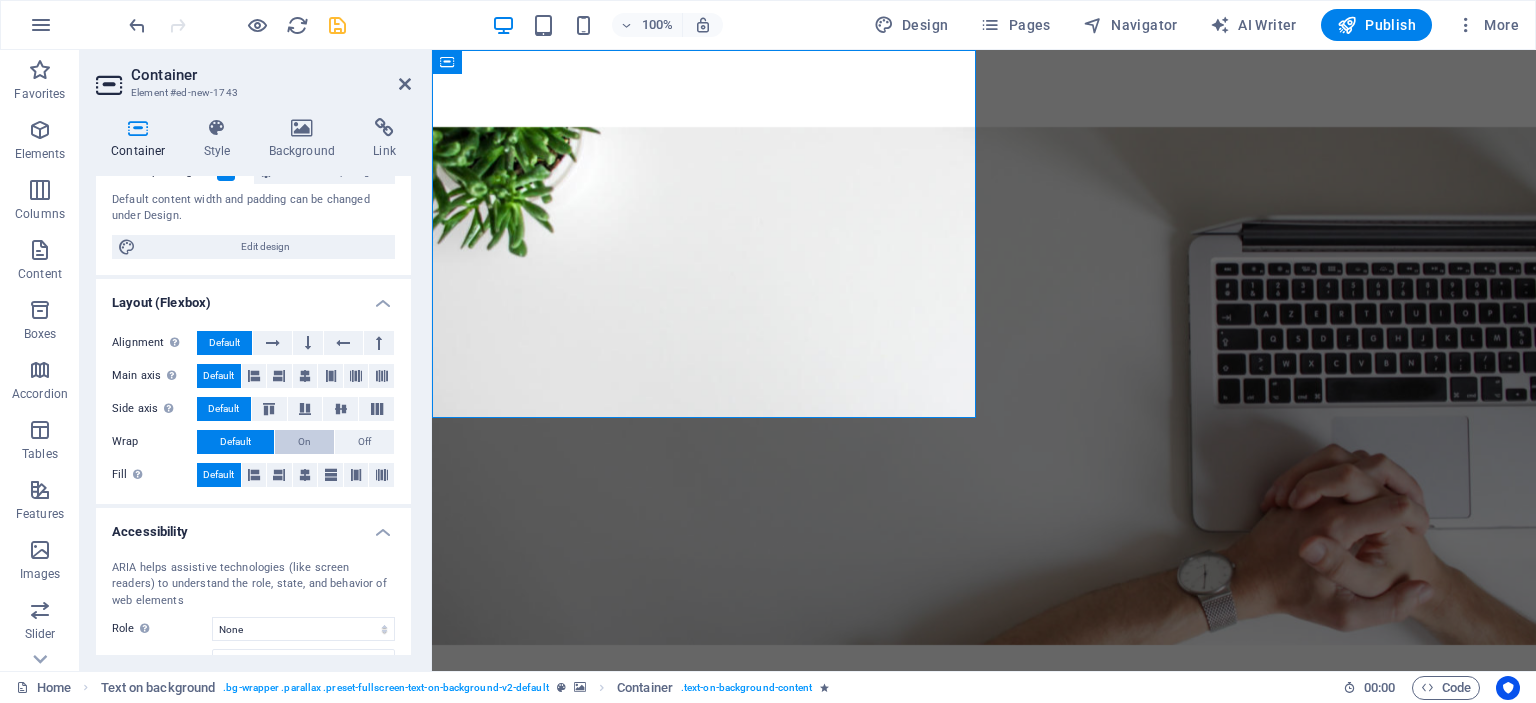 click on "On" at bounding box center (304, 442) 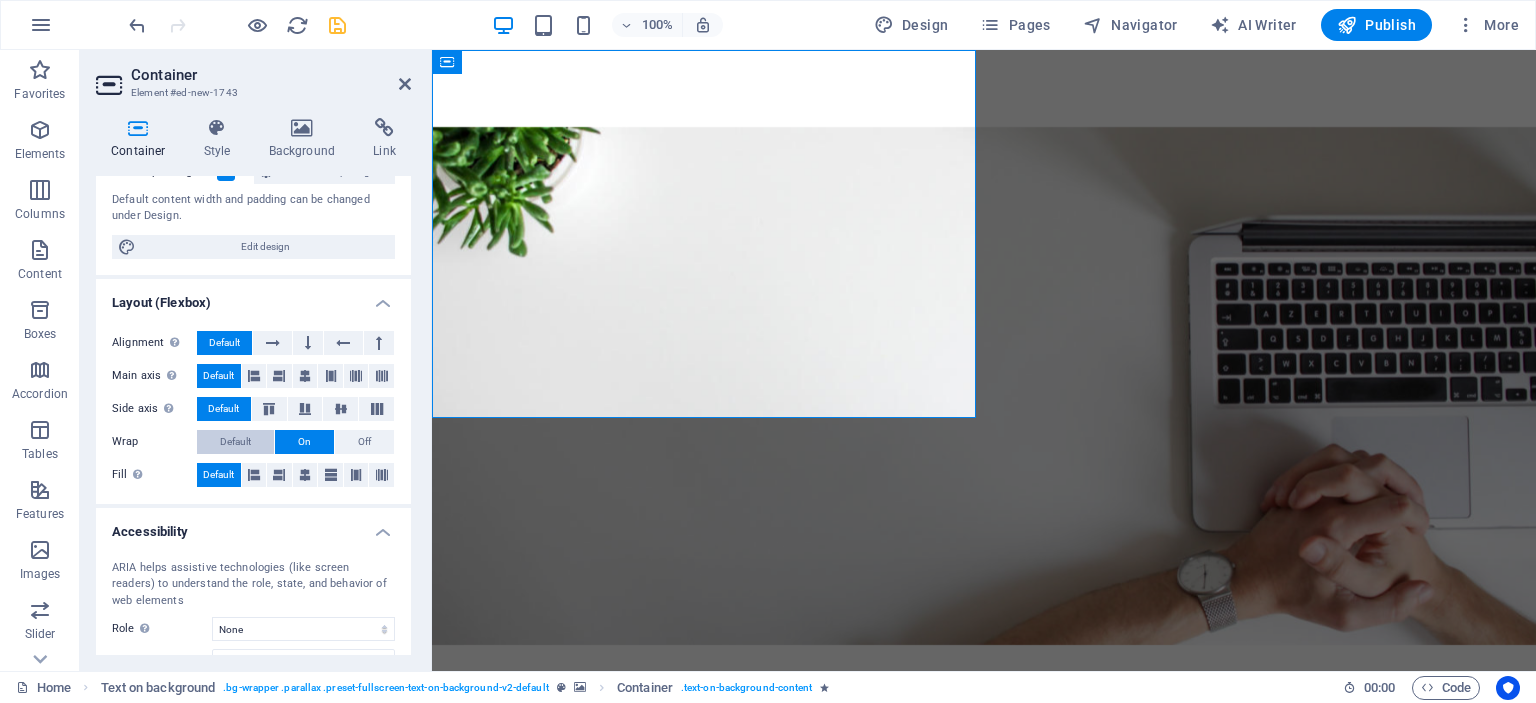 click on "Default" at bounding box center (235, 442) 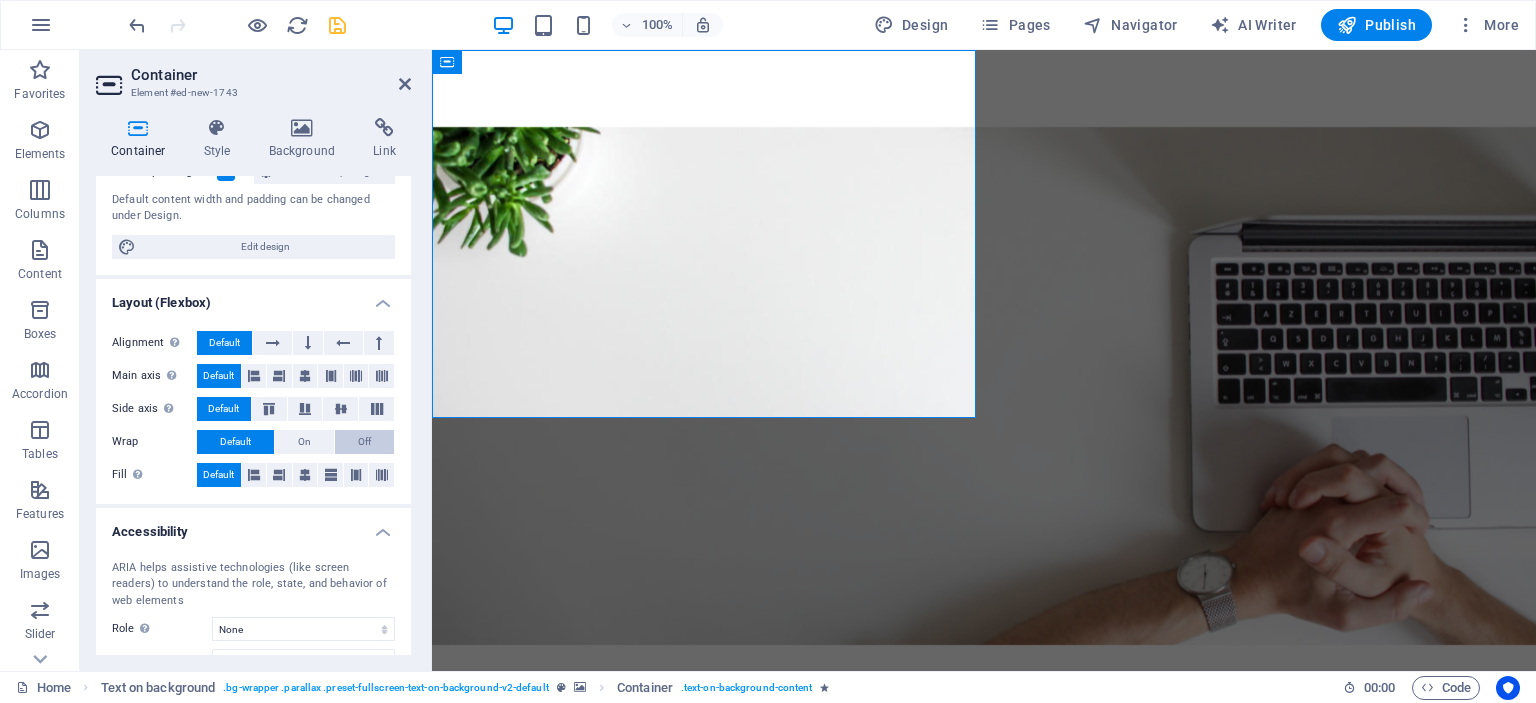 click on "Off" at bounding box center [364, 442] 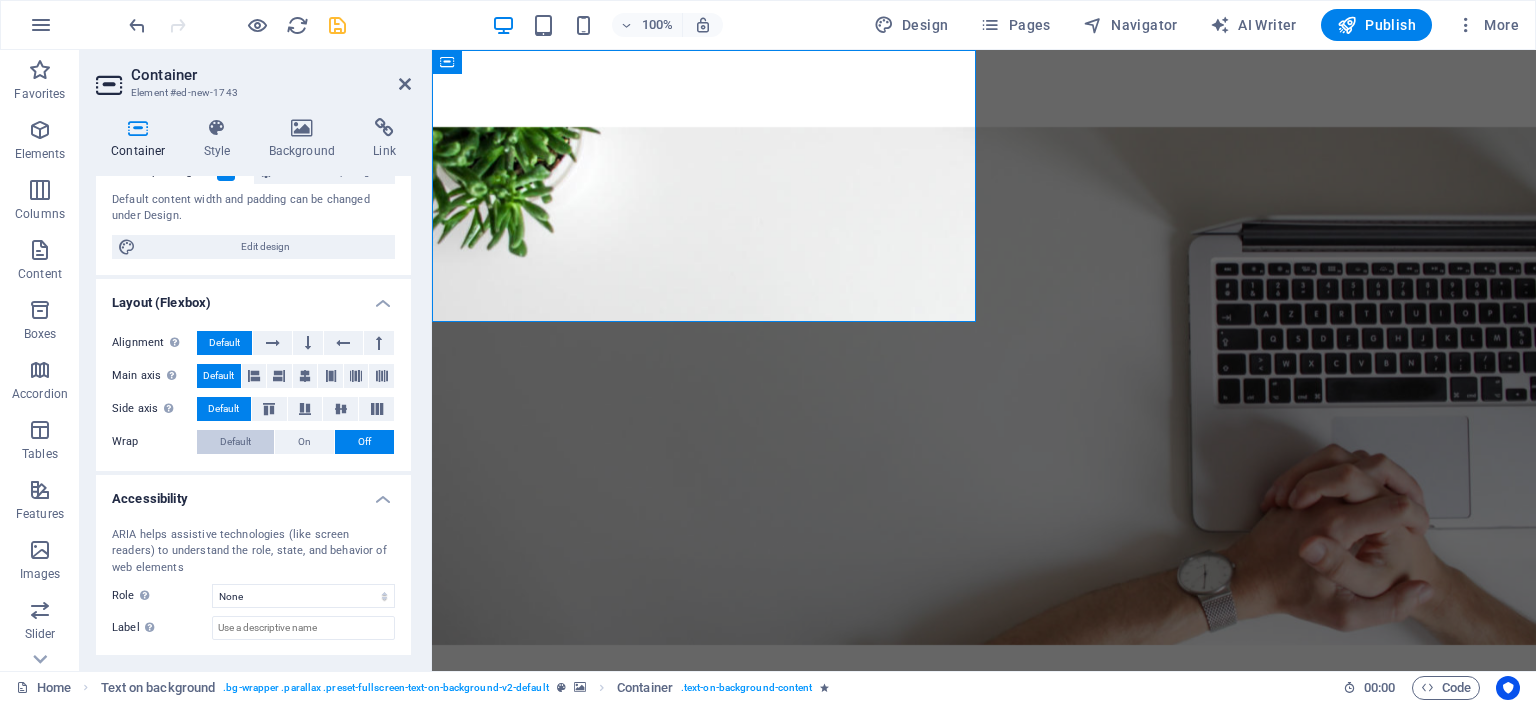 click on "Default" at bounding box center [235, 442] 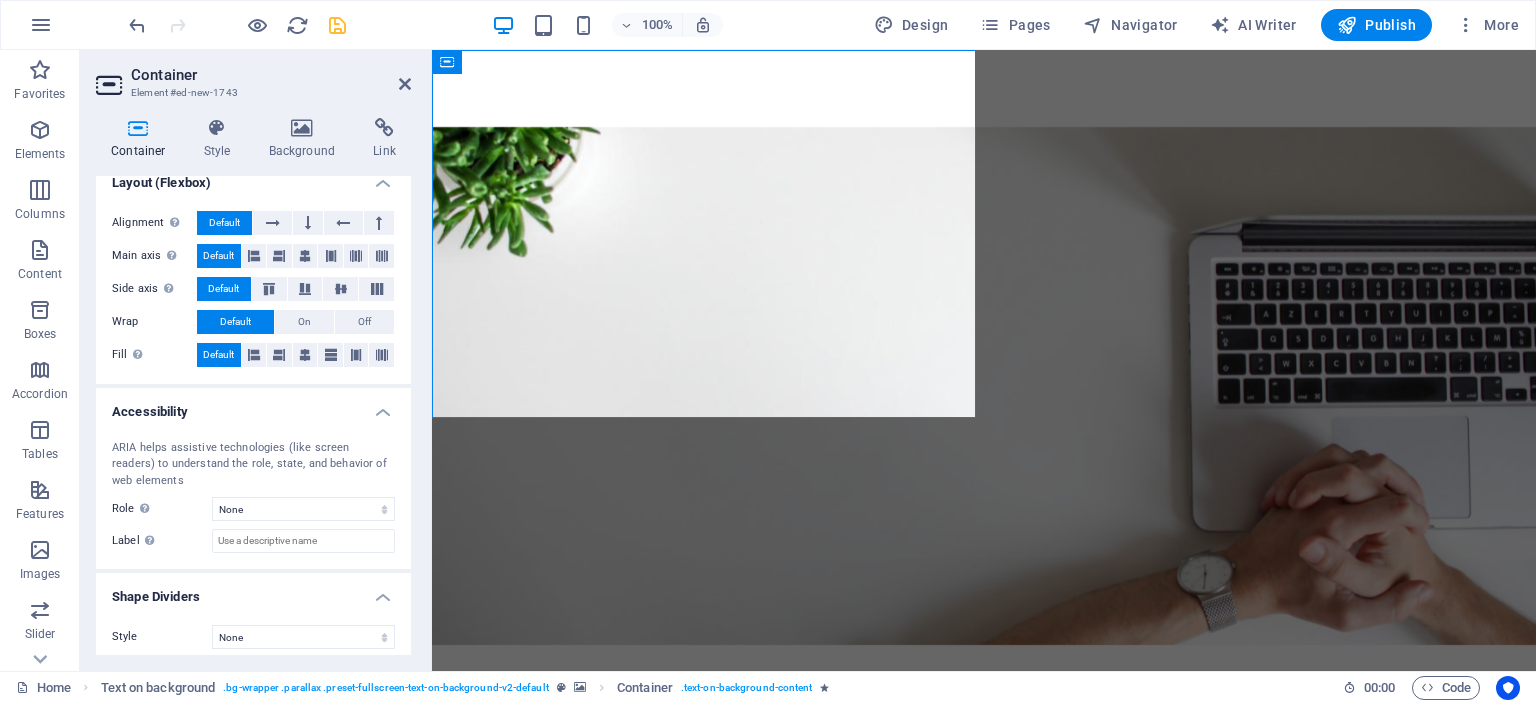 scroll, scrollTop: 328, scrollLeft: 0, axis: vertical 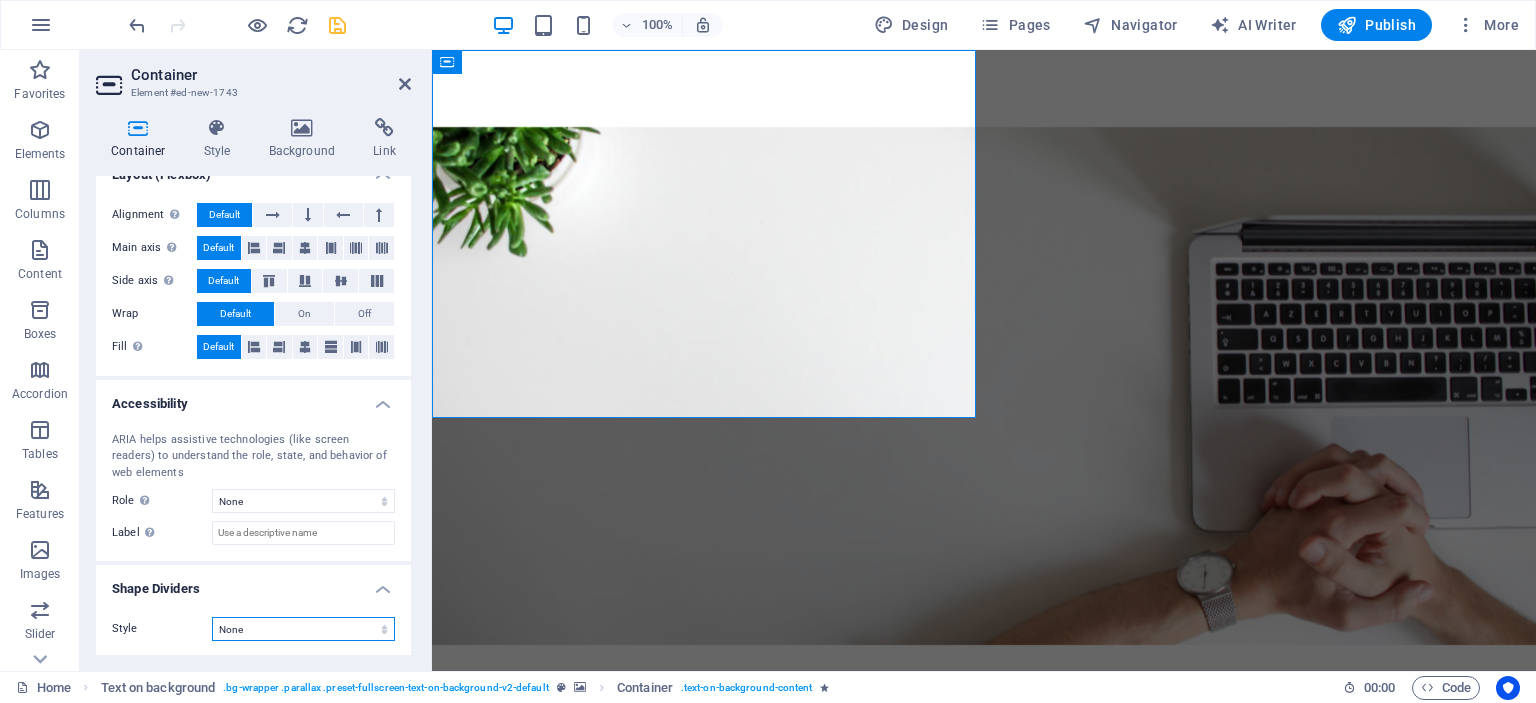 click on "None Triangle Square Diagonal Polygon 1 Polygon 2 Zigzag Multiple Zigzags Waves Multiple Waves Half Circle Circle Circle Shadow Blocks Hexagons Clouds Multiple Clouds Fan Pyramids Book Paint Drip Fire Shredded Paper Arrow" at bounding box center [303, 629] 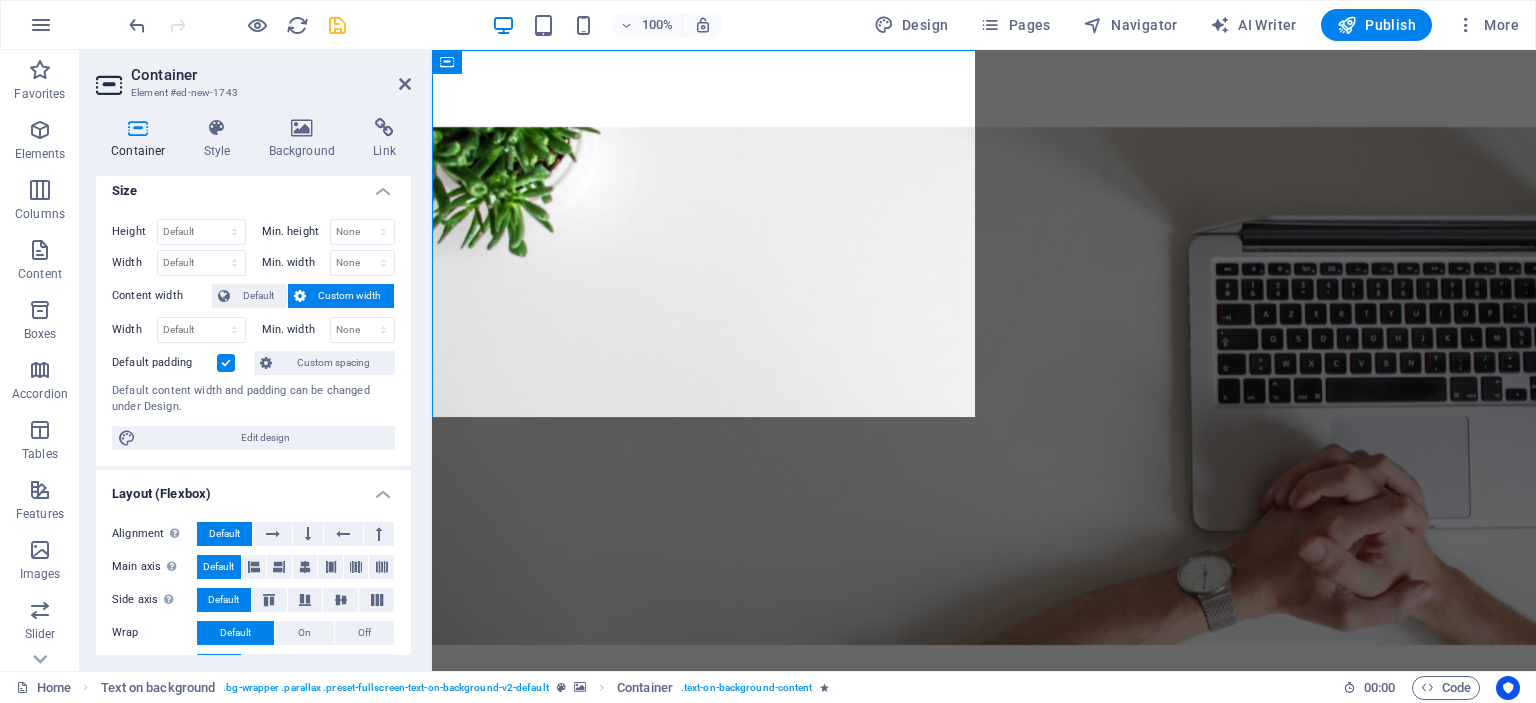 scroll, scrollTop: 0, scrollLeft: 0, axis: both 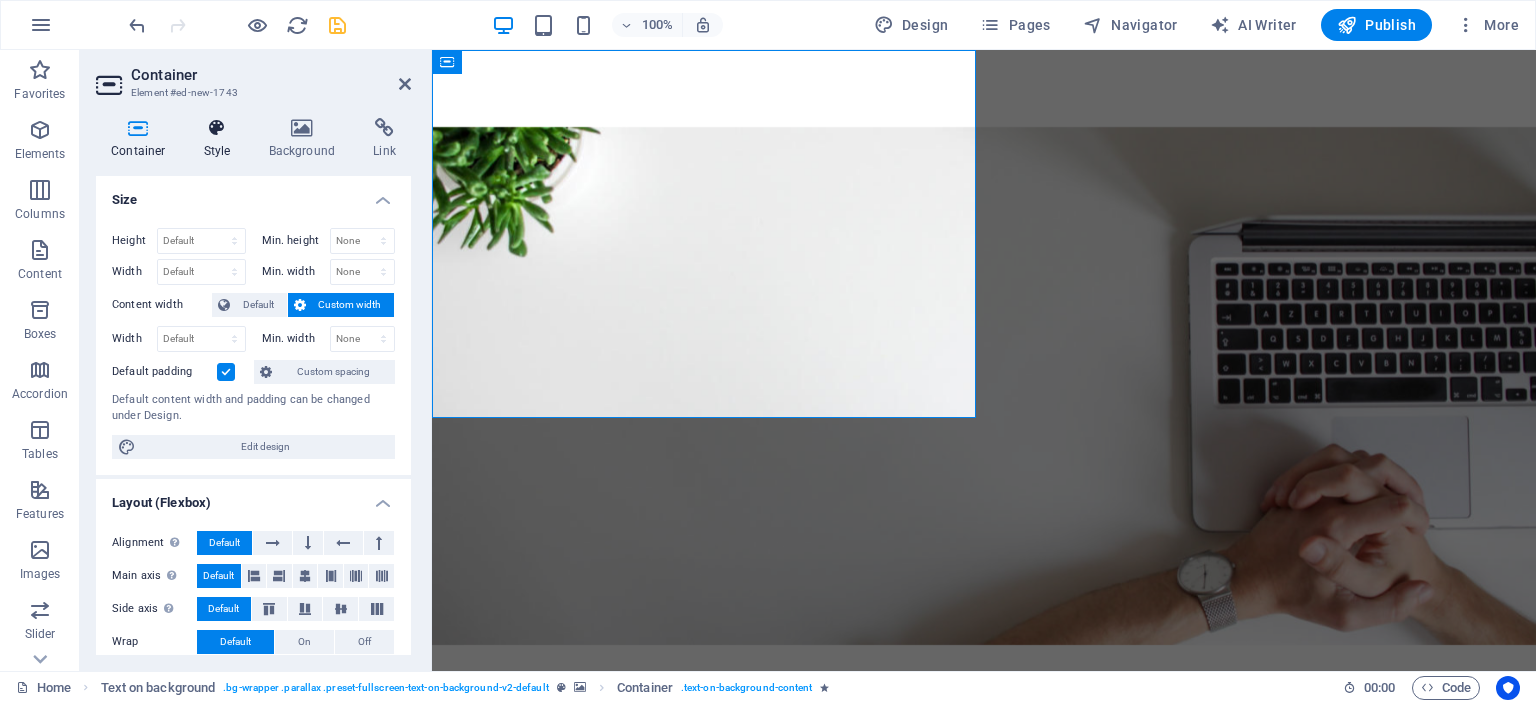 click on "Style" at bounding box center (221, 139) 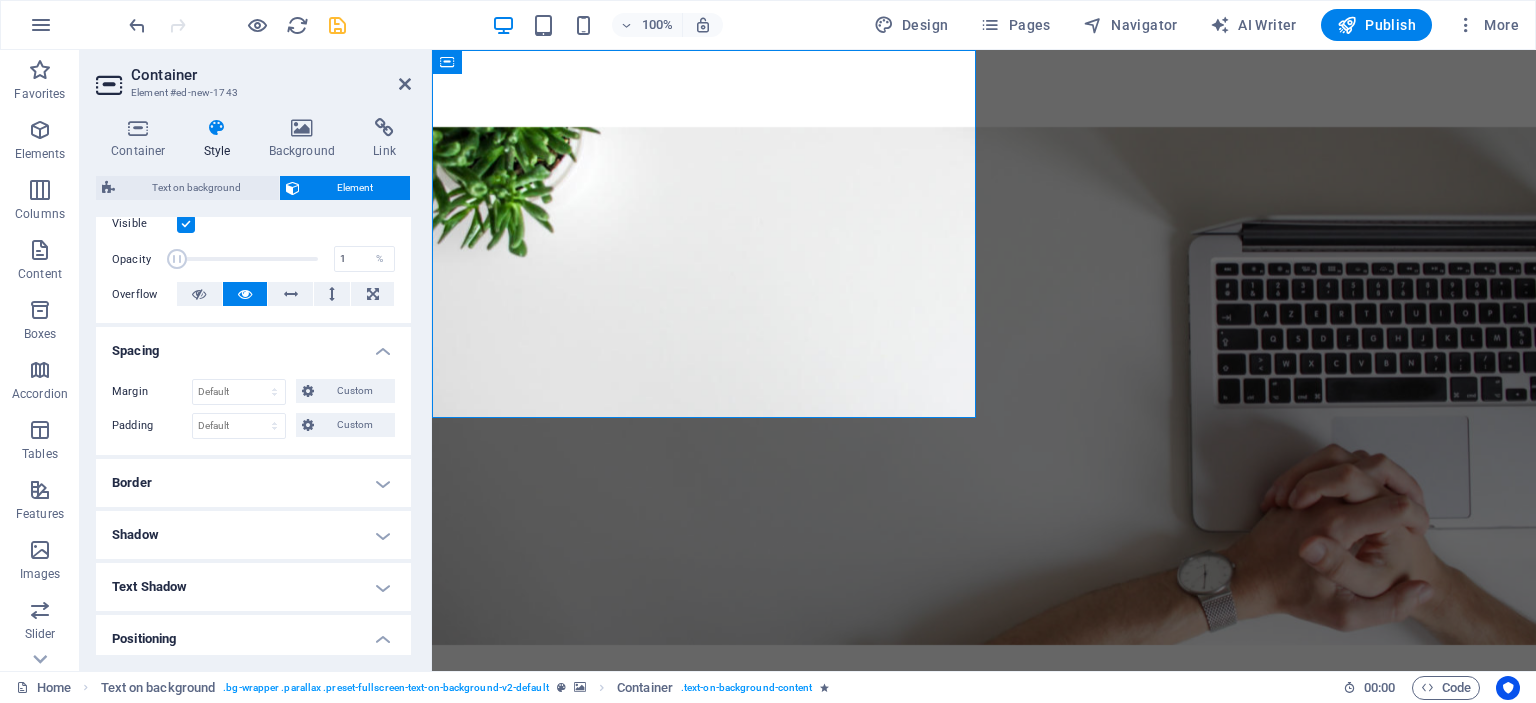scroll, scrollTop: 300, scrollLeft: 0, axis: vertical 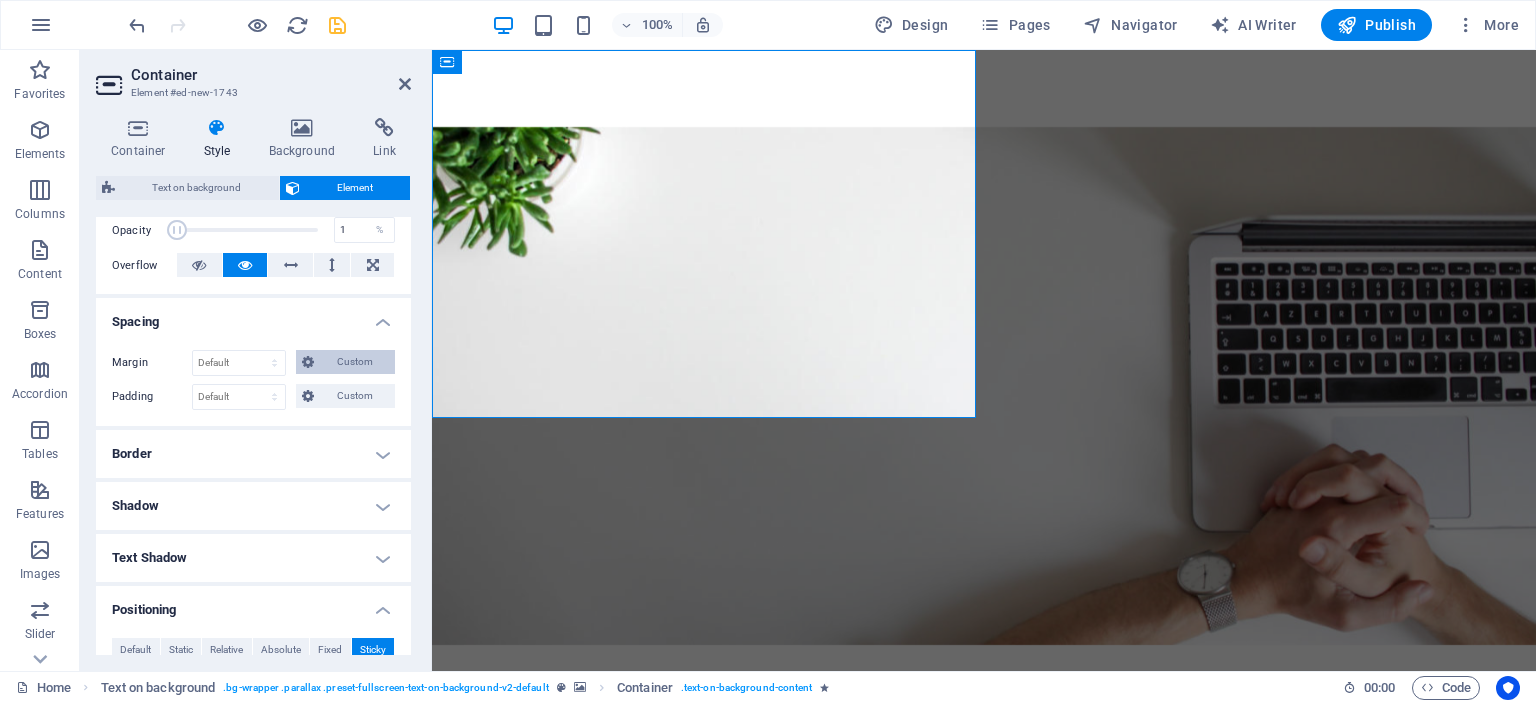 click on "Custom" at bounding box center [354, 362] 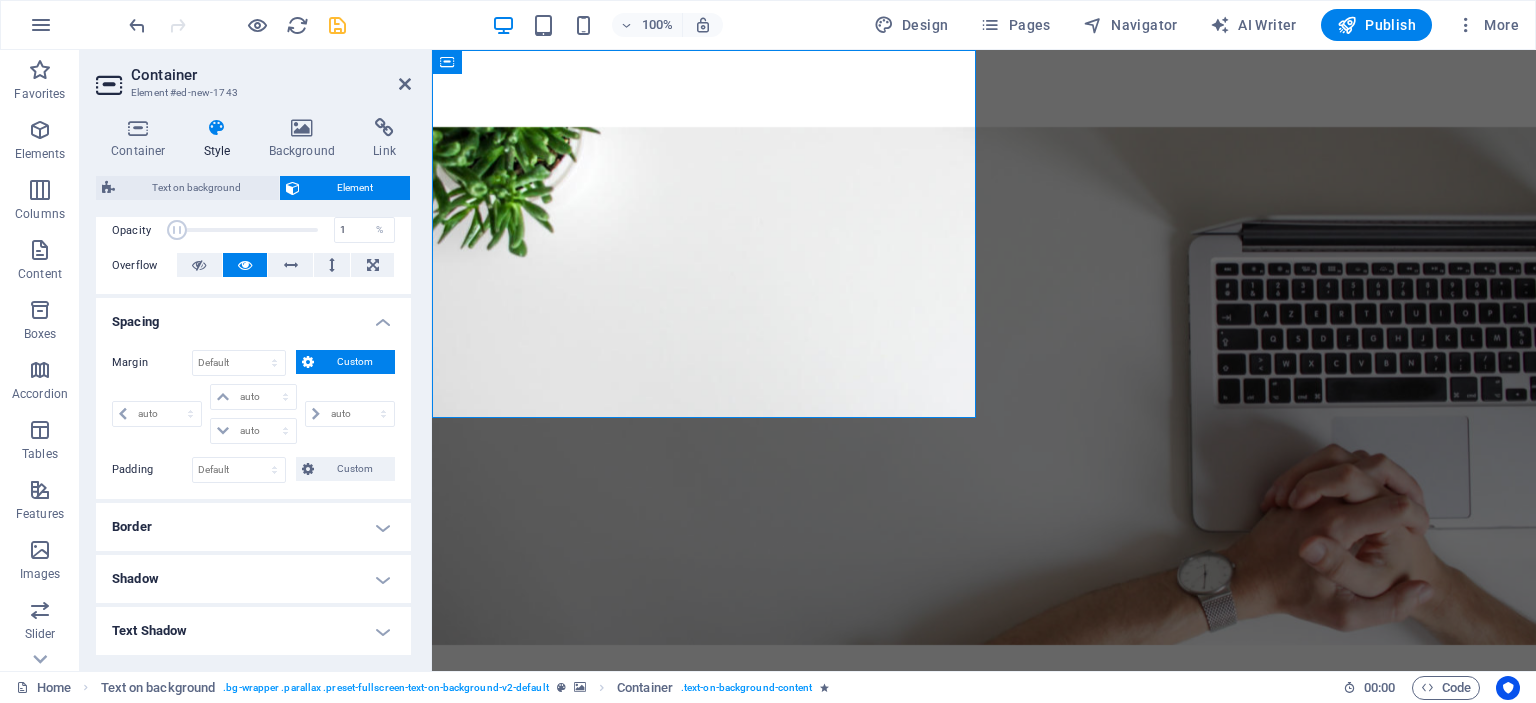 click on "Custom" at bounding box center [354, 362] 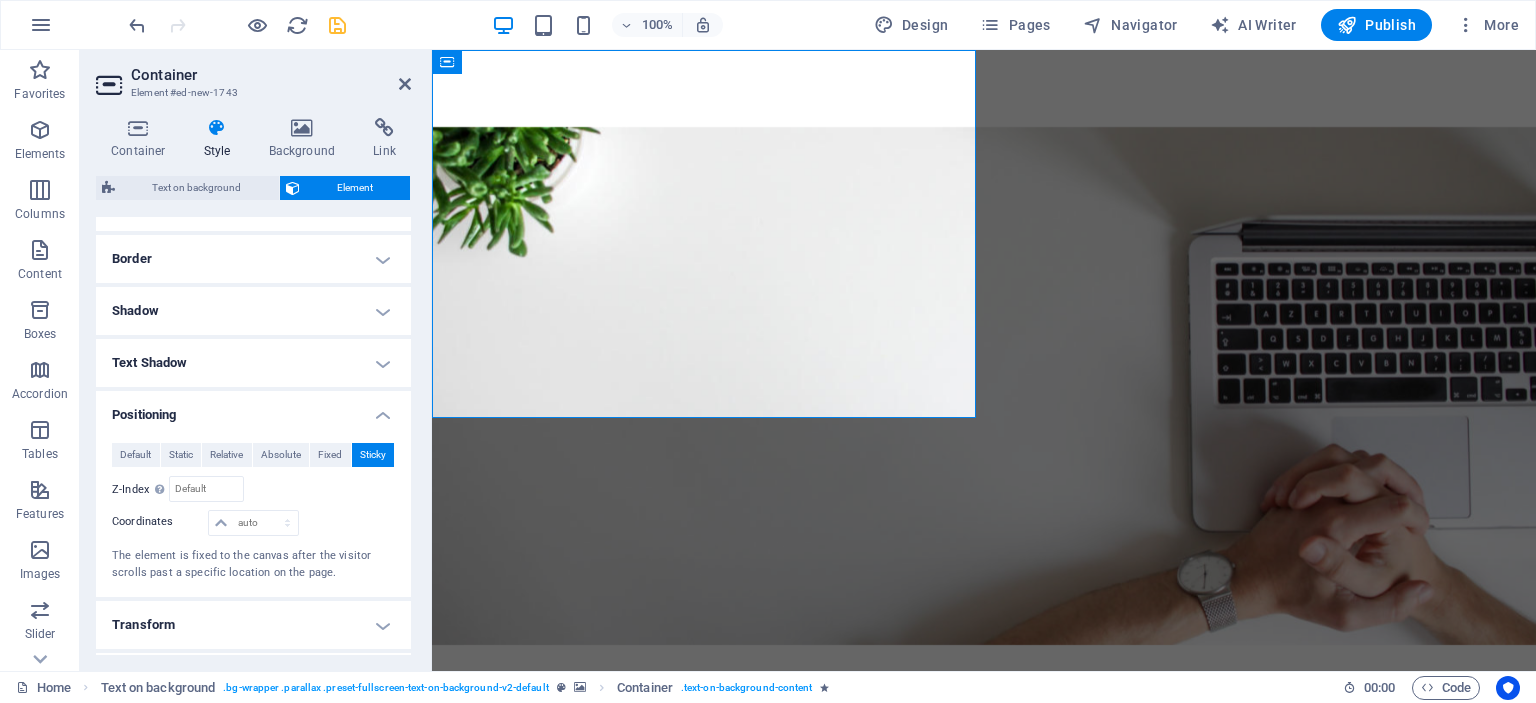 scroll, scrollTop: 600, scrollLeft: 0, axis: vertical 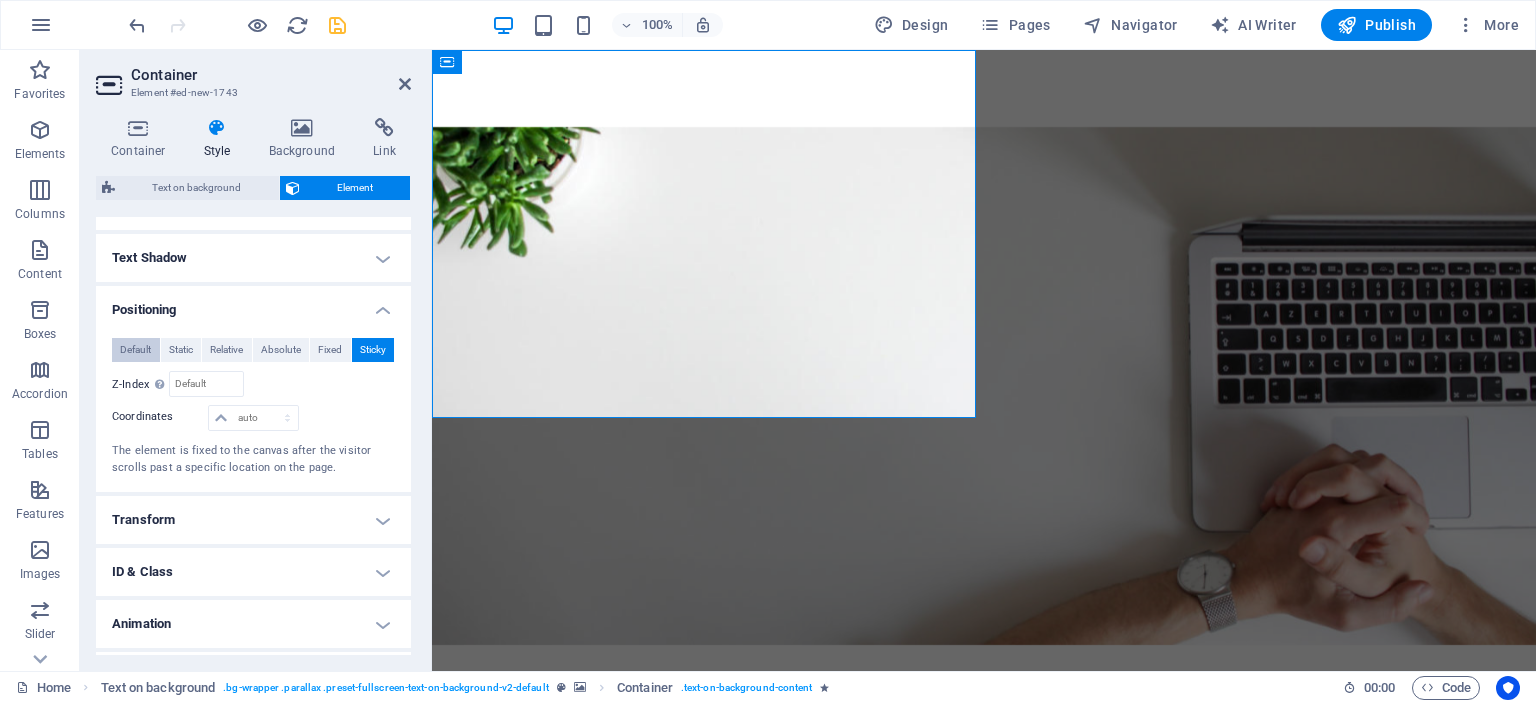 click on "Default" at bounding box center (135, 350) 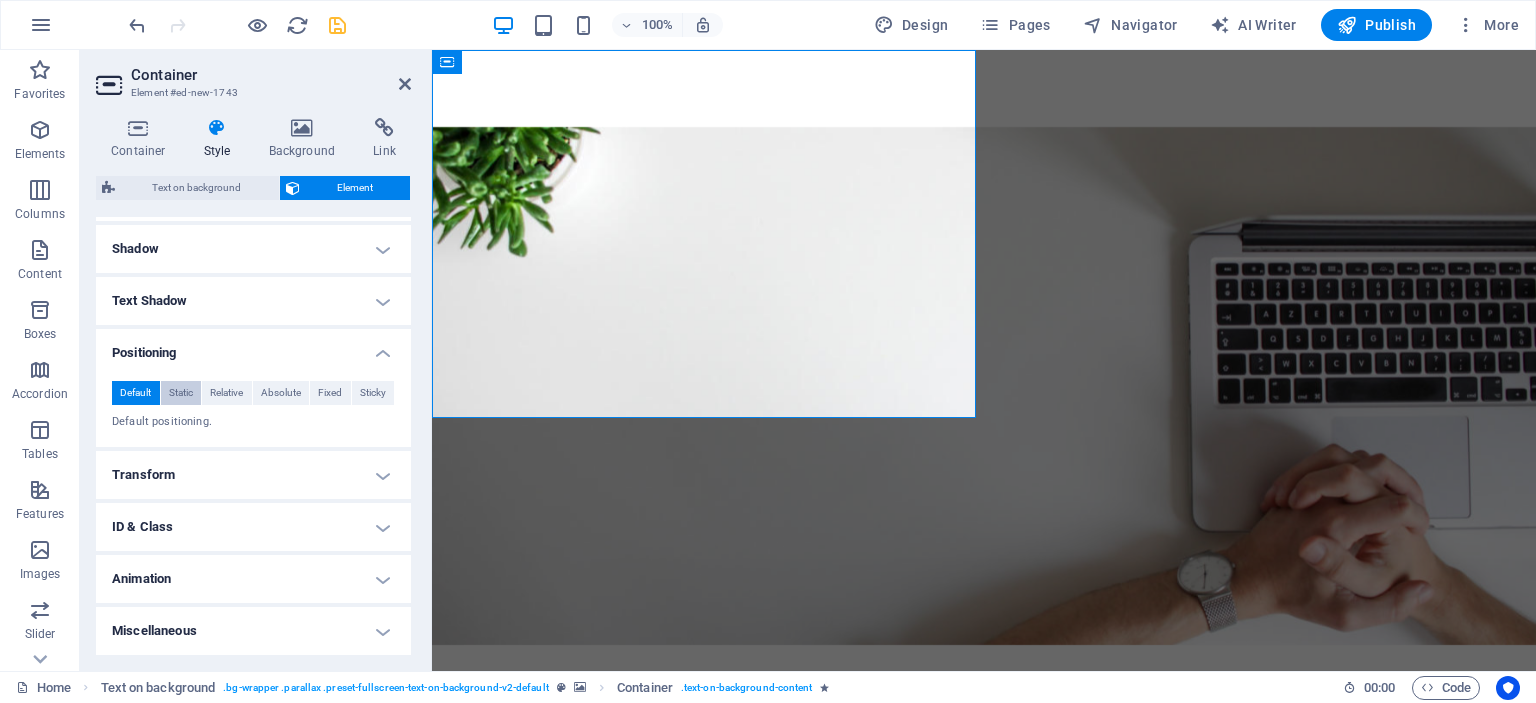 scroll, scrollTop: 555, scrollLeft: 0, axis: vertical 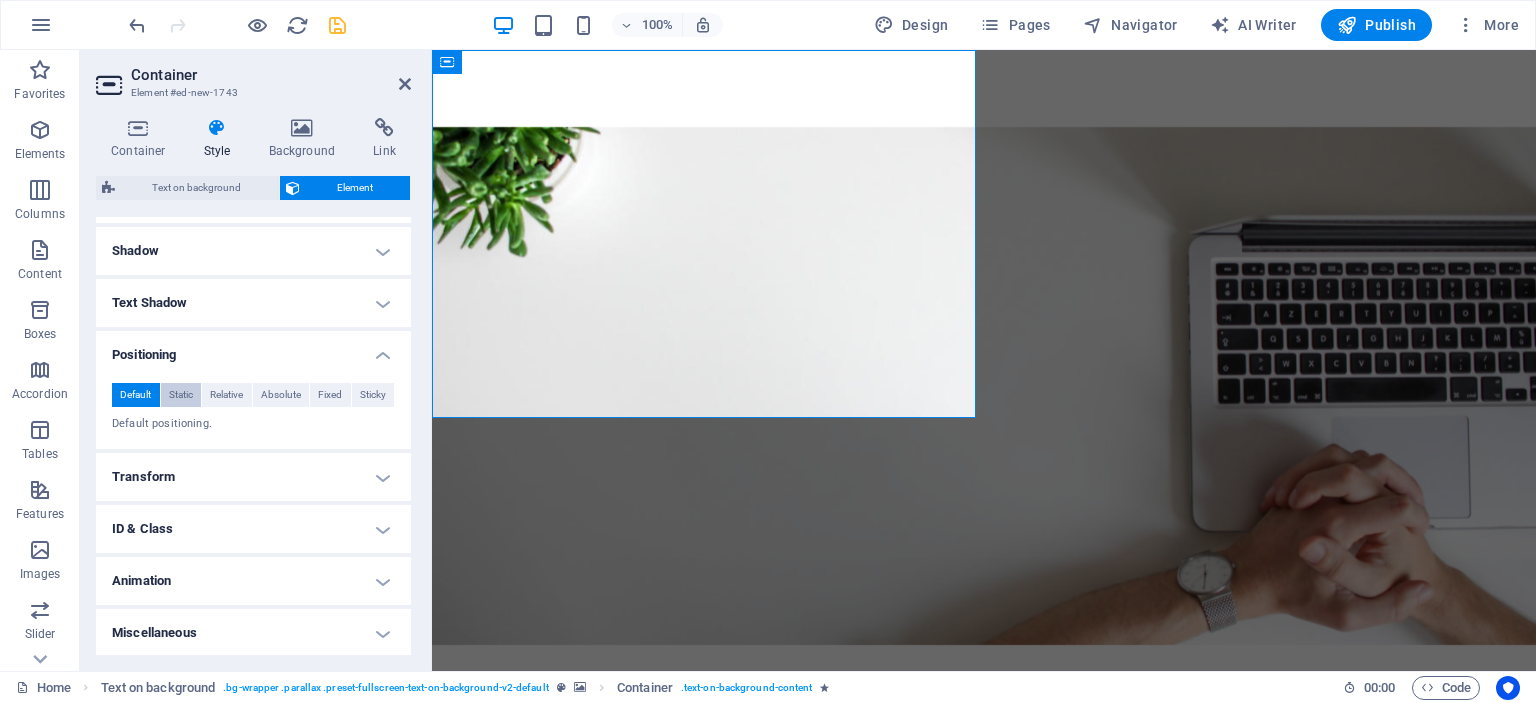 click on "Static" at bounding box center (181, 395) 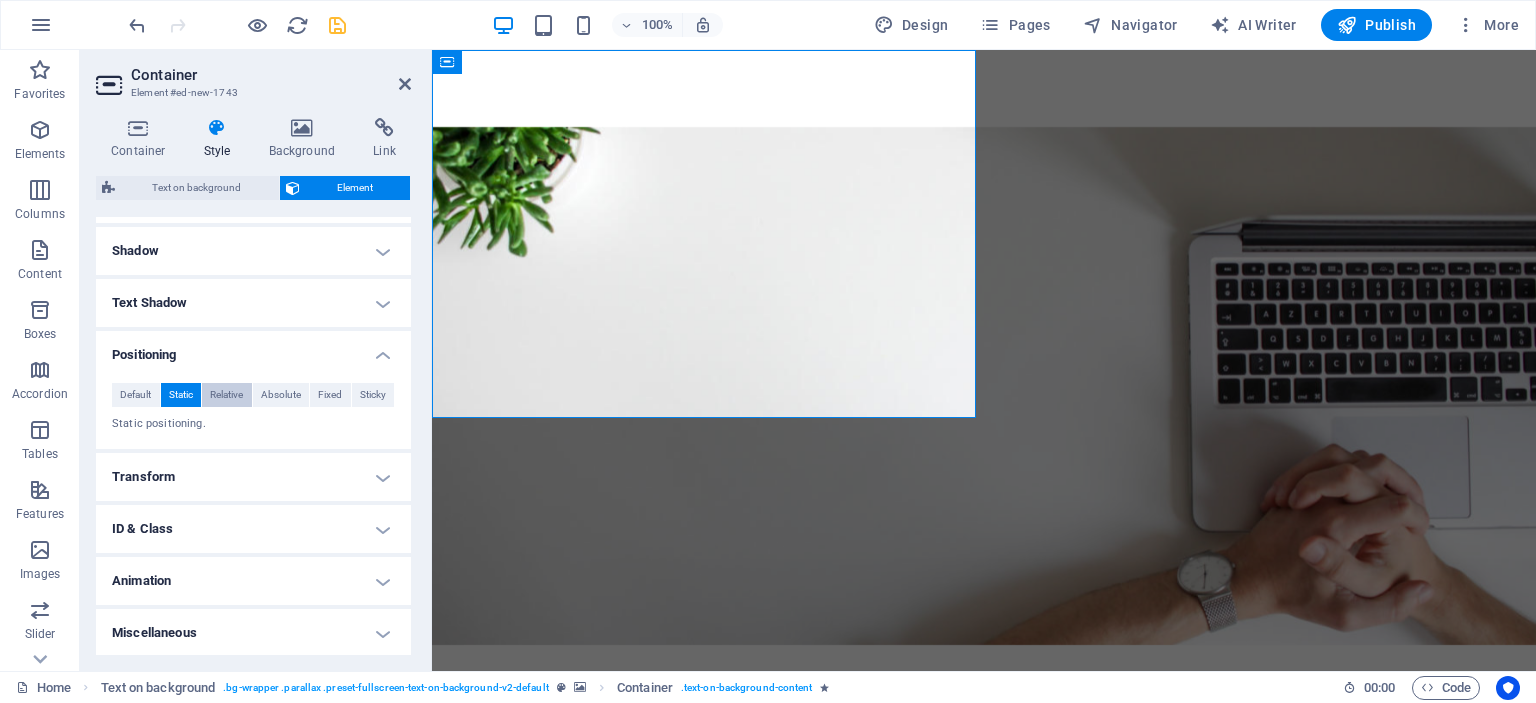 click on "Relative" at bounding box center (226, 395) 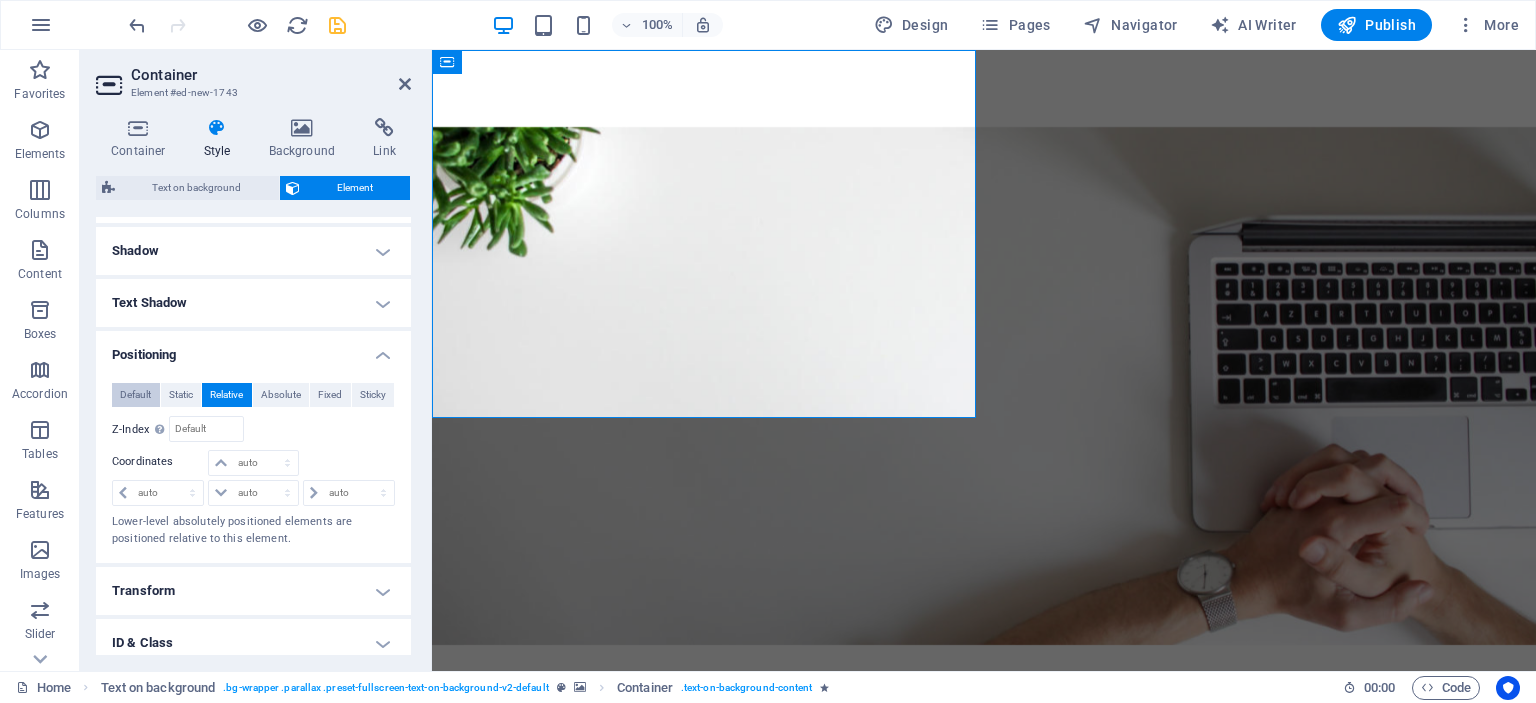 click on "Default" at bounding box center (135, 395) 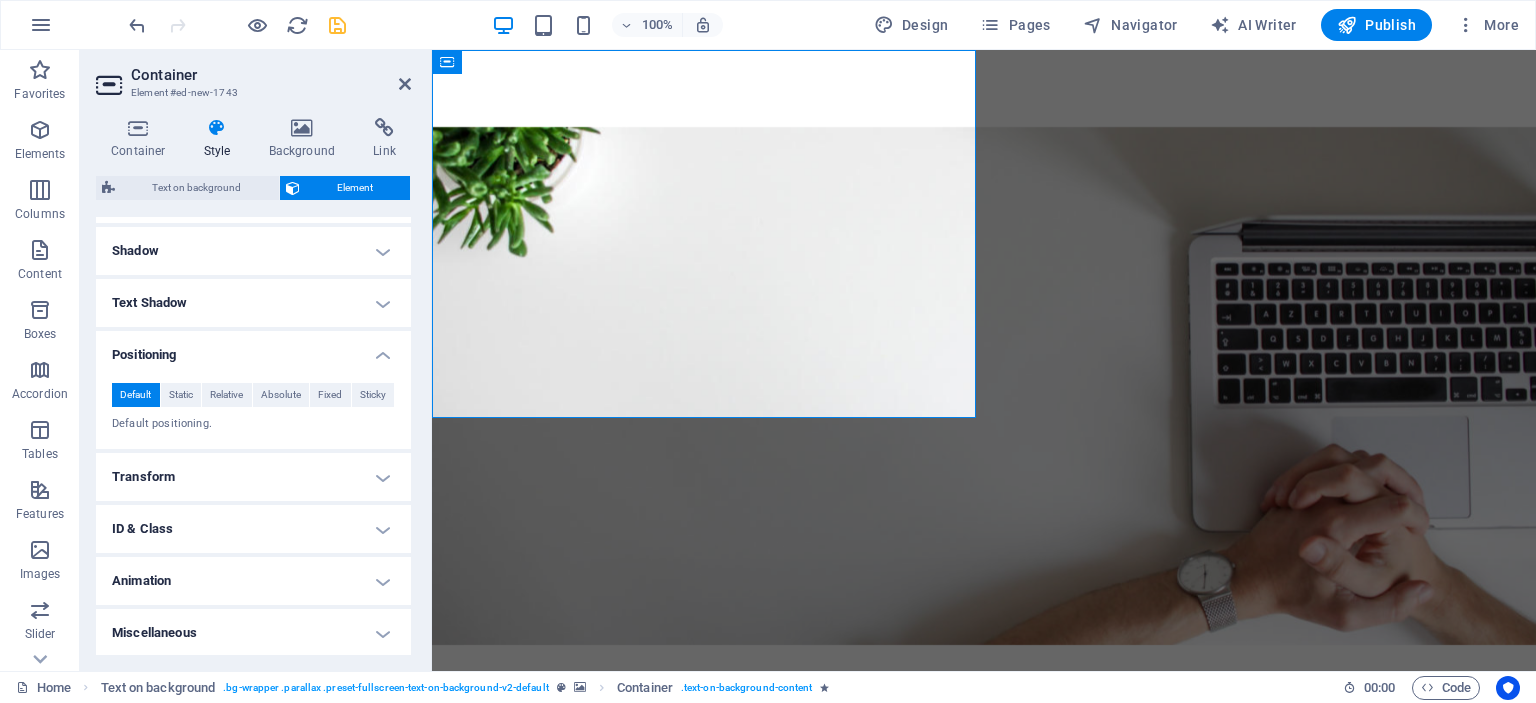 scroll, scrollTop: 455, scrollLeft: 0, axis: vertical 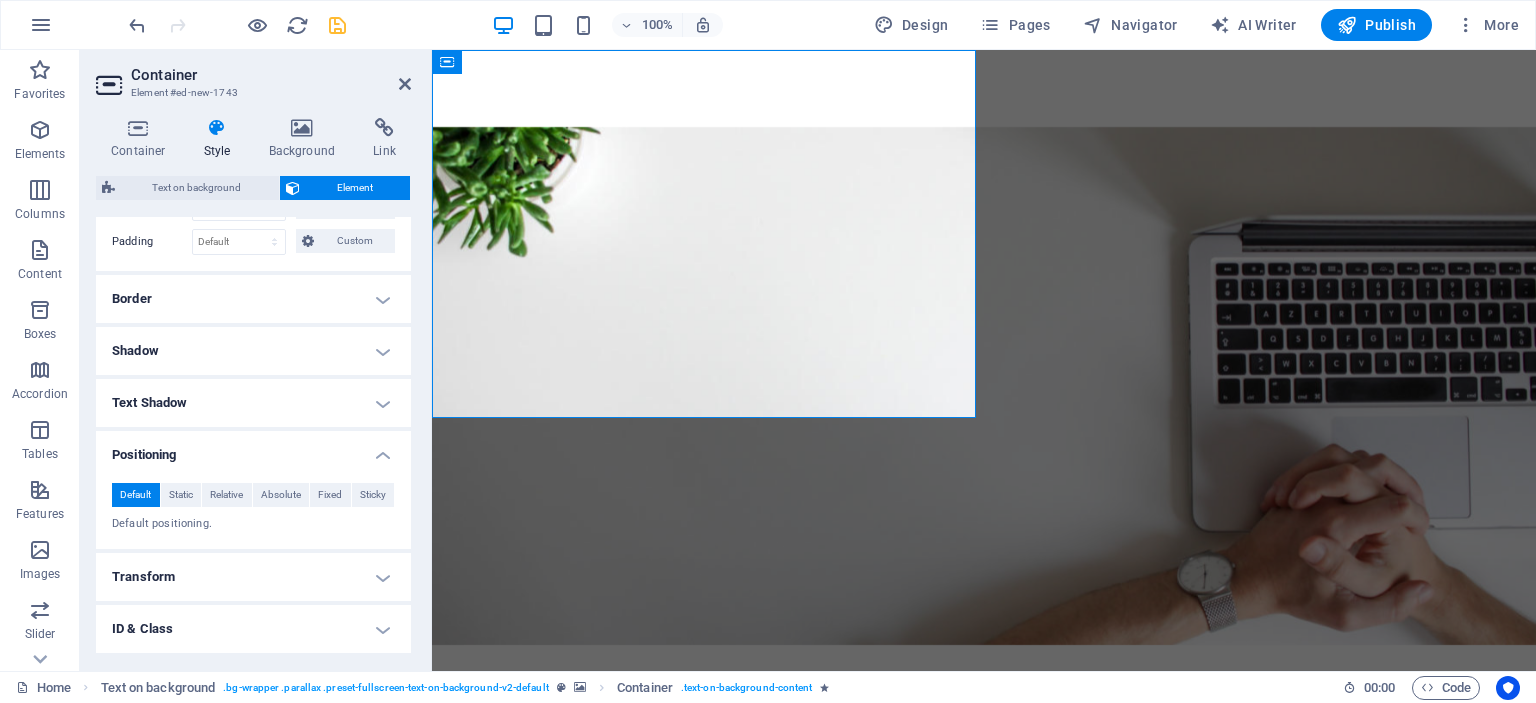 click on "Positioning" at bounding box center (253, 449) 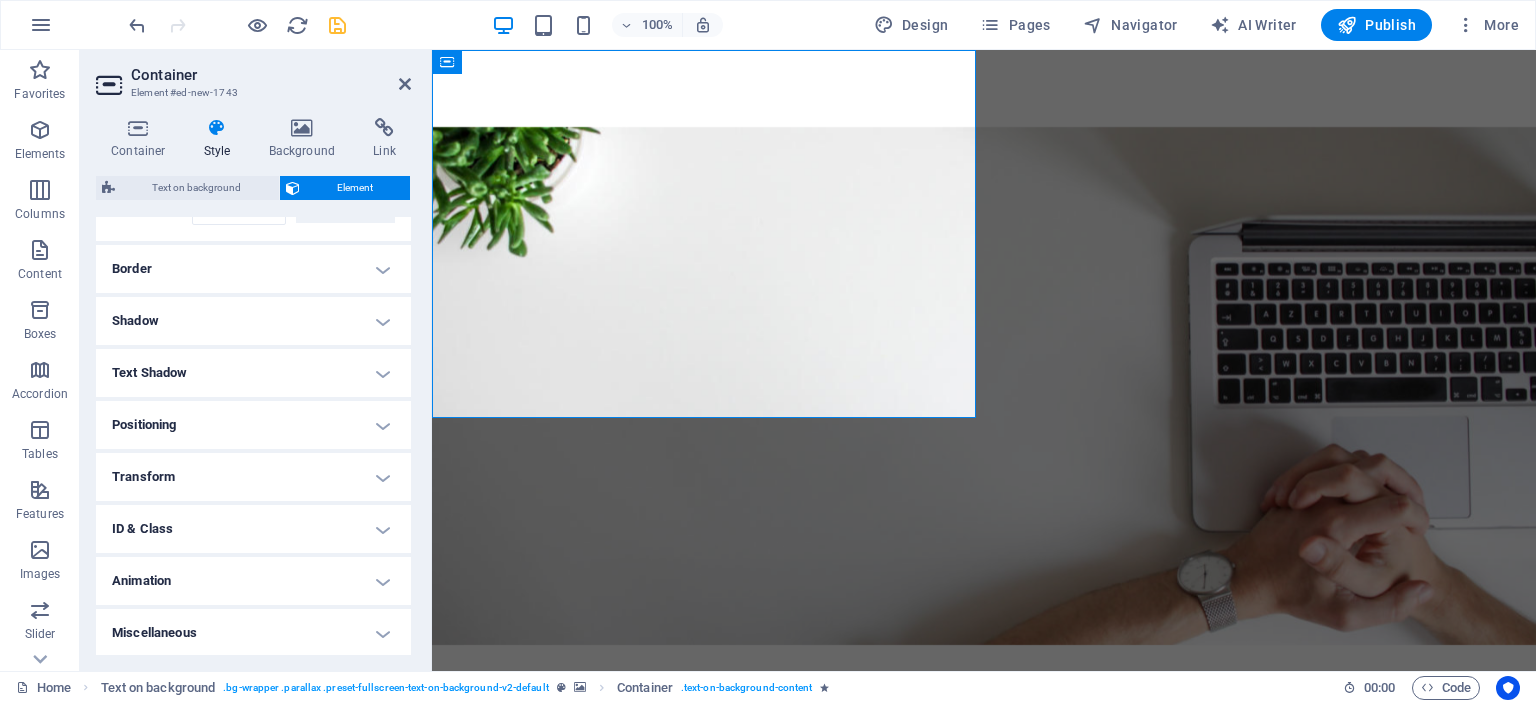 scroll, scrollTop: 285, scrollLeft: 0, axis: vertical 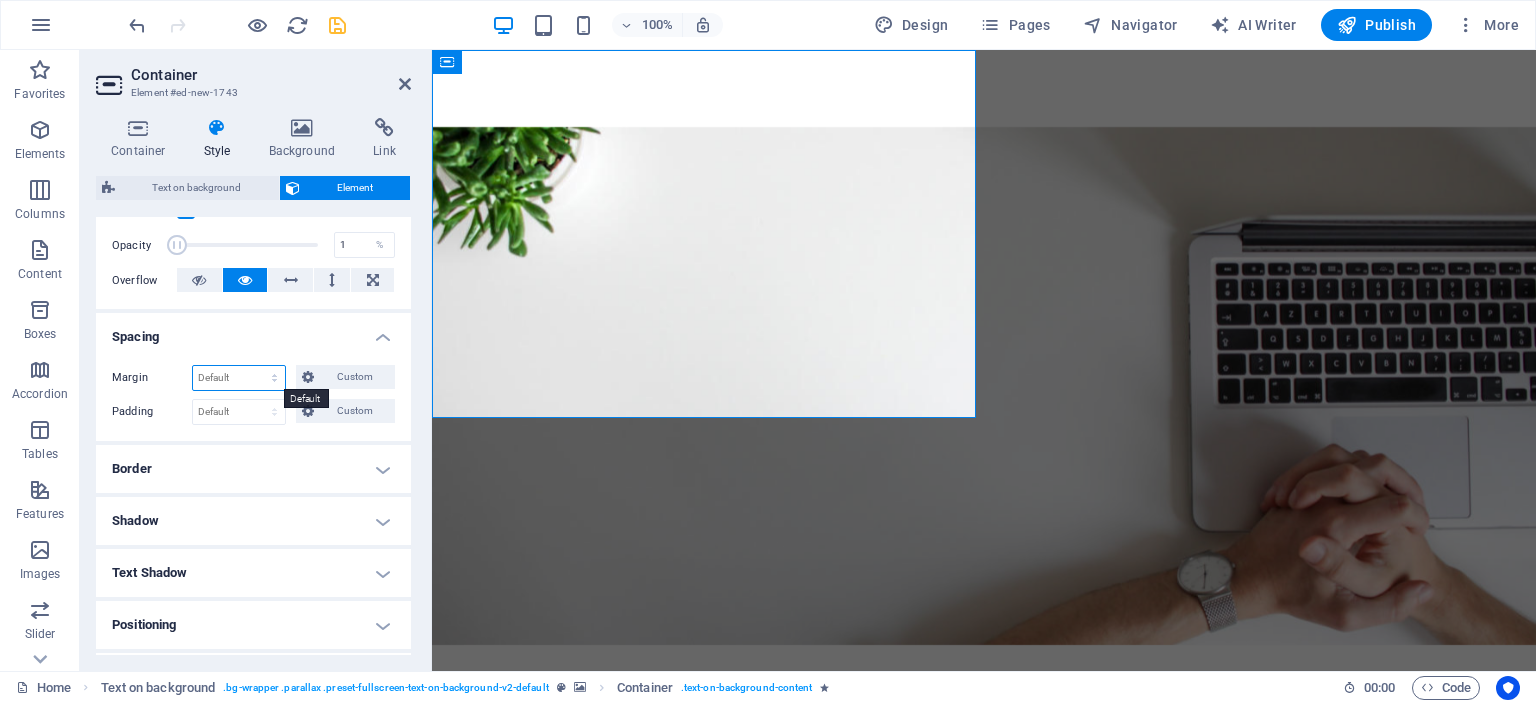 click on "Default auto px % rem vw vh Custom" at bounding box center (239, 378) 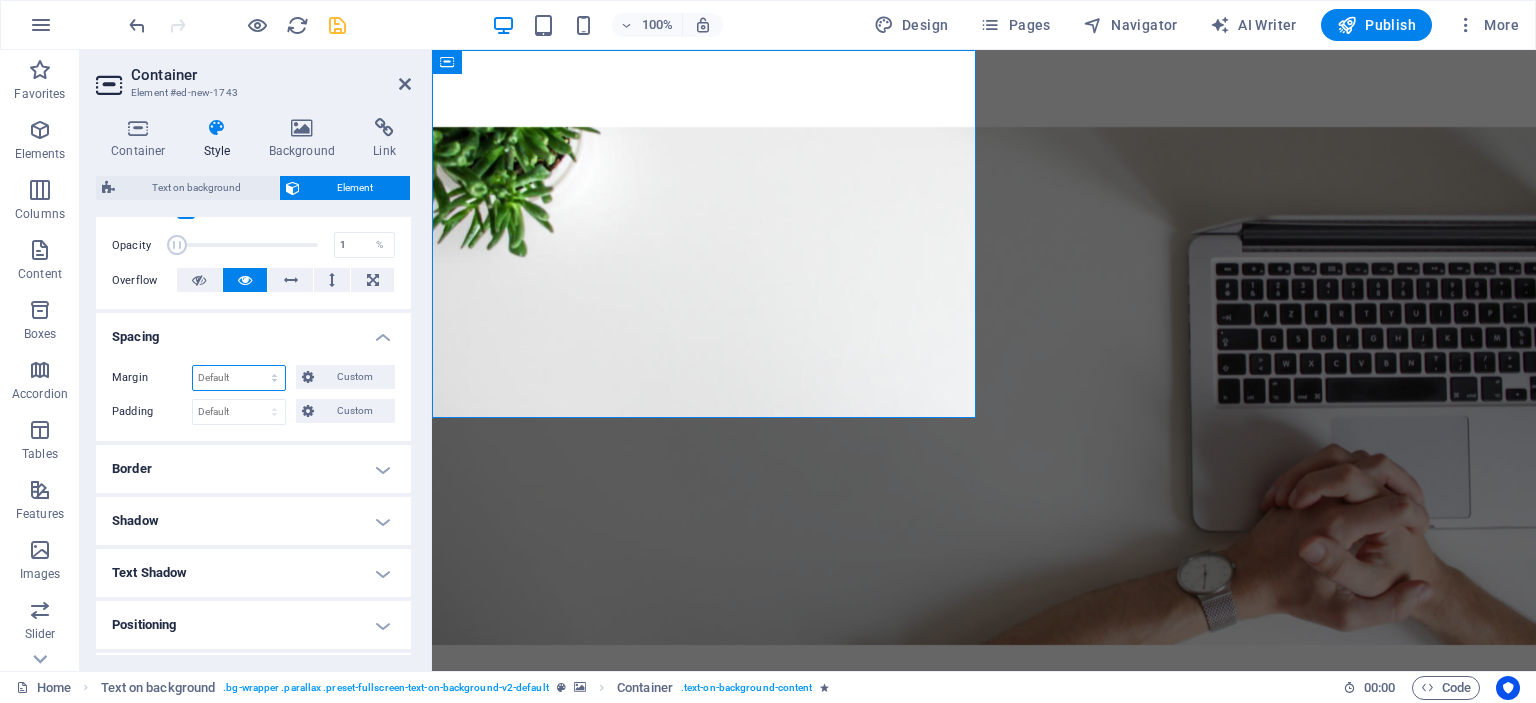 click on "Default auto px % rem vw vh Custom" at bounding box center (239, 378) 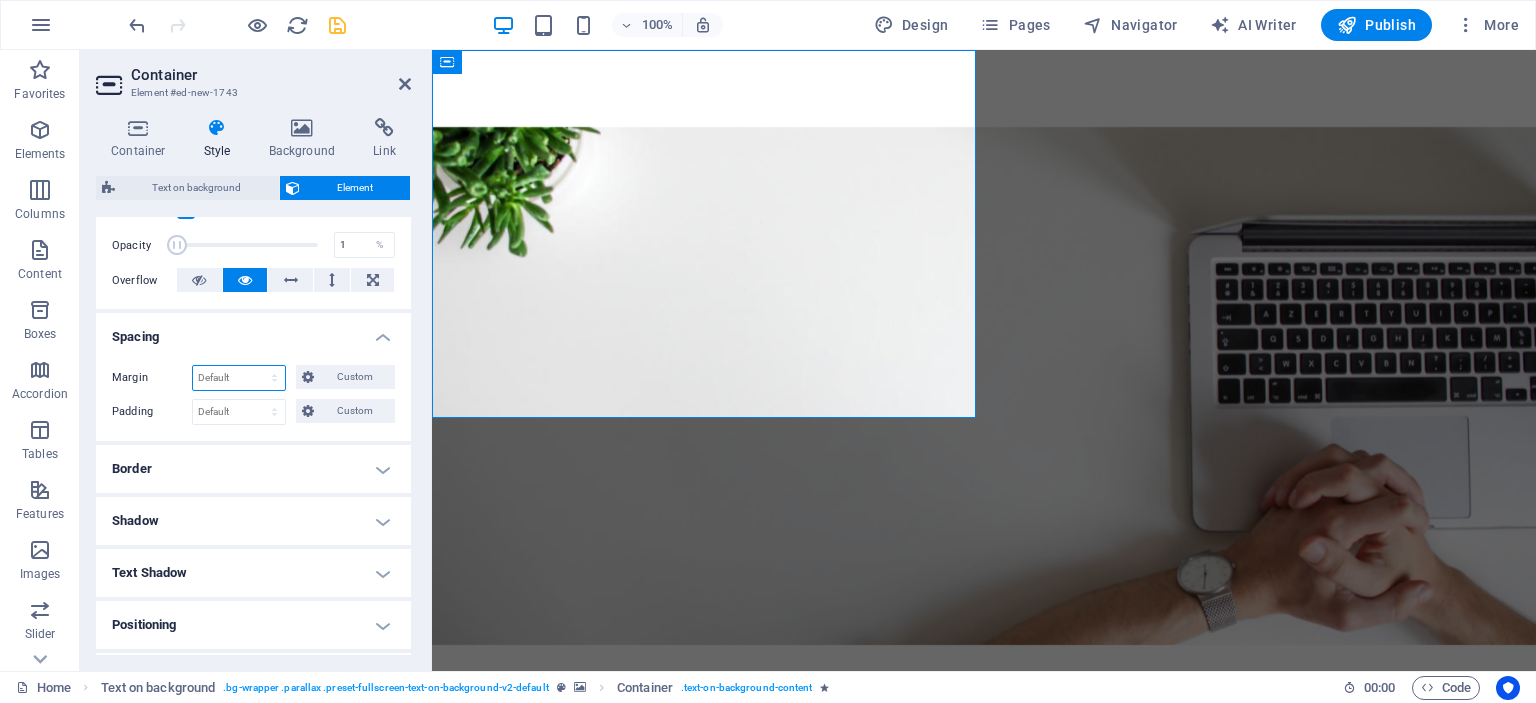 scroll, scrollTop: 185, scrollLeft: 0, axis: vertical 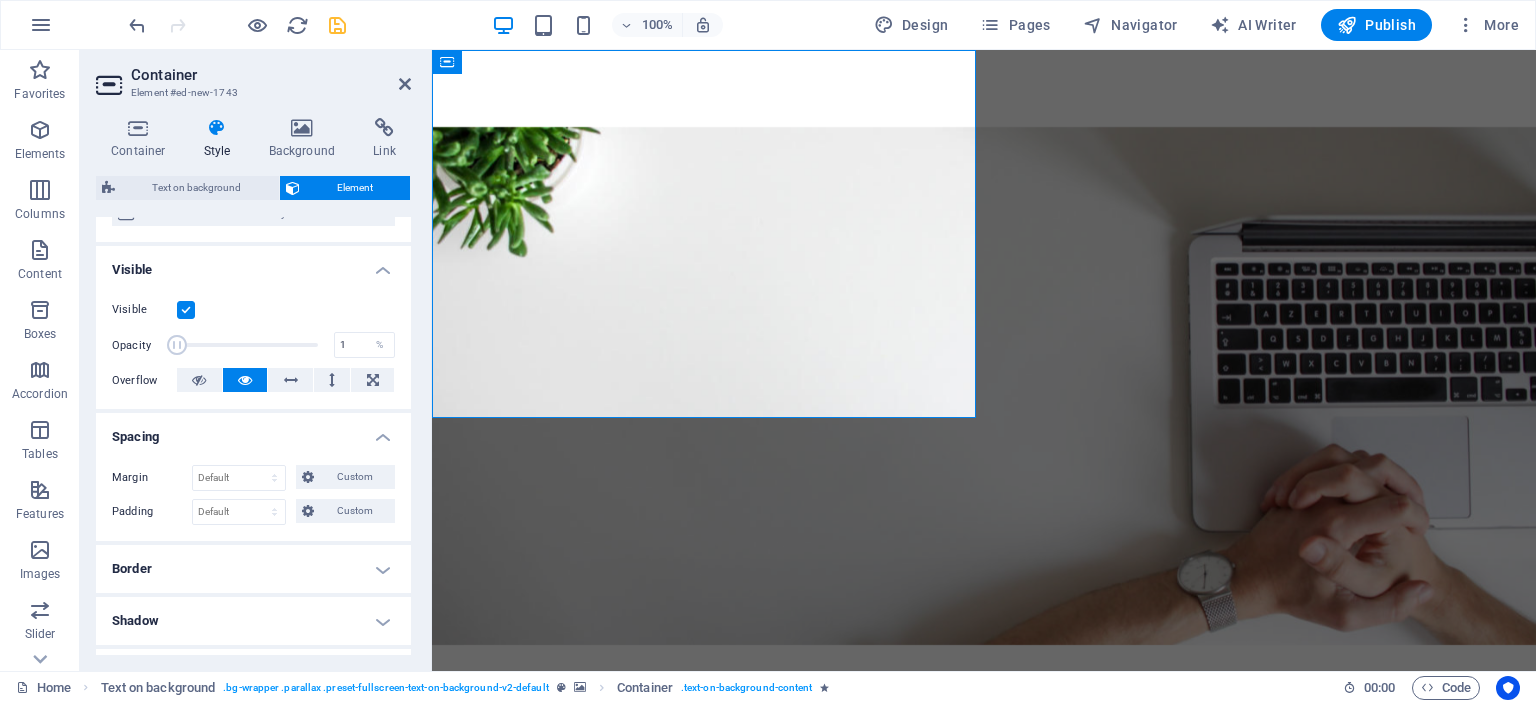 click at bounding box center (245, 380) 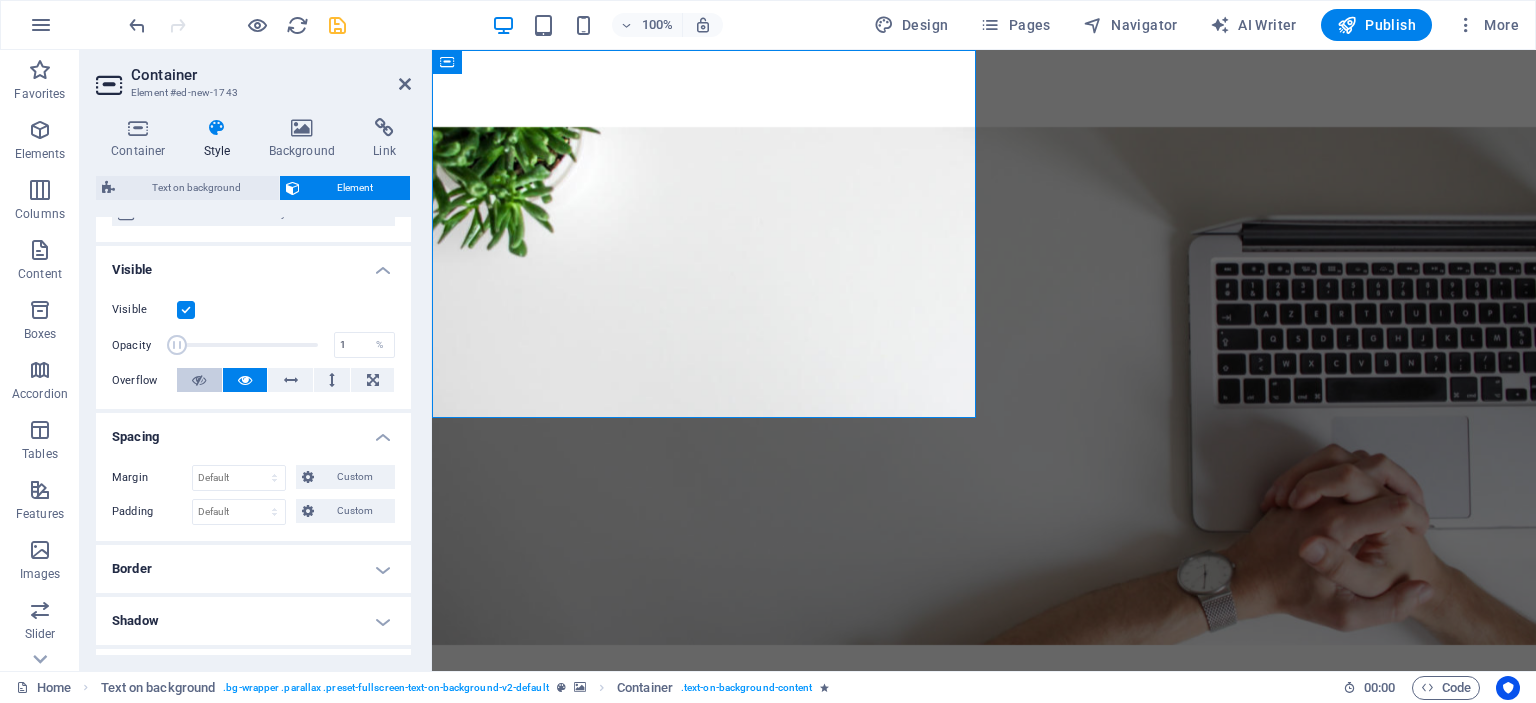 click at bounding box center (199, 380) 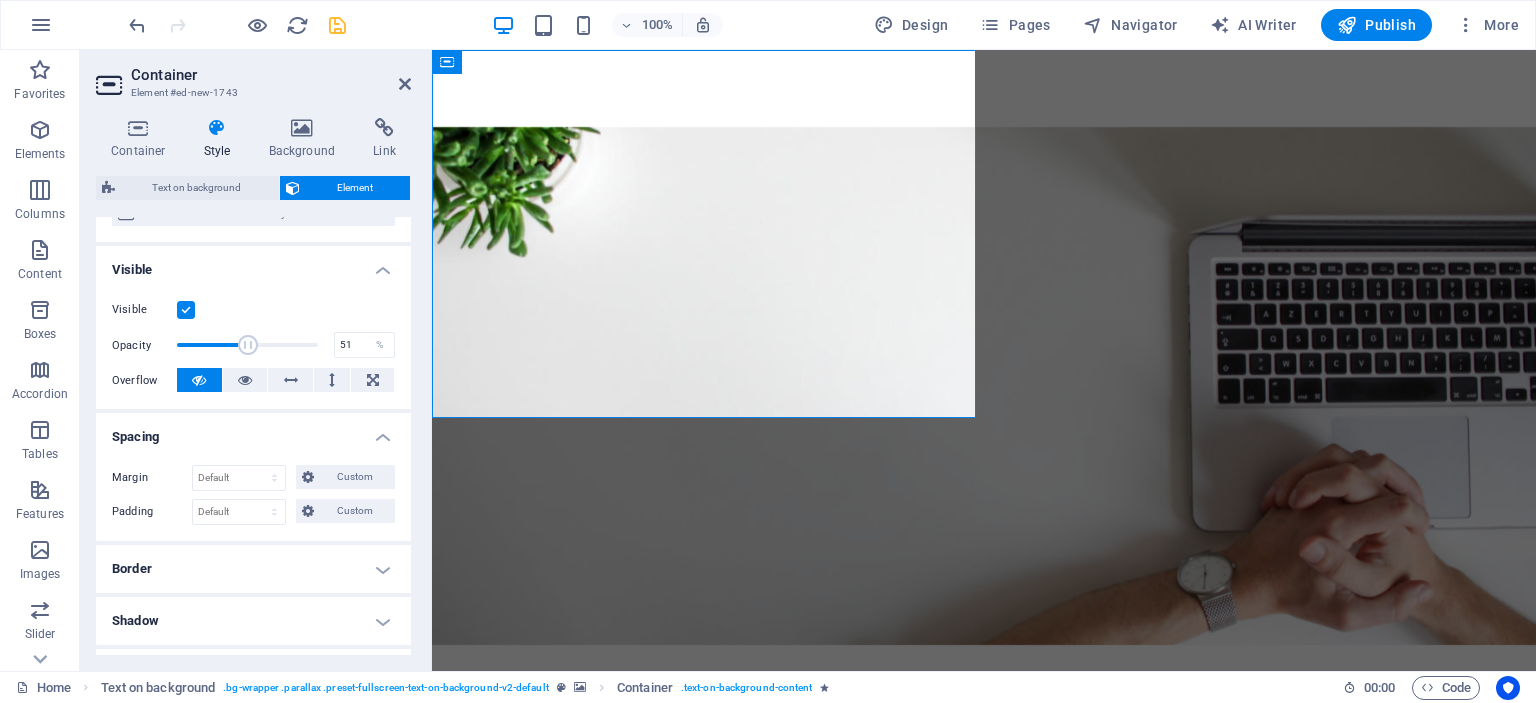 type on "50" 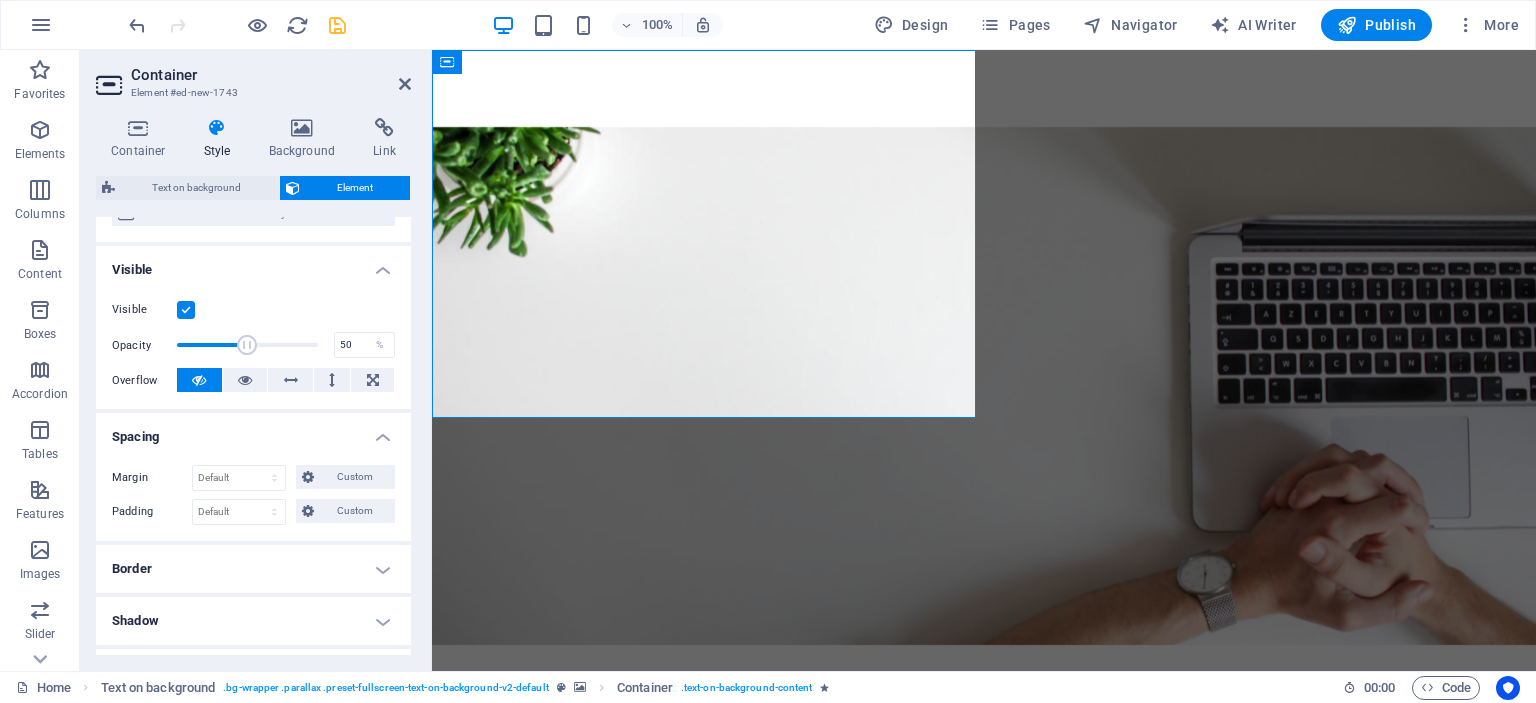 drag, startPoint x: 184, startPoint y: 344, endPoint x: 245, endPoint y: 340, distance: 61.13101 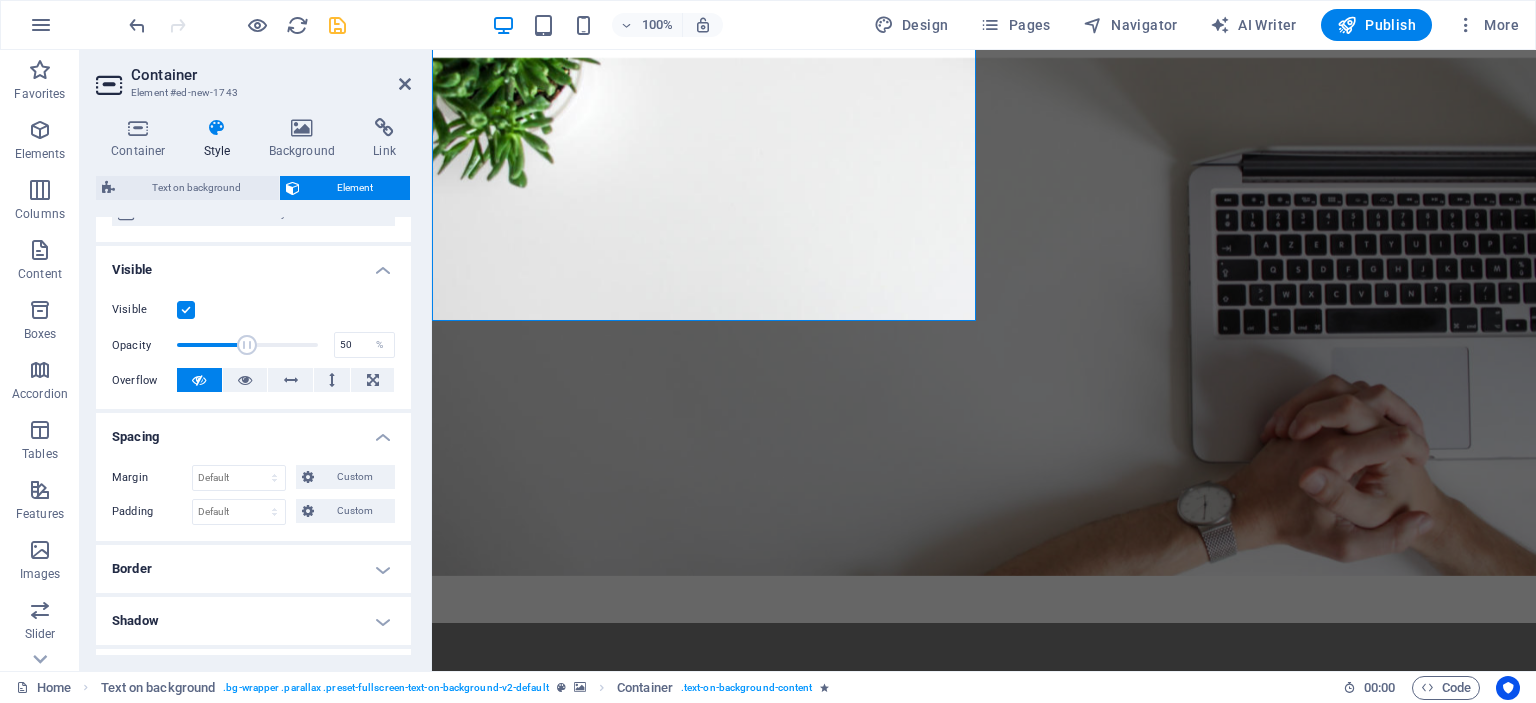 scroll, scrollTop: 0, scrollLeft: 0, axis: both 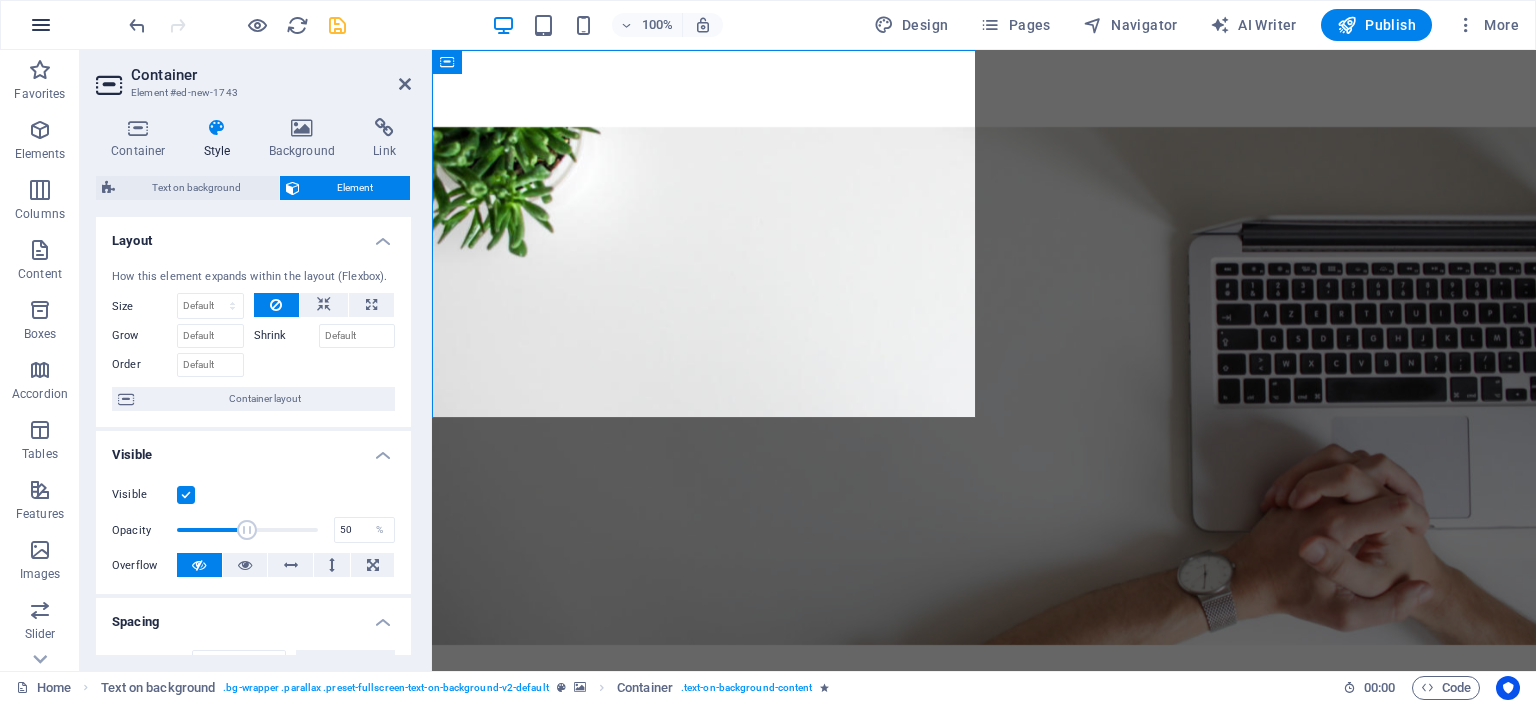 click at bounding box center (41, 25) 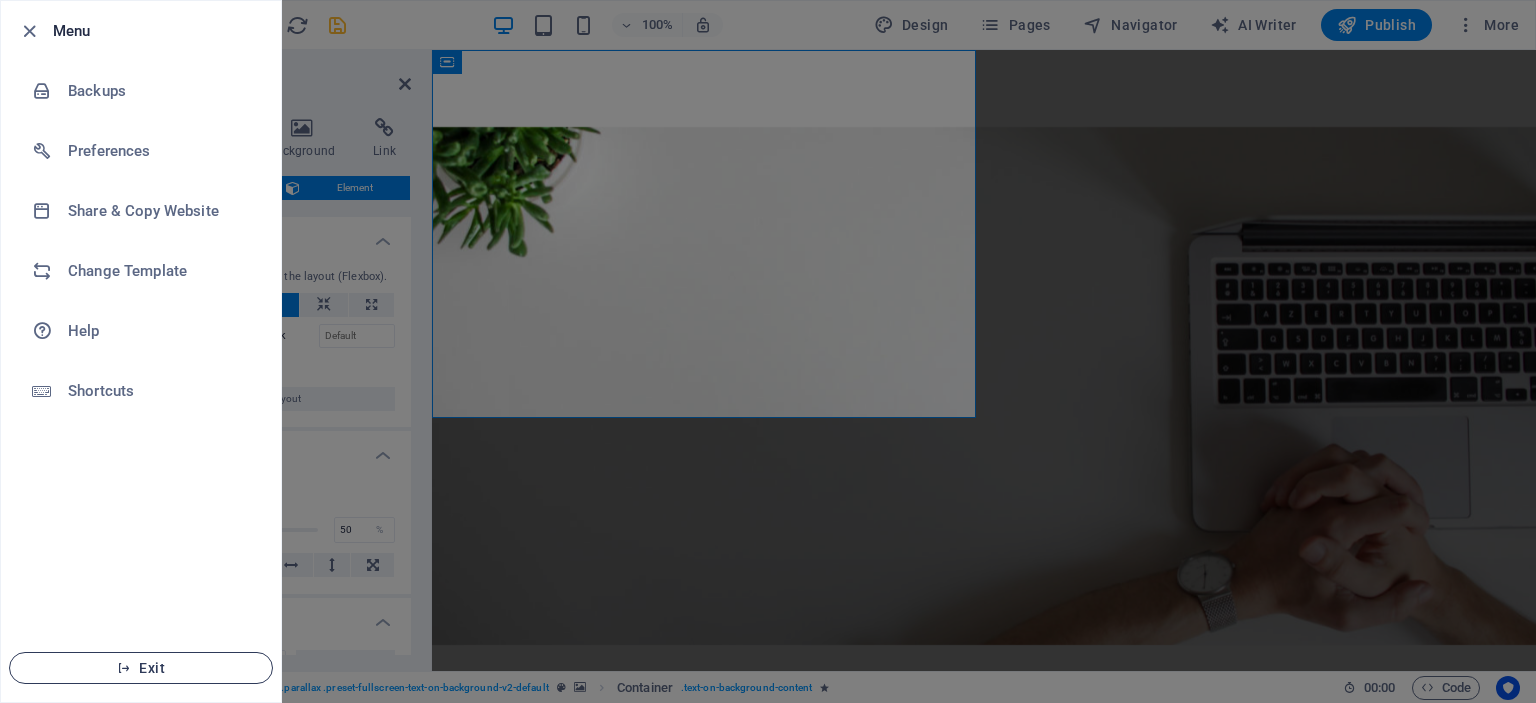 click on "Exit" at bounding box center [141, 668] 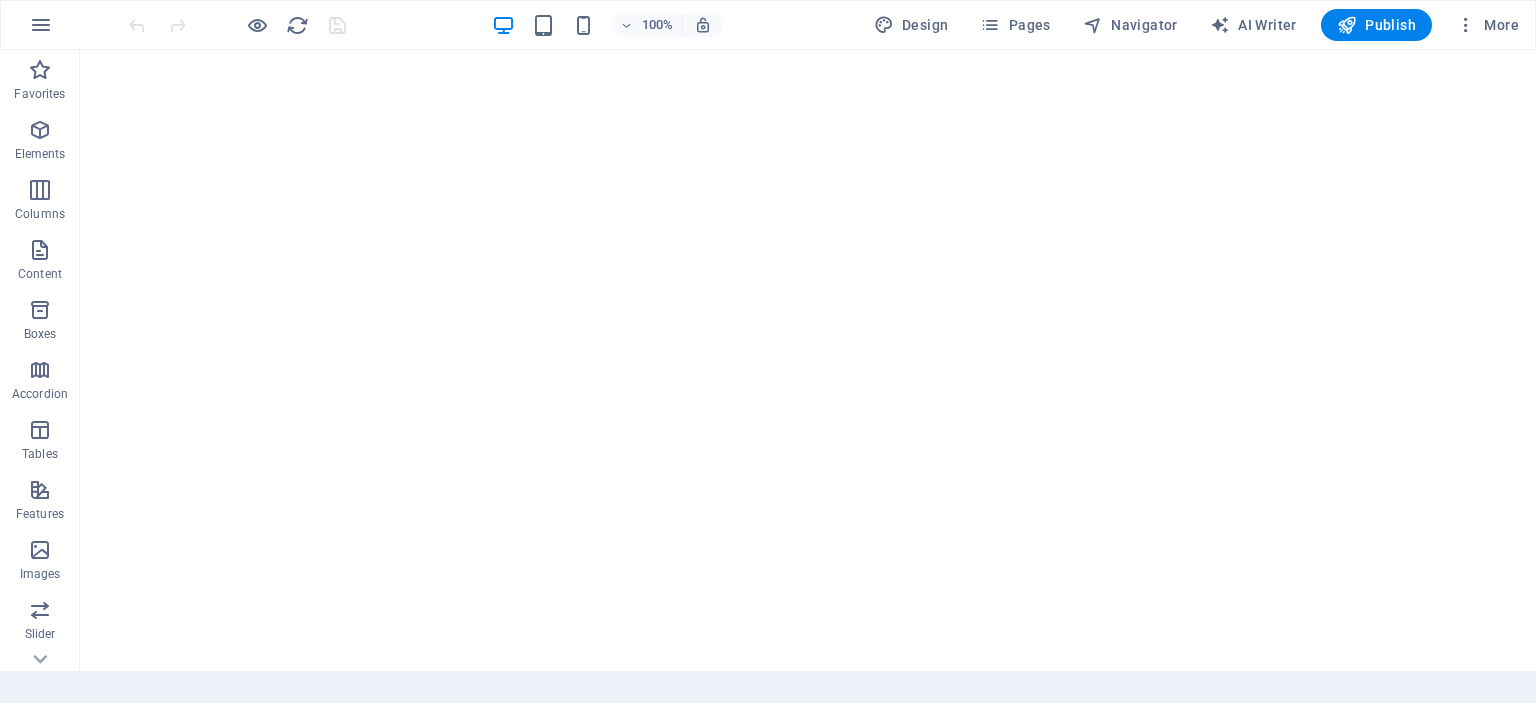 scroll, scrollTop: 0, scrollLeft: 0, axis: both 